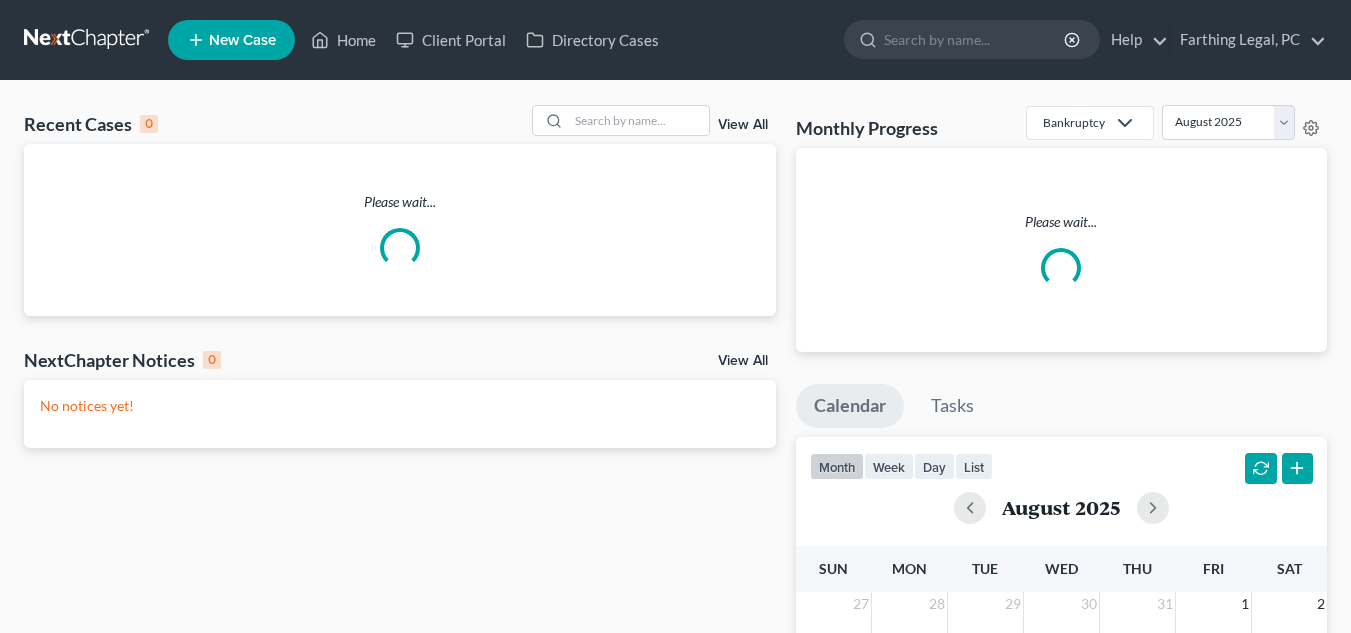 scroll, scrollTop: 0, scrollLeft: 0, axis: both 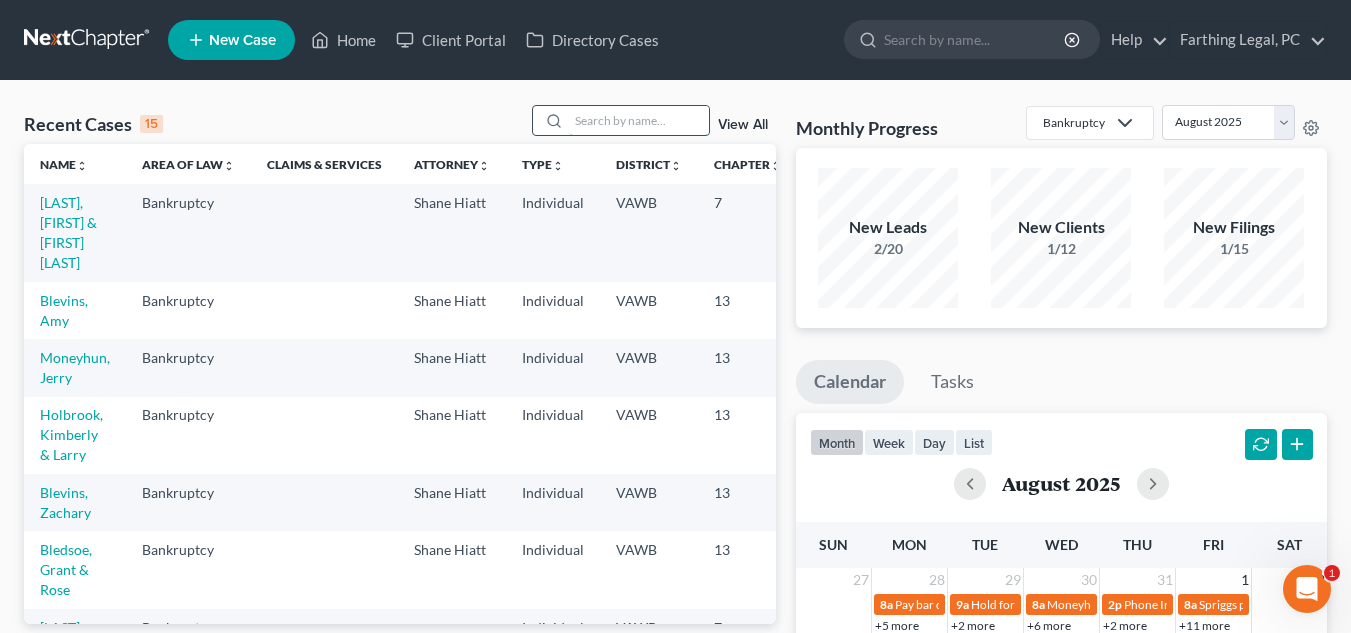 click at bounding box center [639, 120] 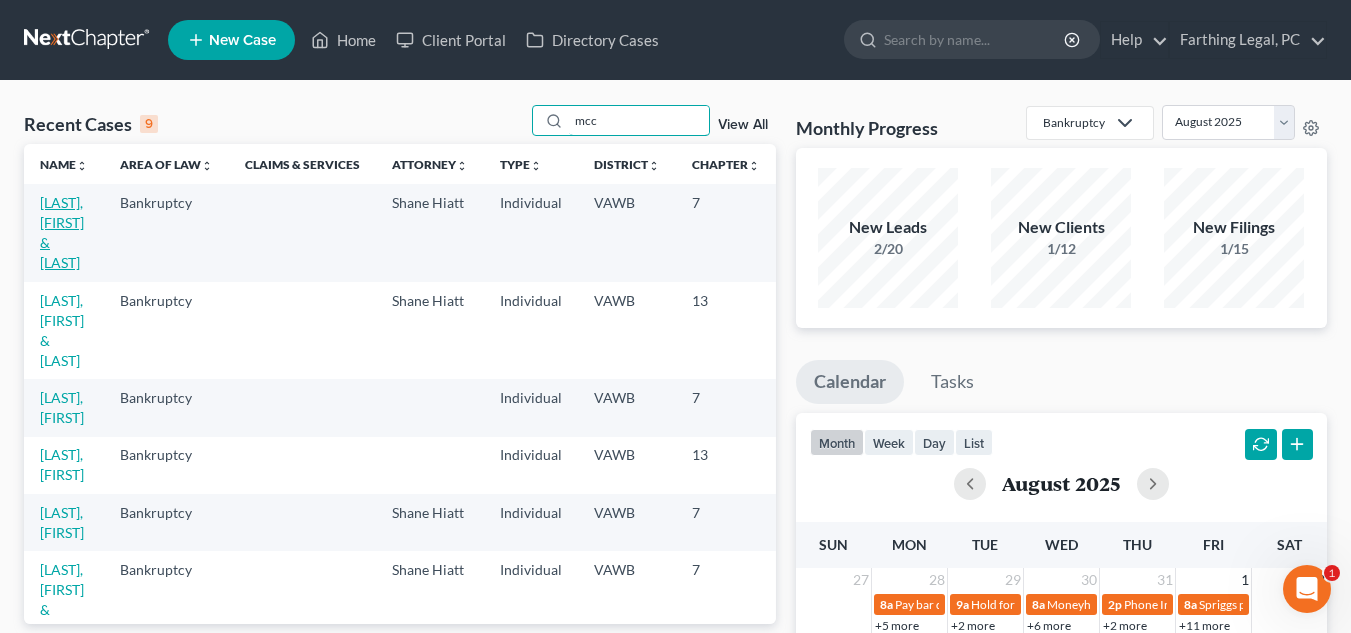 type on "mcc" 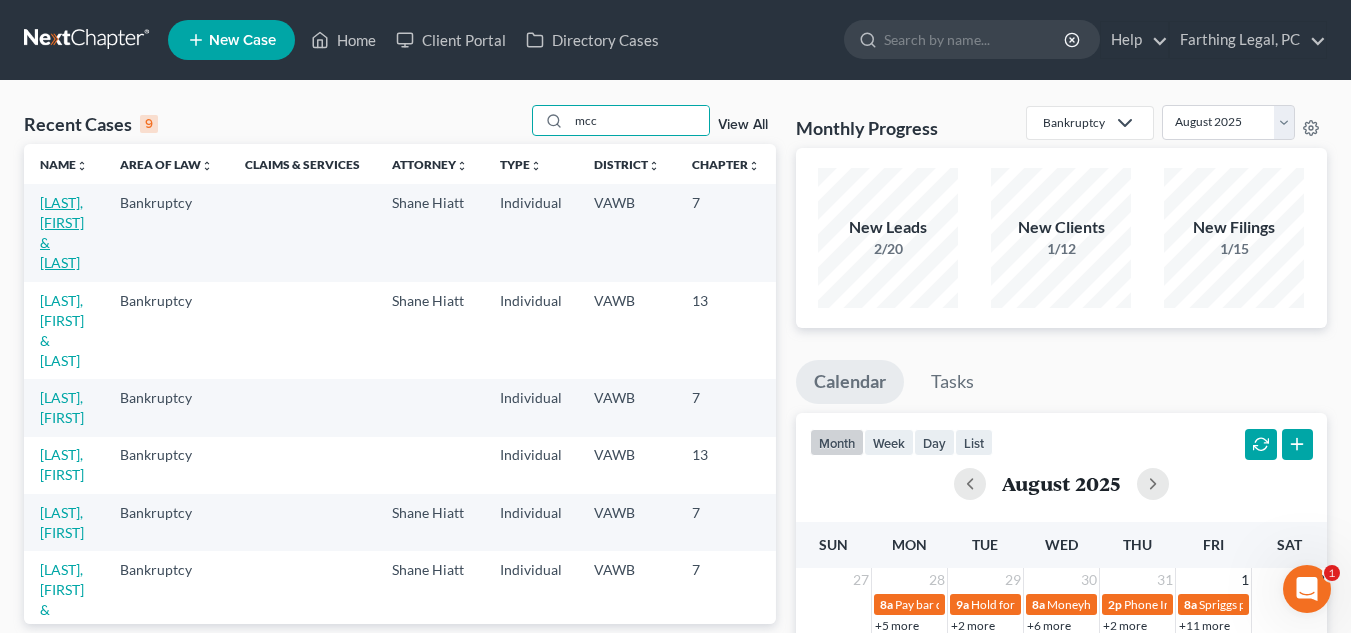 click on "[LAST], [FIRST] & [FIRST]" at bounding box center (62, 232) 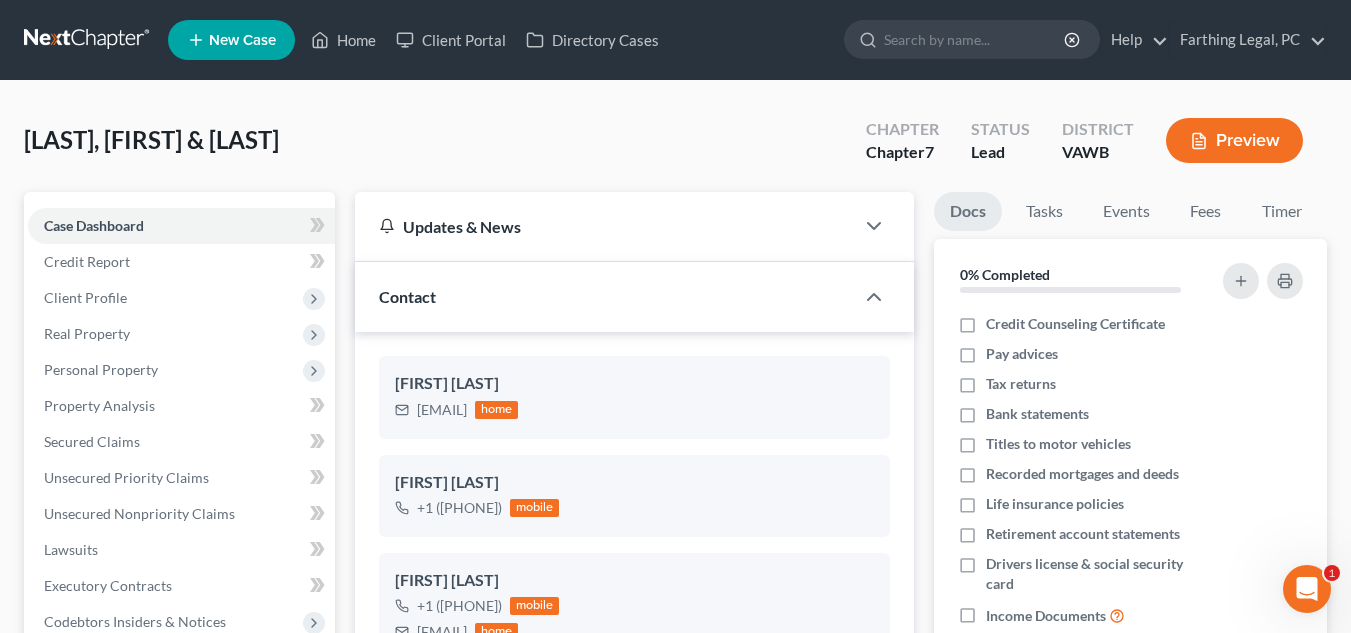 scroll, scrollTop: 1307, scrollLeft: 0, axis: vertical 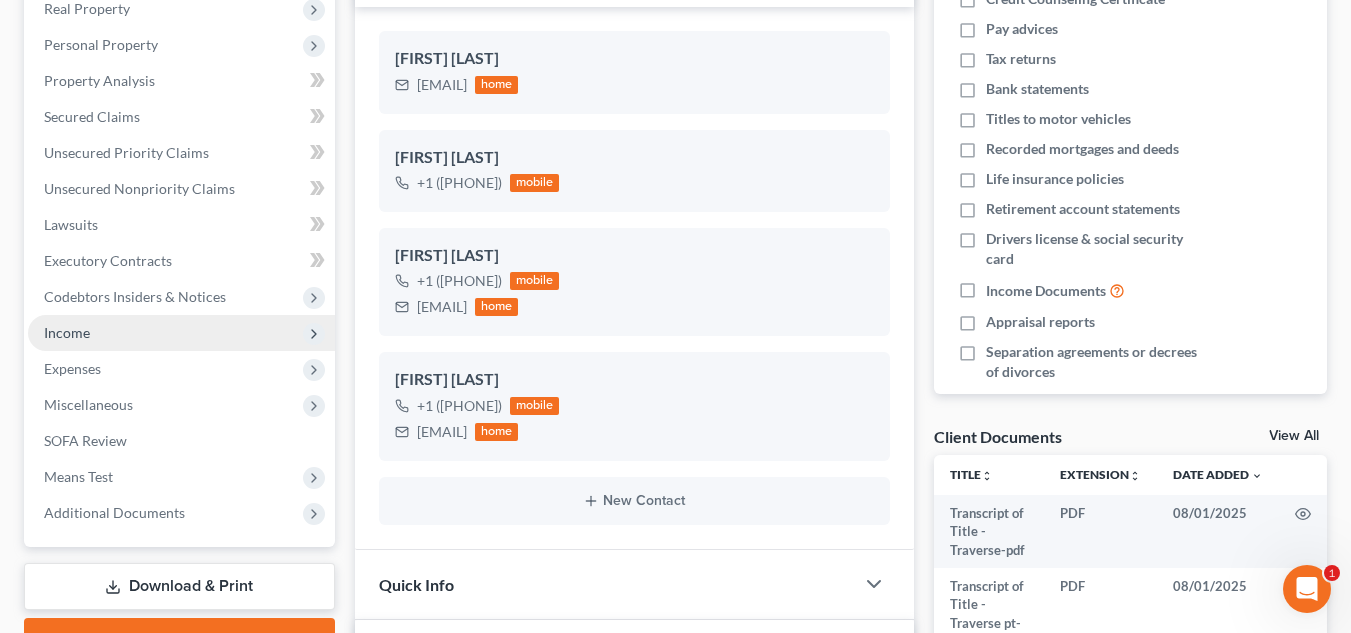 click on "Income" at bounding box center [181, 333] 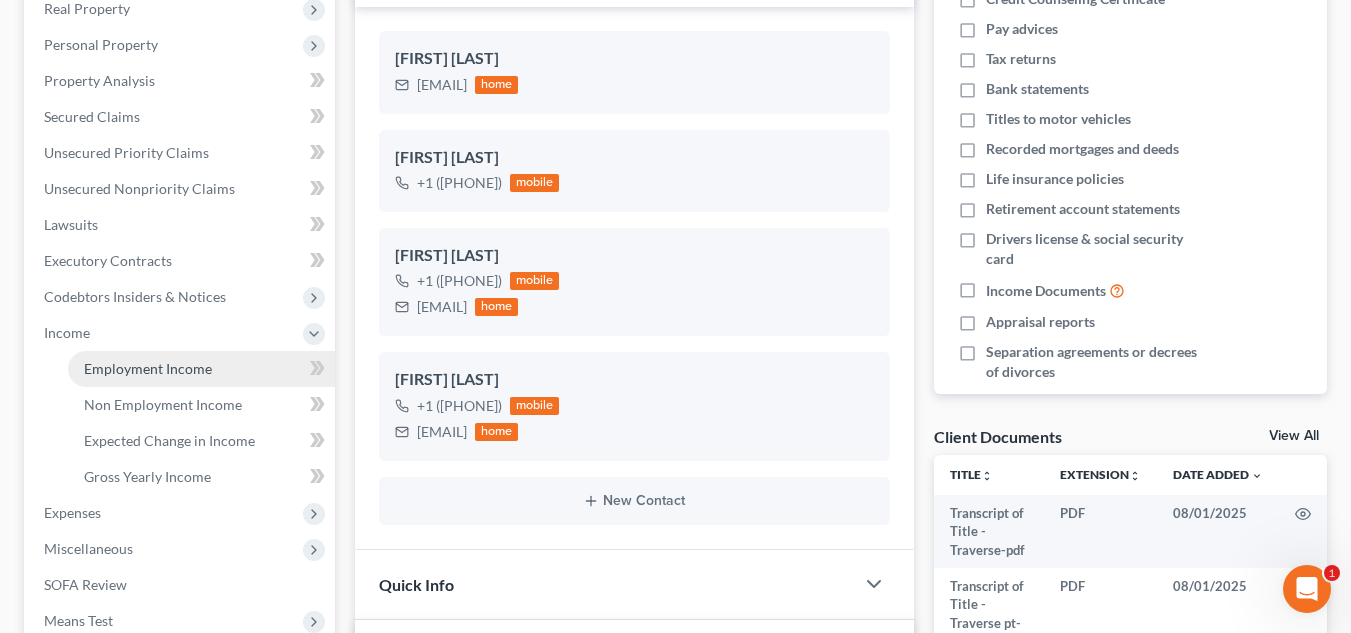 click on "Employment Income" at bounding box center (148, 368) 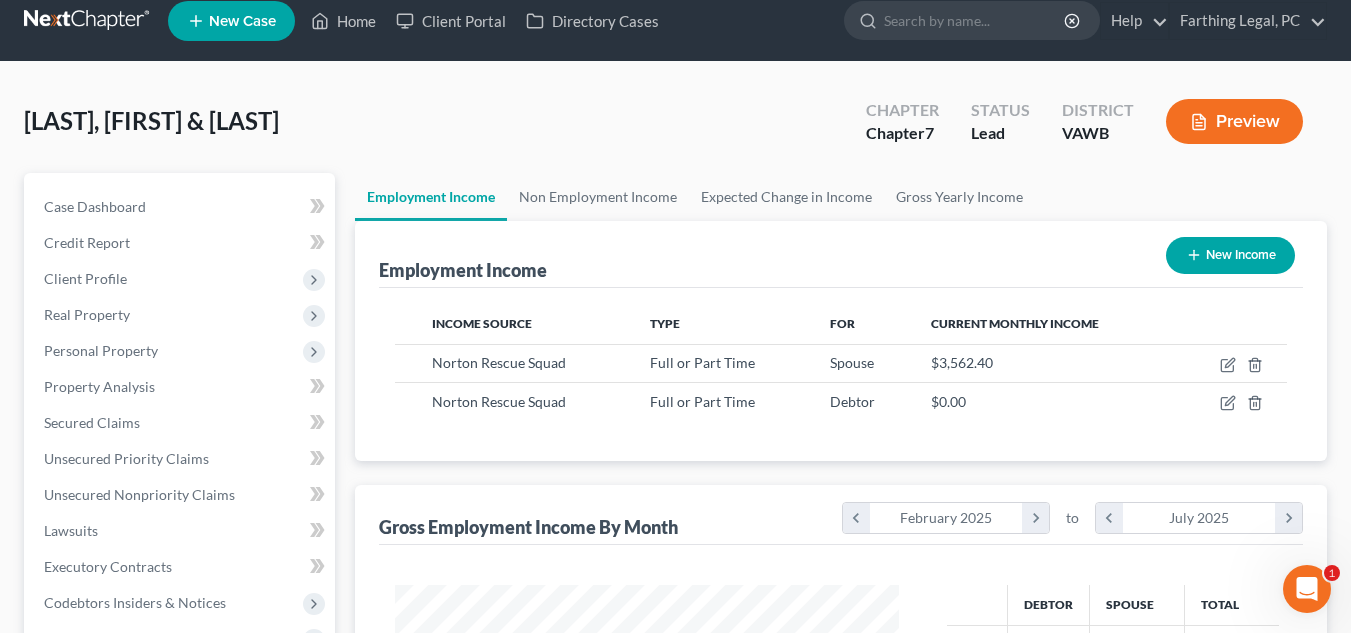 scroll, scrollTop: 0, scrollLeft: 0, axis: both 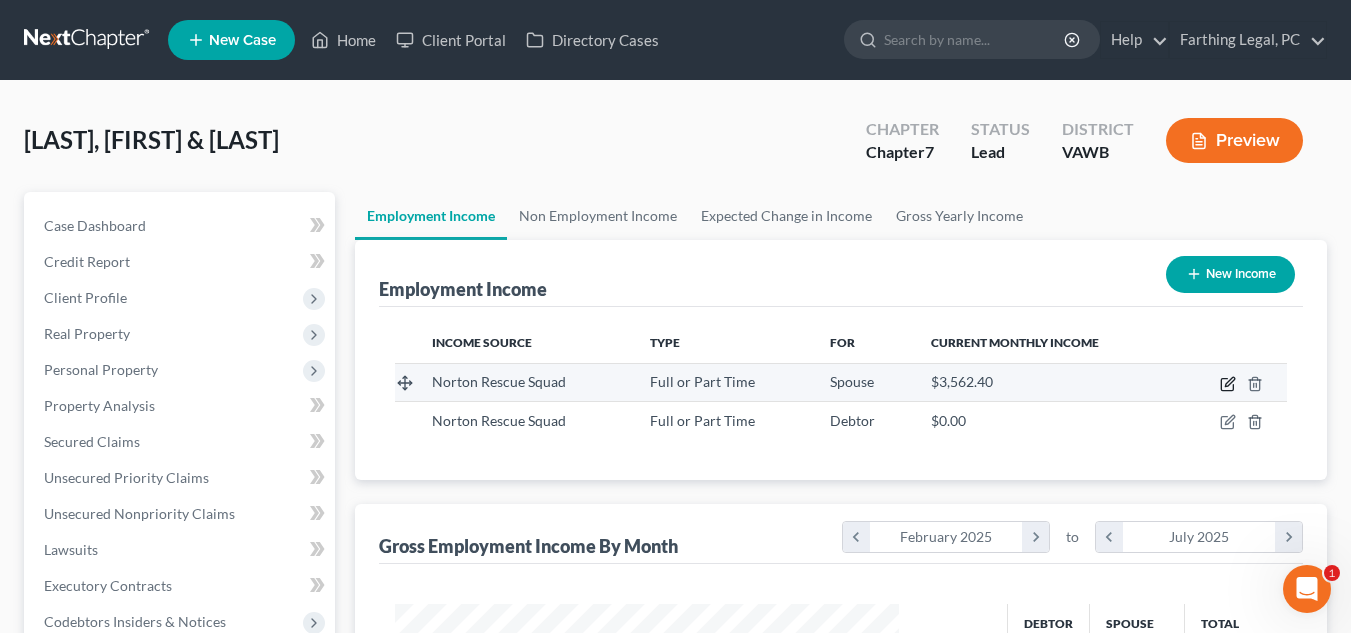 click 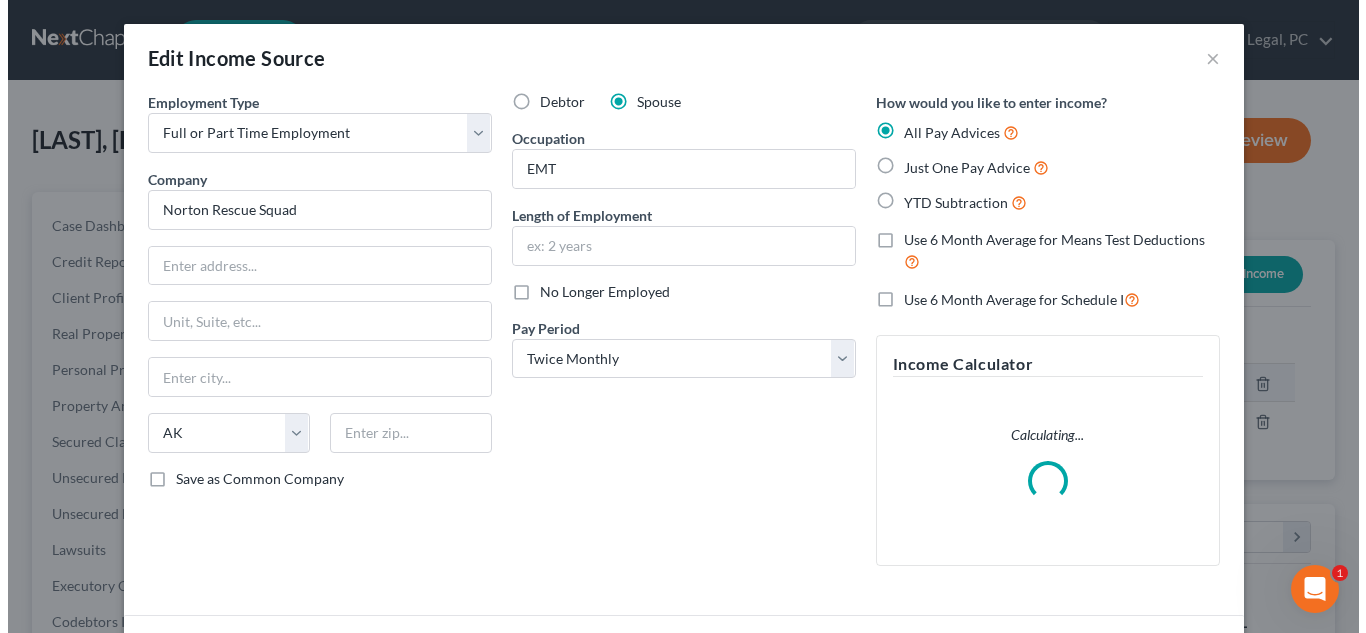 scroll, scrollTop: 999642, scrollLeft: 999450, axis: both 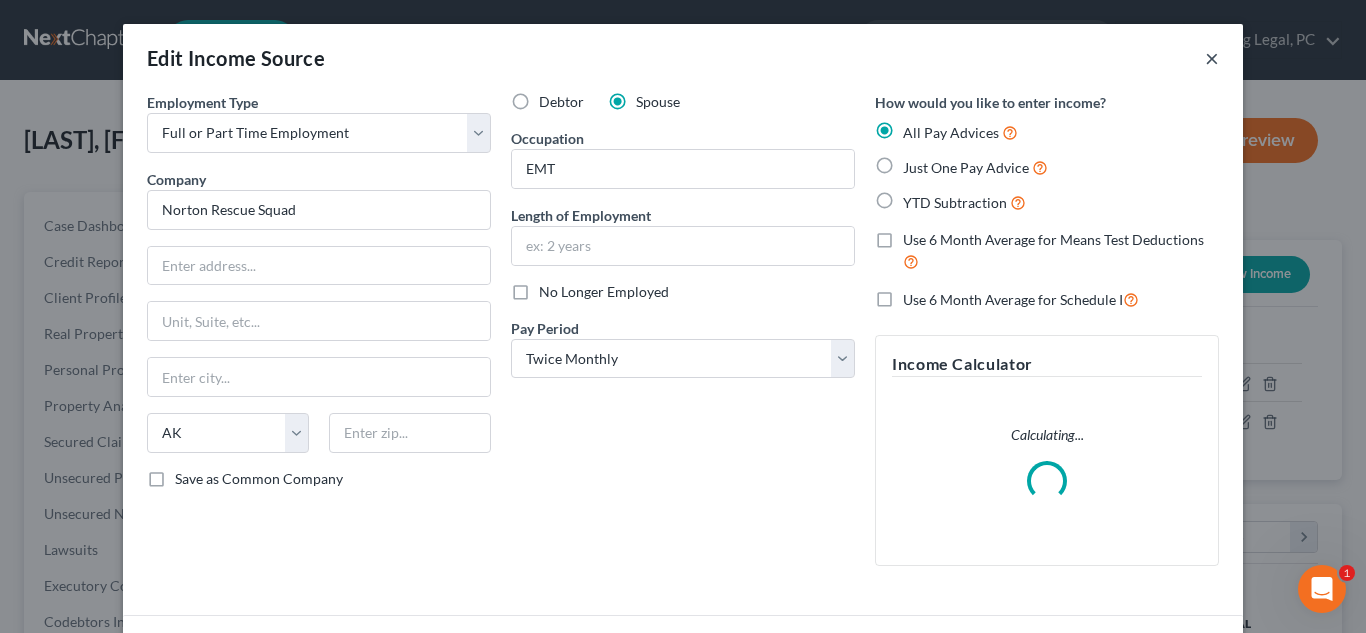 click on "×" at bounding box center (1212, 58) 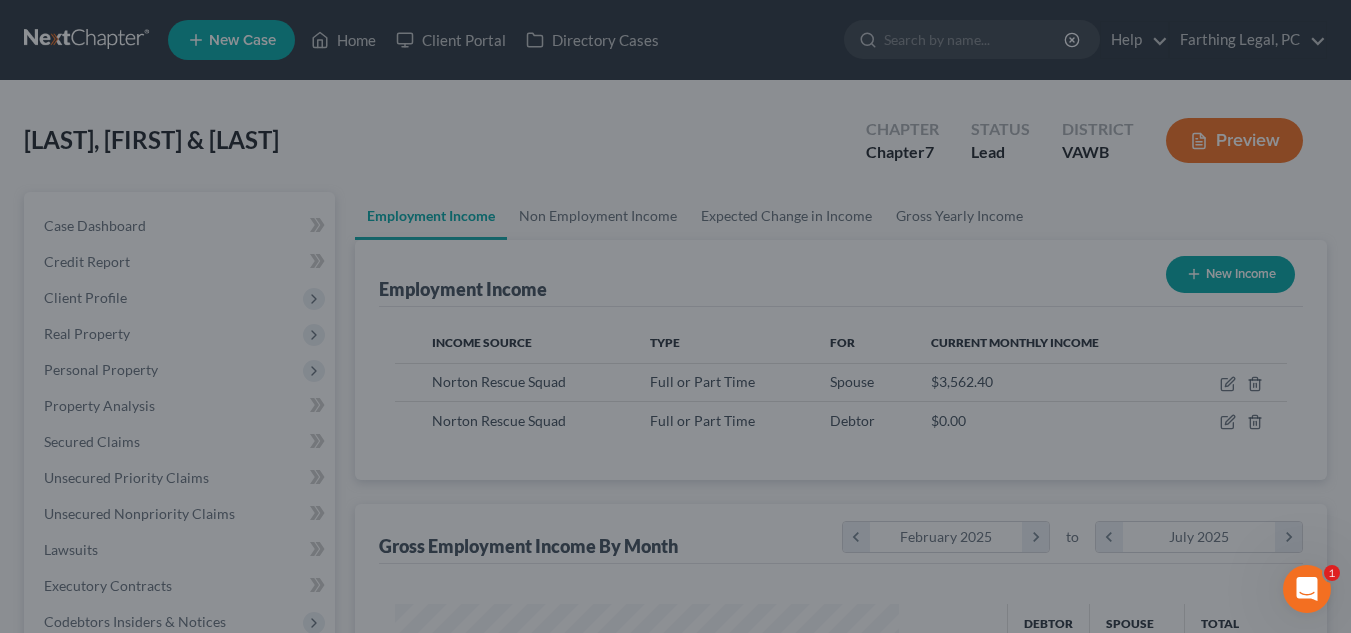 scroll, scrollTop: 359, scrollLeft: 544, axis: both 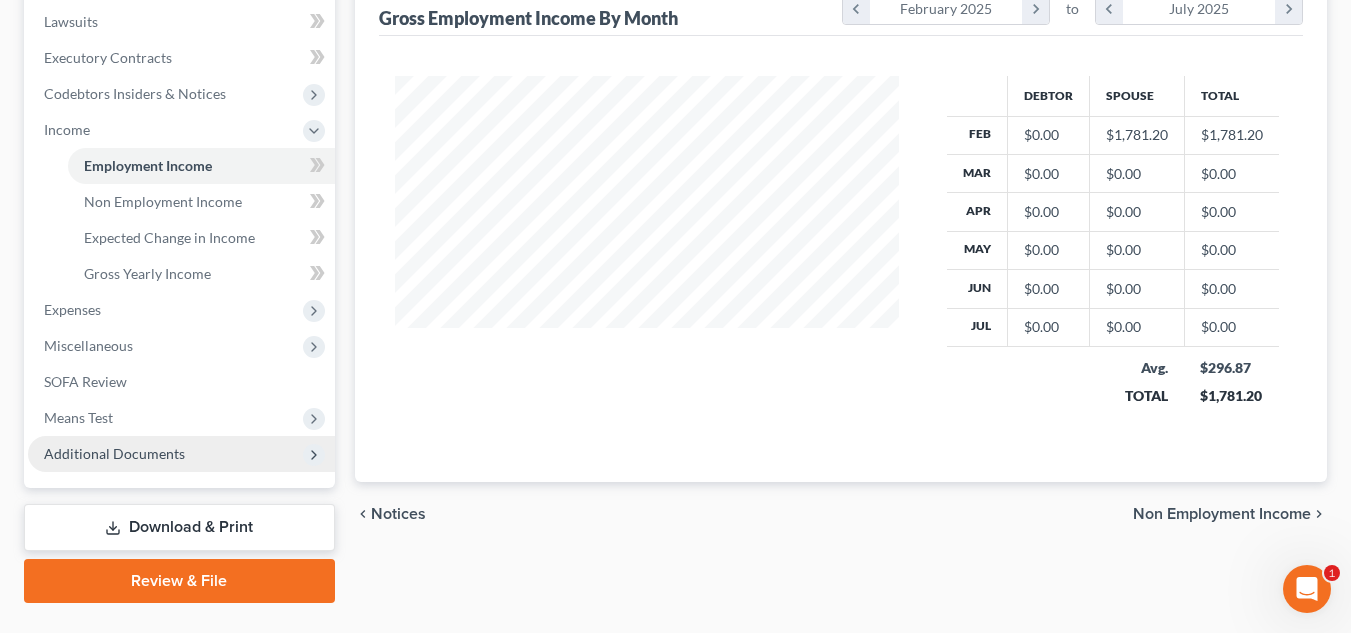 click on "Additional Documents" at bounding box center (181, 454) 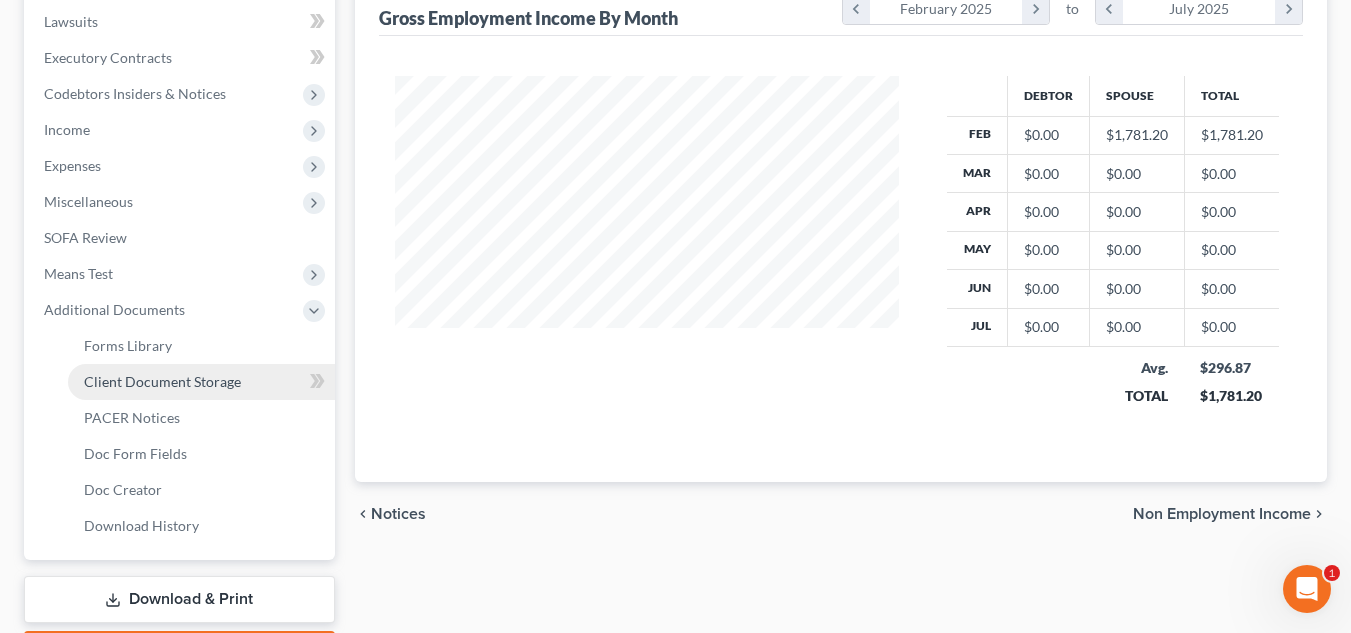 click on "Client Document Storage" at bounding box center [201, 382] 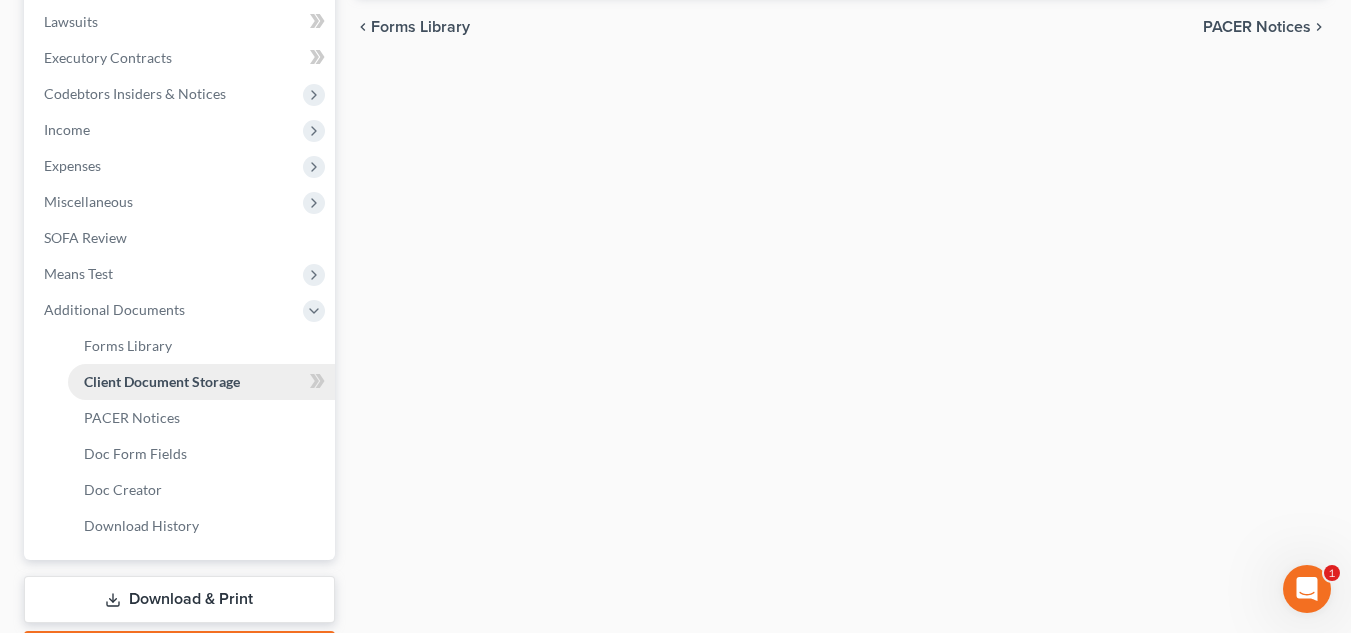 scroll, scrollTop: 510, scrollLeft: 0, axis: vertical 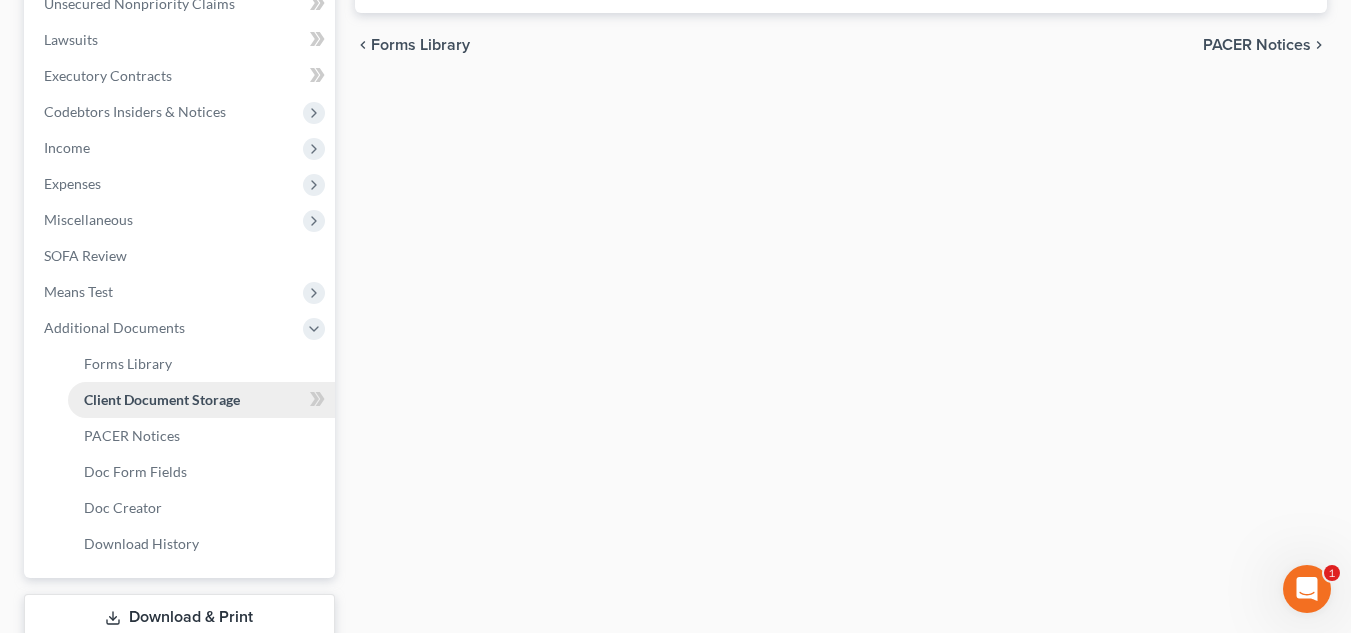 select on "0" 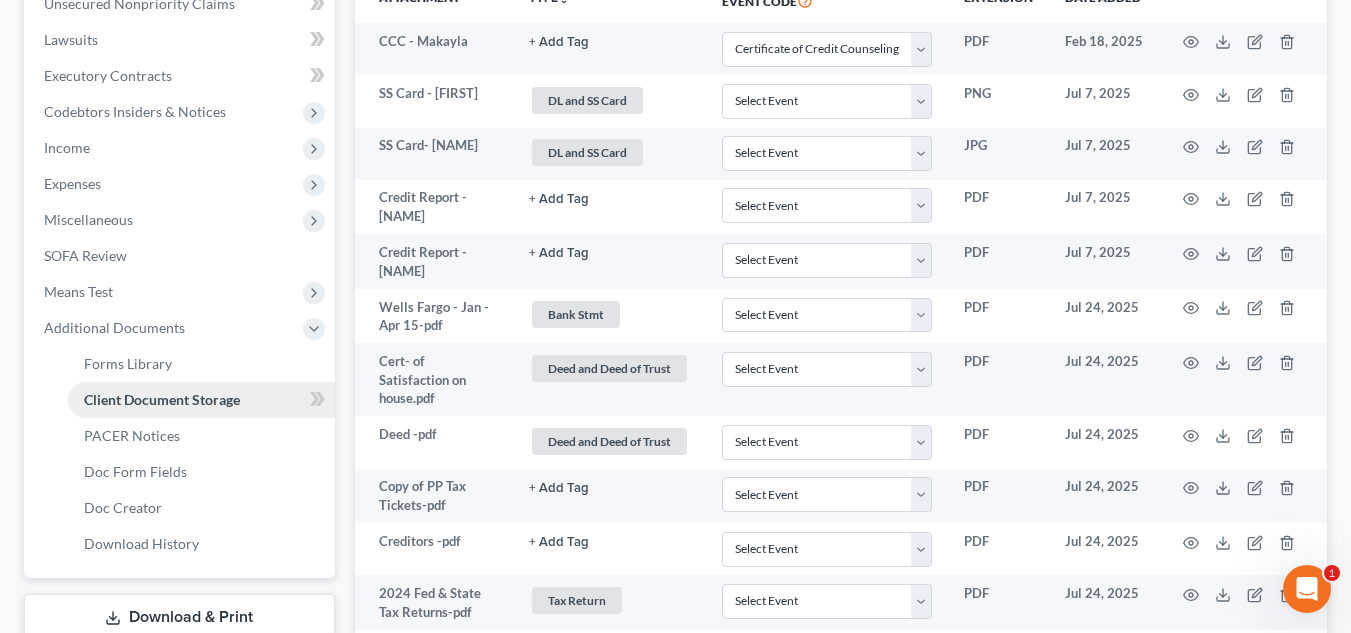 scroll, scrollTop: 0, scrollLeft: 0, axis: both 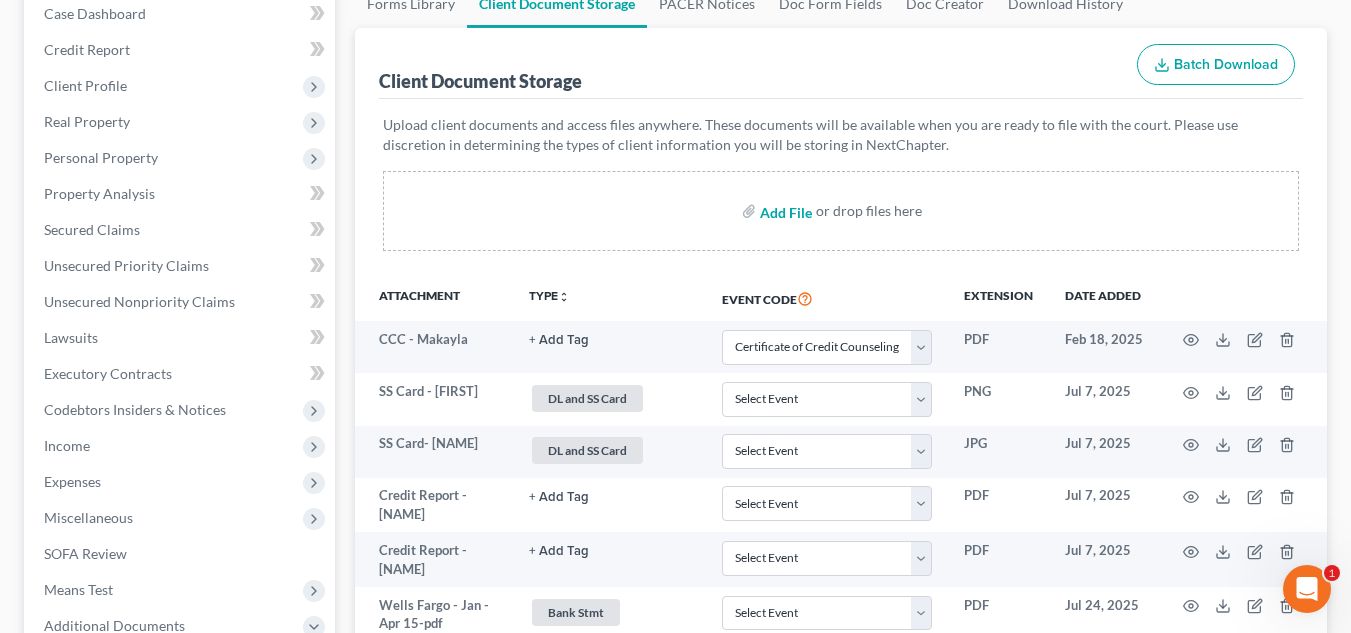 click at bounding box center (784, 211) 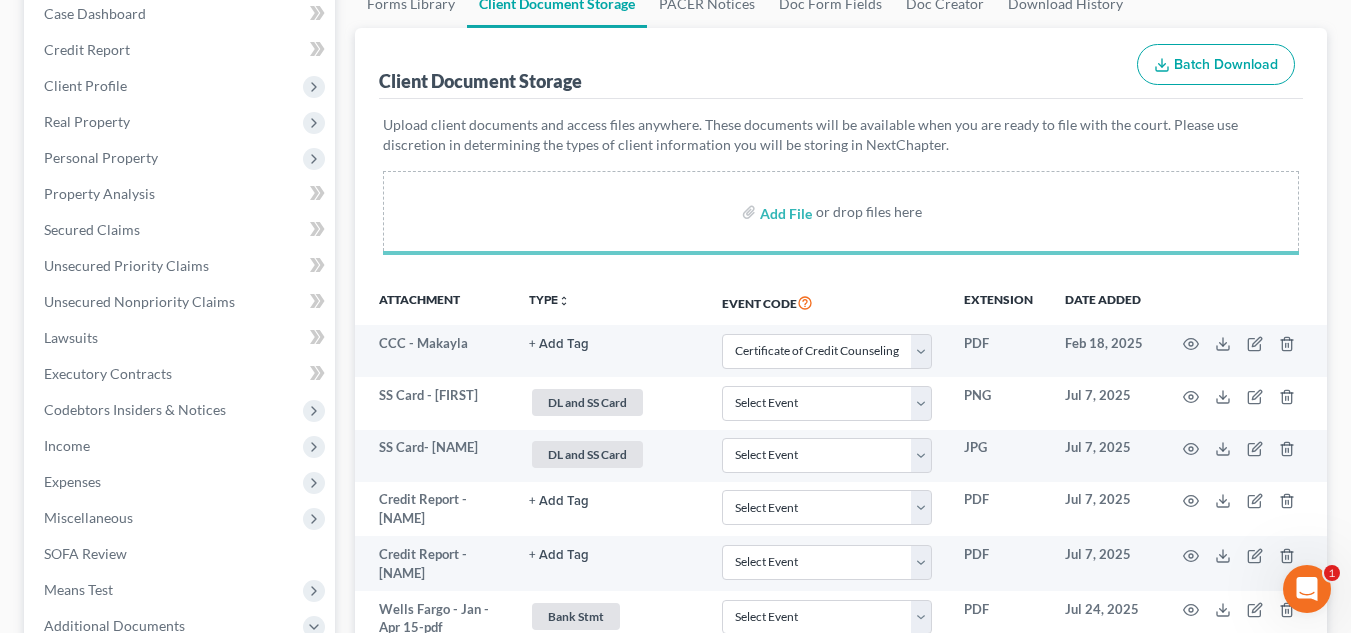 select on "0" 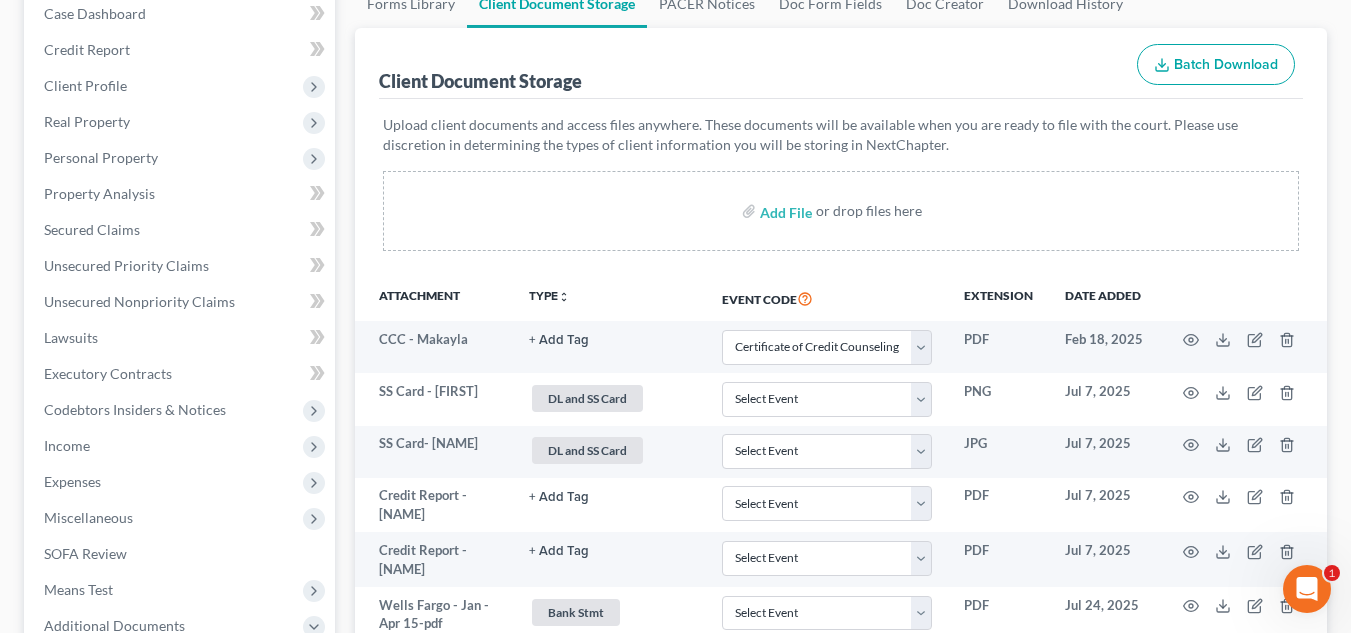 select on "0" 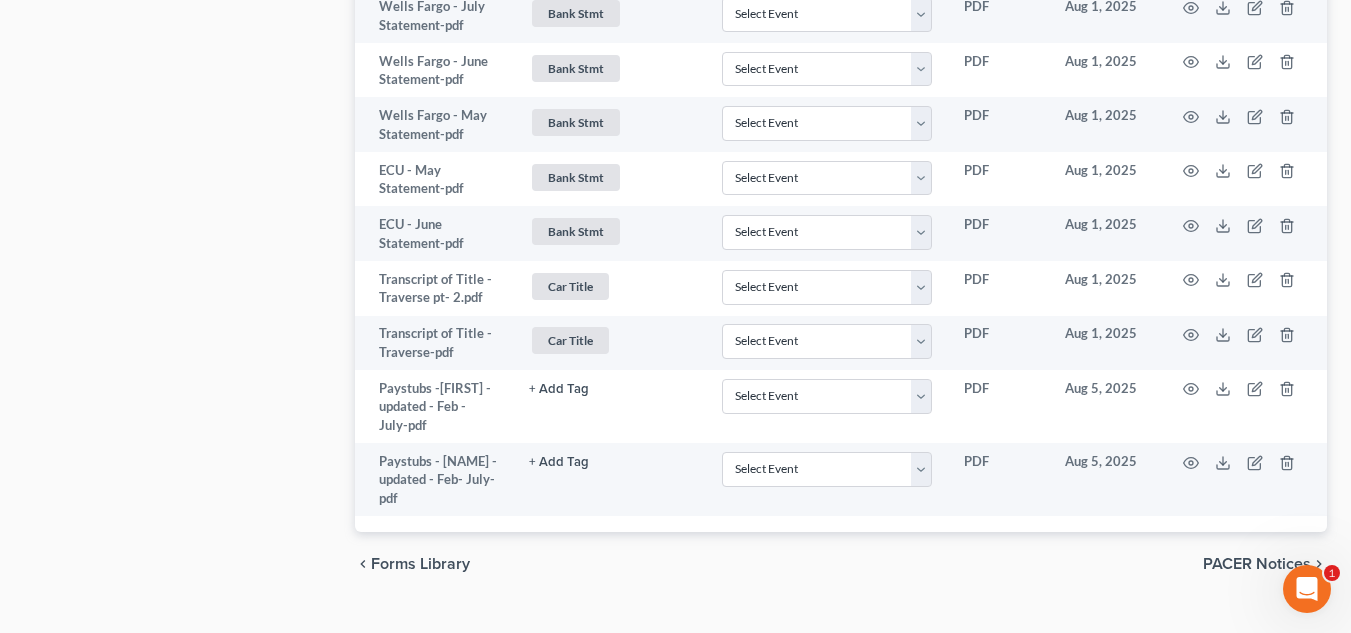 scroll, scrollTop: 1974, scrollLeft: 0, axis: vertical 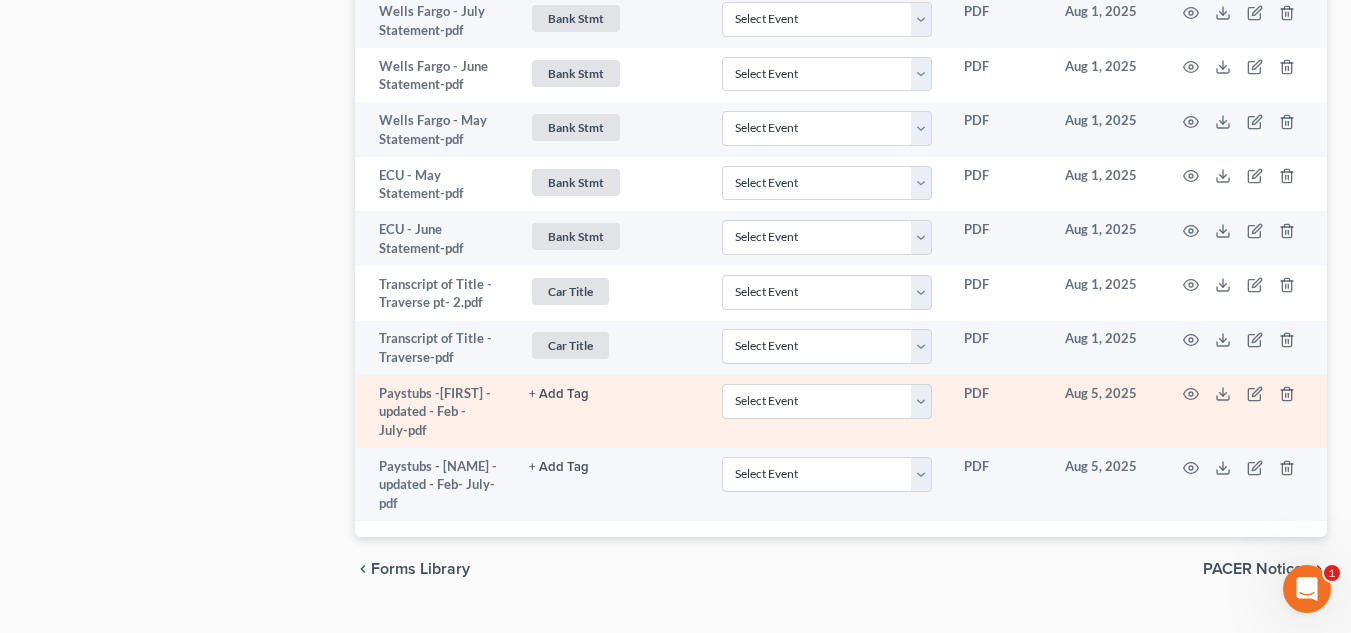 click on "+ Add Tag" at bounding box center [559, -1422] 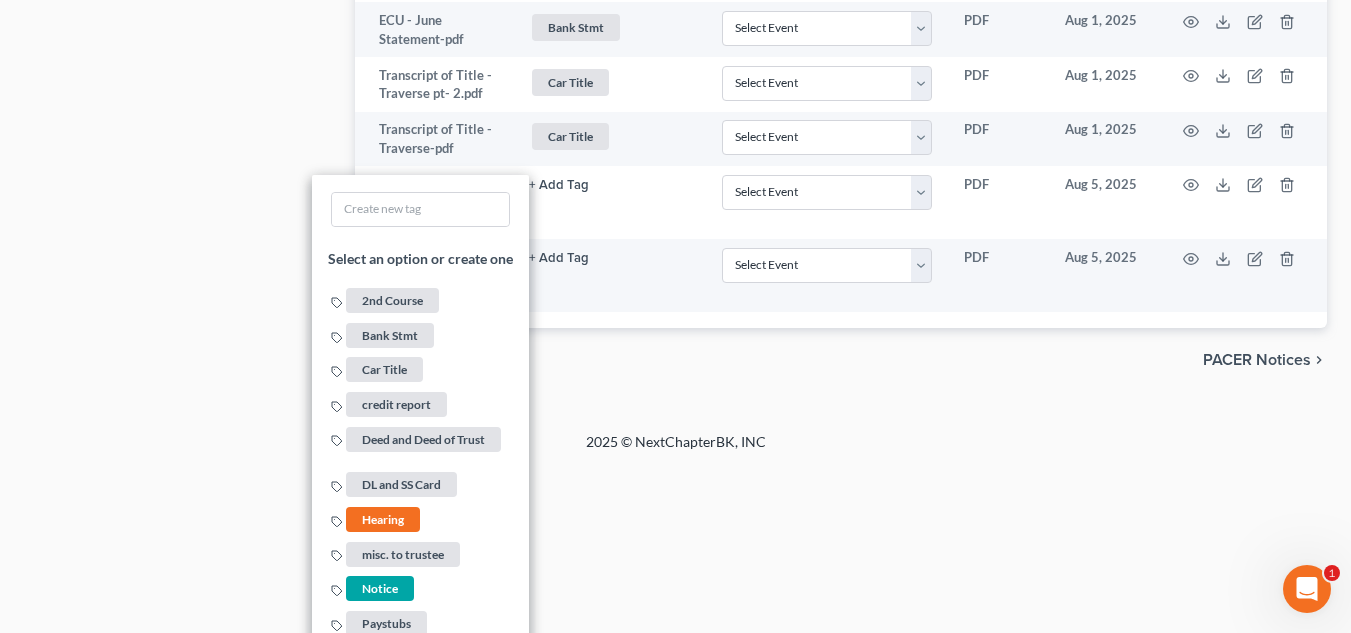 scroll, scrollTop: 2246, scrollLeft: 0, axis: vertical 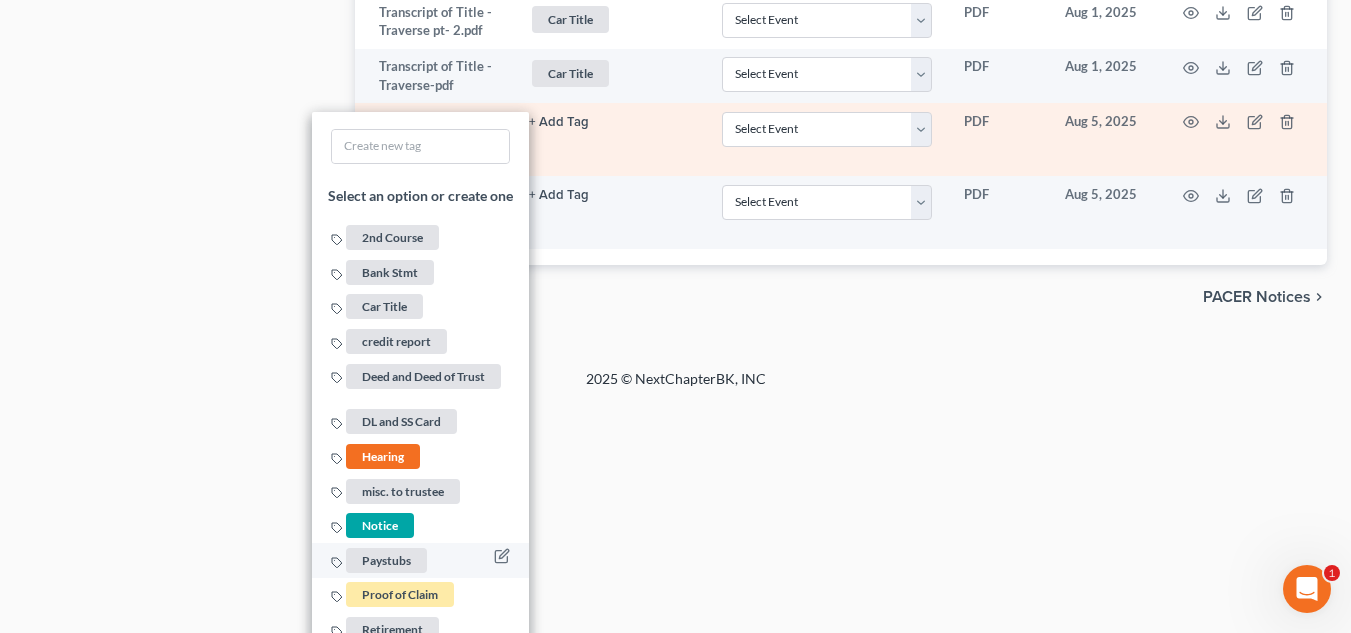 click on "Paystubs" at bounding box center (386, 560) 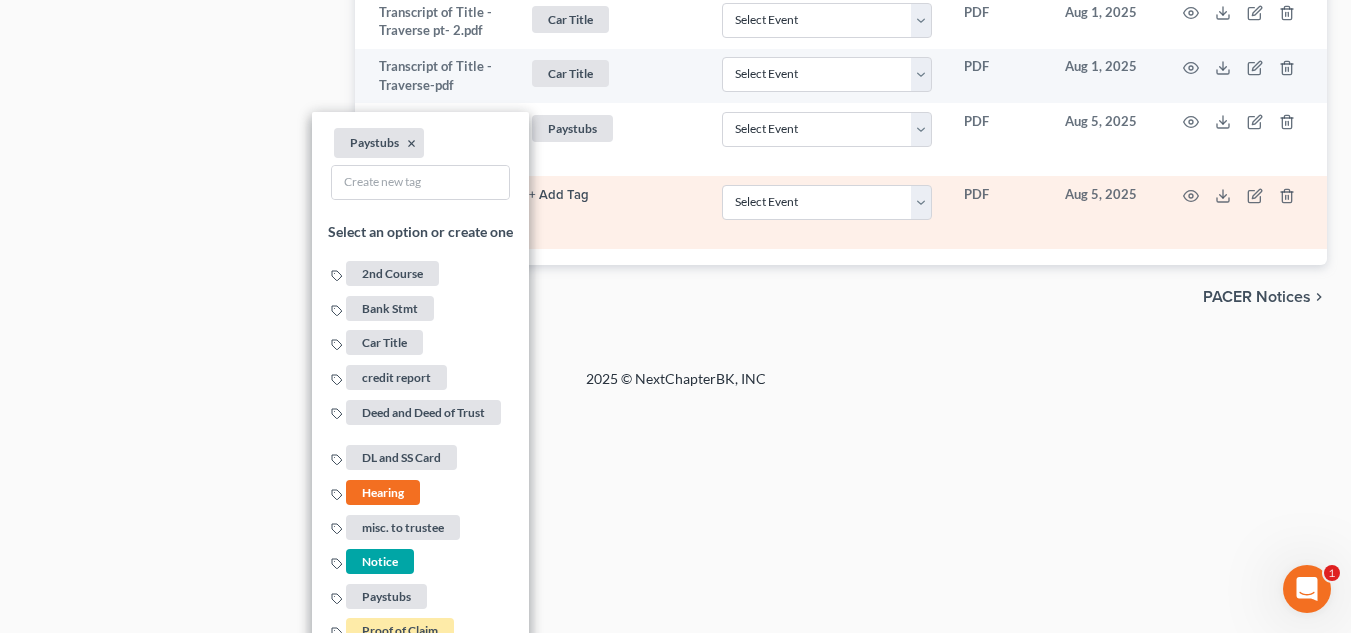 click on "+ Add Tag" at bounding box center [559, -1694] 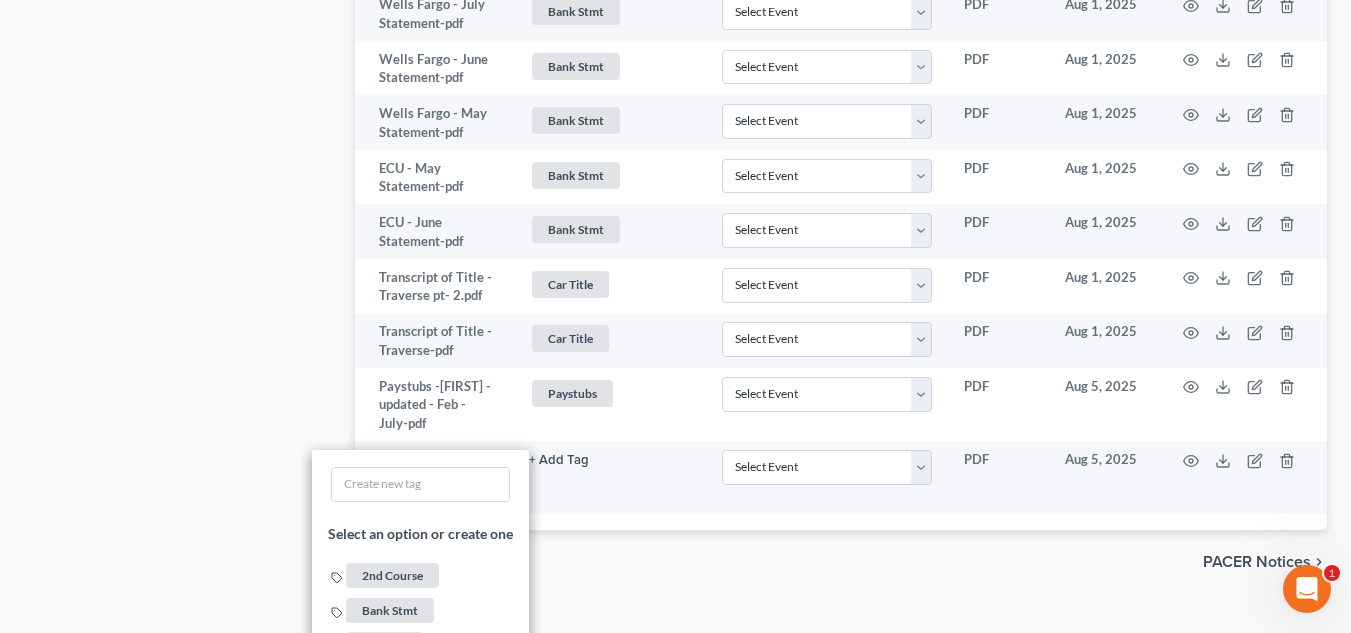 scroll, scrollTop: 2338, scrollLeft: 0, axis: vertical 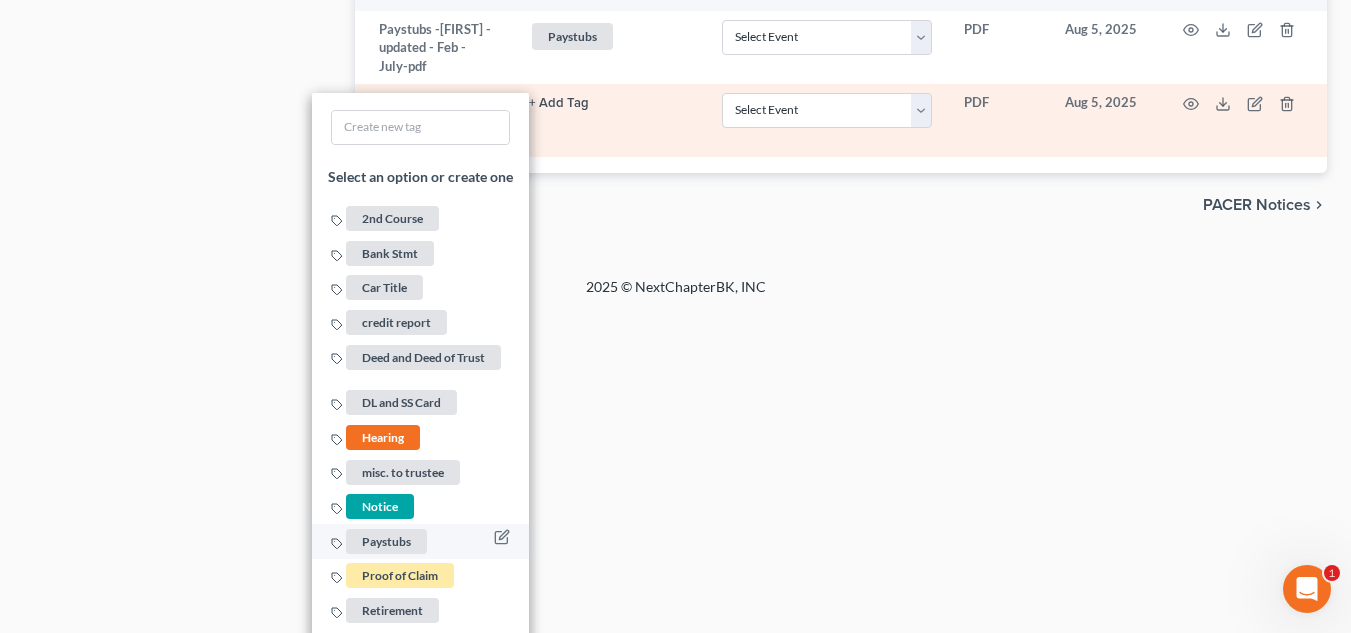 click on "Paystubs" at bounding box center [386, 541] 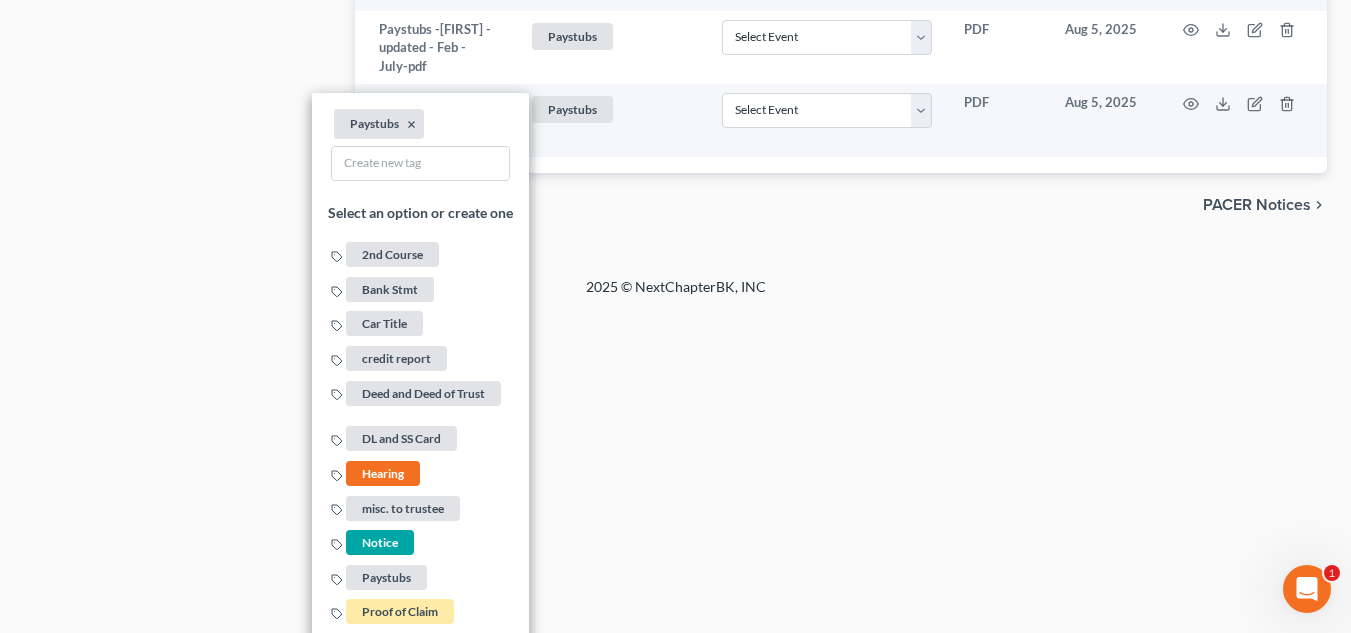 click on "Home New Case Client Portal Directory Cases Farthing Legal, PC mikayla@farthing.legal My Account Settings Plan + Billing Account Add-Ons Help Center Webinars Training Videos What's new Log out New Case Home Client Portal Directory Cases         - No Result - See all results Or Press Enter... Help Help Center Webinars Training Videos What's new Farthing Legal, PC Farthing Legal, PC mikayla@farthing.legal My Account Settings Plan + Billing Account Add-Ons Log out 	 McCracken, Jeremy & Makayla Upgraded Chapter Chapter  7 Status Lead District VAWB Preview Petition Navigation
Case Dashboard
Payments
Invoices
Payments" at bounding box center [675, -1013] 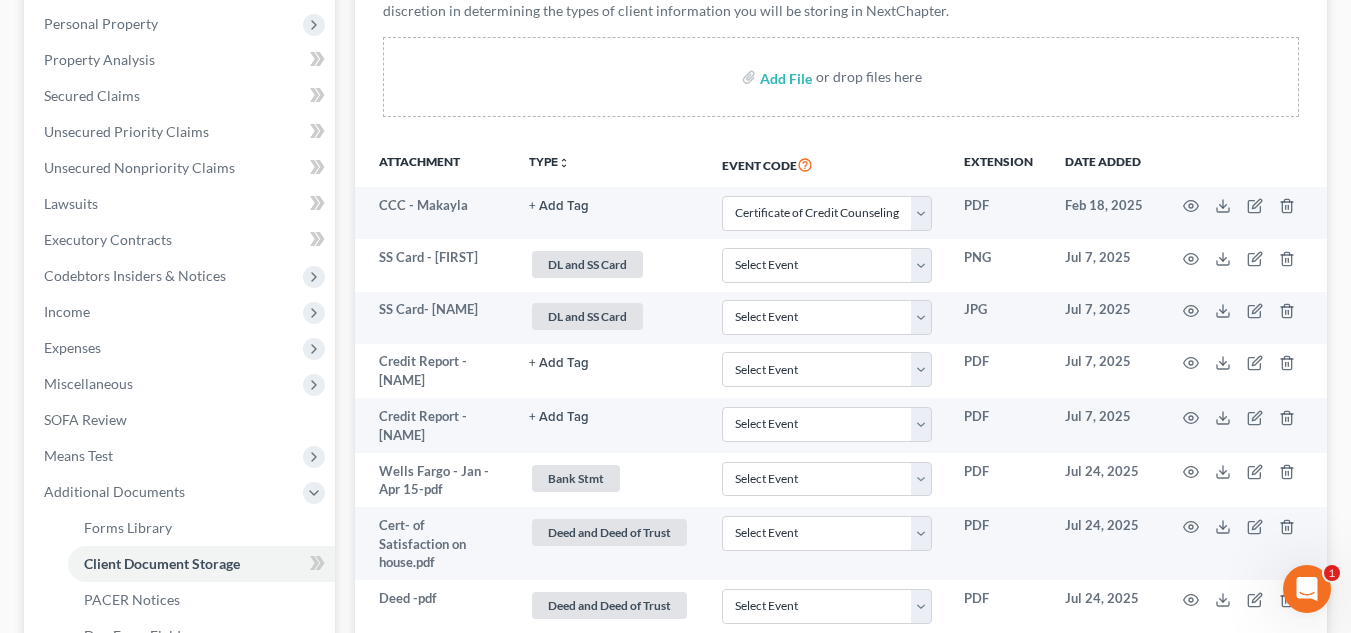 scroll, scrollTop: 289, scrollLeft: 0, axis: vertical 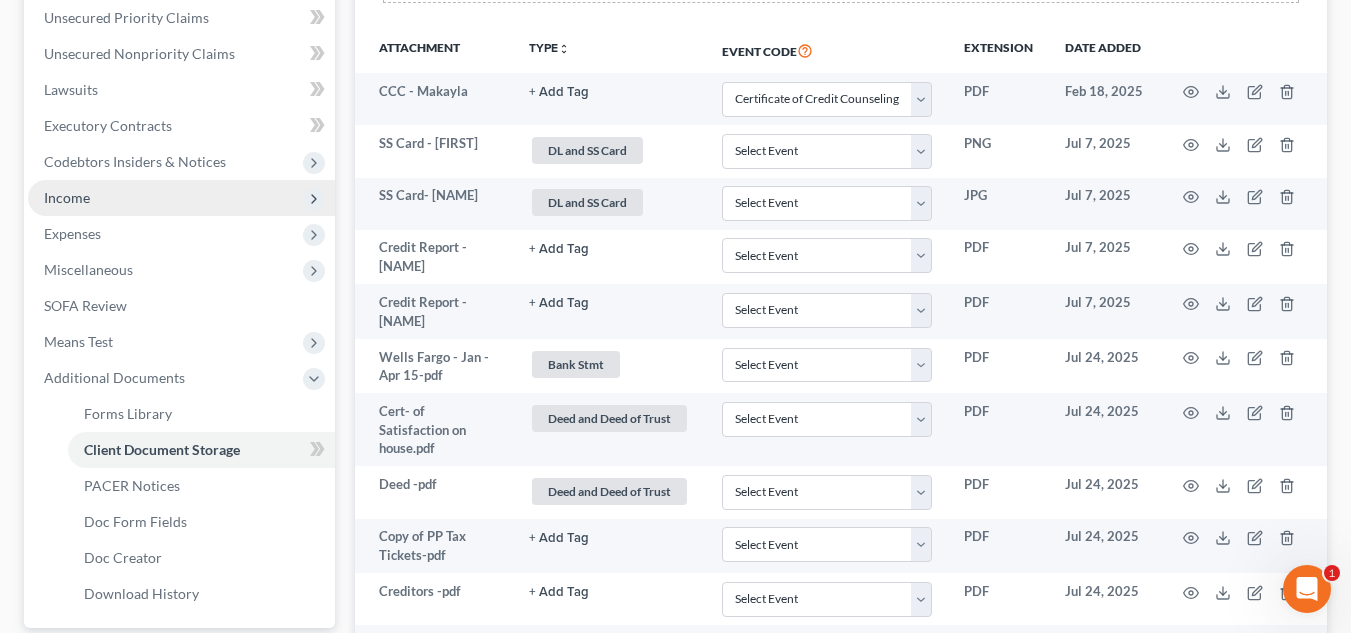 click on "Income" at bounding box center (181, 198) 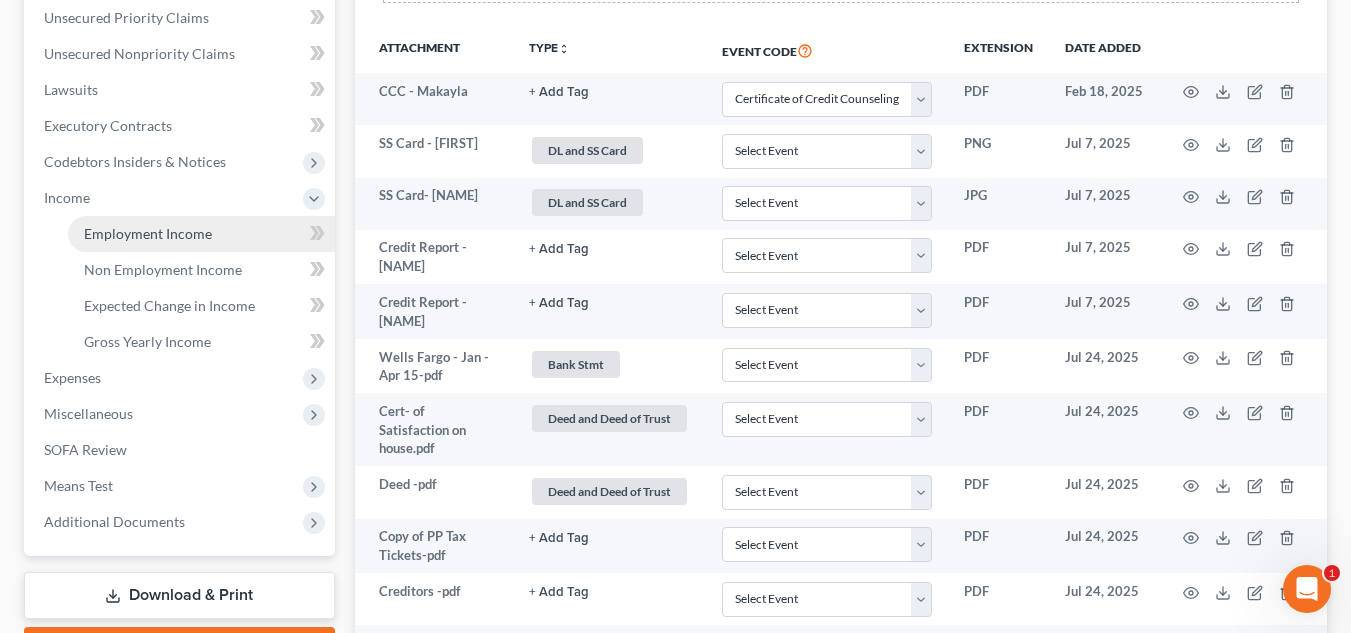 click on "Employment Income" at bounding box center [148, 233] 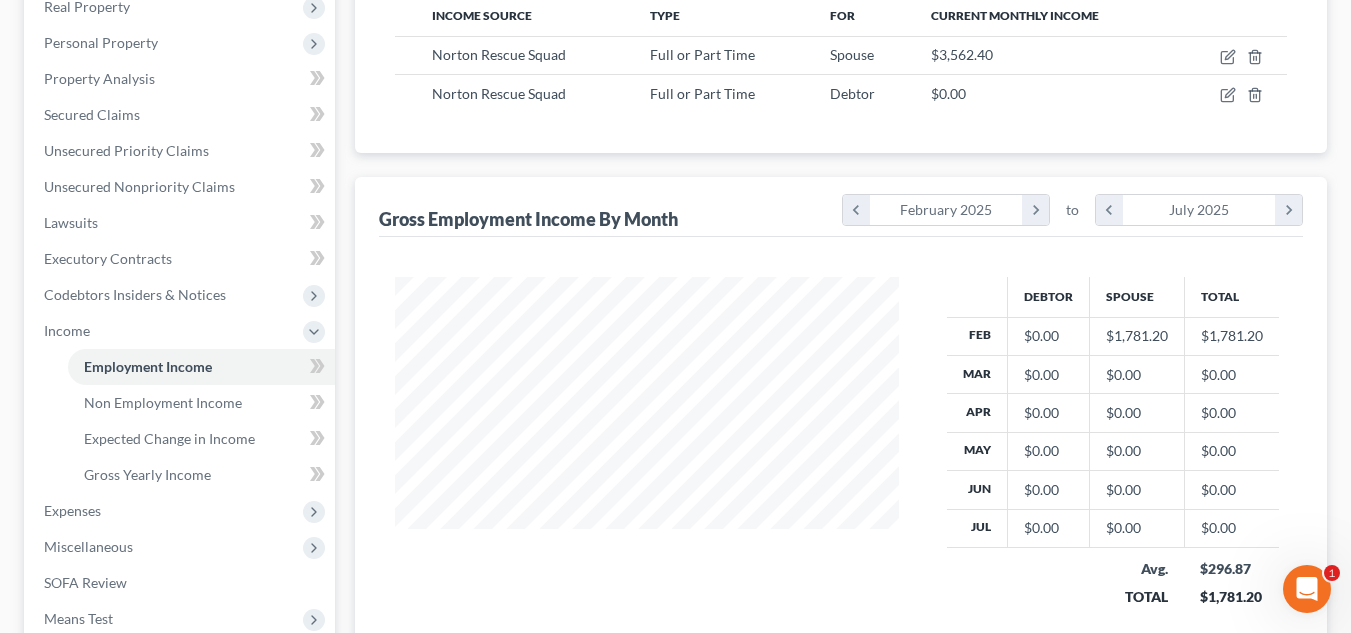 scroll, scrollTop: 87, scrollLeft: 0, axis: vertical 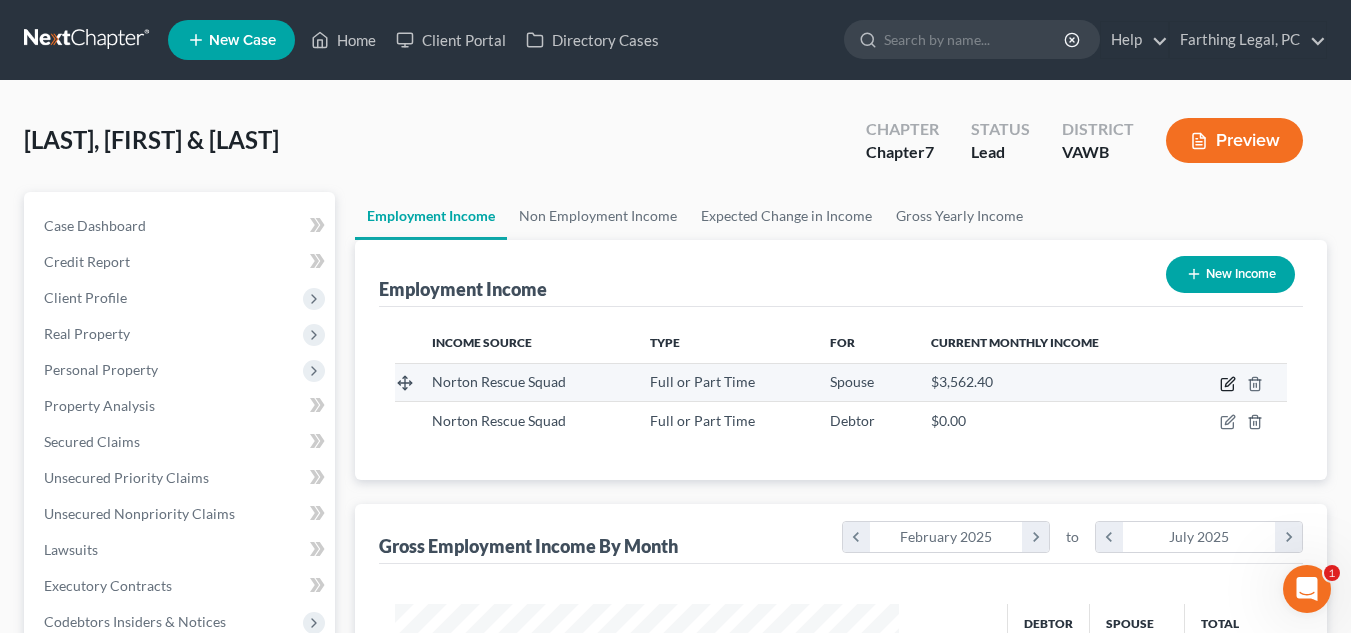 click 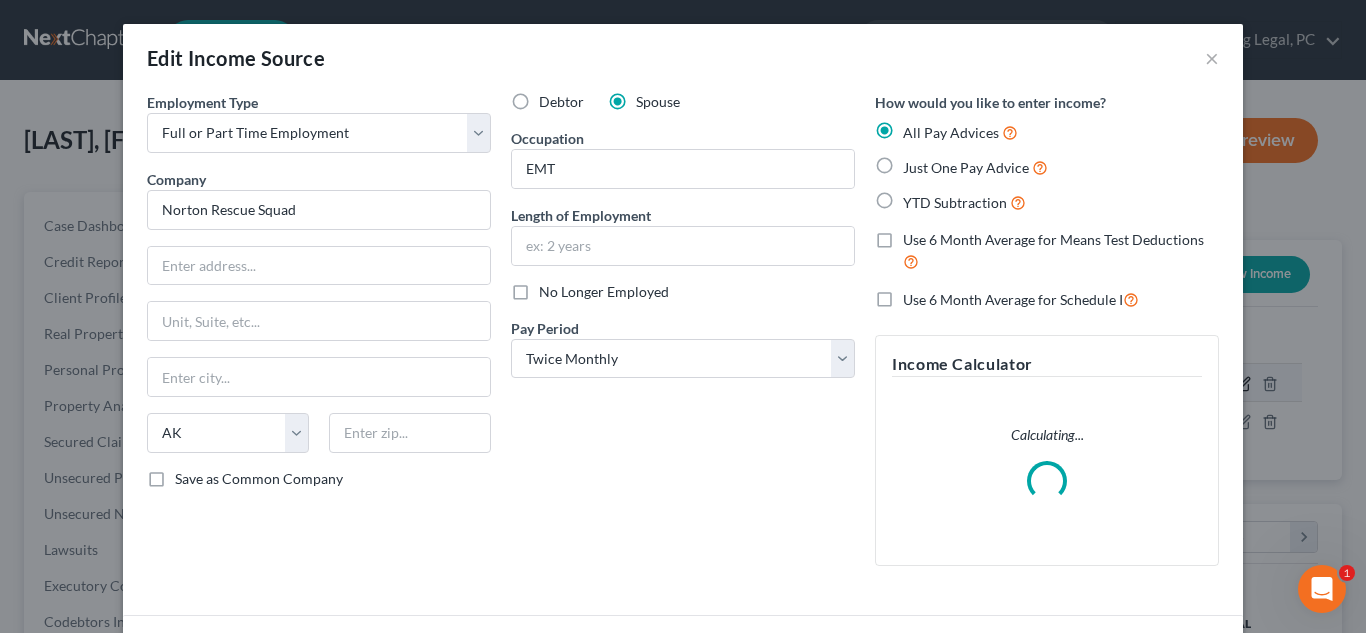scroll, scrollTop: 999642, scrollLeft: 999450, axis: both 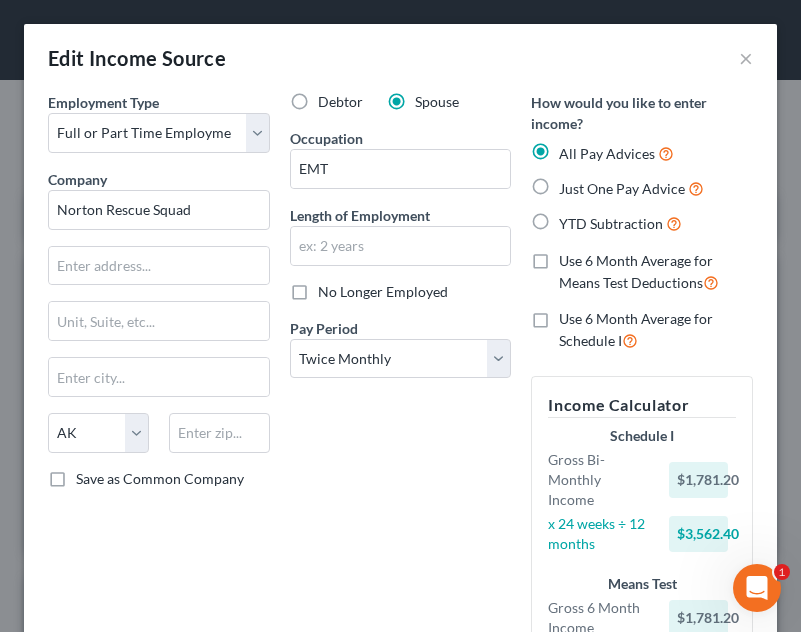 click on "Debtor Spouse Occupation EMT Length of Employment No Longer Employed
Pay Period
*
Select Monthly Twice Monthly Every Other Week Weekly" at bounding box center (401, 403) 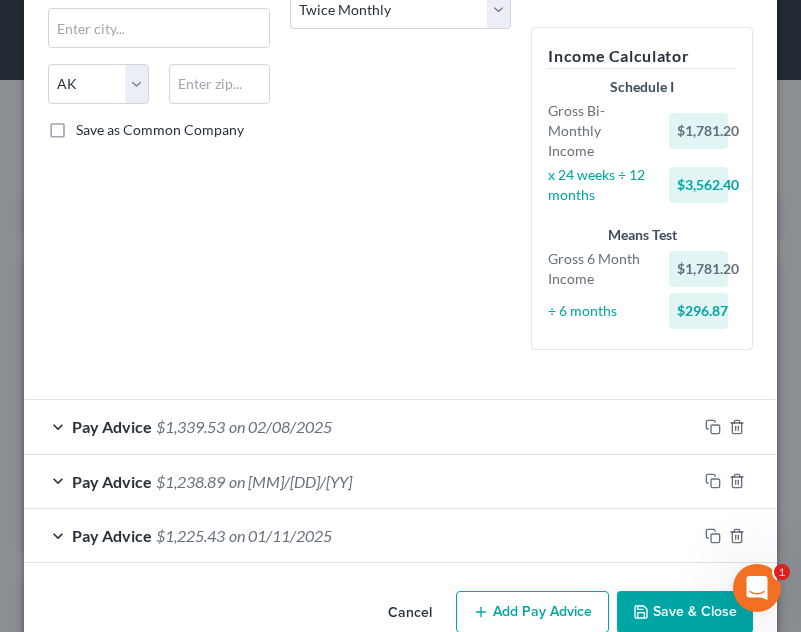 scroll, scrollTop: 359, scrollLeft: 0, axis: vertical 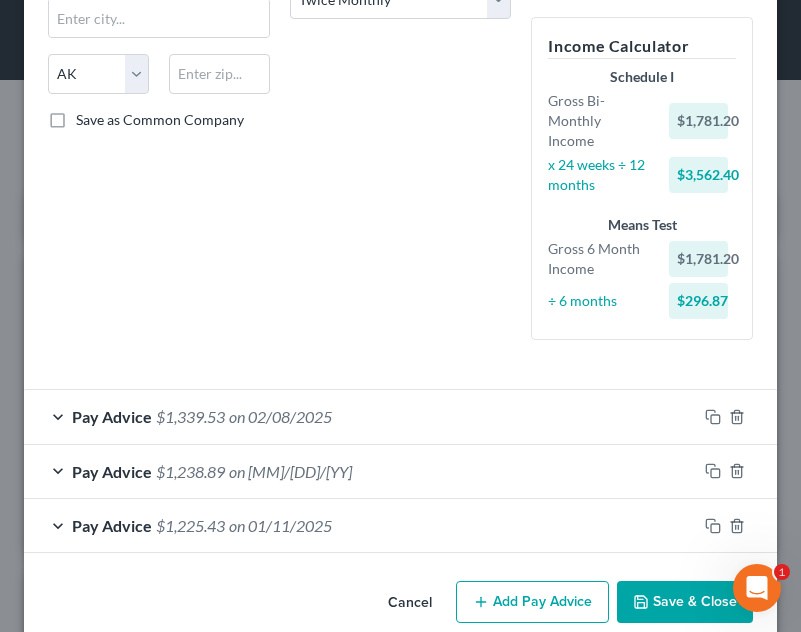 click on "Debtor Spouse Occupation EMT Length of Employment No Longer Employed
Pay Period
*
Select Monthly Twice Monthly Every Other Week Weekly" at bounding box center (401, 44) 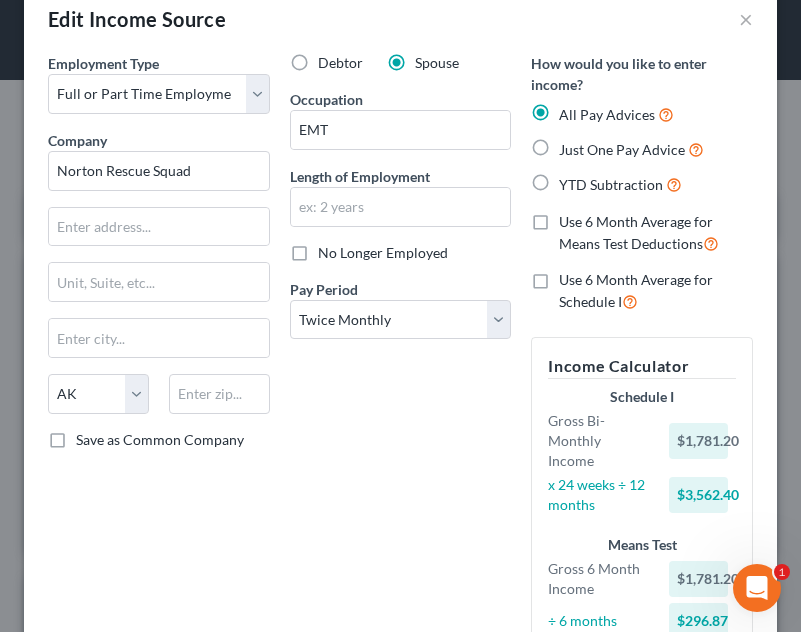 scroll, scrollTop: 0, scrollLeft: 0, axis: both 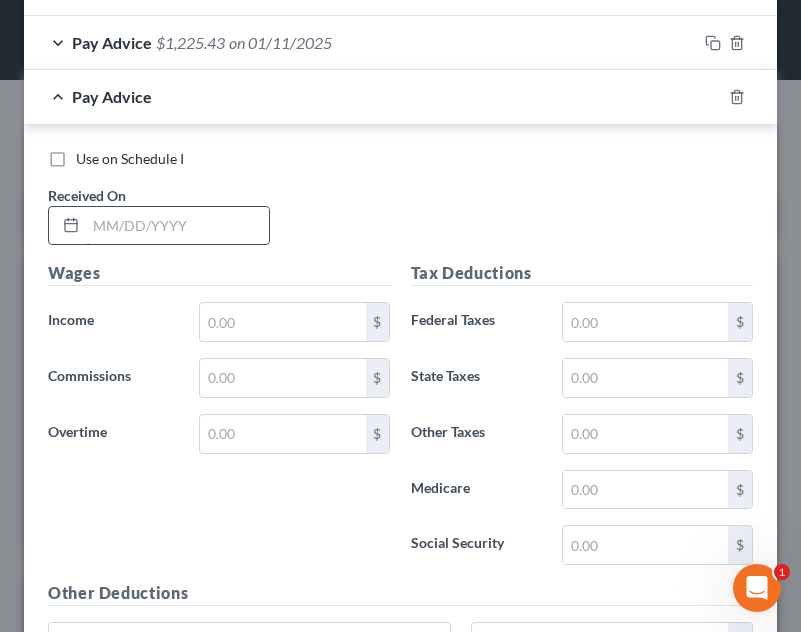 click at bounding box center (177, 226) 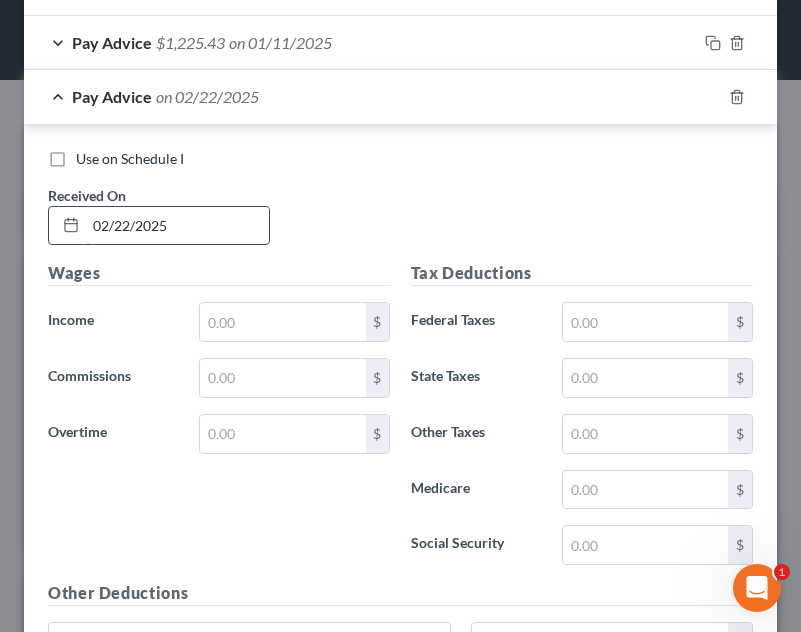 type on "02/22/2025" 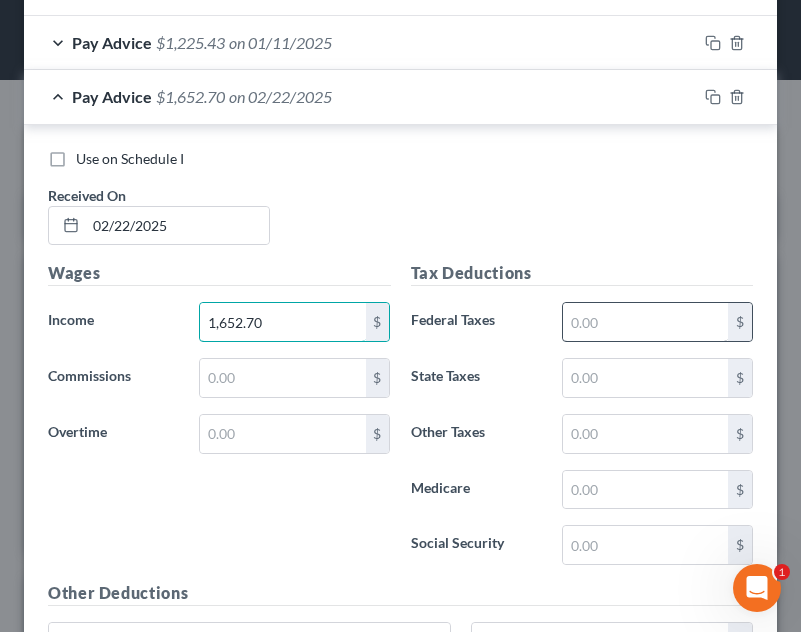 type on "1,652.70" 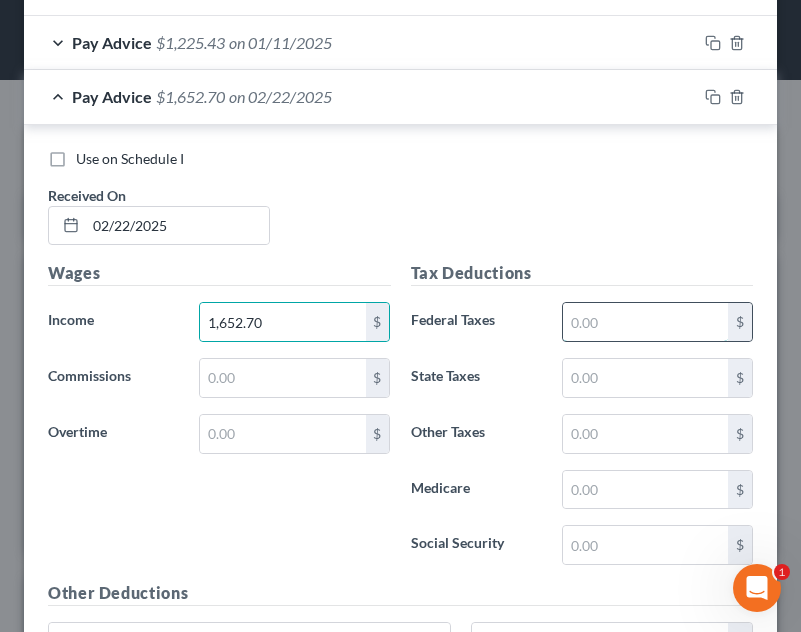 click at bounding box center [645, 322] 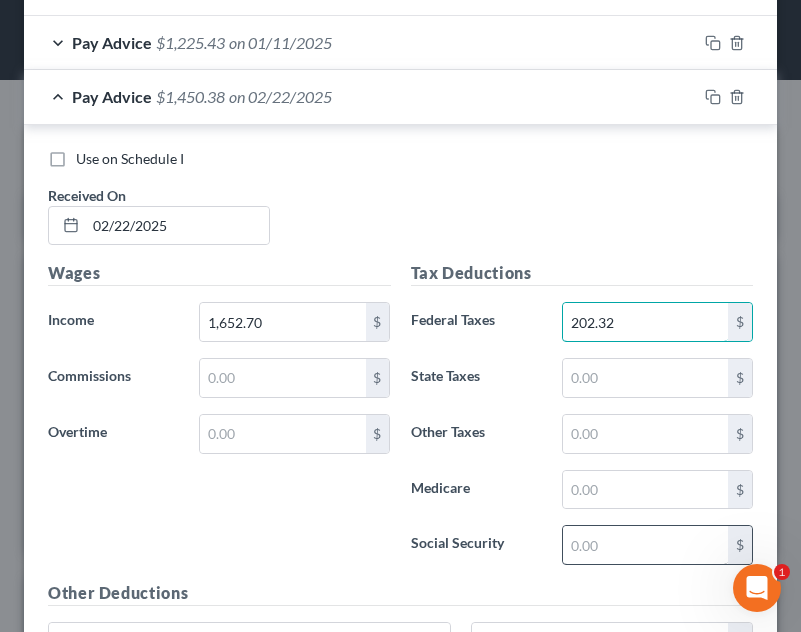 type on "202.32" 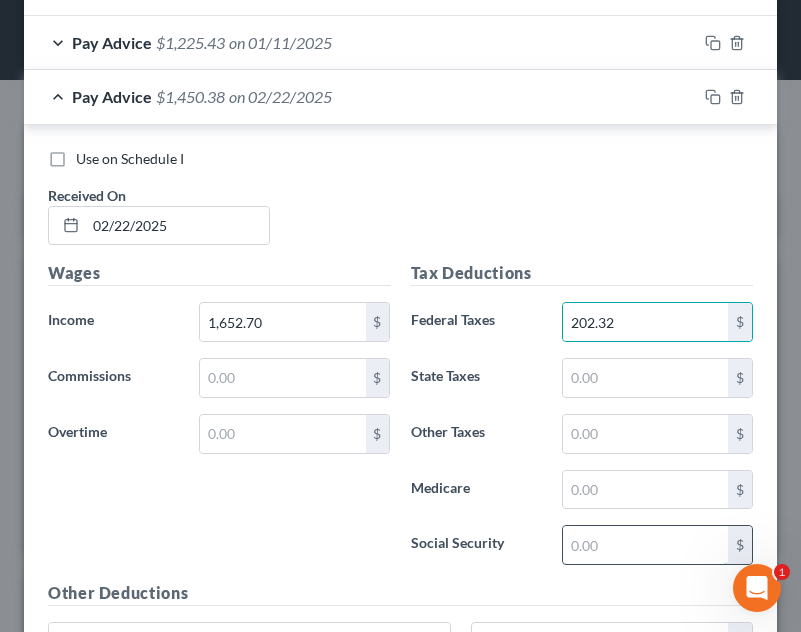 click at bounding box center [645, 545] 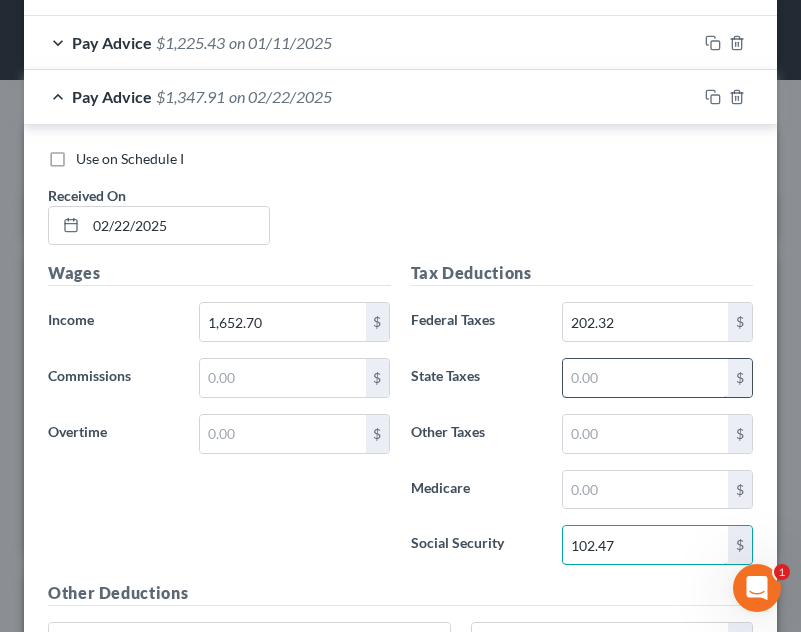 type on "102.47" 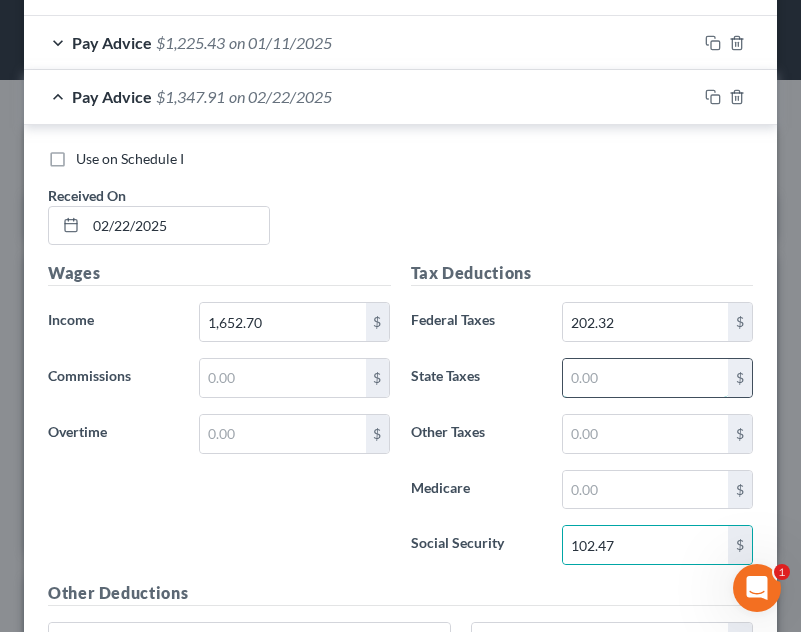 click at bounding box center (645, 378) 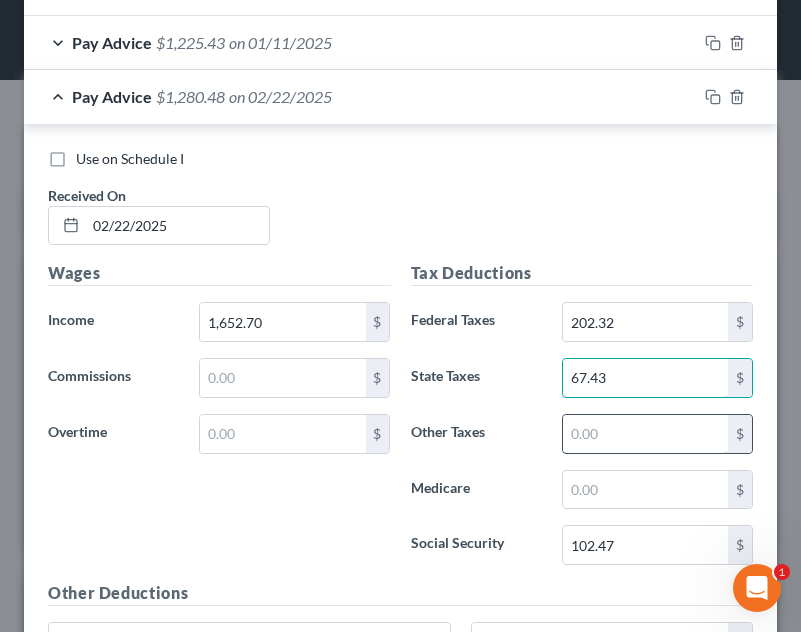 type on "67.43" 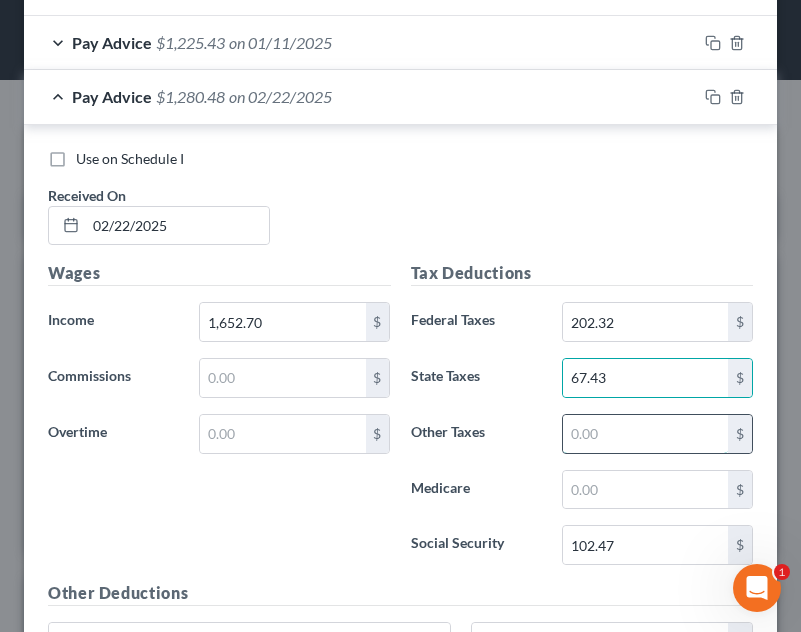 click at bounding box center [645, 434] 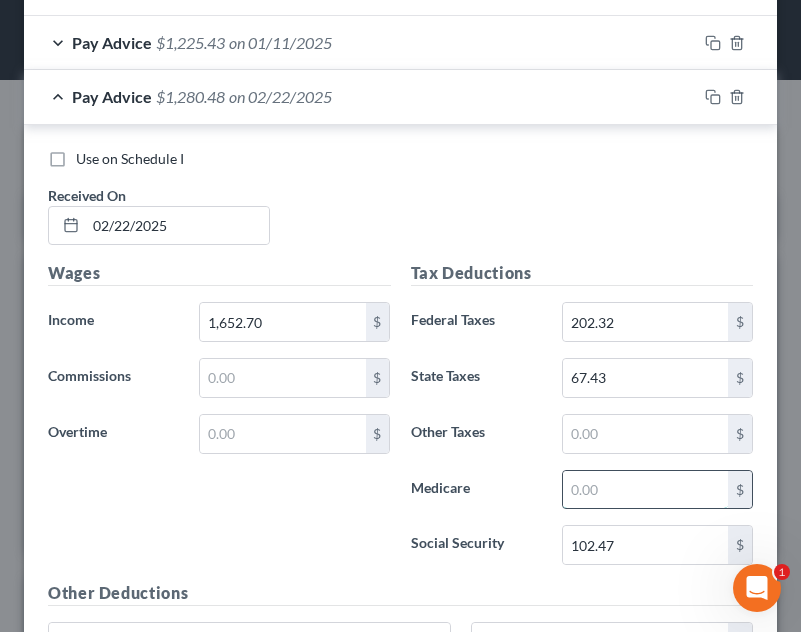 click at bounding box center (645, 490) 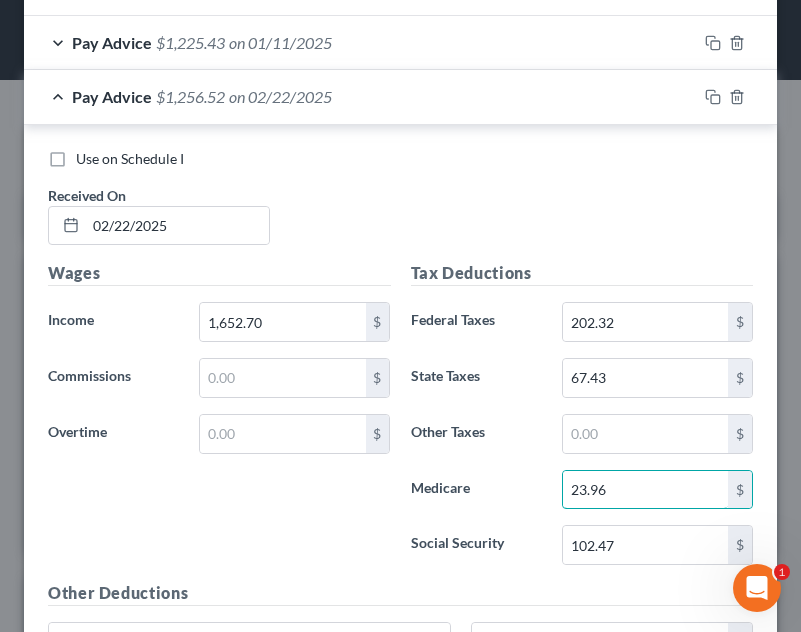 type on "23.96" 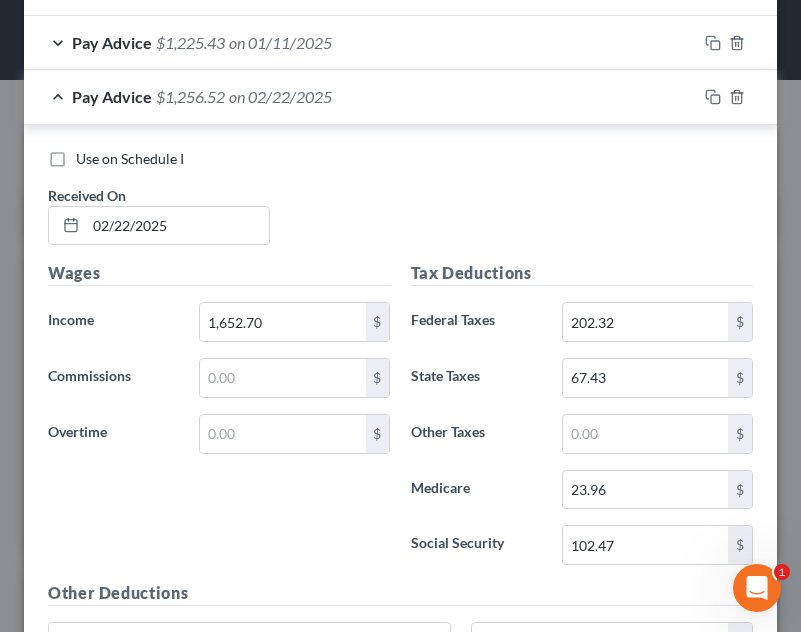 click on "Wages
Income
*
1,652.70 $ Commissions $ Overtime $" at bounding box center [219, 421] 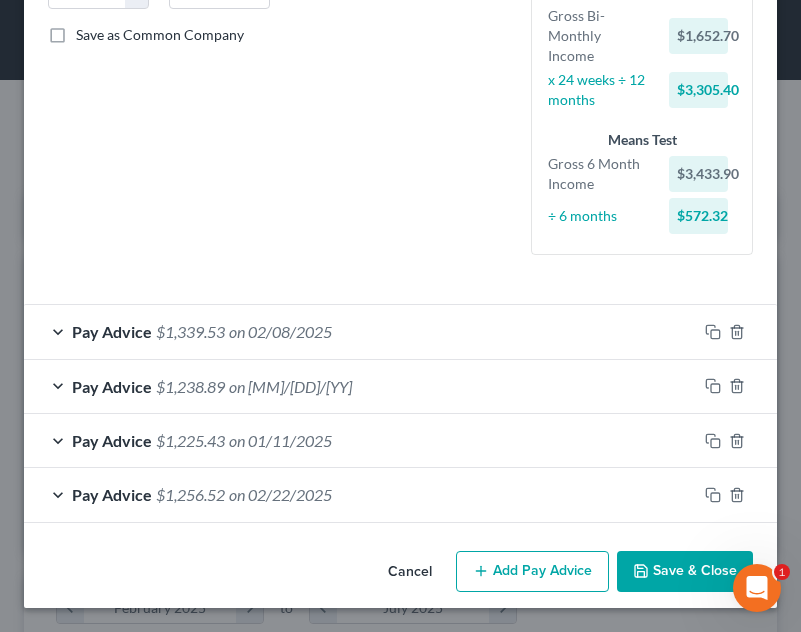 scroll, scrollTop: 444, scrollLeft: 0, axis: vertical 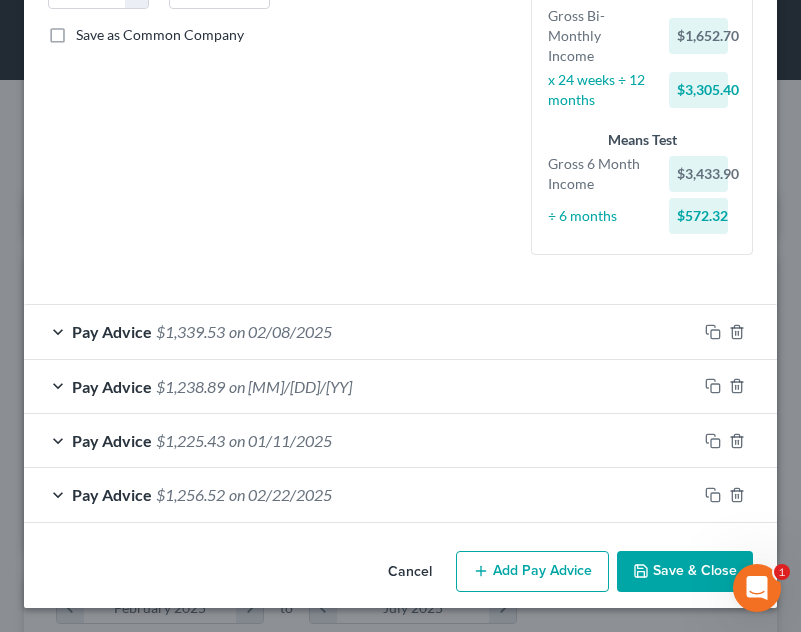 click on "Add Pay Advice" at bounding box center [532, 572] 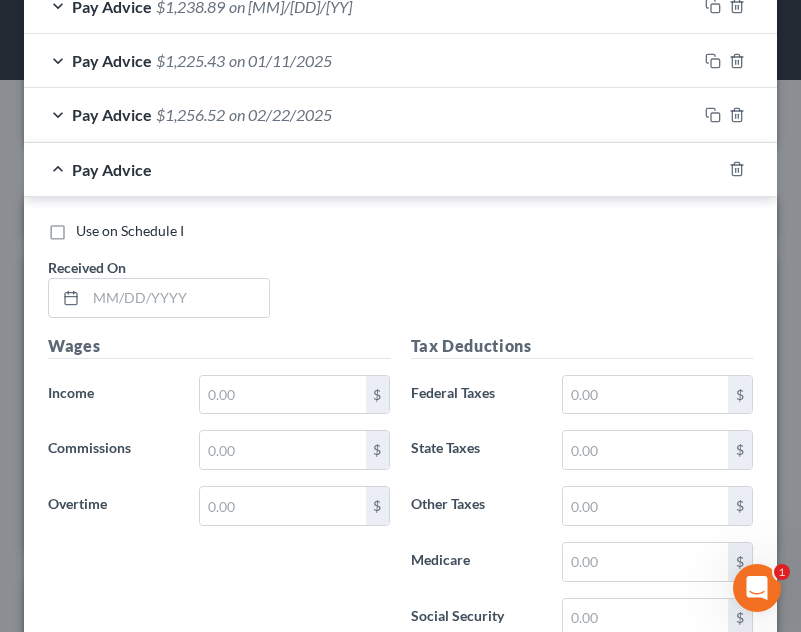 scroll, scrollTop: 856, scrollLeft: 0, axis: vertical 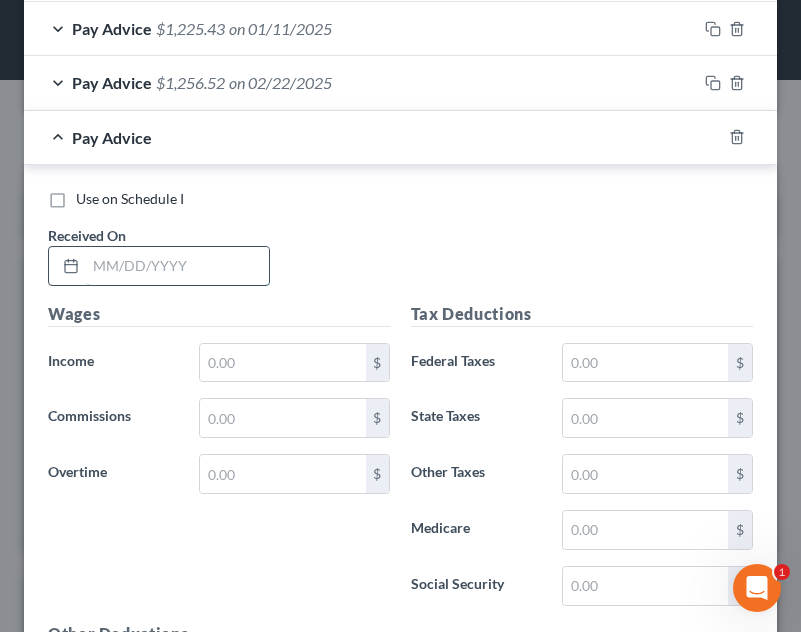 click at bounding box center [177, 266] 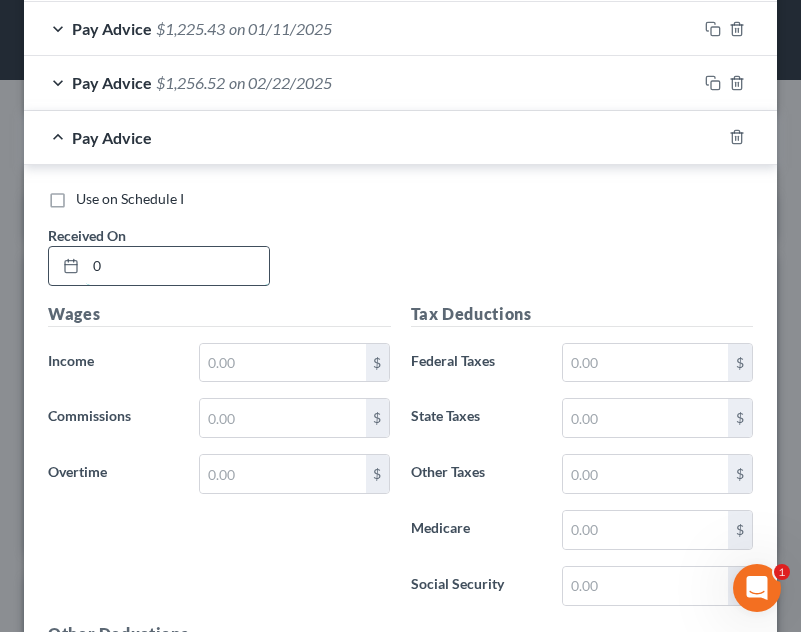 type on "0" 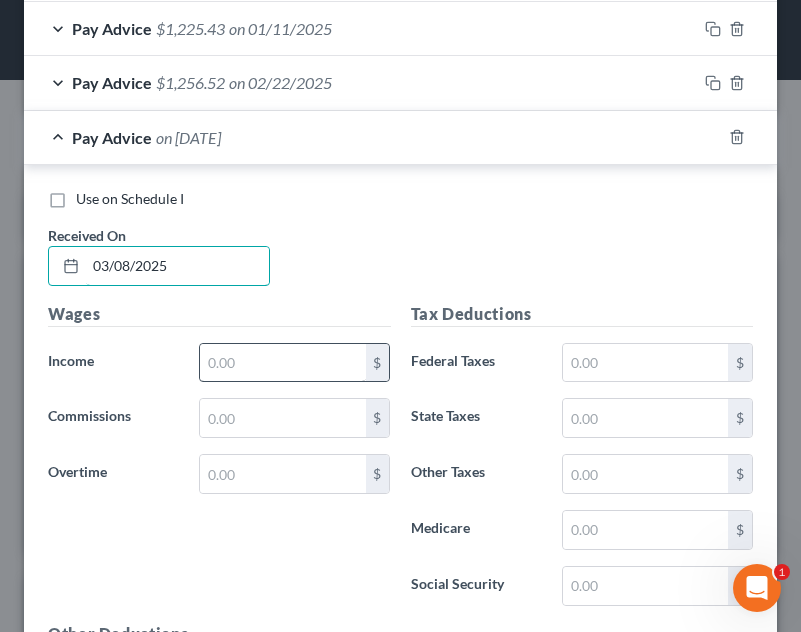type on "03/08/2025" 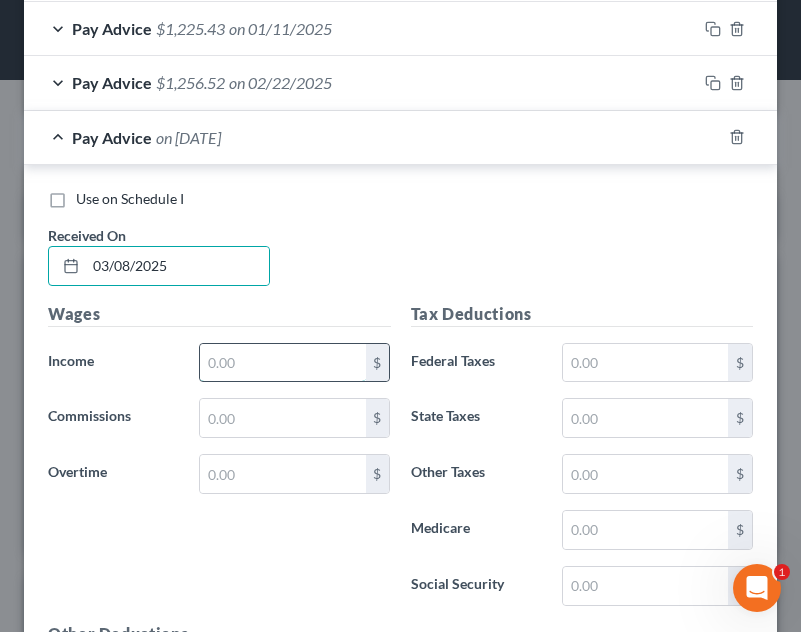 click at bounding box center [282, 363] 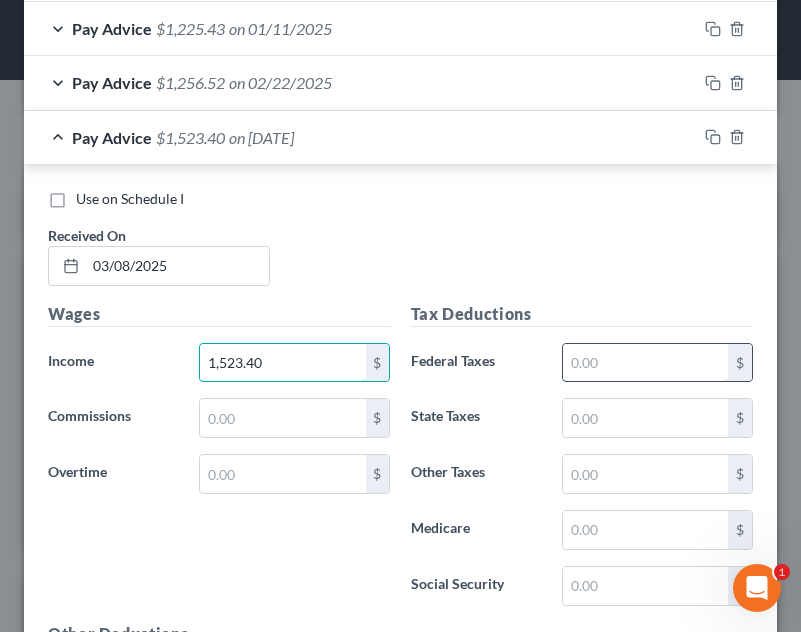 type on "1,523.40" 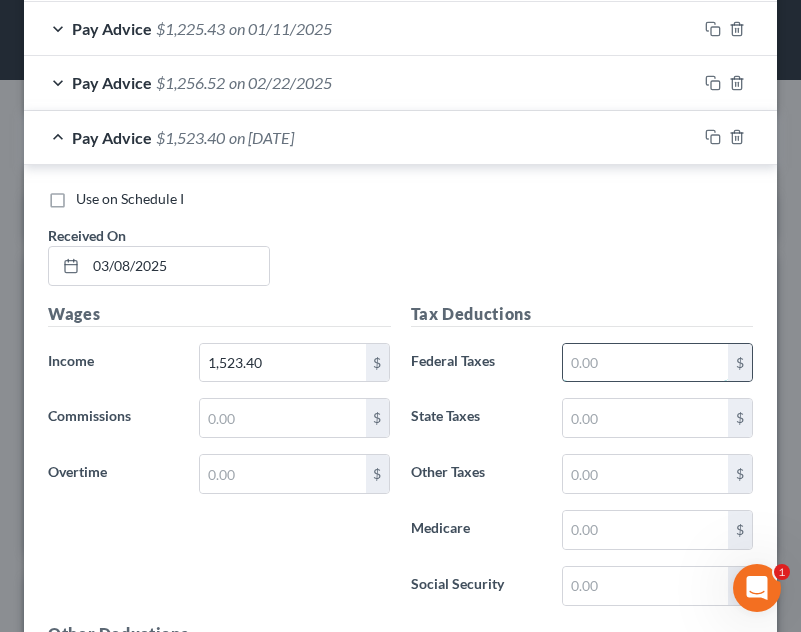 click at bounding box center (645, 363) 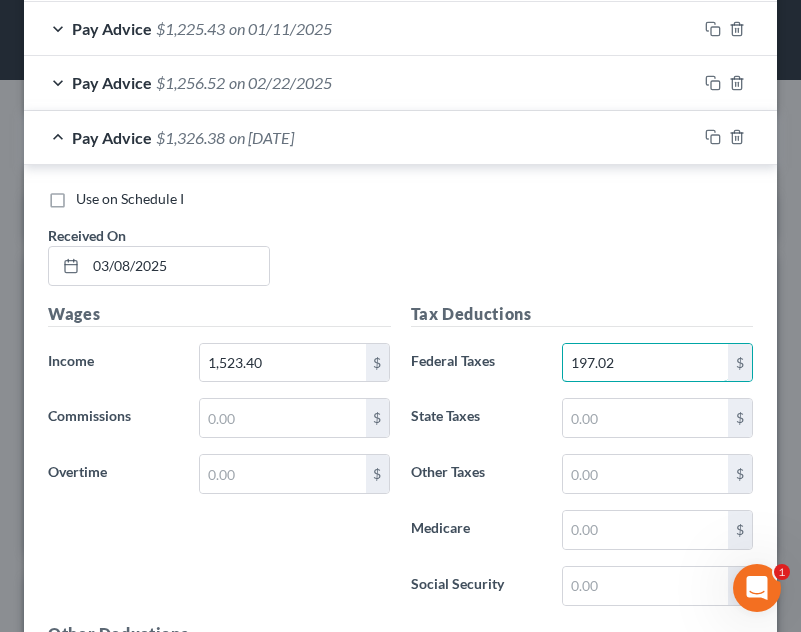 type on "197.02" 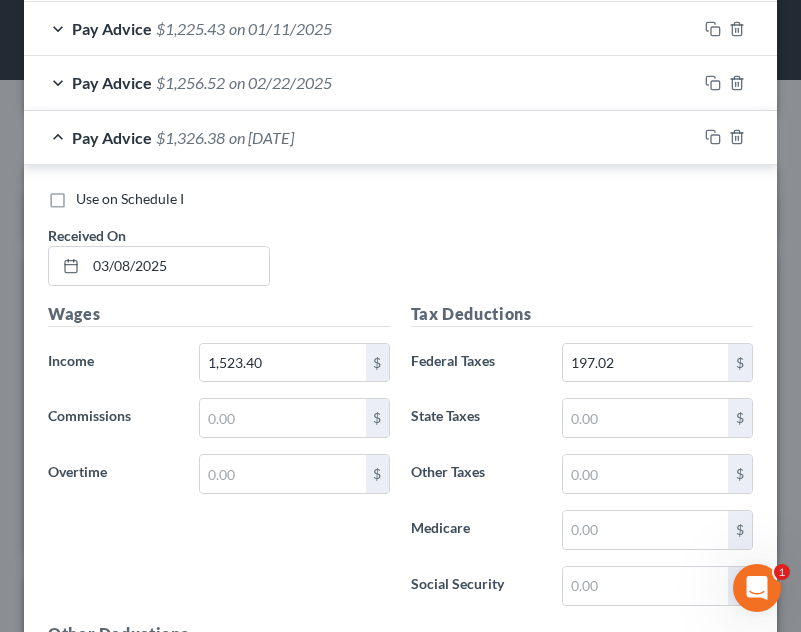 click on "Tax Deductions Federal Taxes 197.02 $ State Taxes $ Other Taxes $ Medicare $ Social Security $" at bounding box center (582, 462) 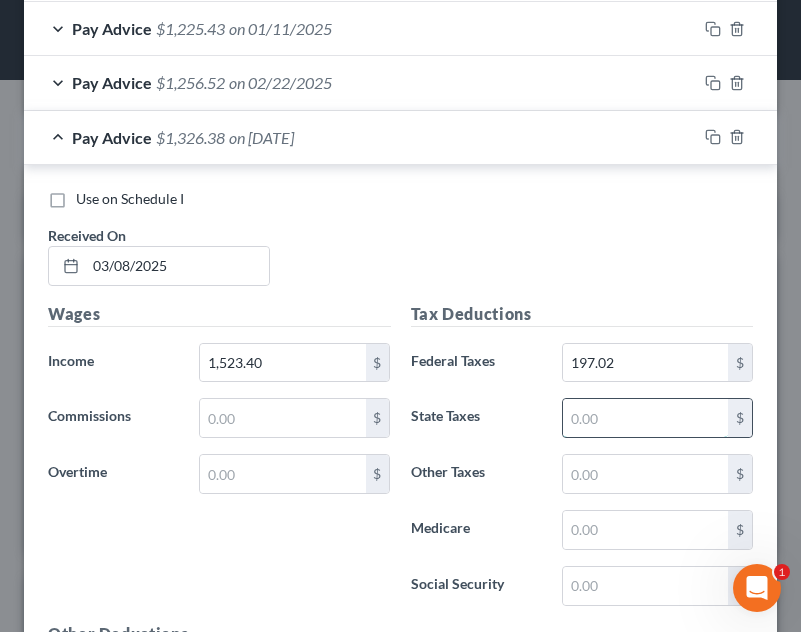 click at bounding box center [645, 418] 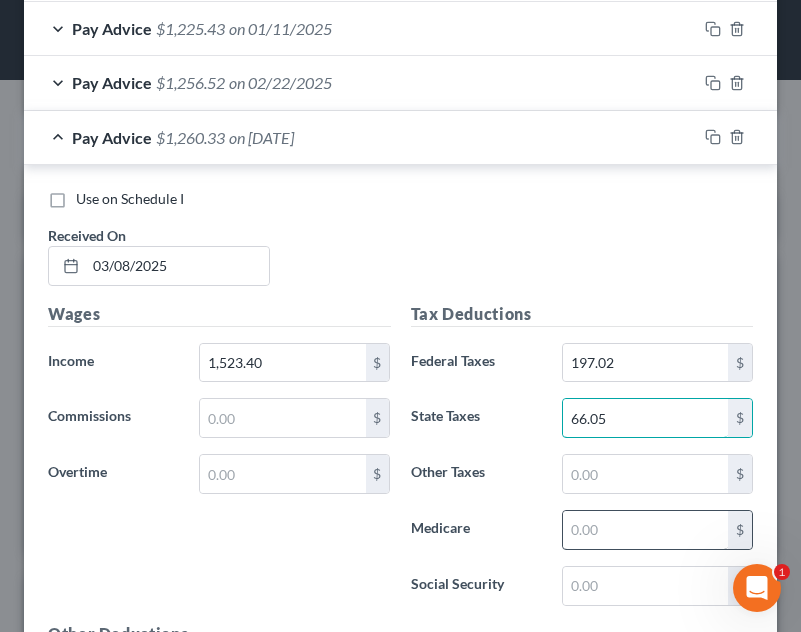 type on "66.05" 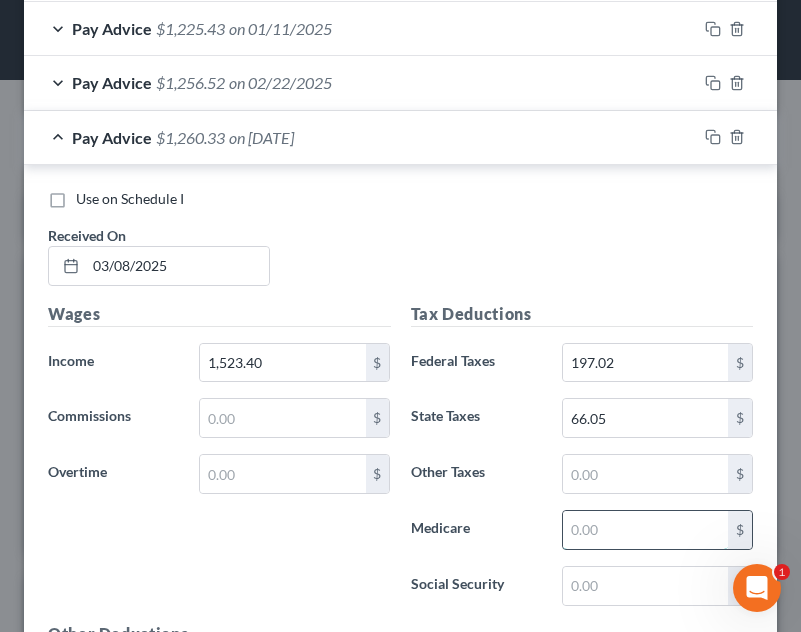 click at bounding box center (645, 530) 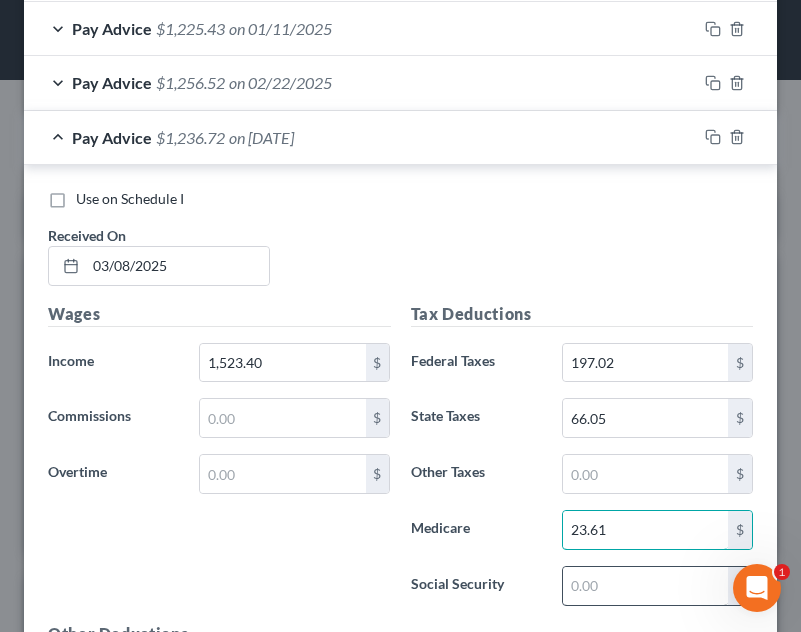 type on "23.61" 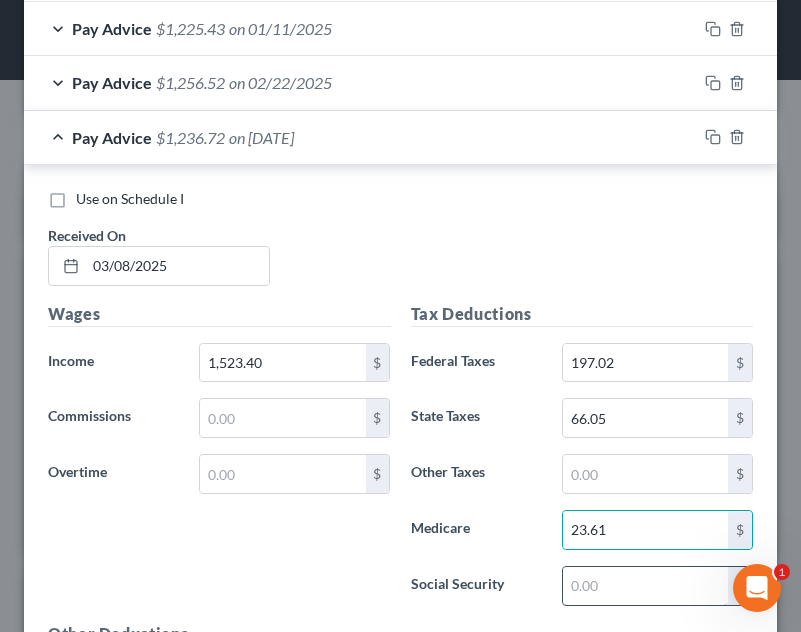 click at bounding box center (645, 586) 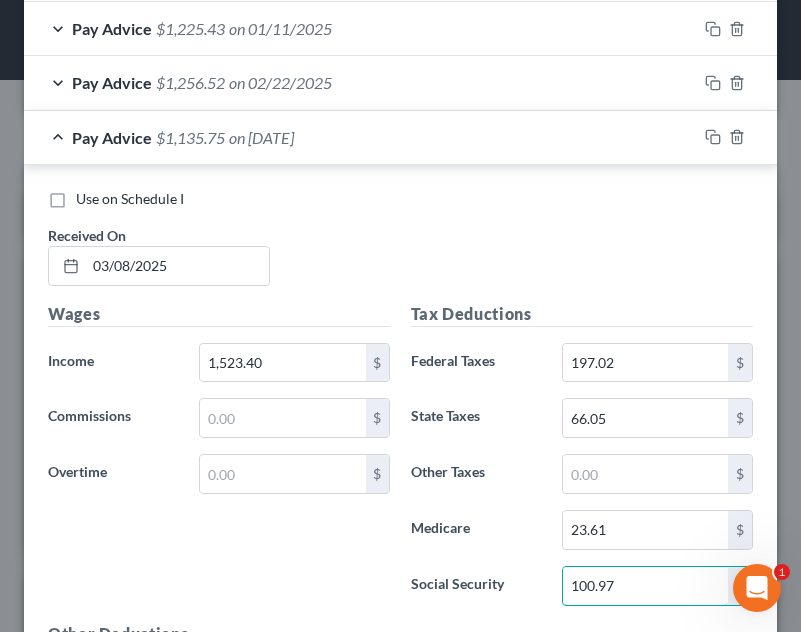 type on "100.97" 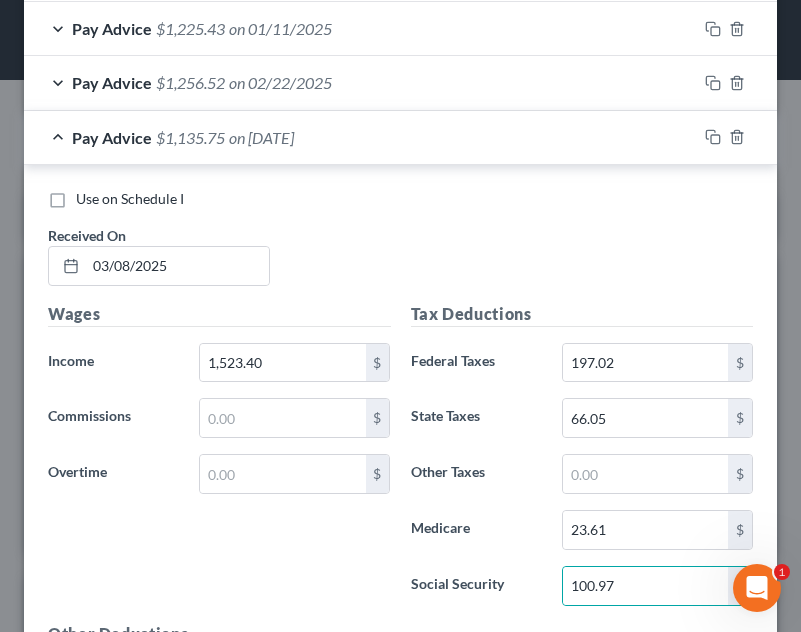 click on "Pay Advice $1,135.75 on 03/08/2025" at bounding box center (360, 137) 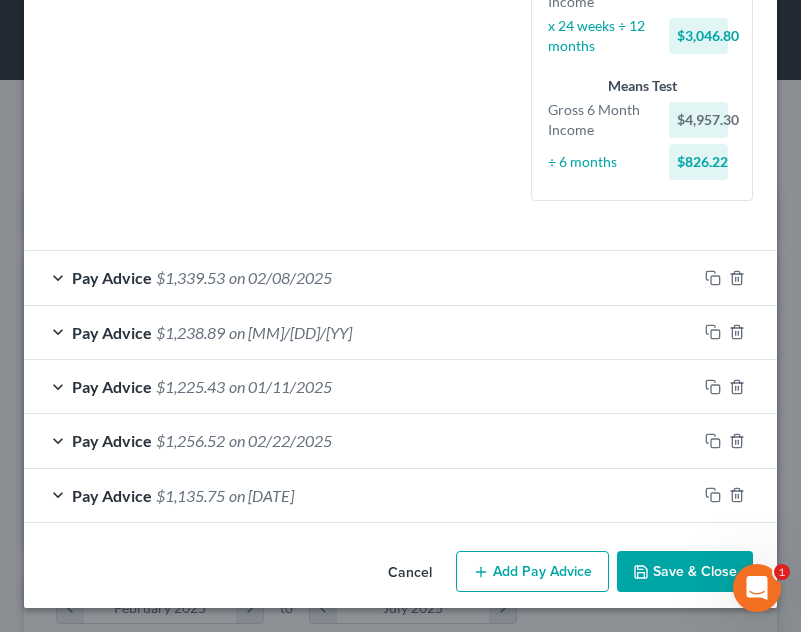 scroll, scrollTop: 498, scrollLeft: 0, axis: vertical 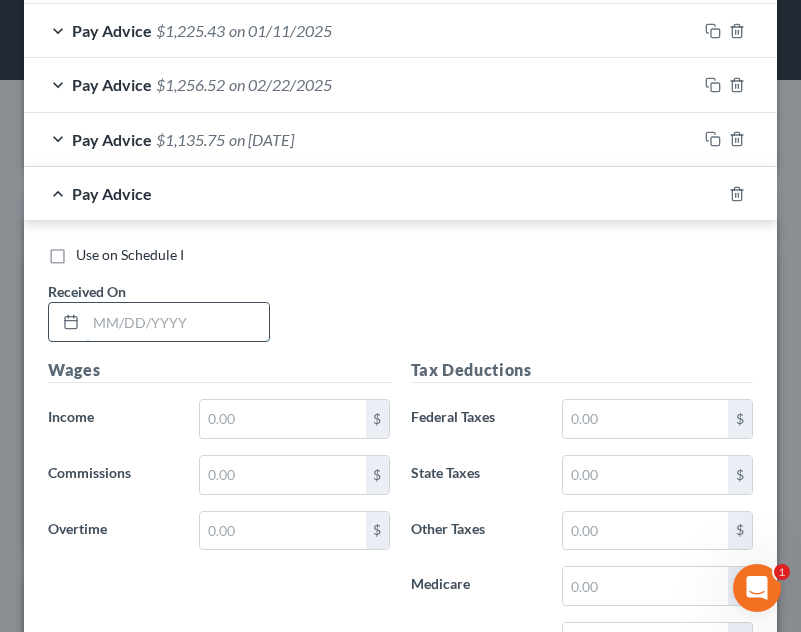 click at bounding box center (177, 322) 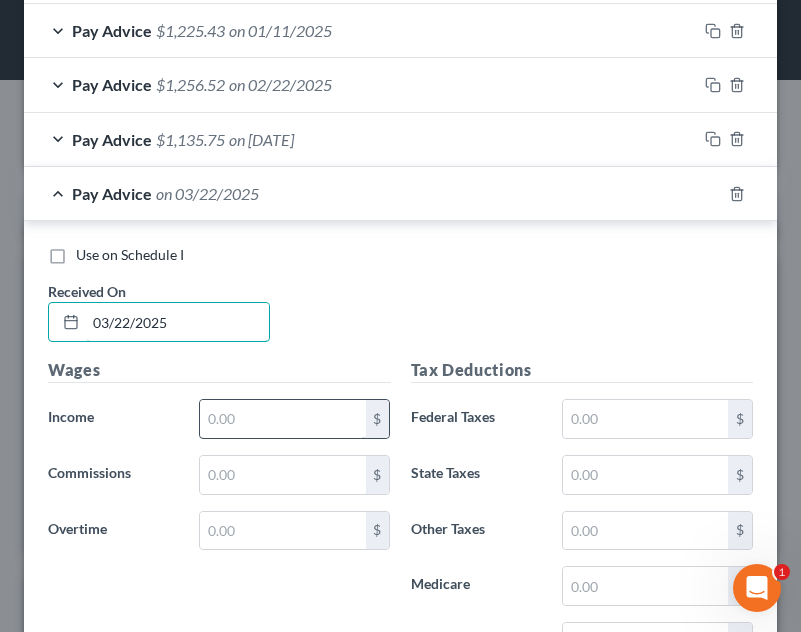 type on "03/22/2025" 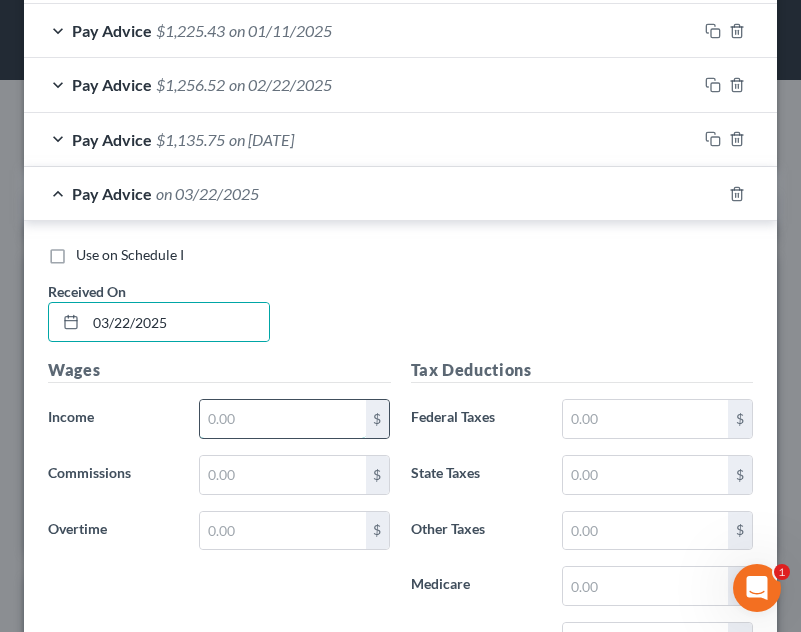 click at bounding box center [282, 419] 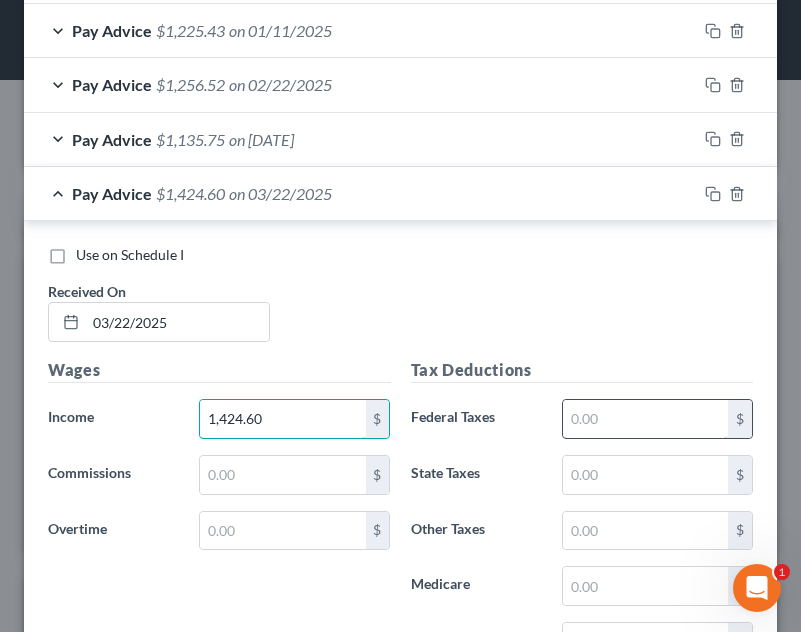 type on "1,424.60" 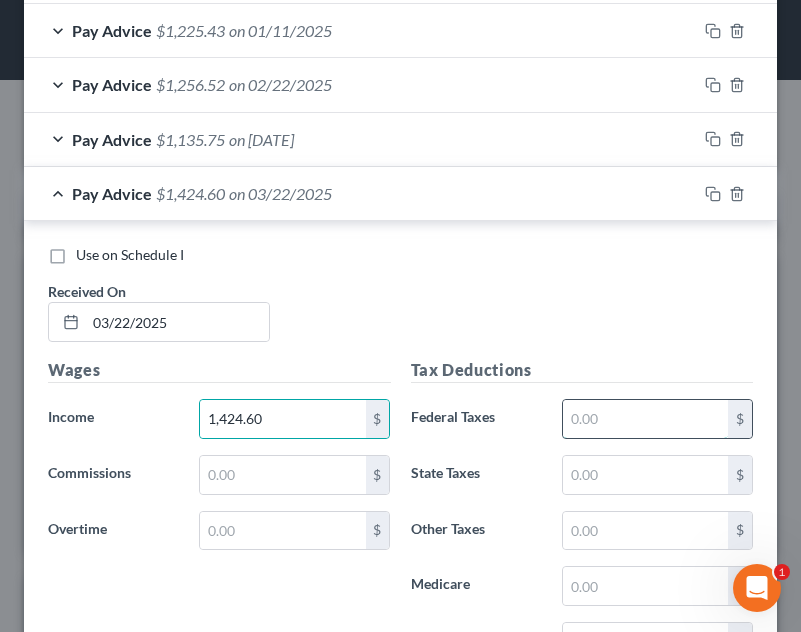 click at bounding box center [645, 419] 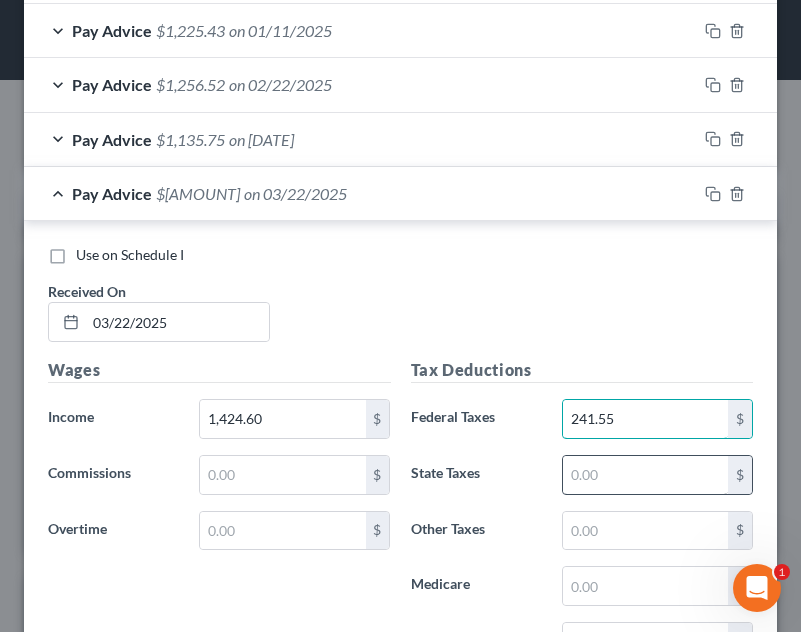 type on "241.55" 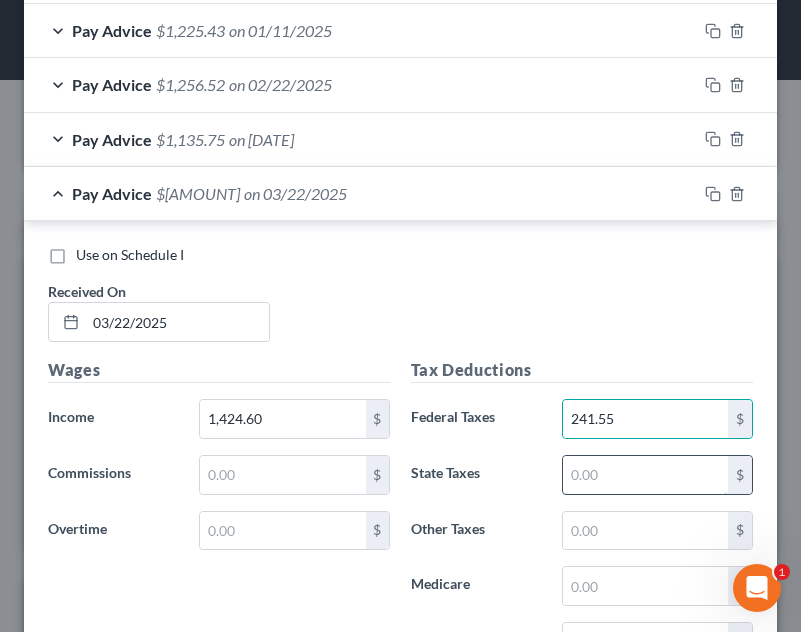 click at bounding box center (645, 475) 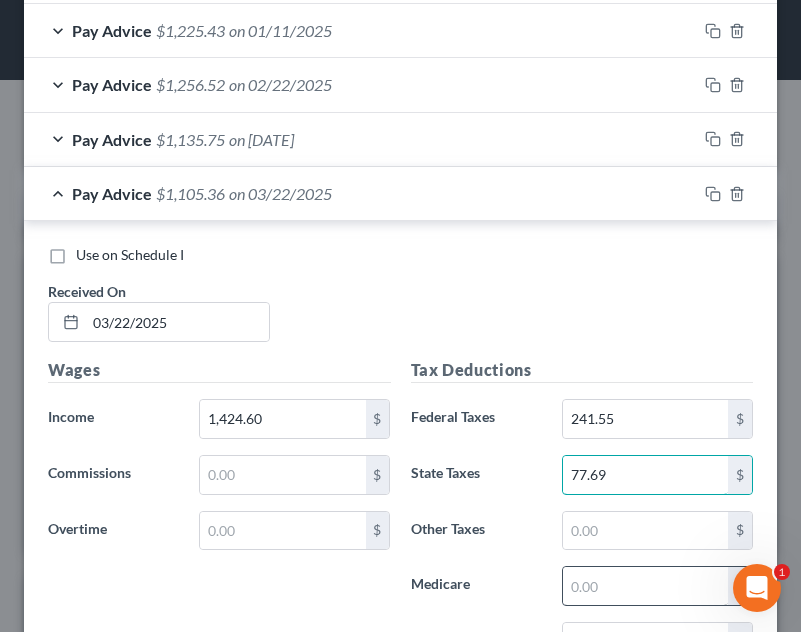 type on "77.69" 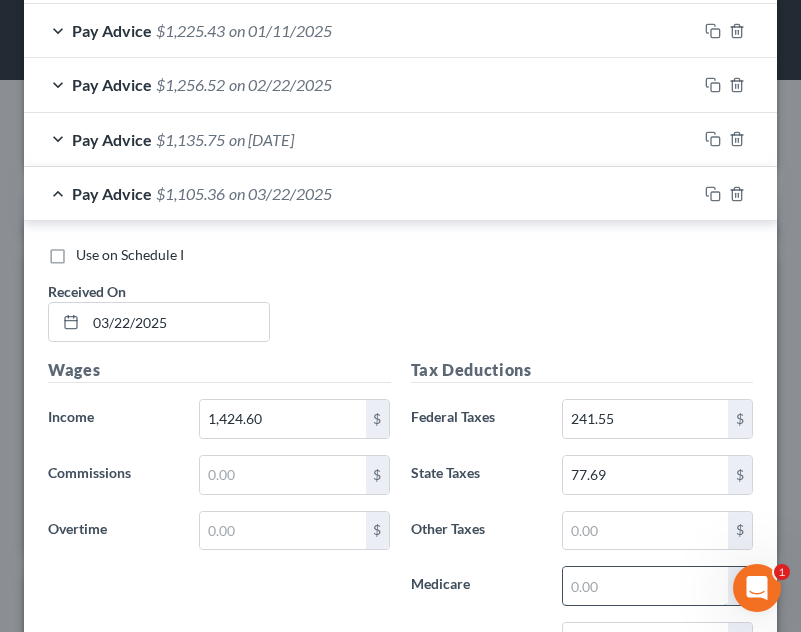 click at bounding box center [645, 586] 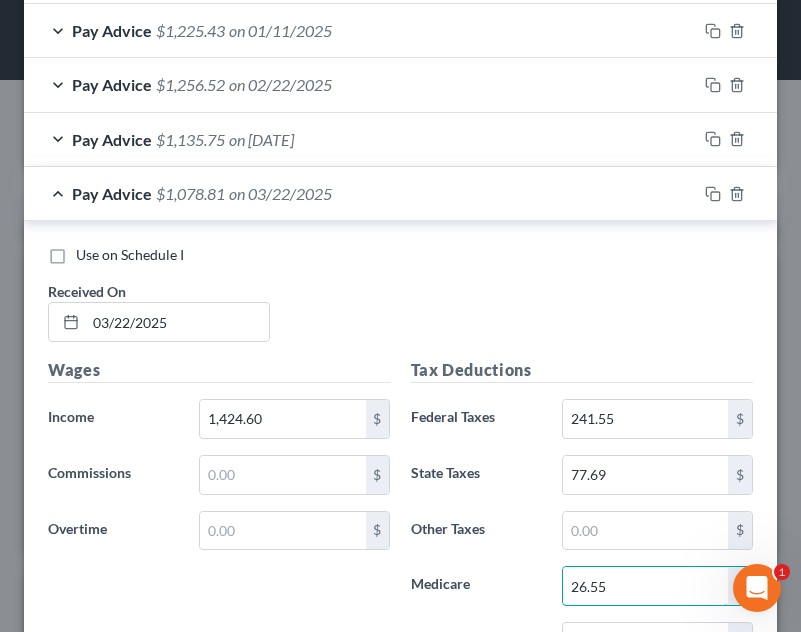 type on "26.55" 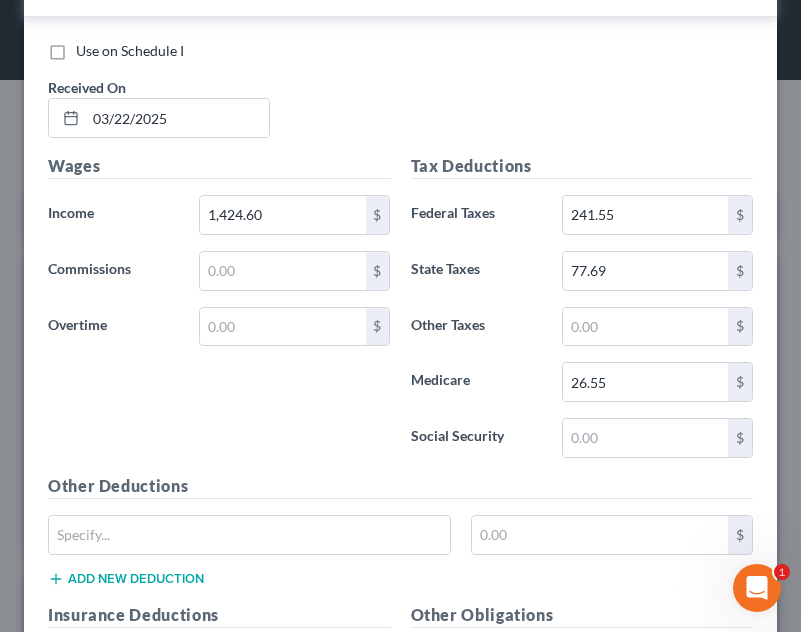 scroll, scrollTop: 1102, scrollLeft: 0, axis: vertical 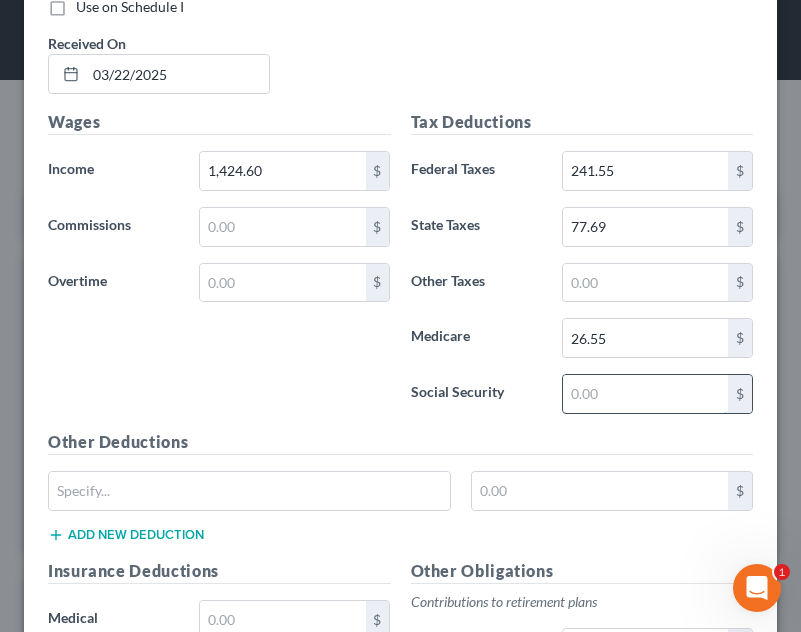 click at bounding box center [645, 394] 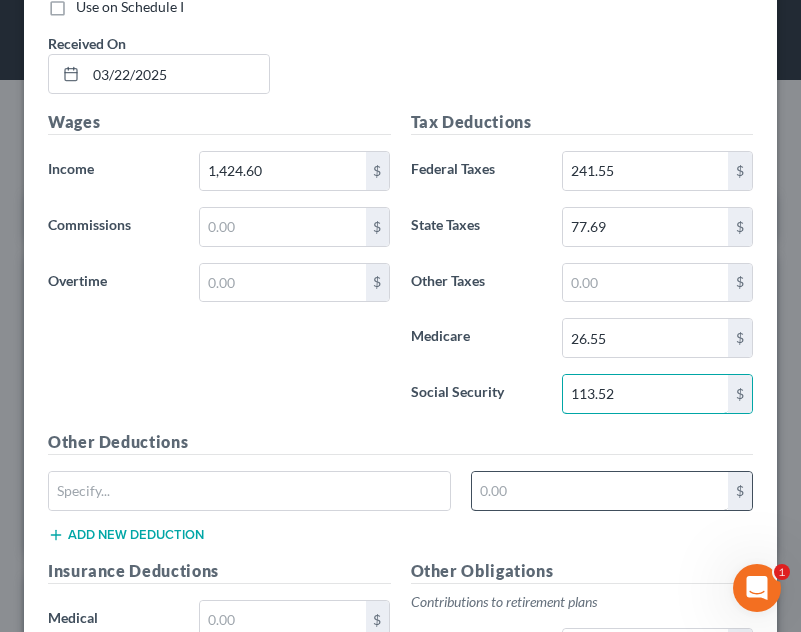 type on "113.52" 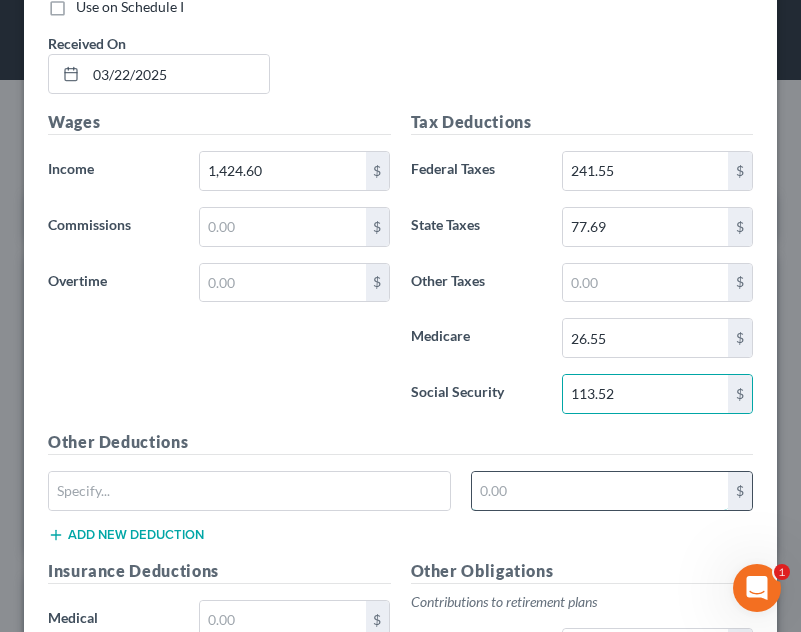 click at bounding box center [600, 491] 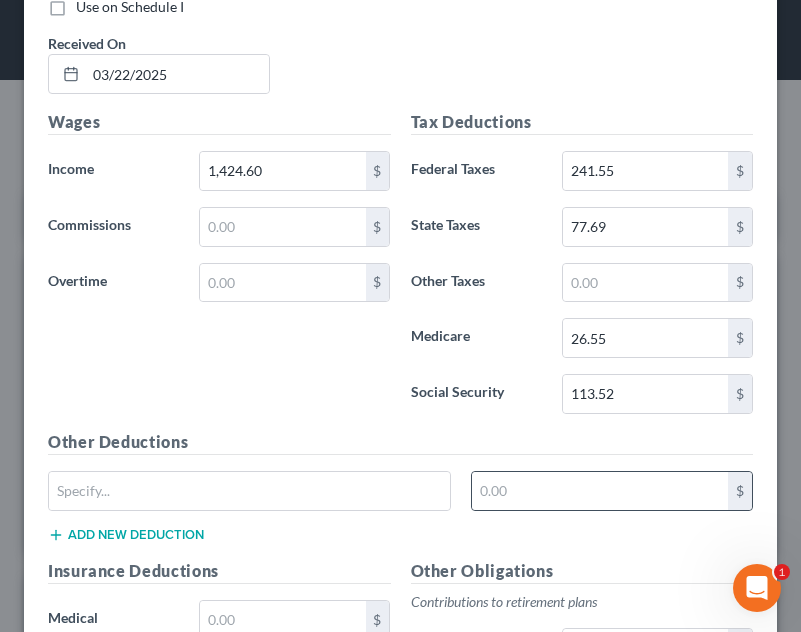 click on "$" at bounding box center [612, 491] 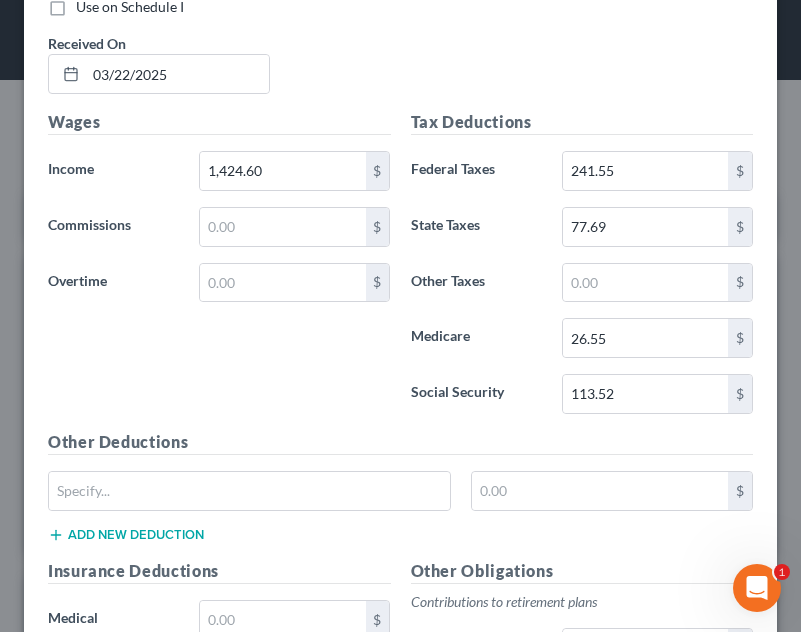 click on "Other Deductions $ Add new deduction" at bounding box center (400, 494) 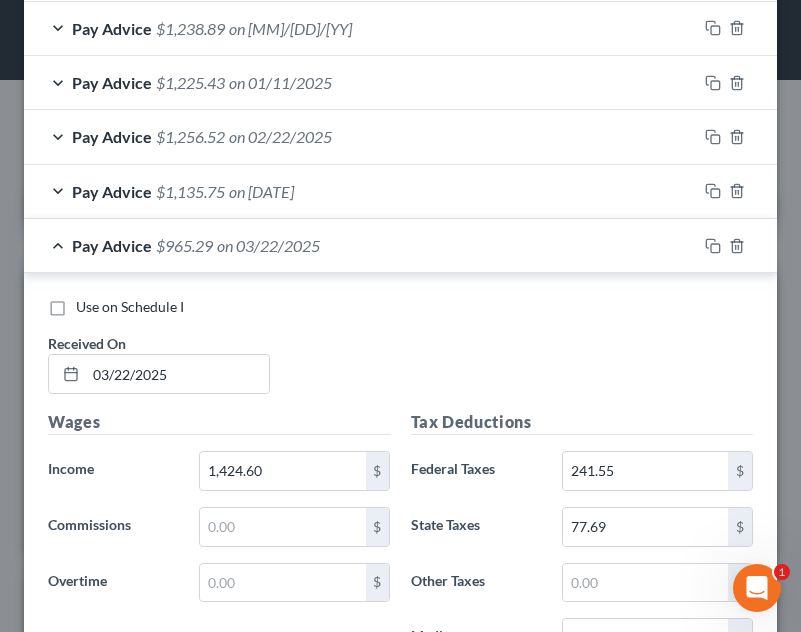 scroll, scrollTop: 783, scrollLeft: 0, axis: vertical 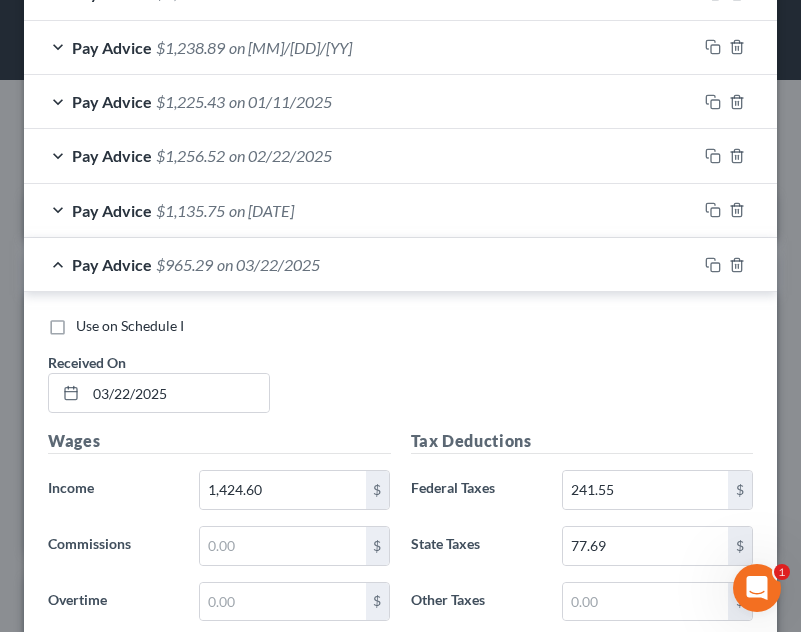 click on "Pay Advice $965.29 on 03/22/2025" at bounding box center (360, 264) 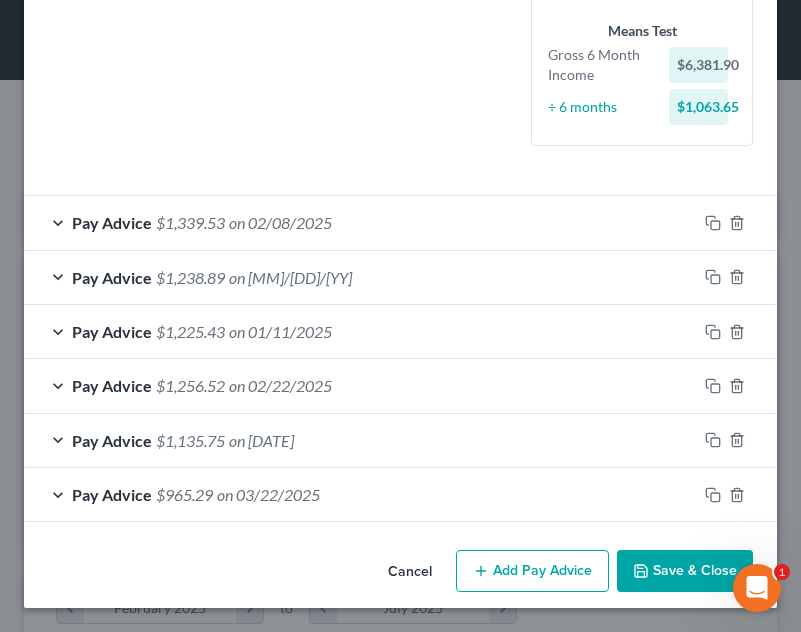scroll, scrollTop: 553, scrollLeft: 0, axis: vertical 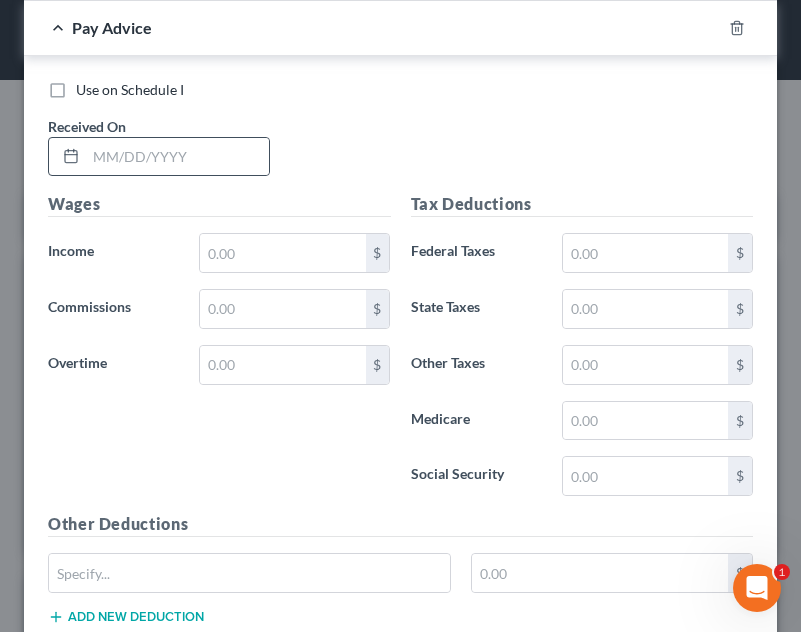 click at bounding box center [67, 157] 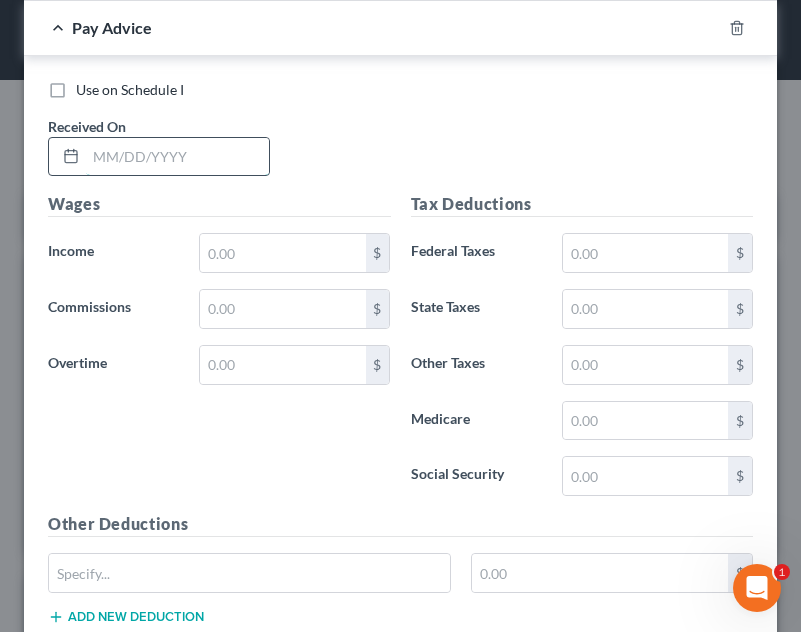 click at bounding box center [177, 157] 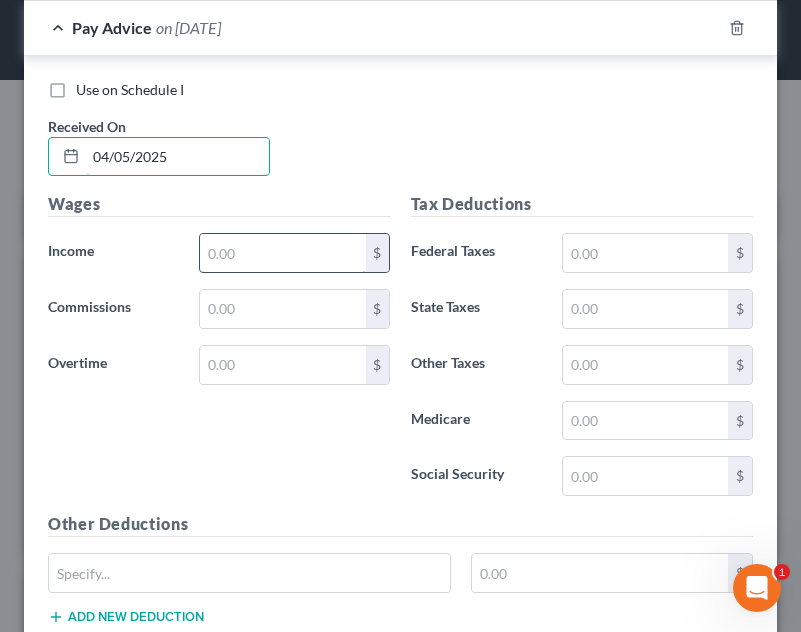 type on "04/05/2025" 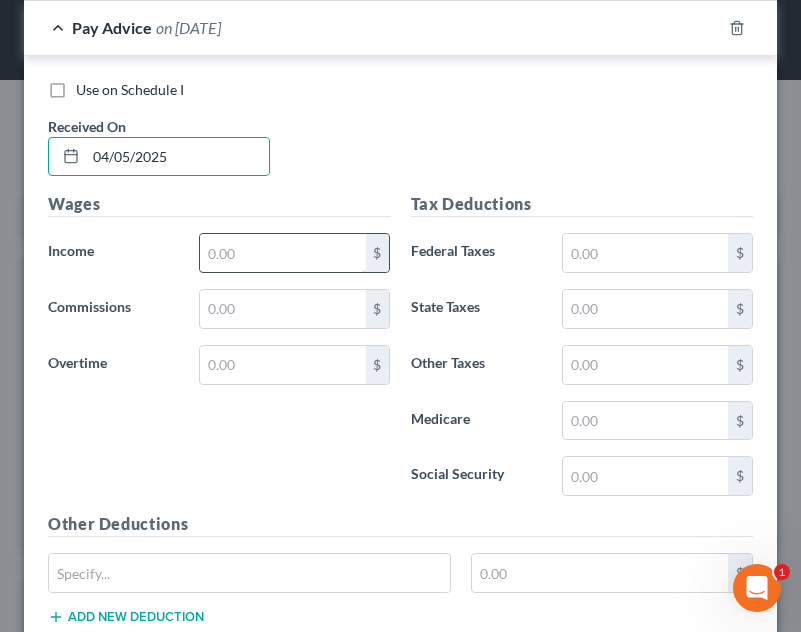 click at bounding box center [282, 253] 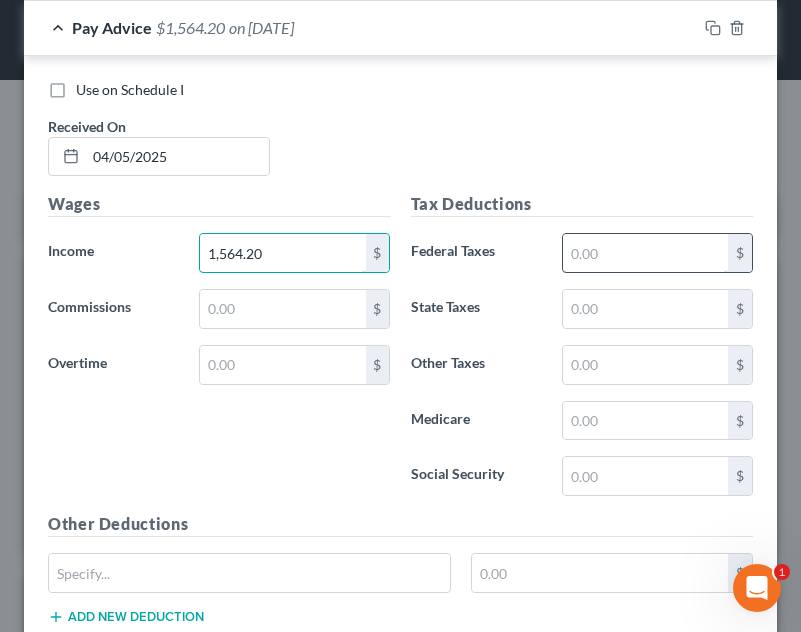 type on "1,564.20" 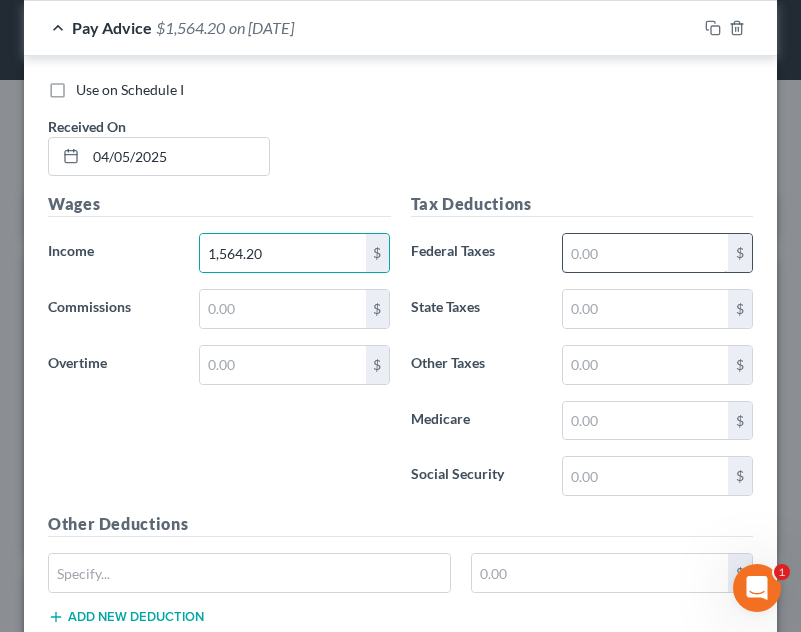 click at bounding box center [645, 253] 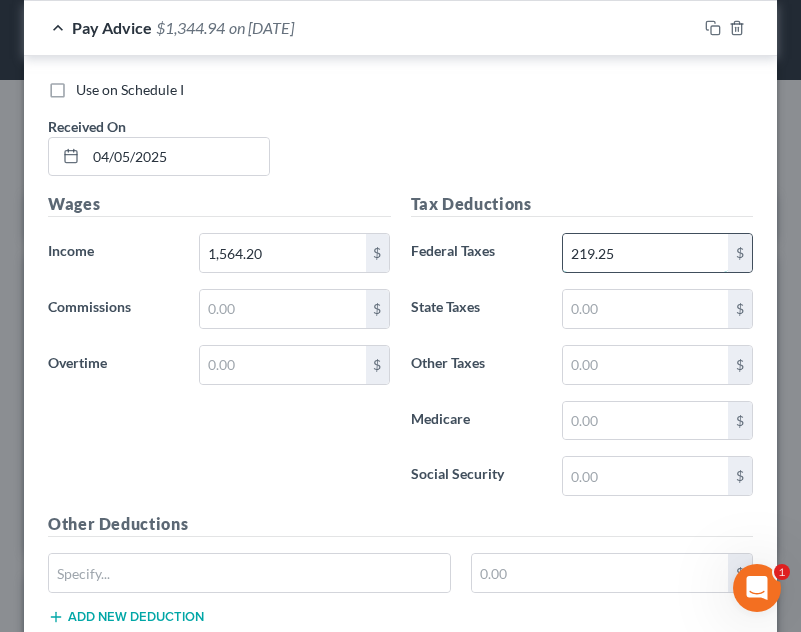 click on "219.25" at bounding box center (645, 253) 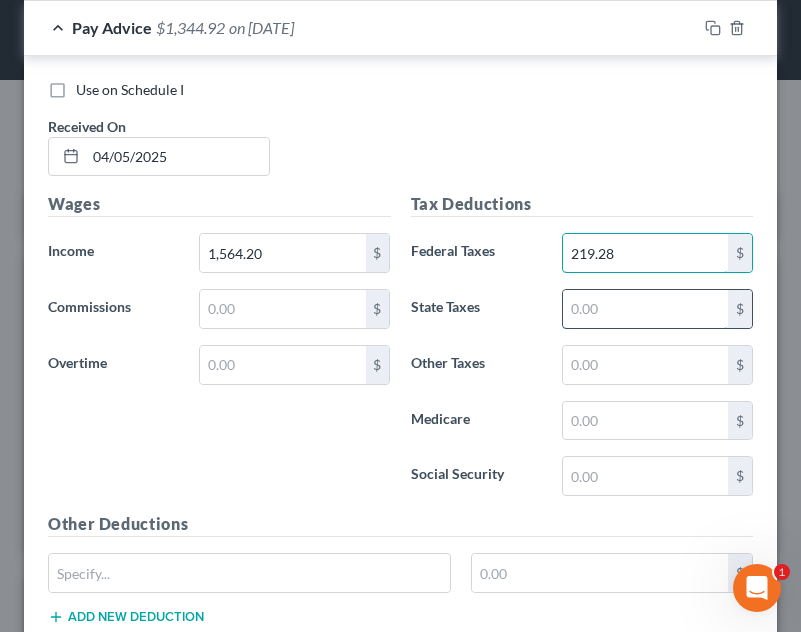 type on "219.28" 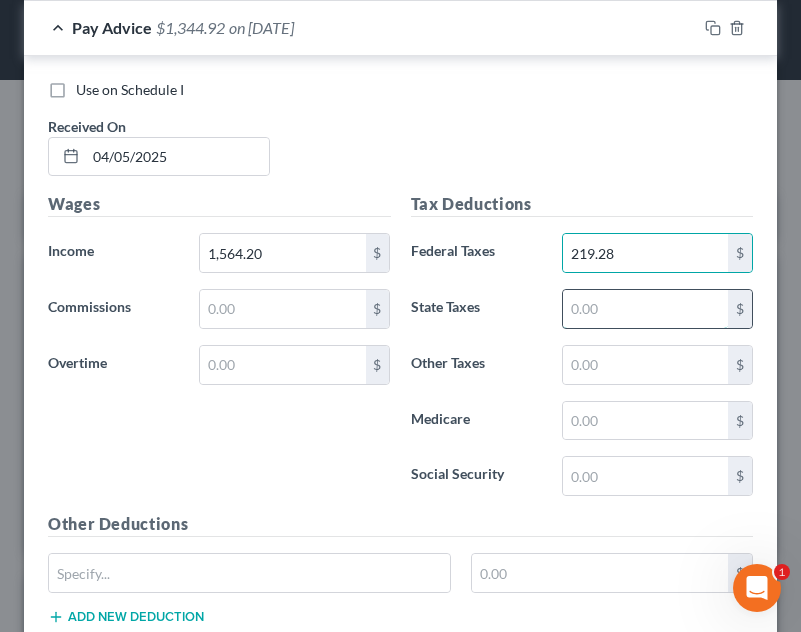 drag, startPoint x: 620, startPoint y: 325, endPoint x: 614, endPoint y: 312, distance: 14.3178215 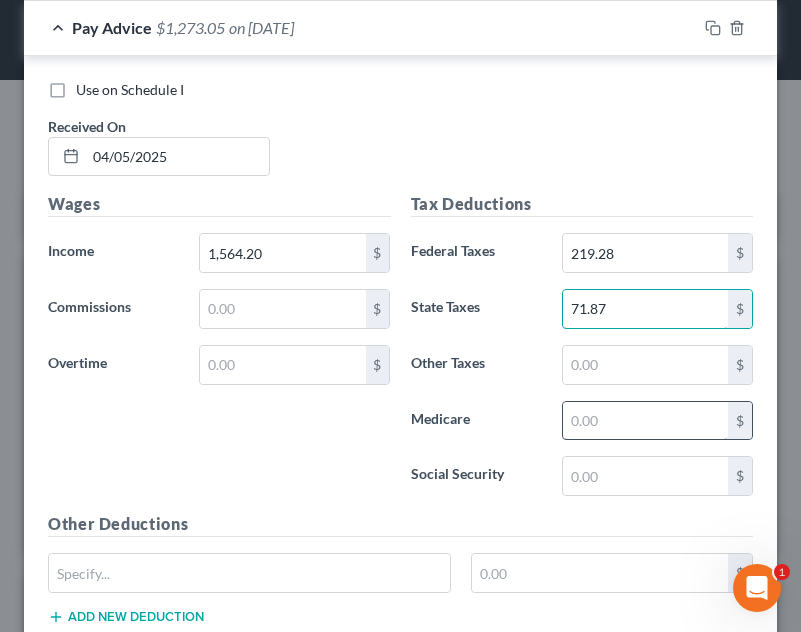 type on "71.87" 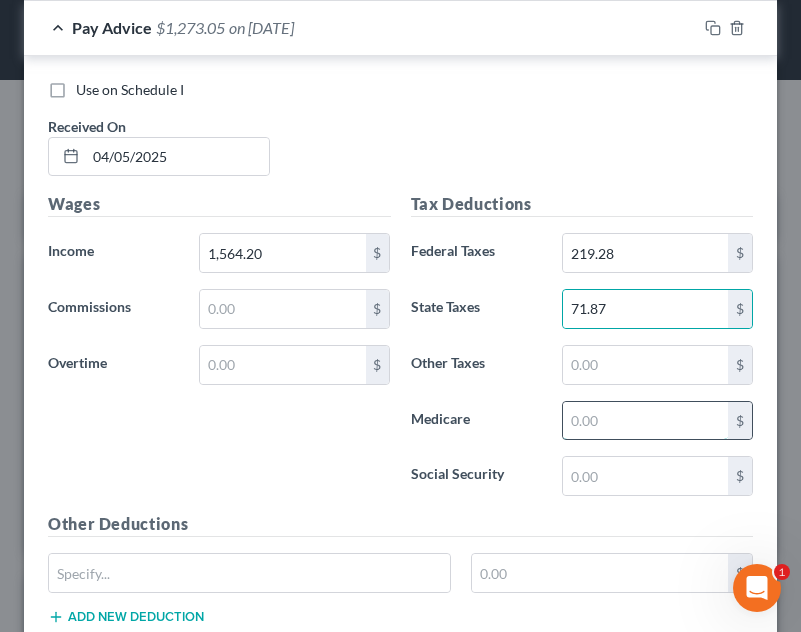 click at bounding box center [645, 421] 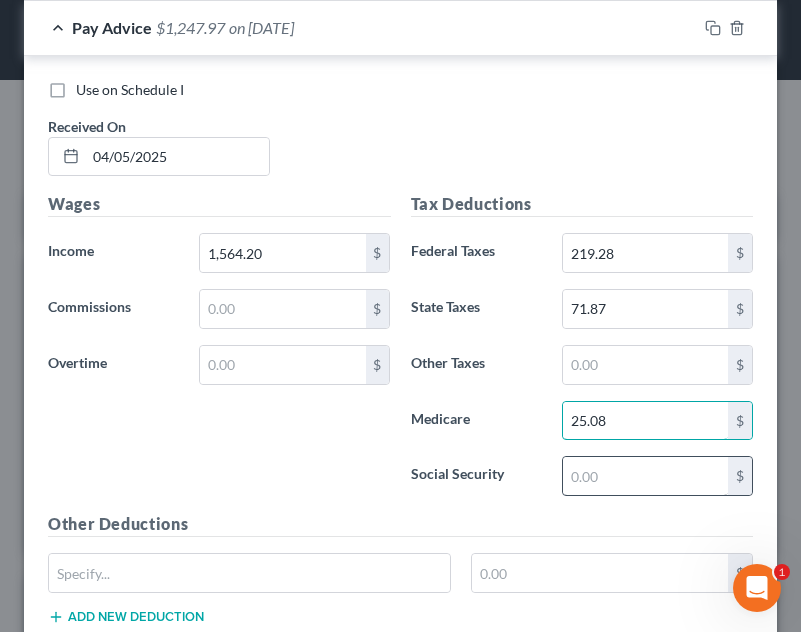 type on "25.08" 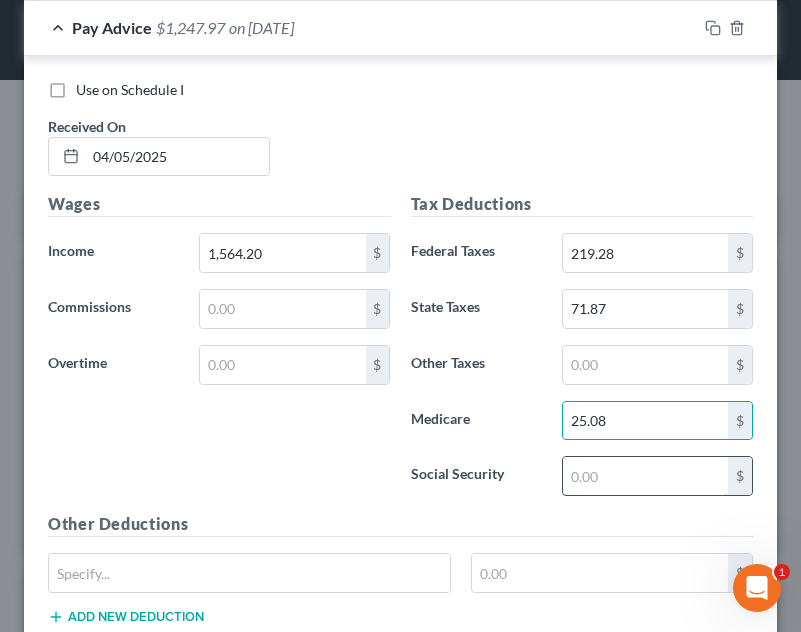click at bounding box center (645, 476) 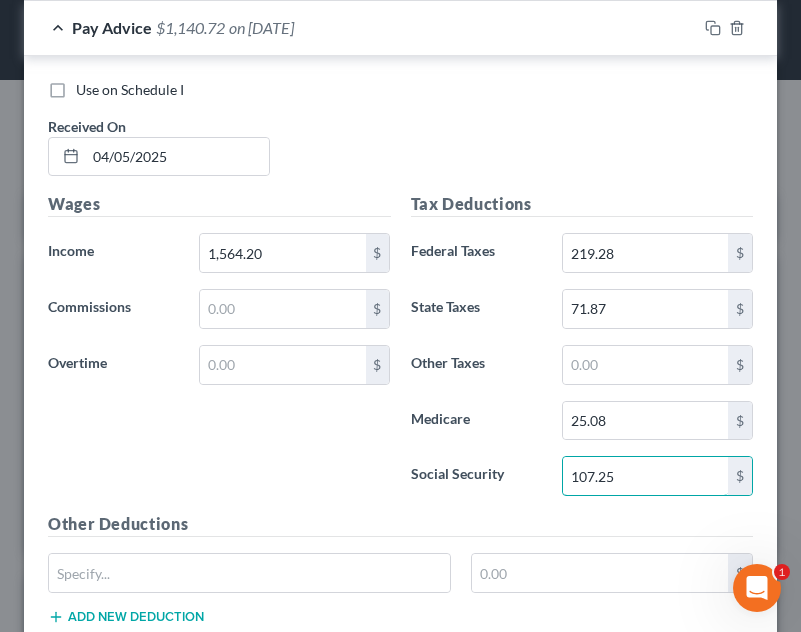 type on "107.25" 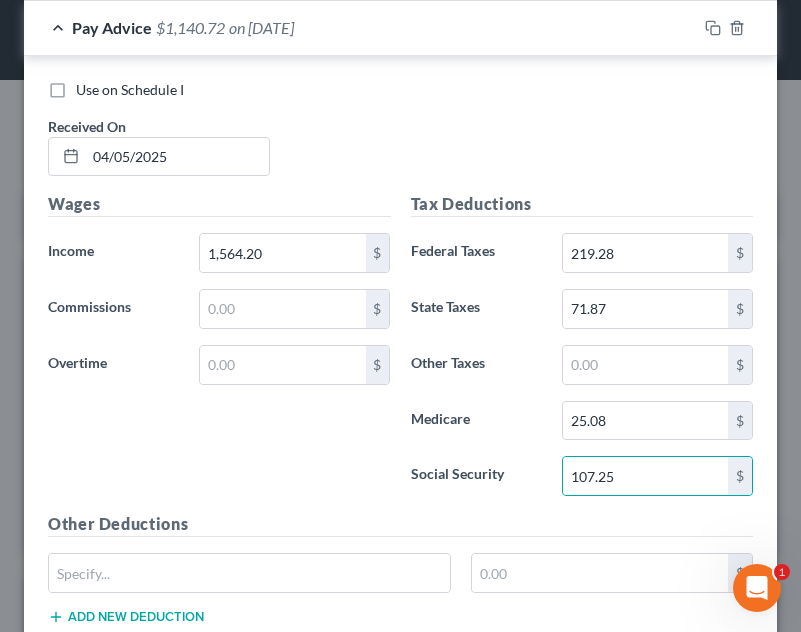 click on "Tax Deductions Federal Taxes 219.28 $ State Taxes 71.87 $ Other Taxes $ Medicare 25.08 $ Social Security 107.25 $" at bounding box center (582, 352) 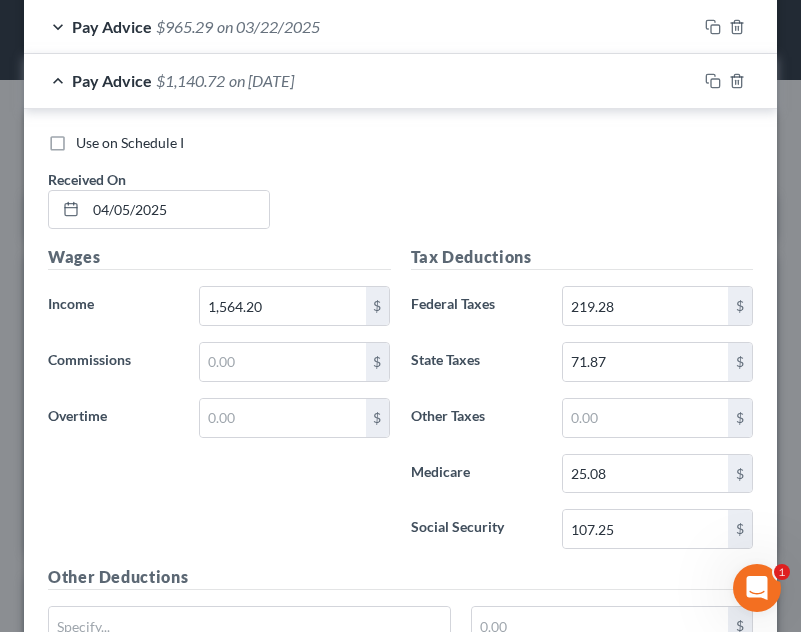 click on "Pay Advice $1,140.72 on 04/05/2025" at bounding box center [360, 80] 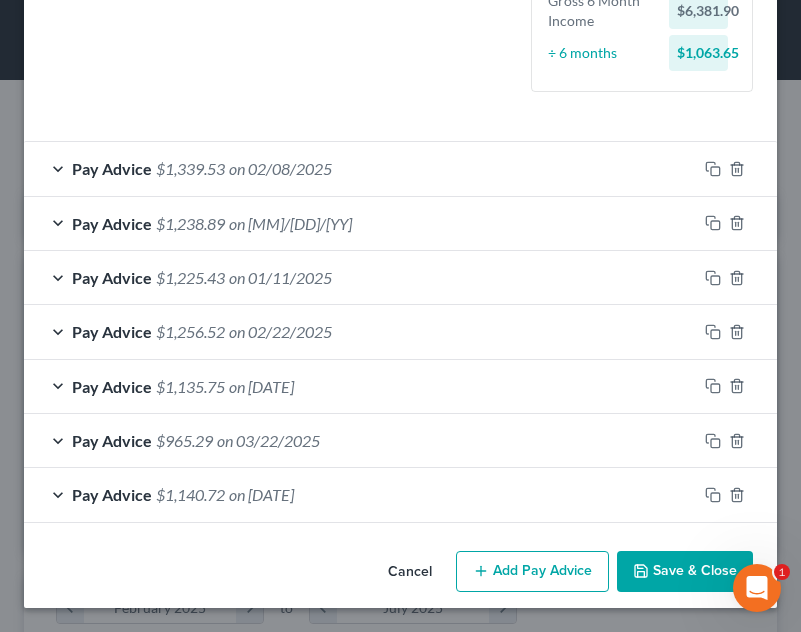 scroll, scrollTop: 607, scrollLeft: 0, axis: vertical 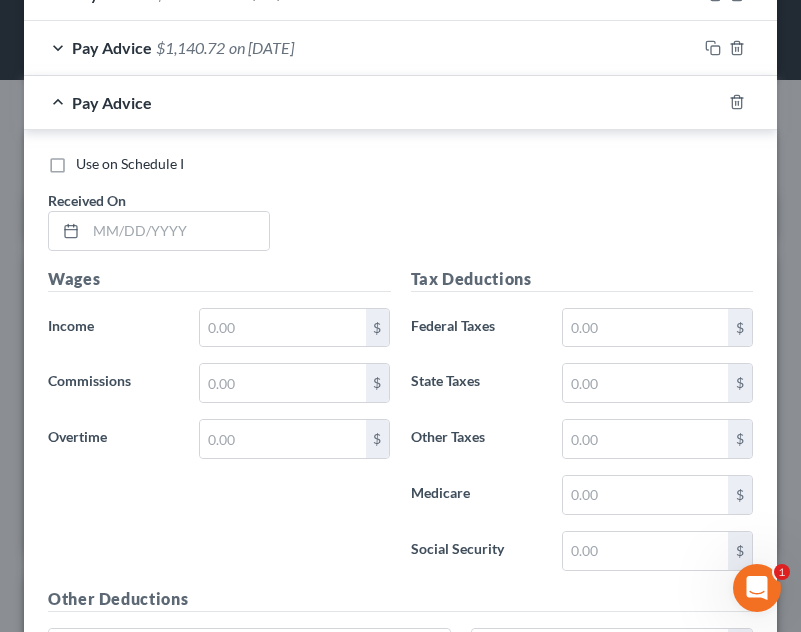 click on "Use on Schedule I
Received On
*" at bounding box center (400, 210) 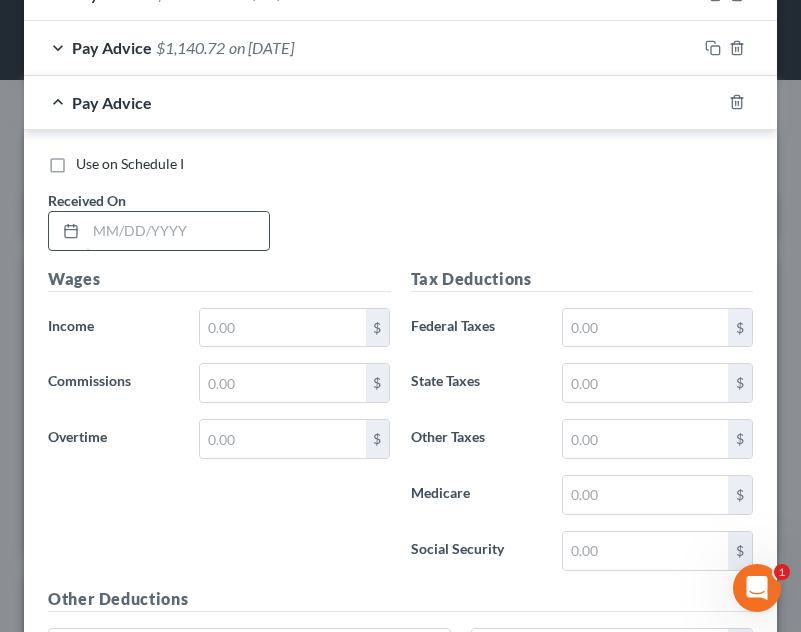 click at bounding box center [177, 231] 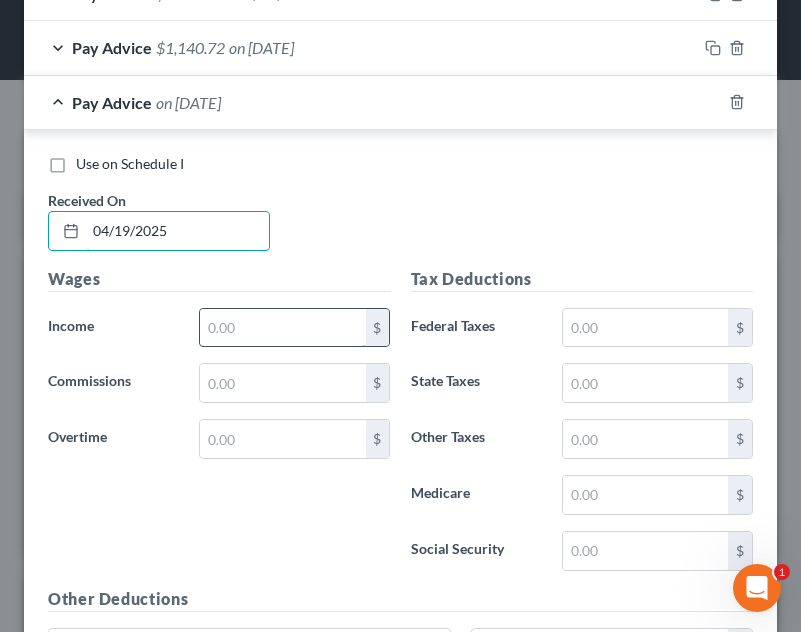 type on "04/19/2025" 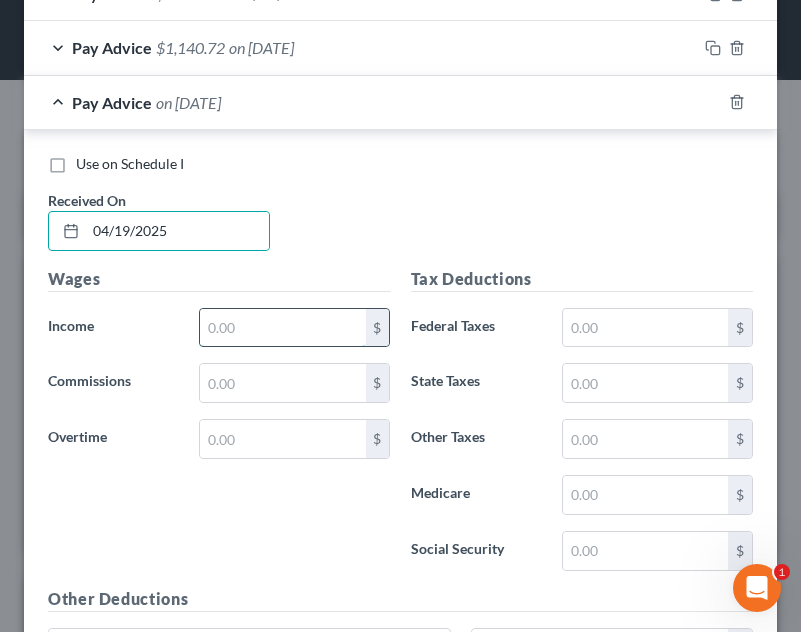 click at bounding box center [282, 328] 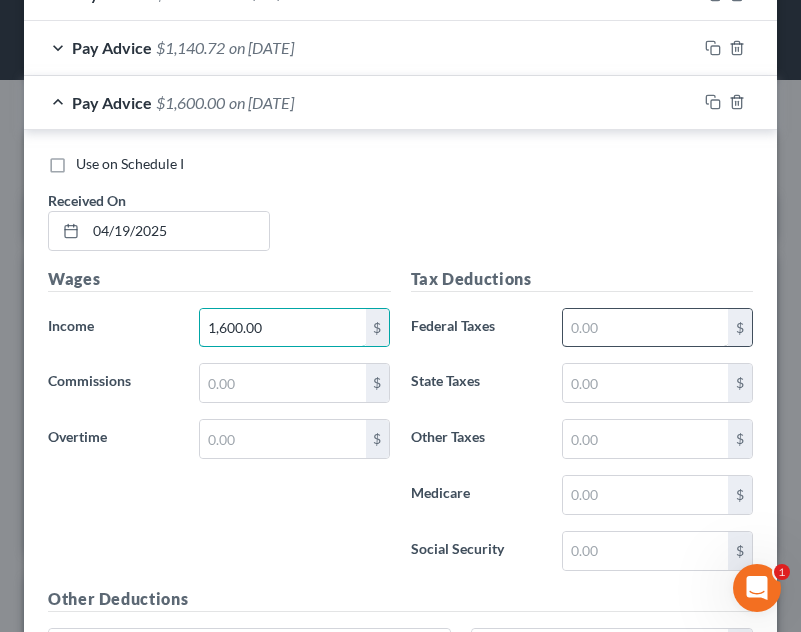 type on "1,600.00" 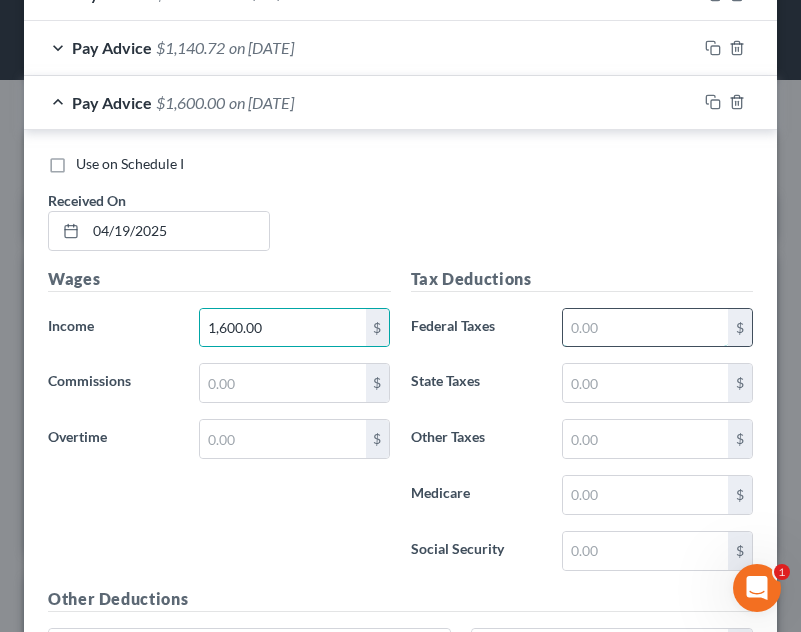 click at bounding box center (645, 328) 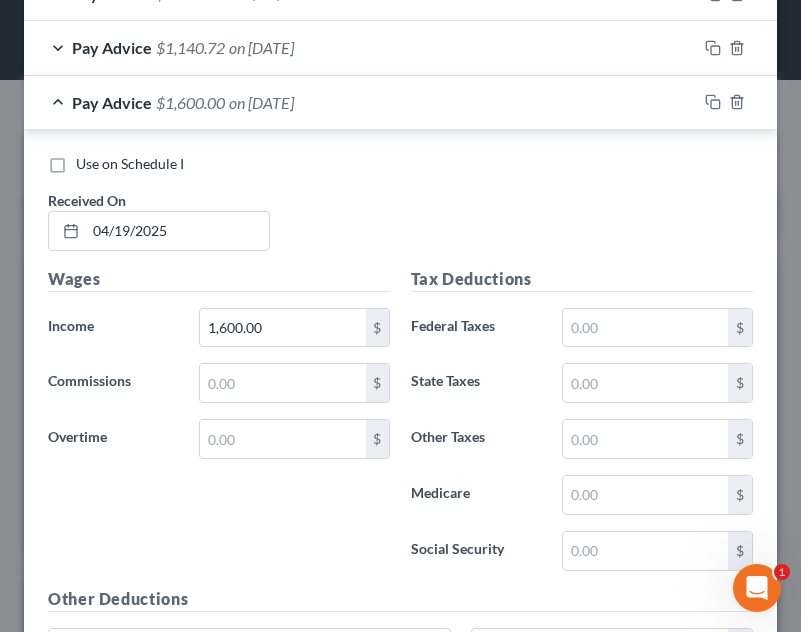 click on "Pay Advice $1,600.00 on 04/19/2025" at bounding box center (360, 102) 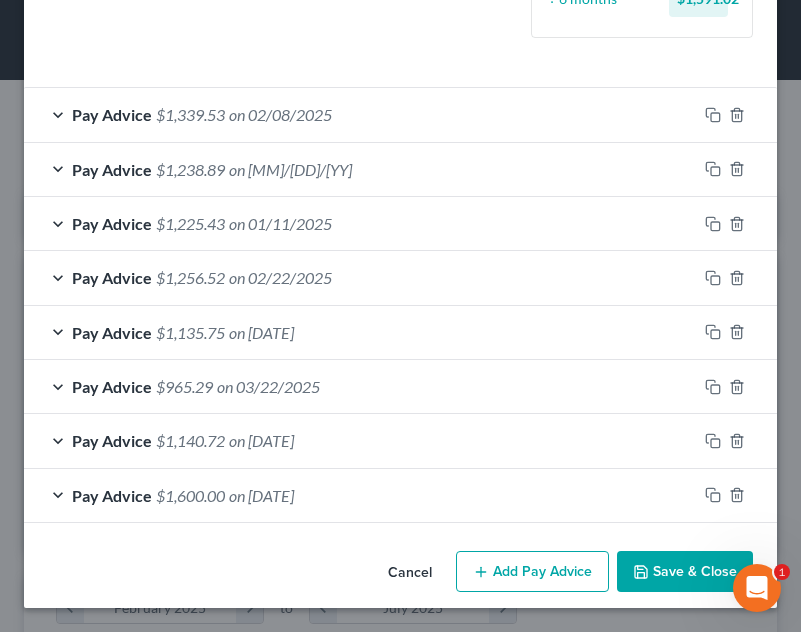 click on "Pay Advice $1,140.72 on 04/05/2025" at bounding box center (360, 440) 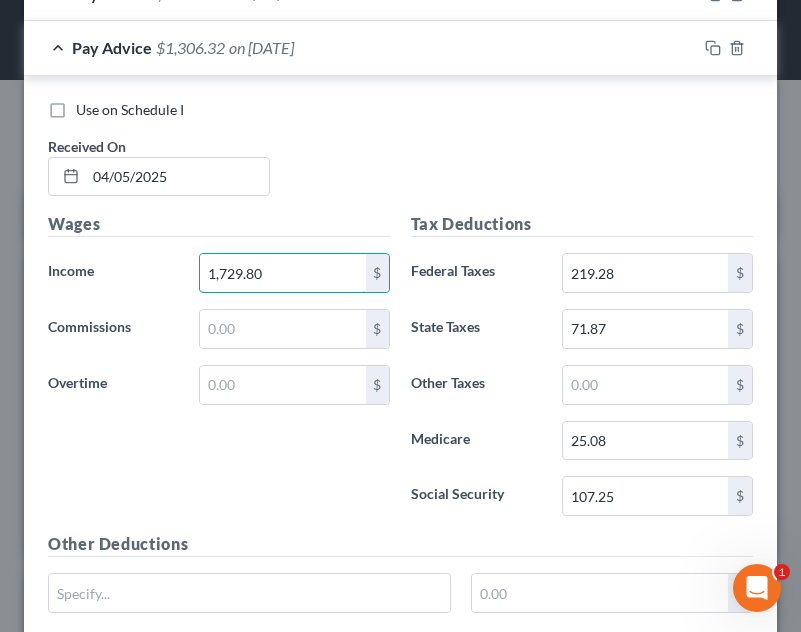 type on "1,729.80" 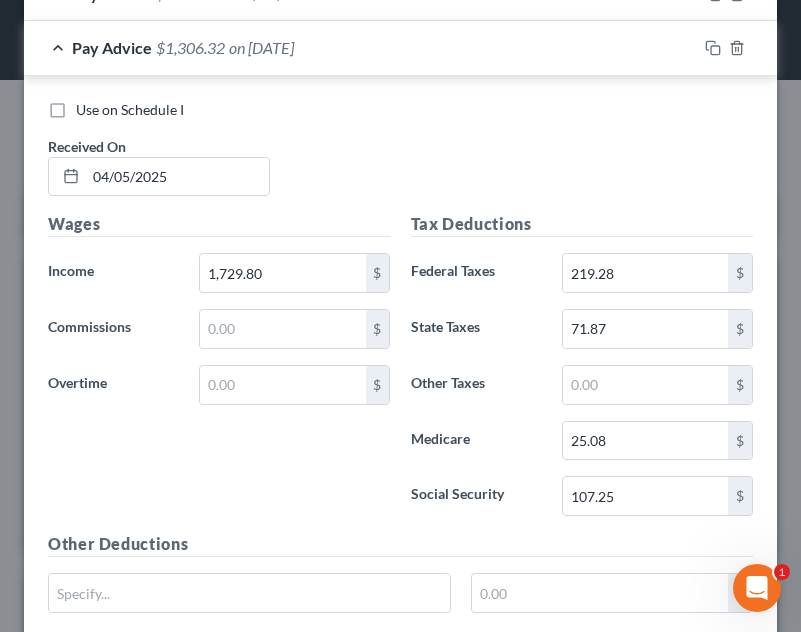 click on "Use on Schedule I" at bounding box center [400, 110] 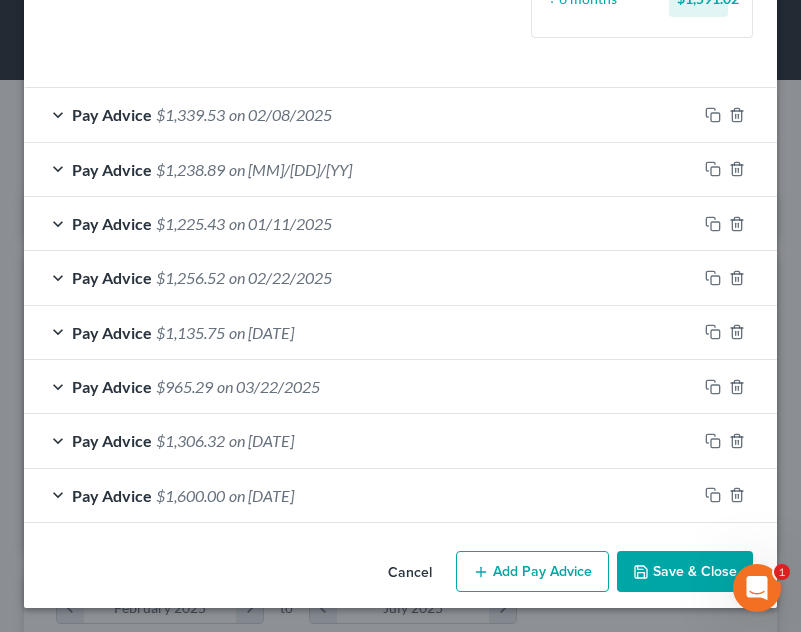 scroll, scrollTop: 661, scrollLeft: 0, axis: vertical 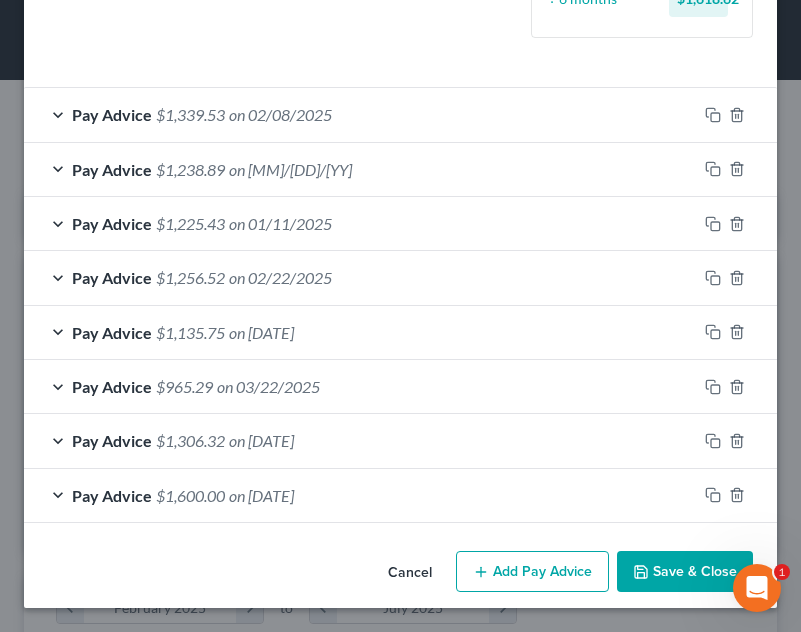 click on "Pay Advice $1,256.52 on 02/22/2025" at bounding box center (360, 277) 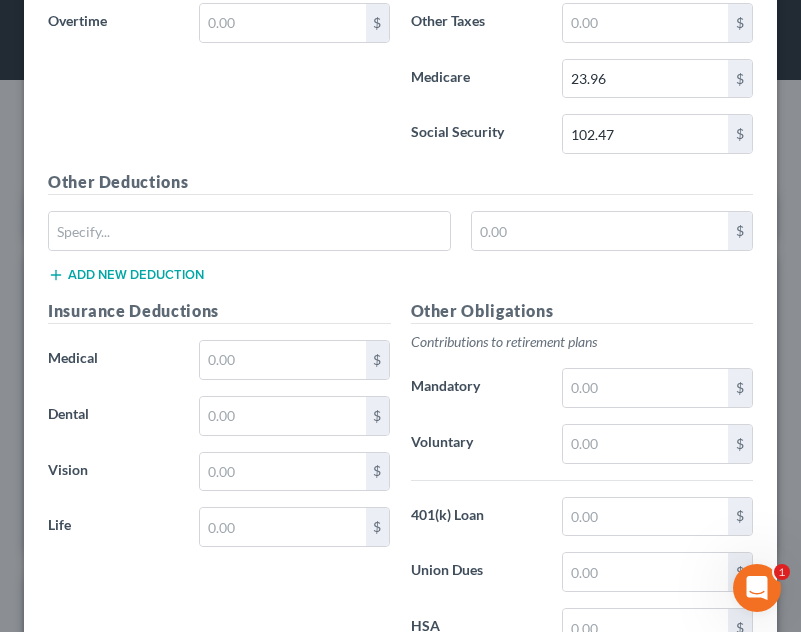 scroll, scrollTop: 1237, scrollLeft: 0, axis: vertical 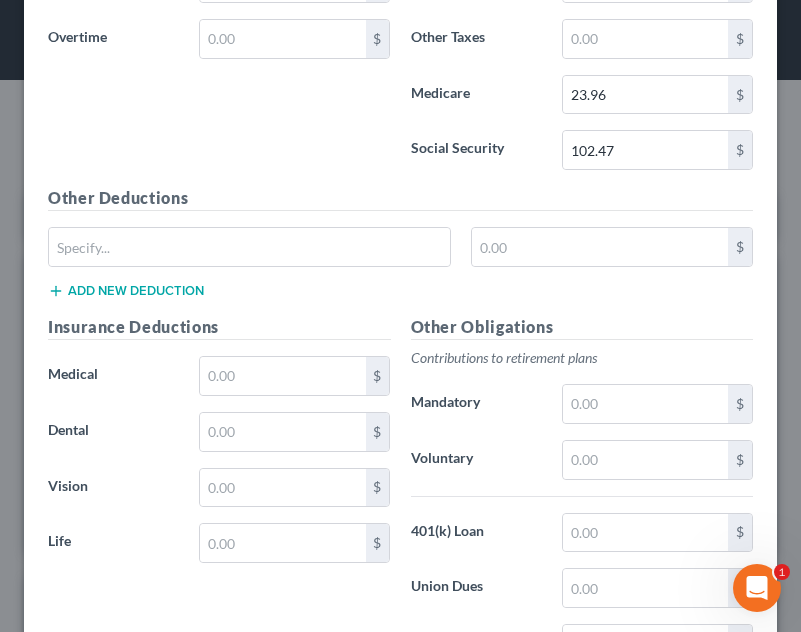 click on "Edit Income Source ×
Employment Type
*
Select Full or Part Time Employment Self Employment
Company
*
Norton Rescue Squad                      State AL AK AR AZ CA CO CT DE DC FL GA GU HI ID IL IN IA KS KY LA ME MD MA MI MN MS MO MT NC ND NE NV NH NJ NM NY OH OK OR PA PR RI SC SD TN TX UT VI VA VT WA WV WI WY Save as Common Company Debtor Spouse Occupation EMT Length of Employment No Longer Employed
Pay Period
*
Select Monthly Twice Monthly Every Other Week Weekly How would you like to enter income?
All Pay Advices
Just One Pay Advice
YTD Subtraction
Use 6 Month Average for Means Test Deductions  Use 6 Month Average for Schedule I  Income Calculator
Schedule I Gross Bi-Monthly Income $1,600.00 x 24 weeks ÷ 12 months $3,200.00 Means Test Gross 6 Month Income $9,711.70 ÷ 6 months $1,618.62
Pay Advice $1,339.53 on 02/08/2025" at bounding box center (400, 316) 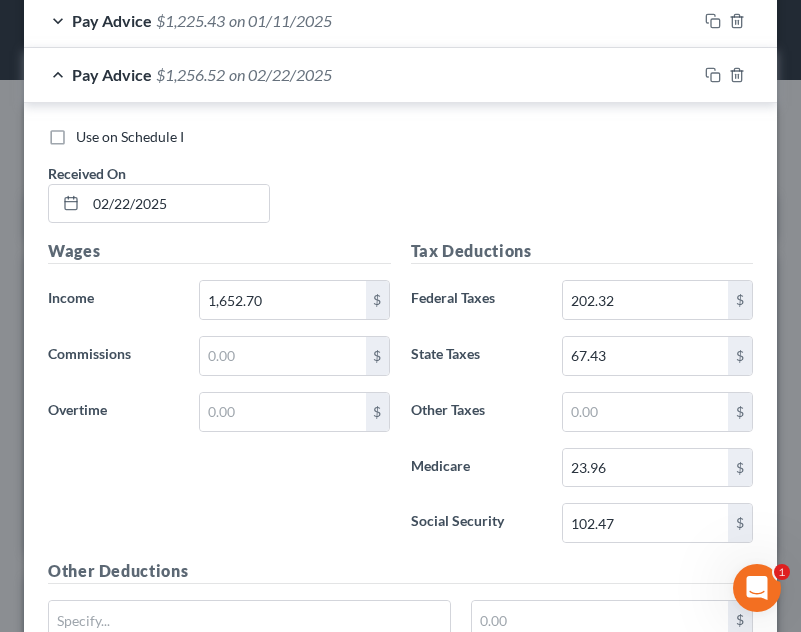 scroll, scrollTop: 778, scrollLeft: 0, axis: vertical 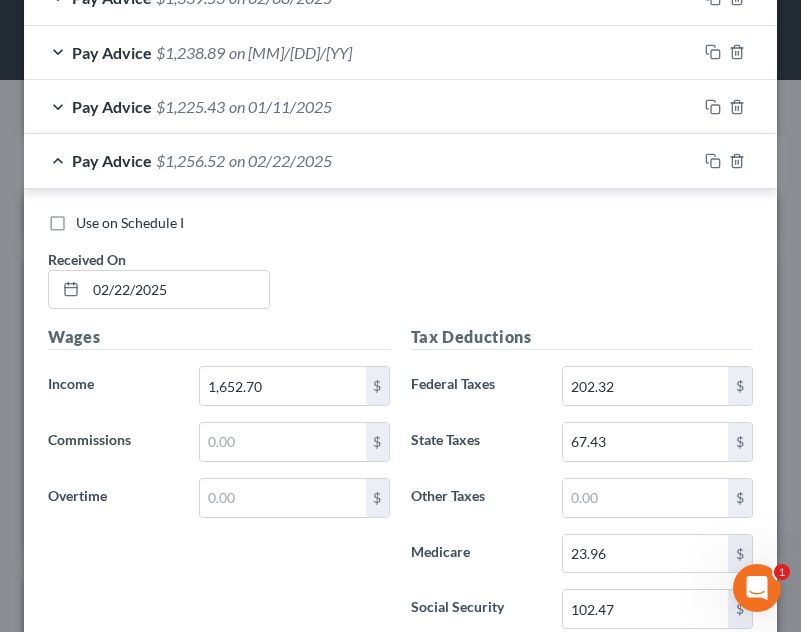 click on "Pay Advice $1,256.52 on 02/22/2025" at bounding box center (360, 160) 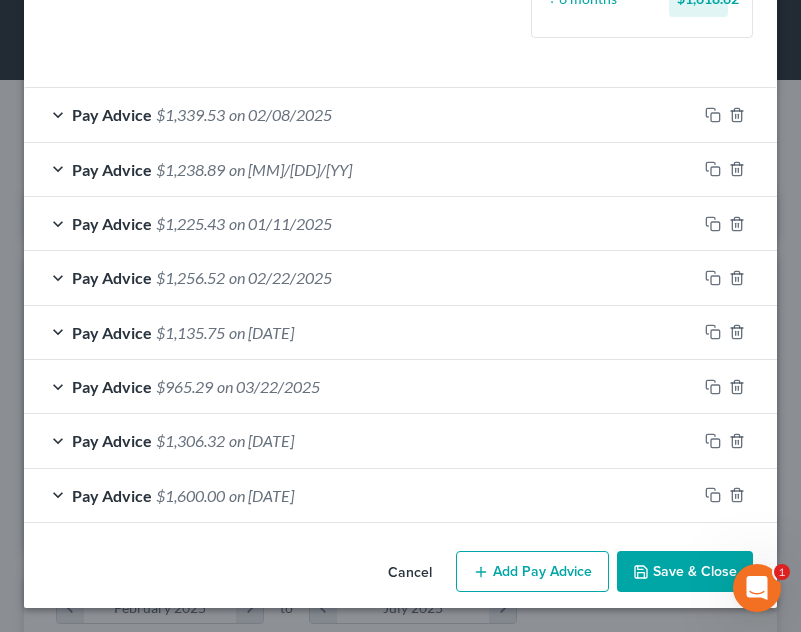 scroll, scrollTop: 661, scrollLeft: 0, axis: vertical 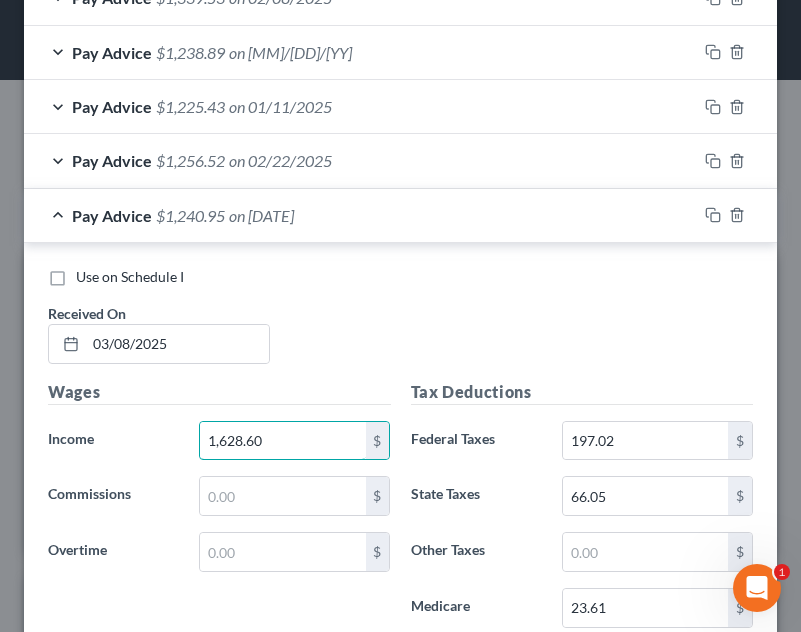 type on "1,628.60" 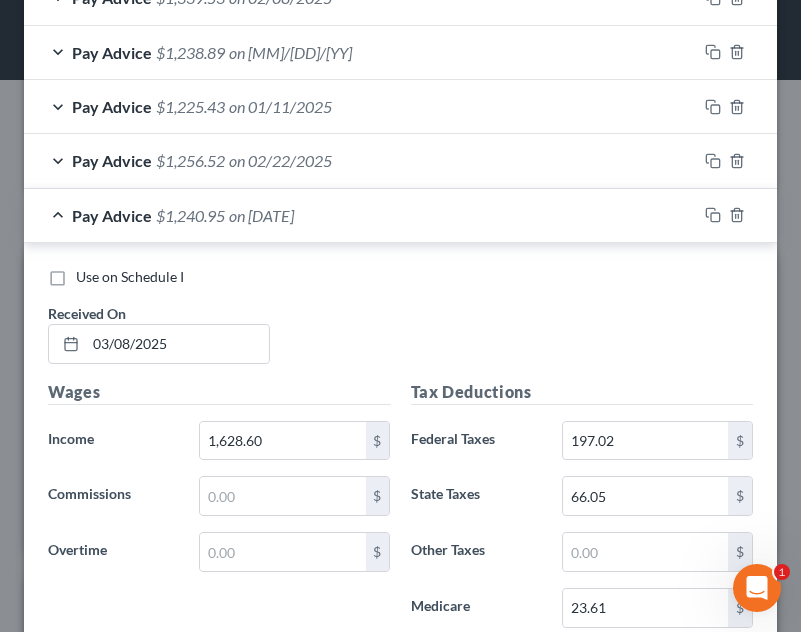 click on "Use on Schedule I" at bounding box center [400, 277] 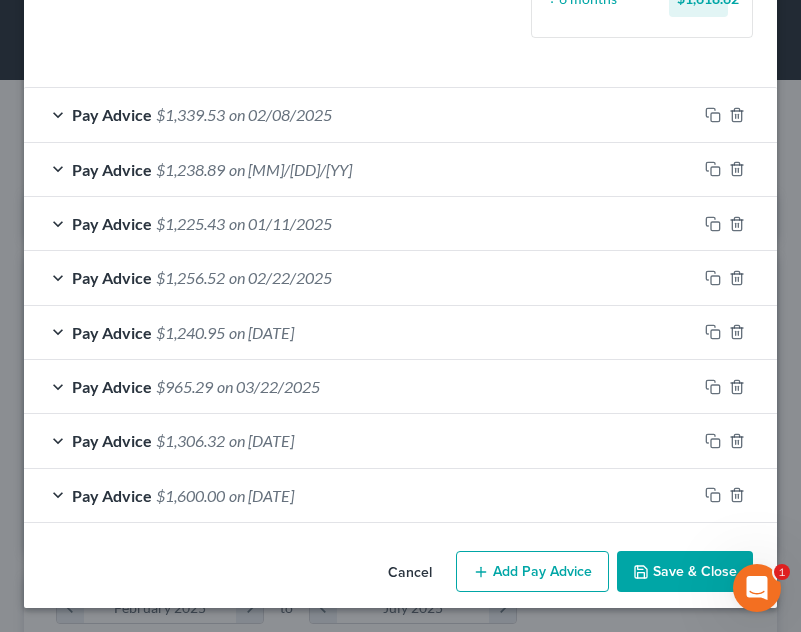 scroll, scrollTop: 661, scrollLeft: 0, axis: vertical 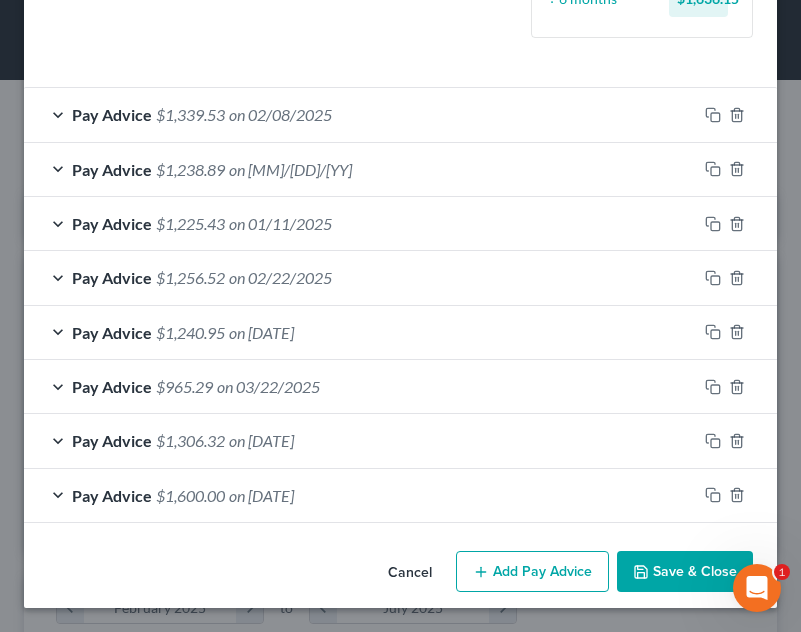 click on "Pay Advice $965.29 on 03/22/2025" at bounding box center (360, 386) 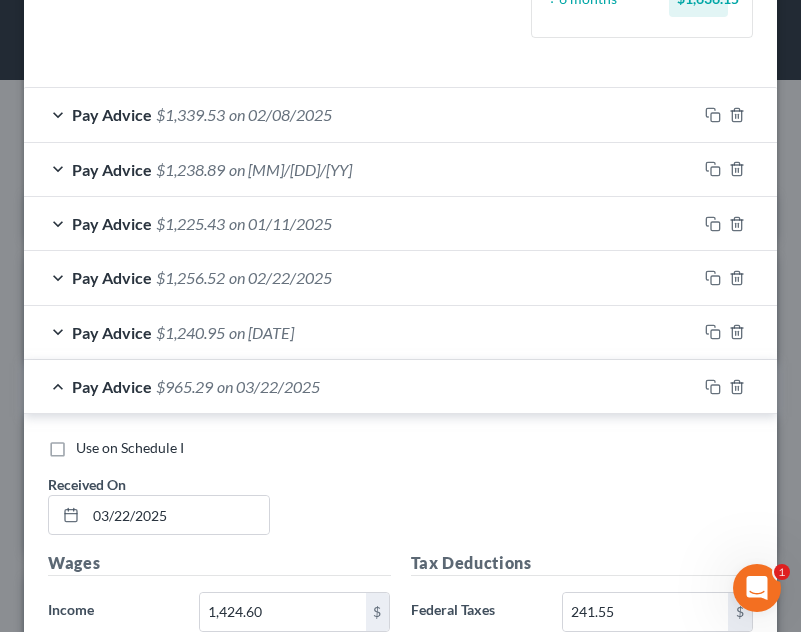 scroll, scrollTop: 778, scrollLeft: 0, axis: vertical 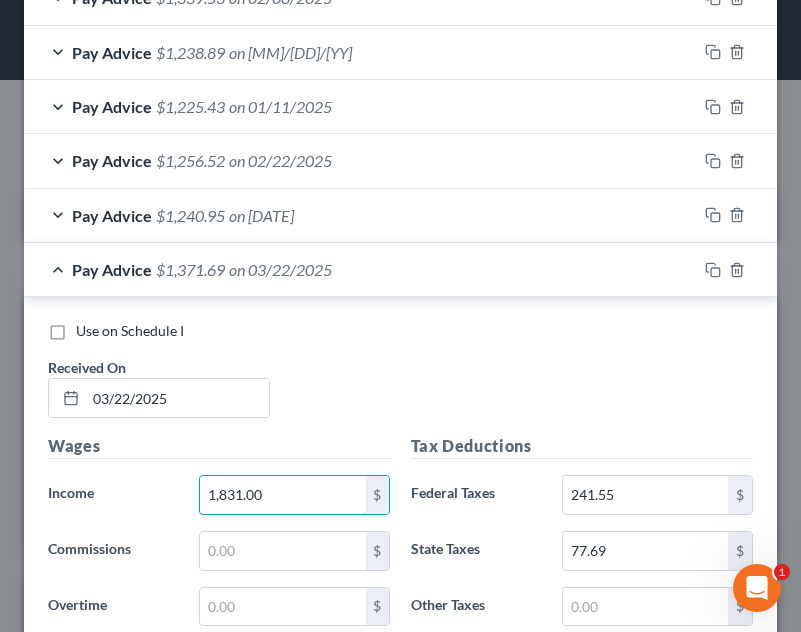 type on "1,831.00" 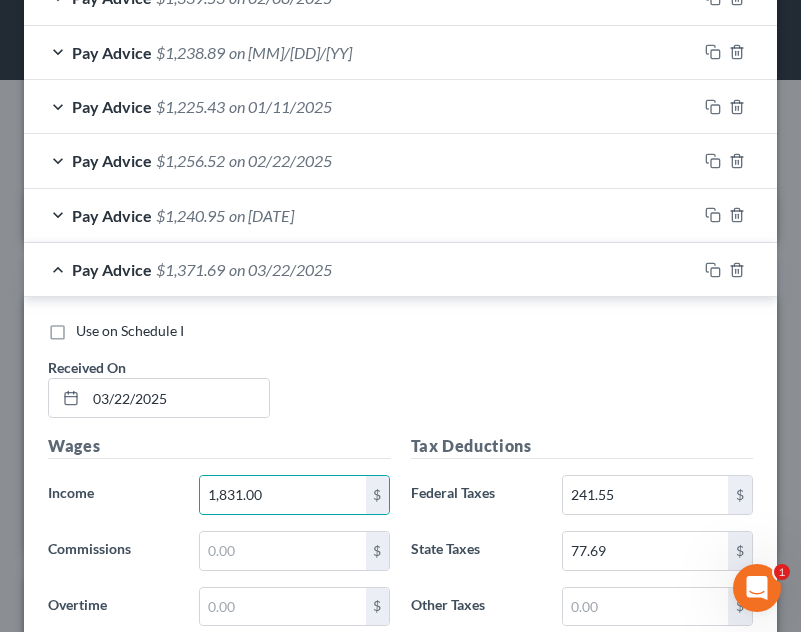 click on "Use on Schedule I
Received On
*
03/22/2025" at bounding box center [400, 377] 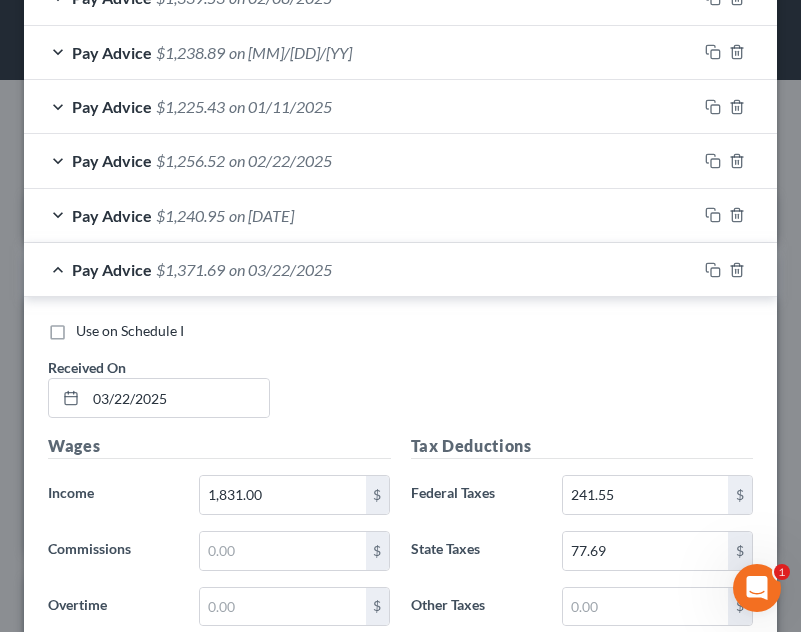 click on "Pay Advice $1,371.69 on 03/22/2025" at bounding box center [360, 269] 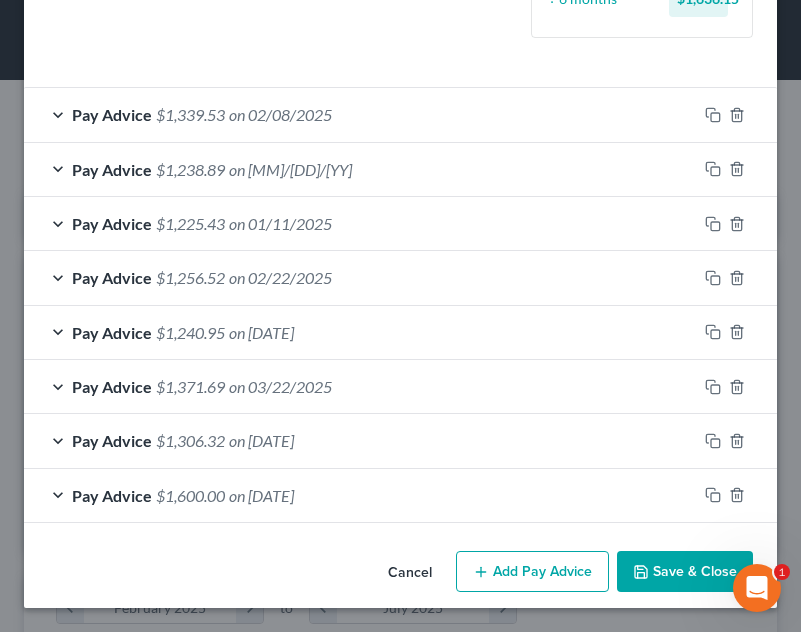 scroll, scrollTop: 661, scrollLeft: 0, axis: vertical 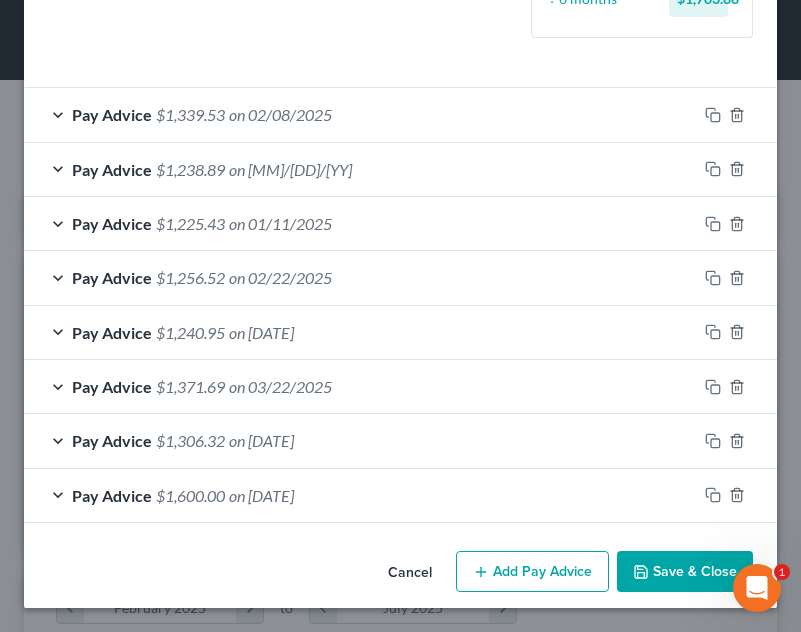 click on "Pay Advice $1,306.32 on 04/05/2025" at bounding box center (360, 440) 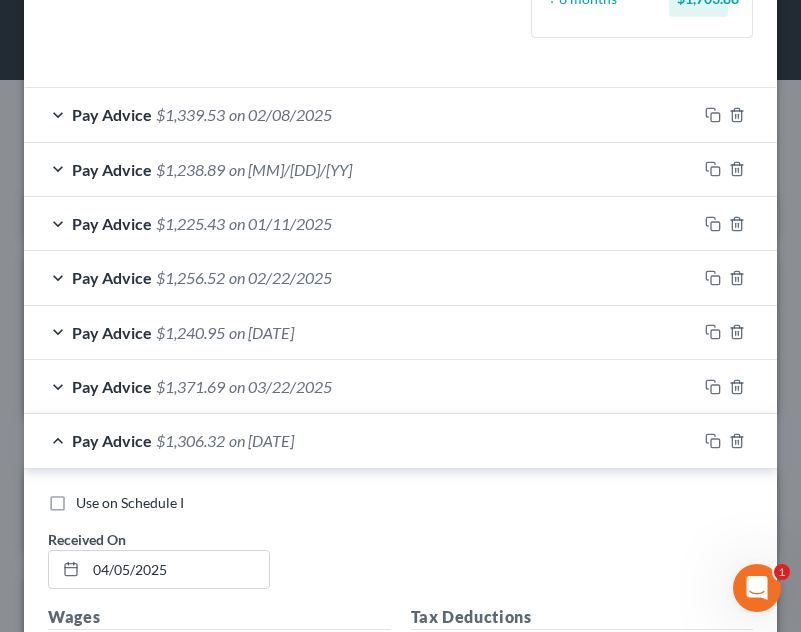 scroll, scrollTop: 778, scrollLeft: 0, axis: vertical 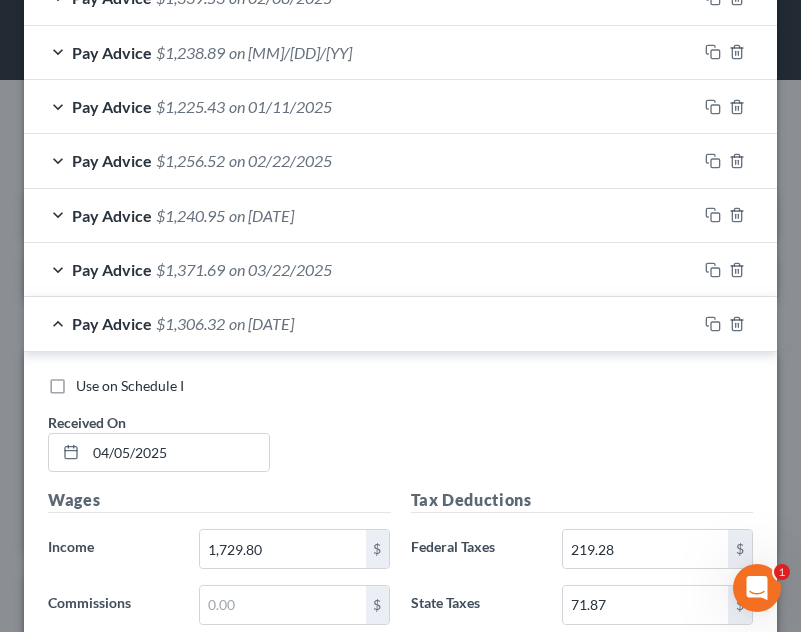 click on "Pay Advice $1,306.32 on 04/05/2025" at bounding box center (360, 323) 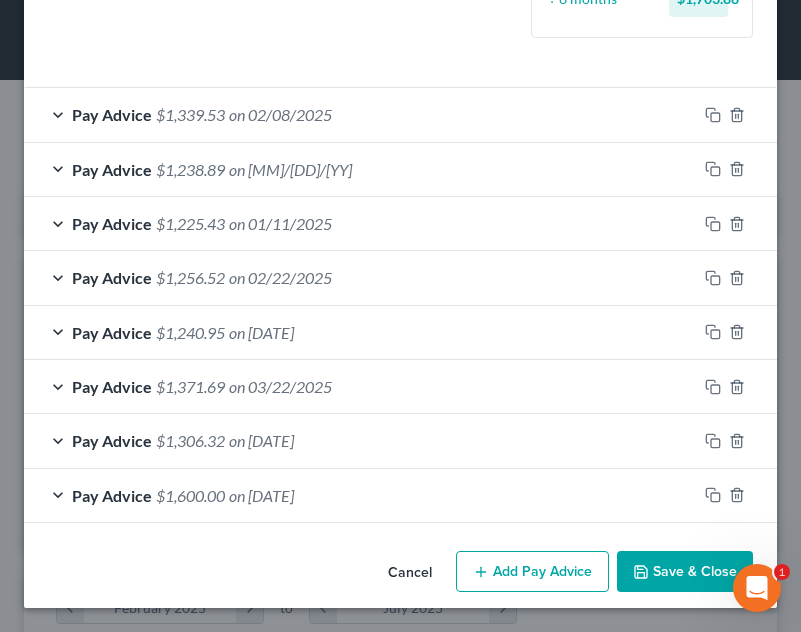 click on "Pay Advice $1,600.00 on 04/19/2025" at bounding box center (360, 495) 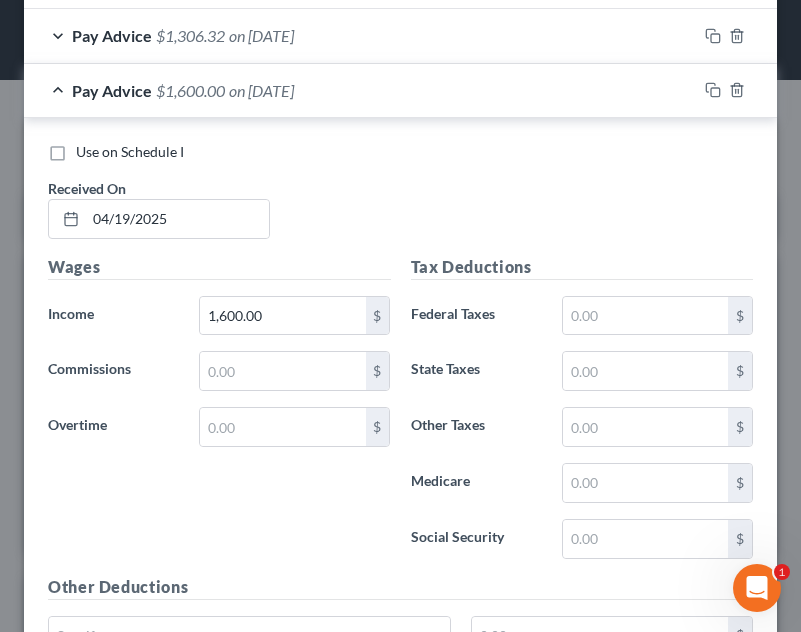 scroll, scrollTop: 1089, scrollLeft: 0, axis: vertical 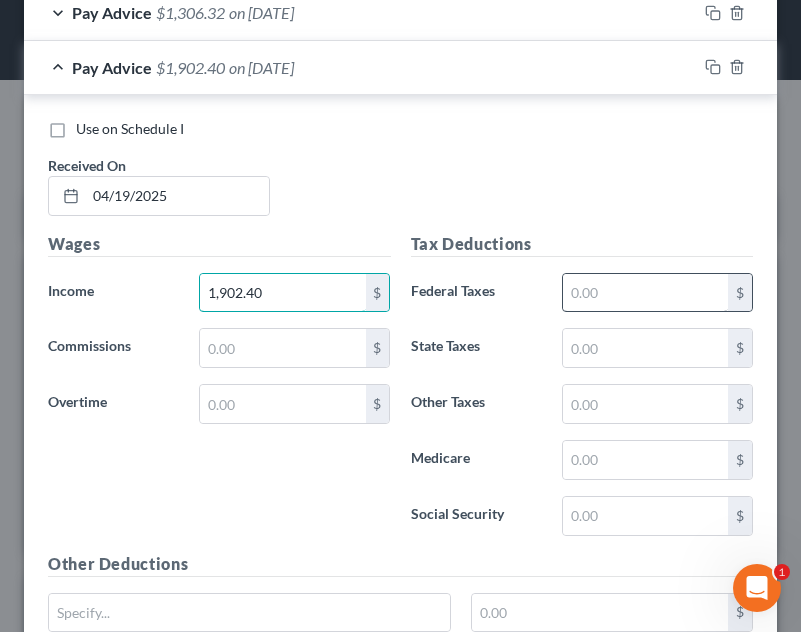 type on "1,902.40" 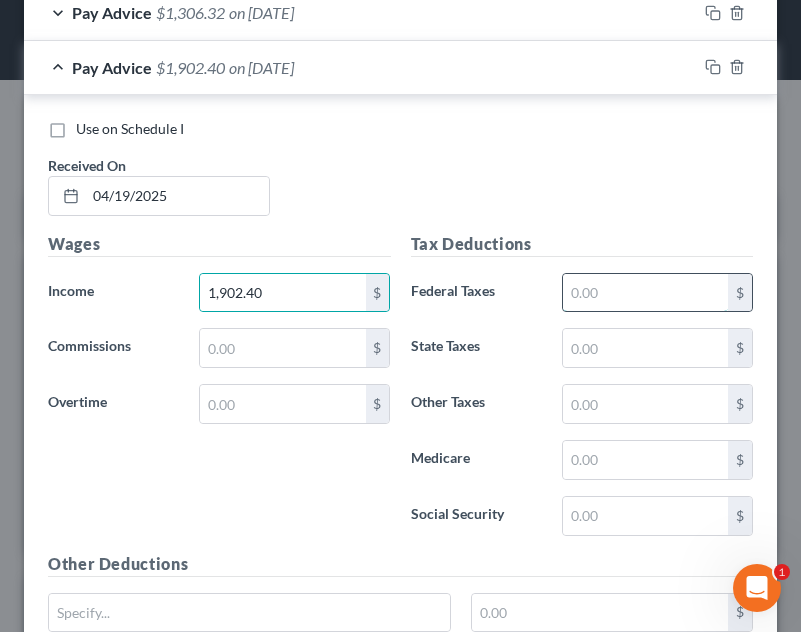 click at bounding box center [645, 293] 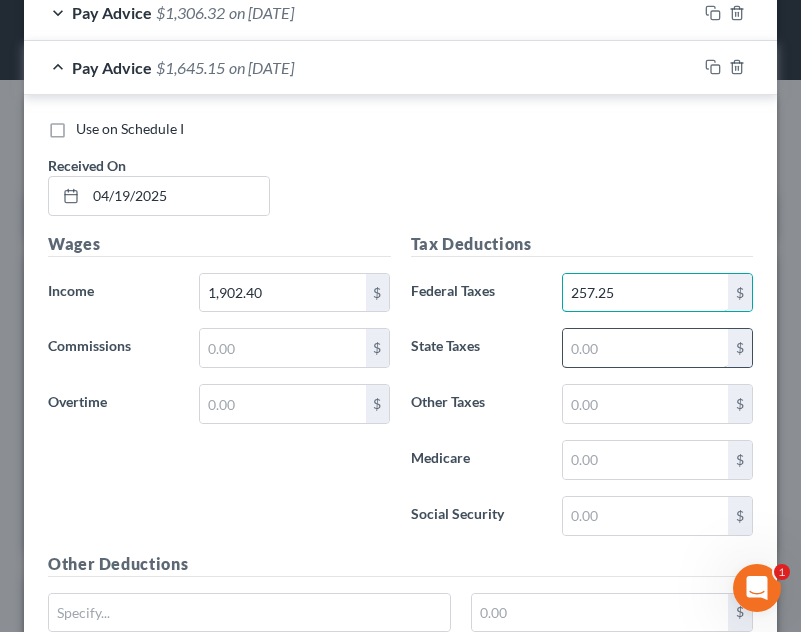 type on "257.25" 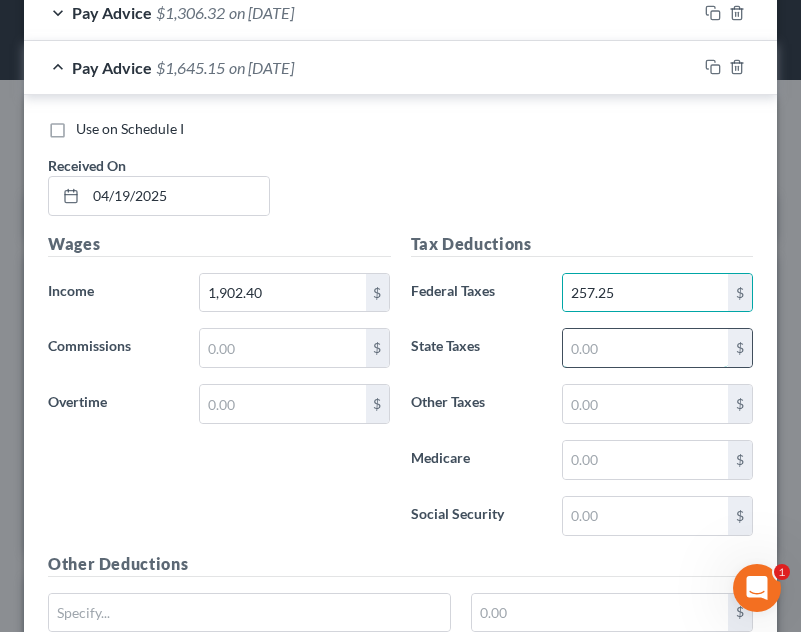 click at bounding box center (645, 348) 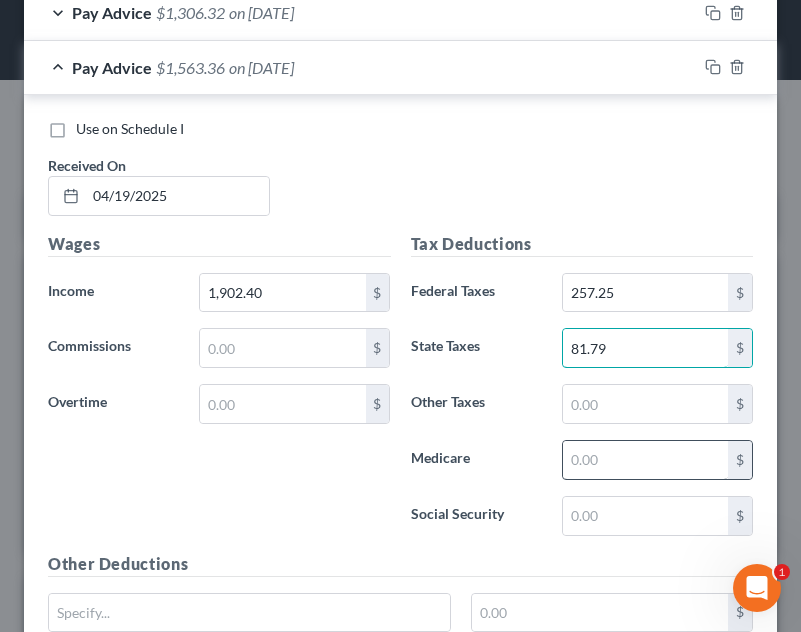 type on "81.79" 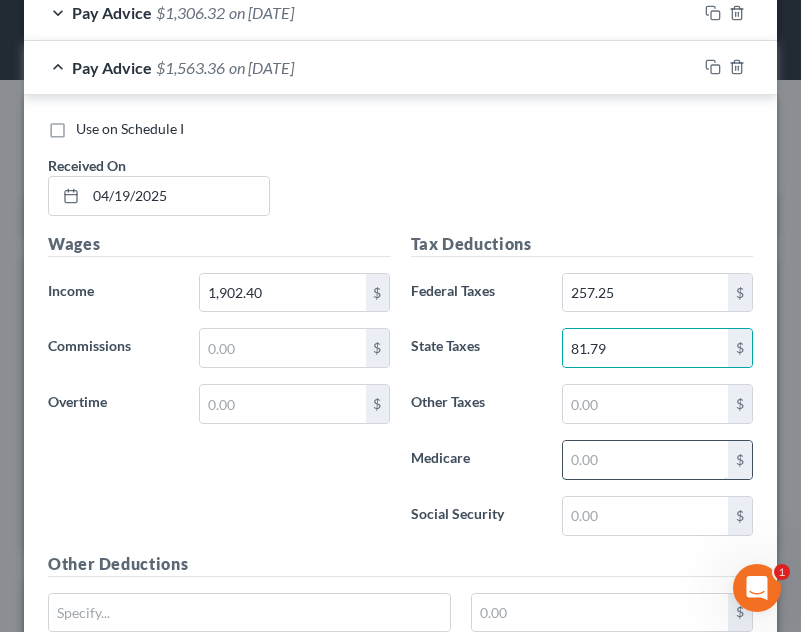 click at bounding box center (645, 460) 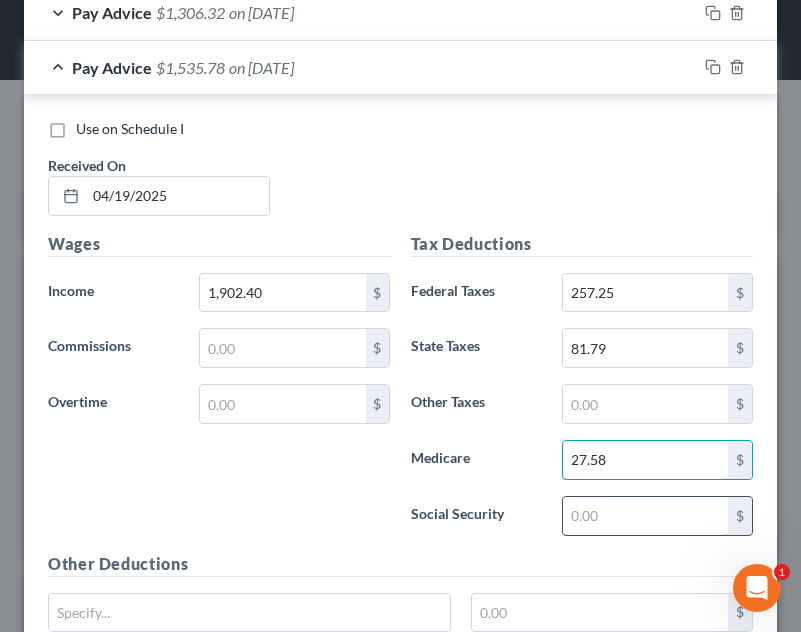 type on "27.58" 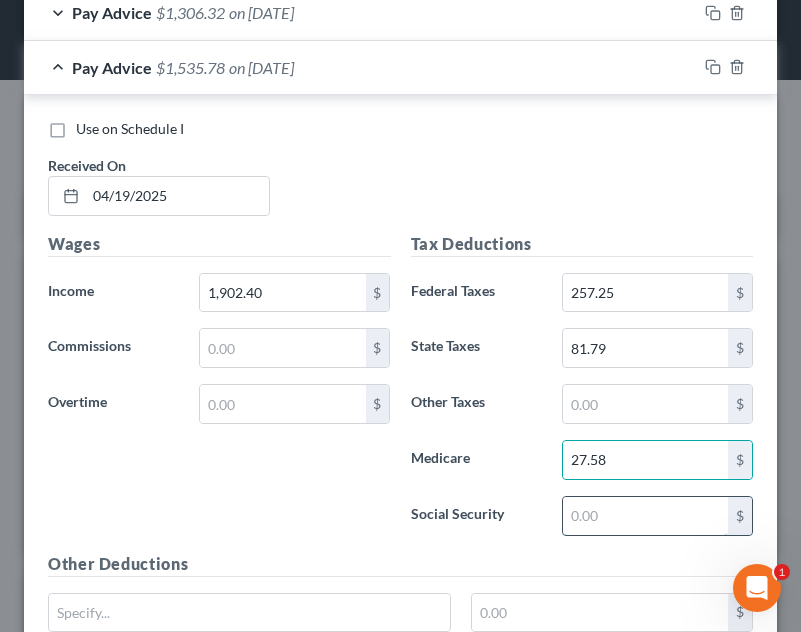 click at bounding box center (645, 516) 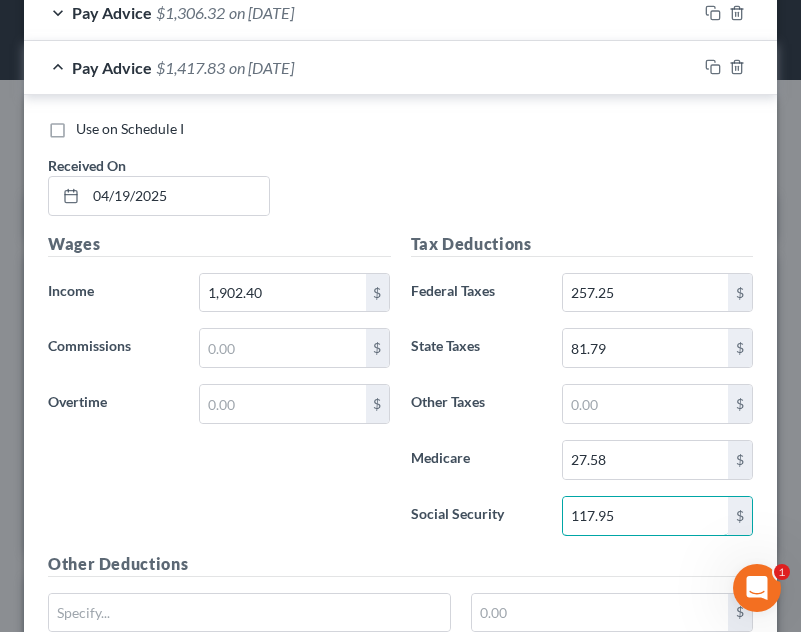 type on "117.95" 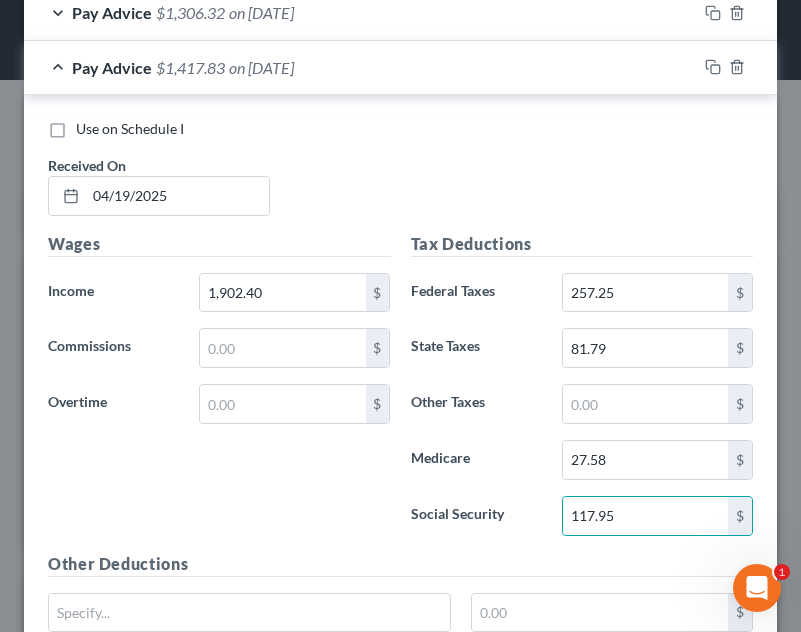 click on "Use on Schedule I
Received On
*
04/19/2025" at bounding box center [400, 175] 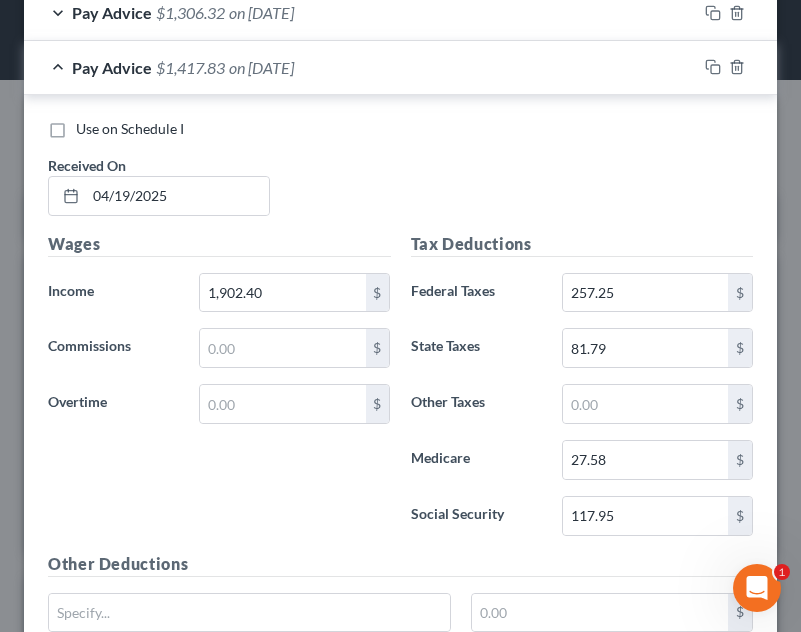 click on "Pay Advice $1,417.83 on 04/19/2025" at bounding box center [360, 67] 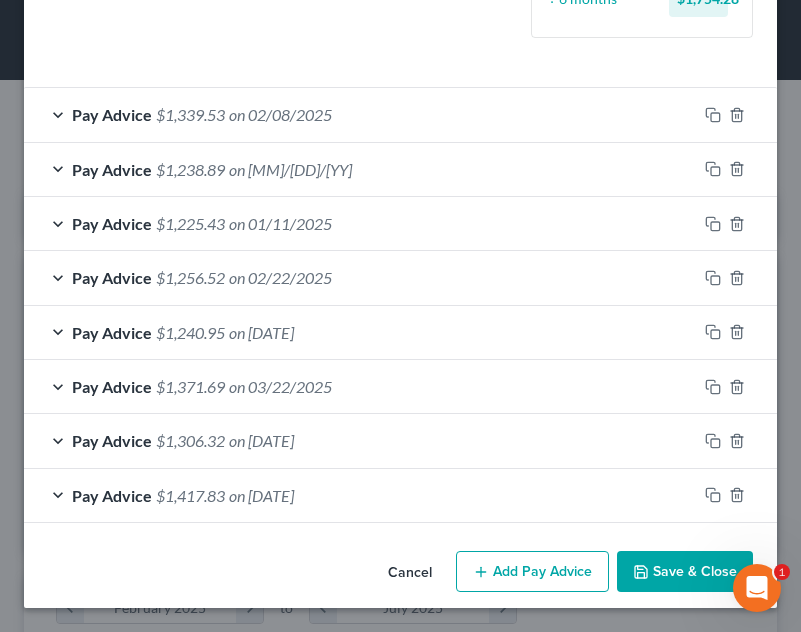 scroll, scrollTop: 661, scrollLeft: 0, axis: vertical 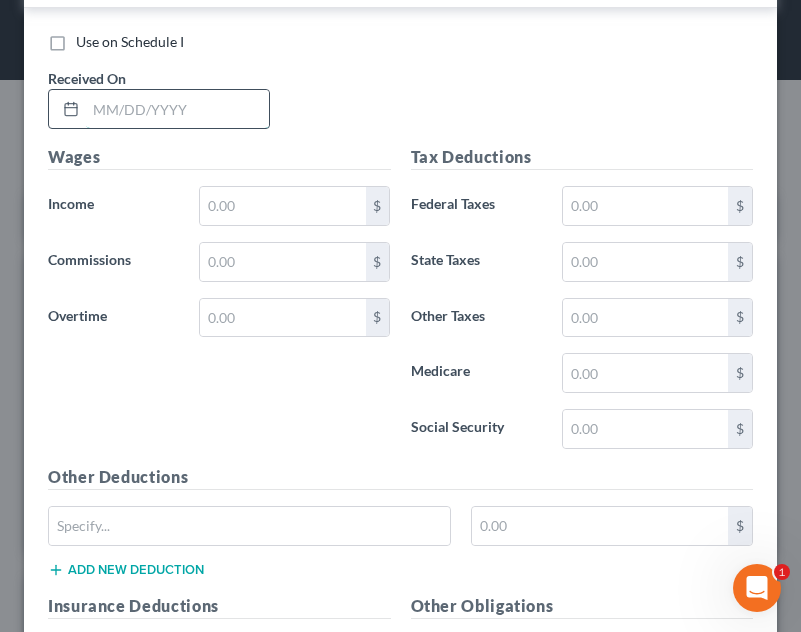 click at bounding box center (177, 109) 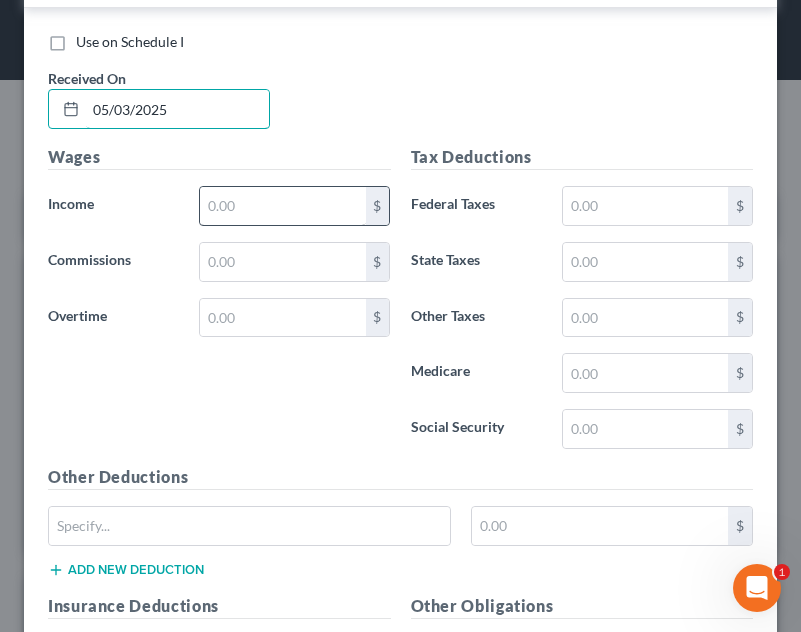 type on "05/03/2025" 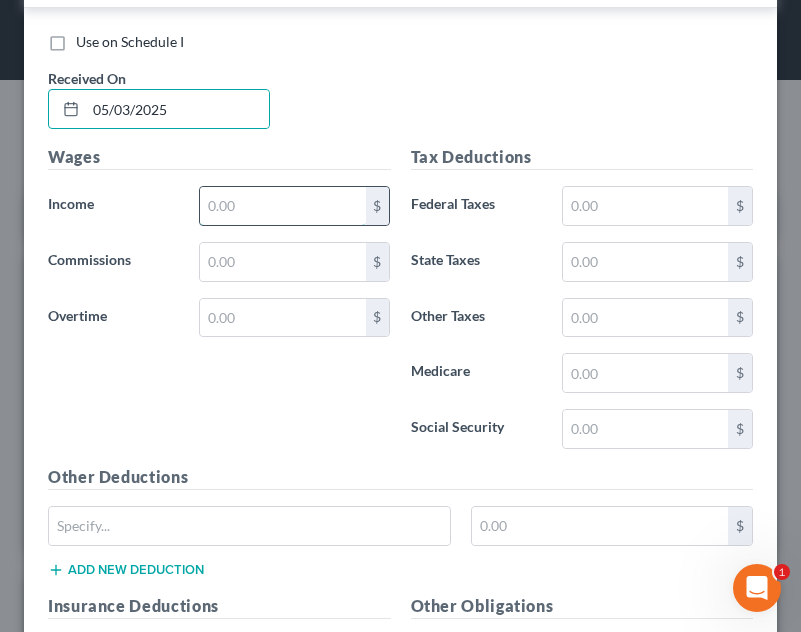 click at bounding box center [282, 206] 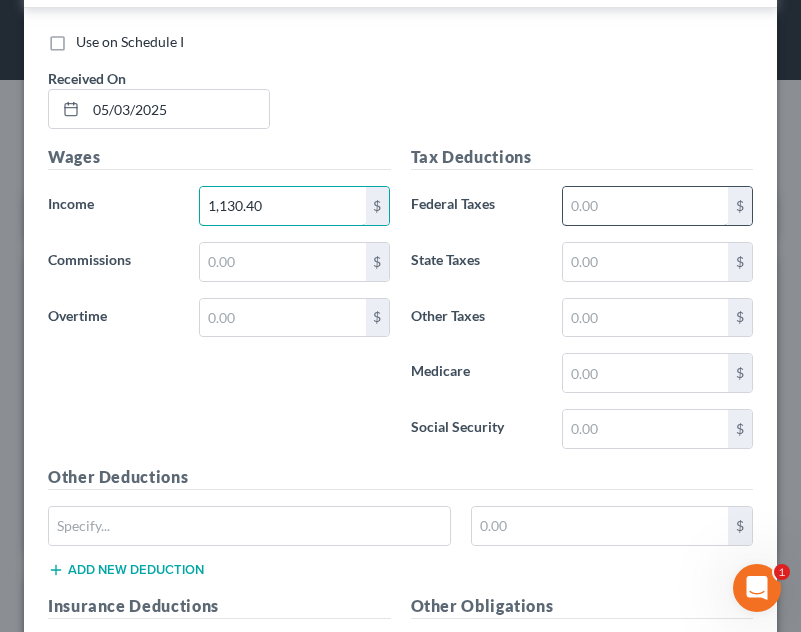 type on "1,130.40" 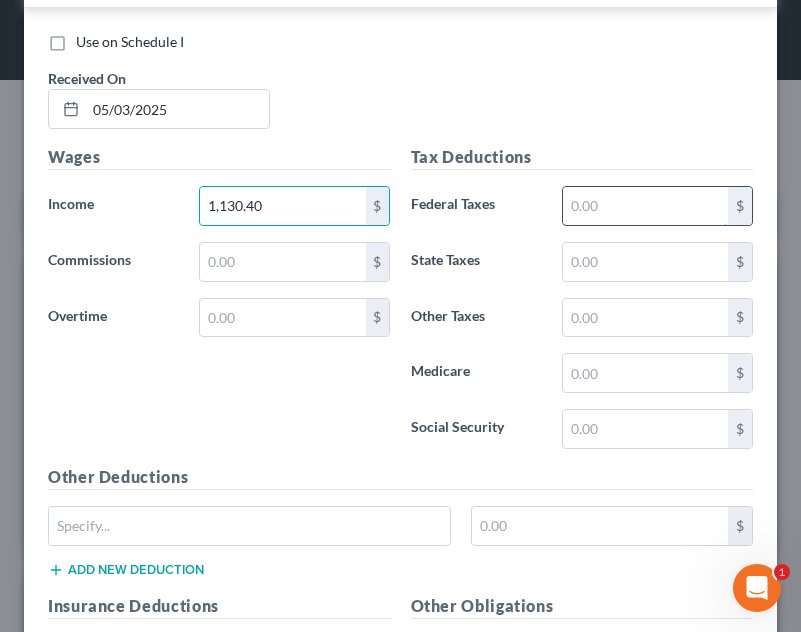 click at bounding box center [645, 206] 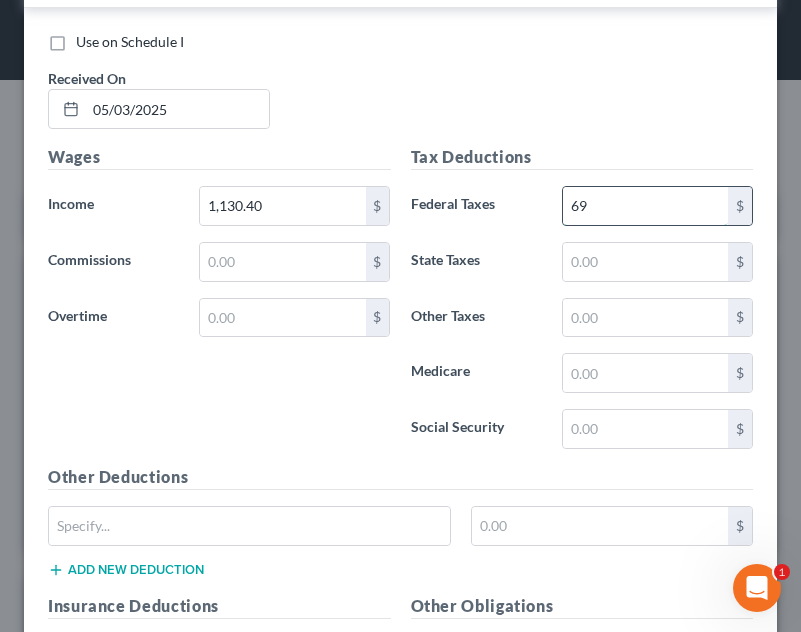 type on "6" 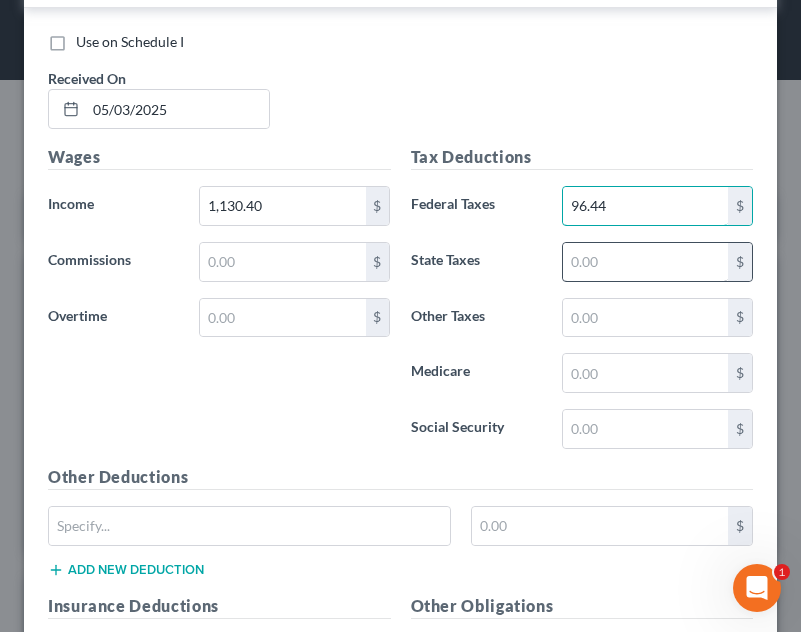 type on "96.44" 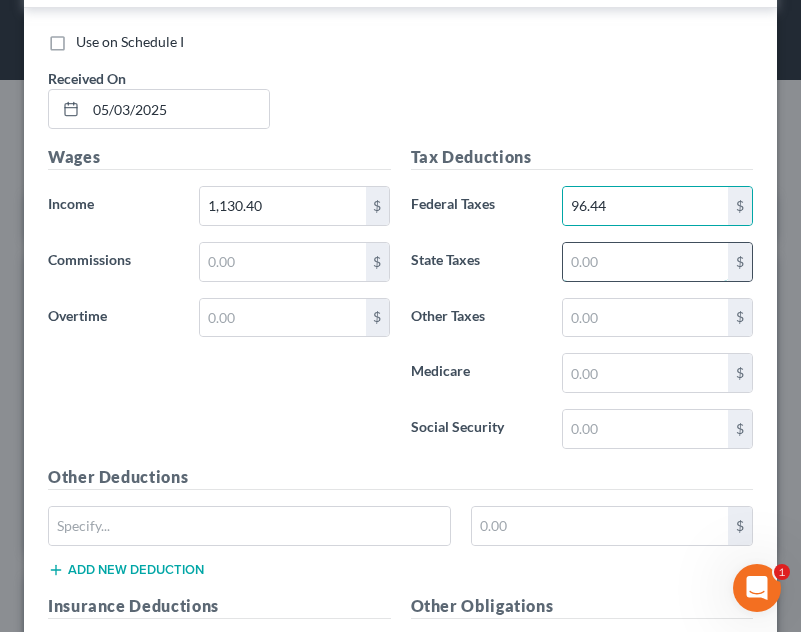 click at bounding box center [645, 262] 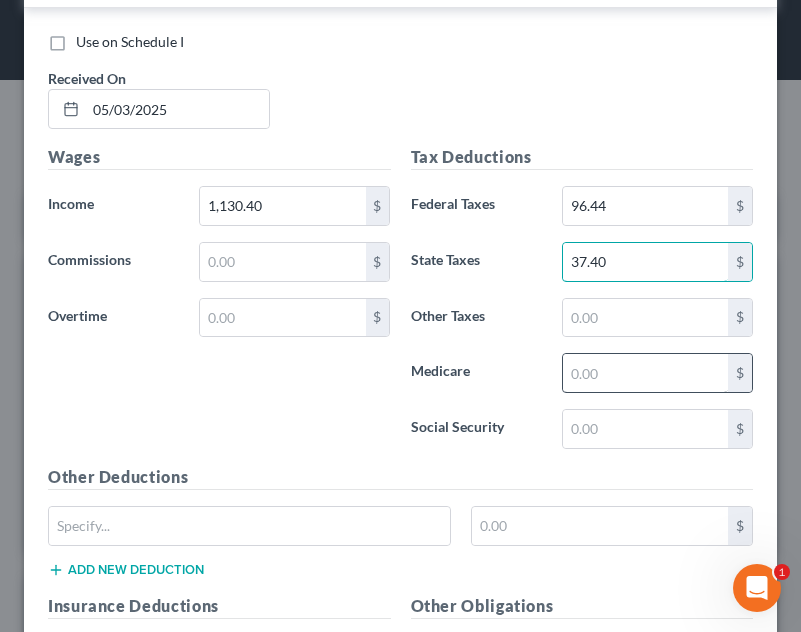 type on "37.40" 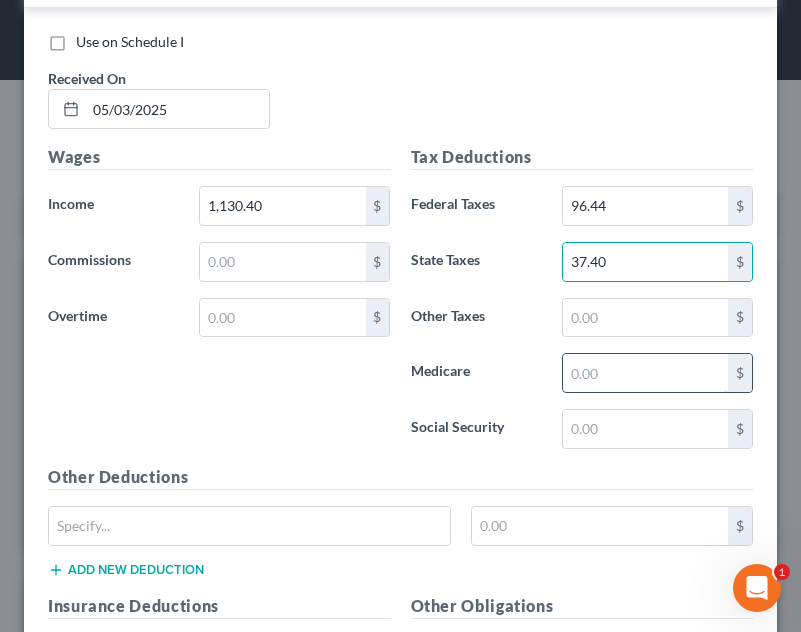 click at bounding box center [645, 373] 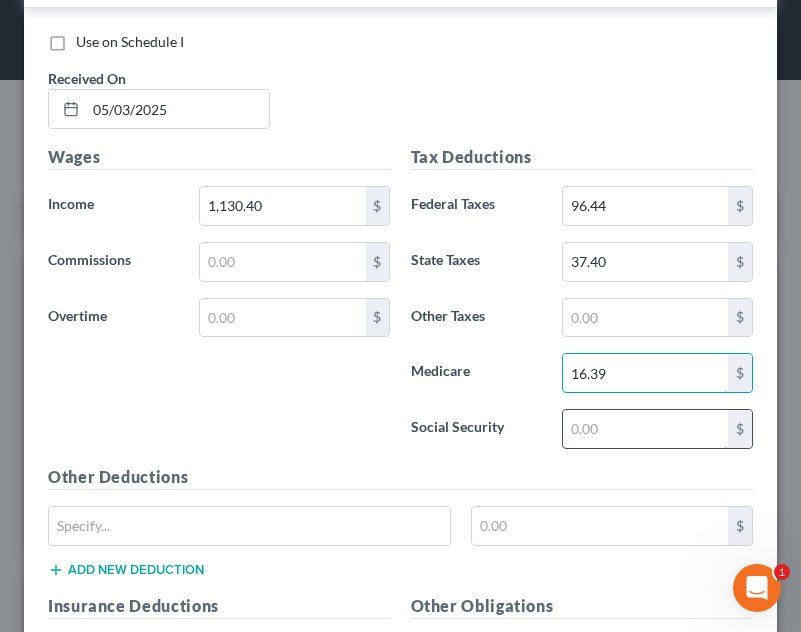 type on "16.39" 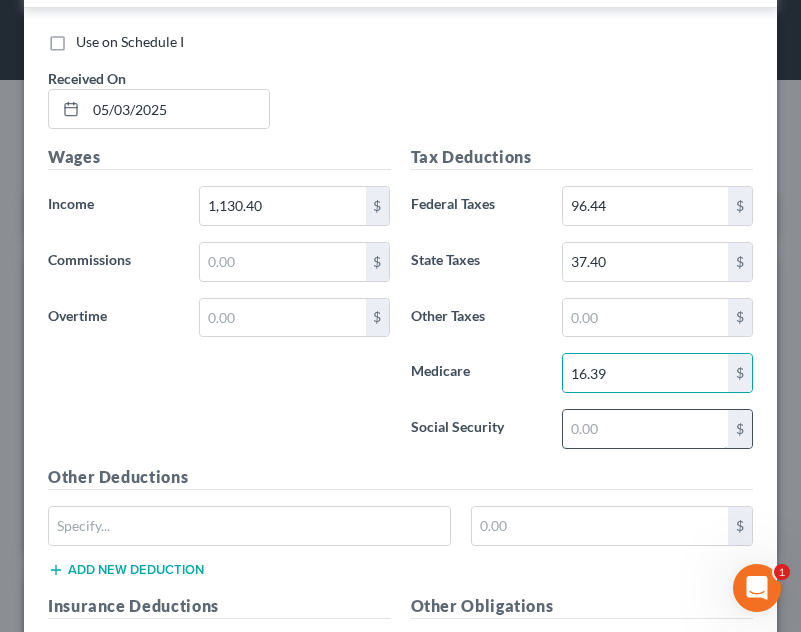 click at bounding box center [645, 429] 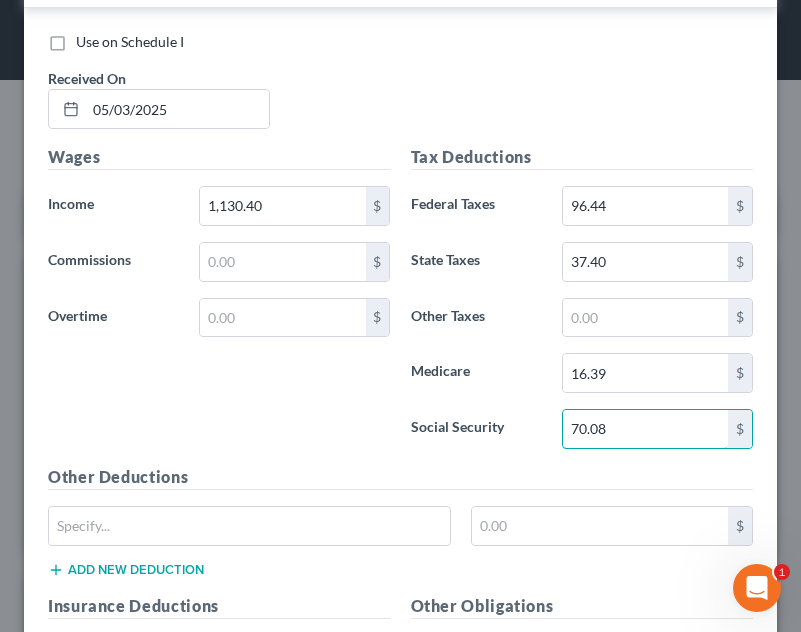 type on "70.08" 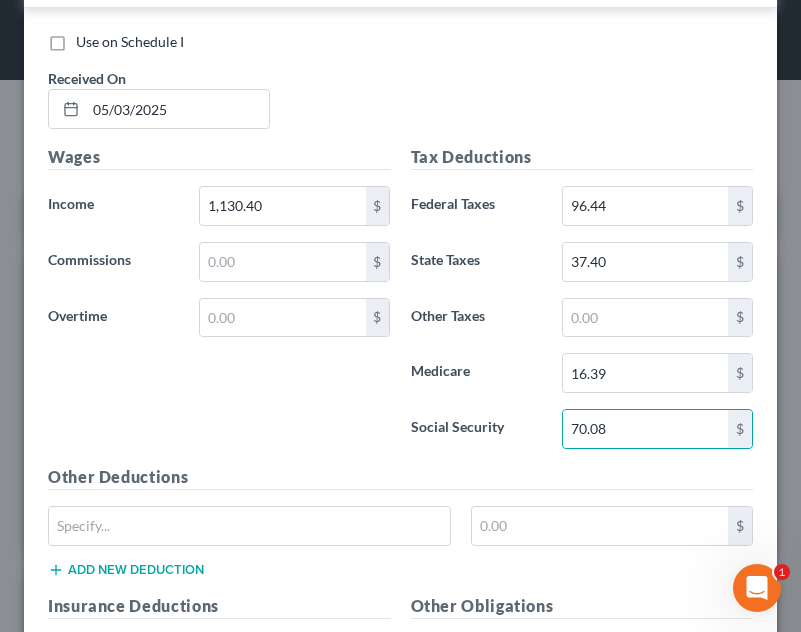 click on "Tax Deductions Federal Taxes 96.44 $ State Taxes 37.40 $ Other Taxes $ Medicare 16.39 $ Social Security 70.08 $" at bounding box center (582, 305) 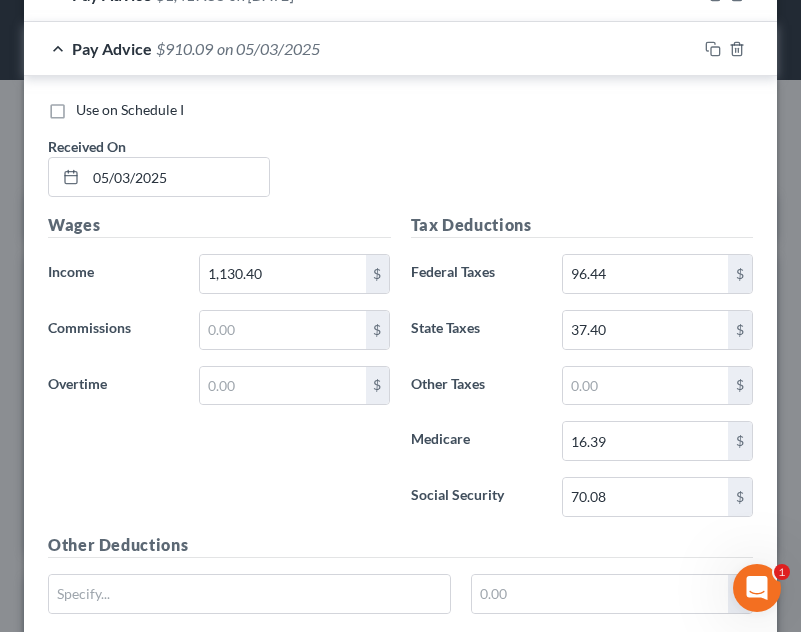 scroll, scrollTop: 1178, scrollLeft: 0, axis: vertical 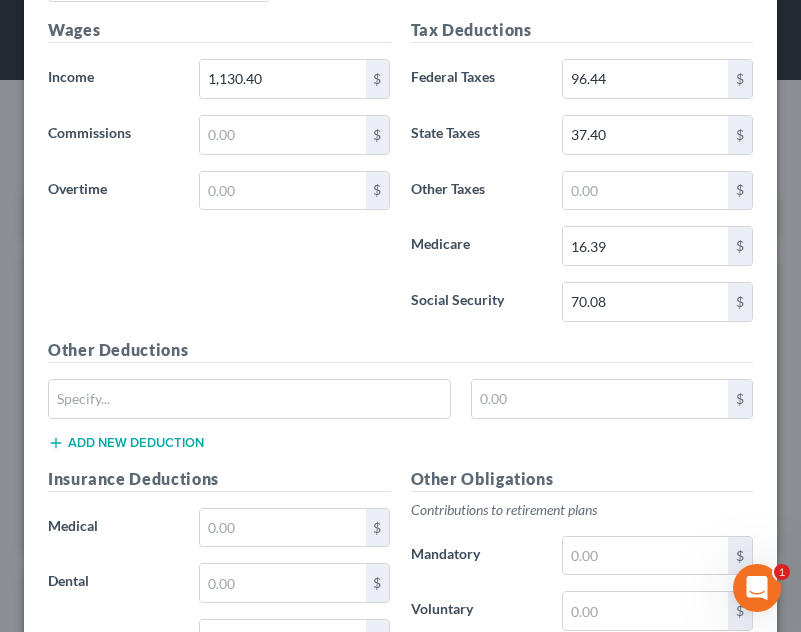 click on "Insurance Deductions Medical $ Dental $ Vision $ Life $" at bounding box center (219, 677) 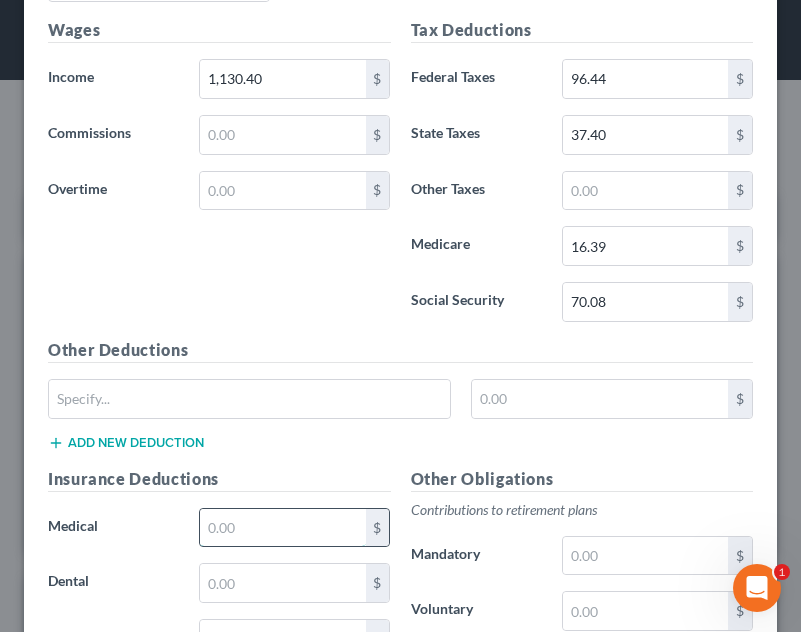 click at bounding box center (282, 528) 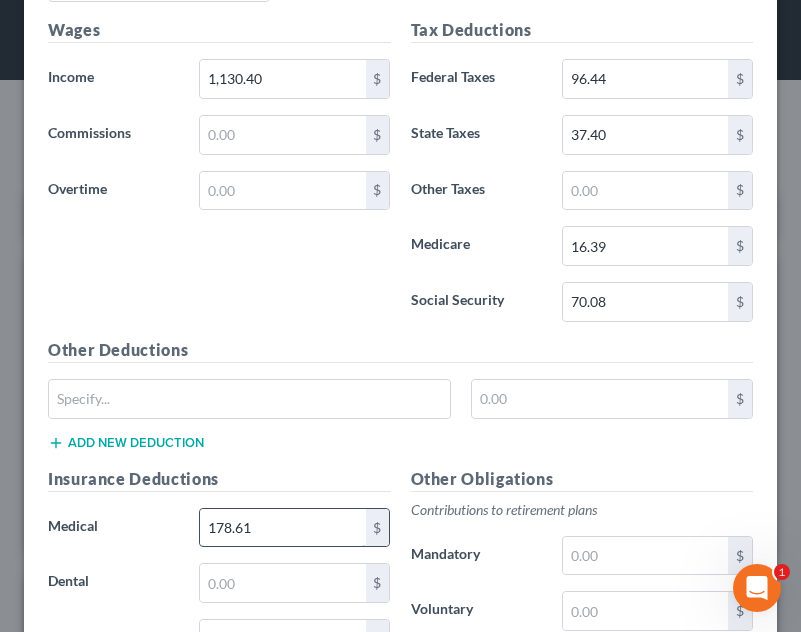 type on "178.61" 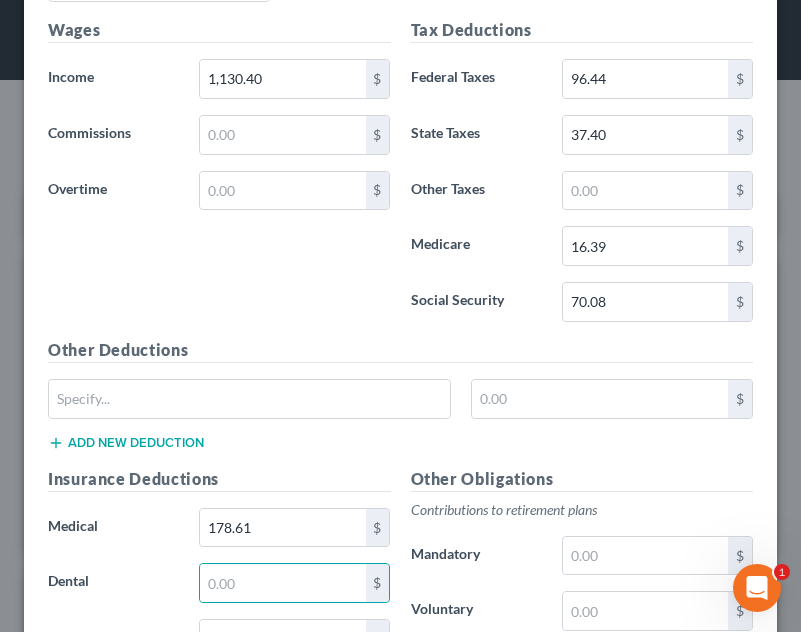 click on "Insurance Deductions" at bounding box center [219, 479] 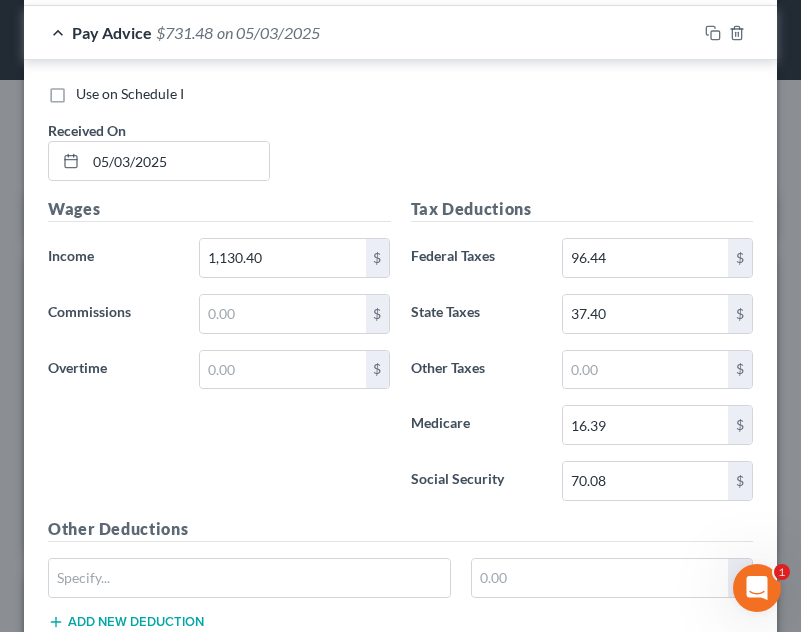 click on "Pay Advice $731.48 on 05/03/2025" at bounding box center (360, 32) 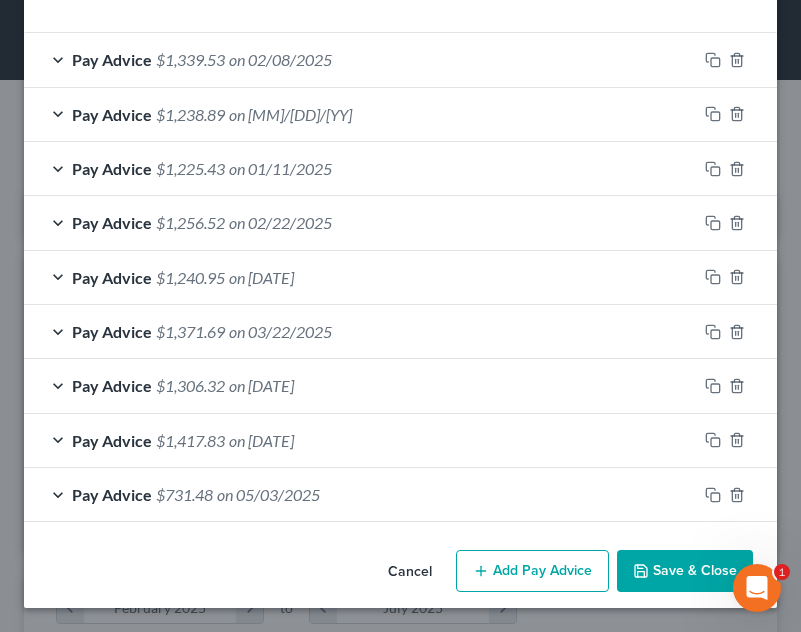 scroll, scrollTop: 716, scrollLeft: 0, axis: vertical 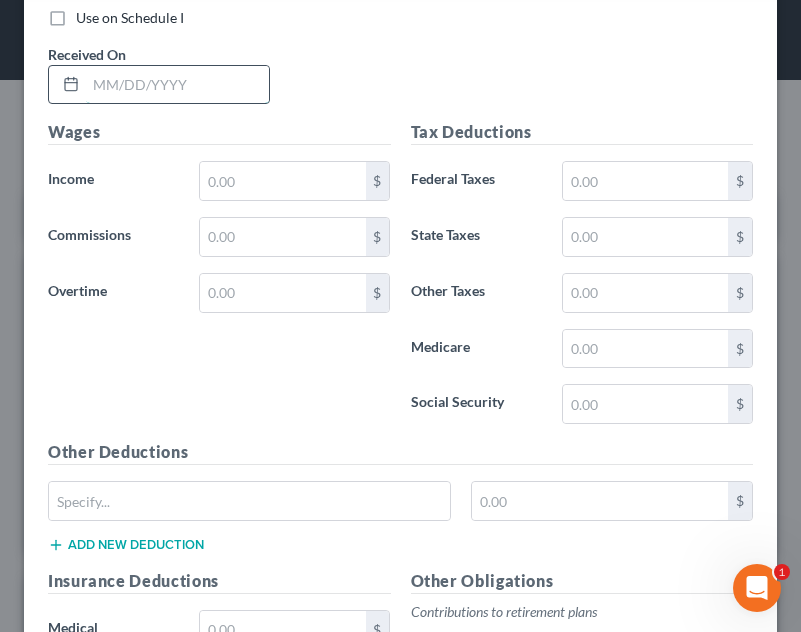 click at bounding box center (177, 85) 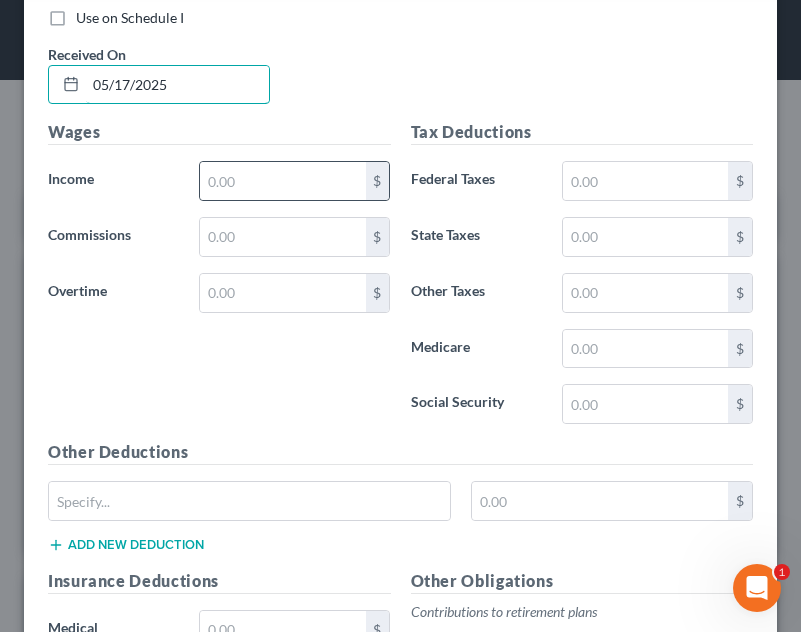 type on "05/17/2025" 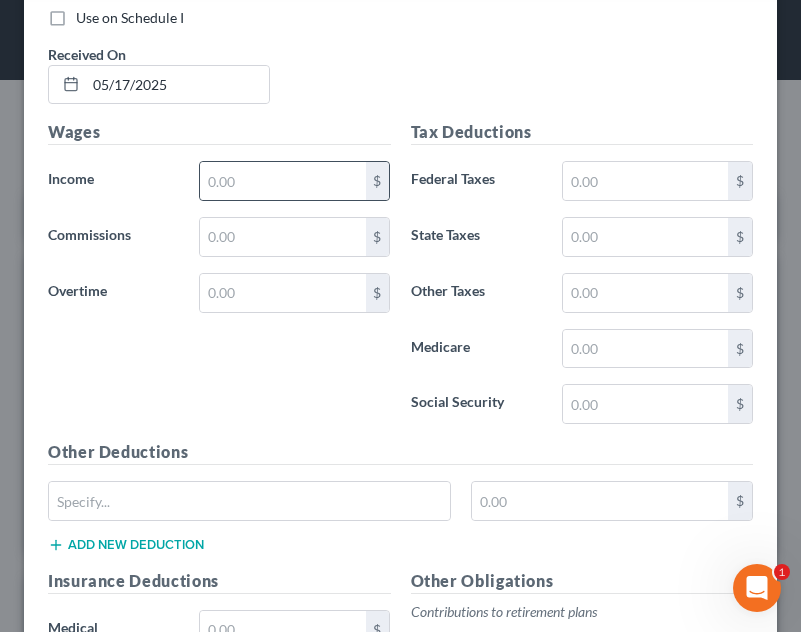 click on "$" at bounding box center [294, 181] 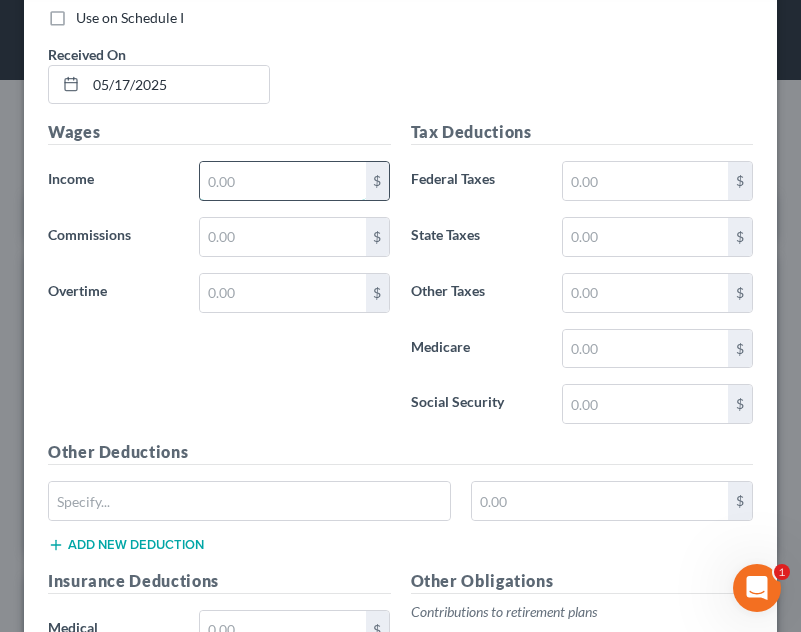 click at bounding box center (282, 181) 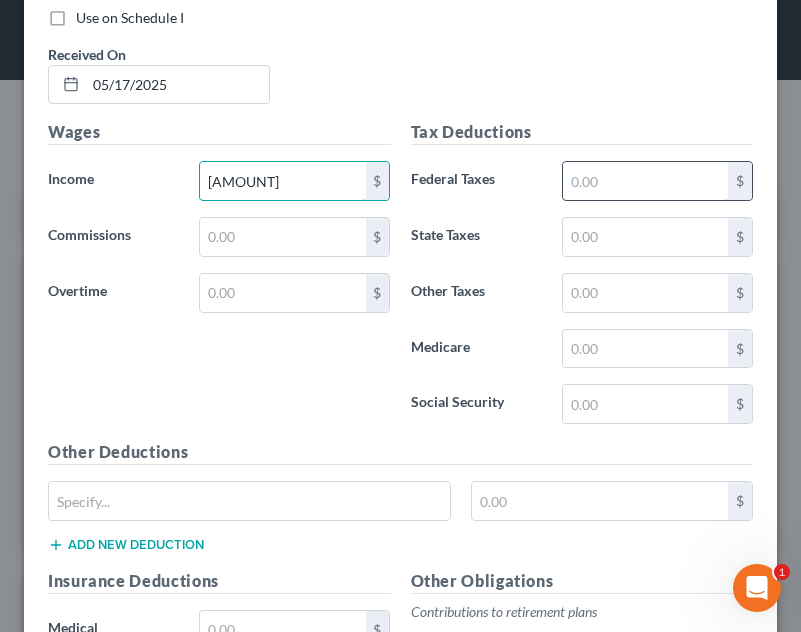 type on "1,584.40" 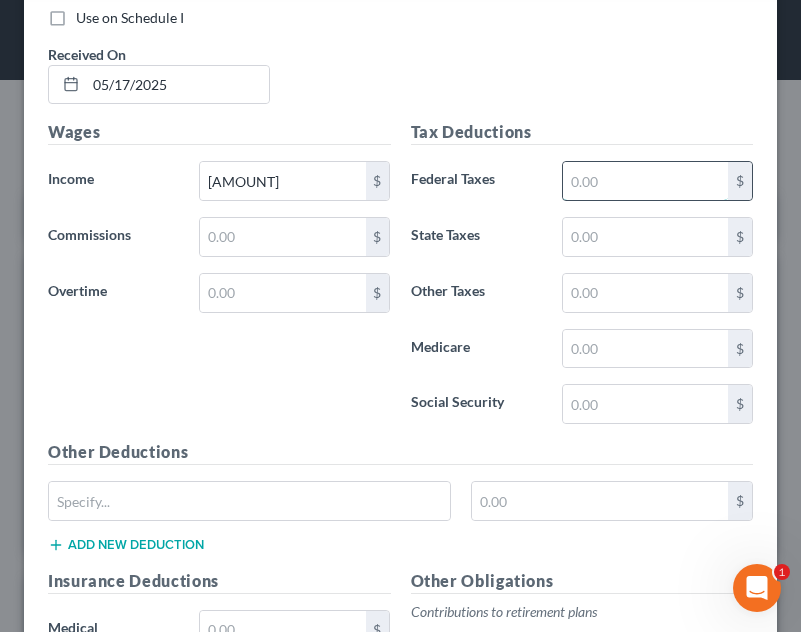 click at bounding box center [645, 181] 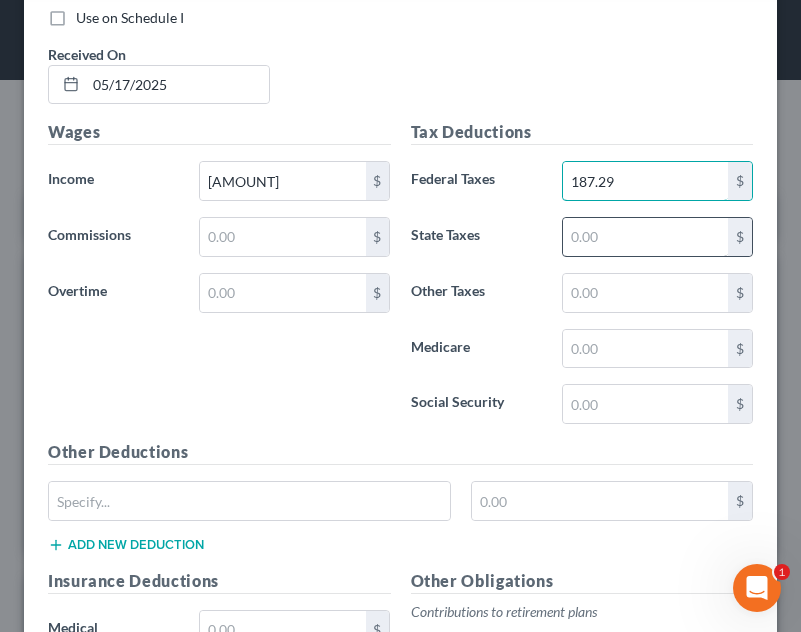 type on "187.29" 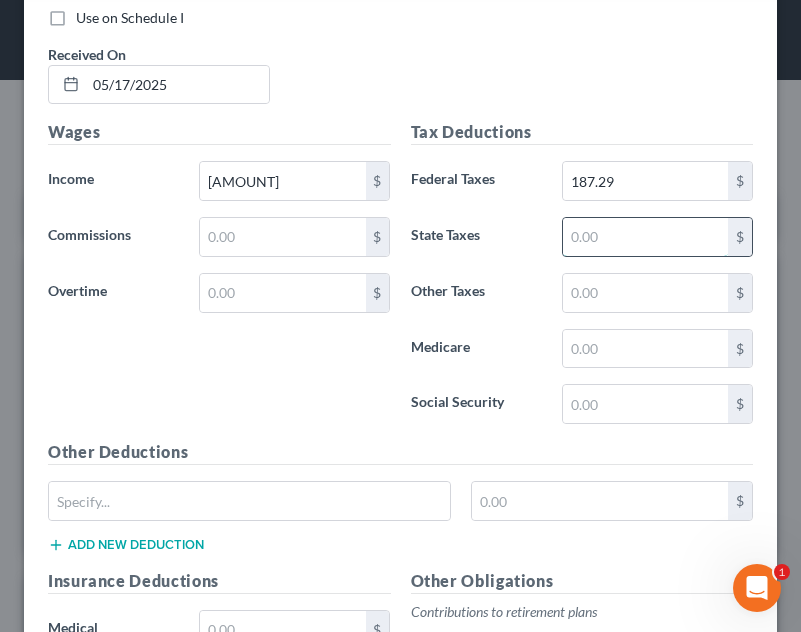 click at bounding box center (645, 237) 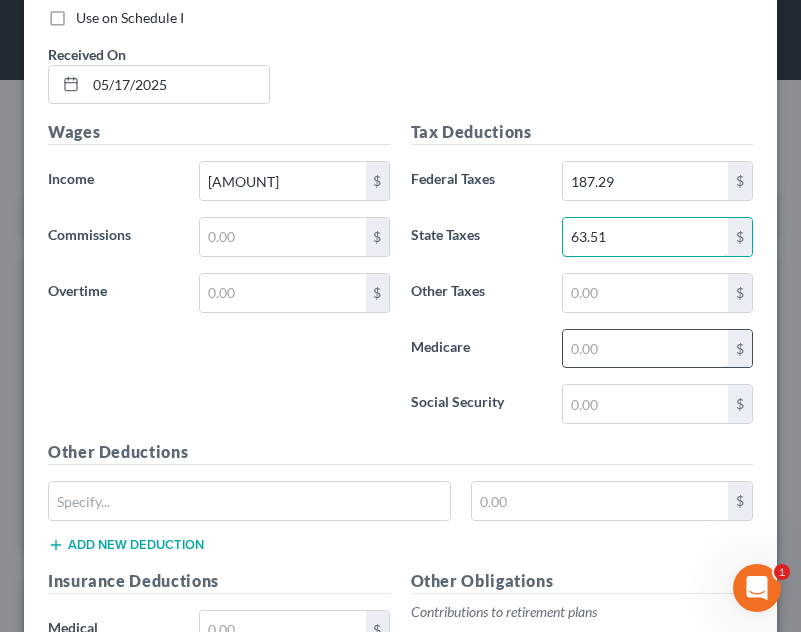 type on "63.51" 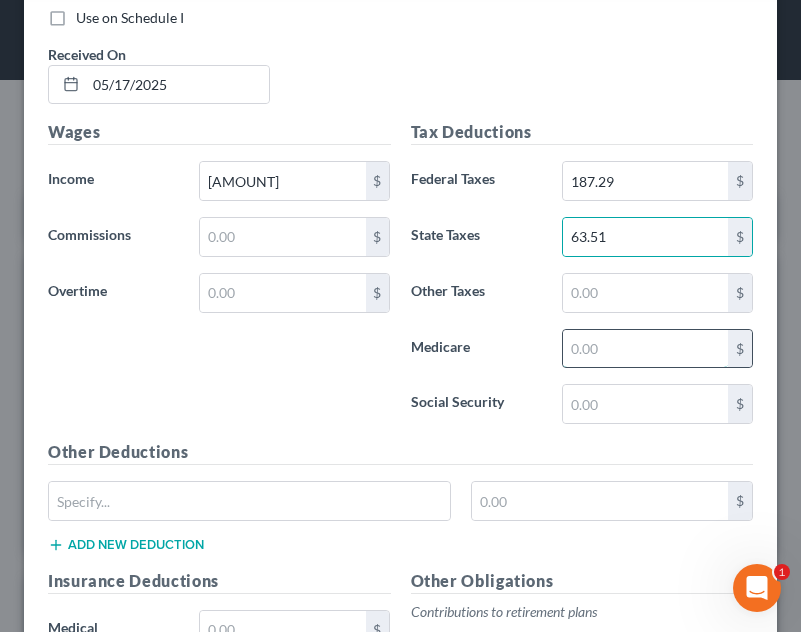 click at bounding box center (645, 349) 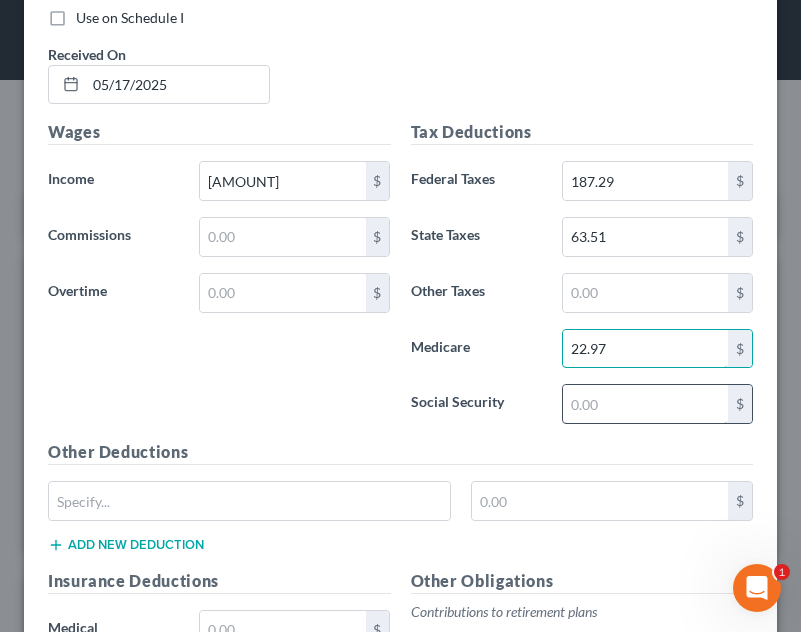 type on "22.97" 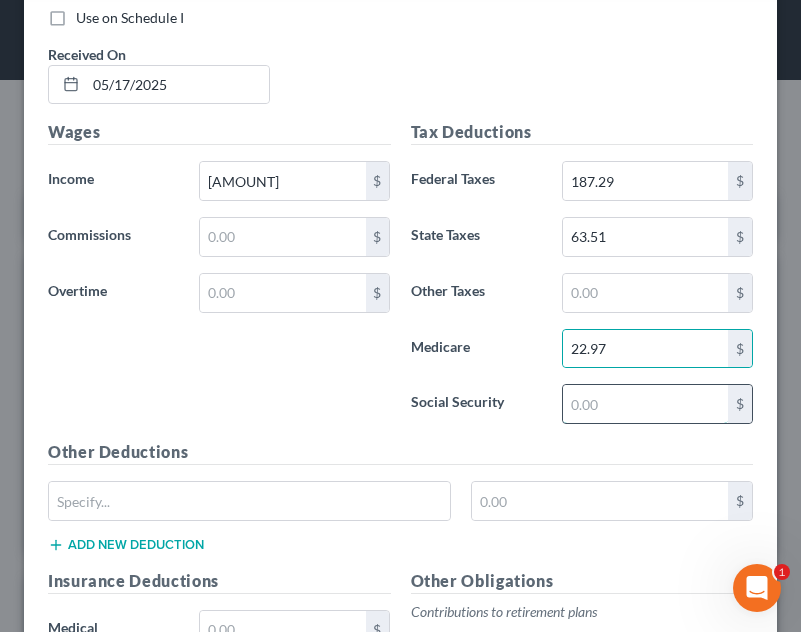 click at bounding box center [645, 404] 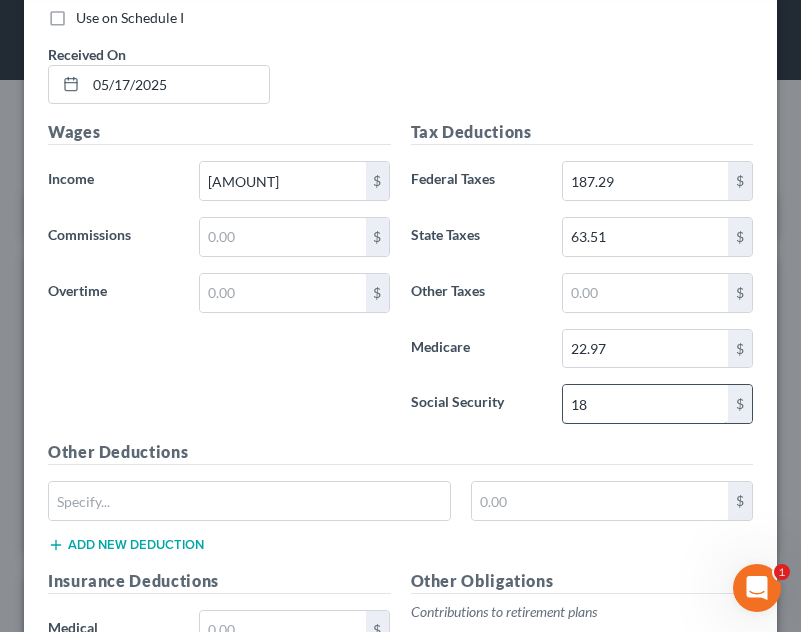 type on "1" 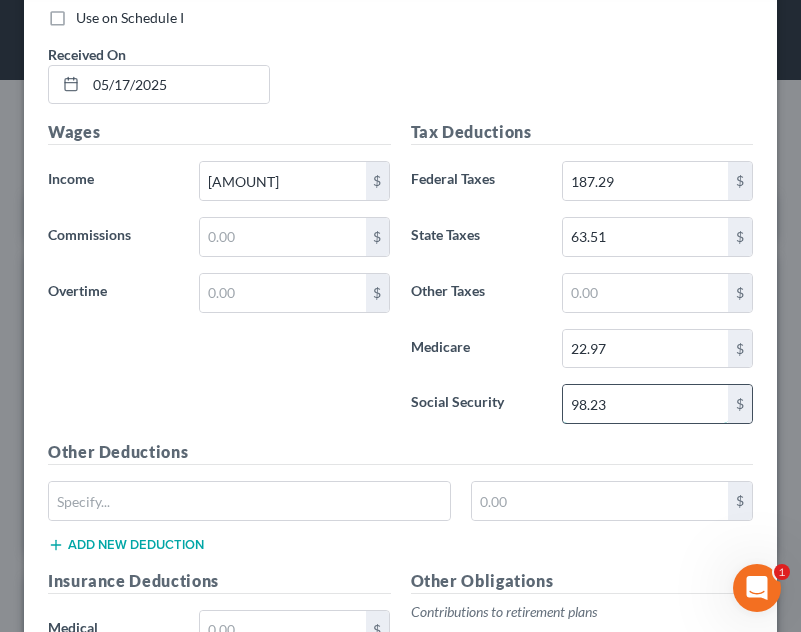 type on "98.23" 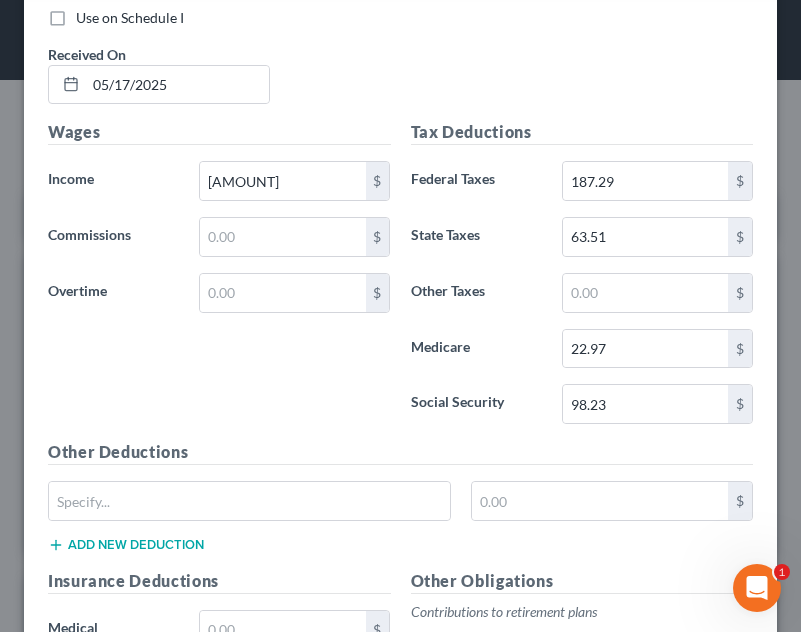 click on "Other Deductions $ Add new deduction" at bounding box center [400, 504] 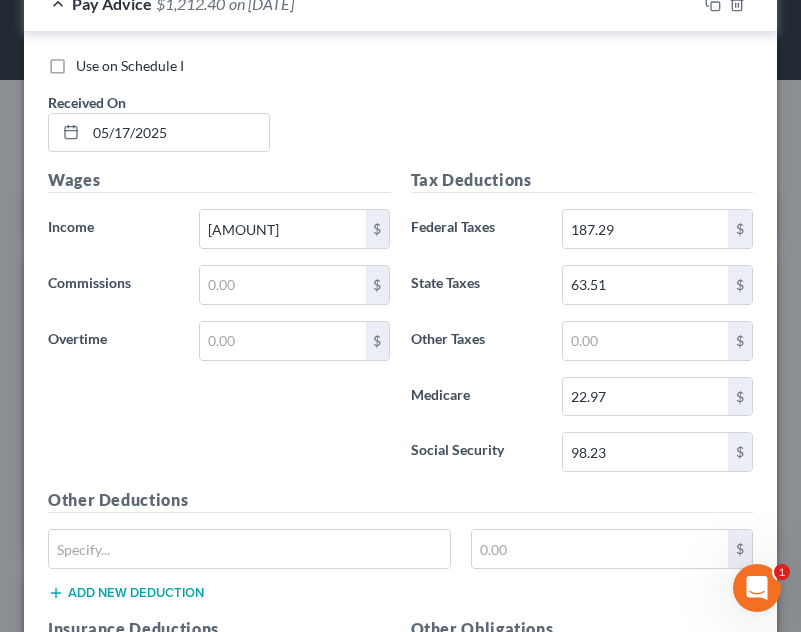 scroll, scrollTop: 1362, scrollLeft: 0, axis: vertical 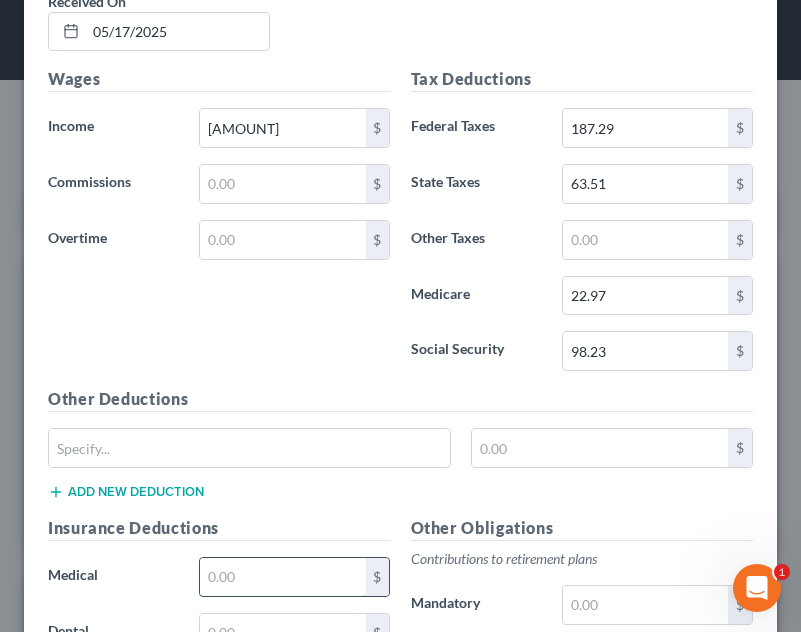 click at bounding box center [282, 577] 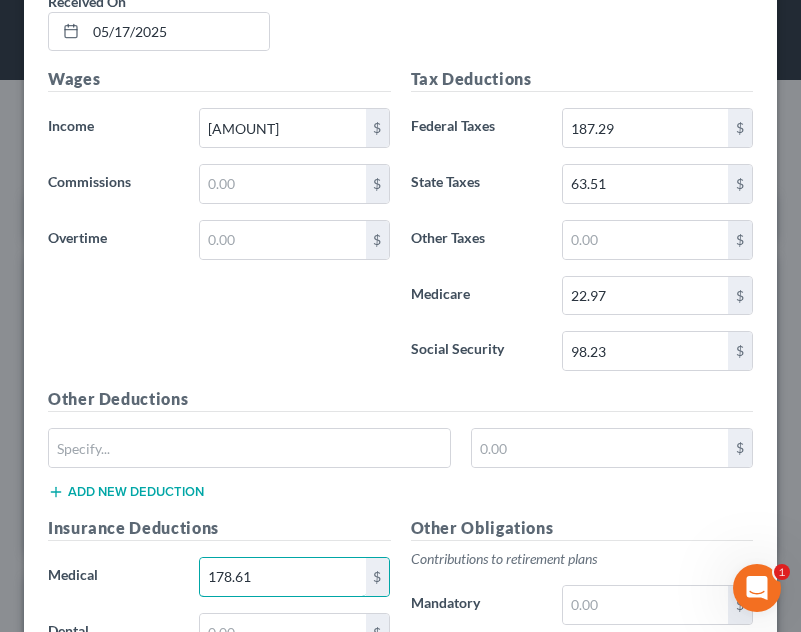 type on "178.61" 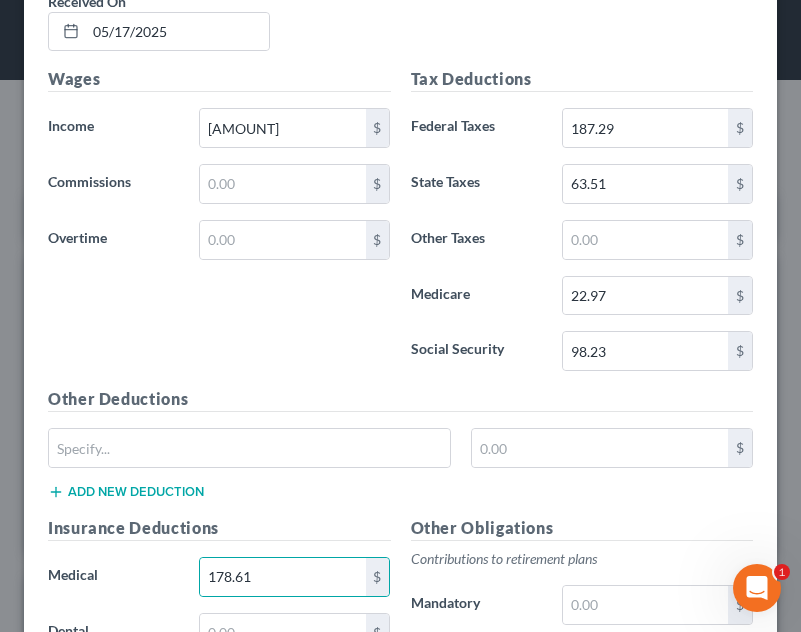 click on "Insurance Deductions" at bounding box center (219, 528) 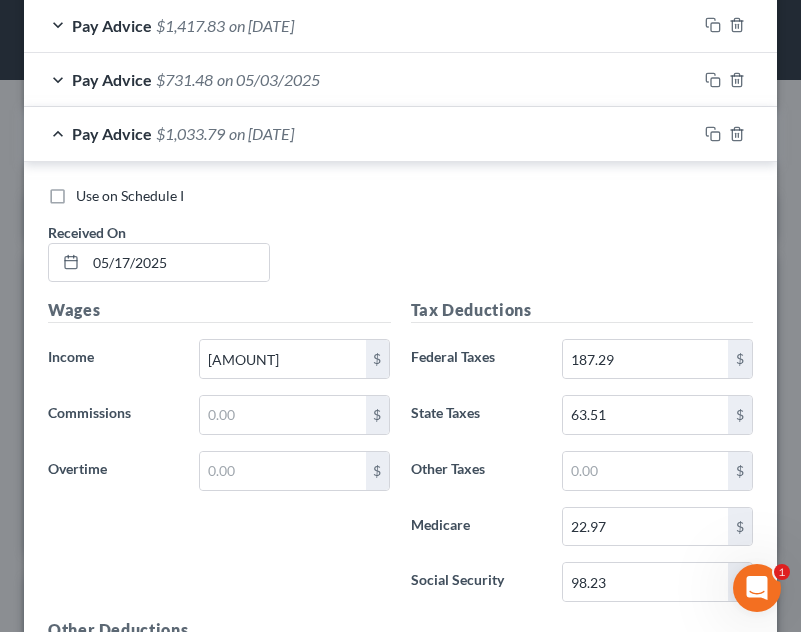 scroll, scrollTop: 1127, scrollLeft: 0, axis: vertical 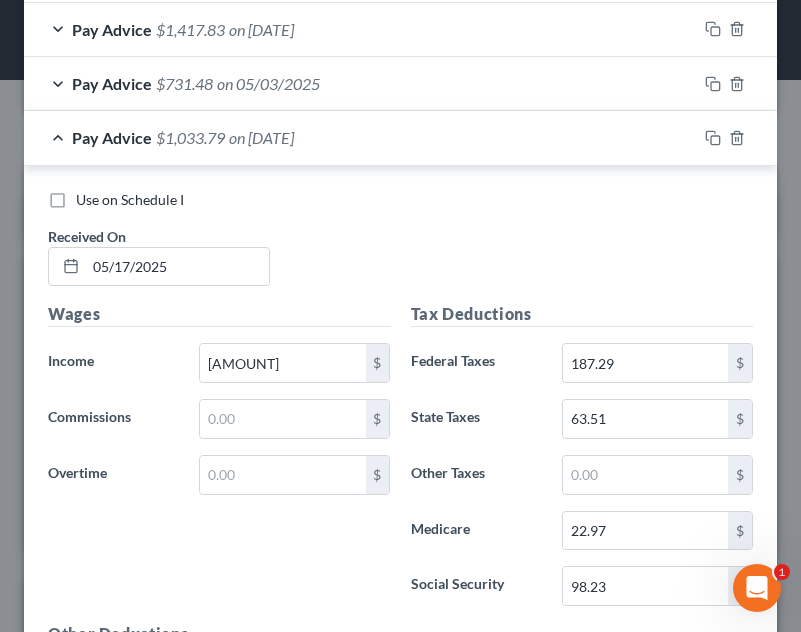 click on "Pay Advice $1,033.79 on 05/17/2025" at bounding box center (360, 137) 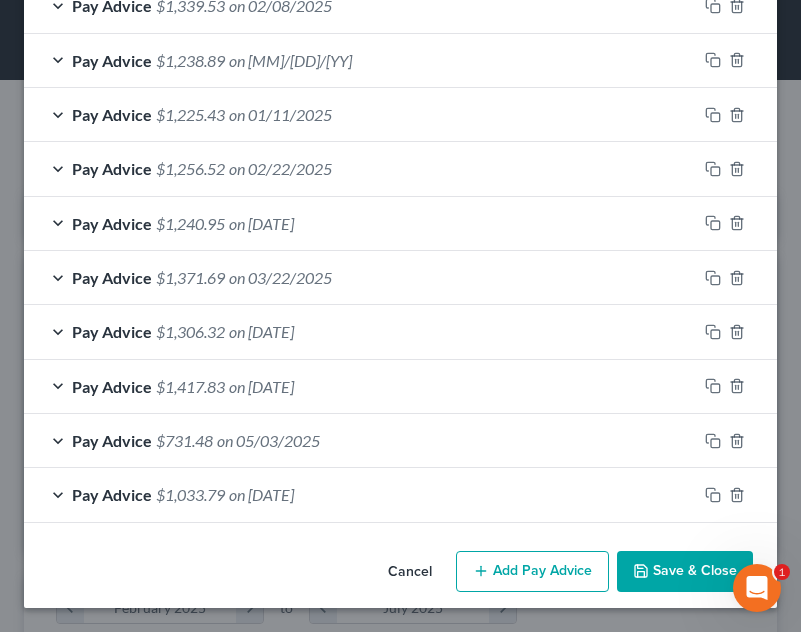 scroll, scrollTop: 770, scrollLeft: 0, axis: vertical 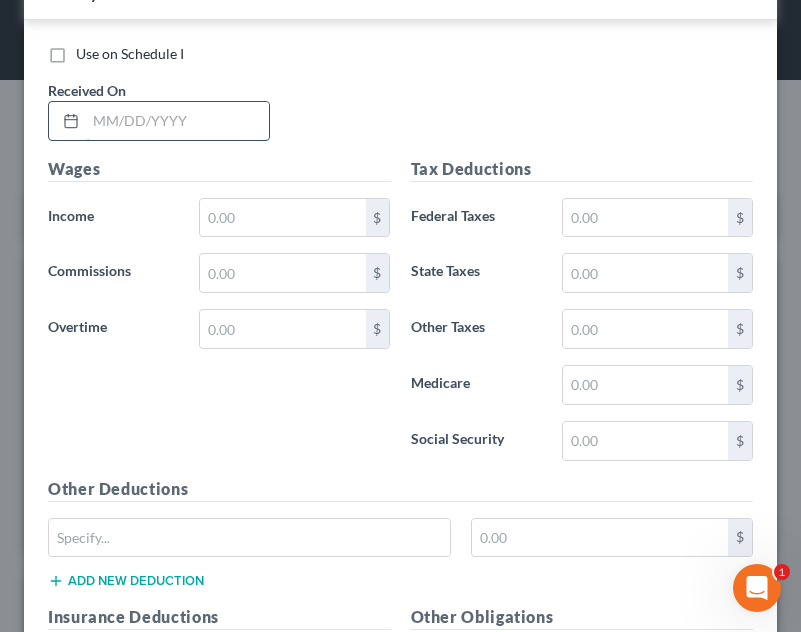 click at bounding box center [177, 121] 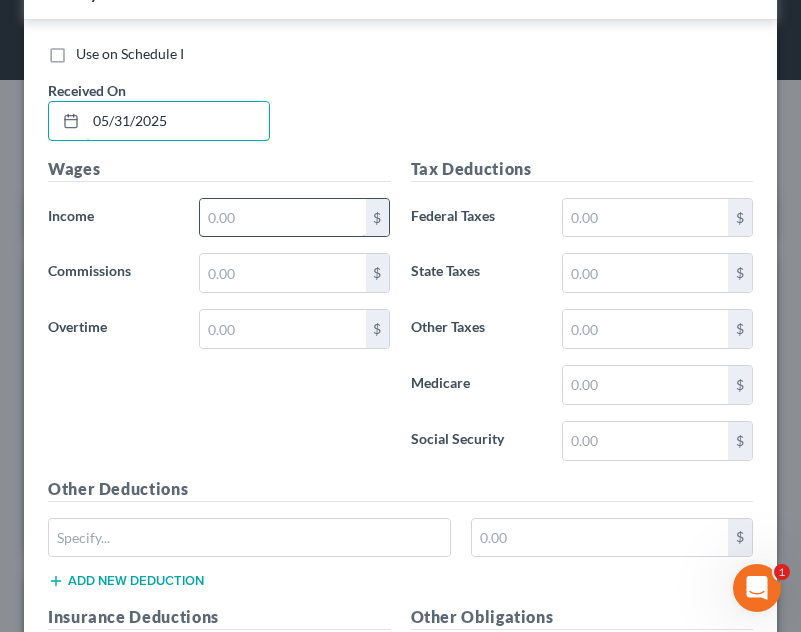 type on "05/31/2025" 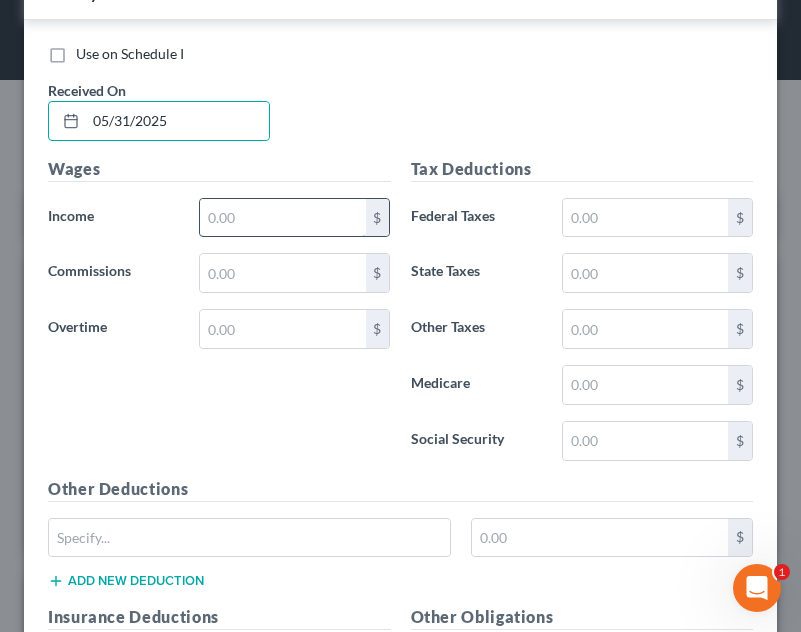 click at bounding box center (282, 218) 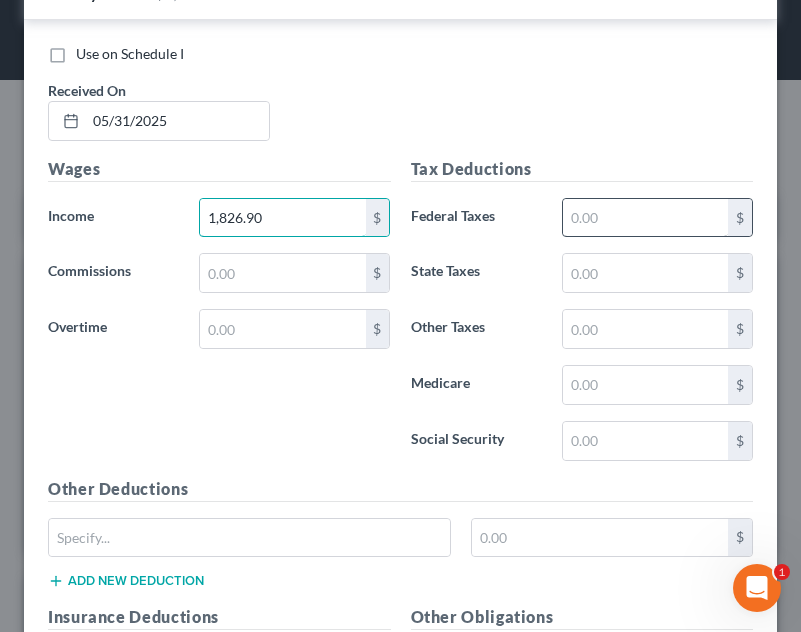 type on "1,826.90" 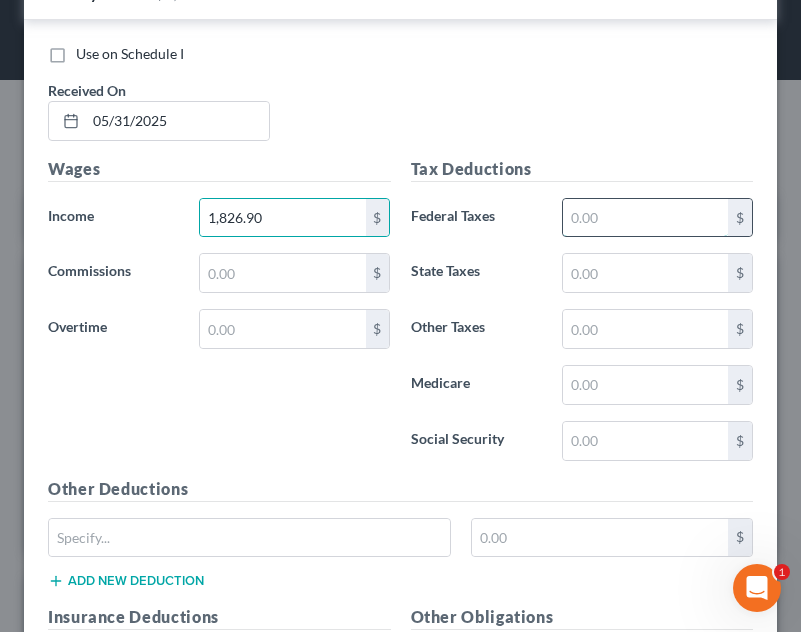 click at bounding box center [645, 218] 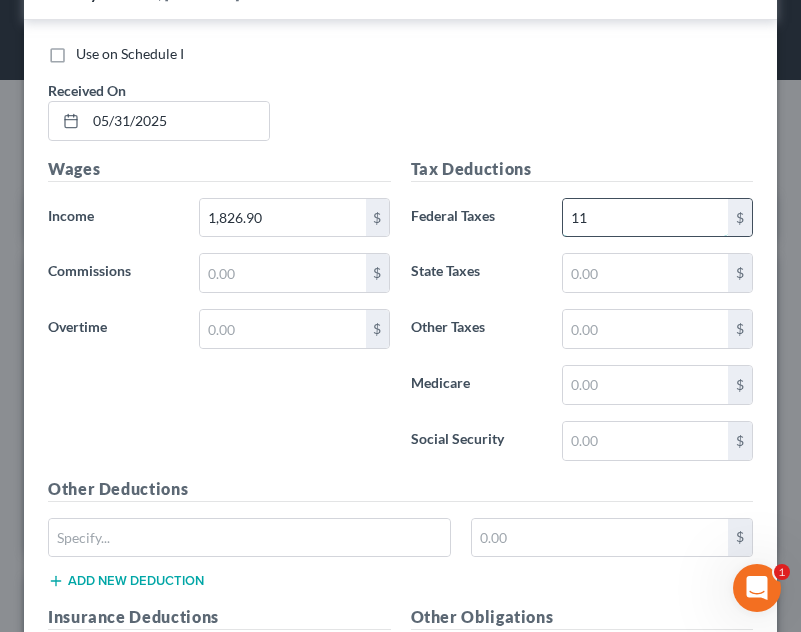 type on "1" 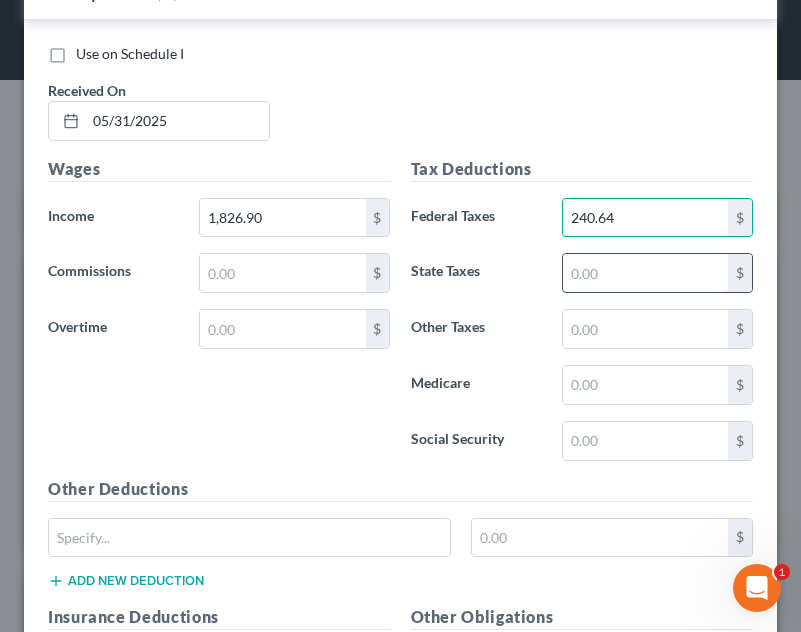 type on "240.64" 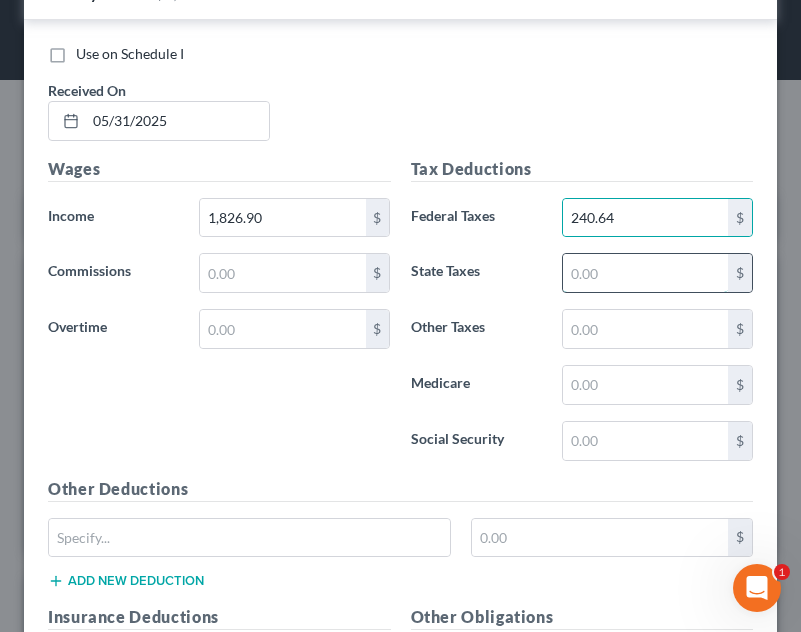 click at bounding box center [645, 273] 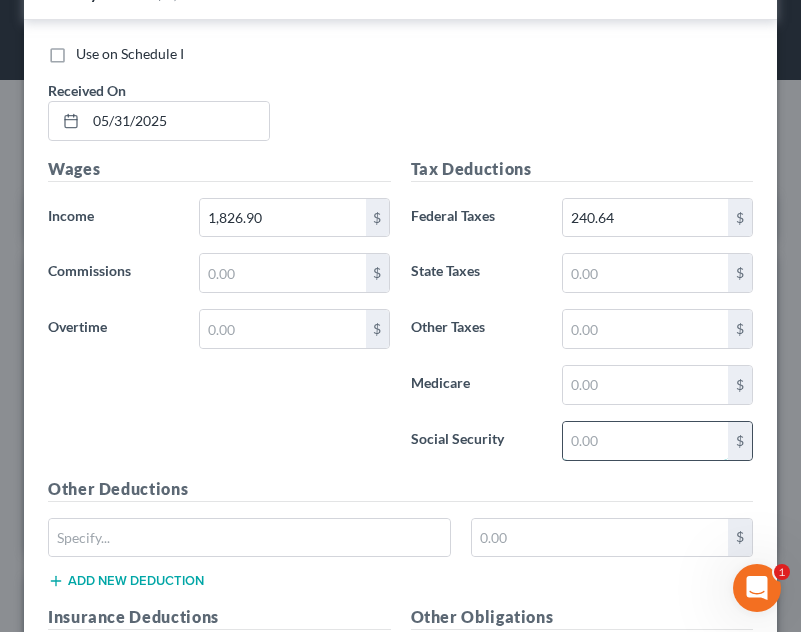 click at bounding box center [645, 441] 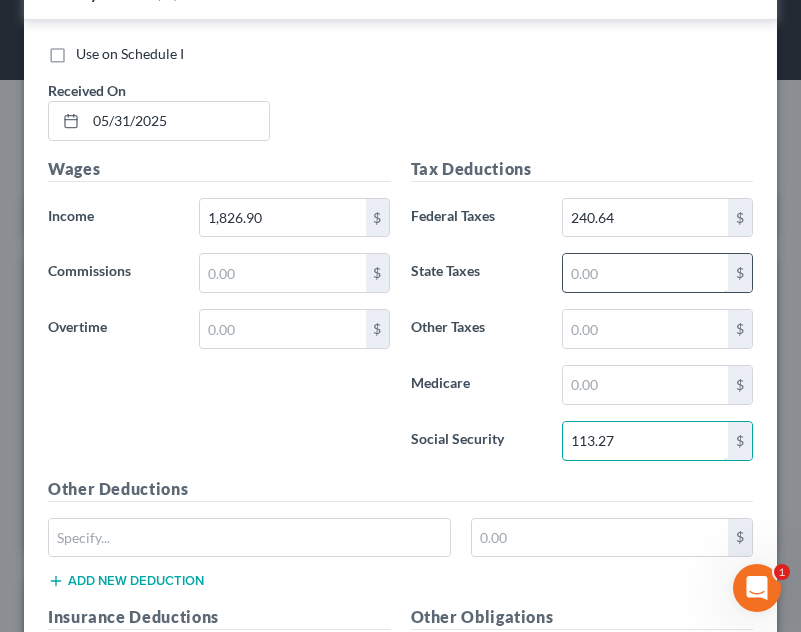 type on "113.27" 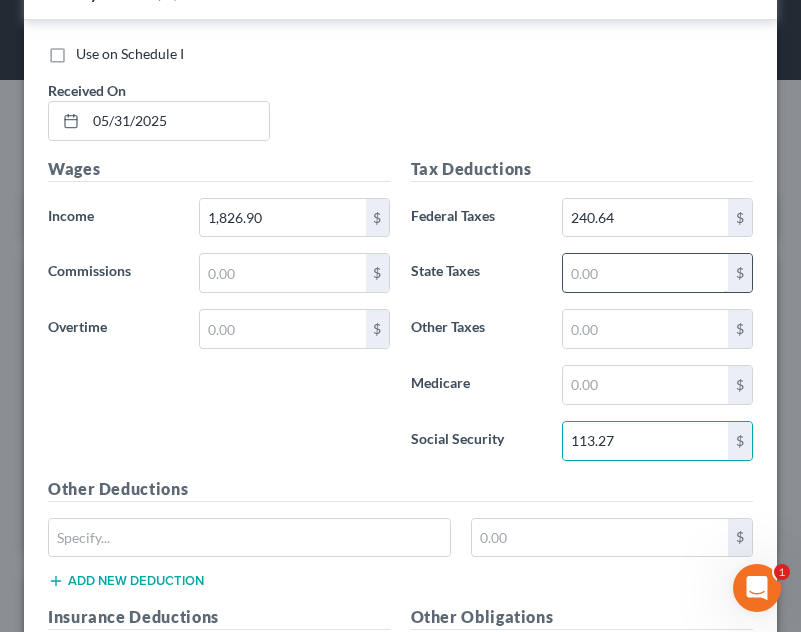click at bounding box center [645, 273] 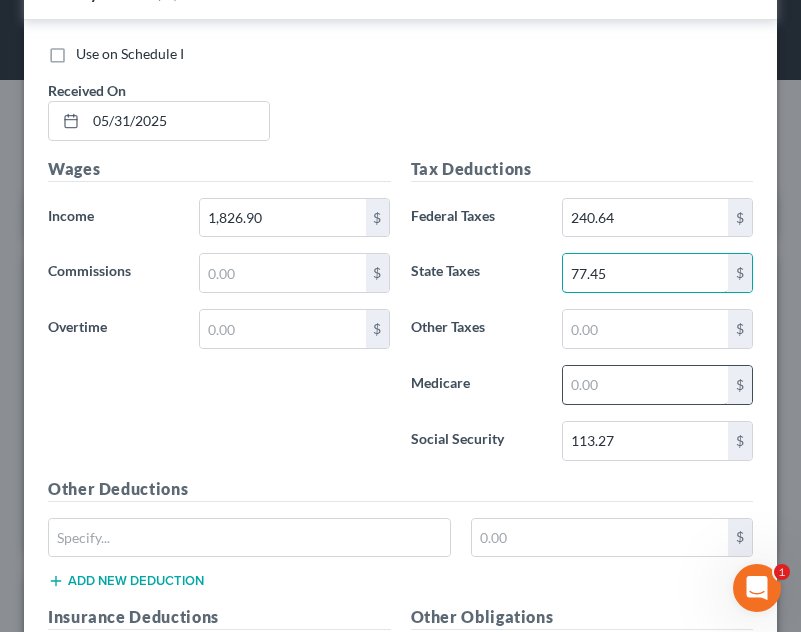 type on "77.45" 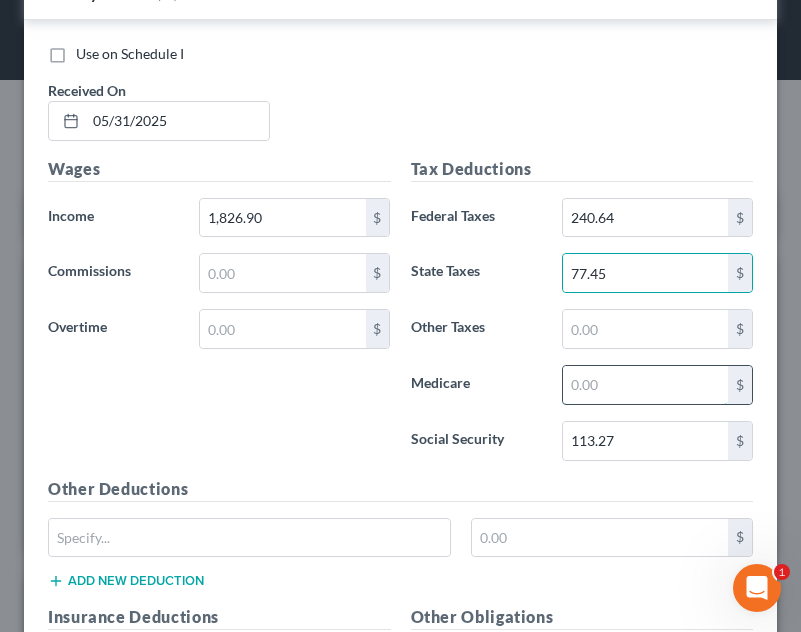 click at bounding box center [645, 385] 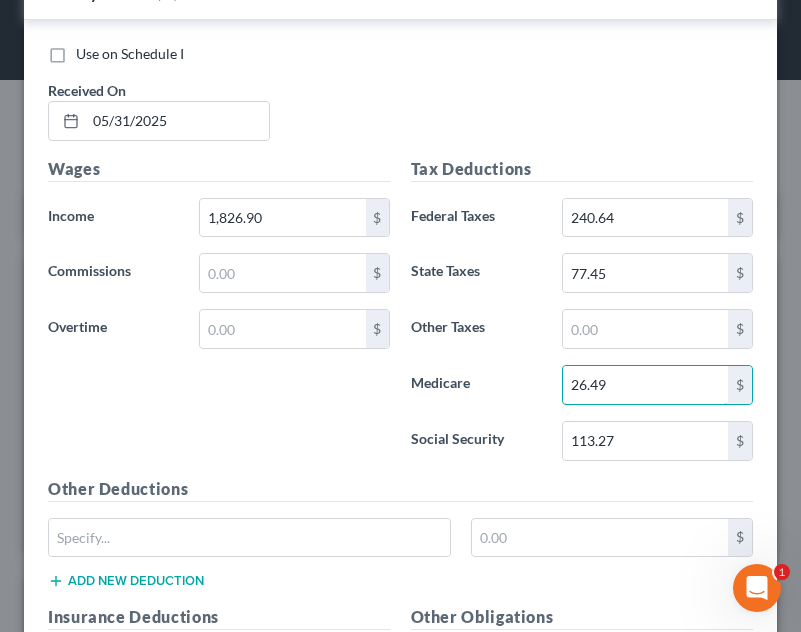 type on "26.49" 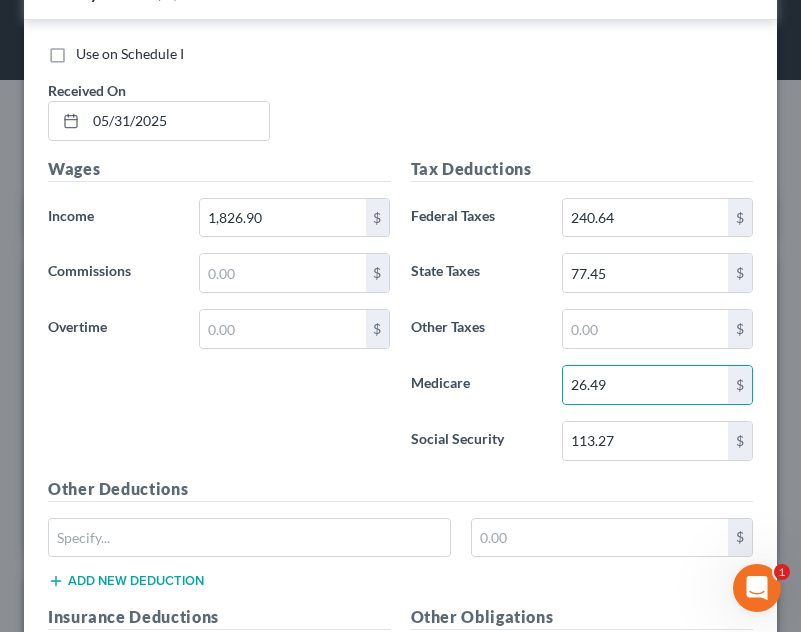 click on "Medicare" at bounding box center [476, 385] 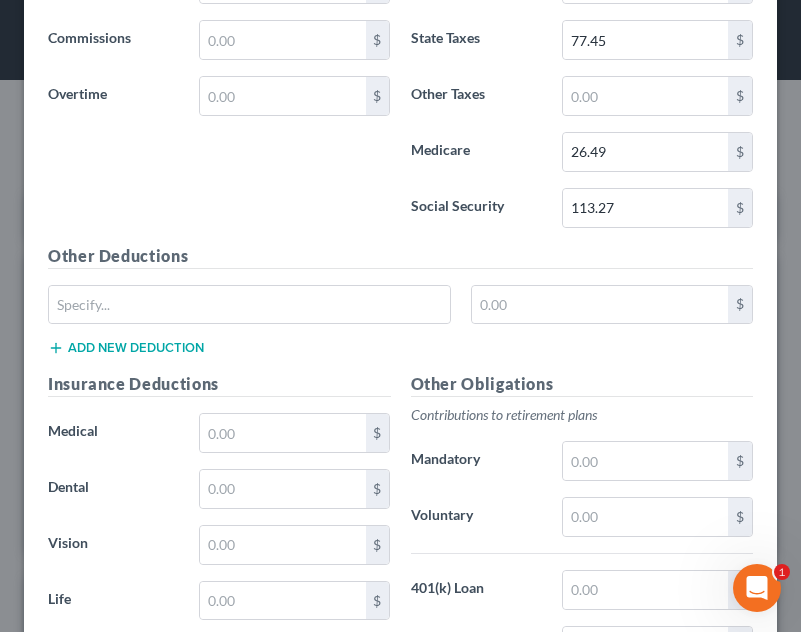 scroll, scrollTop: 1556, scrollLeft: 0, axis: vertical 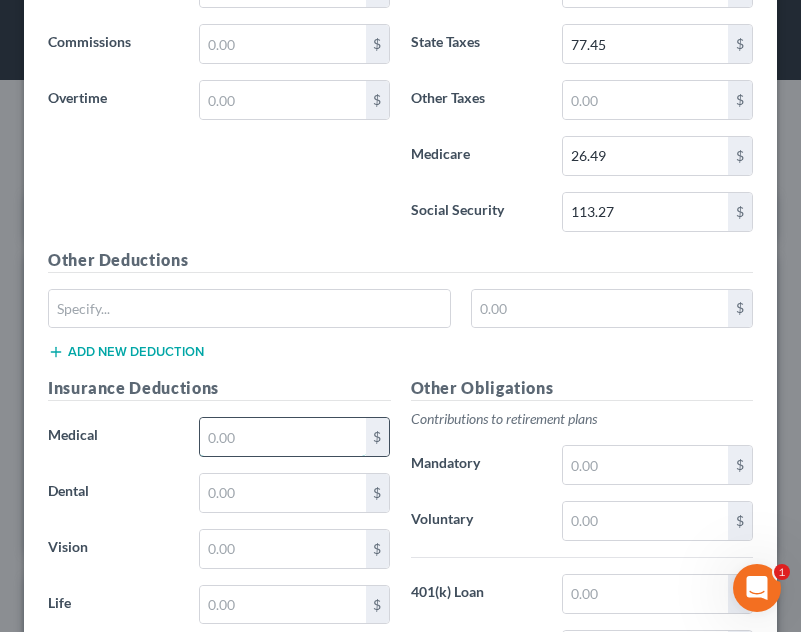click at bounding box center [282, 437] 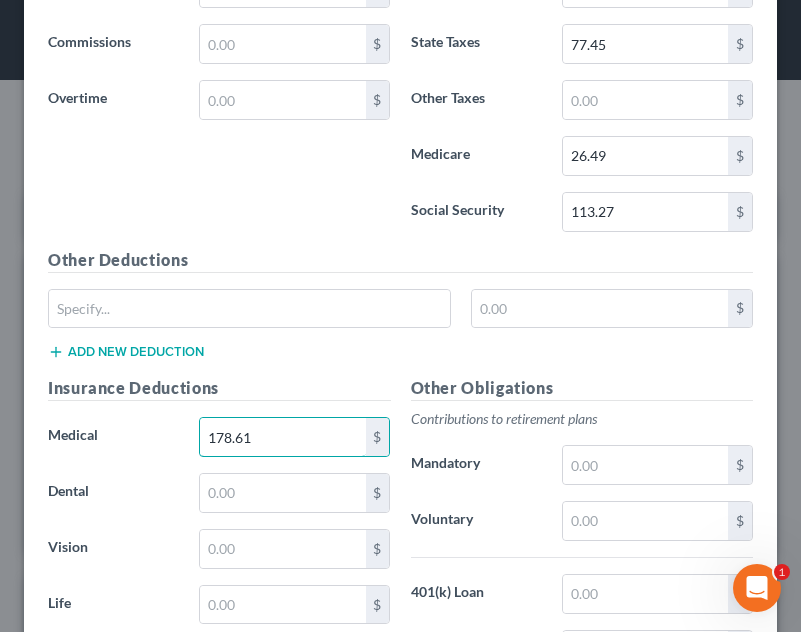 type on "178.61" 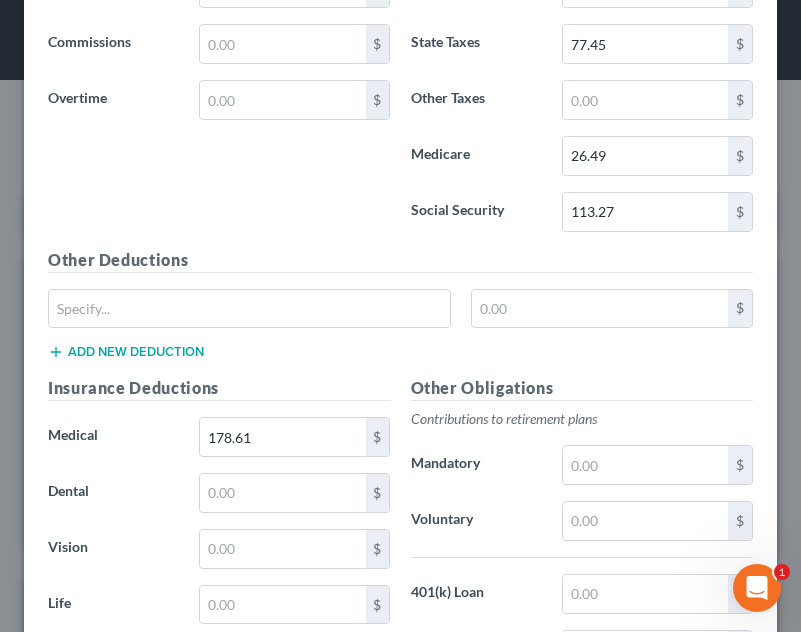 click on "Other Deductions $ Add new deduction" at bounding box center [400, 312] 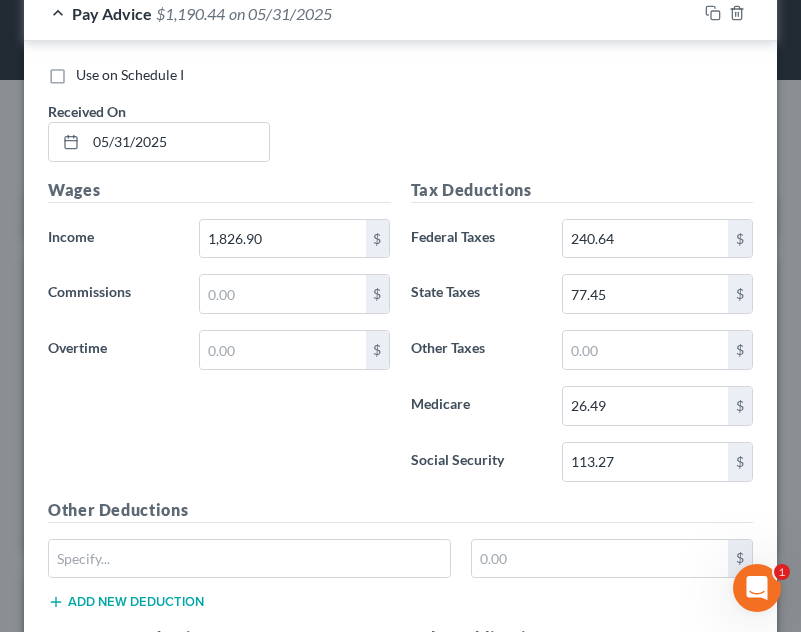 scroll, scrollTop: 1252, scrollLeft: 0, axis: vertical 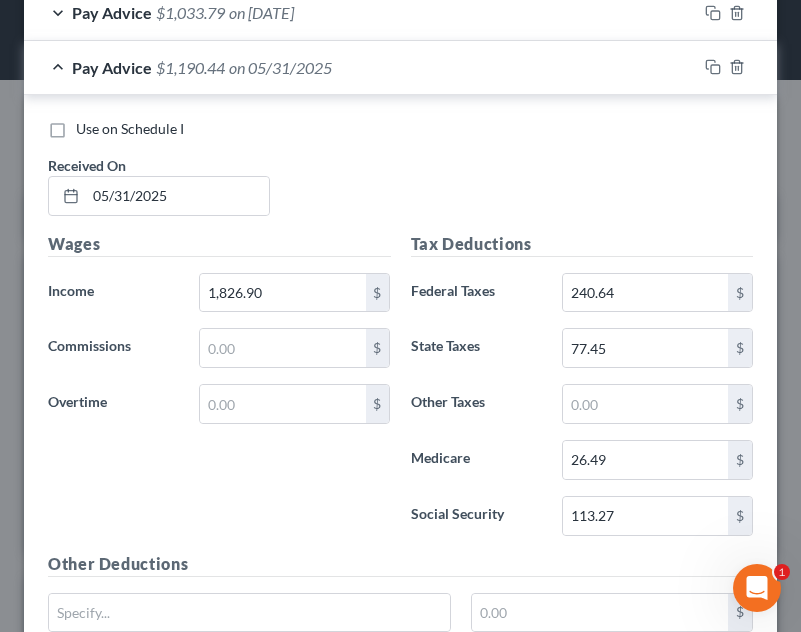 click on "Pay Advice $1,190.44 on 05/31/2025" at bounding box center (360, 67) 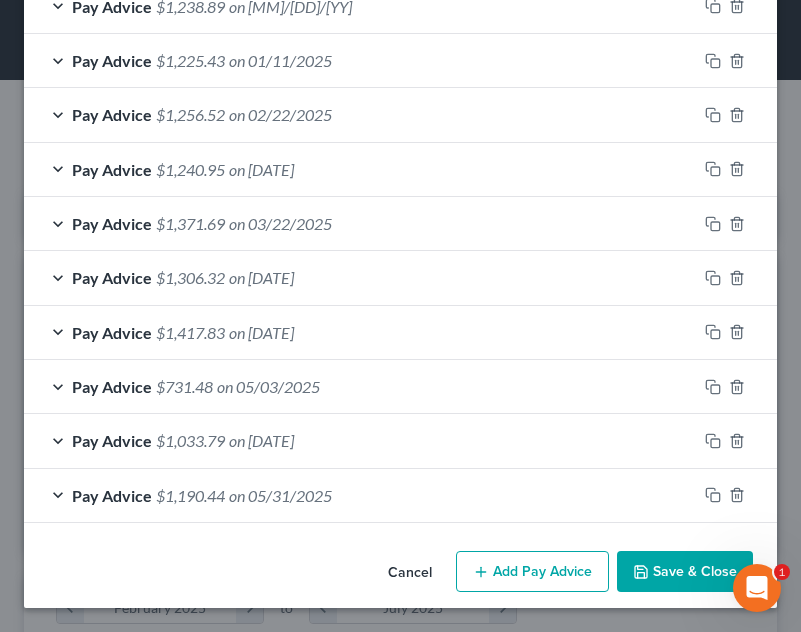 scroll, scrollTop: 824, scrollLeft: 0, axis: vertical 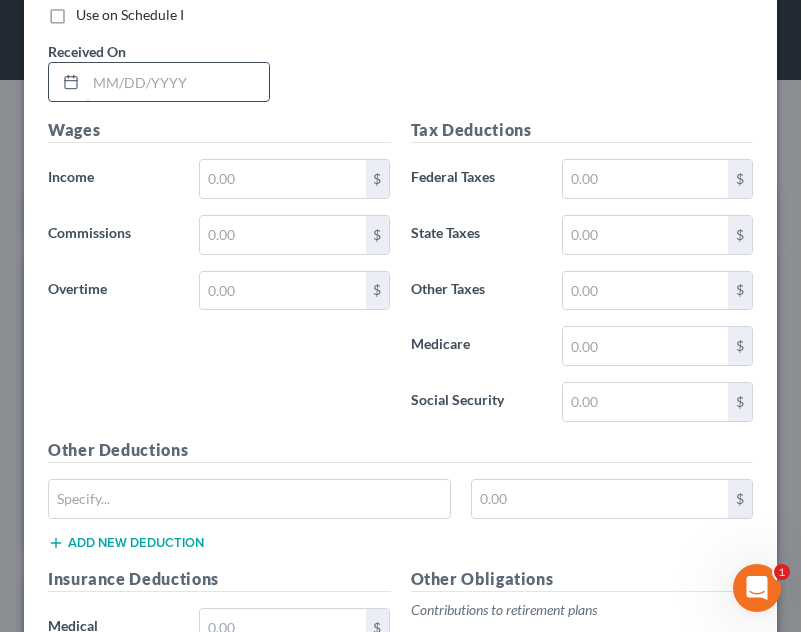 click at bounding box center (177, 82) 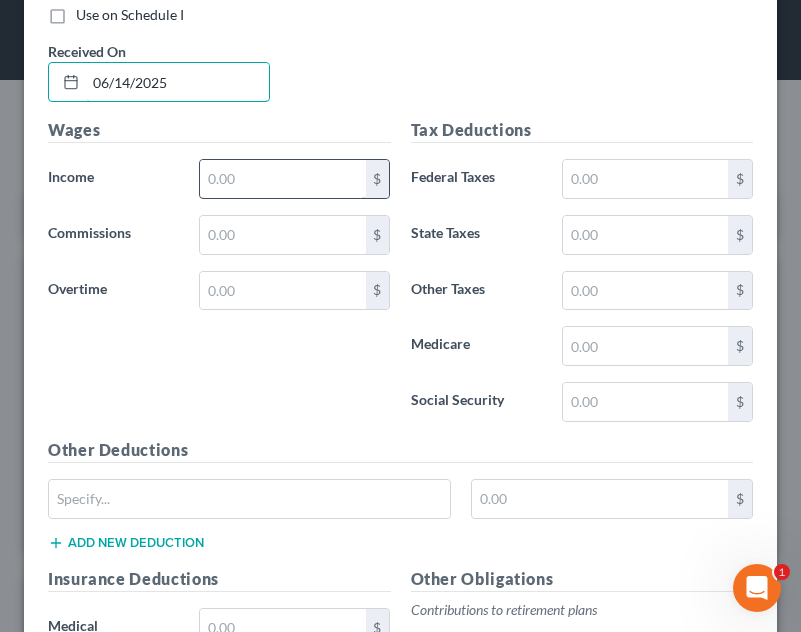 type on "06/14/2025" 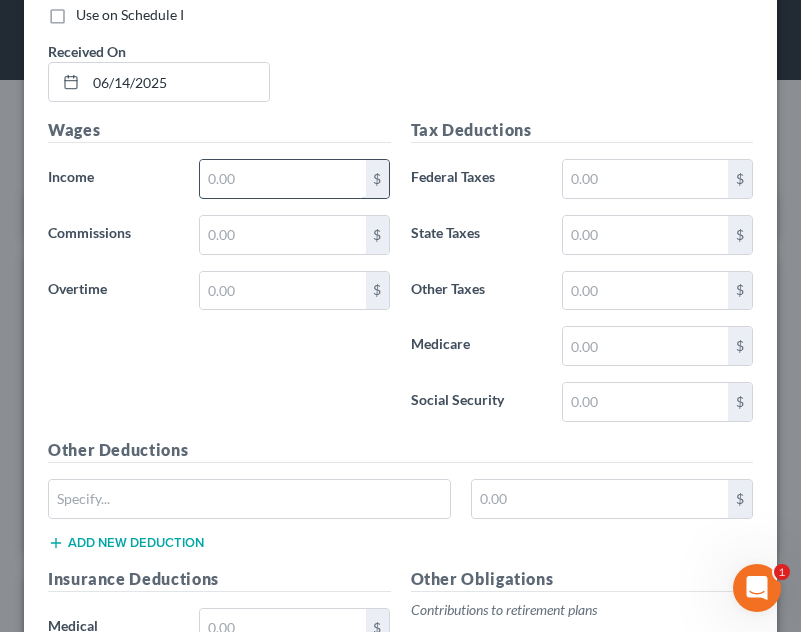 click at bounding box center [282, 179] 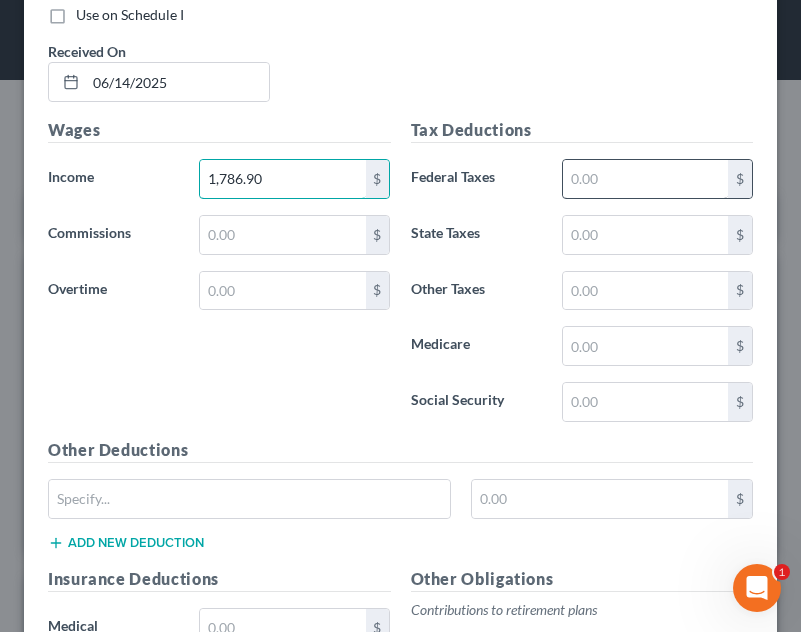 type on "1,786.90" 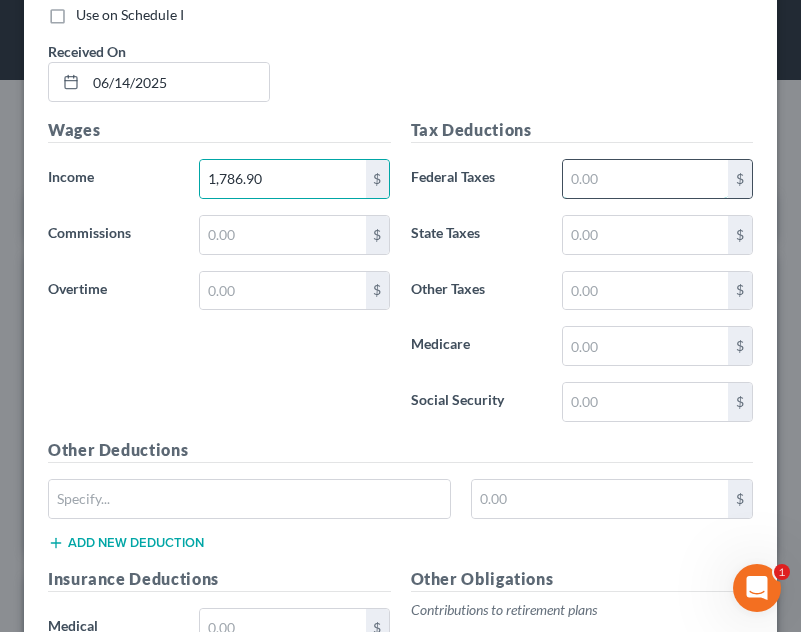click at bounding box center [645, 179] 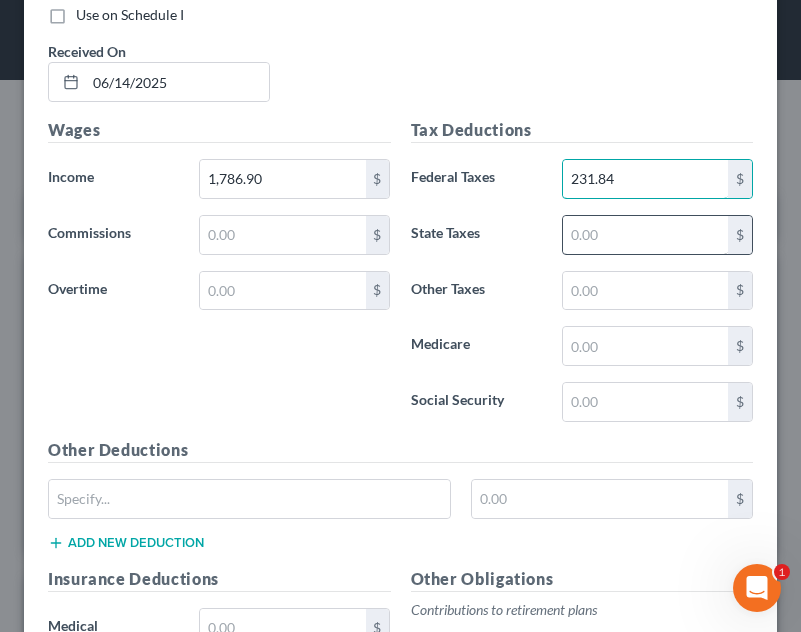type on "231.84" 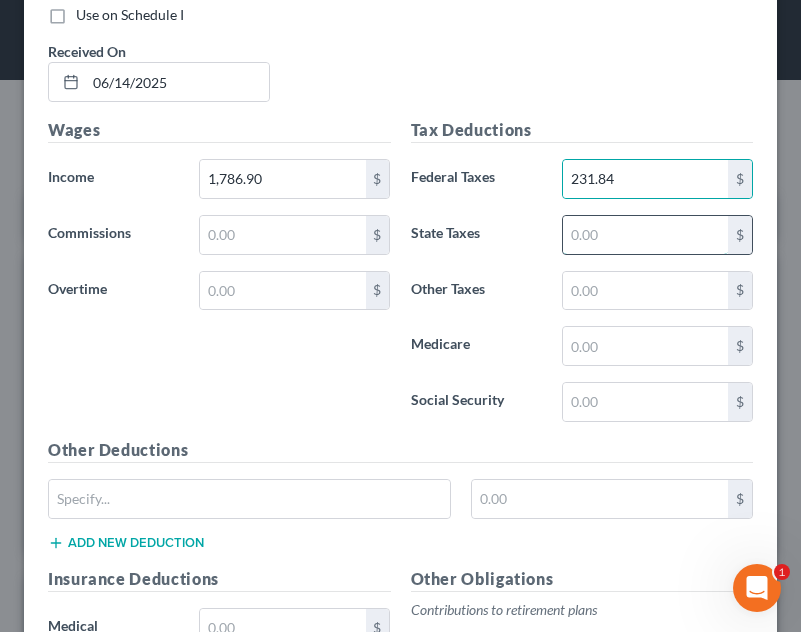 click at bounding box center (645, 235) 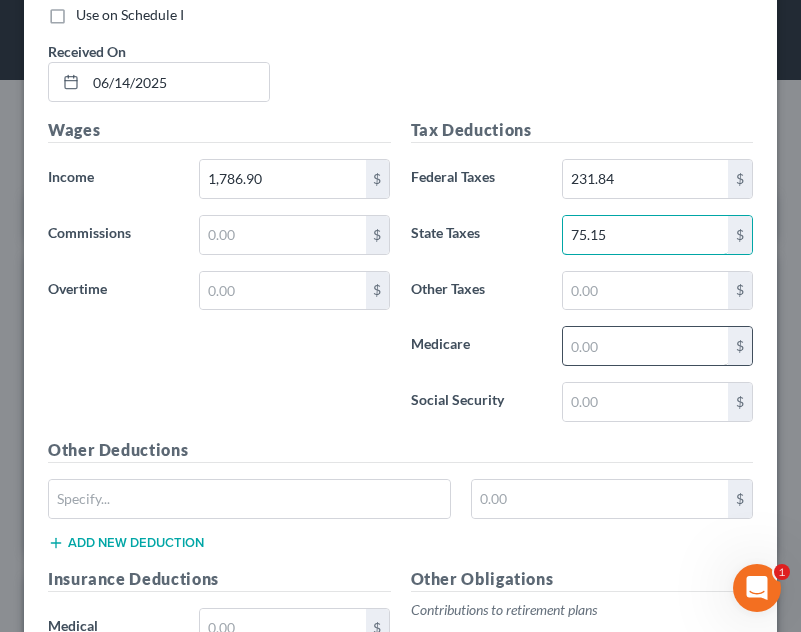 type on "75.15" 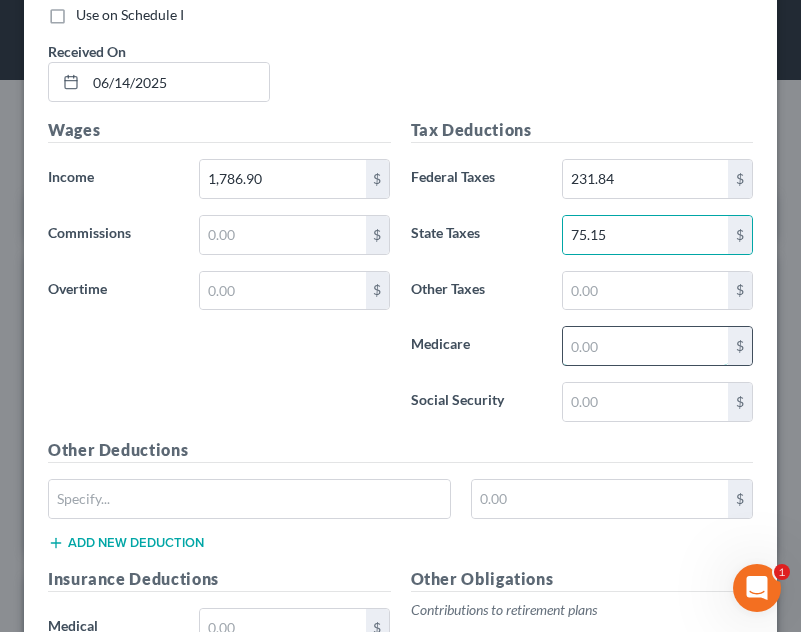 click at bounding box center (645, 346) 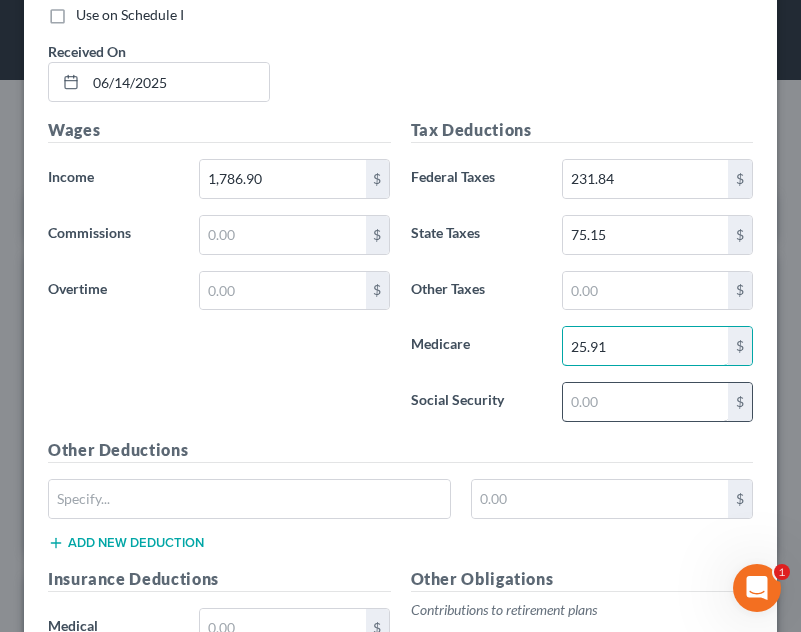 type on "25.91" 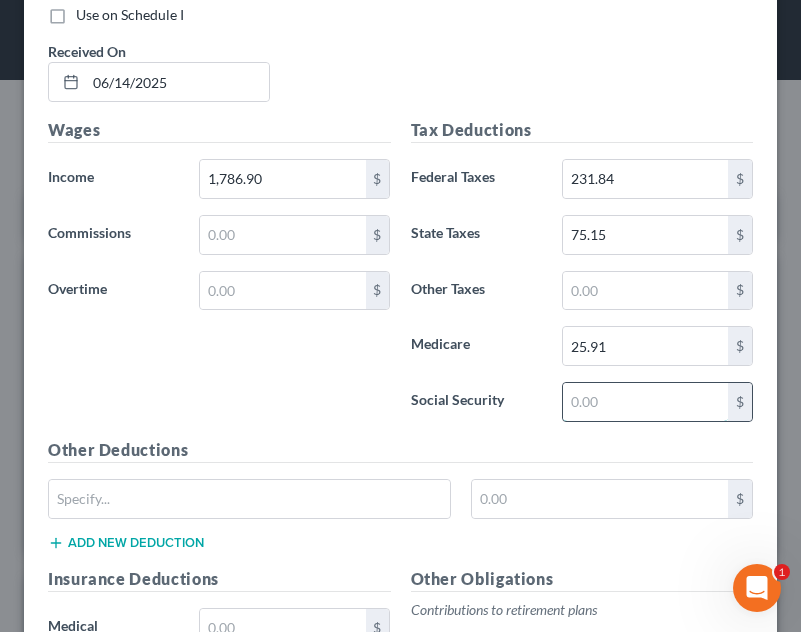 click at bounding box center [645, 402] 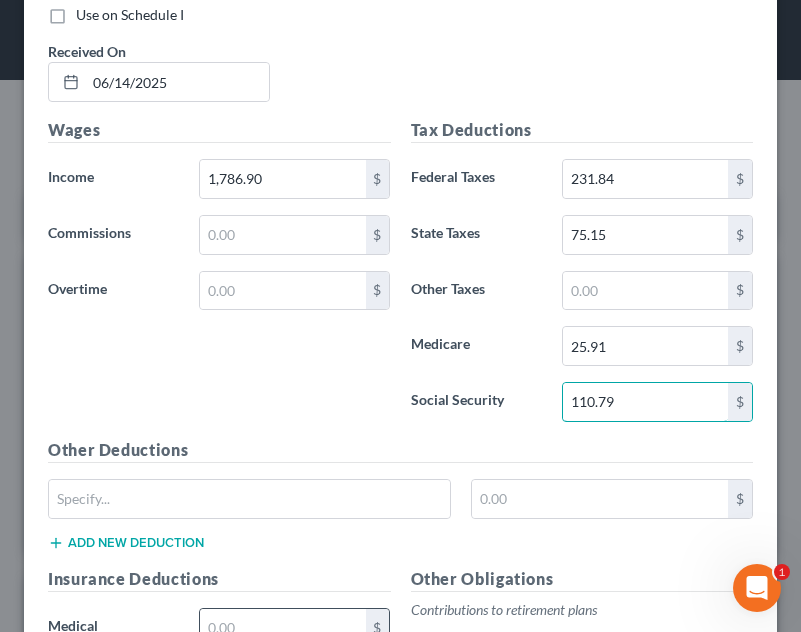 type on "110.79" 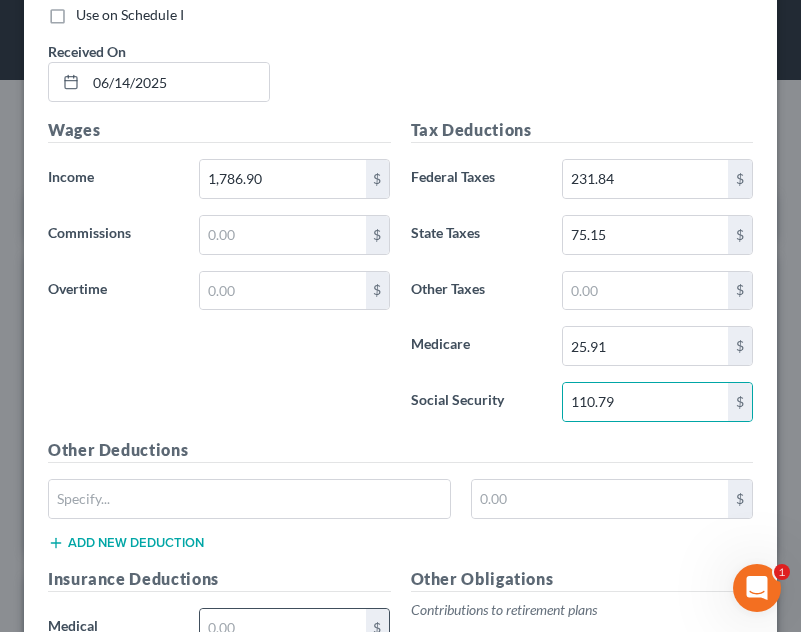 click at bounding box center [282, 628] 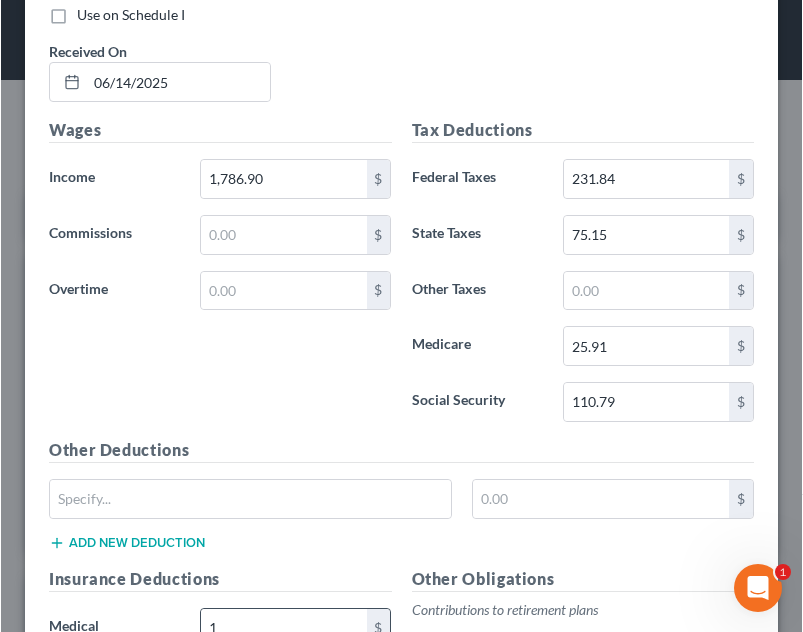 scroll, scrollTop: 1425, scrollLeft: 0, axis: vertical 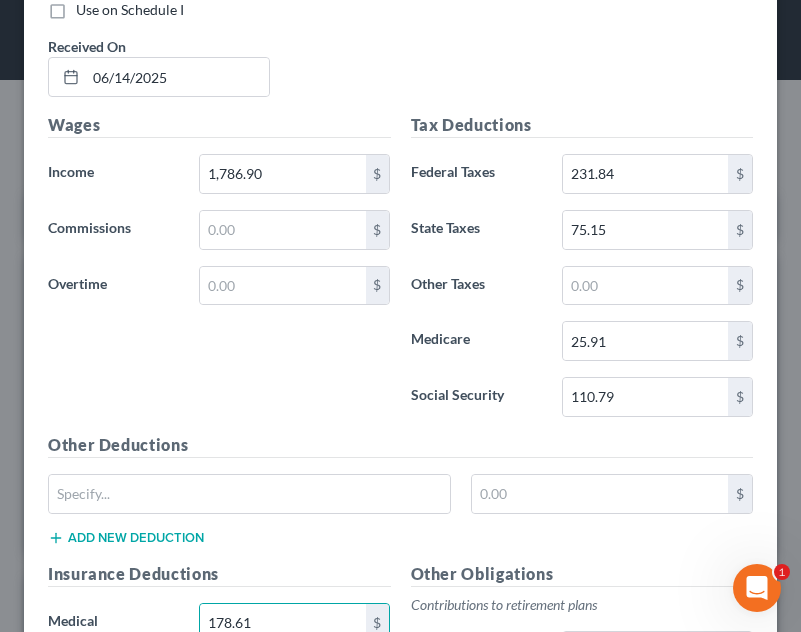 type on "178.61" 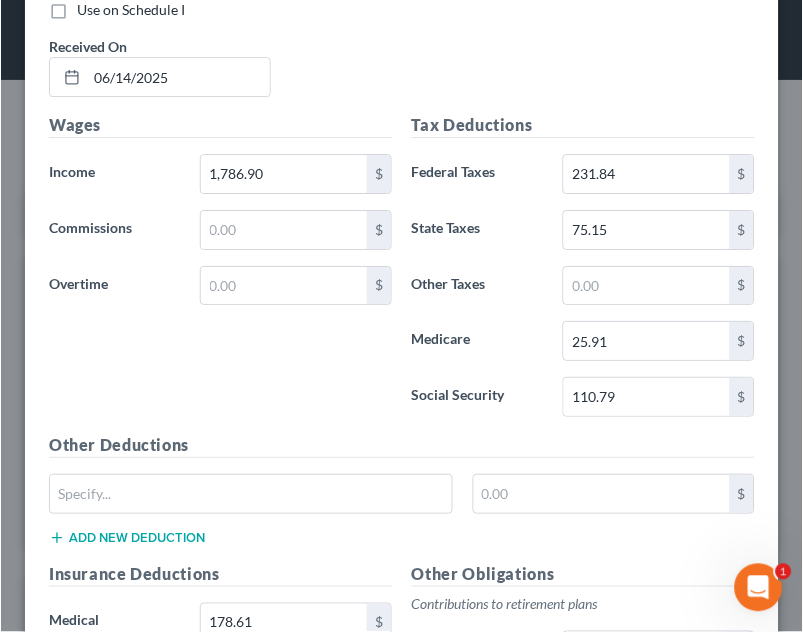 scroll, scrollTop: 999662, scrollLeft: 999285, axis: both 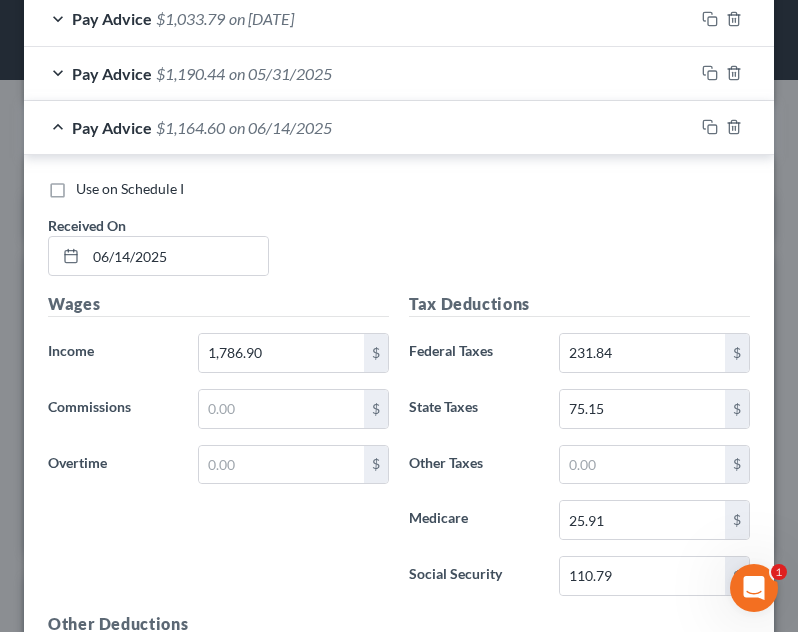 click on "Pay Advice $1,164.60 on 06/14/2025" at bounding box center (359, 127) 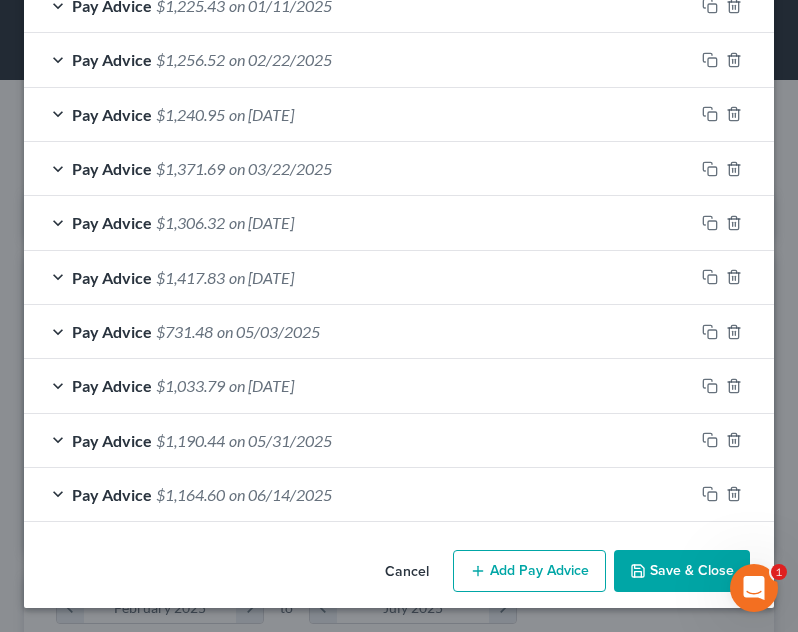 scroll, scrollTop: 879, scrollLeft: 0, axis: vertical 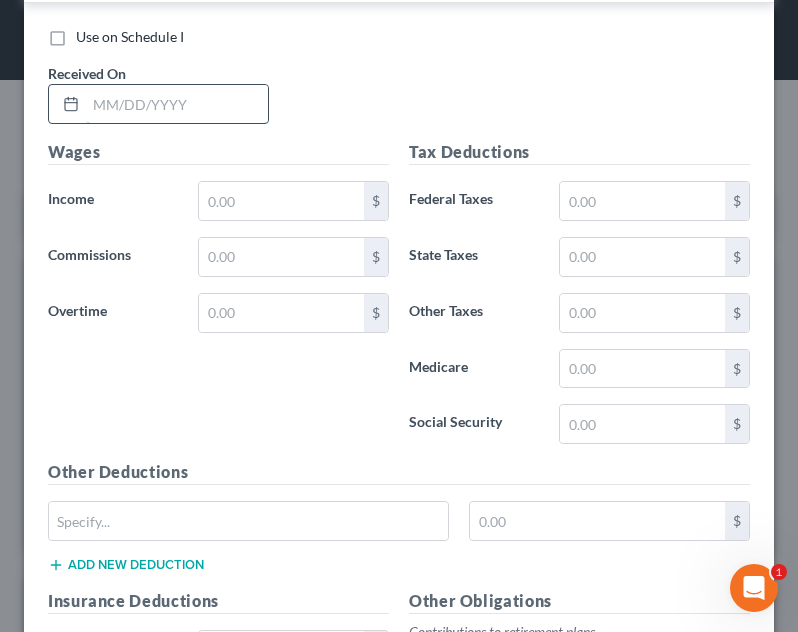 click at bounding box center (177, 104) 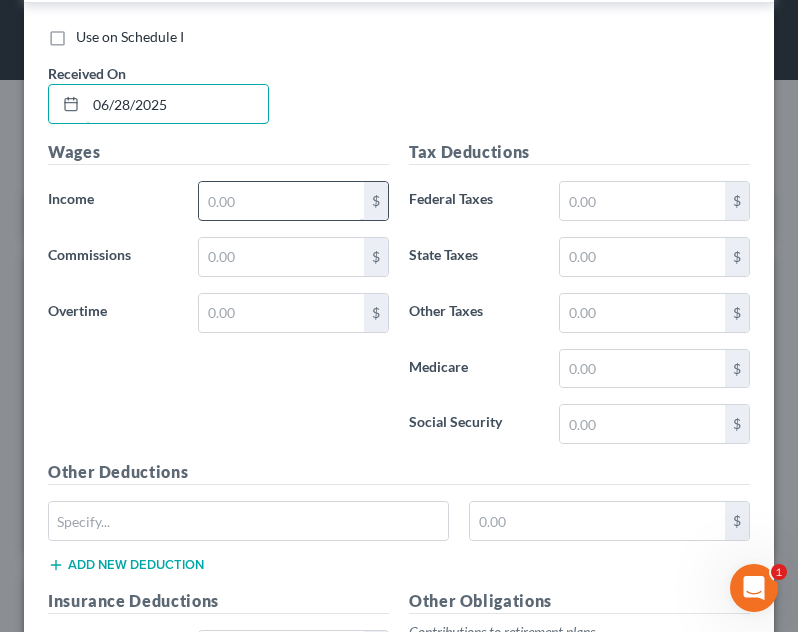 type on "06/28/2025" 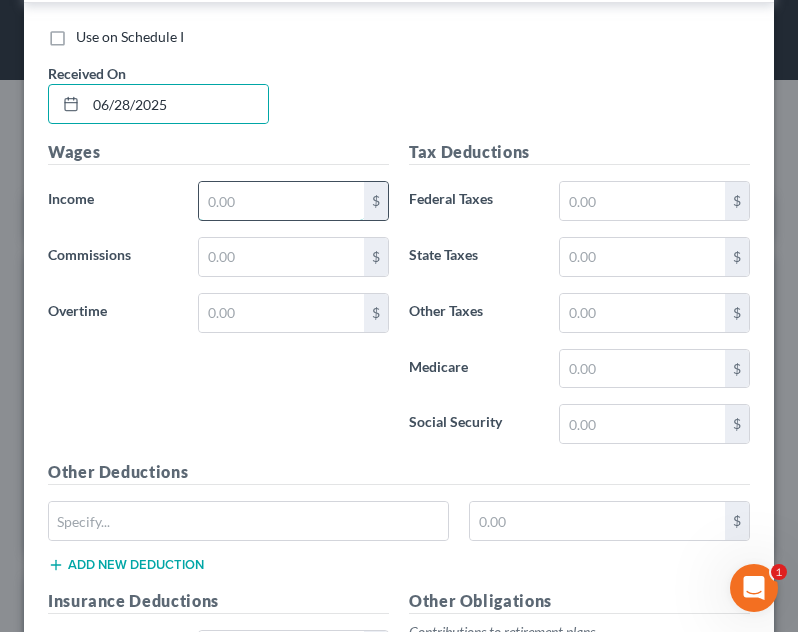 click at bounding box center [281, 201] 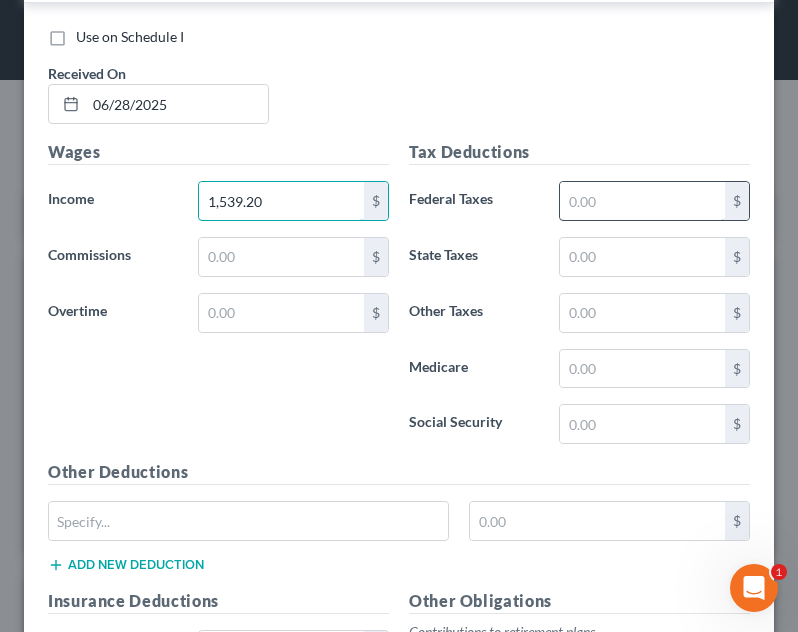 type on "1,539.20" 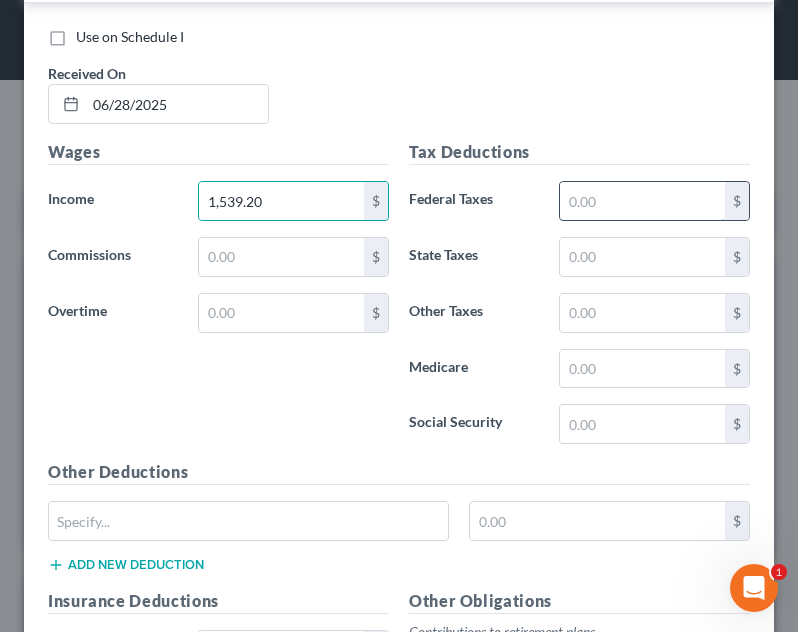 click at bounding box center [642, 201] 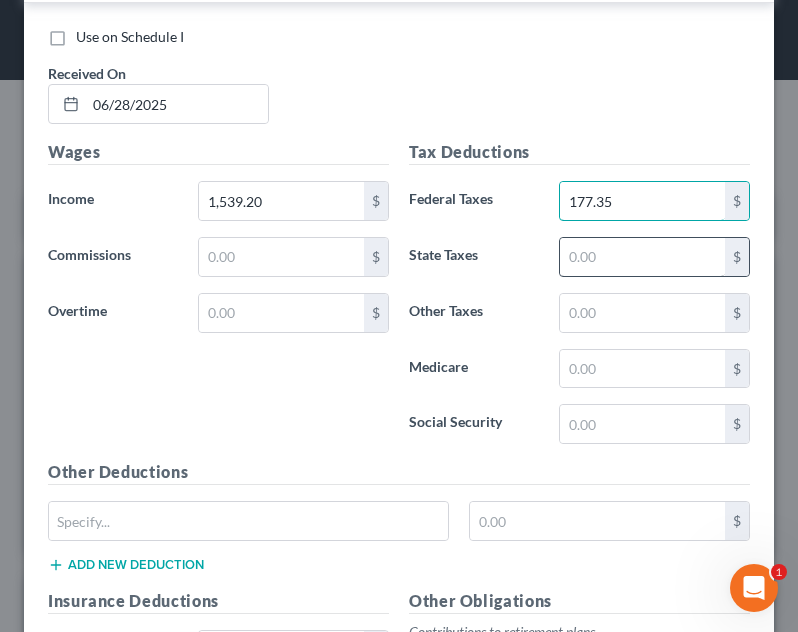type on "177.35" 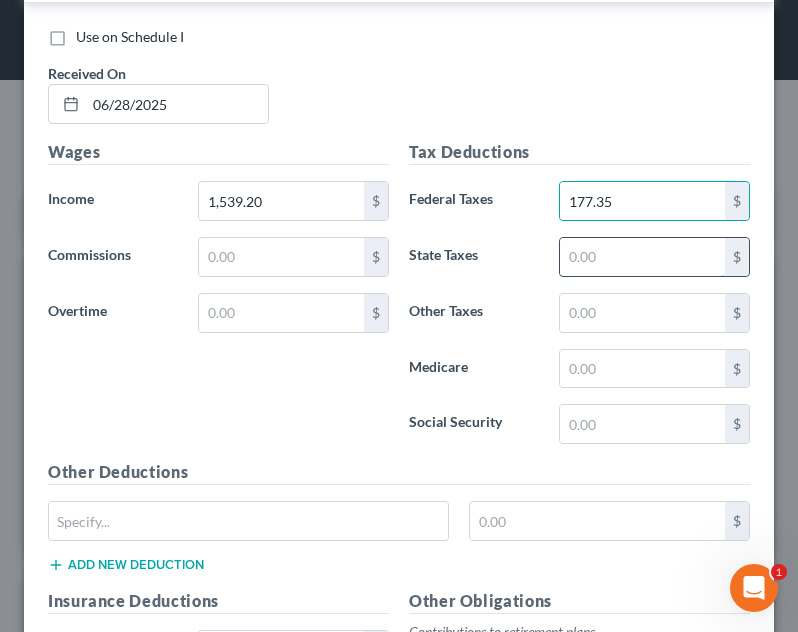 click at bounding box center [642, 257] 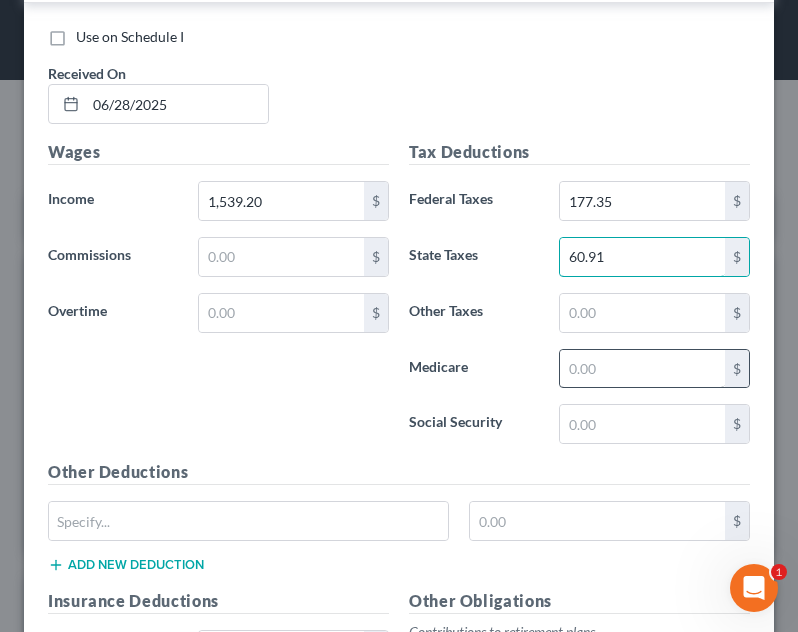 type on "60.91" 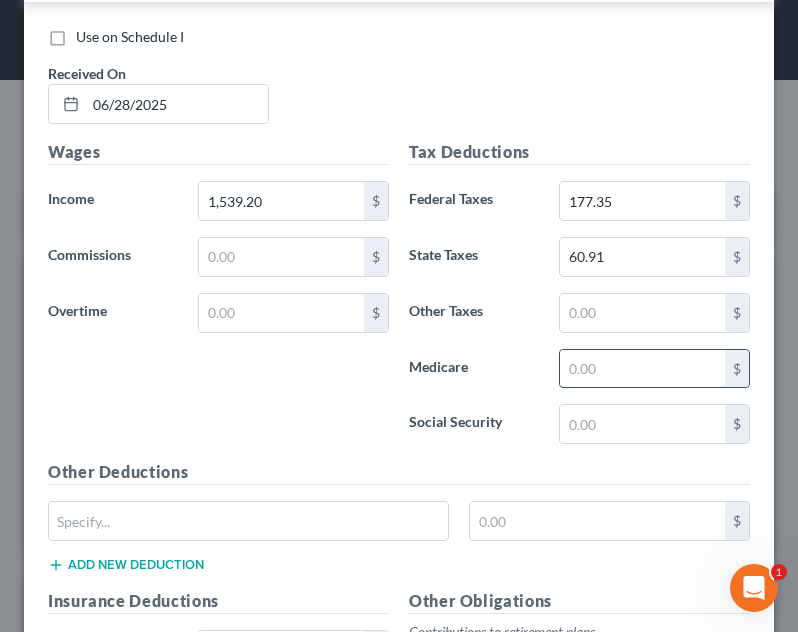 click at bounding box center (642, 369) 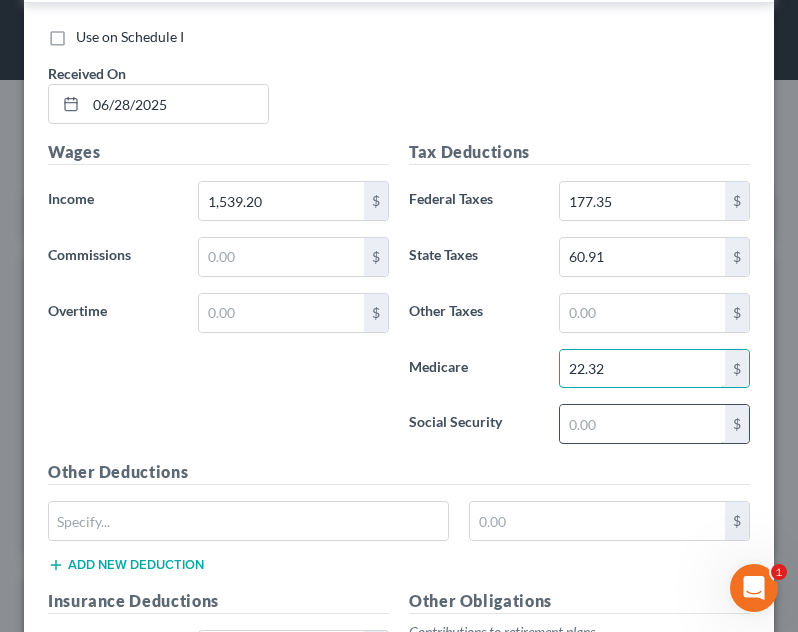 type on "22.32" 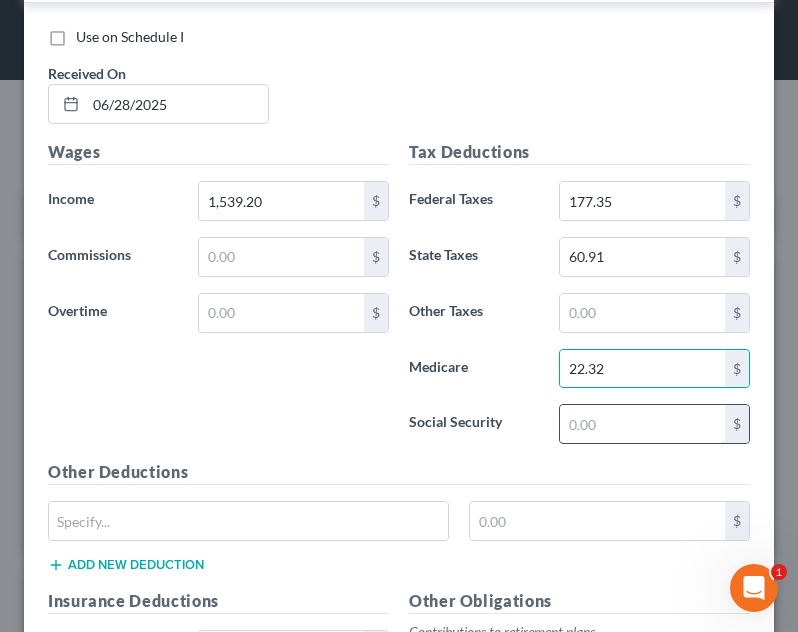 click at bounding box center (642, 424) 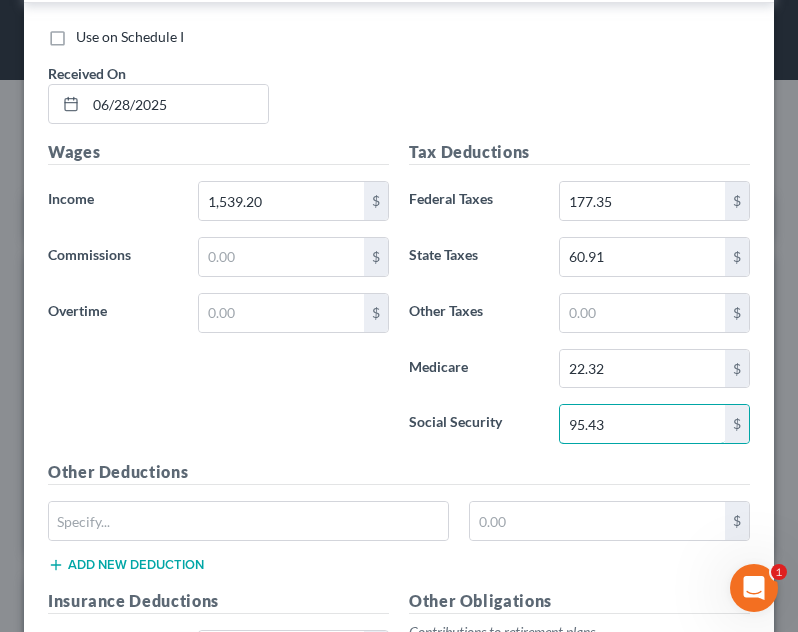type on "95.43" 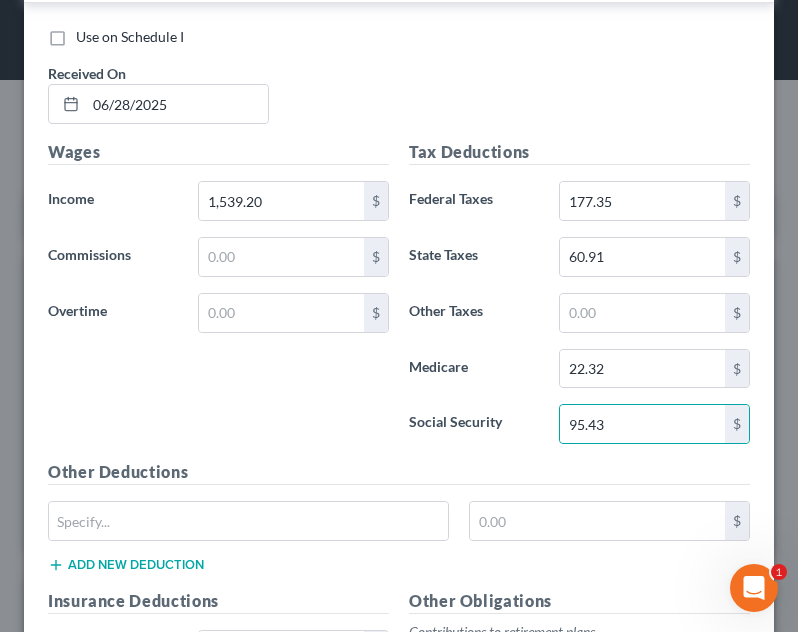 click on "Other Deductions" at bounding box center [399, 472] 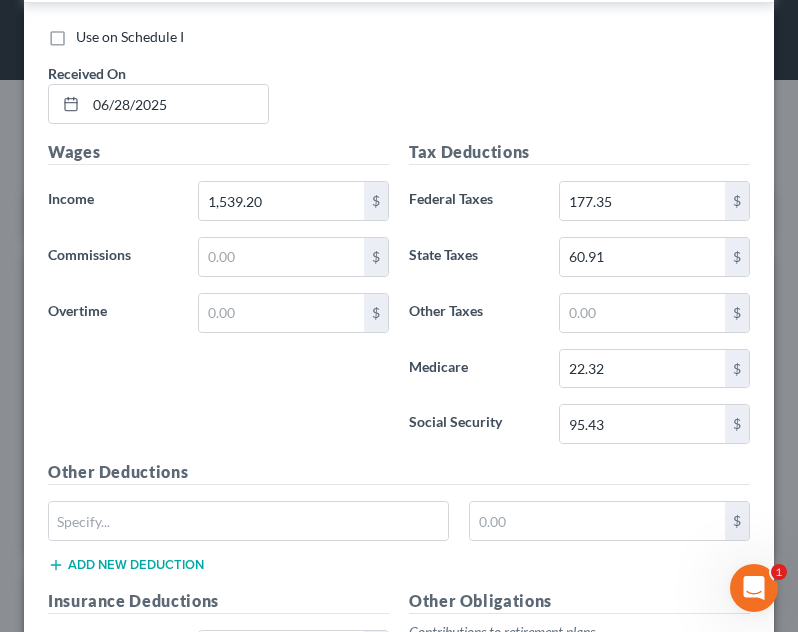scroll, scrollTop: 1531, scrollLeft: 0, axis: vertical 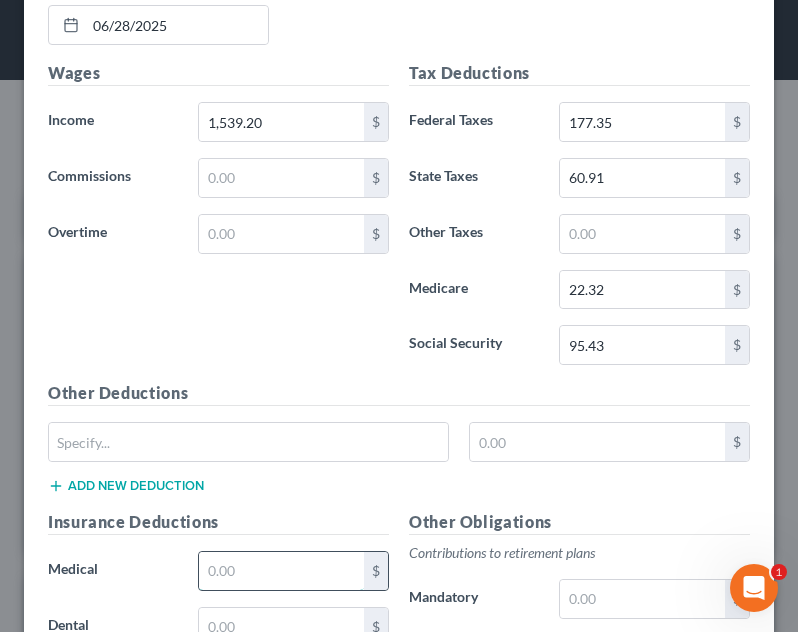 click at bounding box center (281, 571) 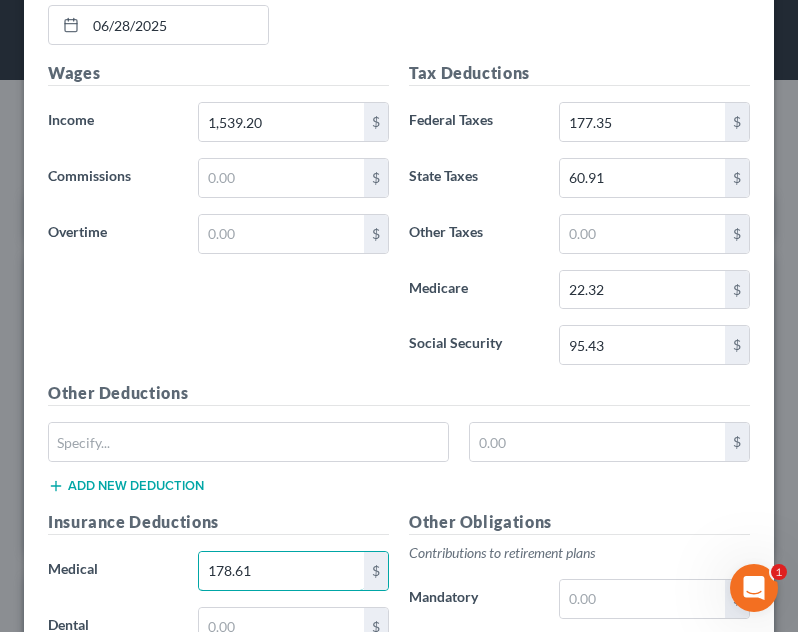 type on "178.61" 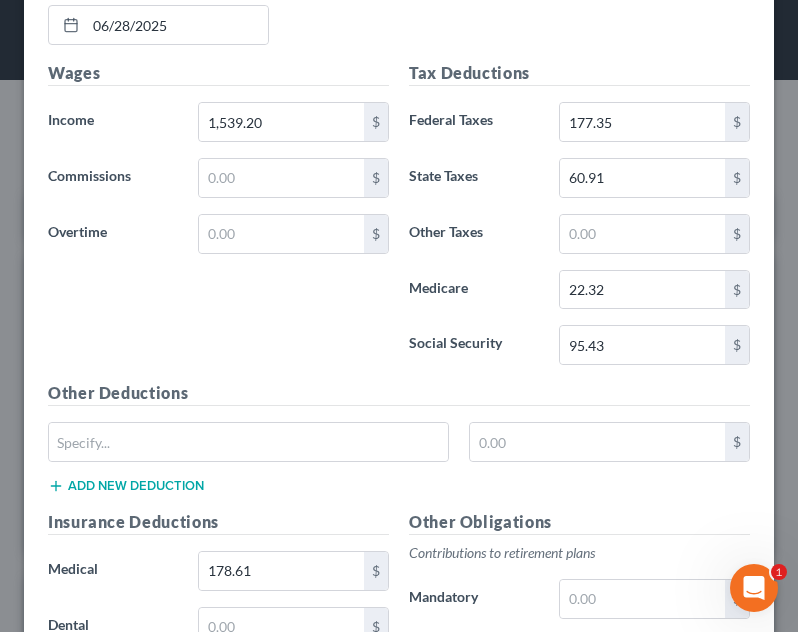 click on "Insurance Deductions" at bounding box center [218, 522] 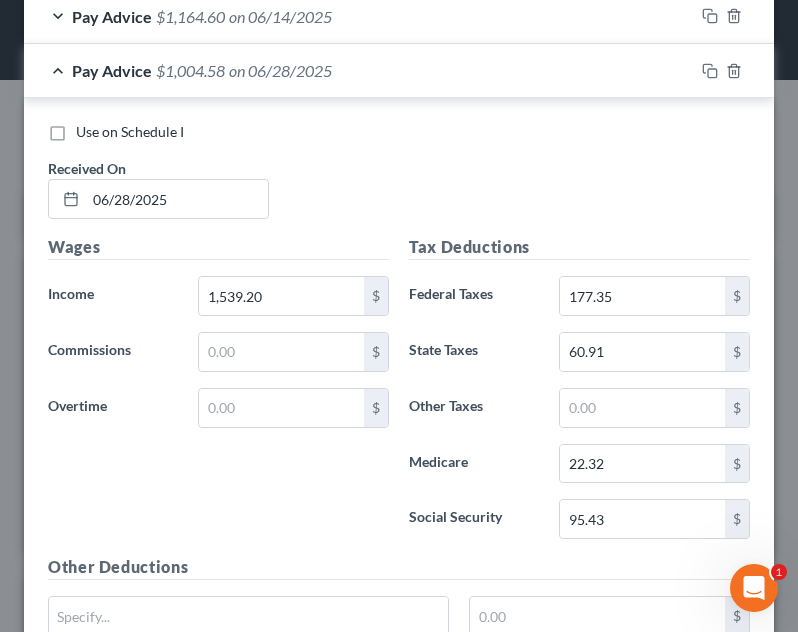 scroll, scrollTop: 1361, scrollLeft: 0, axis: vertical 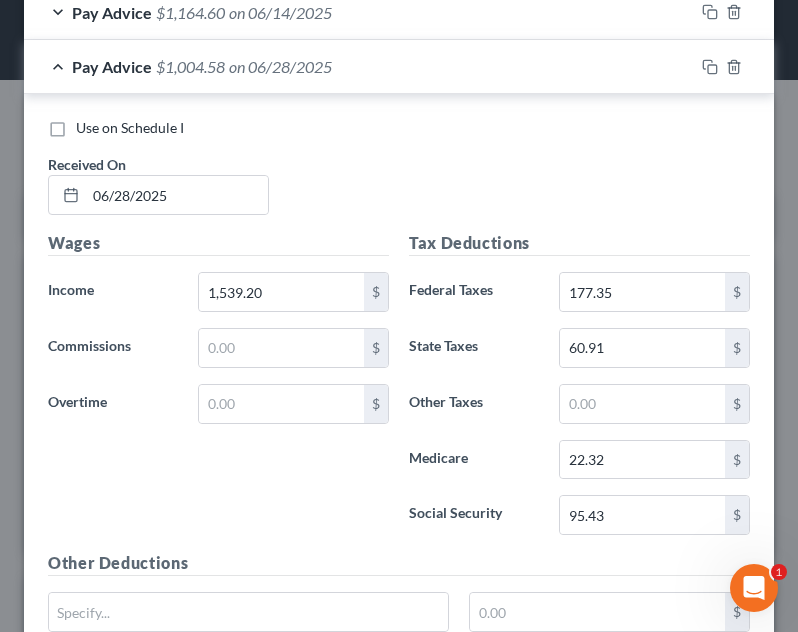 click on "Pay Advice $1,004.58 on 06/28/2025" at bounding box center (359, 66) 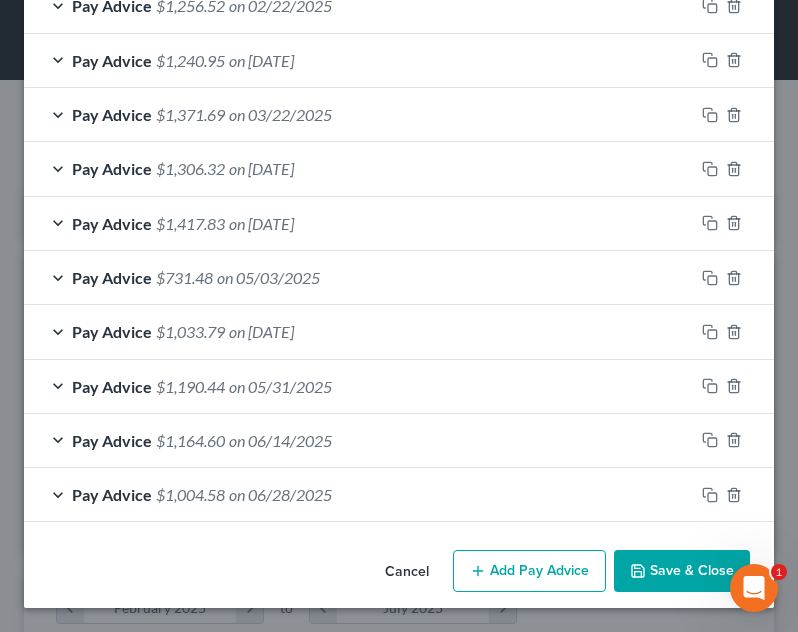 scroll, scrollTop: 933, scrollLeft: 0, axis: vertical 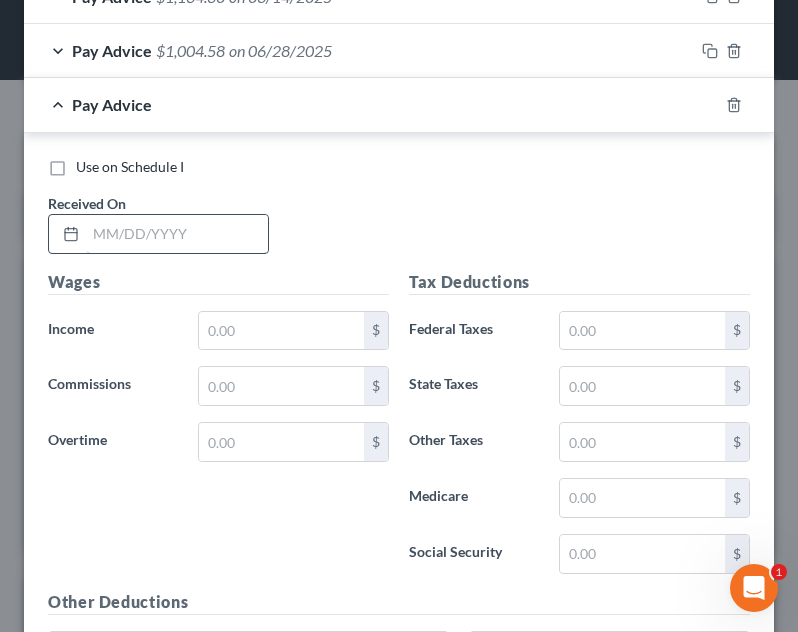 click at bounding box center [177, 234] 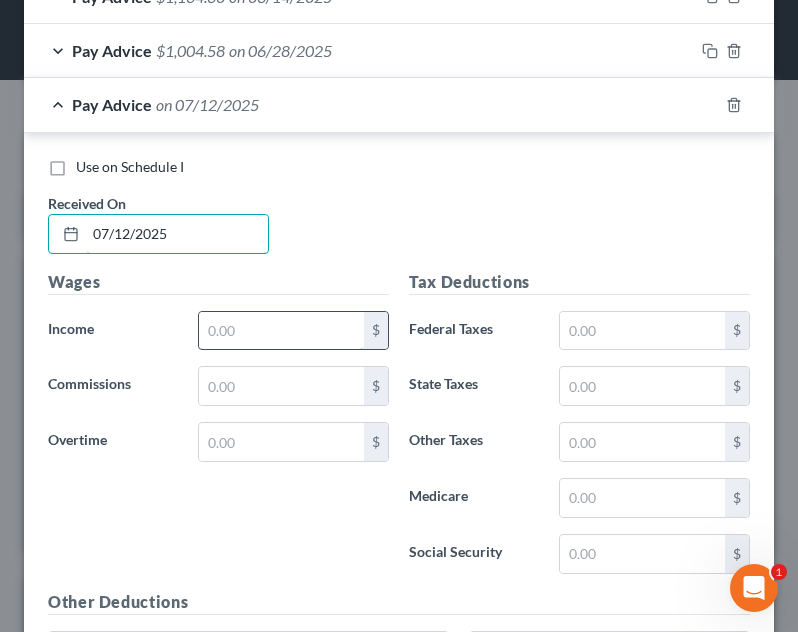 type on "07/12/2025" 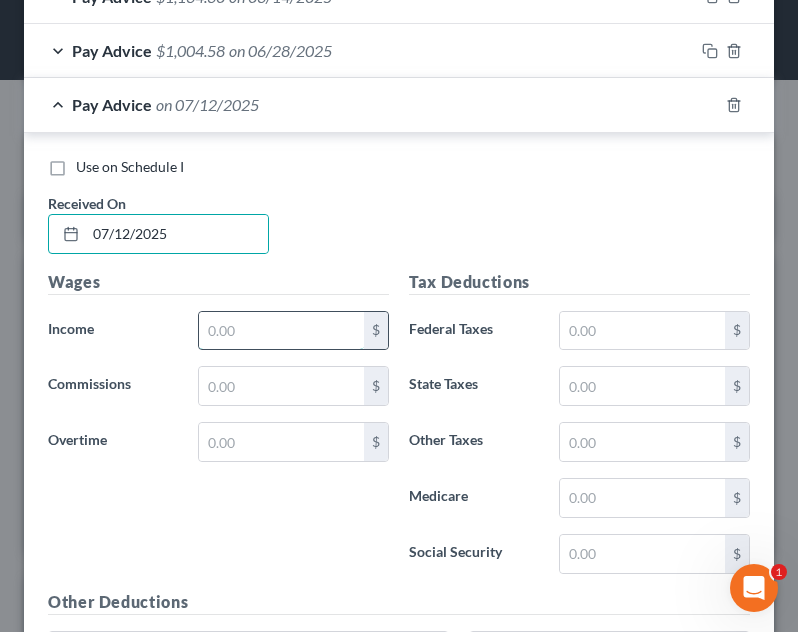 click at bounding box center (281, 331) 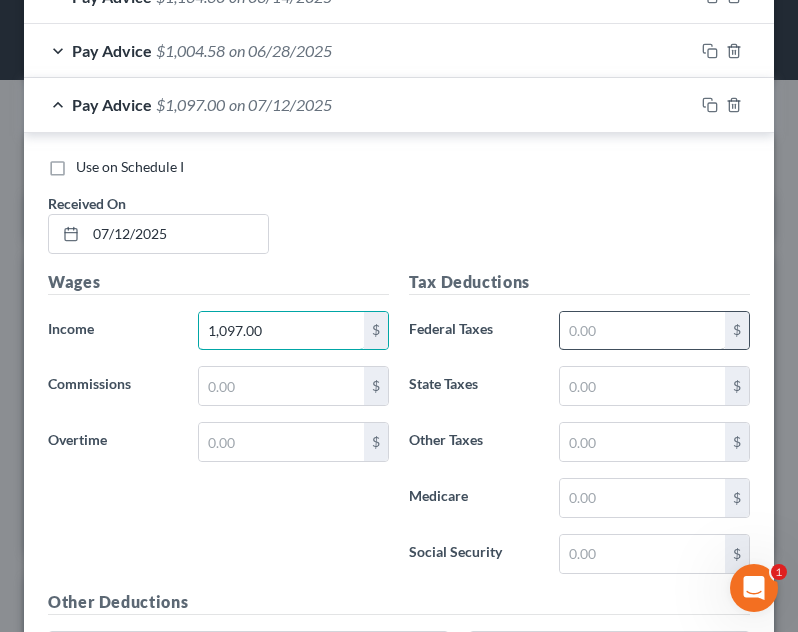 type on "1,097.00" 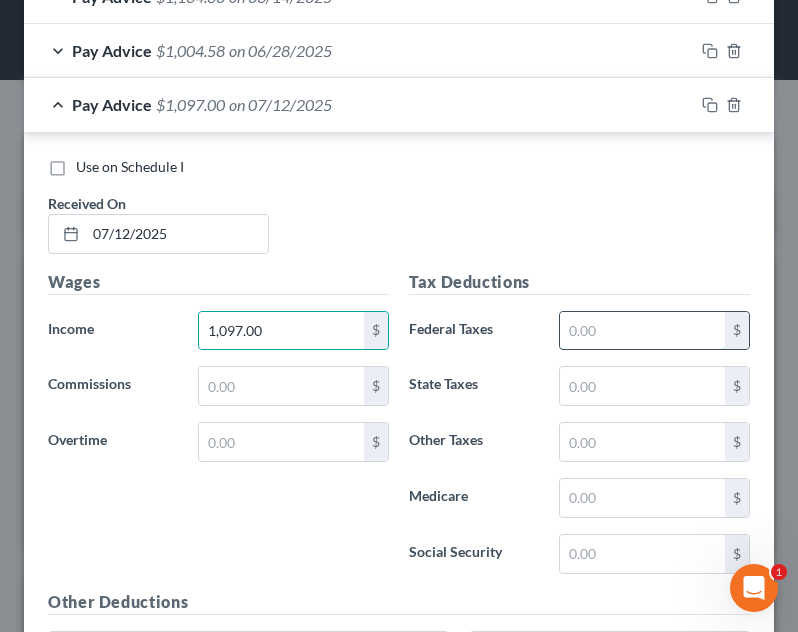 click at bounding box center (642, 331) 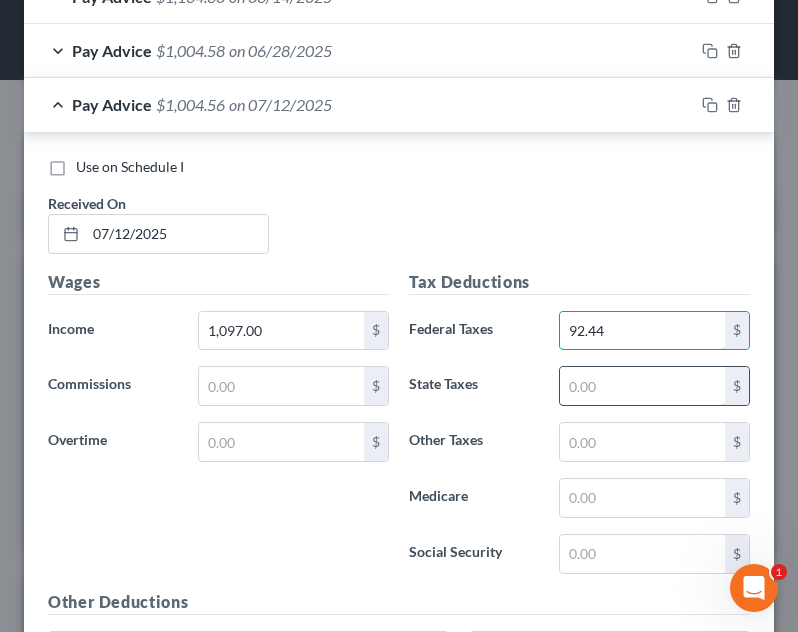 type on "92.44" 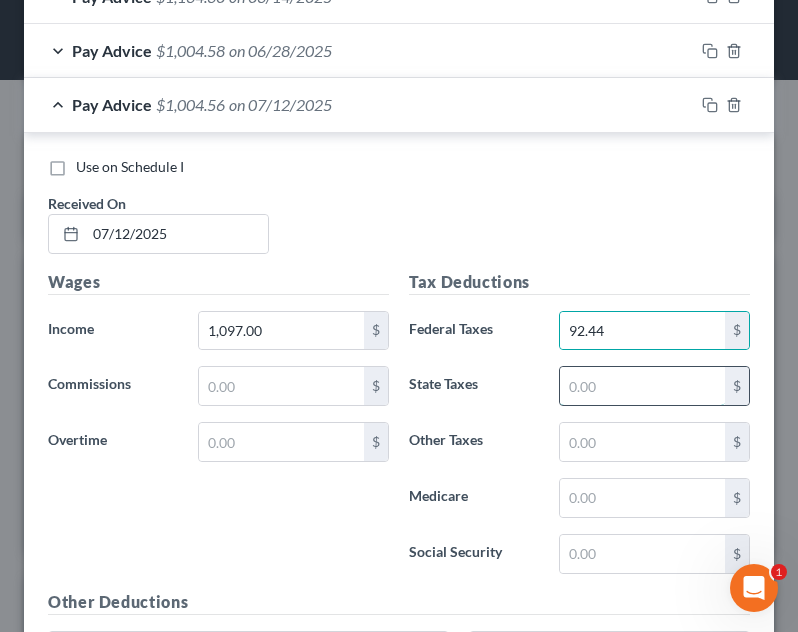 click at bounding box center (642, 386) 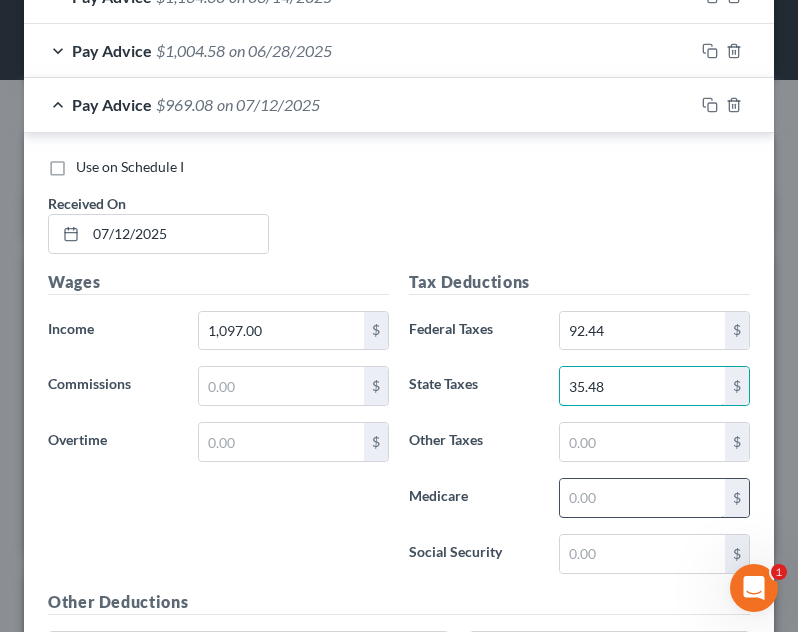 type on "35.48" 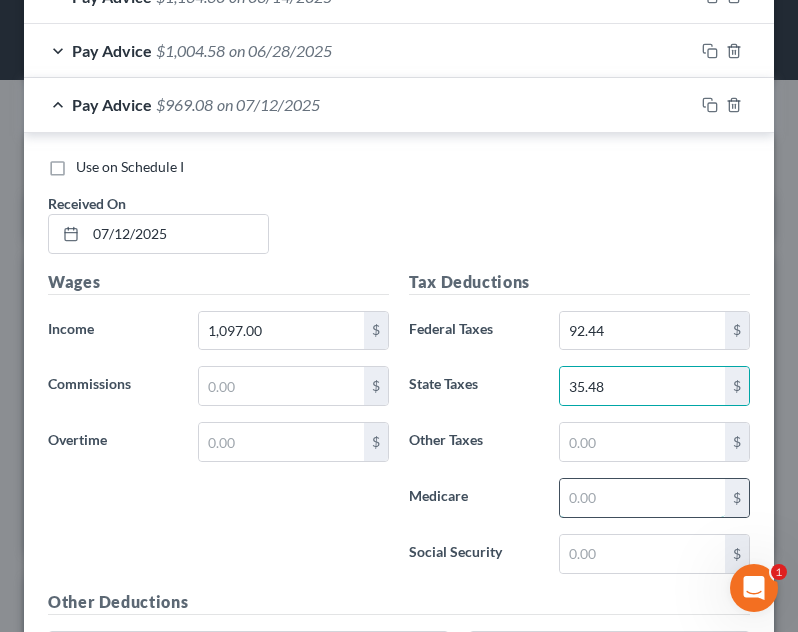 click at bounding box center (642, 498) 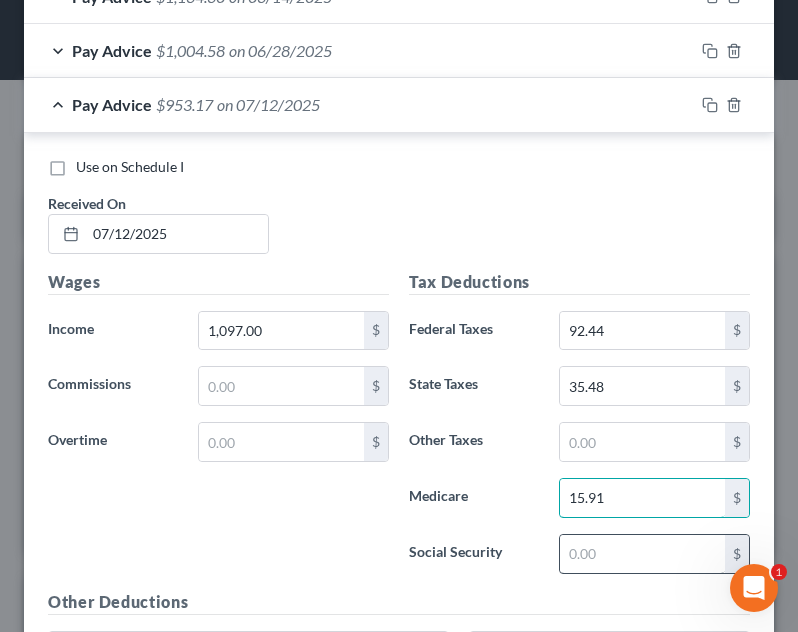 type on "15.91" 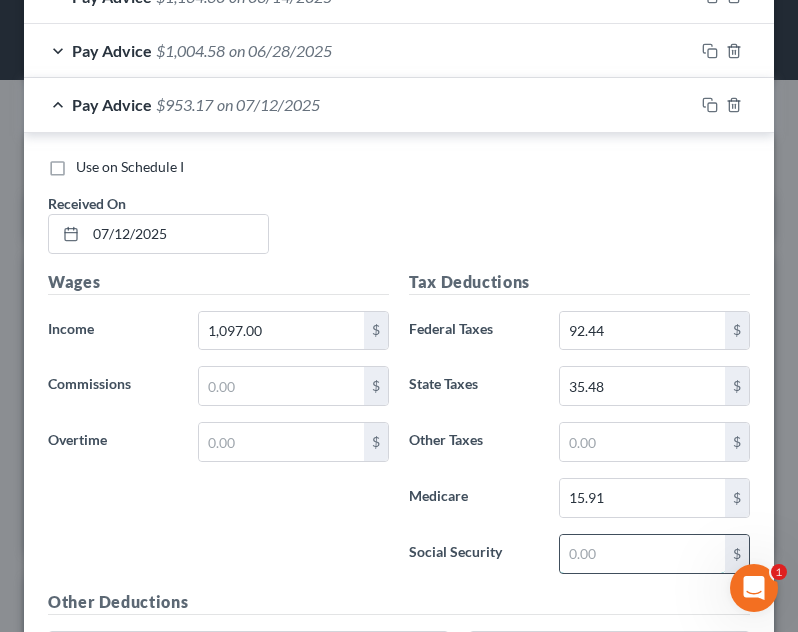 click at bounding box center [642, 554] 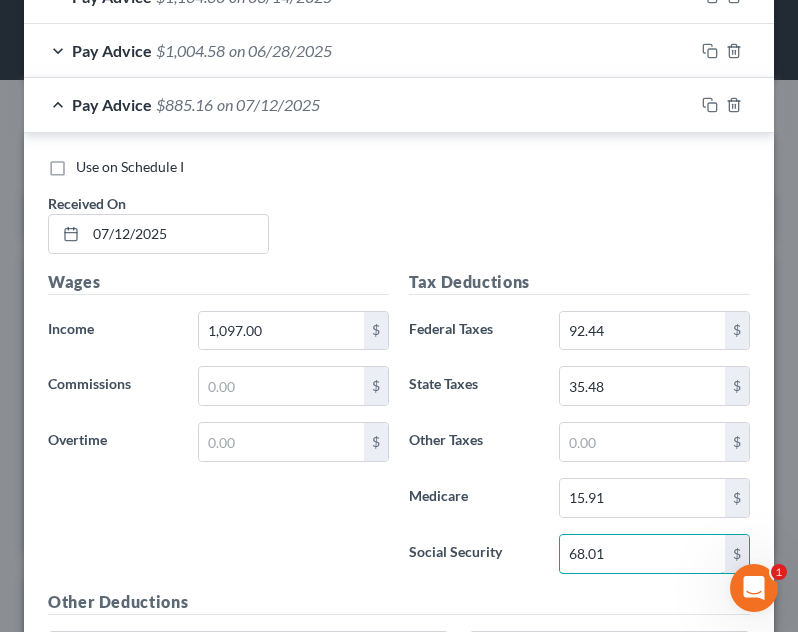 type on "68.01" 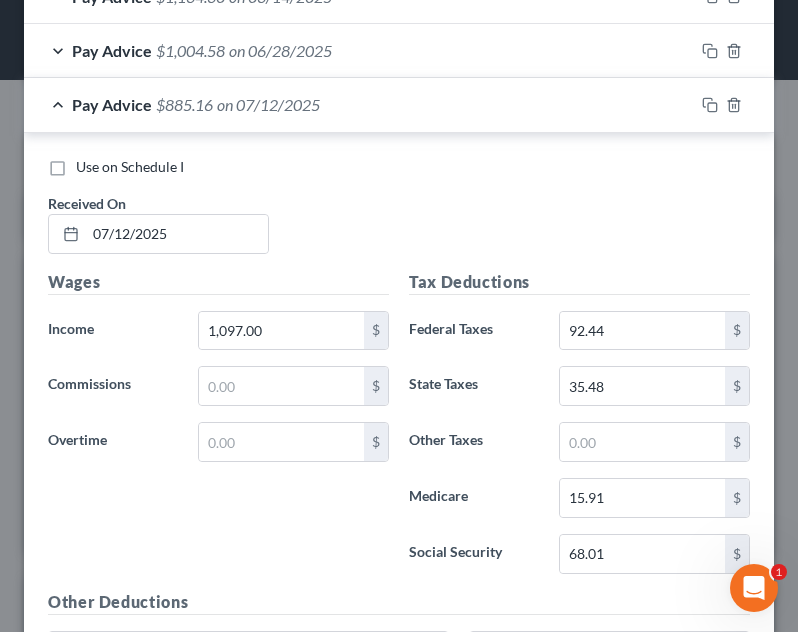 scroll, scrollTop: 1532, scrollLeft: 0, axis: vertical 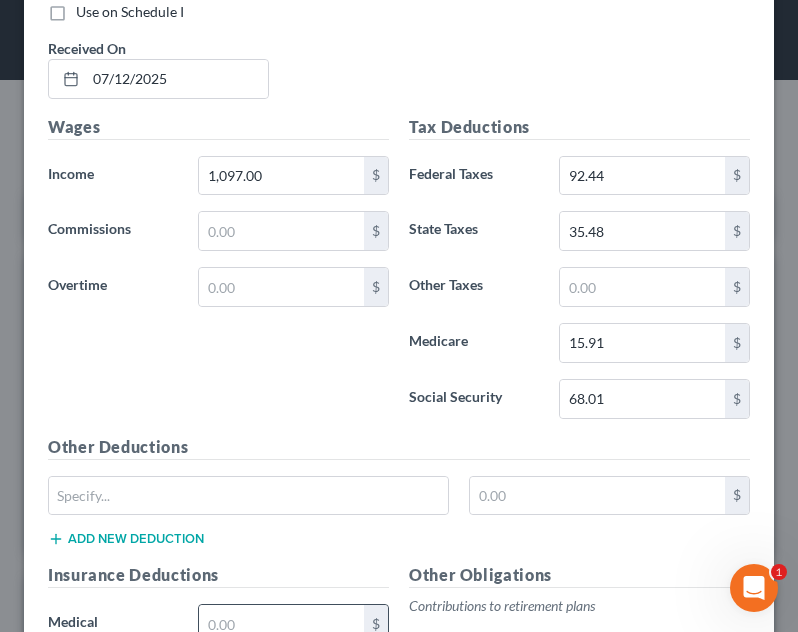 click at bounding box center (281, 624) 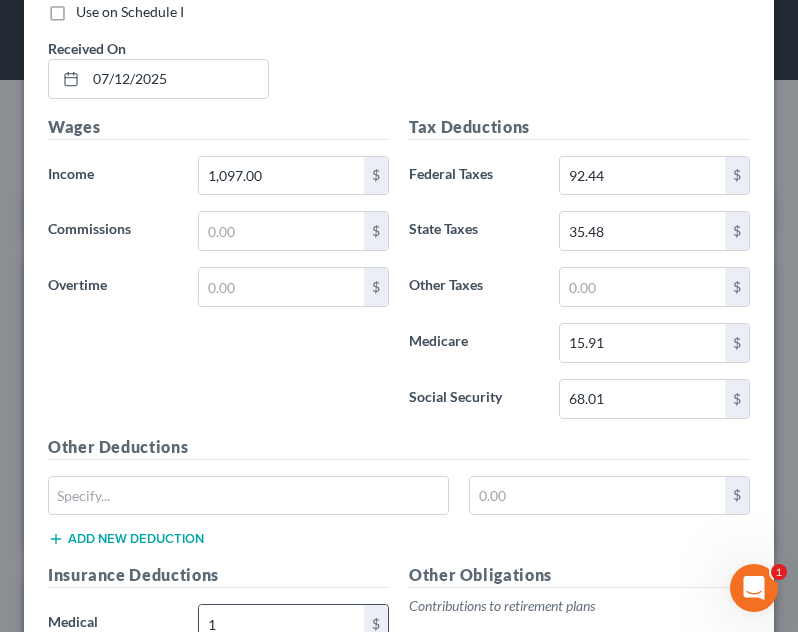 scroll, scrollTop: 1533, scrollLeft: 0, axis: vertical 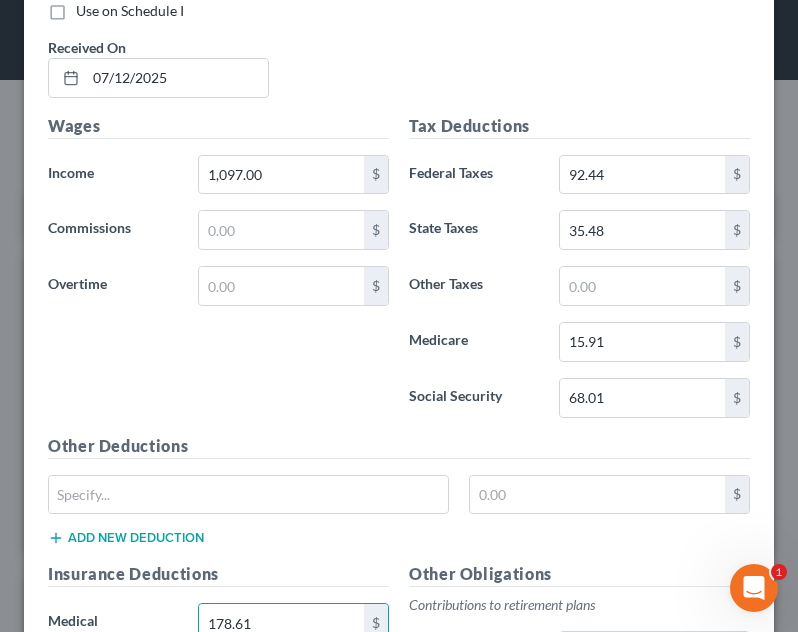 type on "178.61" 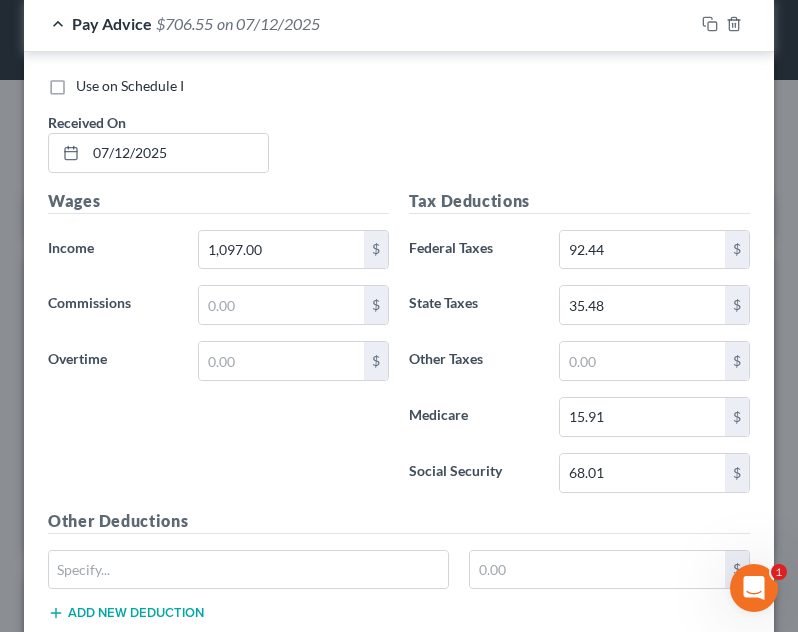 scroll, scrollTop: 1444, scrollLeft: 0, axis: vertical 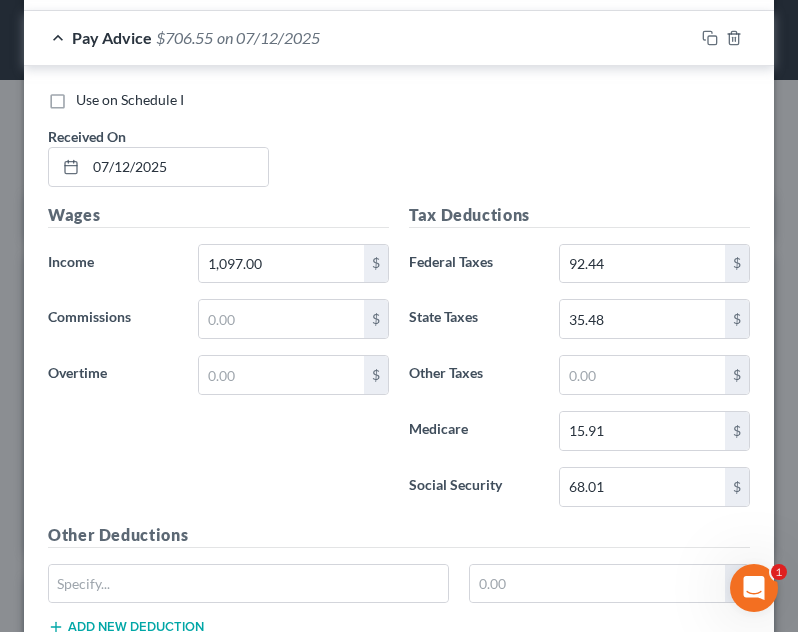 click on "Pay Advice $706.55 on 07/12/2025" at bounding box center [359, 37] 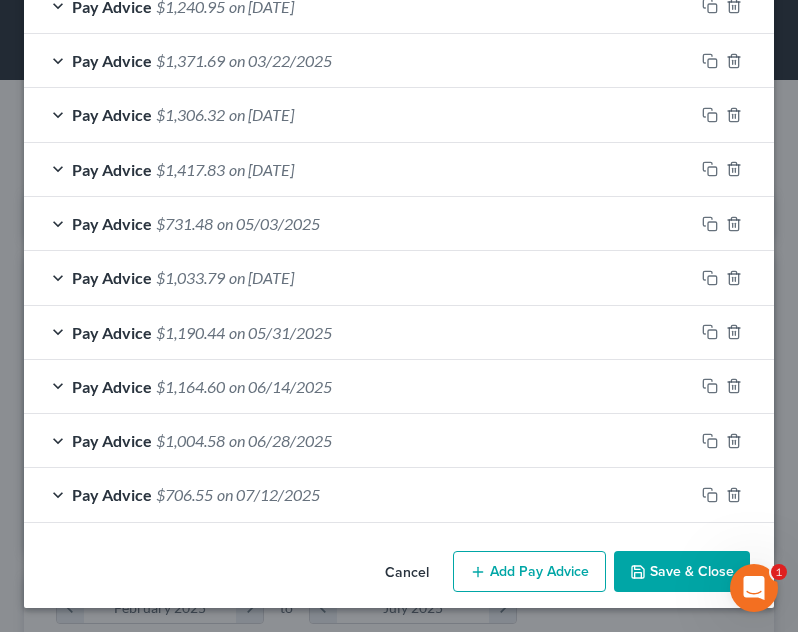scroll, scrollTop: 987, scrollLeft: 0, axis: vertical 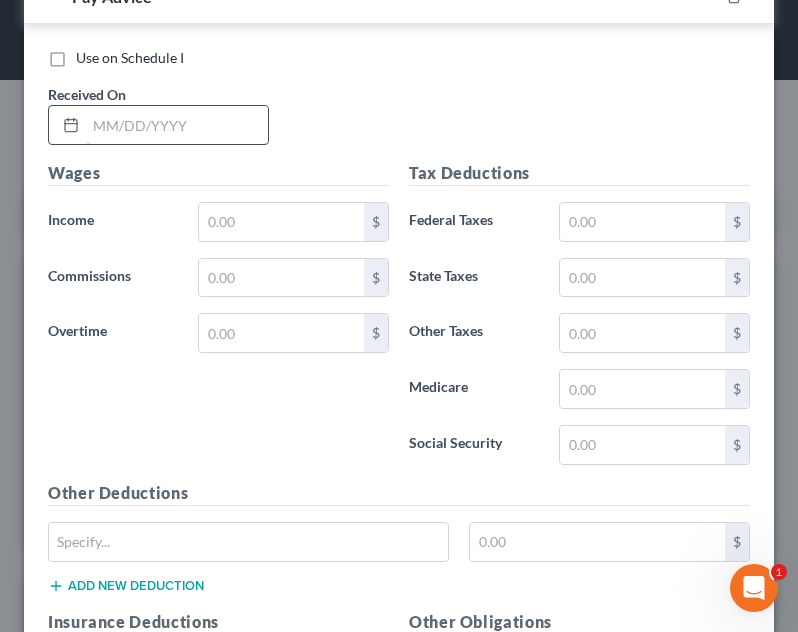 click at bounding box center [177, 125] 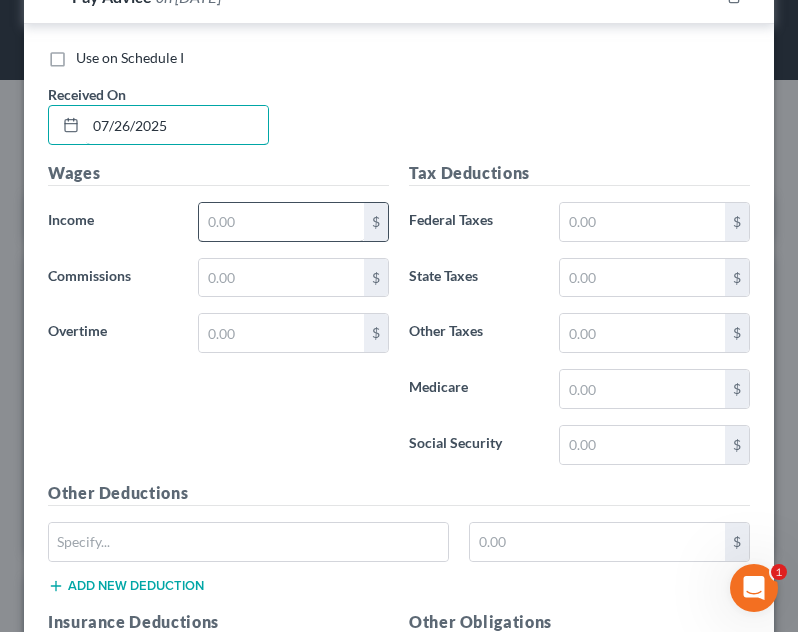 type on "07/26/2025" 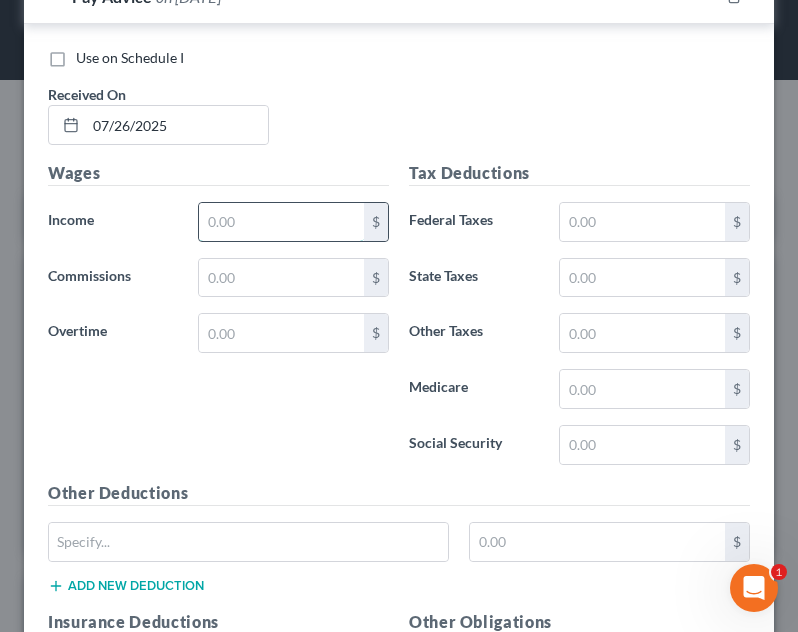 click at bounding box center (281, 222) 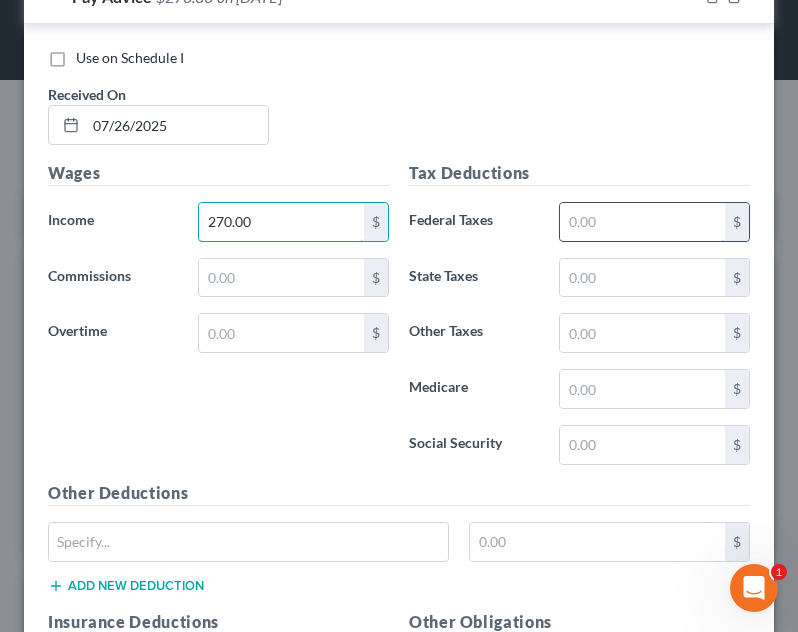type on "270.00" 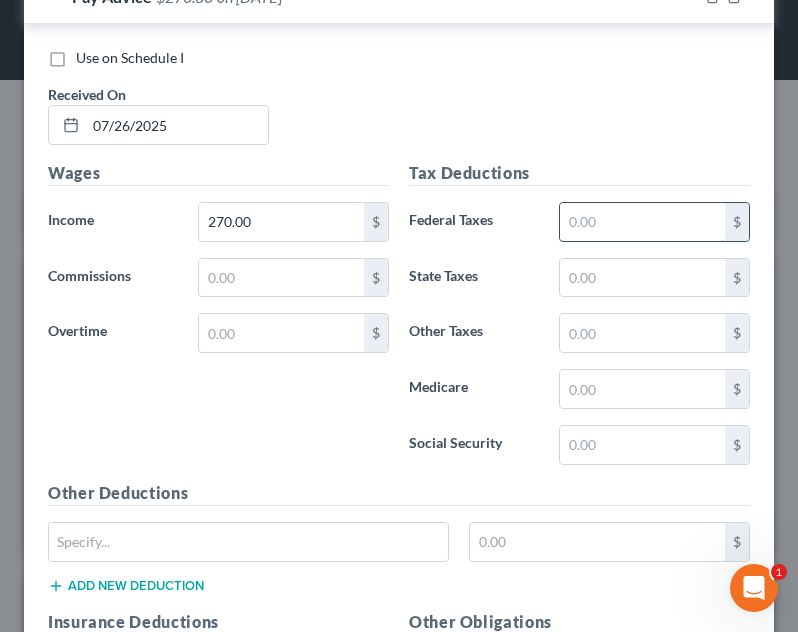 click at bounding box center [642, 222] 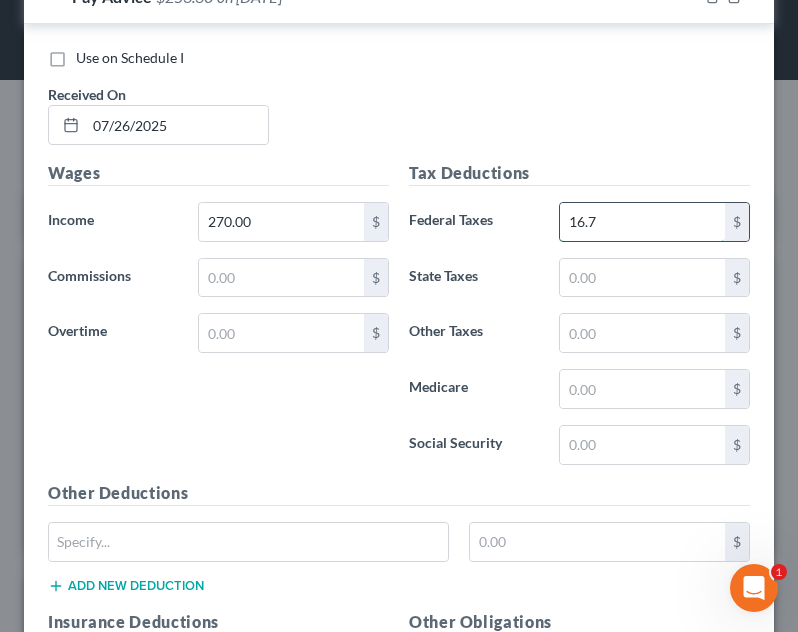 type on "16.74" 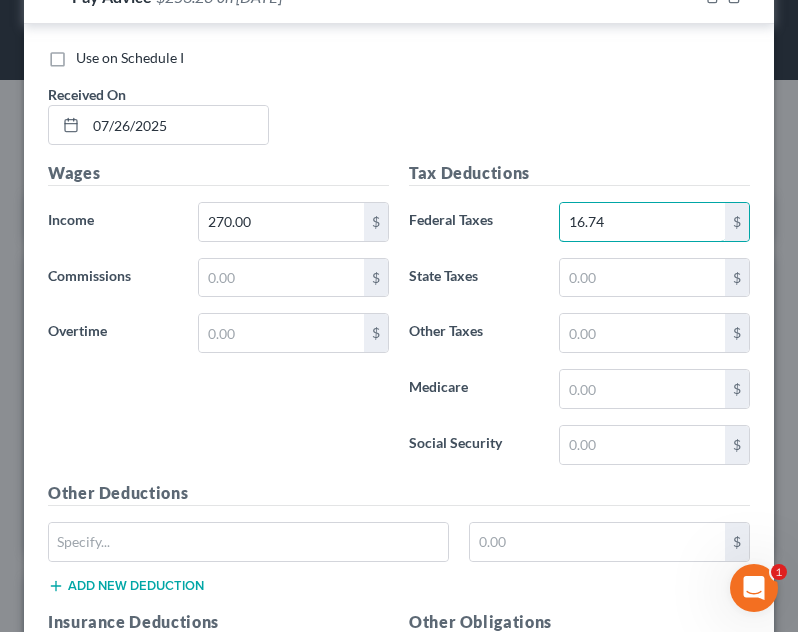 drag, startPoint x: 641, startPoint y: 235, endPoint x: 521, endPoint y: 242, distance: 120.203995 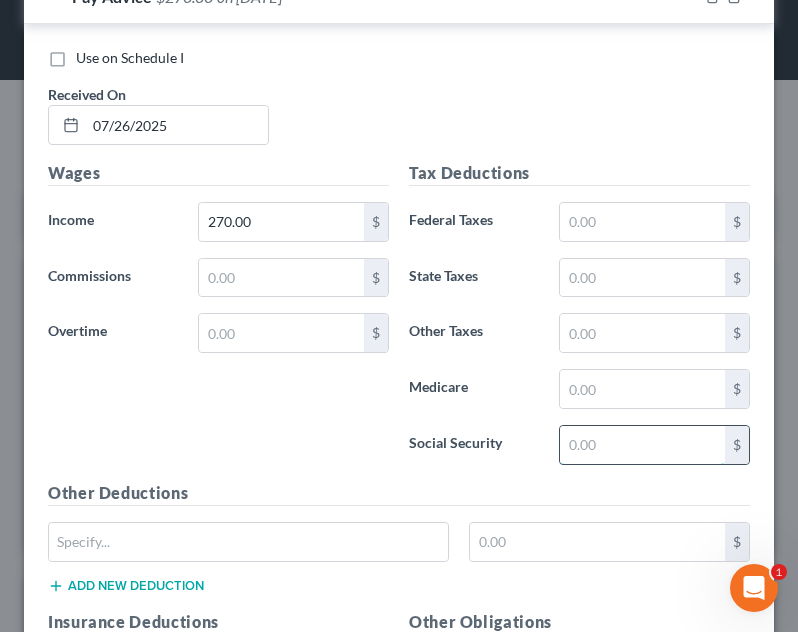 click at bounding box center [642, 445] 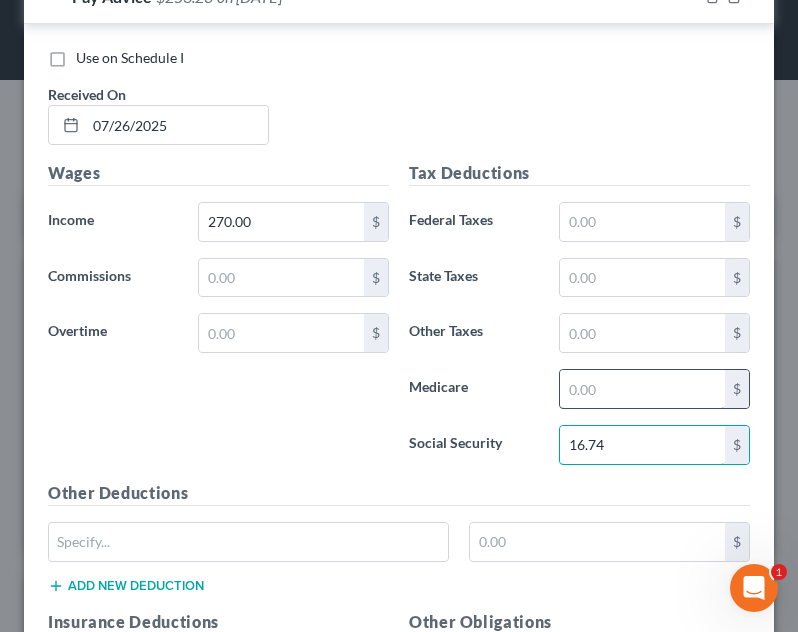 type on "16.74" 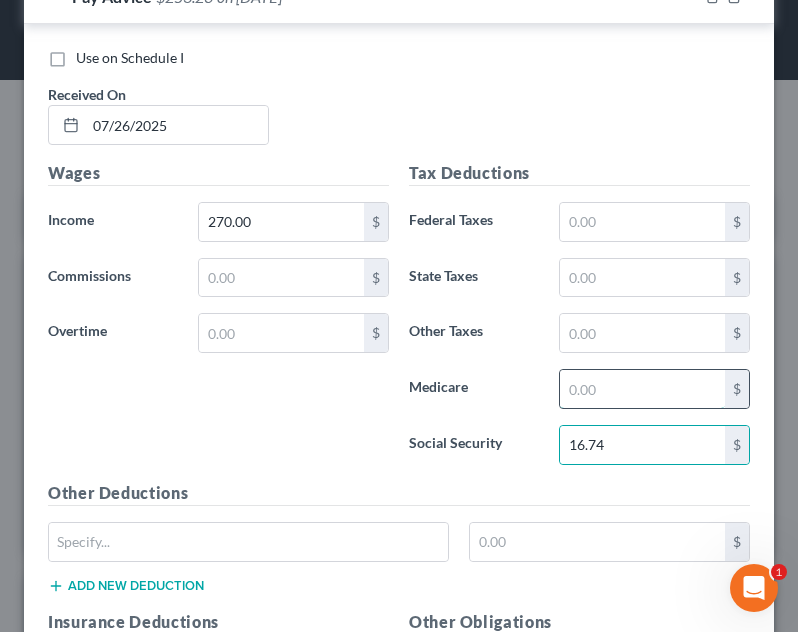 click at bounding box center [642, 389] 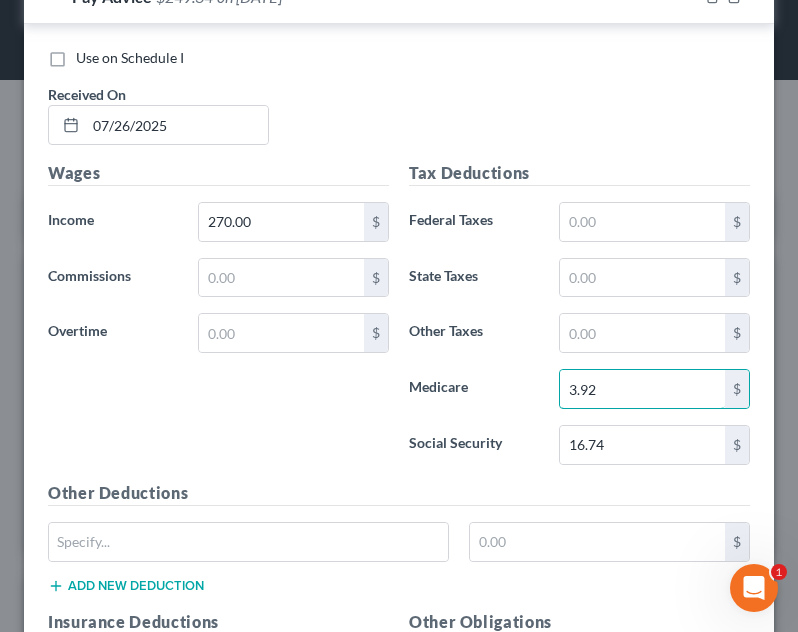 type on "3.92" 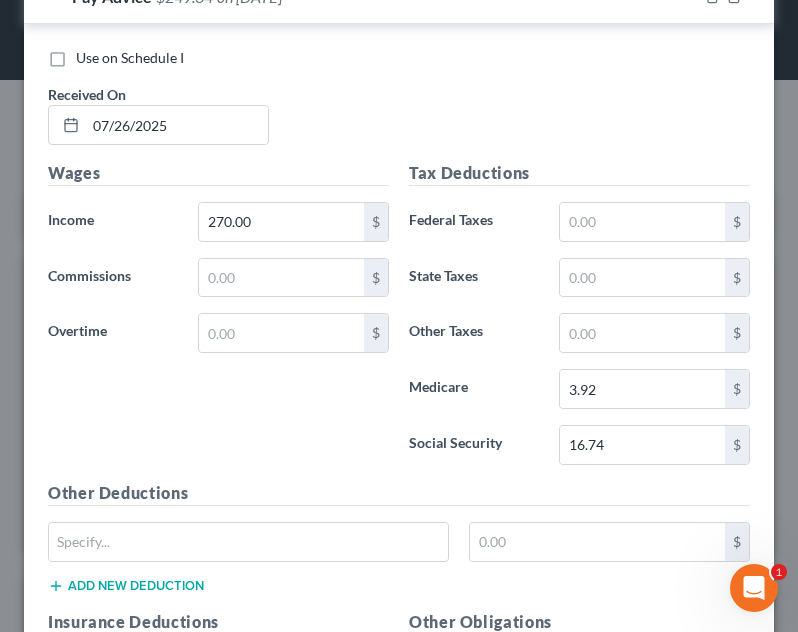 scroll, scrollTop: 1784, scrollLeft: 0, axis: vertical 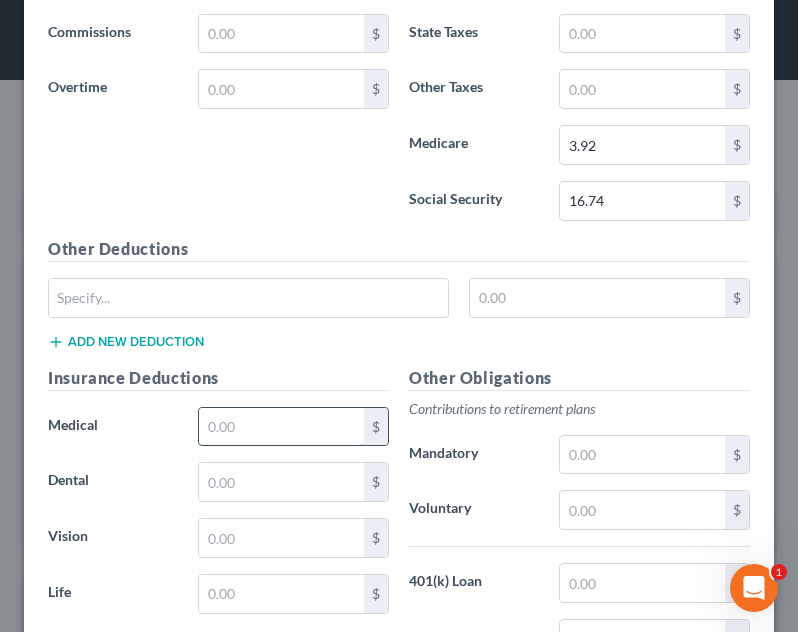 click at bounding box center (281, 427) 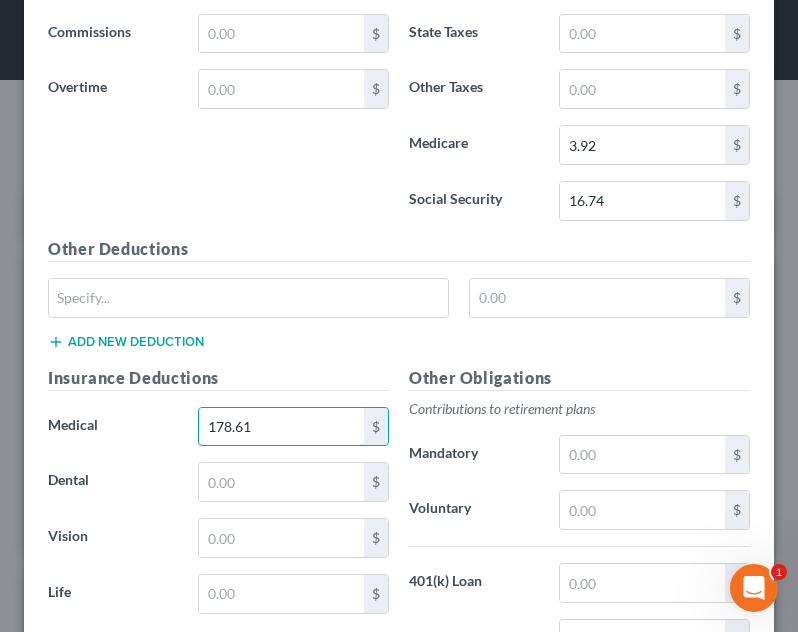type on "178.61" 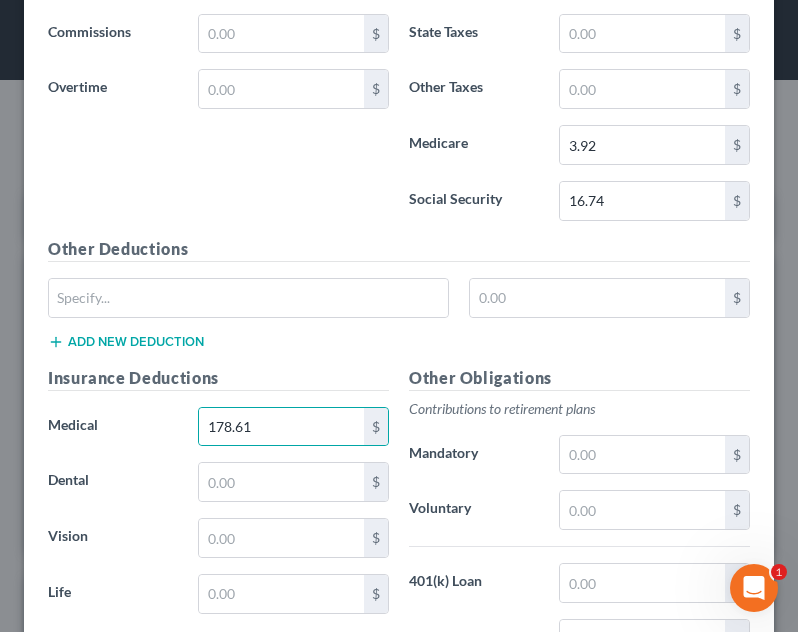 click on "Insurance Deductions Medical 178.61 $ Dental $ Vision $ Life $" at bounding box center (218, 576) 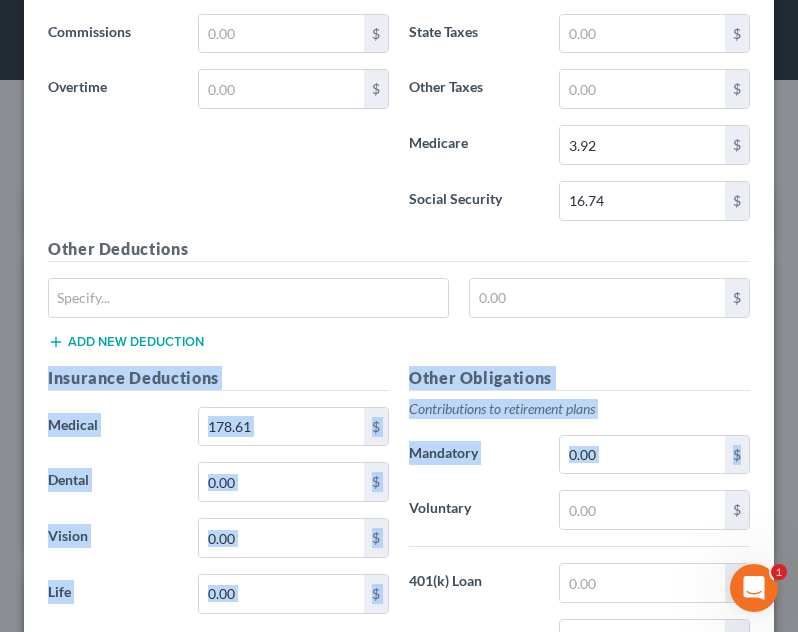 drag, startPoint x: 752, startPoint y: 425, endPoint x: 734, endPoint y: 323, distance: 103.57606 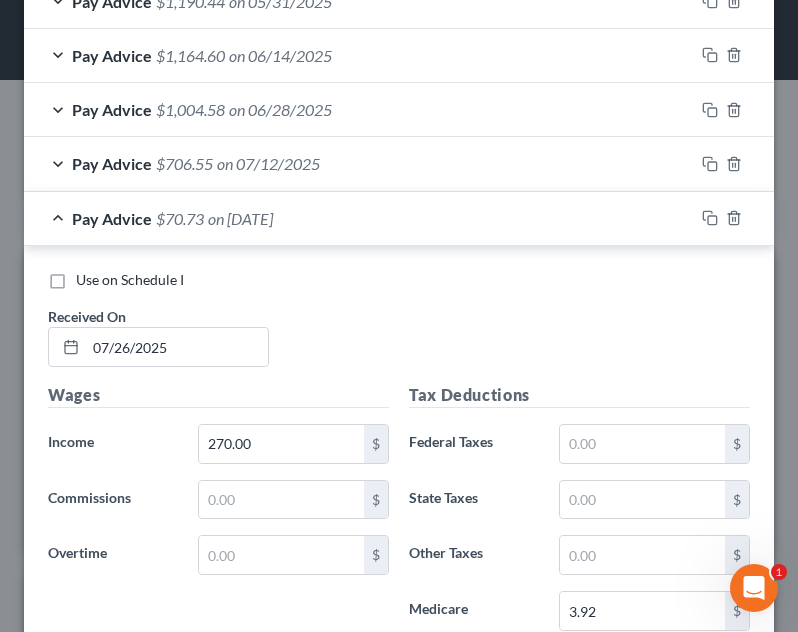 scroll, scrollTop: 1309, scrollLeft: 0, axis: vertical 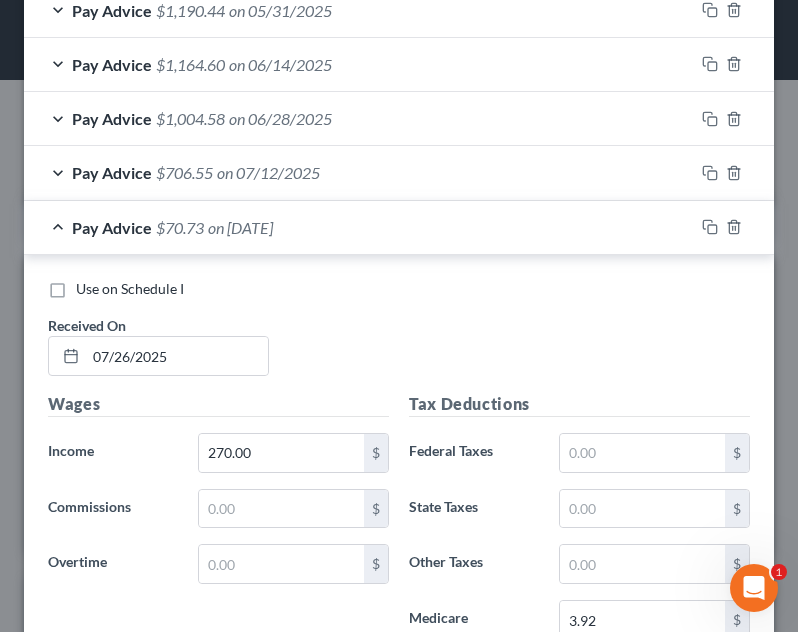 click on "Pay Advice $70.73 on 07/26/2025" at bounding box center (359, 227) 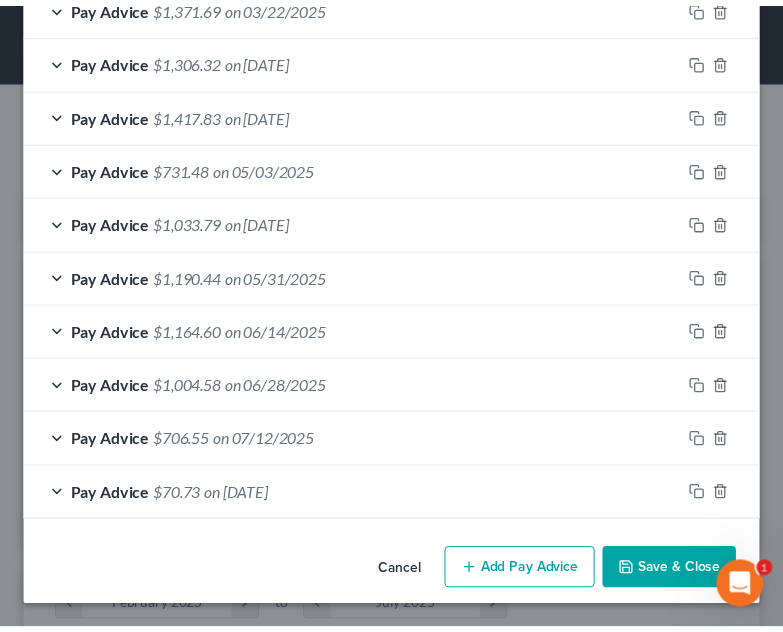 scroll, scrollTop: 1042, scrollLeft: 0, axis: vertical 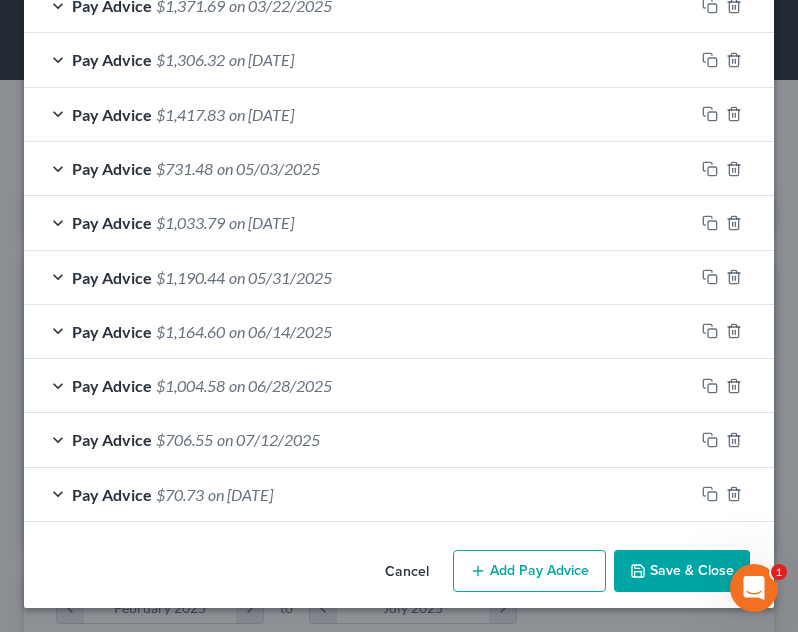 click on "Save & Close" at bounding box center [682, 571] 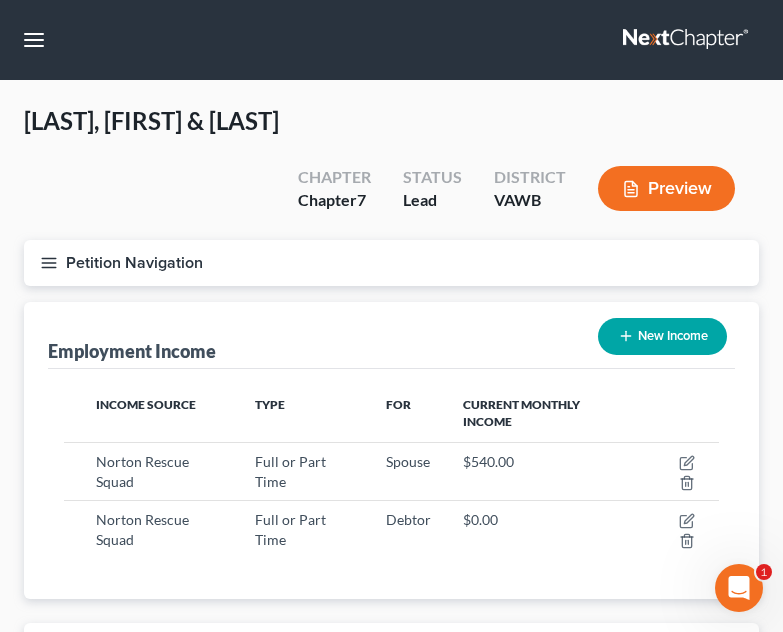 scroll, scrollTop: 327, scrollLeft: 695, axis: both 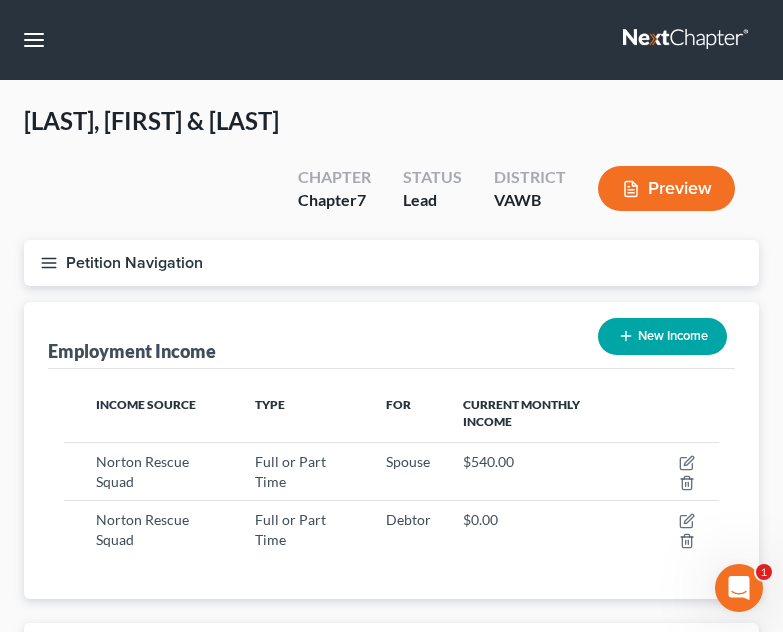 click on "McCracken, Jeremy & Makayla Upgraded Chapter Chapter  7 Status Lead District VAWB Preview" at bounding box center [391, 172] 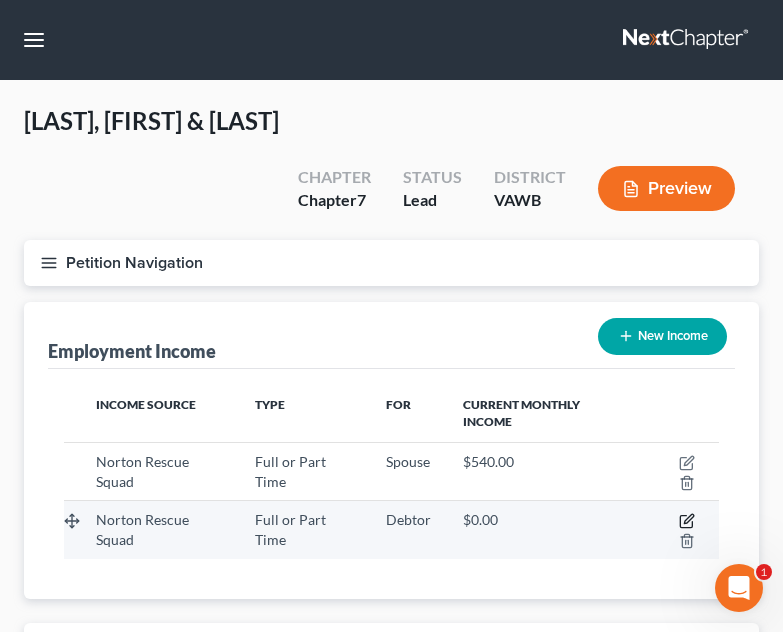 click 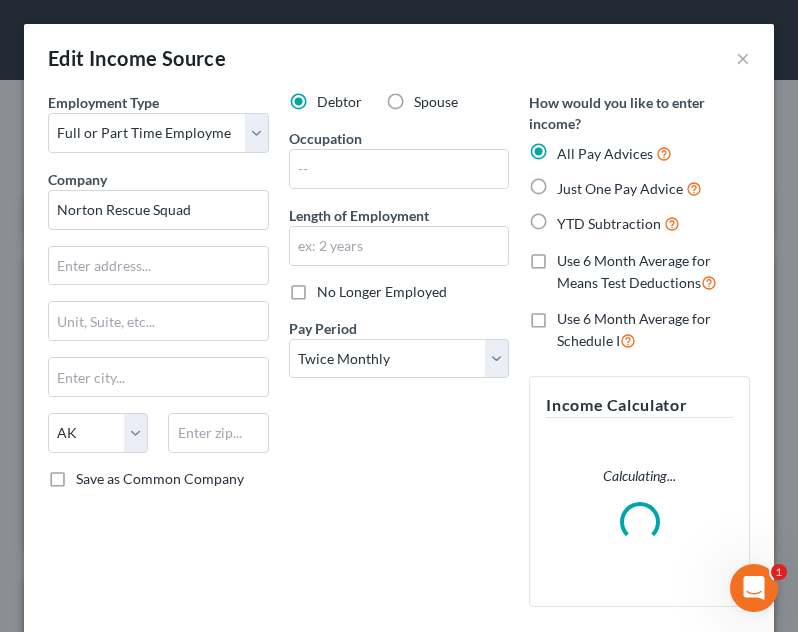 scroll, scrollTop: 999665, scrollLeft: 999290, axis: both 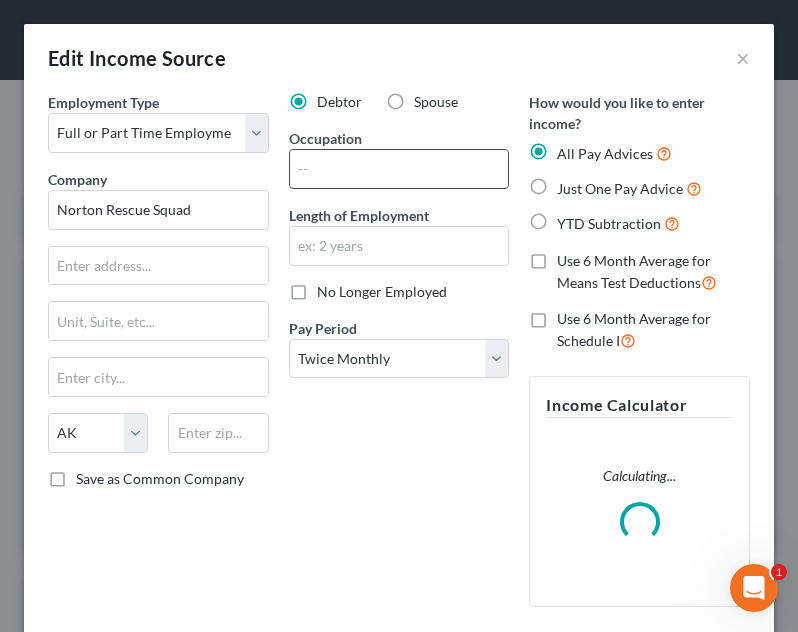 click at bounding box center (399, 169) 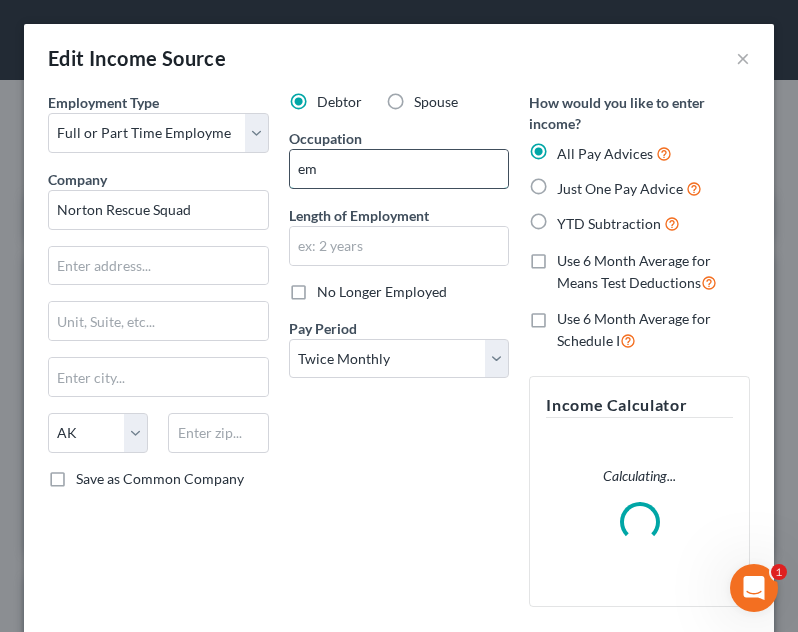 type on "e" 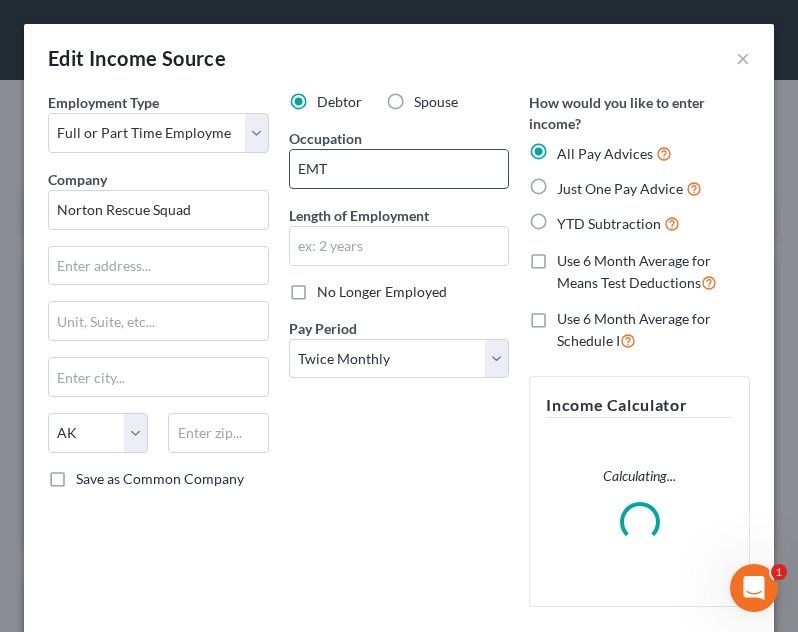 type on "EMT" 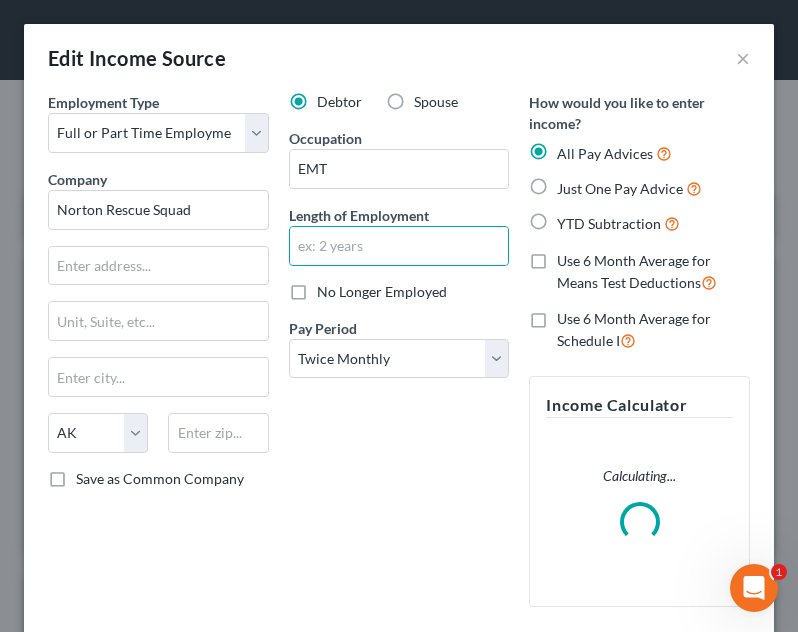 click on "Debtor Spouse Occupation EMT Length of Employment No Longer Employed
Pay Period
*
Select Monthly Twice Monthly Every Other Week Weekly" at bounding box center (399, 357) 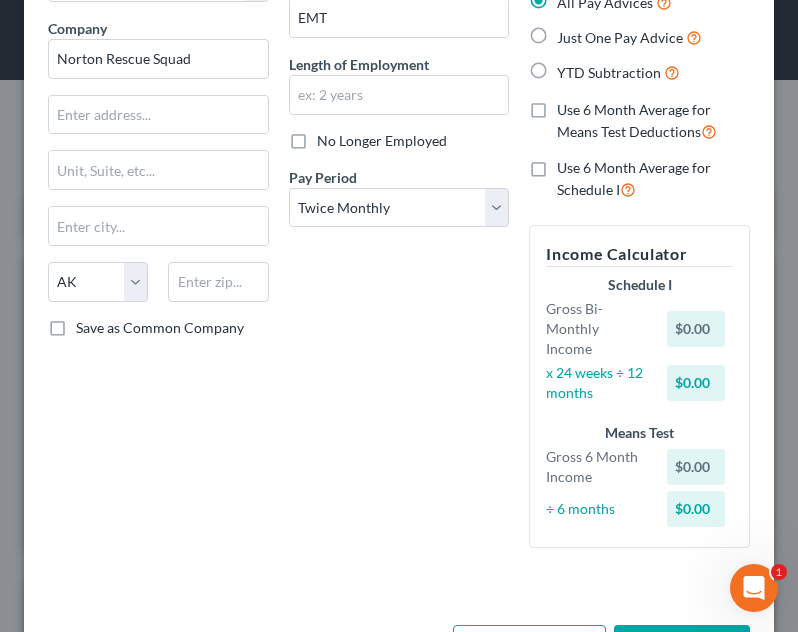 scroll, scrollTop: 226, scrollLeft: 0, axis: vertical 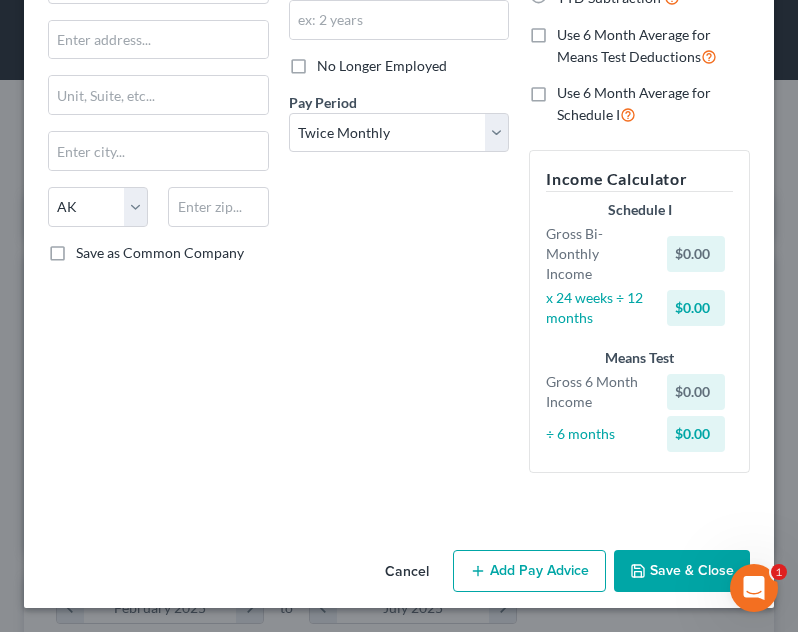 click on "Add Pay Advice" at bounding box center [529, 571] 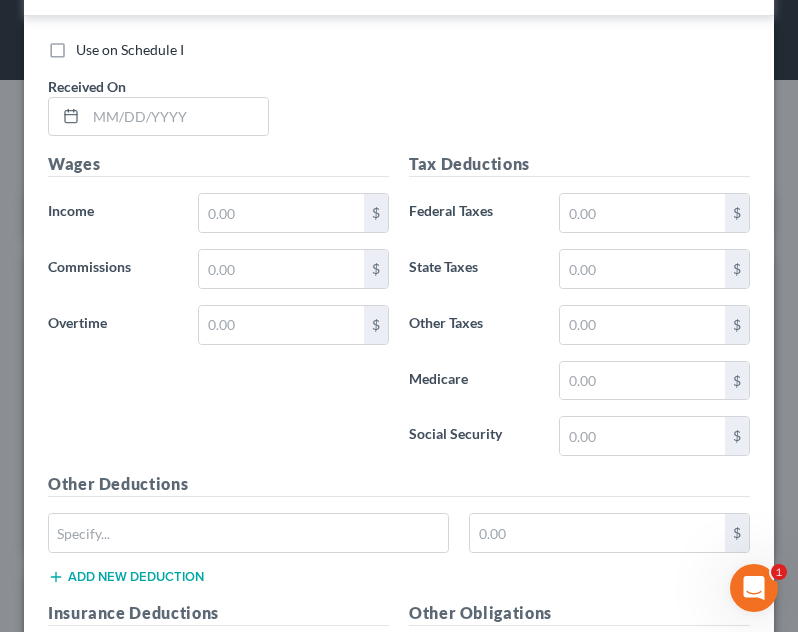 scroll, scrollTop: 821, scrollLeft: 0, axis: vertical 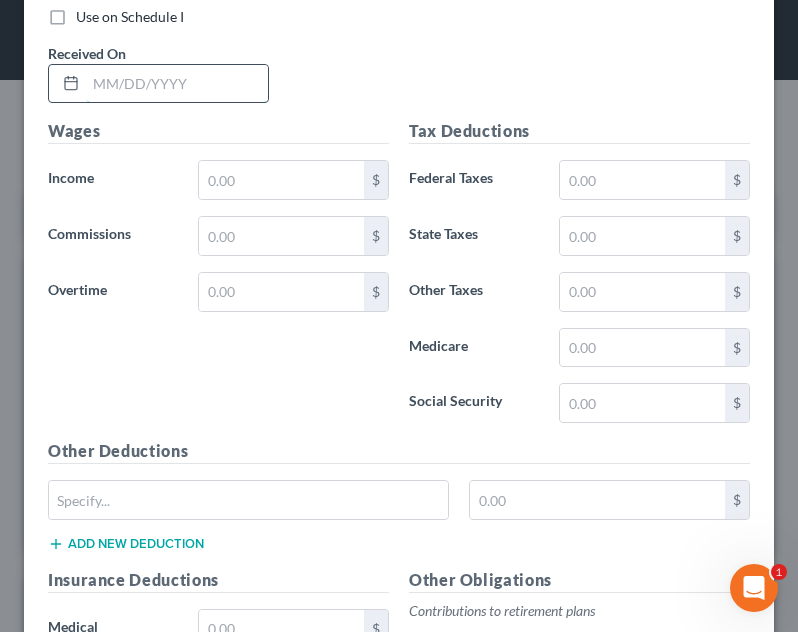 click at bounding box center (177, 84) 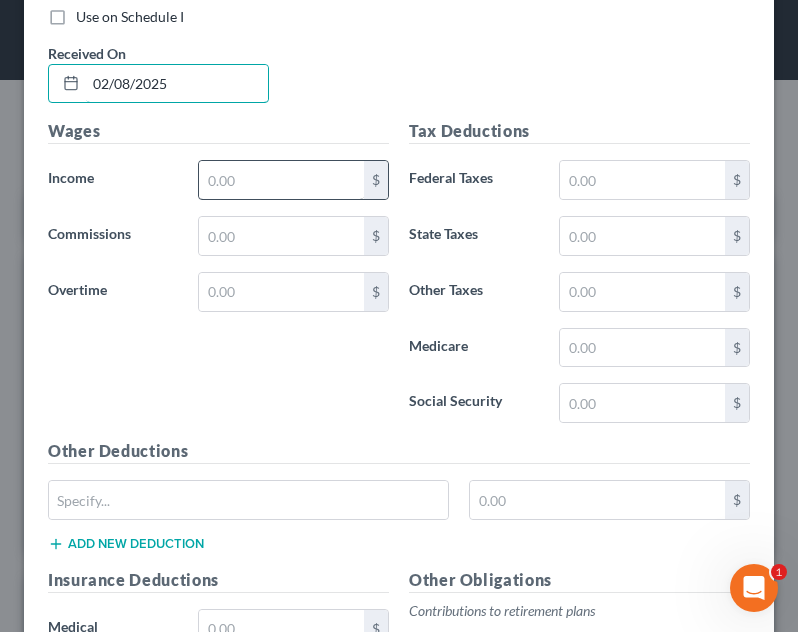type on "02/08/2025" 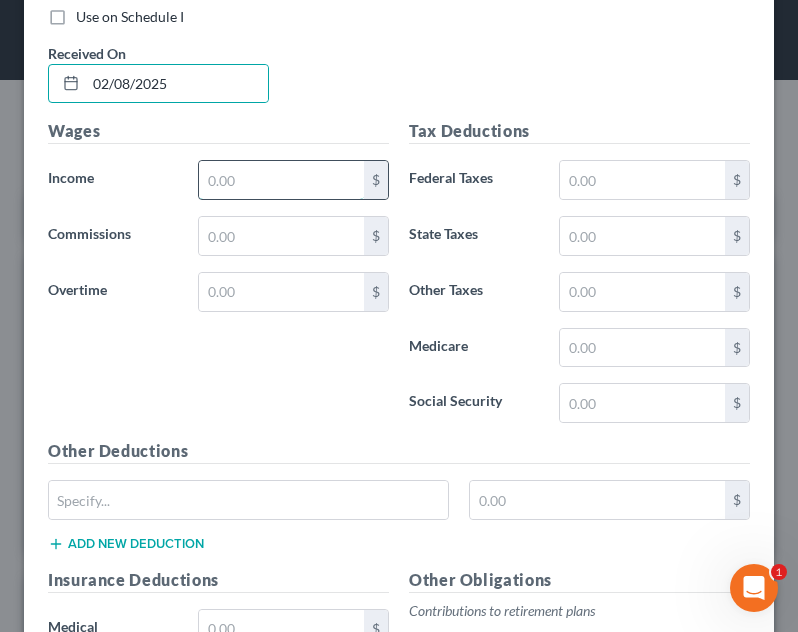click at bounding box center (281, 180) 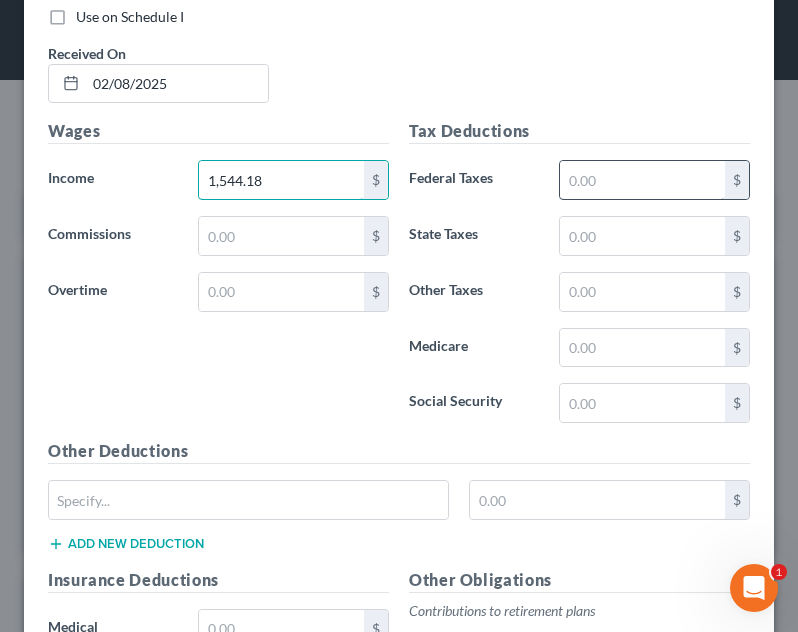 type on "1,544.18" 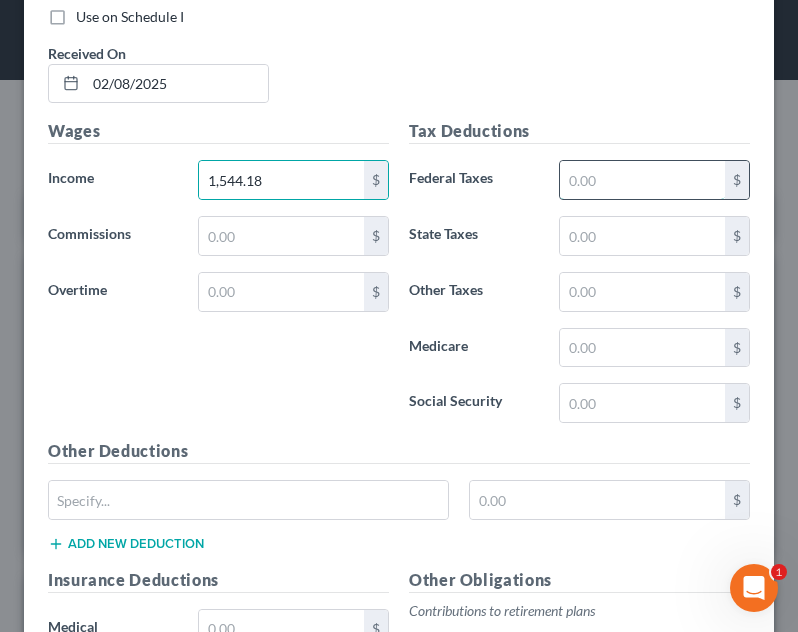 click at bounding box center [642, 180] 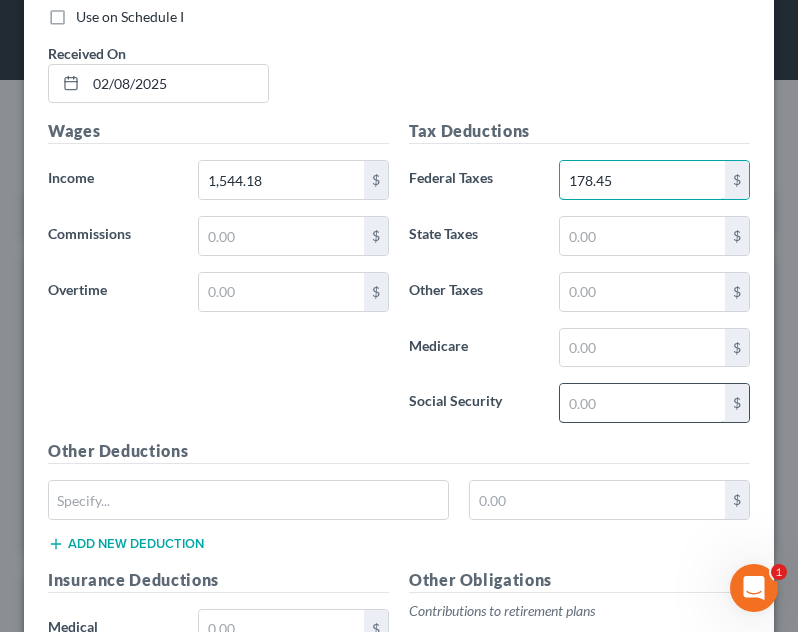 type on "178.45" 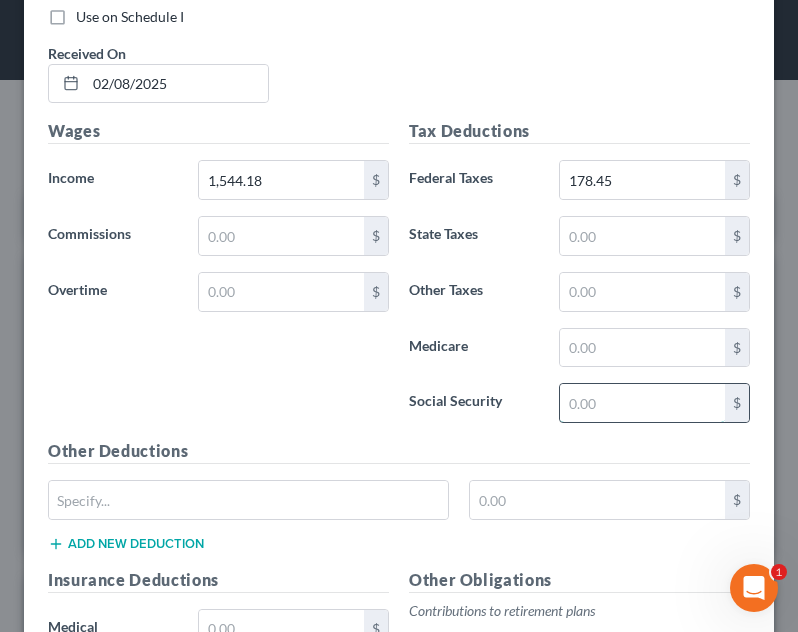 click at bounding box center [642, 403] 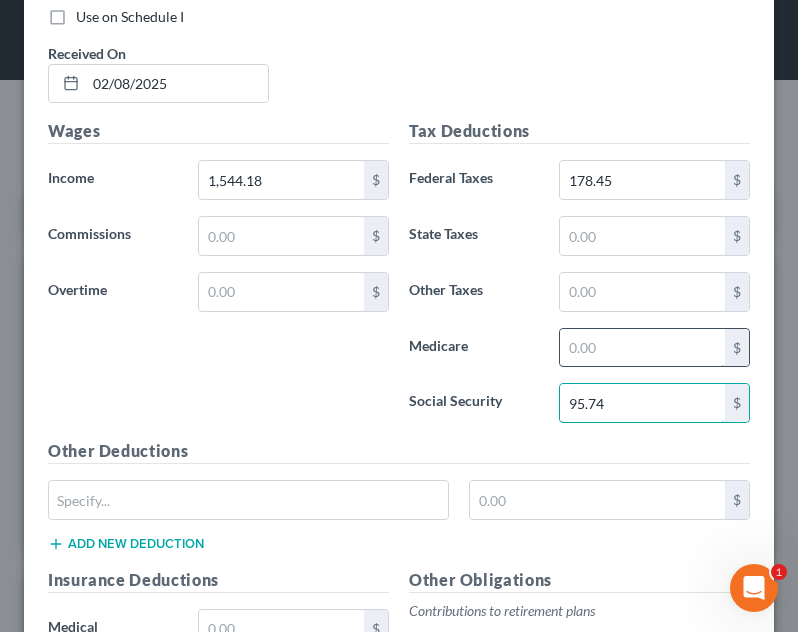 type on "95.74" 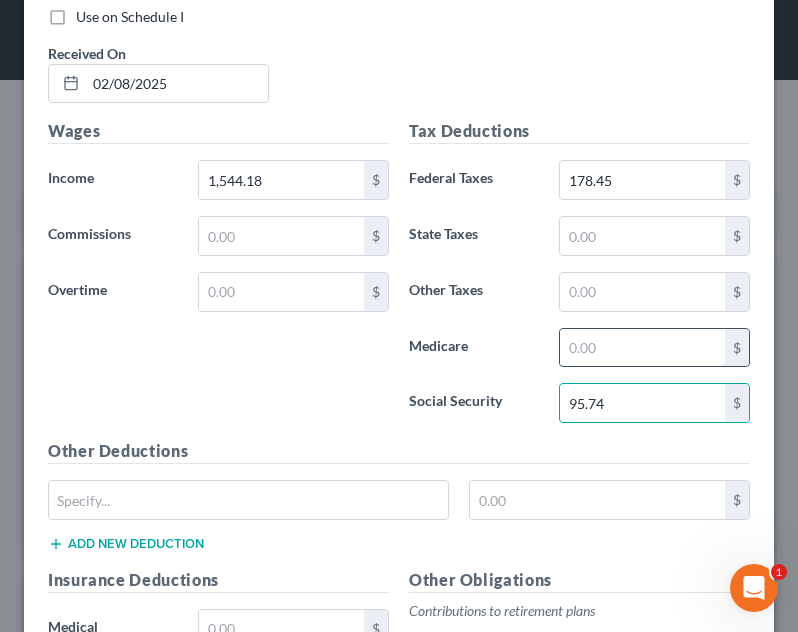 click at bounding box center (642, 348) 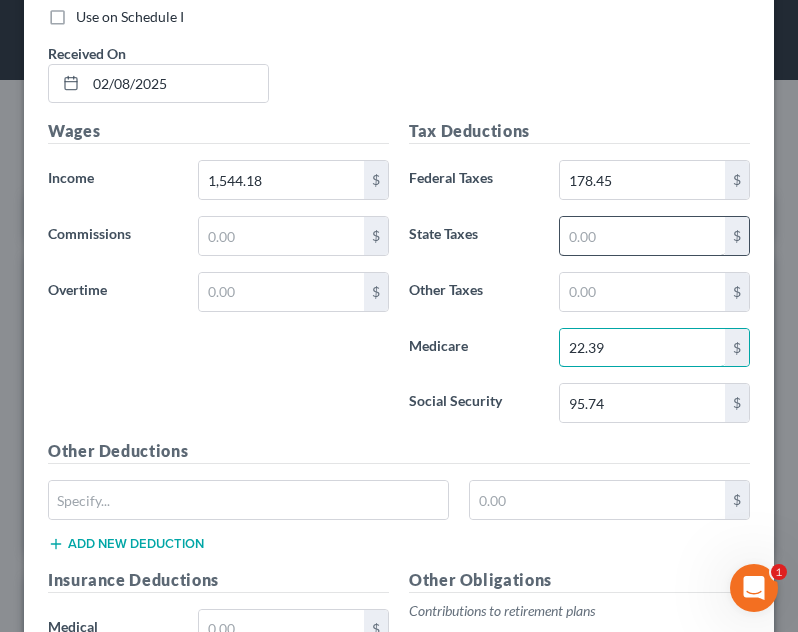type on "22.39" 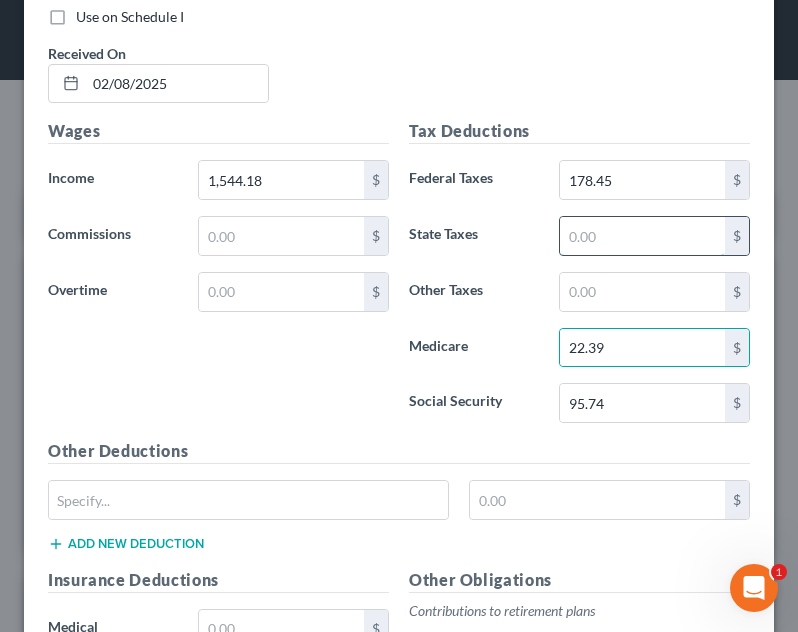 click at bounding box center (642, 236) 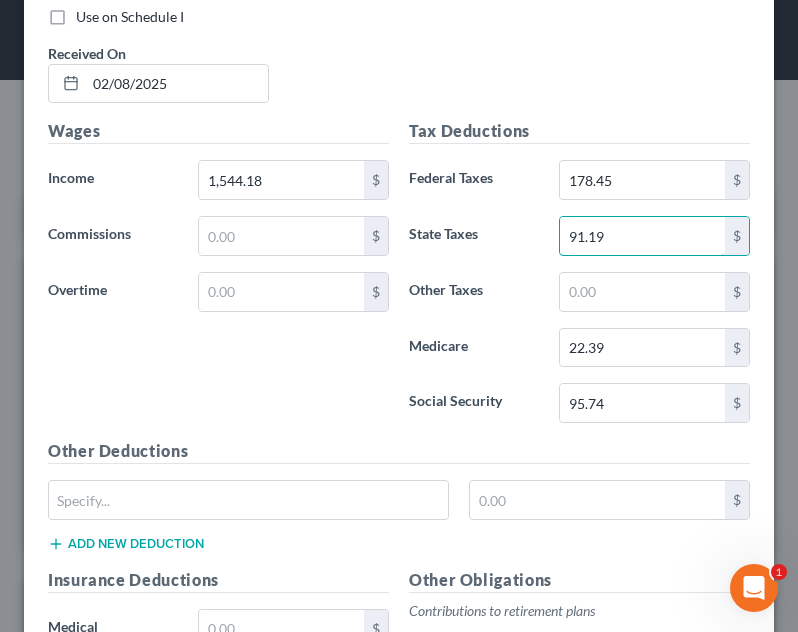 type on "91.19" 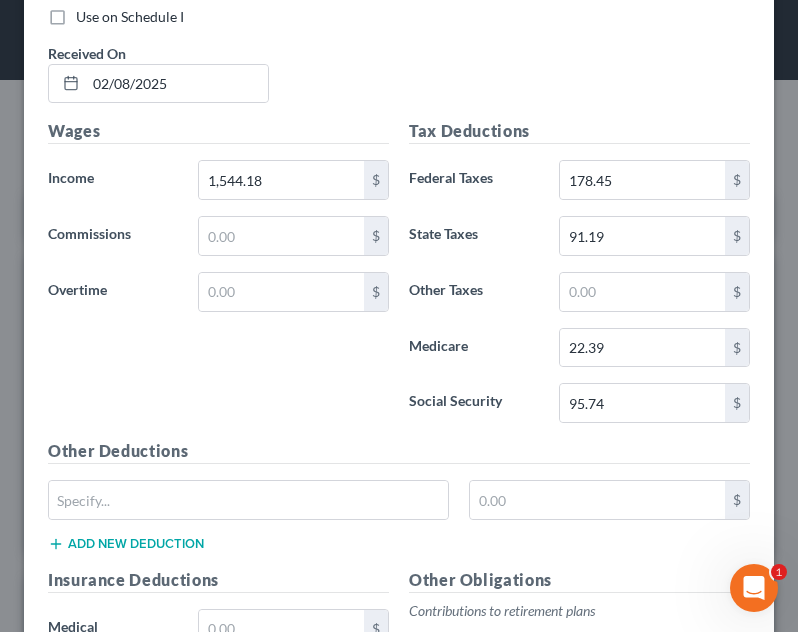 click on "Medicare" at bounding box center [474, 348] 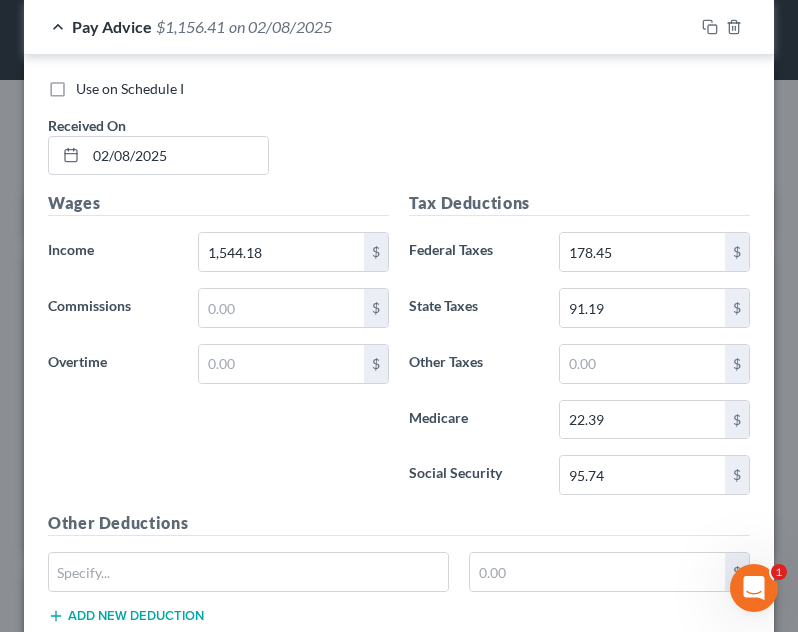 click on "Pay Advice $1,156.41 on 02/08/2025" at bounding box center [359, 26] 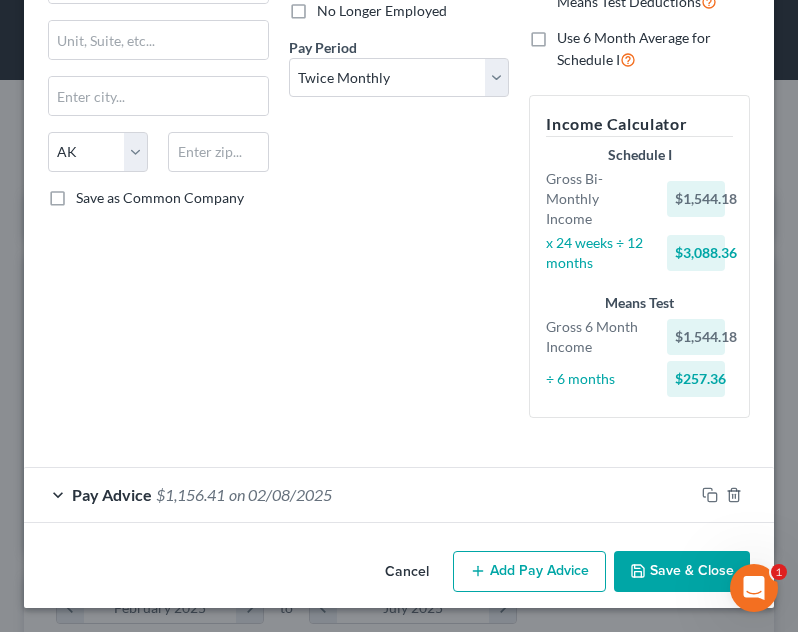 scroll, scrollTop: 281, scrollLeft: 0, axis: vertical 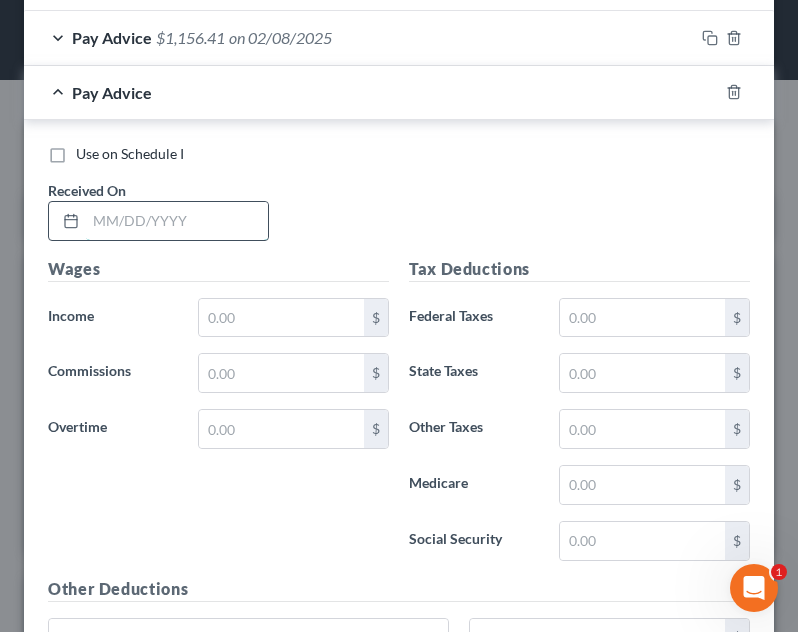 click at bounding box center (177, 221) 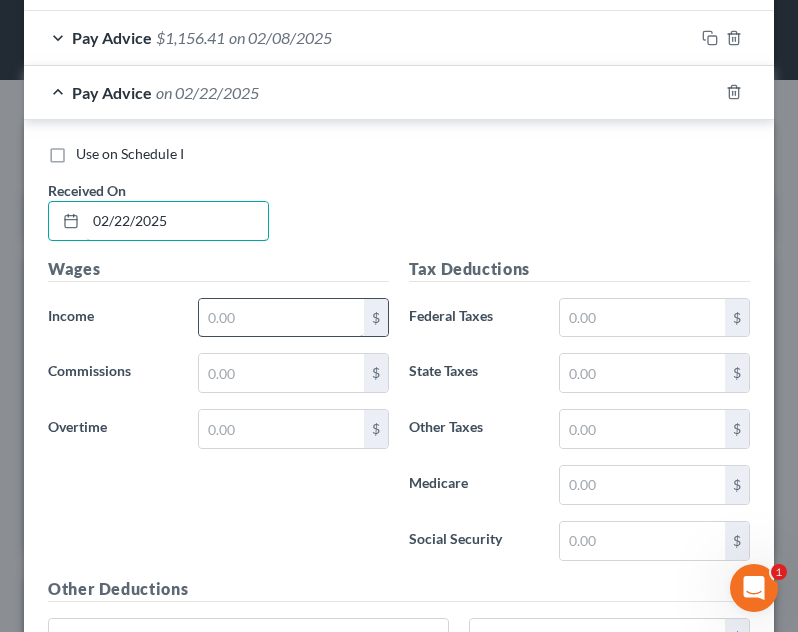 type on "02/22/2025" 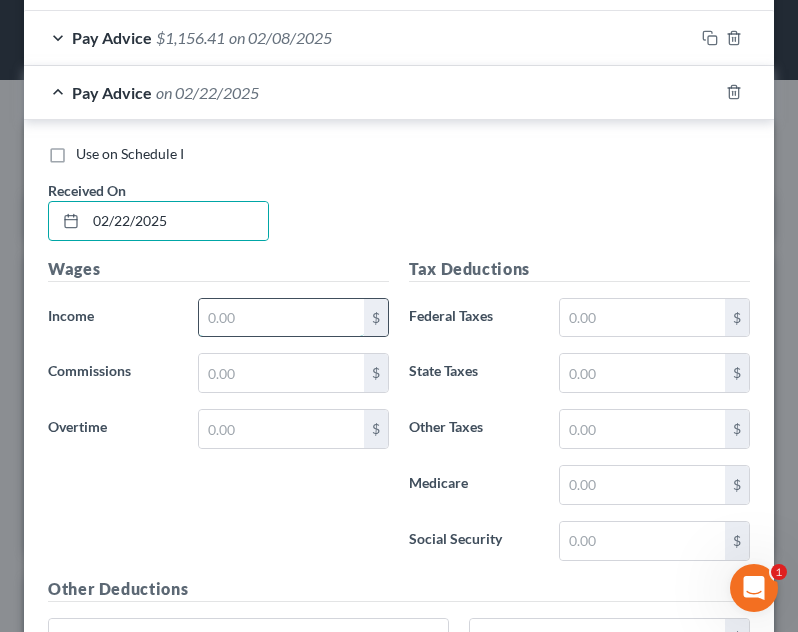 click at bounding box center [281, 318] 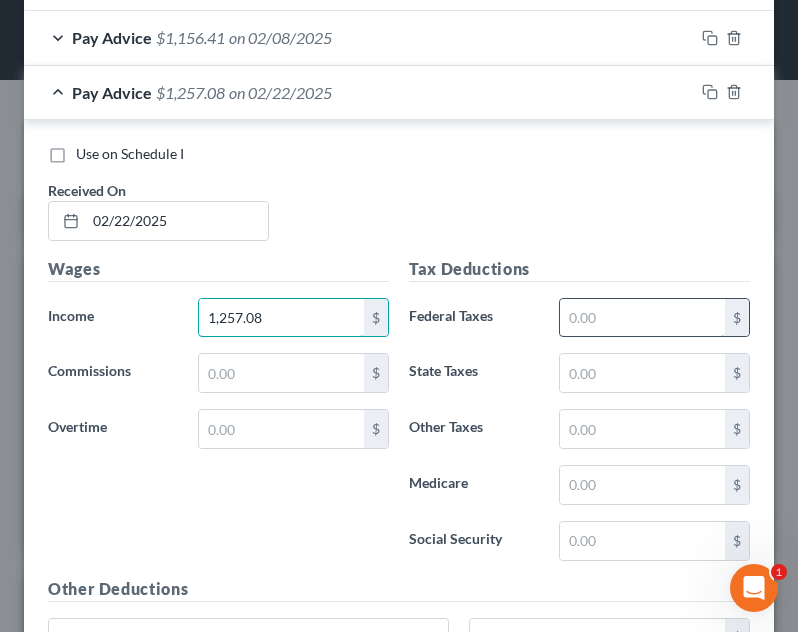 type on "1,257.08" 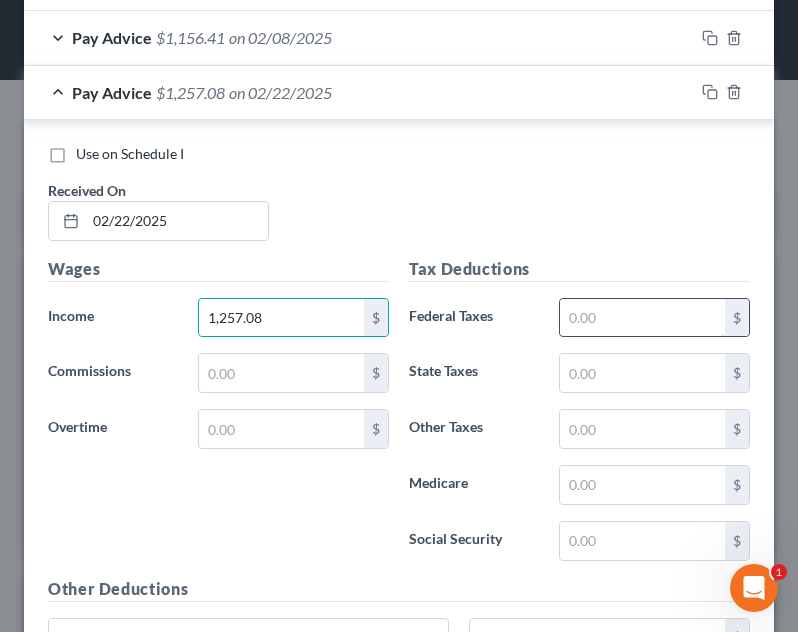 click at bounding box center [642, 318] 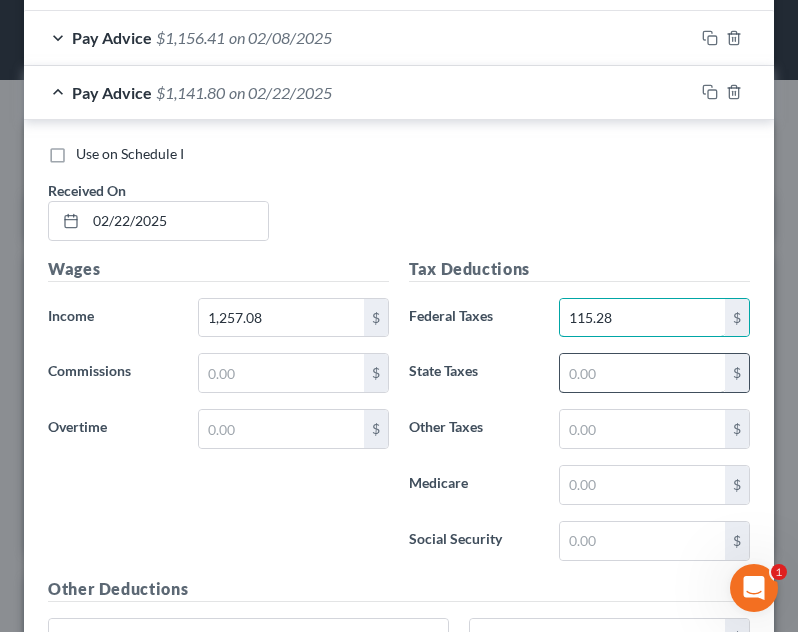 type on "115.28" 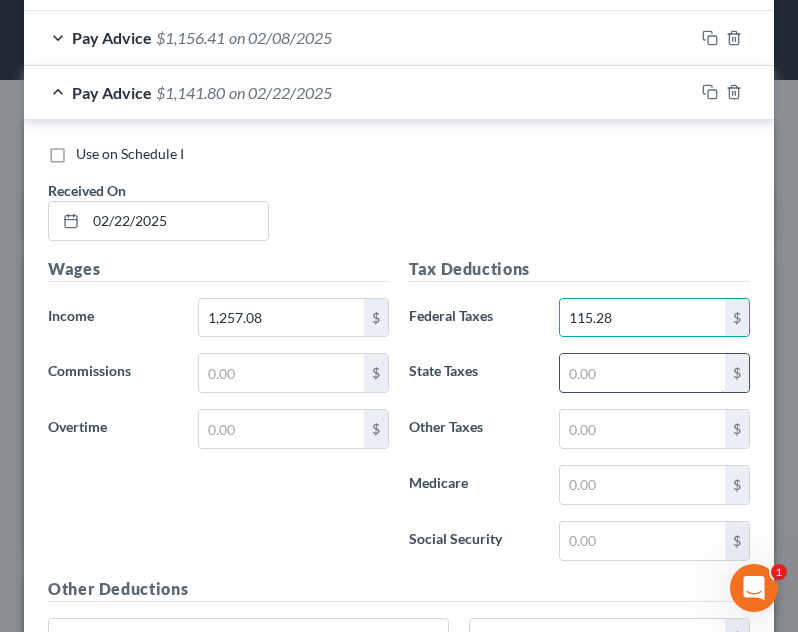 click at bounding box center (642, 373) 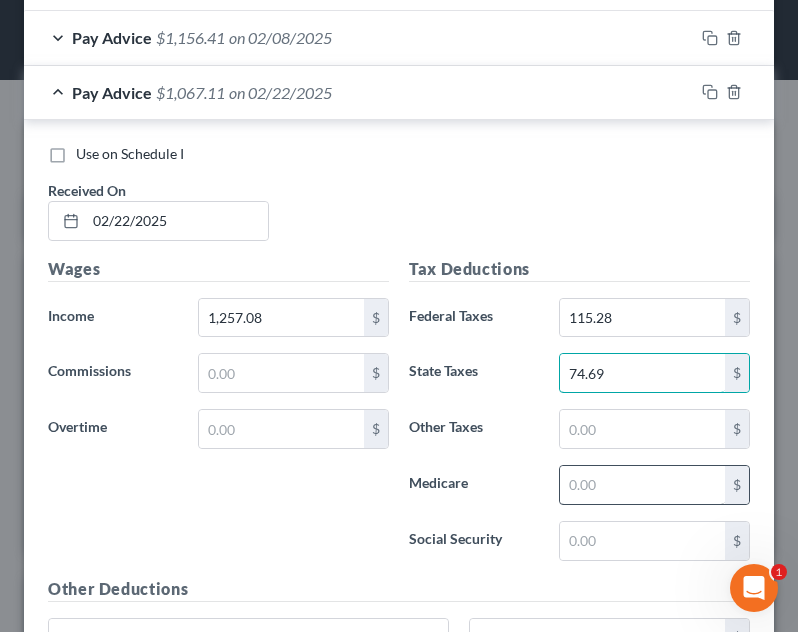 type on "74.69" 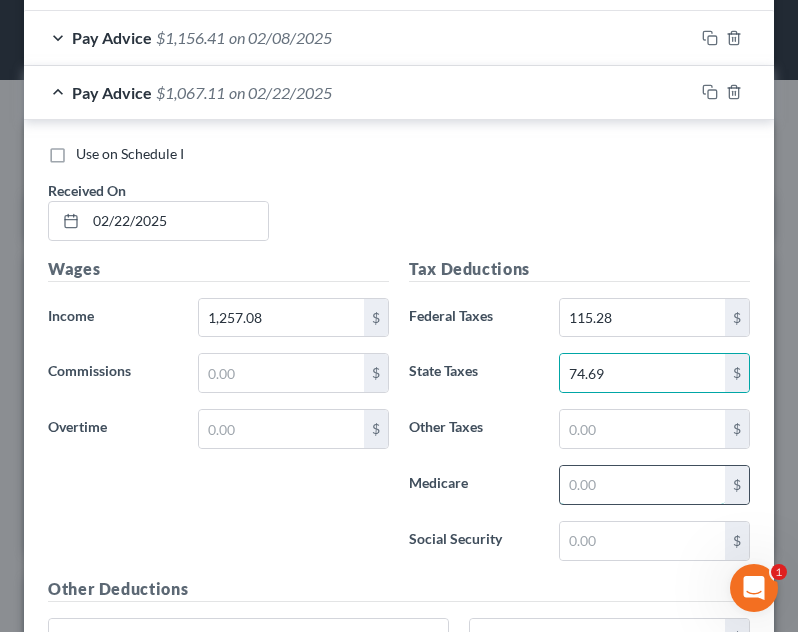 click at bounding box center (642, 485) 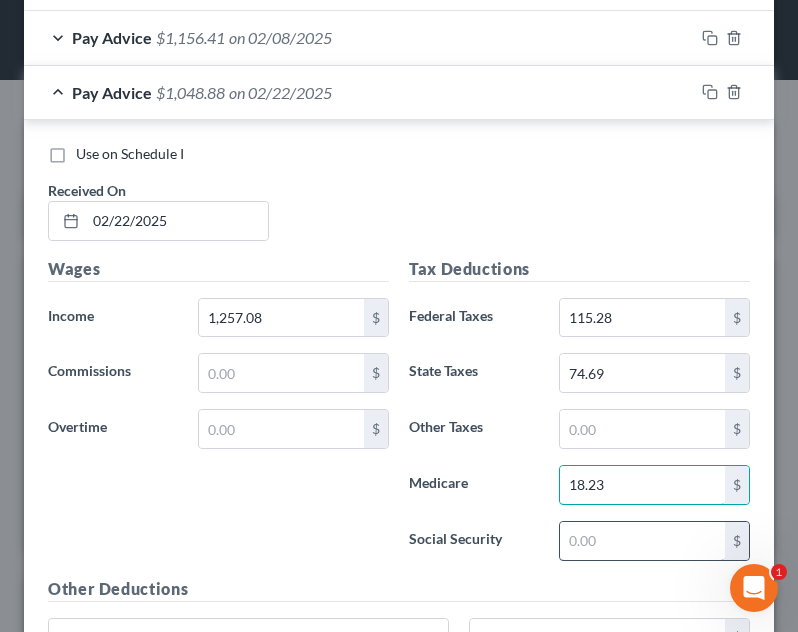 type on "18.23" 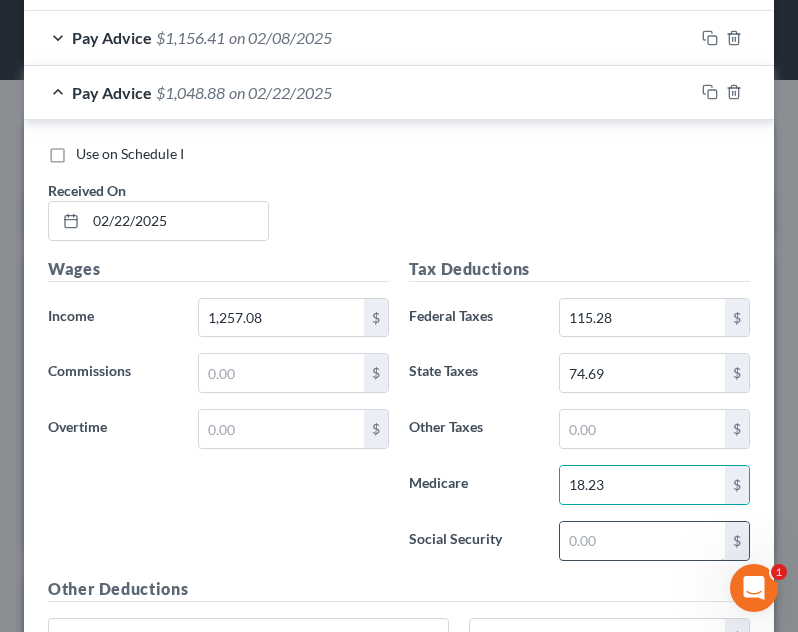 click at bounding box center [642, 541] 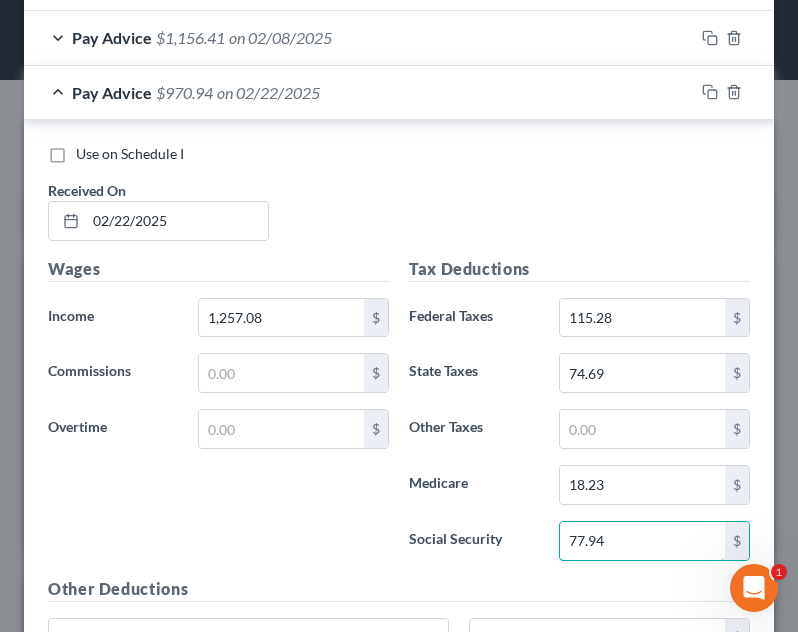 type on "77.94" 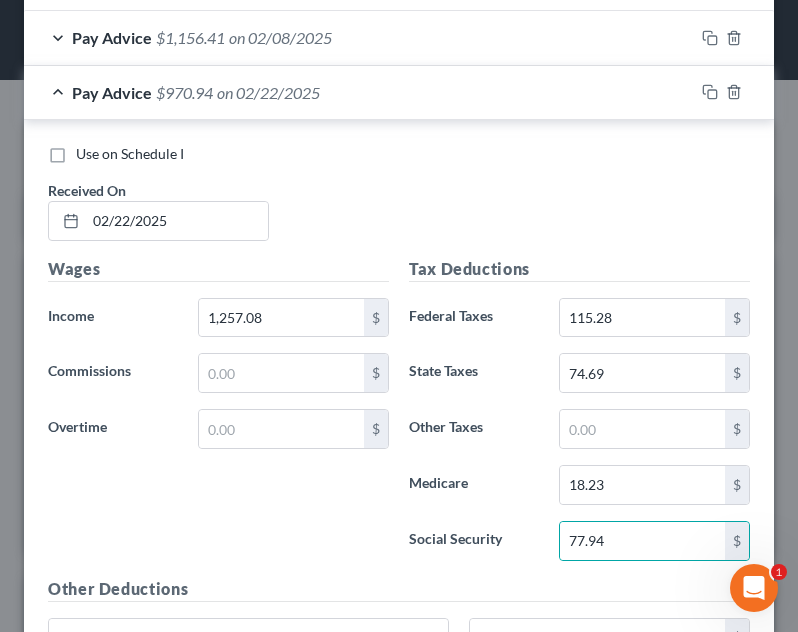 click on "Tax Deductions Federal Taxes 115.28 $ State Taxes 74.69 $ Other Taxes $ Medicare 18.23 $ Social Security 77.94 $" at bounding box center [579, 417] 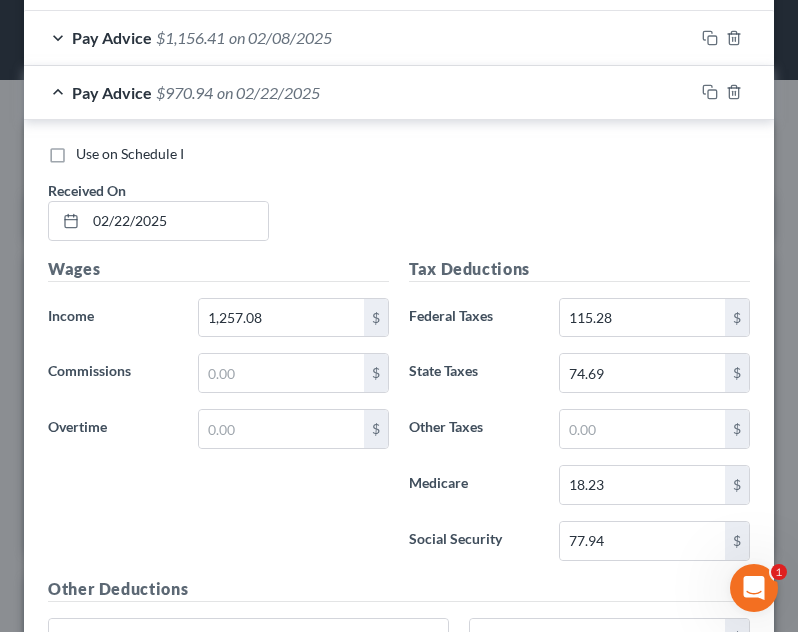 scroll, scrollTop: 802, scrollLeft: 0, axis: vertical 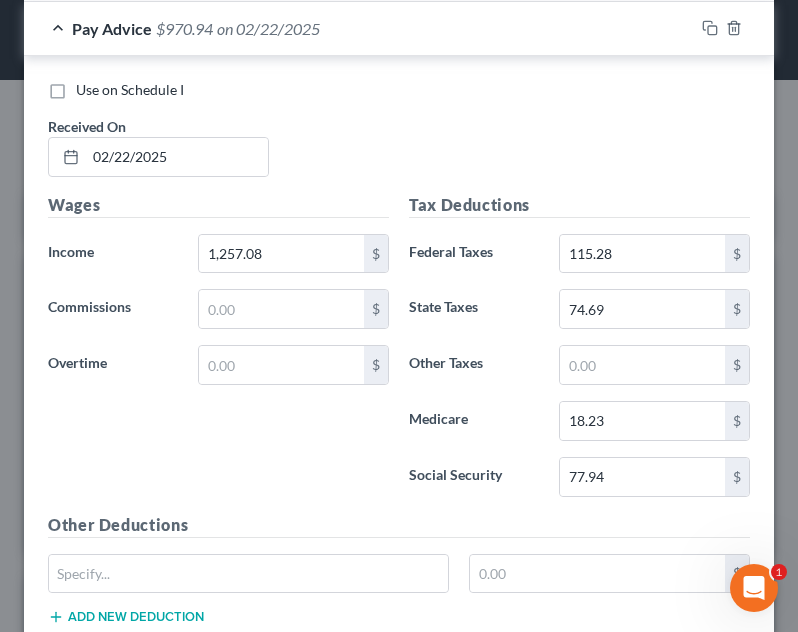 click on "Pay Advice $970.94 on 02/22/2025" at bounding box center (359, 28) 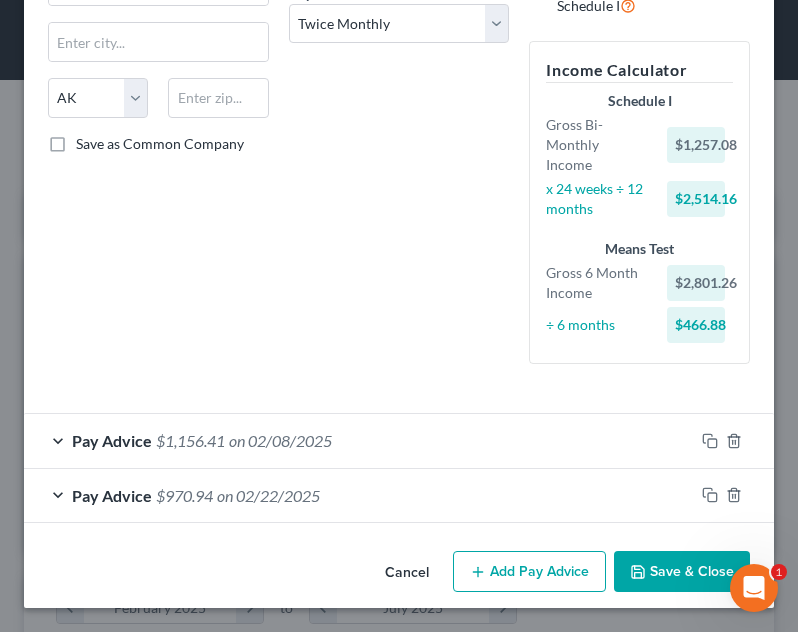 scroll, scrollTop: 335, scrollLeft: 0, axis: vertical 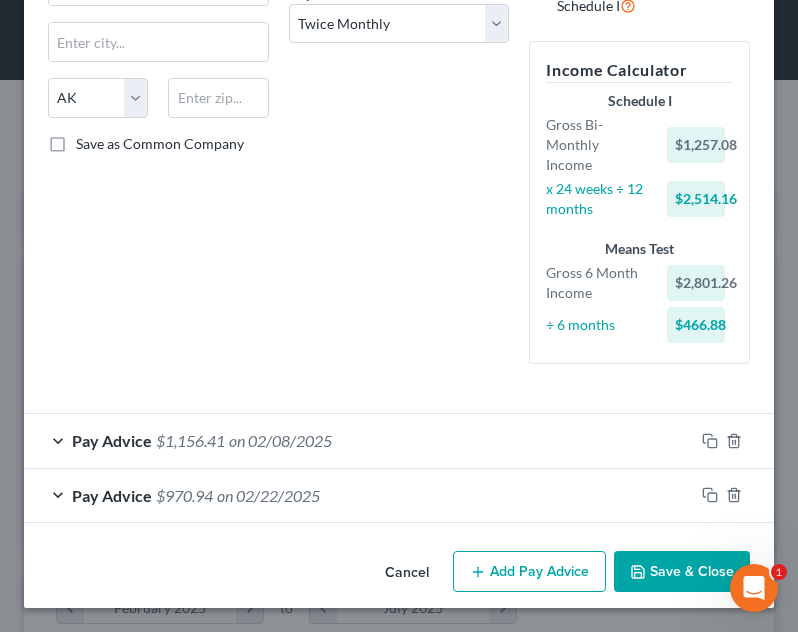 click on "Add Pay Advice" at bounding box center [529, 572] 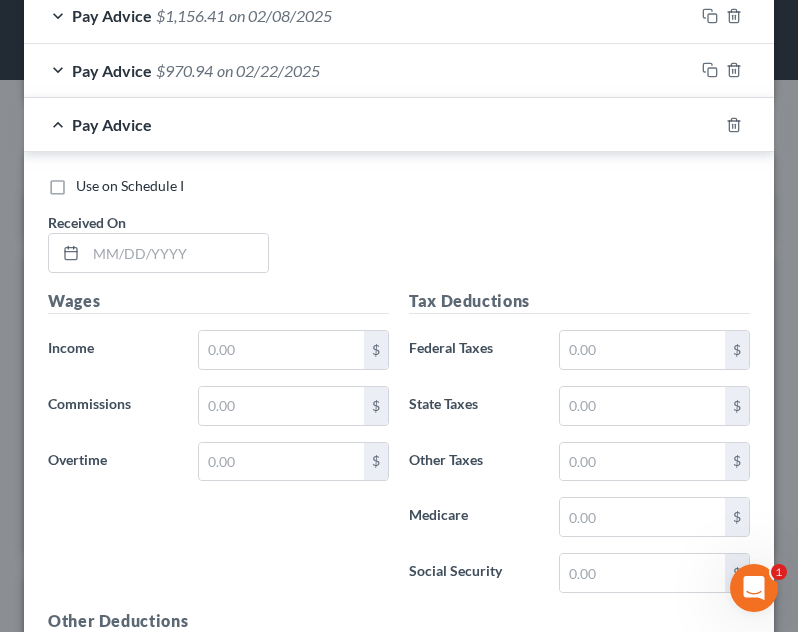 scroll, scrollTop: 766, scrollLeft: 0, axis: vertical 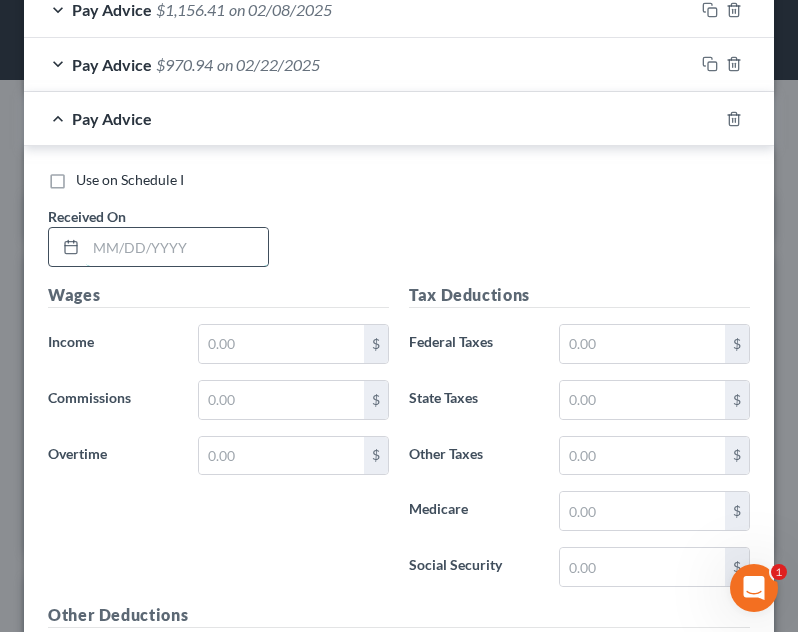 click at bounding box center [177, 247] 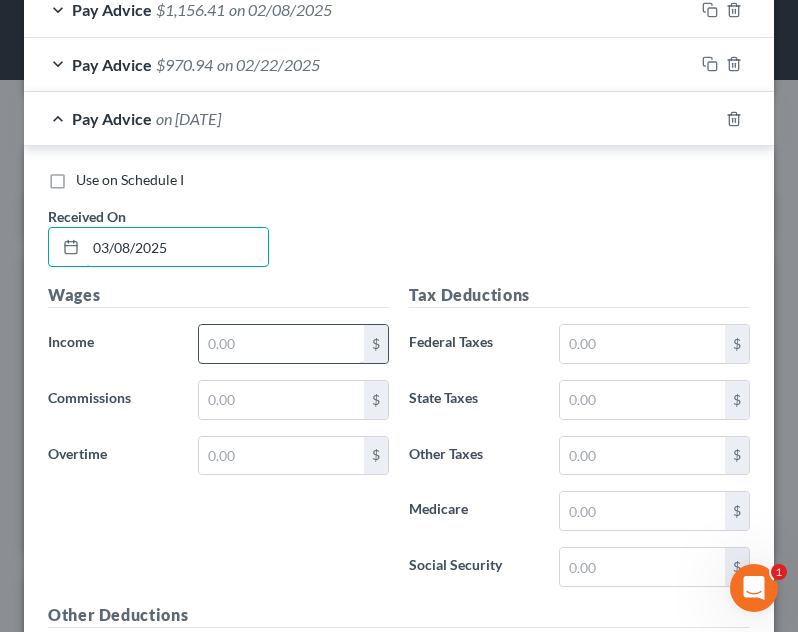type on "03/08/2025" 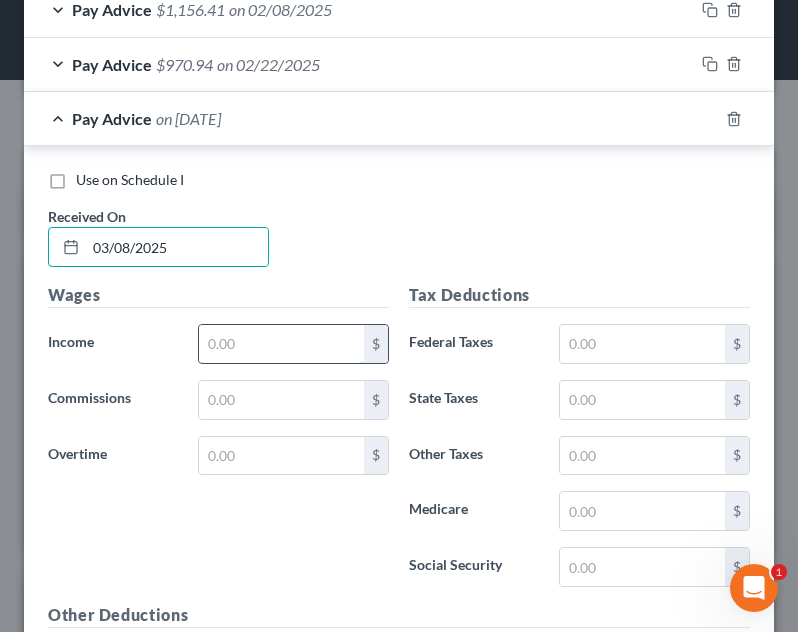 click at bounding box center [281, 344] 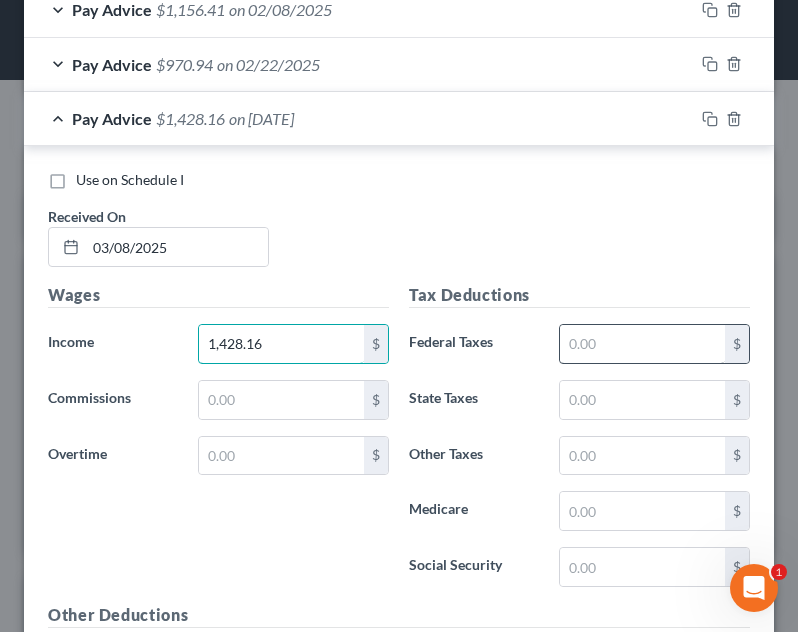 type on "1,428.16" 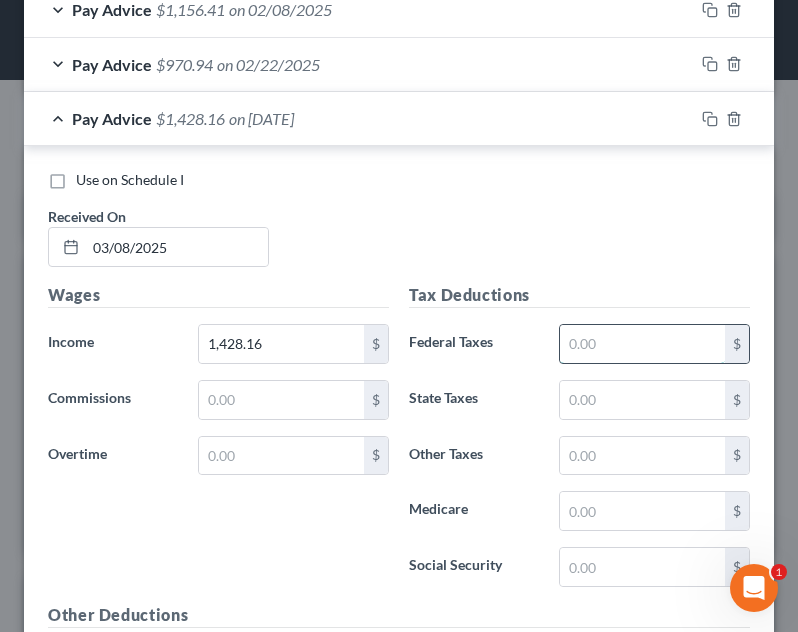 click at bounding box center (642, 344) 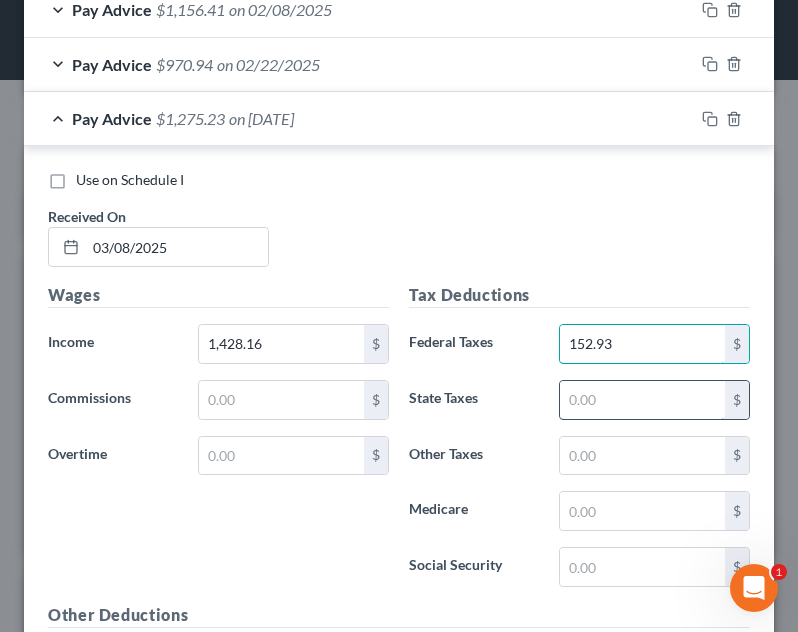 type on "152.93" 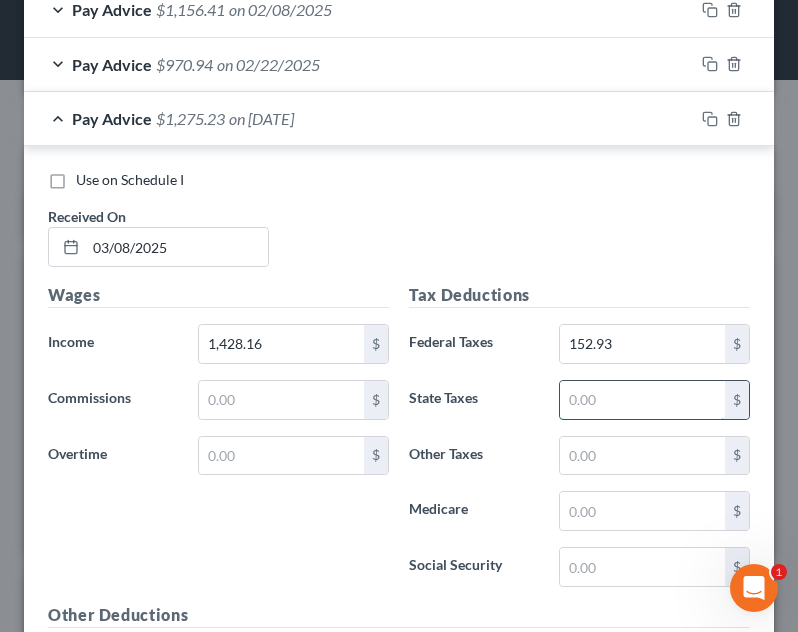 click at bounding box center [642, 400] 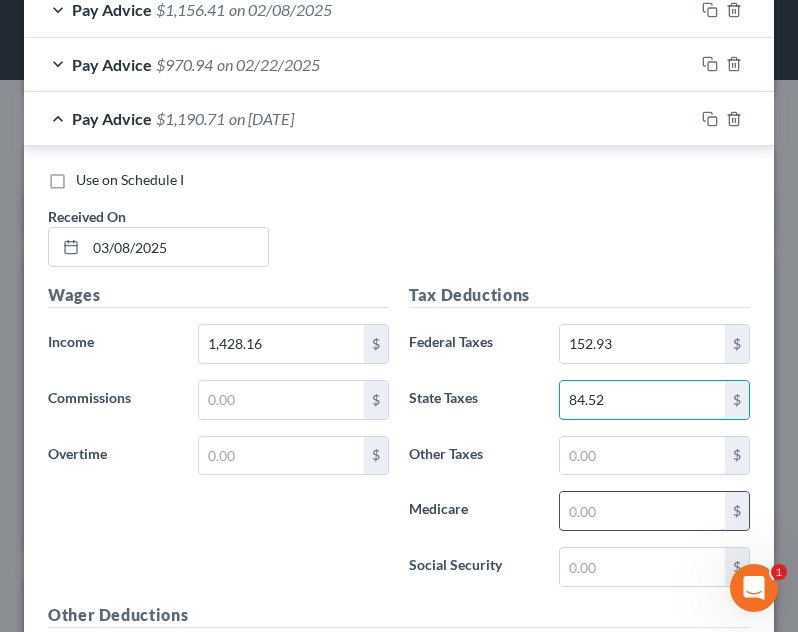 type on "84.52" 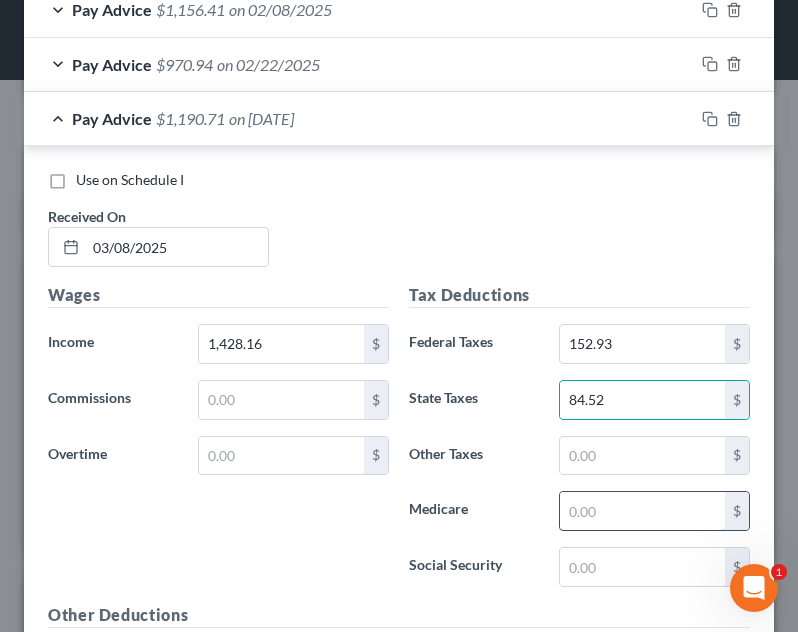click at bounding box center [642, 511] 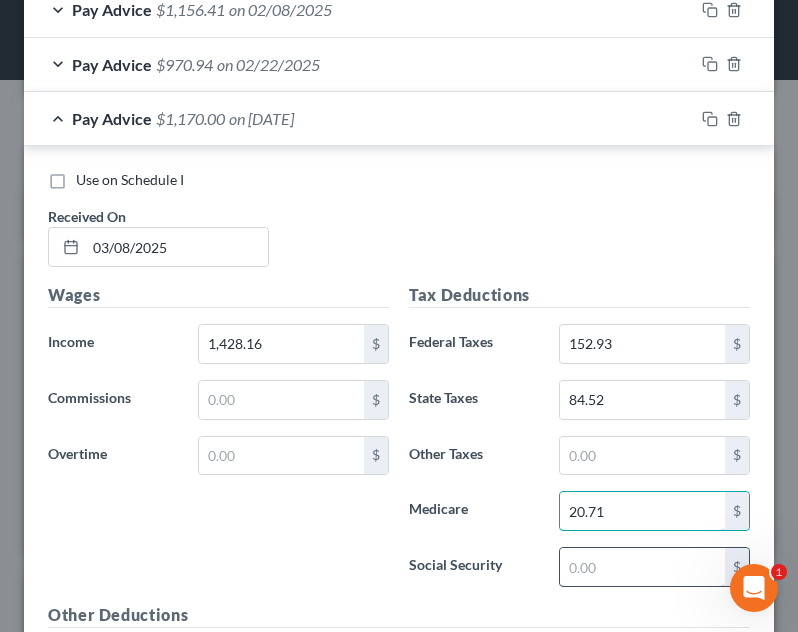 type on "20.71" 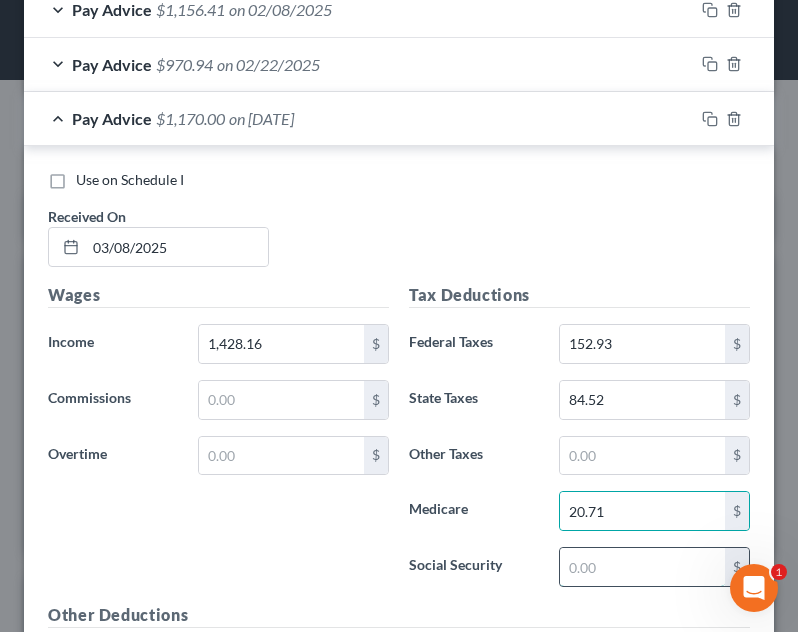 click at bounding box center (642, 567) 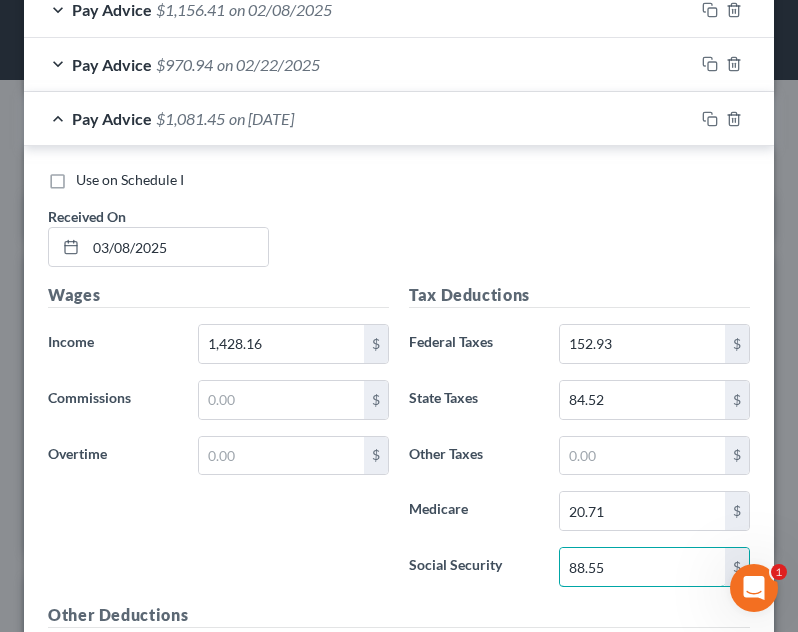 type on "88.55" 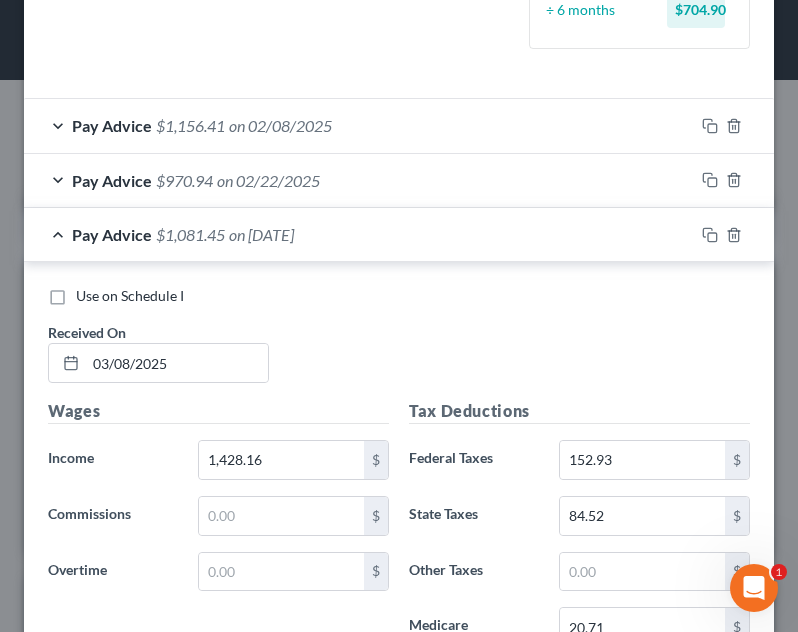 scroll, scrollTop: 643, scrollLeft: 0, axis: vertical 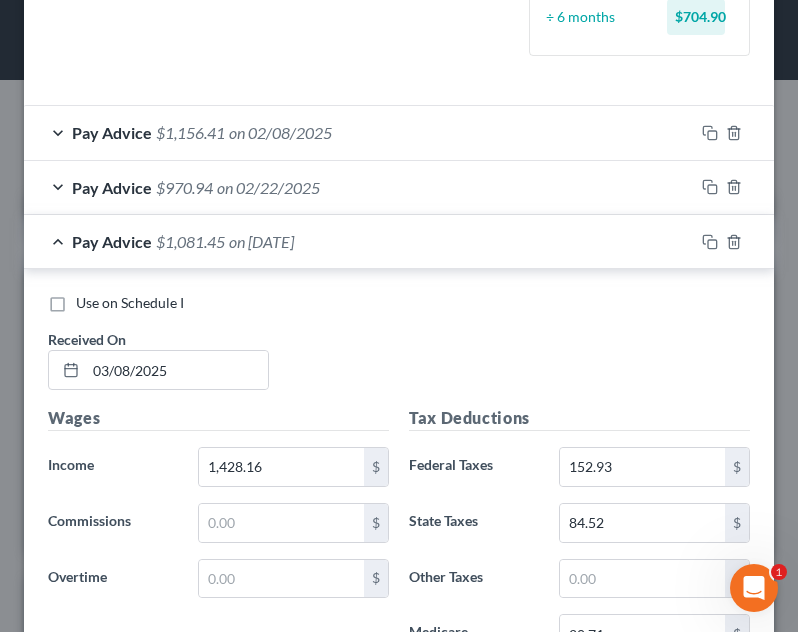 click on "Use on Schedule I
Received On
*
03/08/2025" at bounding box center (399, 349) 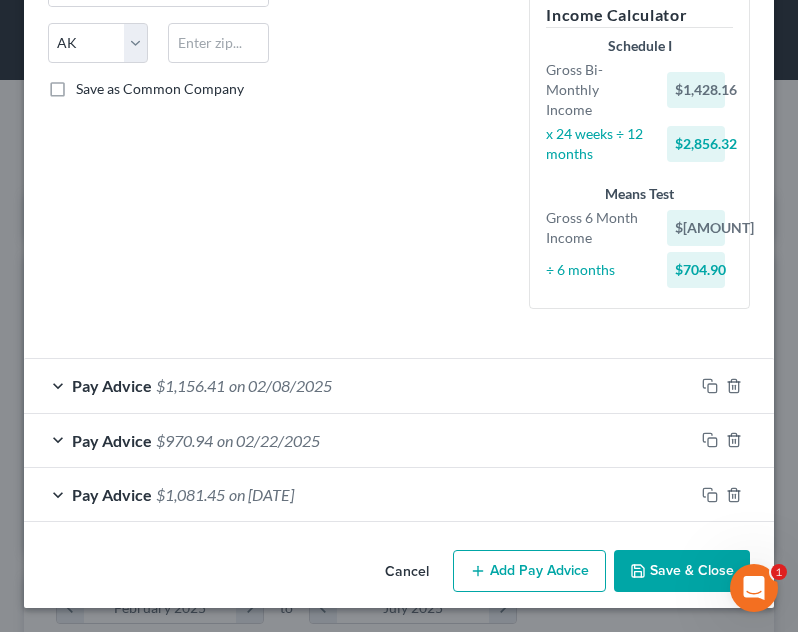 scroll, scrollTop: 390, scrollLeft: 0, axis: vertical 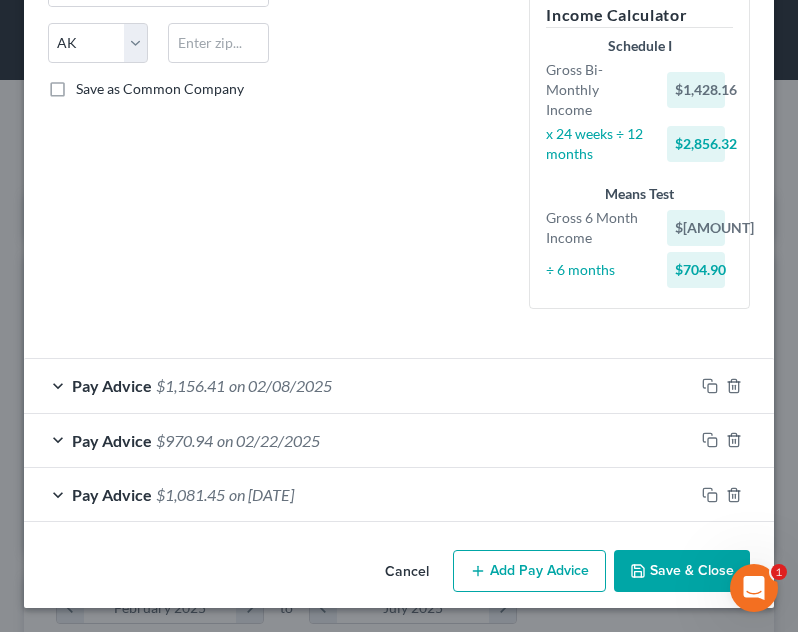 click on "Add Pay Advice" at bounding box center [529, 571] 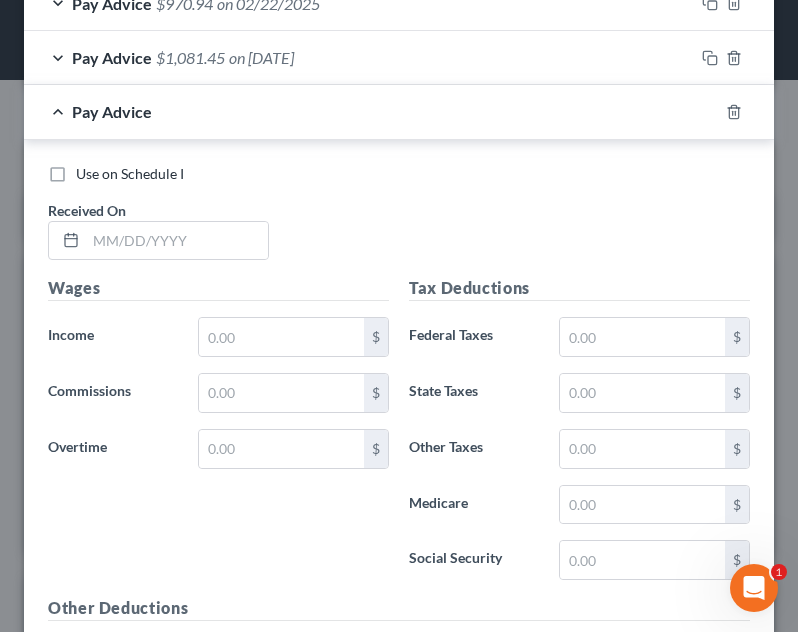 scroll, scrollTop: 866, scrollLeft: 0, axis: vertical 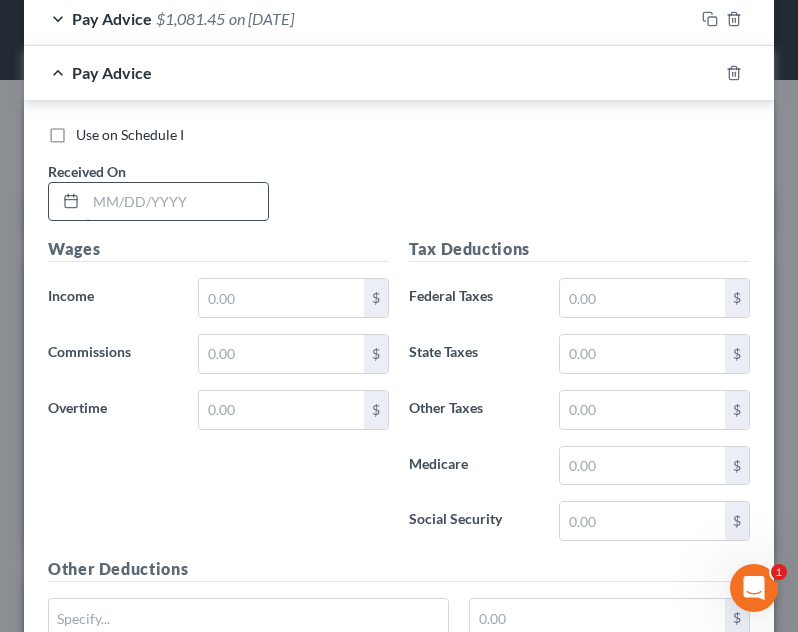 click at bounding box center (177, 202) 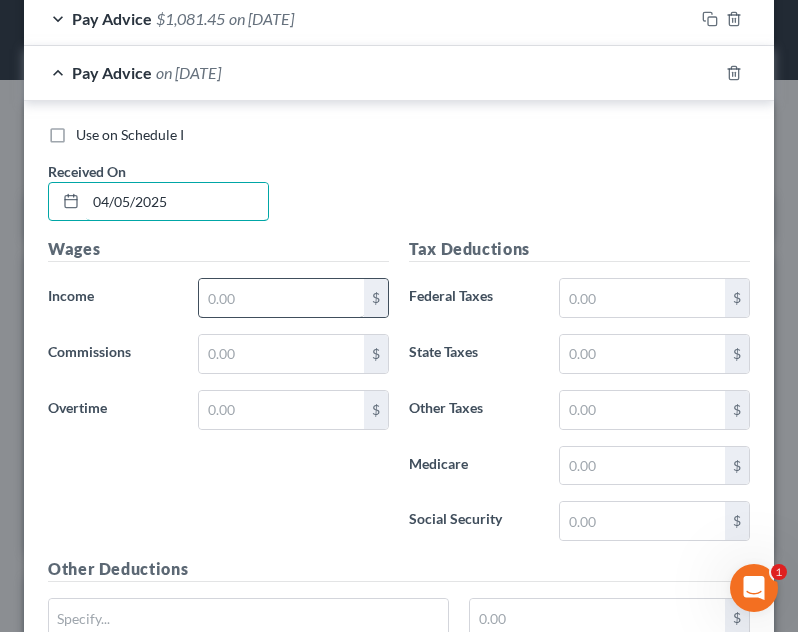 type on "04/05/2025" 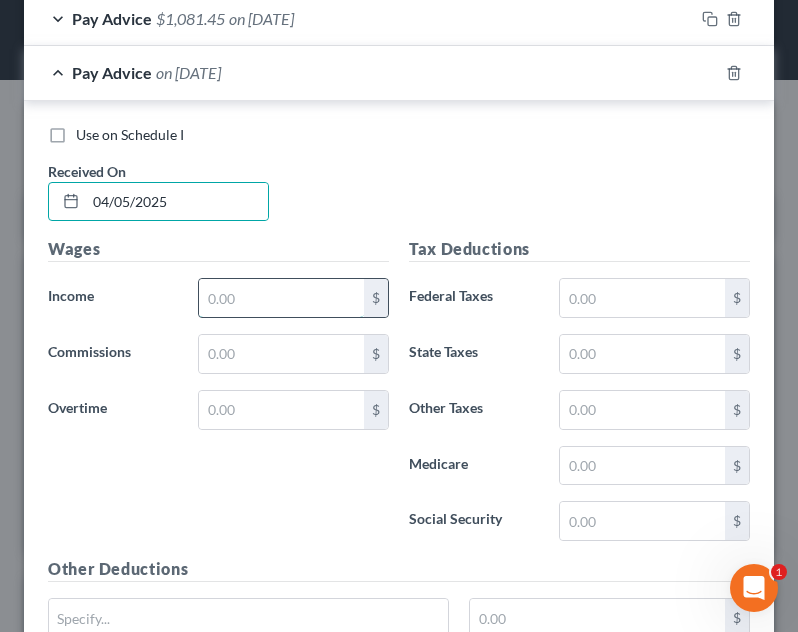 click at bounding box center [281, 298] 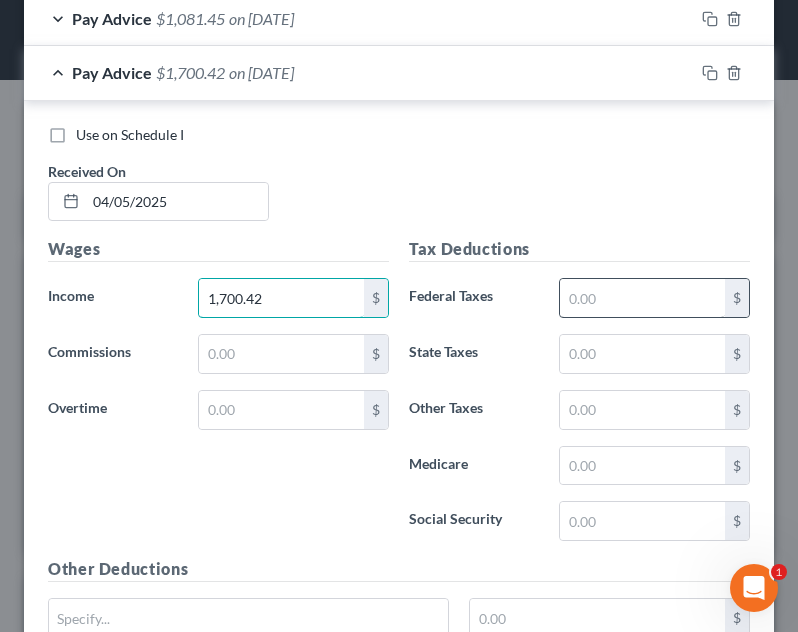 type on "1,700.42" 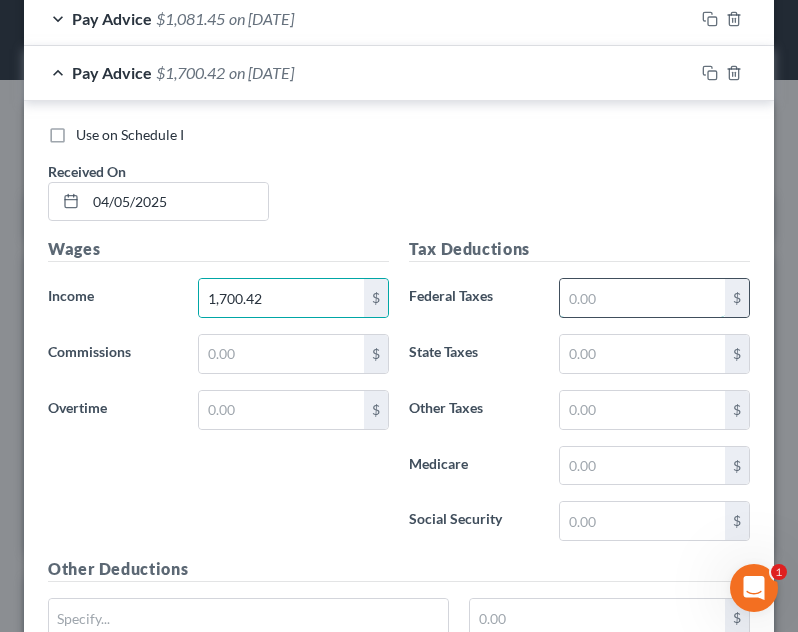 click at bounding box center (642, 298) 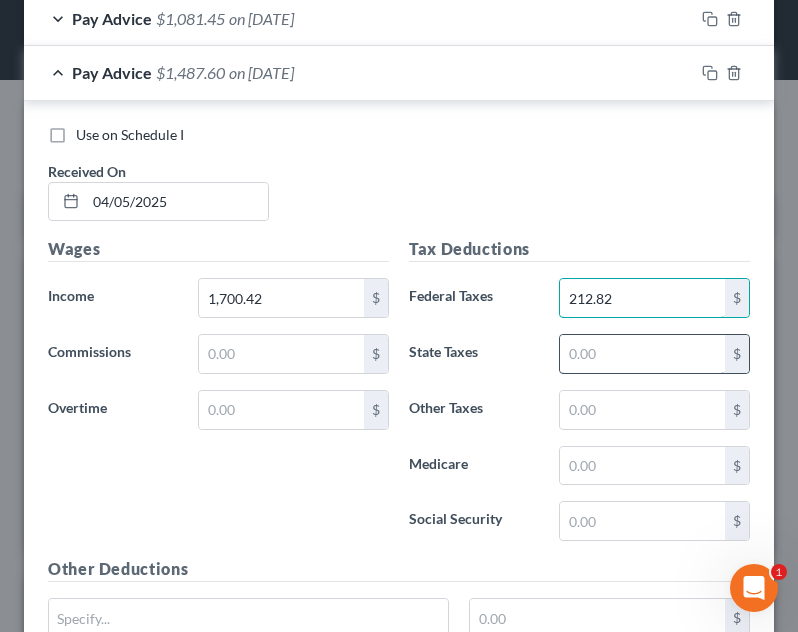 type on "212.82" 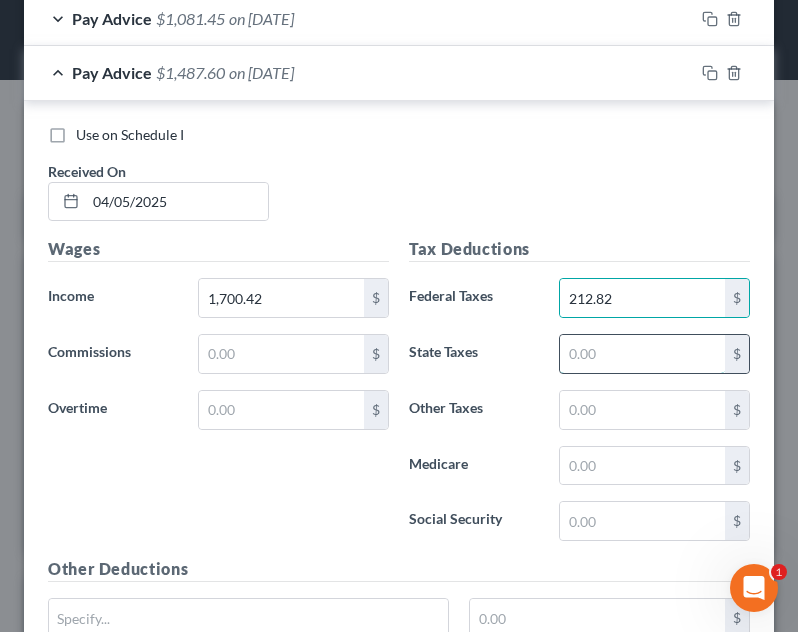 click at bounding box center (642, 354) 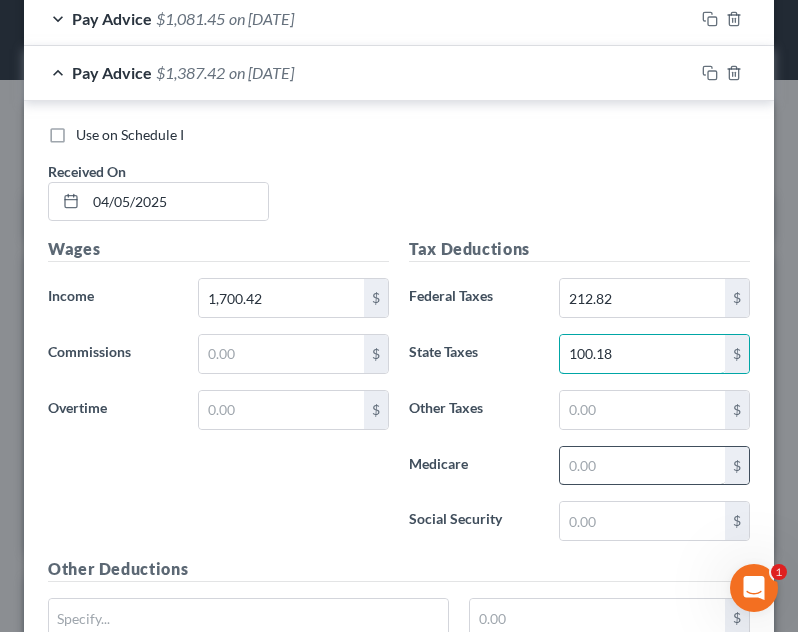type on "100.18" 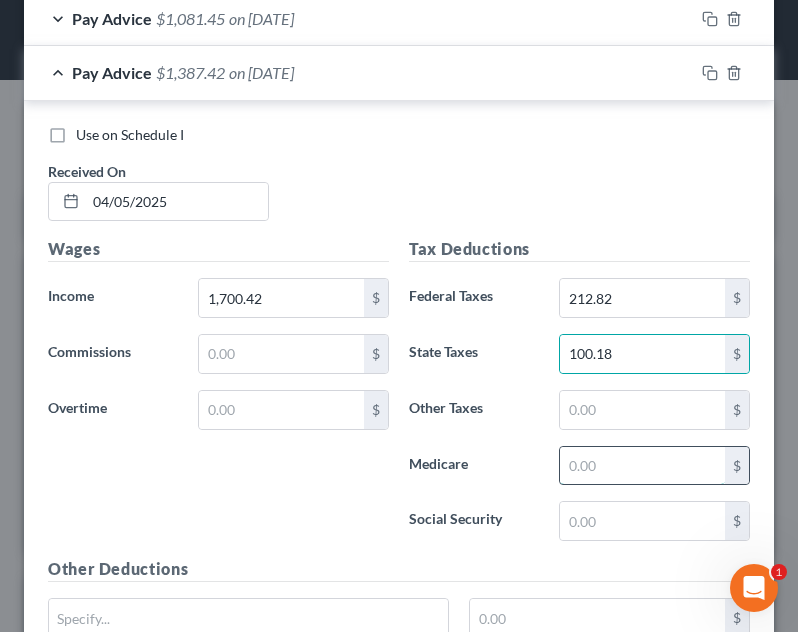 click at bounding box center (642, 466) 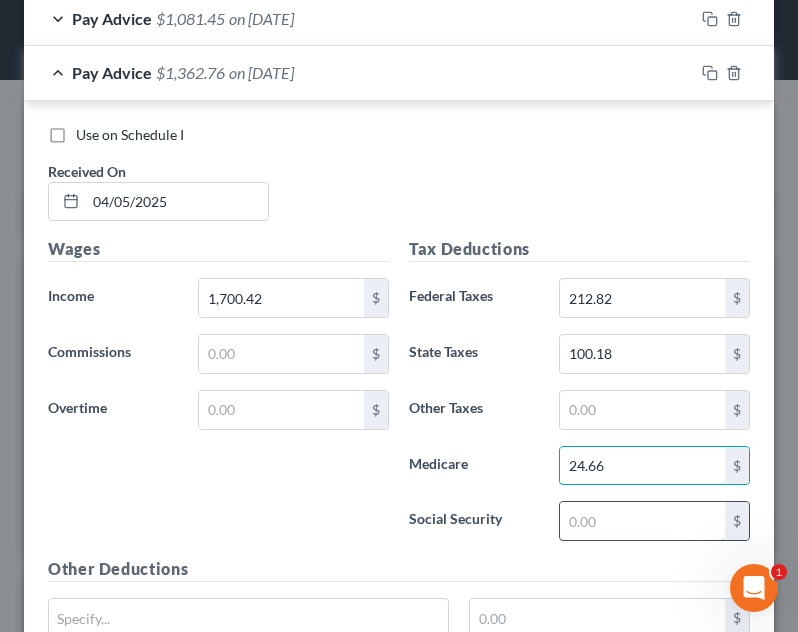 type on "24.66" 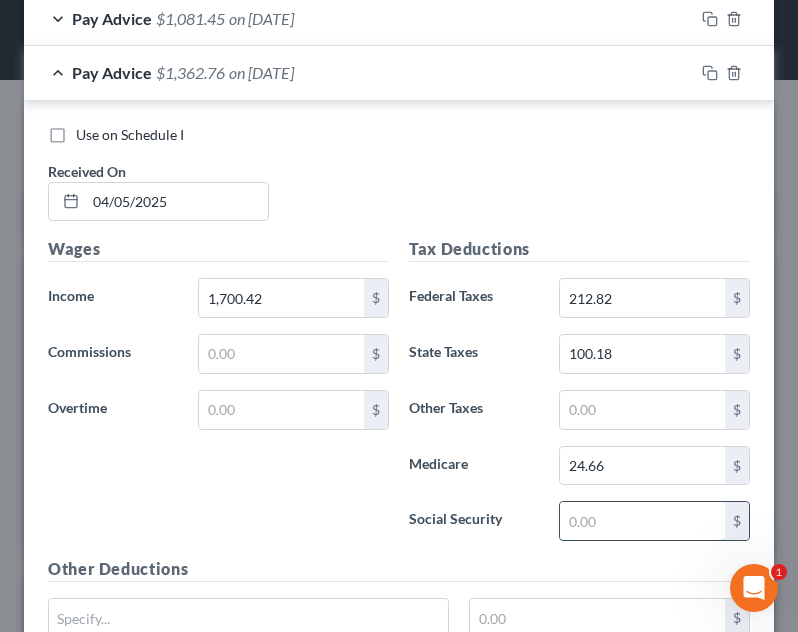 click at bounding box center [642, 521] 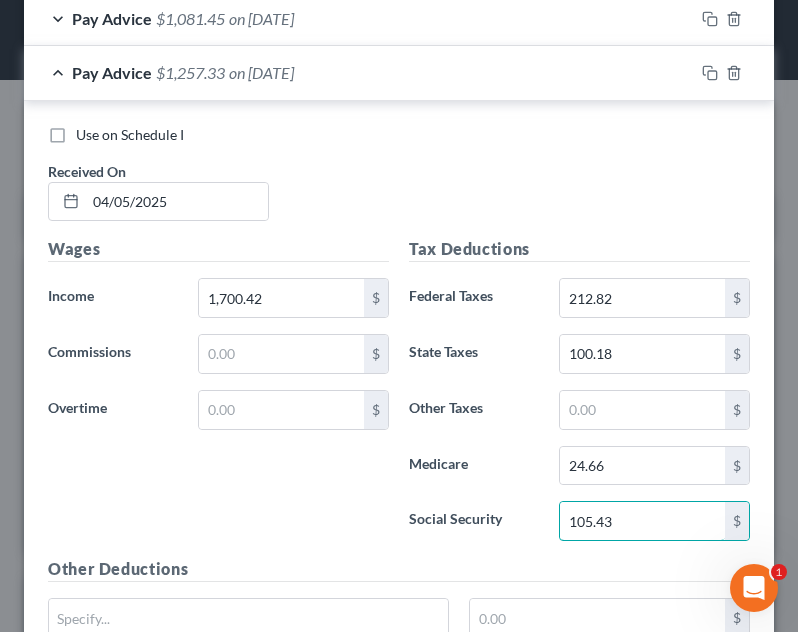 type on "105.43" 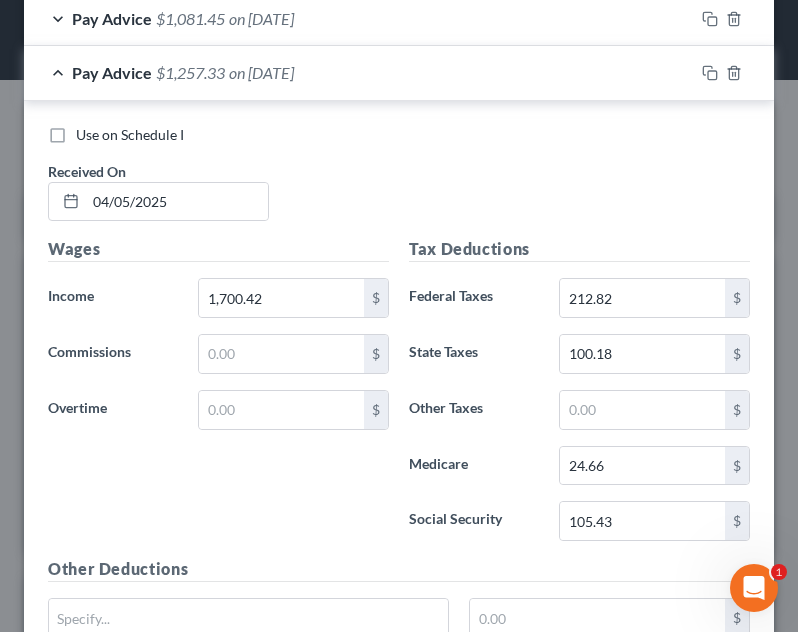 click on "Tax Deductions" at bounding box center [579, 249] 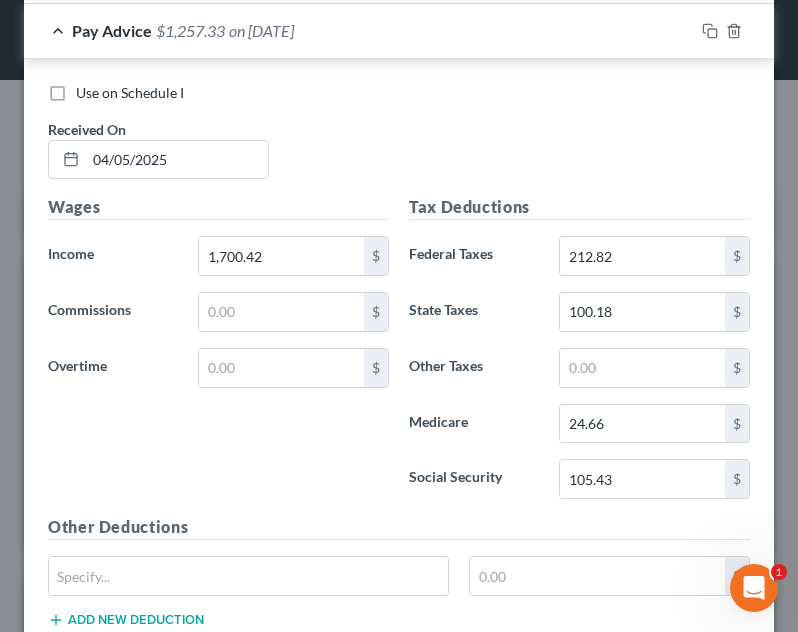 click on "Pay Advice $1,257.33 on 04/05/2025" at bounding box center (359, 30) 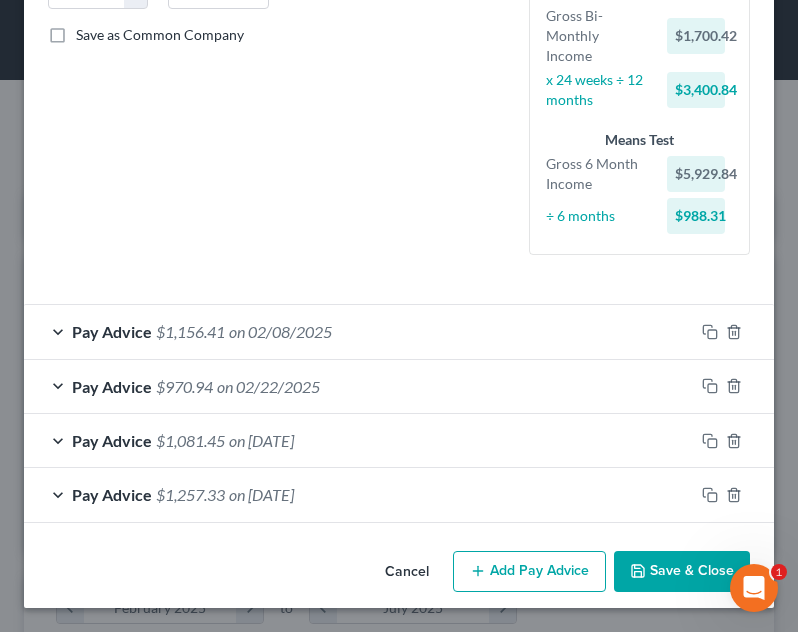 scroll, scrollTop: 444, scrollLeft: 0, axis: vertical 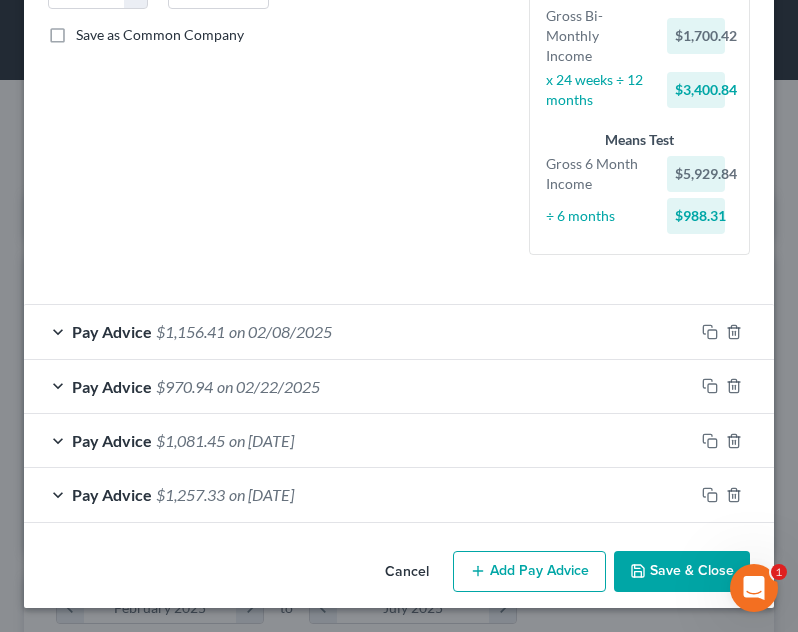 click on "Add Pay Advice" at bounding box center [529, 572] 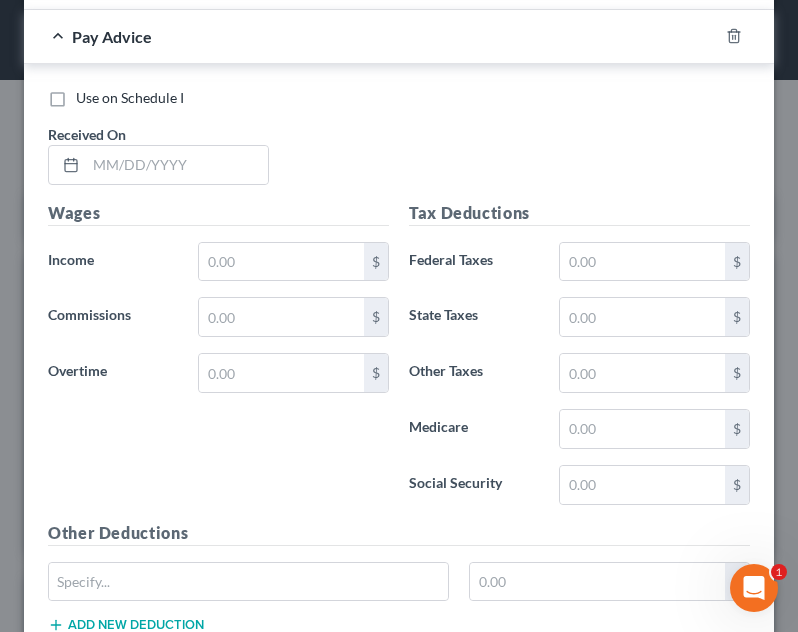 scroll, scrollTop: 968, scrollLeft: 0, axis: vertical 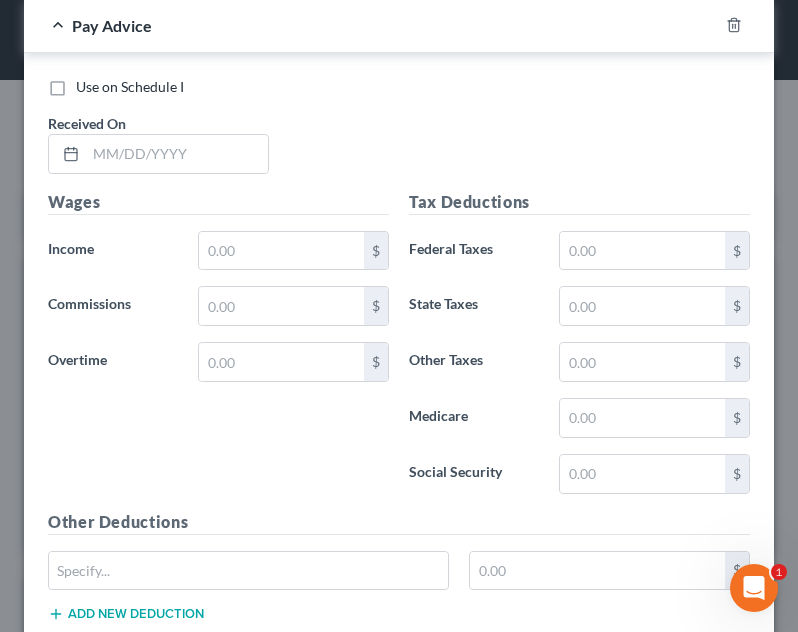 click on "Use on Schedule I
Received On
*
Wages
Income
*
$ Commissions $ Overtime $ Tax Deductions Federal Taxes $ State Taxes $ Other Taxes $ Medicare $ Social Security $ Other Deductions $ Add new deduction Insurance Deductions Medical $ Dental $ Vision $ Life $ Other Obligations Contributions to retirement plans Mandatory $ Voluntary $ 401(k) Loan $ Union Dues $ HSA $ Domestic Sup. $" at bounding box center (399, 564) 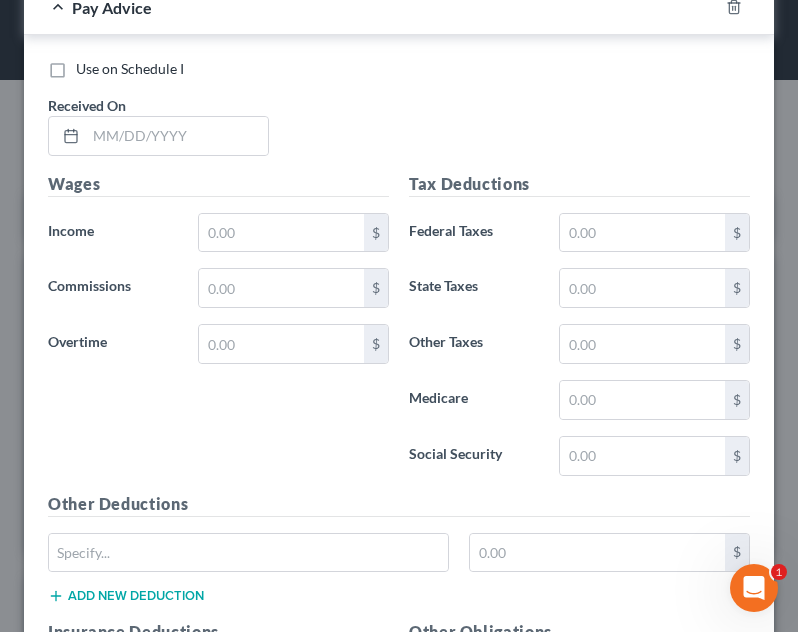 scroll, scrollTop: 961, scrollLeft: 0, axis: vertical 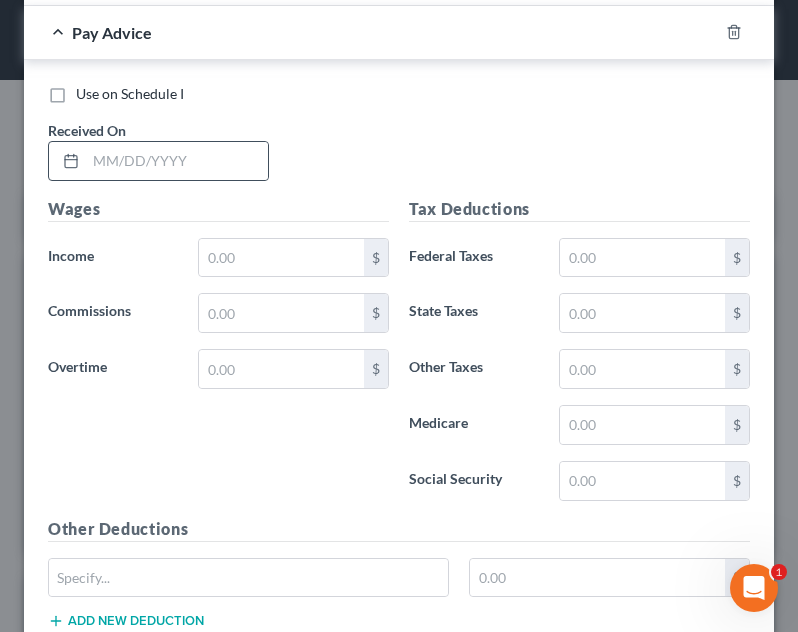 click at bounding box center [67, 161] 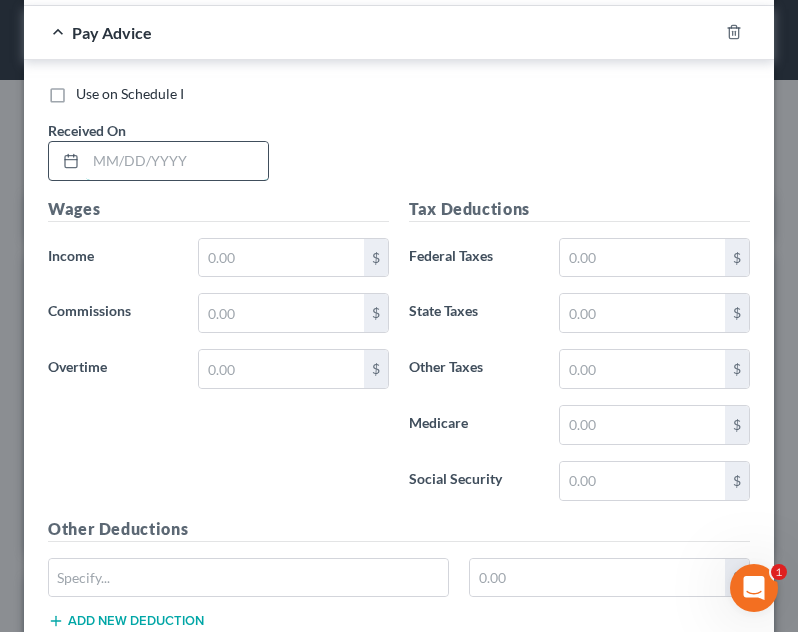 click at bounding box center [177, 161] 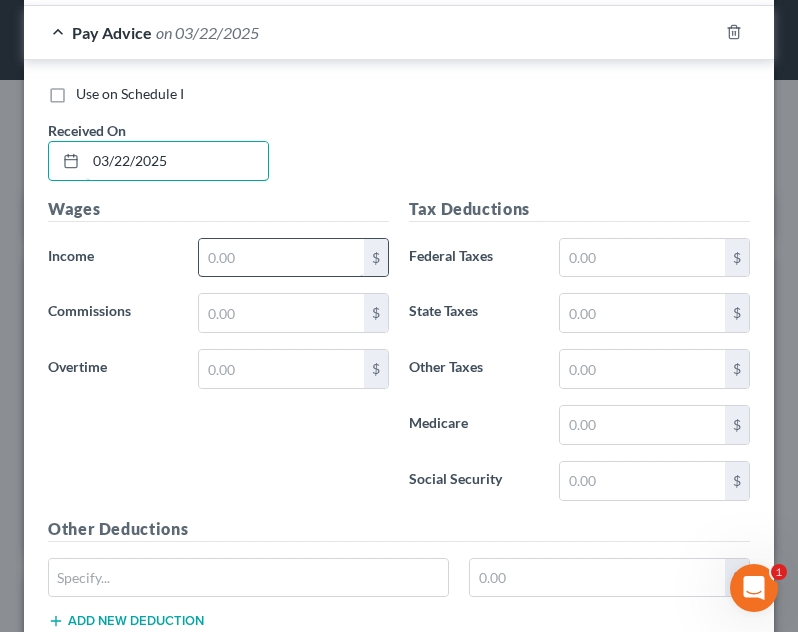 type on "03/22/2025" 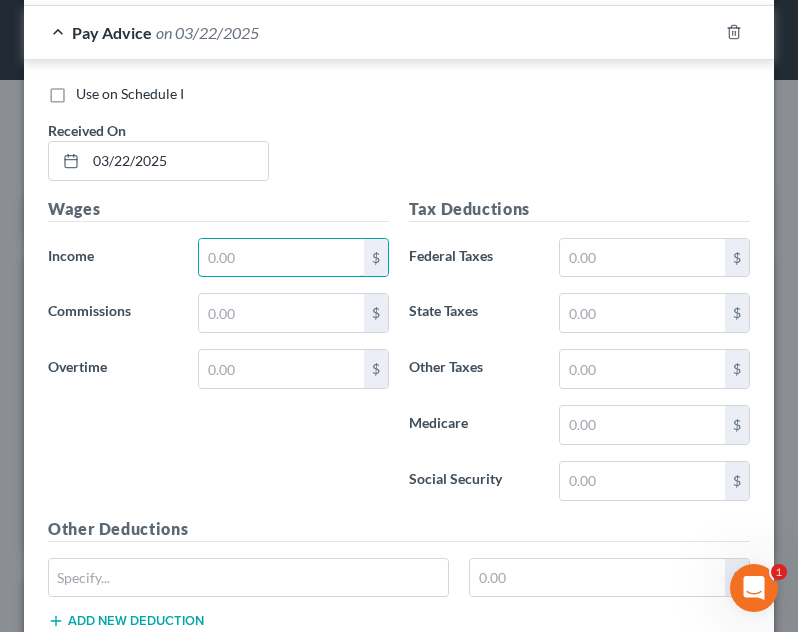 drag, startPoint x: 294, startPoint y: 245, endPoint x: 309, endPoint y: 222, distance: 27.45906 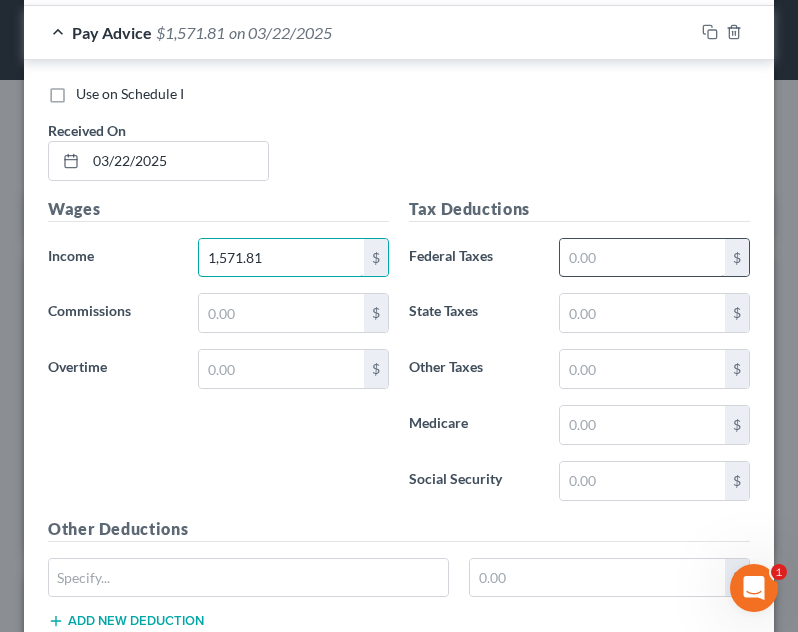 type on "1,571.81" 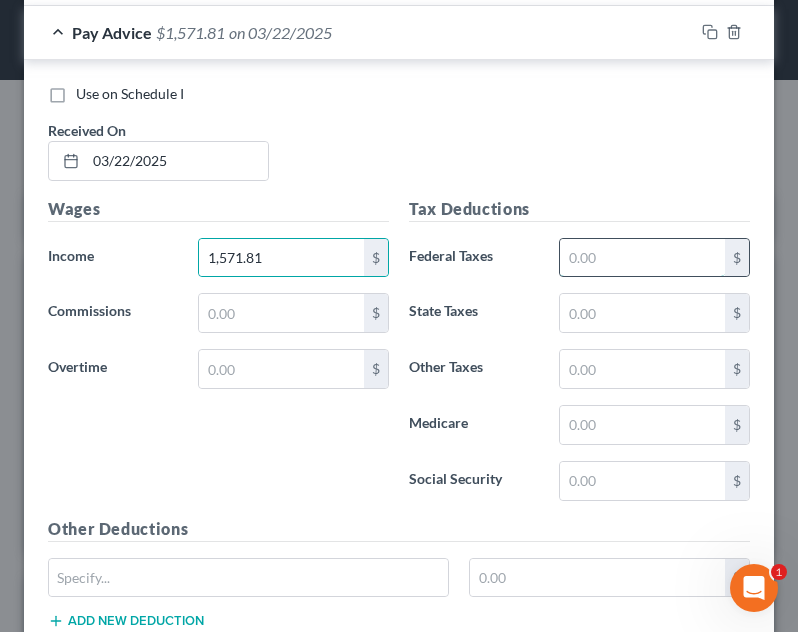 click at bounding box center (642, 258) 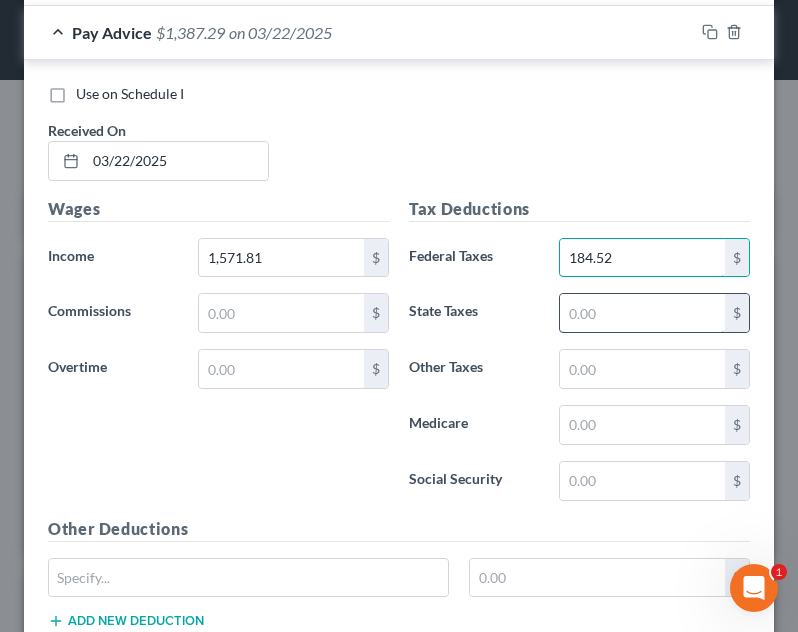 type on "184.52" 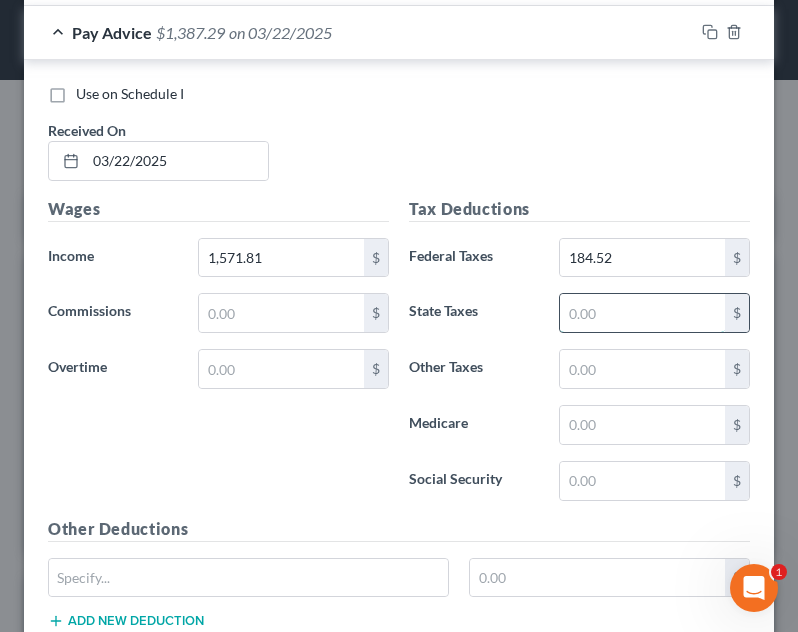 click at bounding box center [642, 313] 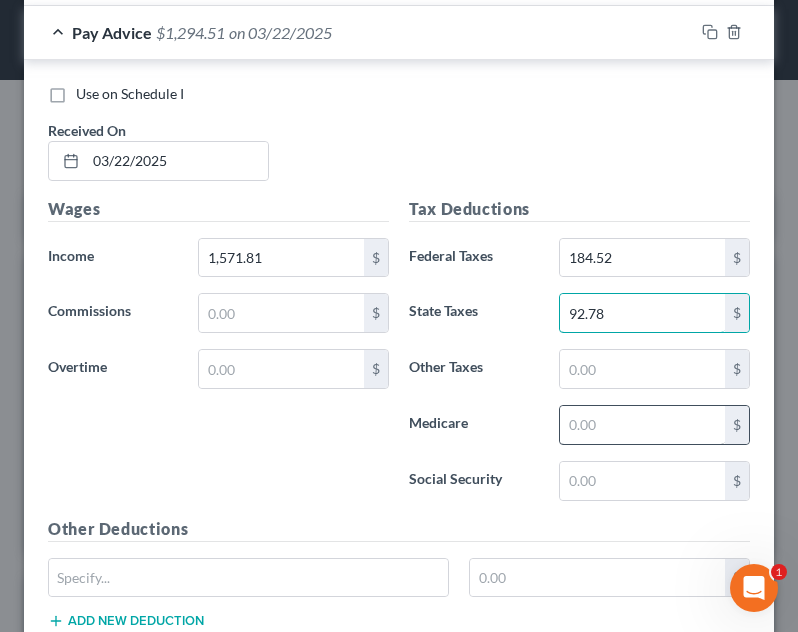 type on "92.78" 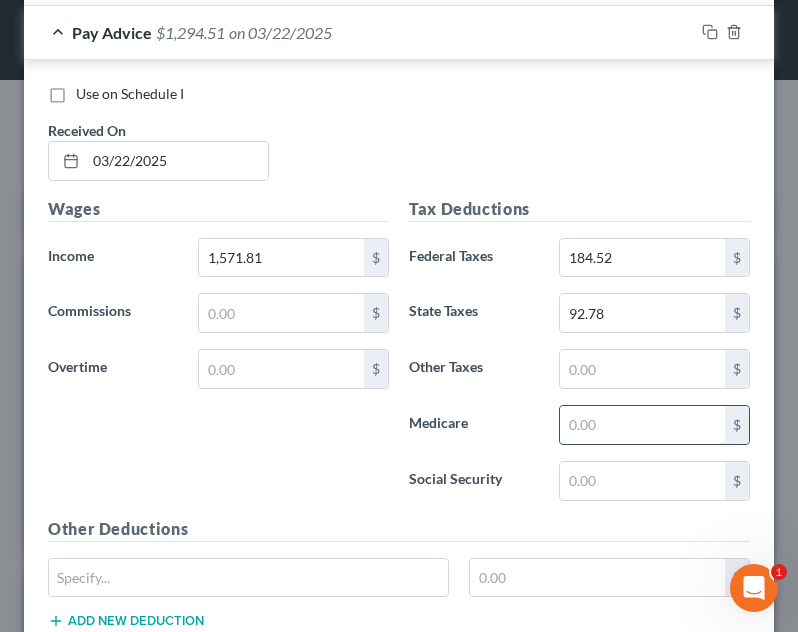 click at bounding box center [642, 425] 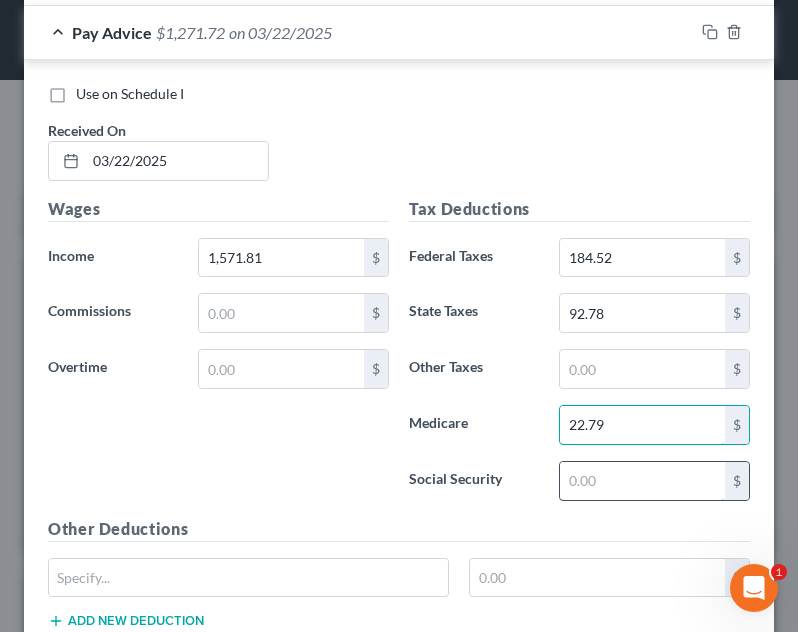 type on "22.79" 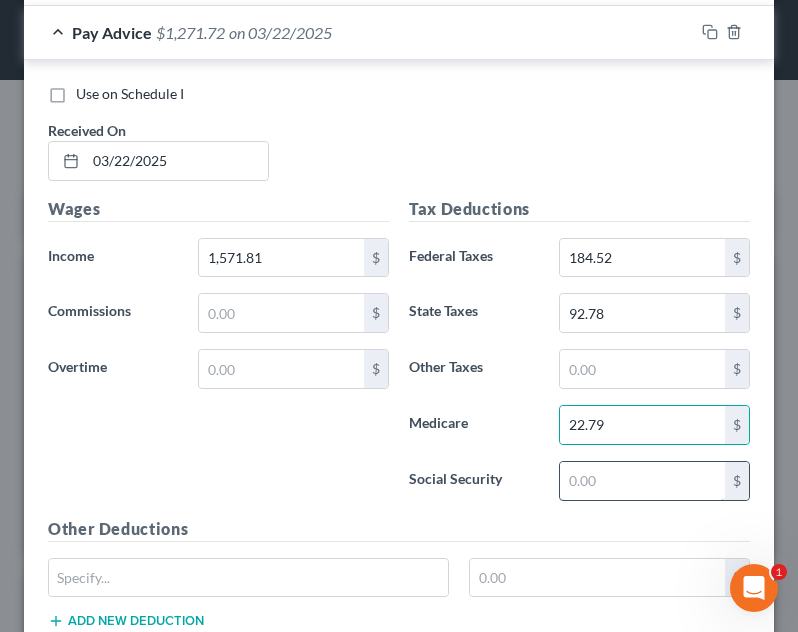 click at bounding box center [642, 481] 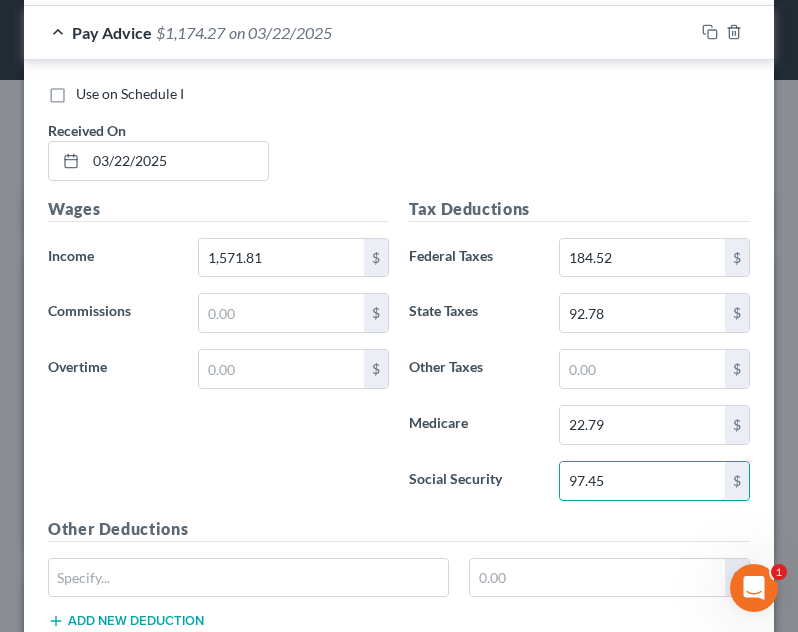 type on "97.45" 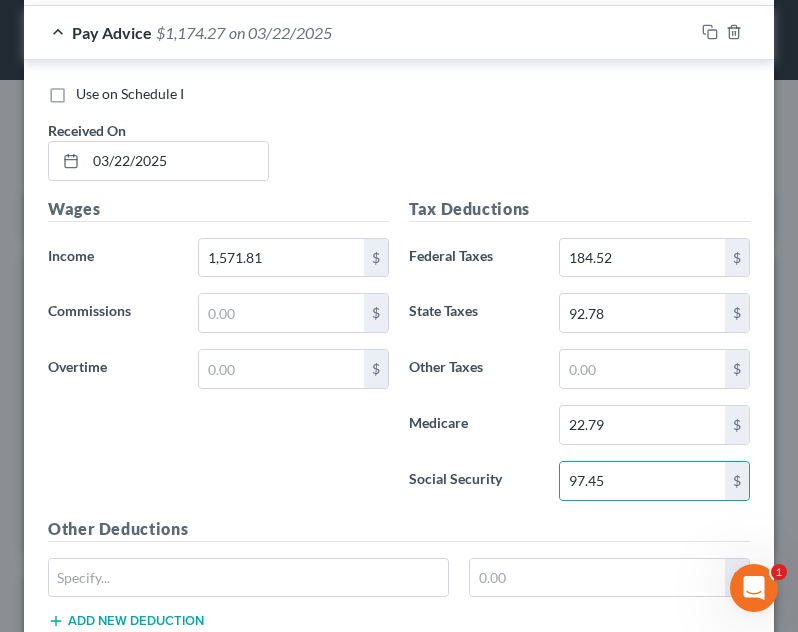 click on "Other Deductions" at bounding box center (399, 529) 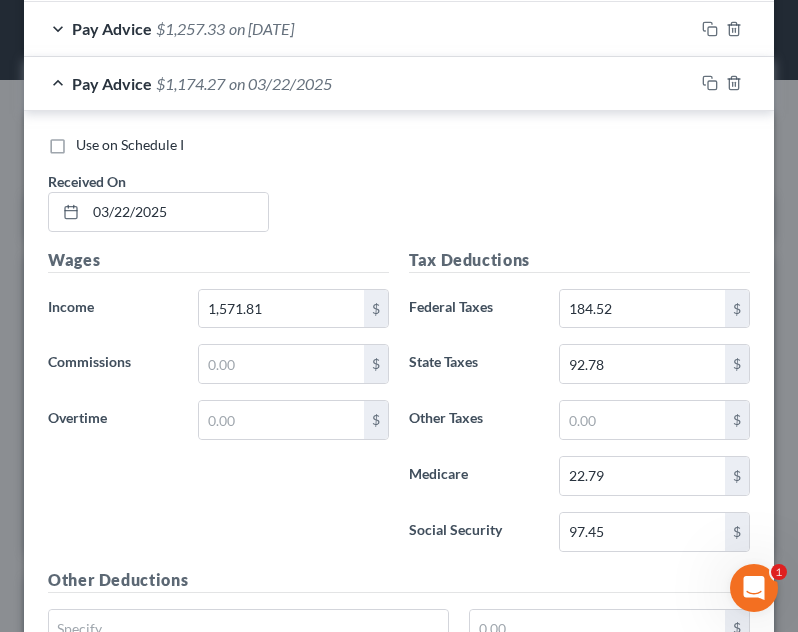 scroll, scrollTop: 896, scrollLeft: 0, axis: vertical 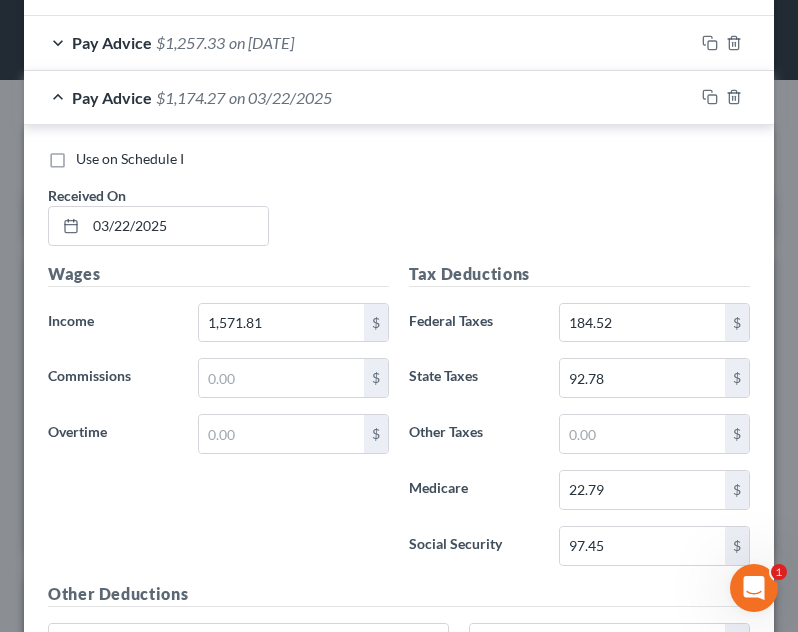 click on "Pay Advice $1,174.27 on 03/22/2025" at bounding box center [359, 97] 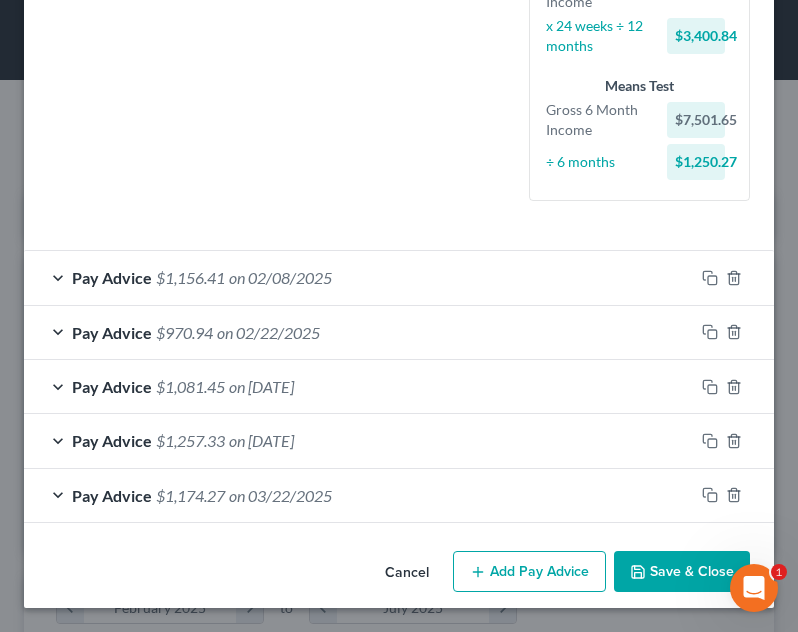 scroll, scrollTop: 498, scrollLeft: 0, axis: vertical 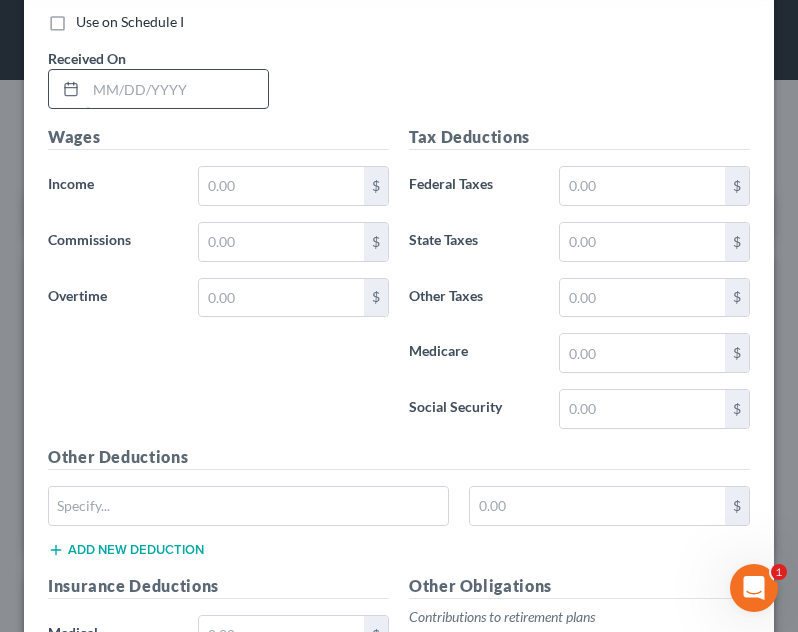 click at bounding box center (177, 89) 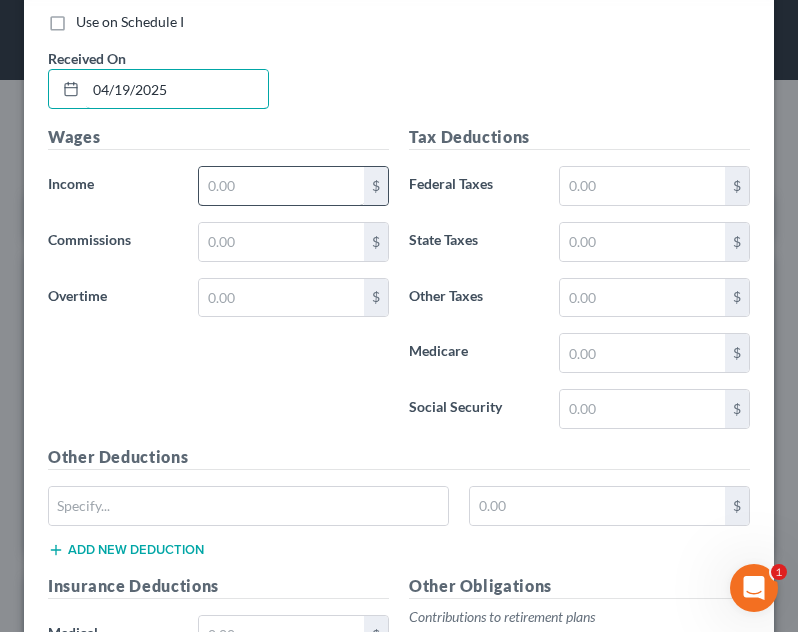 type on "04/19/2025" 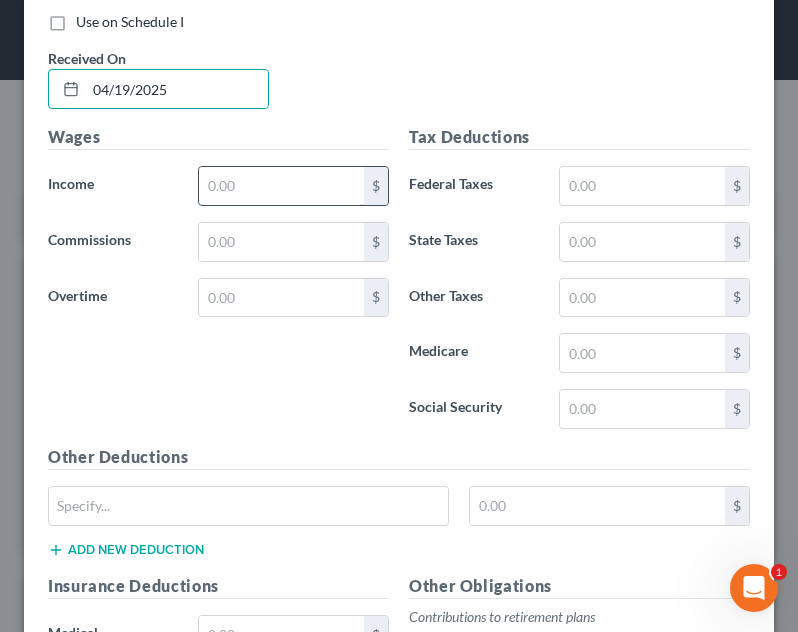 click at bounding box center (281, 186) 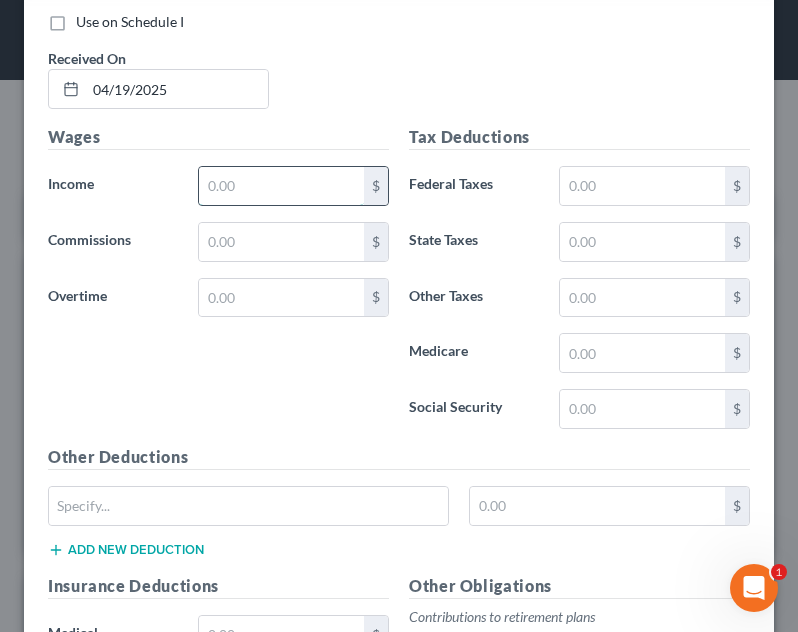 type on "6" 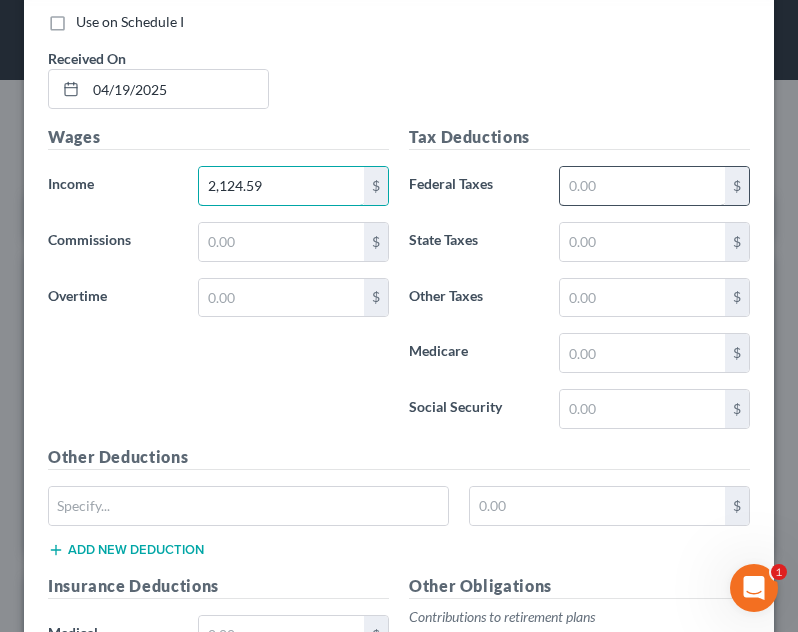 type on "2,124.59" 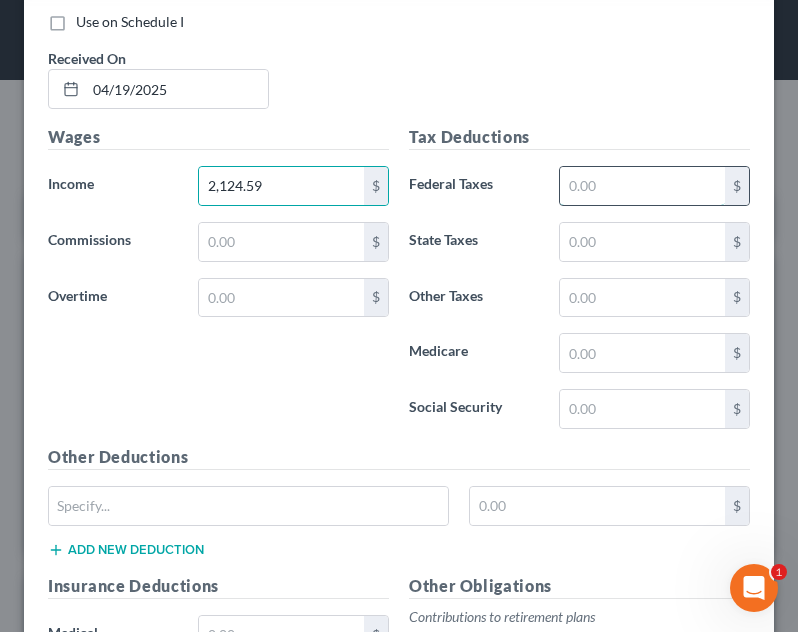 click at bounding box center (642, 186) 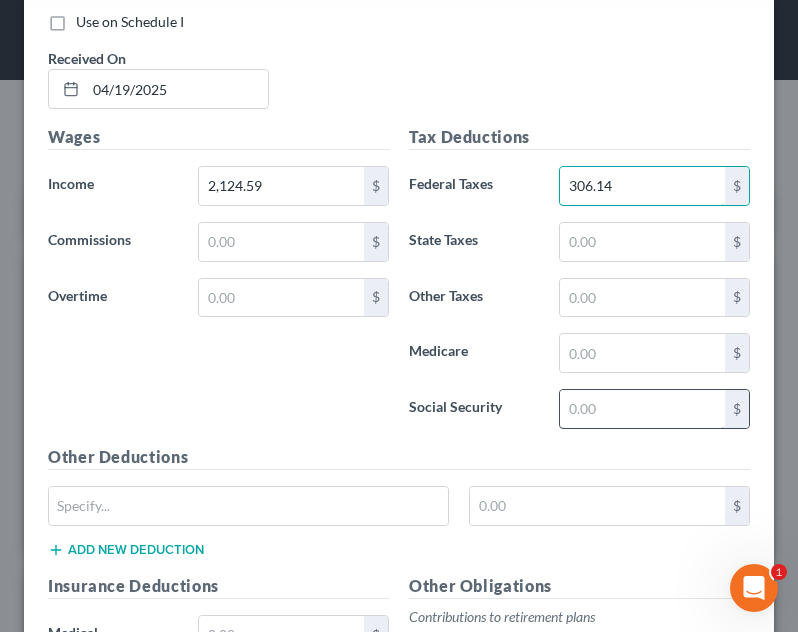 type on "306.14" 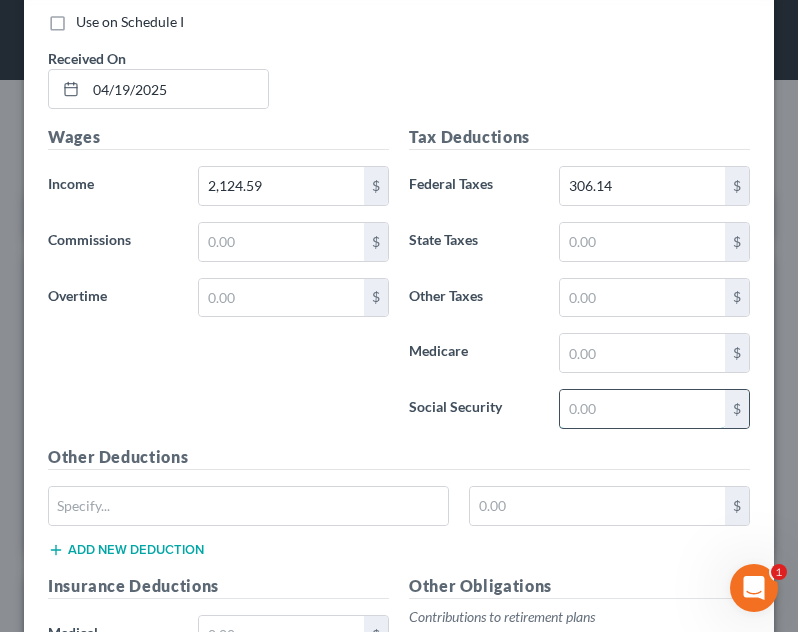 click at bounding box center [642, 409] 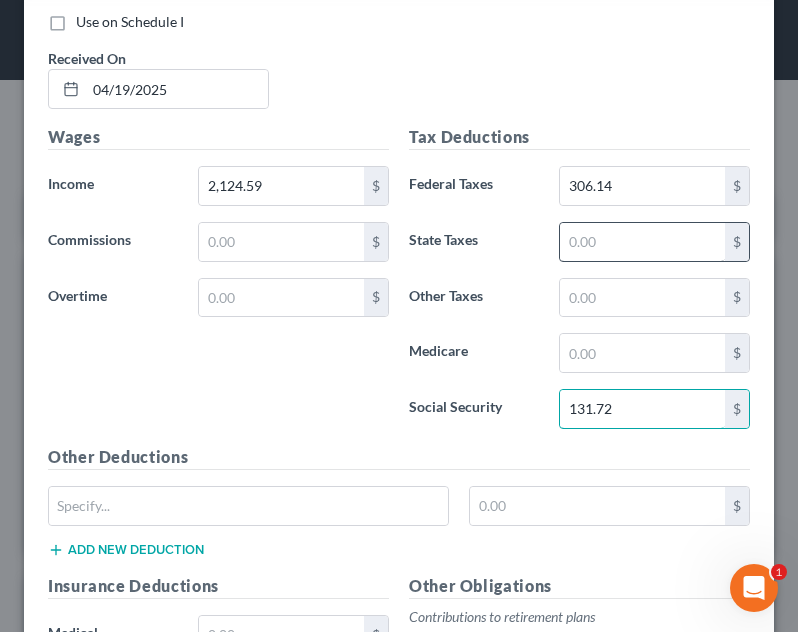 type on "131.72" 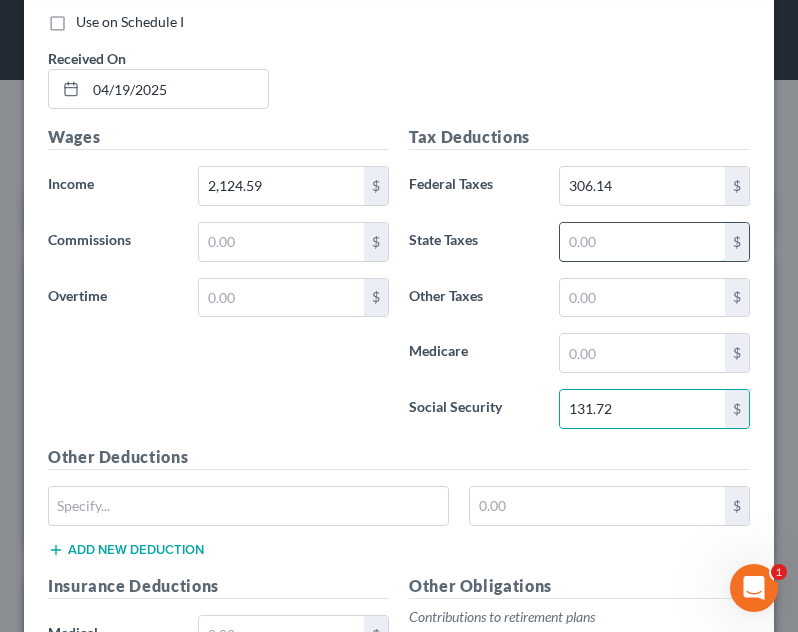 click at bounding box center [642, 242] 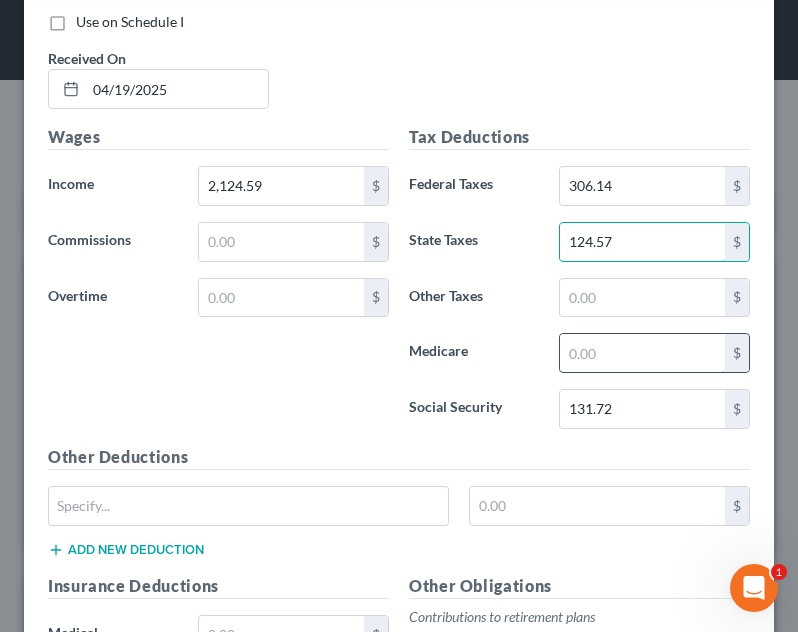 type on "124.57" 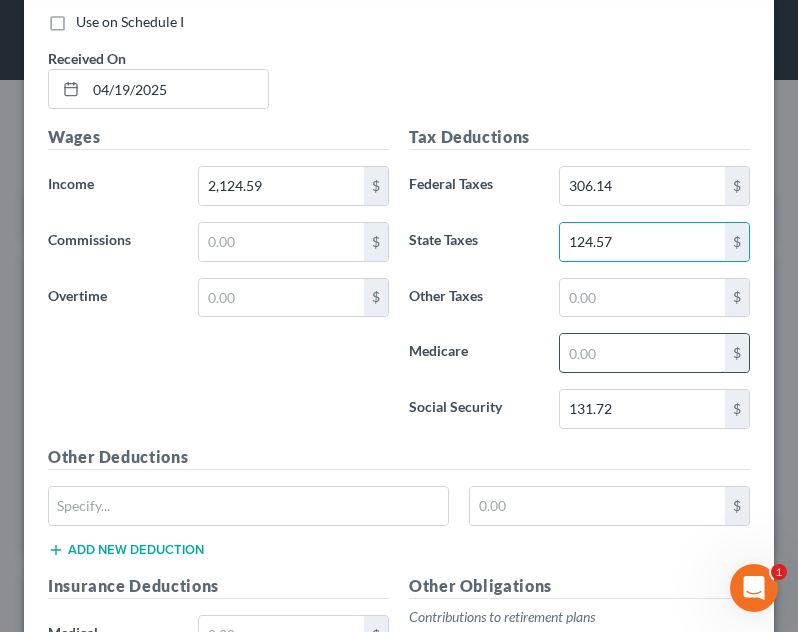 click at bounding box center [642, 353] 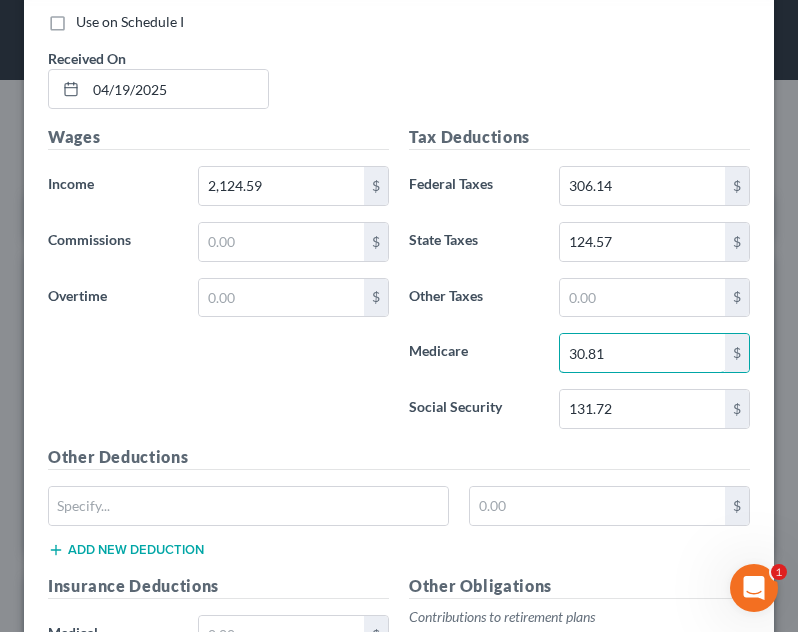 type on "30.81" 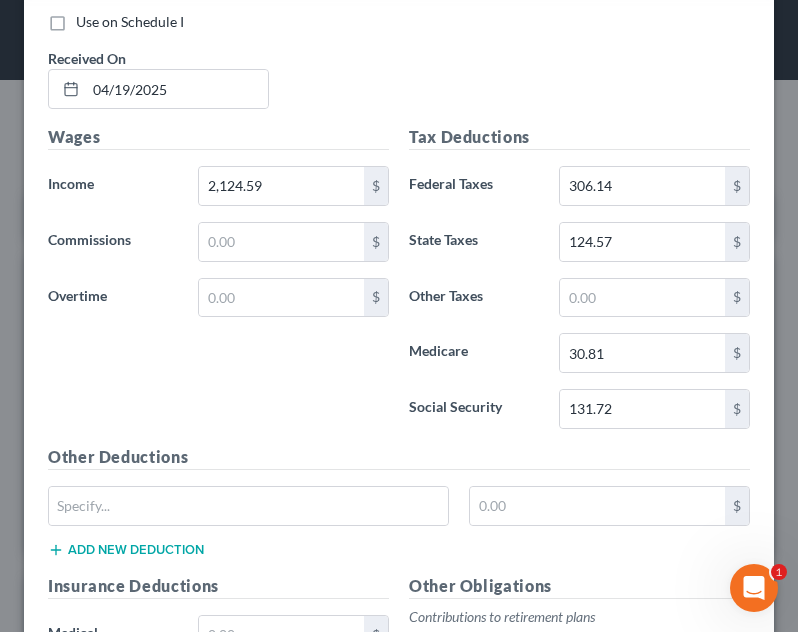 click on "Other Deductions $ Add new deduction" at bounding box center [399, 509] 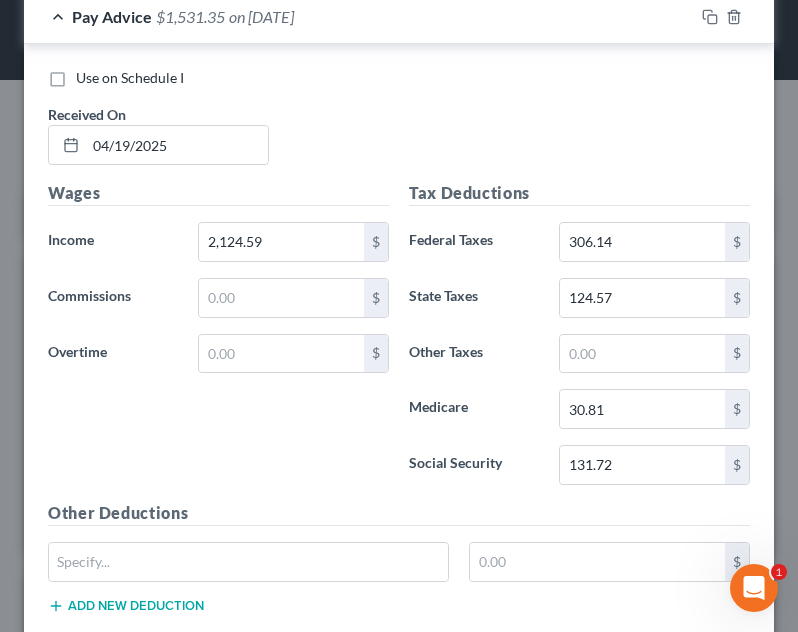 scroll, scrollTop: 1017, scrollLeft: 0, axis: vertical 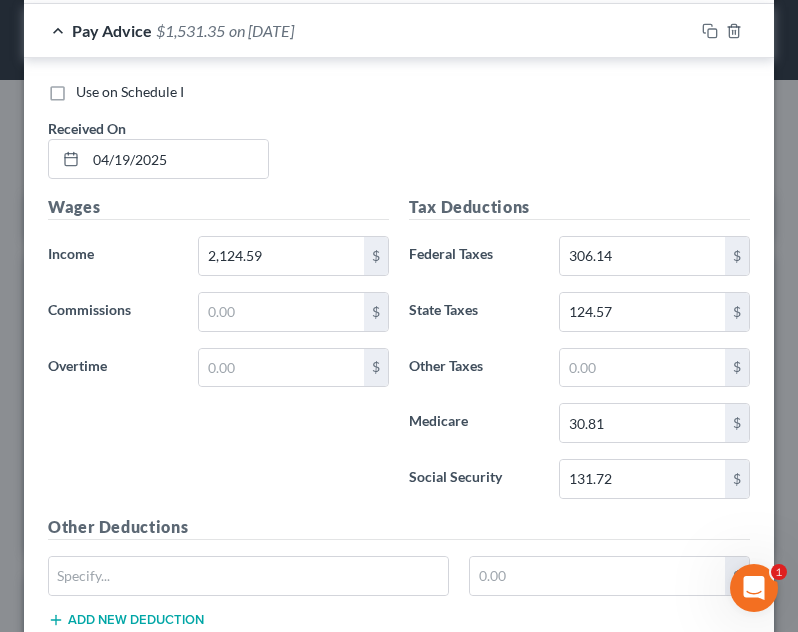 click on "Pay Advice $1,531.35 on 04/19/2025" at bounding box center [359, 30] 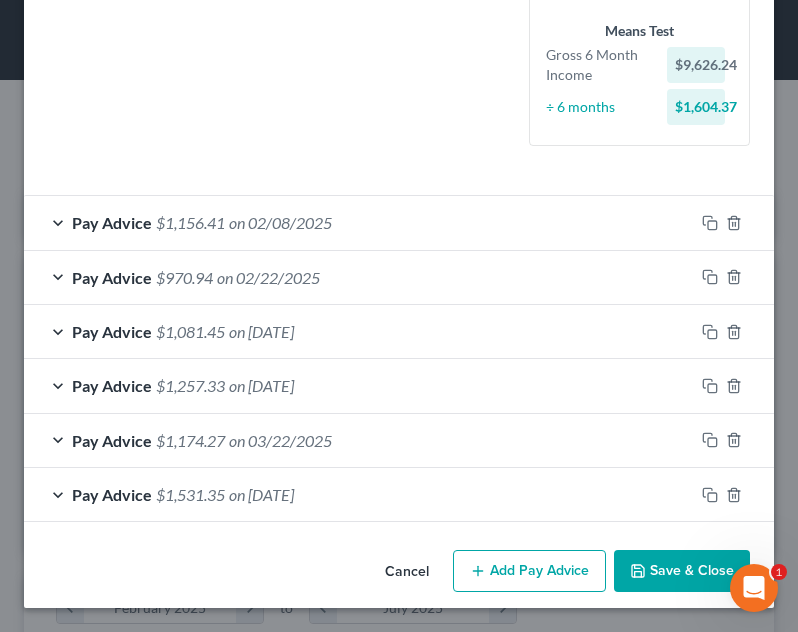 scroll, scrollTop: 553, scrollLeft: 0, axis: vertical 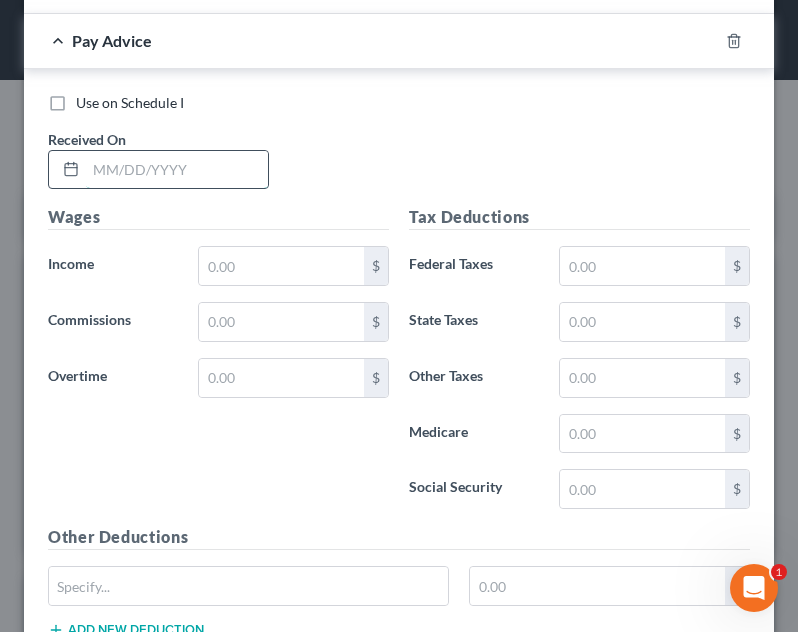 click at bounding box center [177, 170] 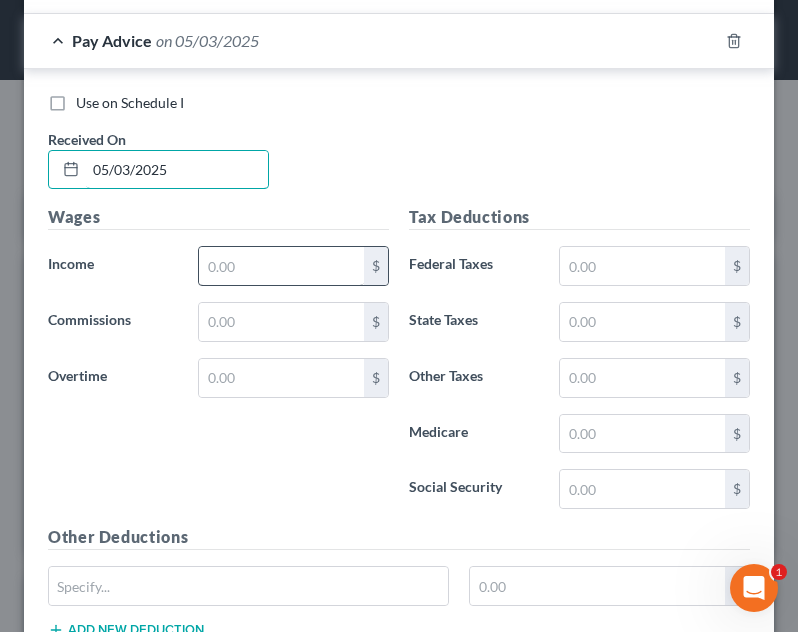 type on "05/03/2025" 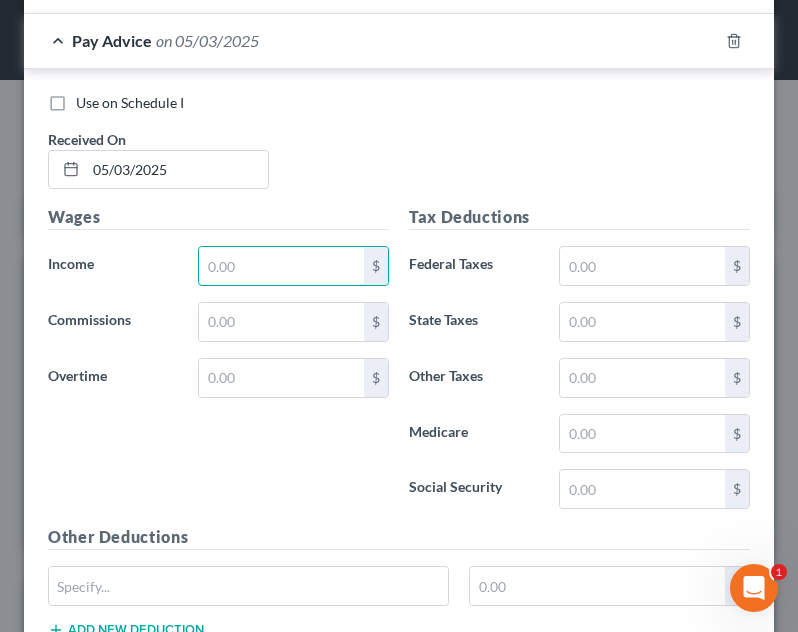 drag, startPoint x: 275, startPoint y: 264, endPoint x: 306, endPoint y: 221, distance: 53.009434 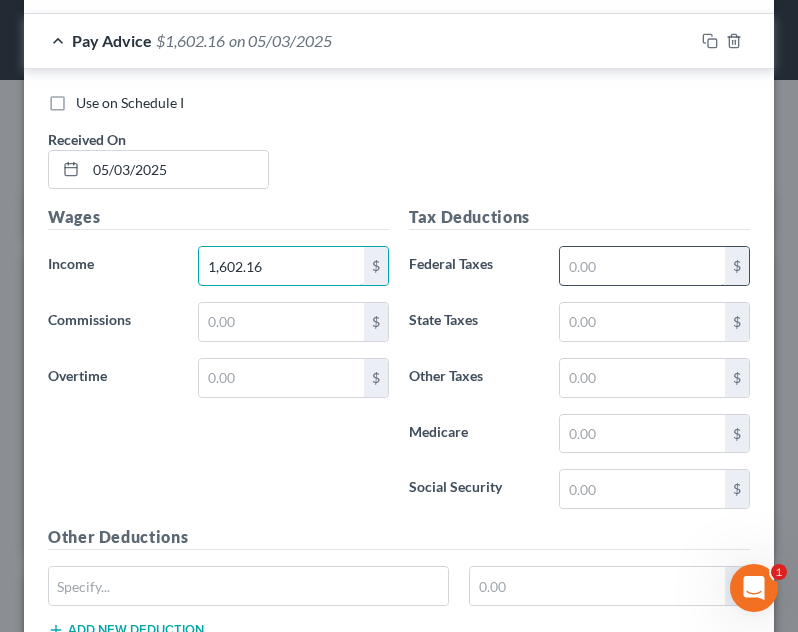 type on "1,602.16" 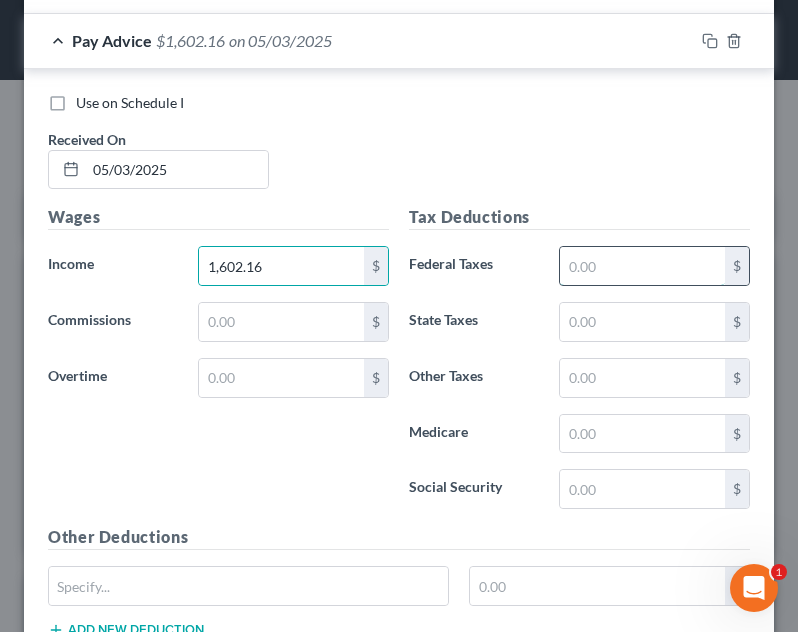 click at bounding box center [642, 266] 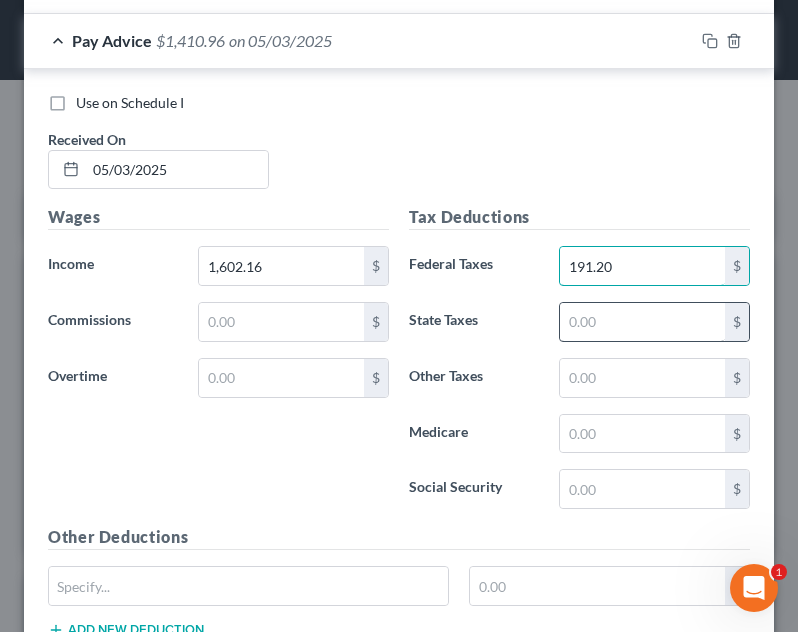 type on "191.20" 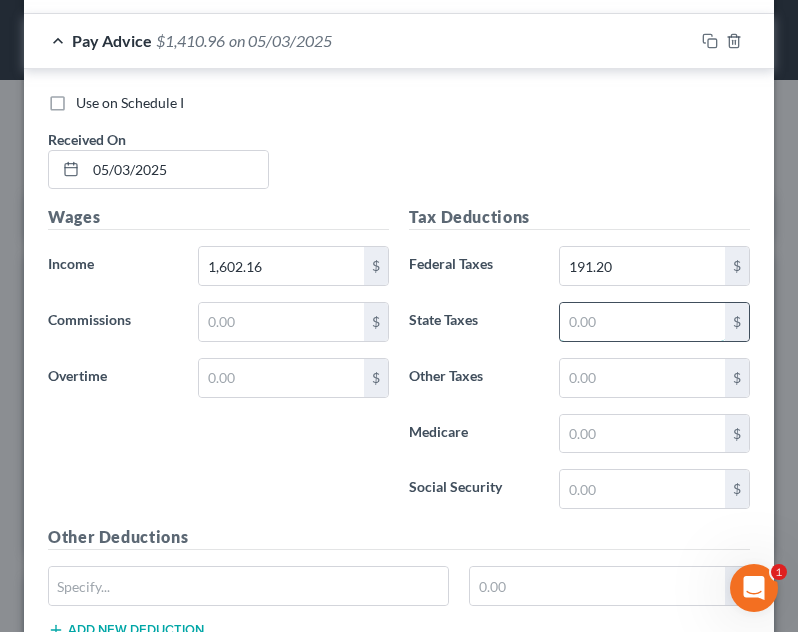 click at bounding box center [642, 322] 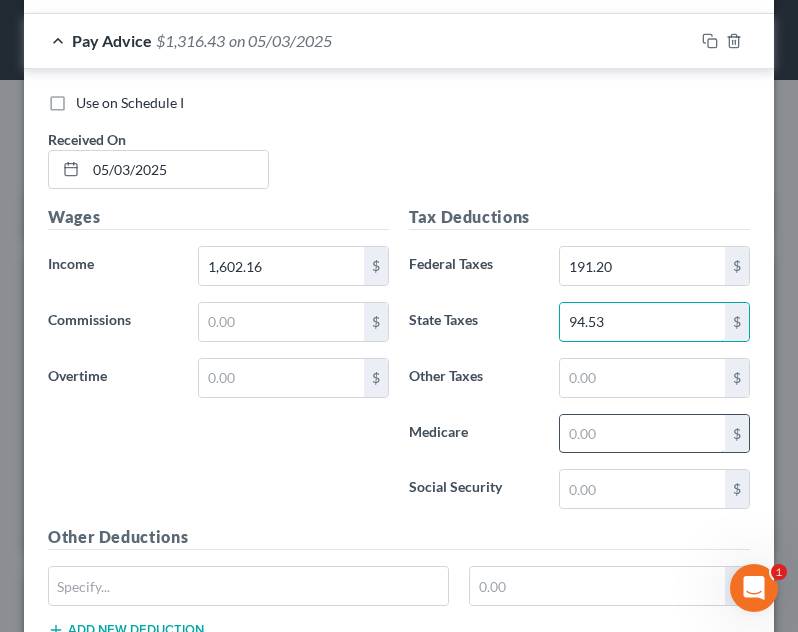 type on "94.53" 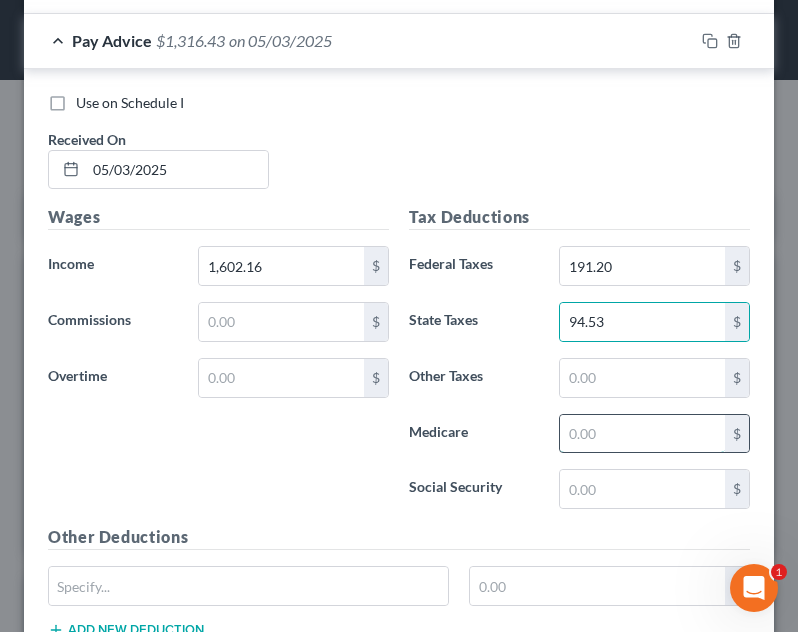 click at bounding box center [642, 434] 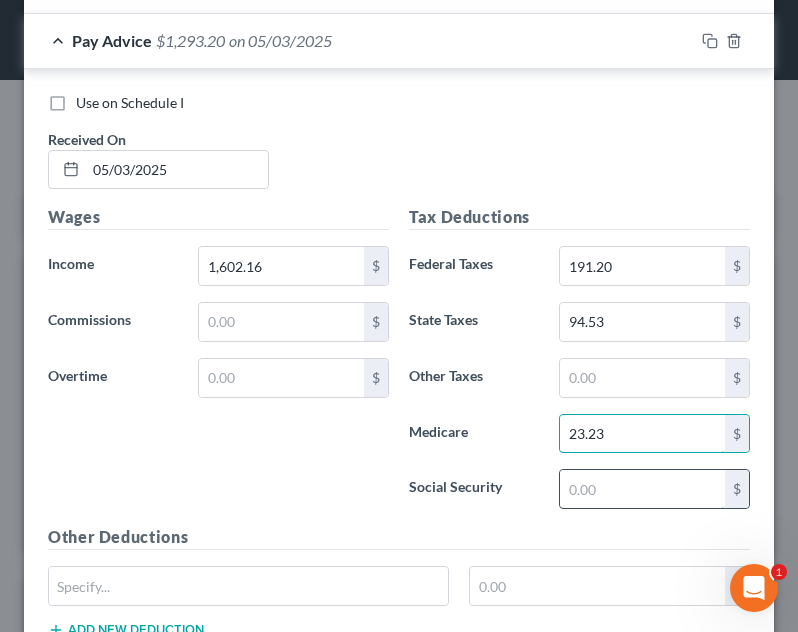 type on "23.23" 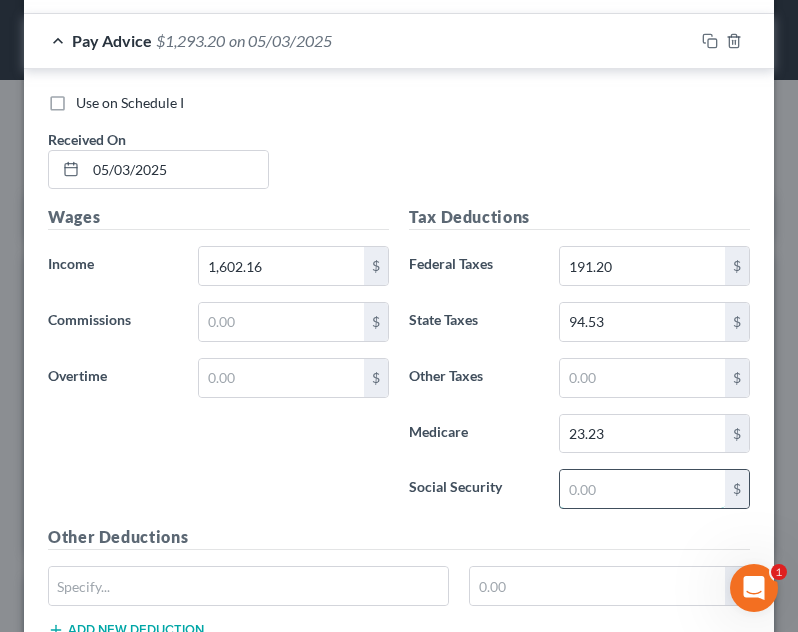 click at bounding box center (642, 489) 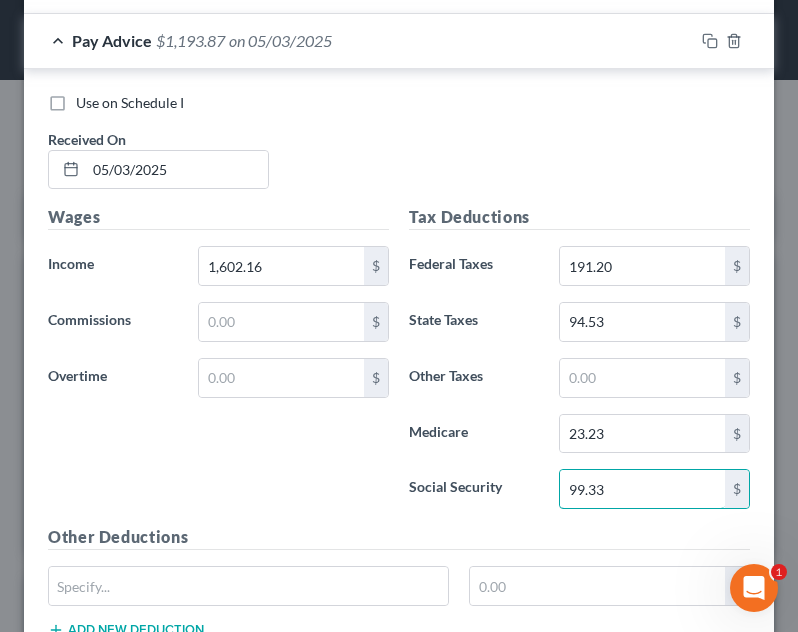 type on "99.33" 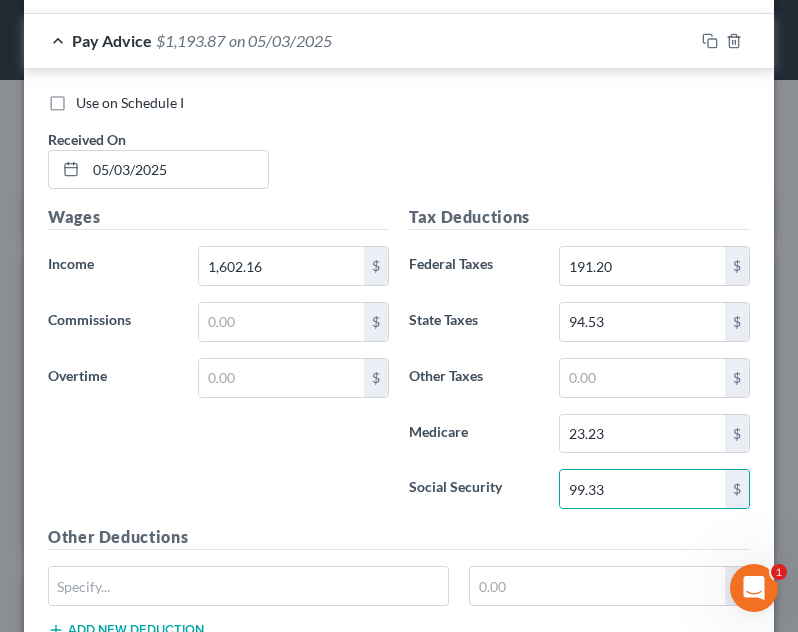 click on "Tax Deductions Federal Taxes 191.20 $ State Taxes 94.53 $ Other Taxes $ Medicare 23.23 $ Social Security 99.33 $" at bounding box center [579, 365] 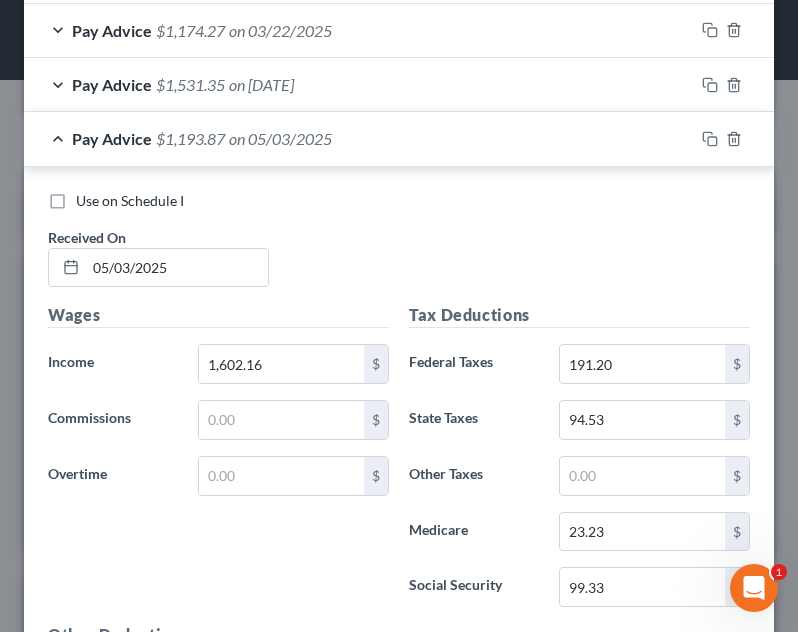 scroll, scrollTop: 959, scrollLeft: 0, axis: vertical 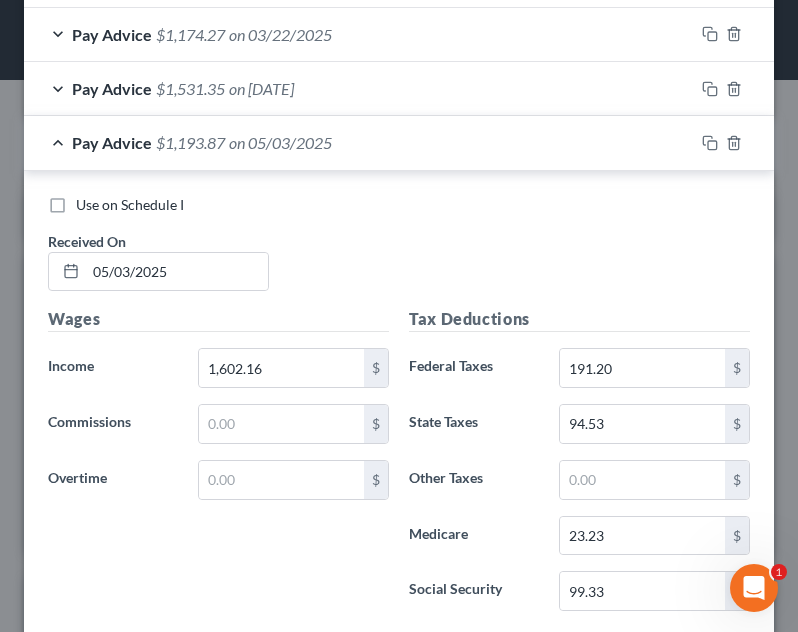click on "Pay Advice $1,193.87 on 05/03/2025" at bounding box center [359, 142] 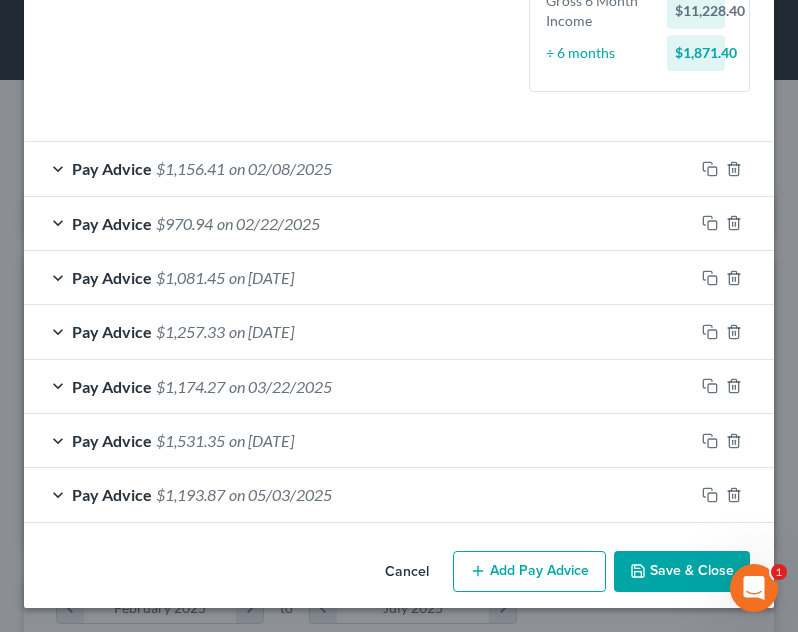 scroll, scrollTop: 607, scrollLeft: 0, axis: vertical 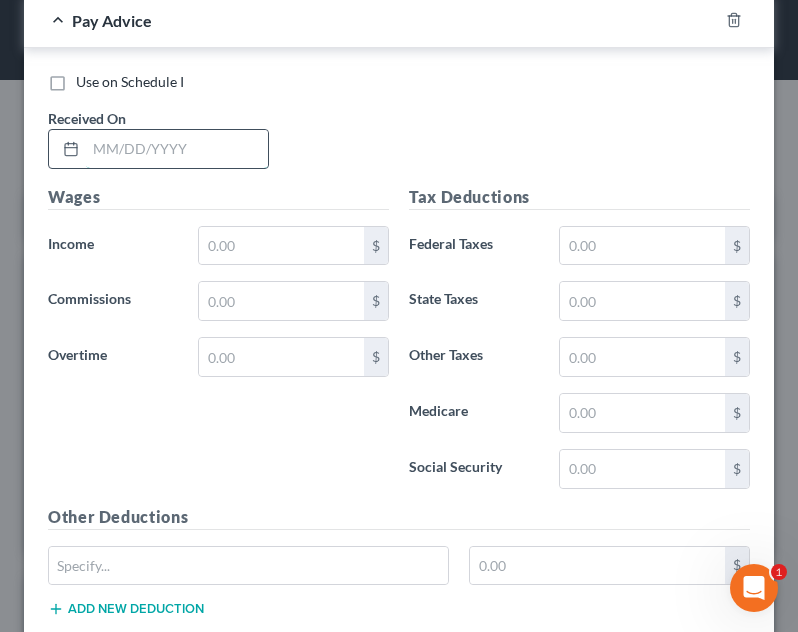 click at bounding box center [177, 149] 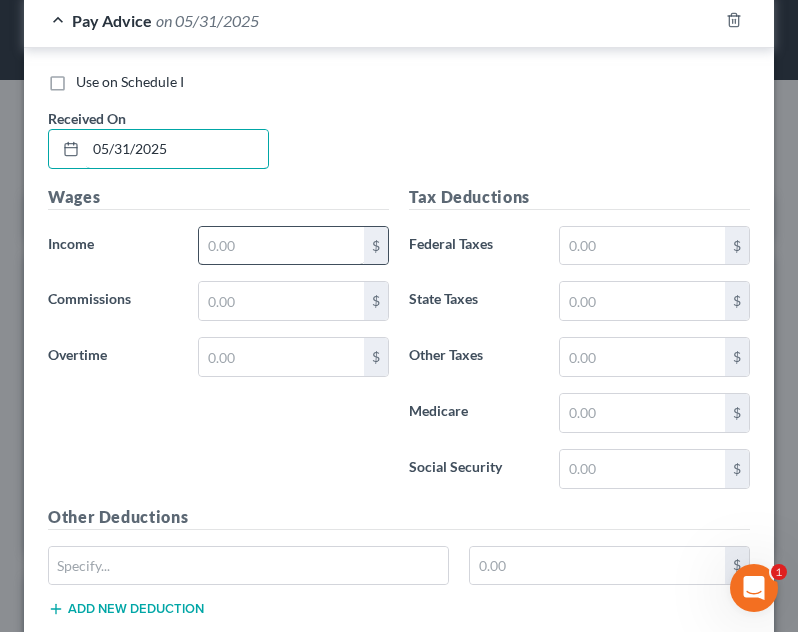 type on "05/31/2025" 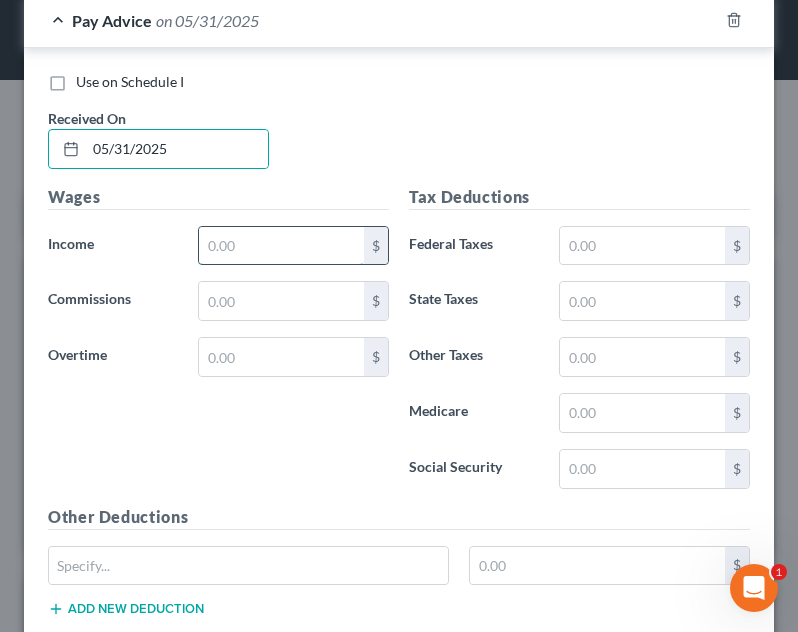 click at bounding box center (281, 246) 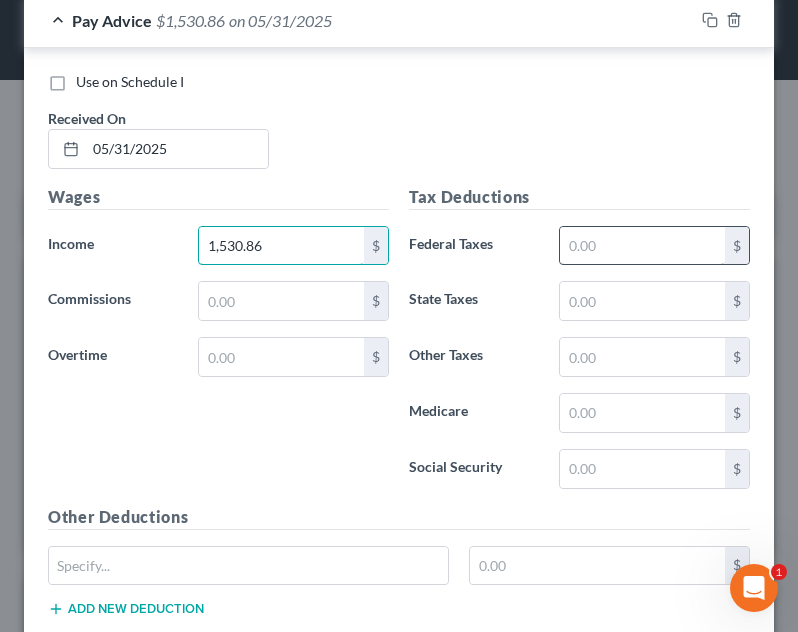 type on "1,530.86" 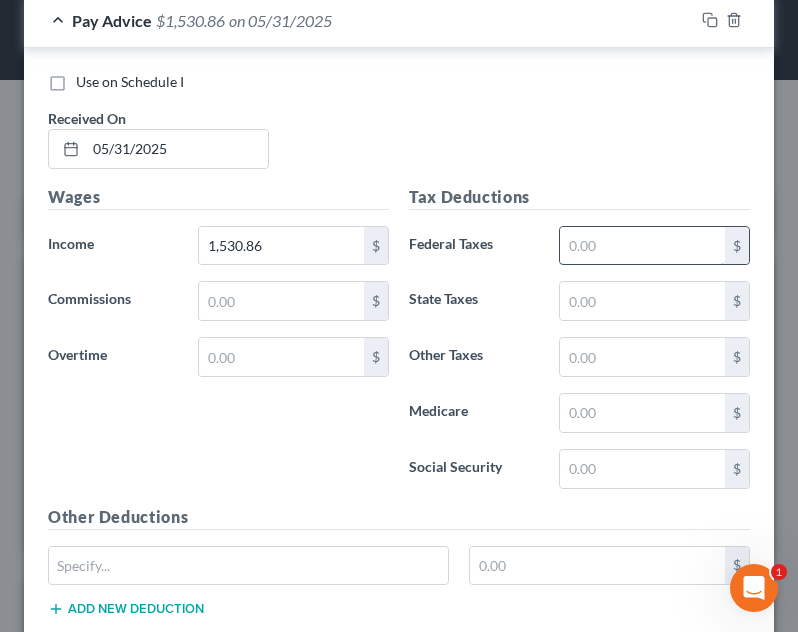 click at bounding box center [642, 246] 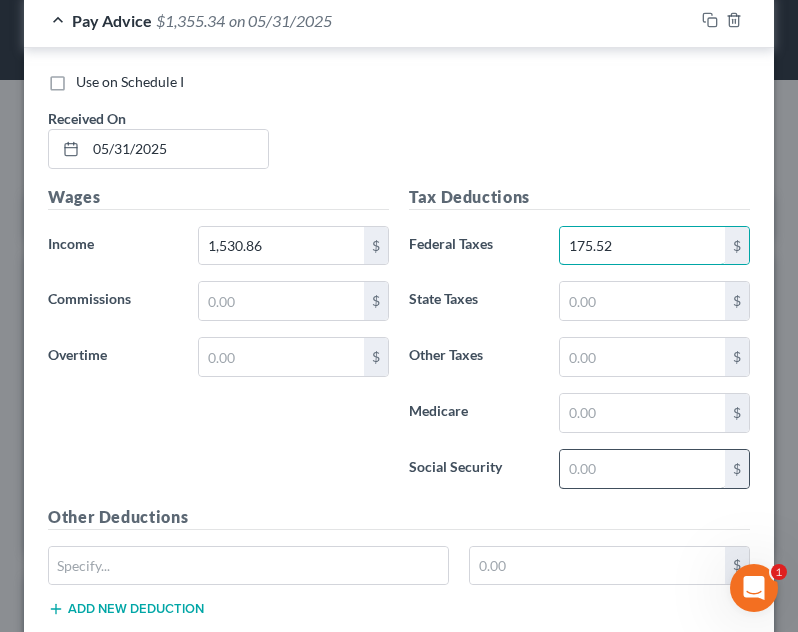 type on "175.52" 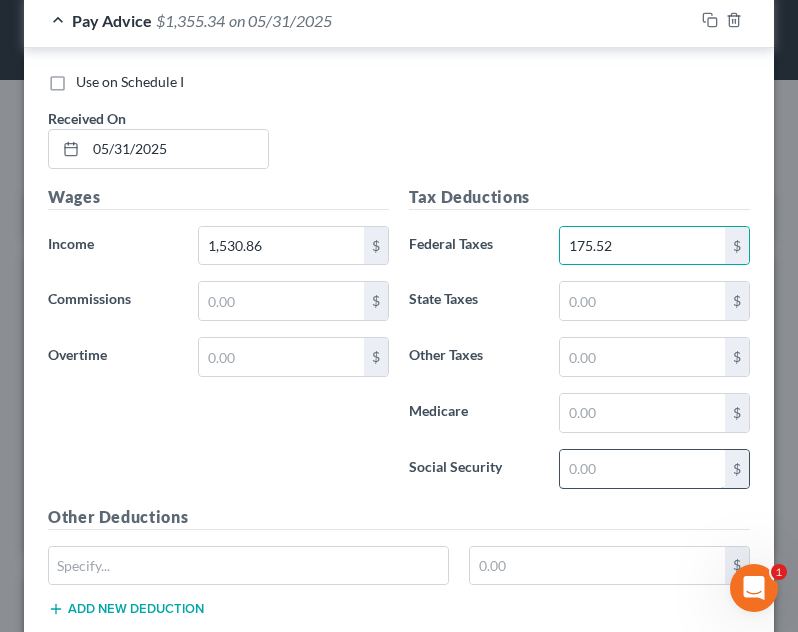 click at bounding box center (642, 469) 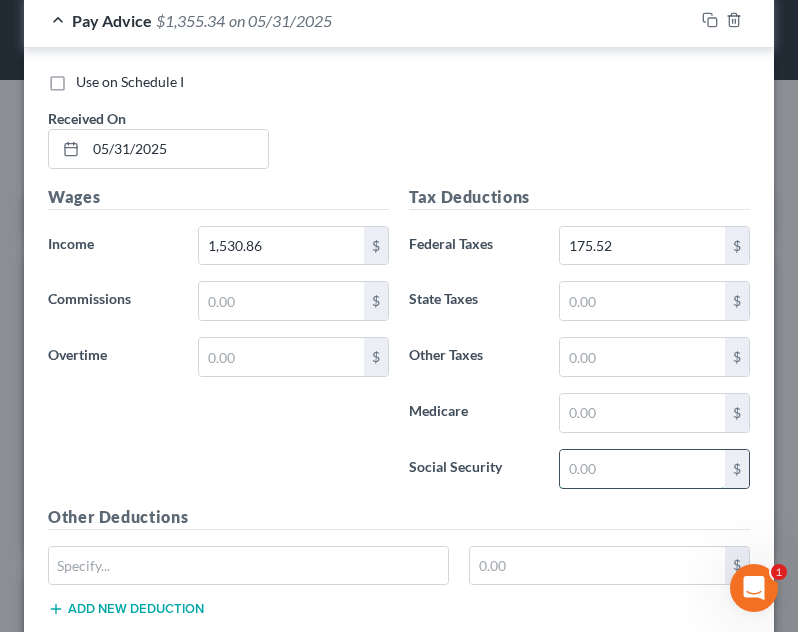 type on "8" 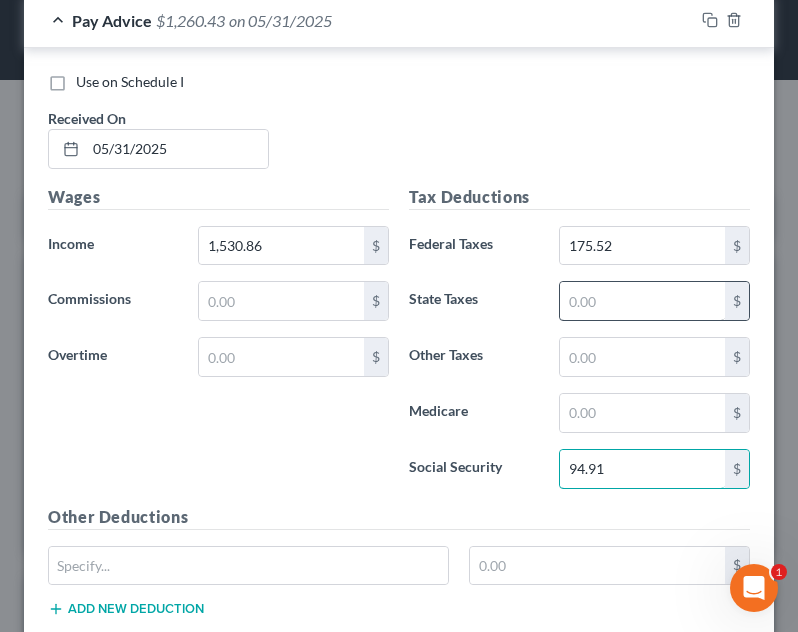type on "94.91" 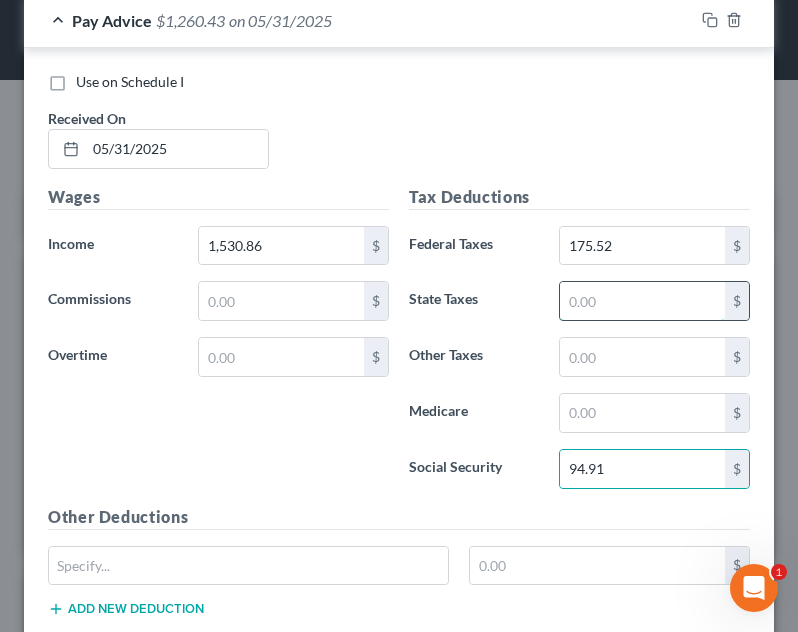 click at bounding box center [642, 301] 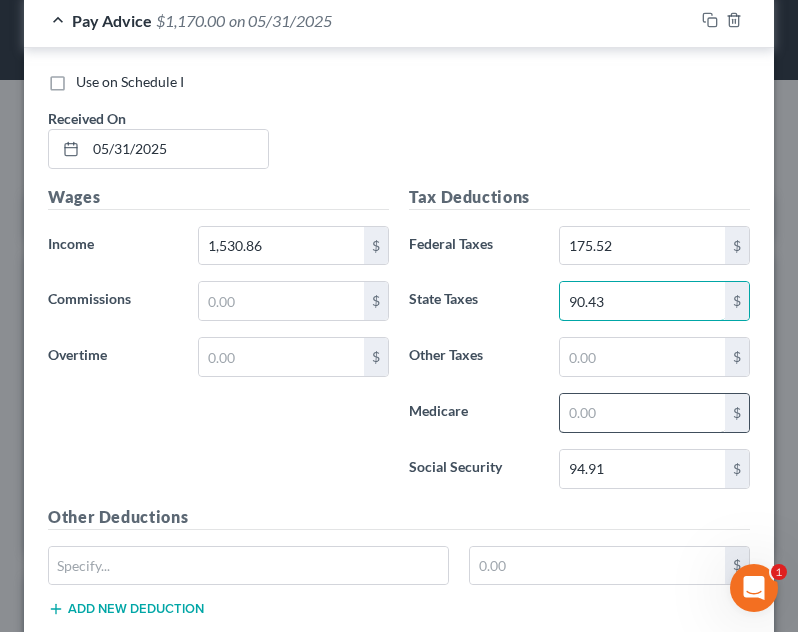 type on "90.43" 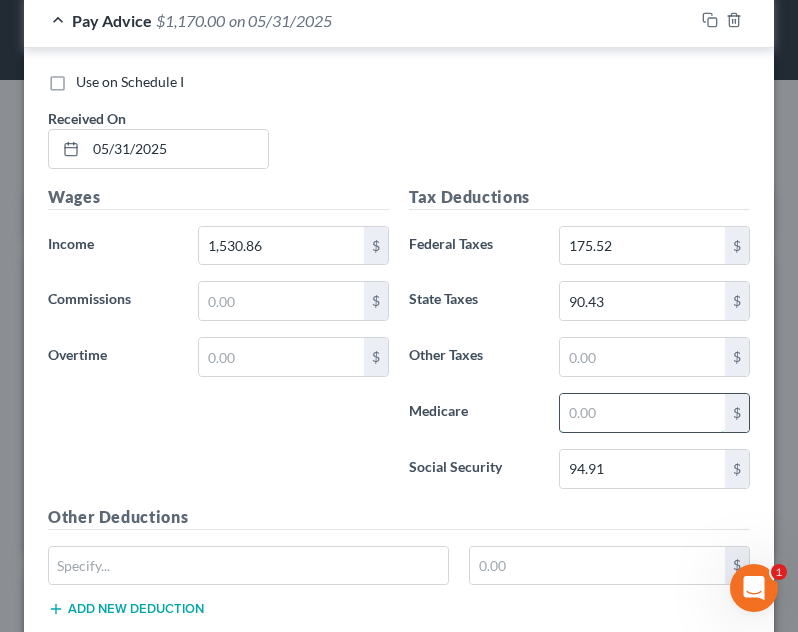 click at bounding box center (642, 413) 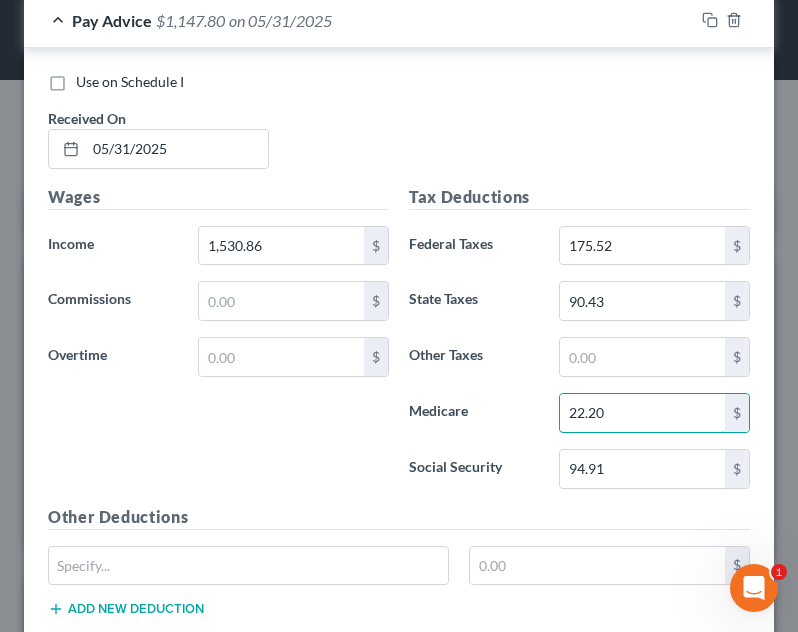 type on "22.20" 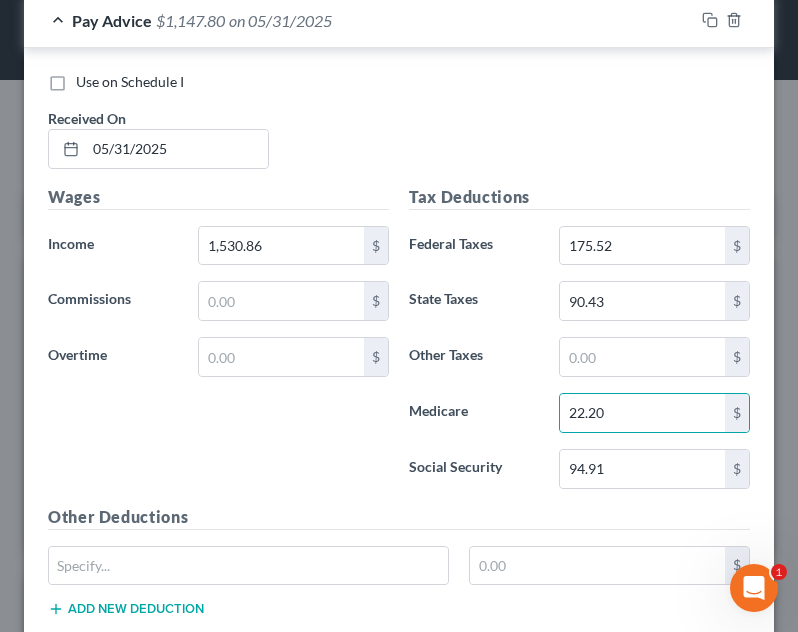 click on "Other Taxes" at bounding box center [474, 357] 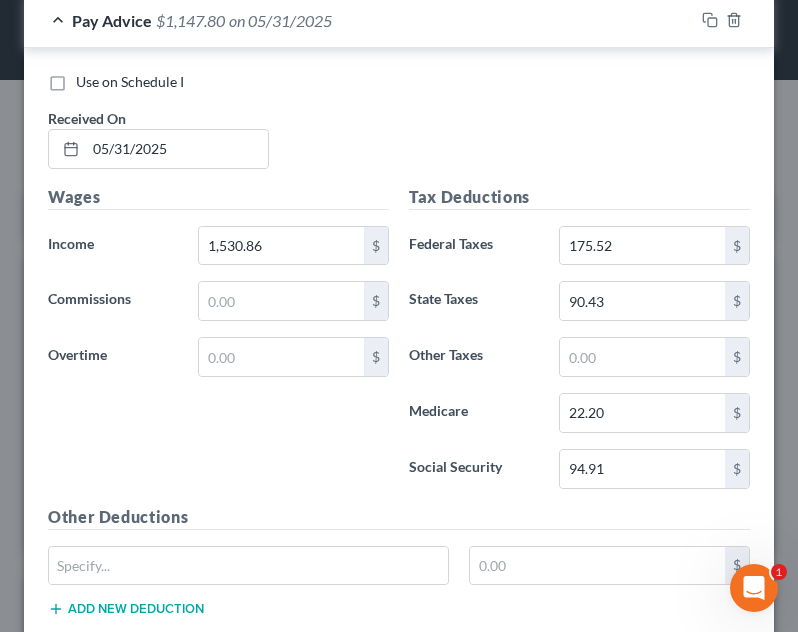 scroll, scrollTop: 1062, scrollLeft: 0, axis: vertical 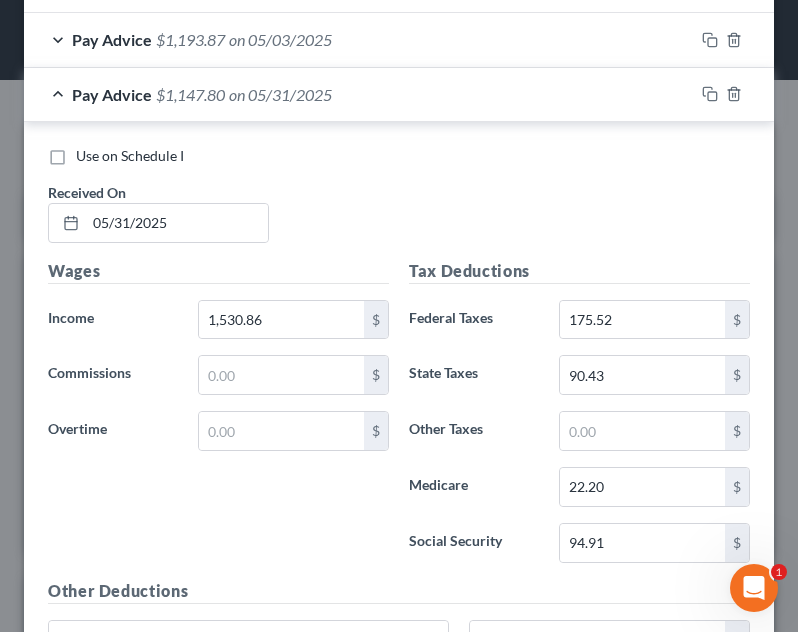 click on "Pay Advice $1,147.80 on 05/31/2025" at bounding box center [359, 94] 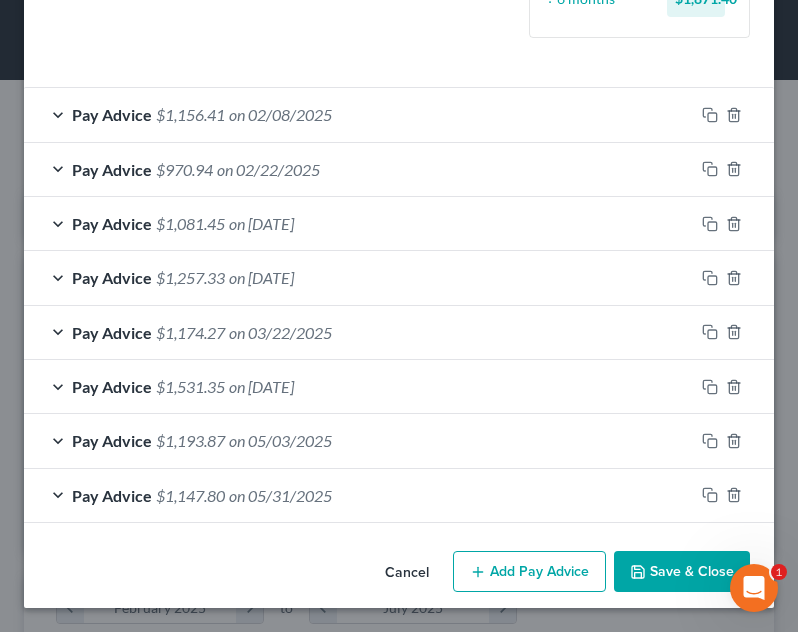 scroll, scrollTop: 661, scrollLeft: 0, axis: vertical 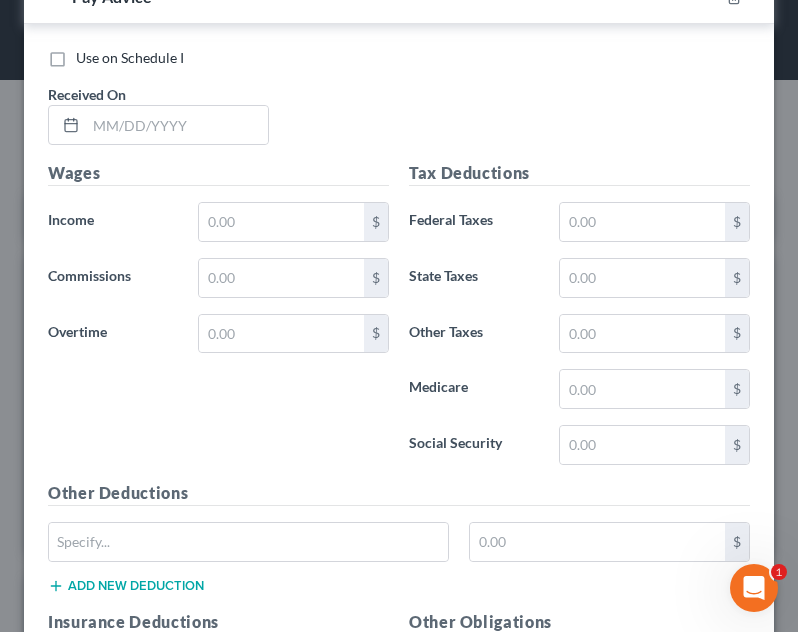 click on "Use on Schedule I
Received On
*" at bounding box center (399, 104) 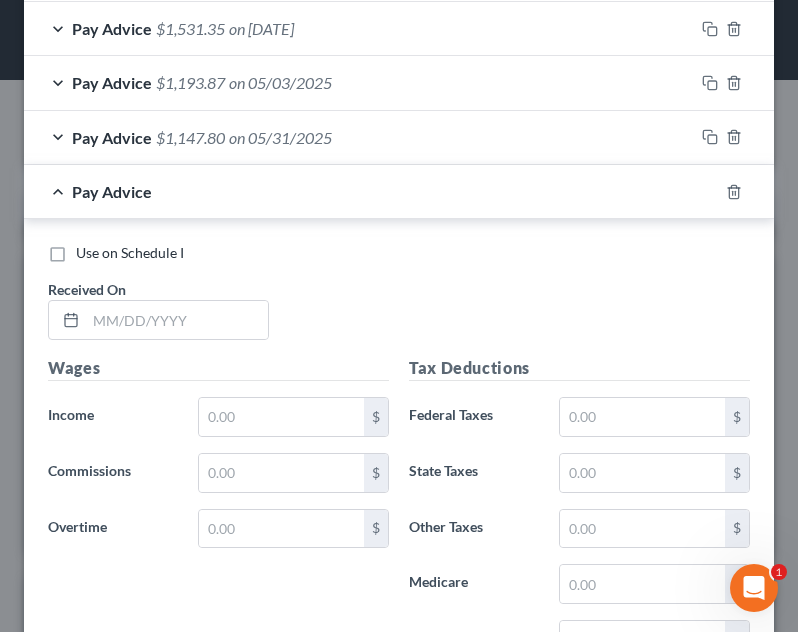 scroll, scrollTop: 1014, scrollLeft: 0, axis: vertical 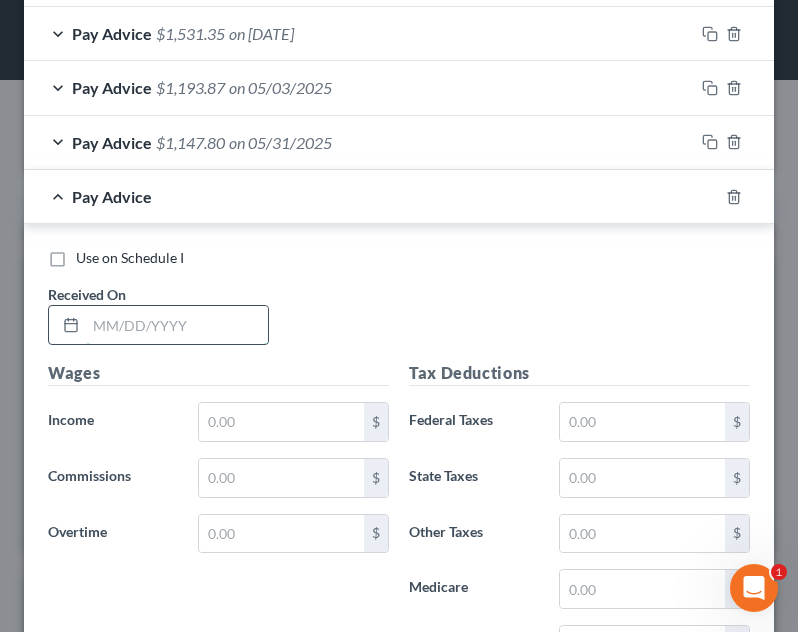 click at bounding box center [177, 325] 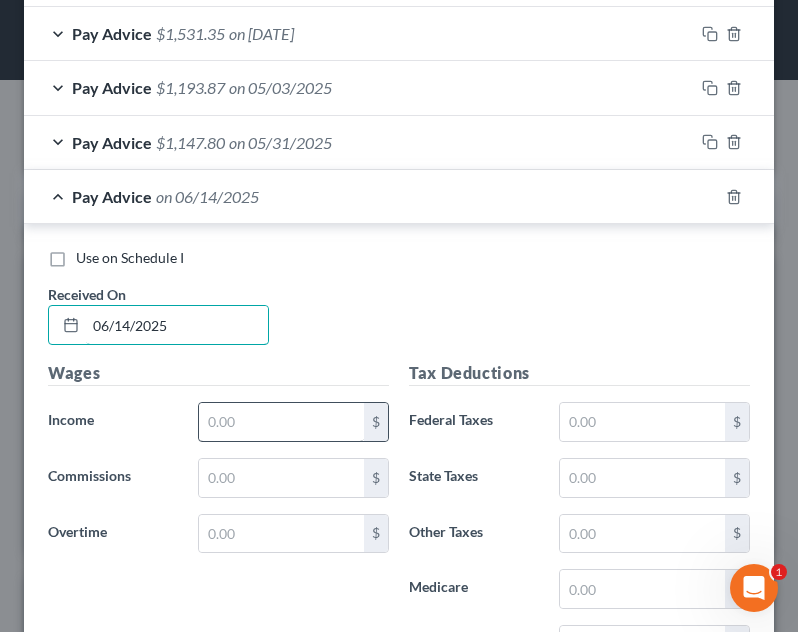 type on "06/14/2025" 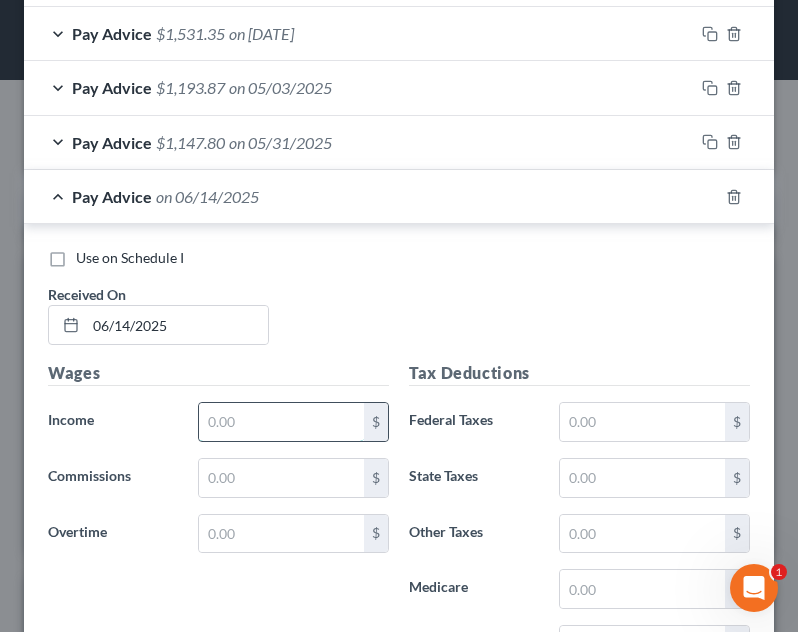 click at bounding box center (281, 422) 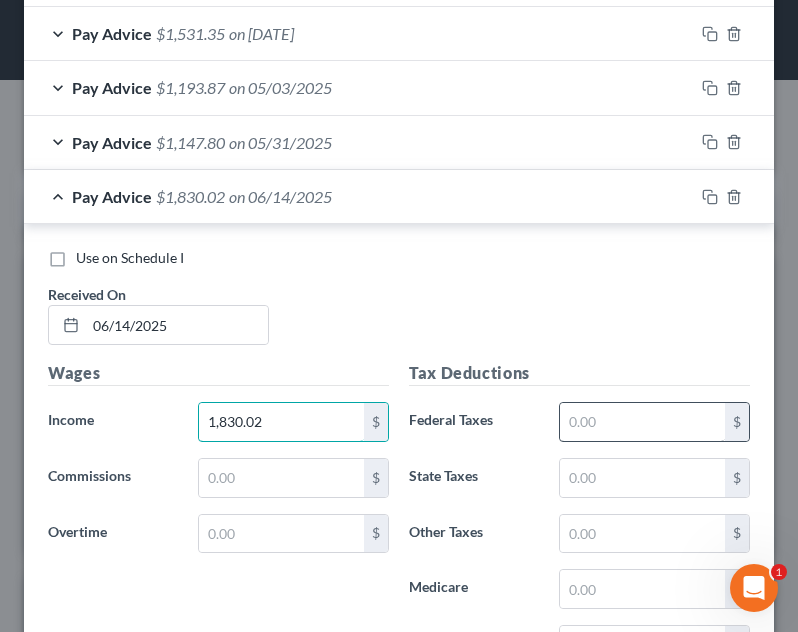 type on "1,830.02" 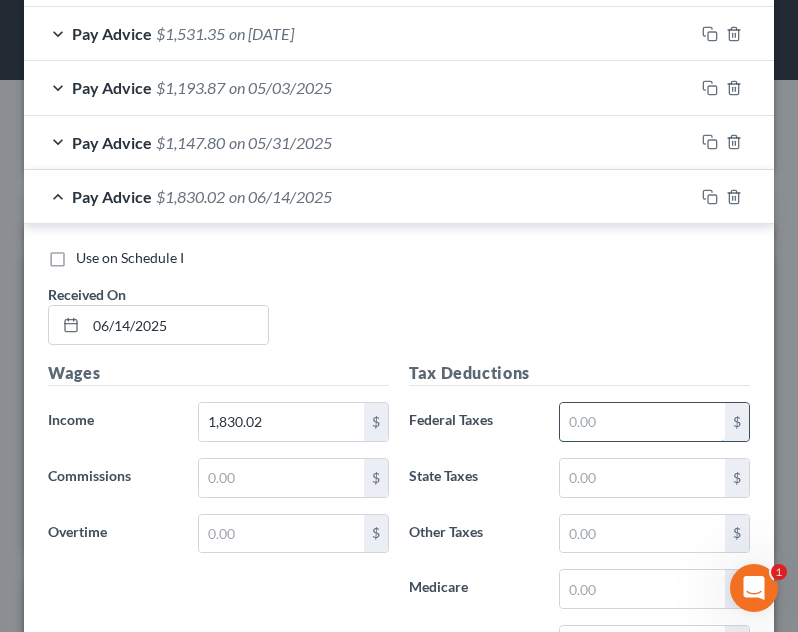 drag, startPoint x: 638, startPoint y: 426, endPoint x: 632, endPoint y: 403, distance: 23.769728 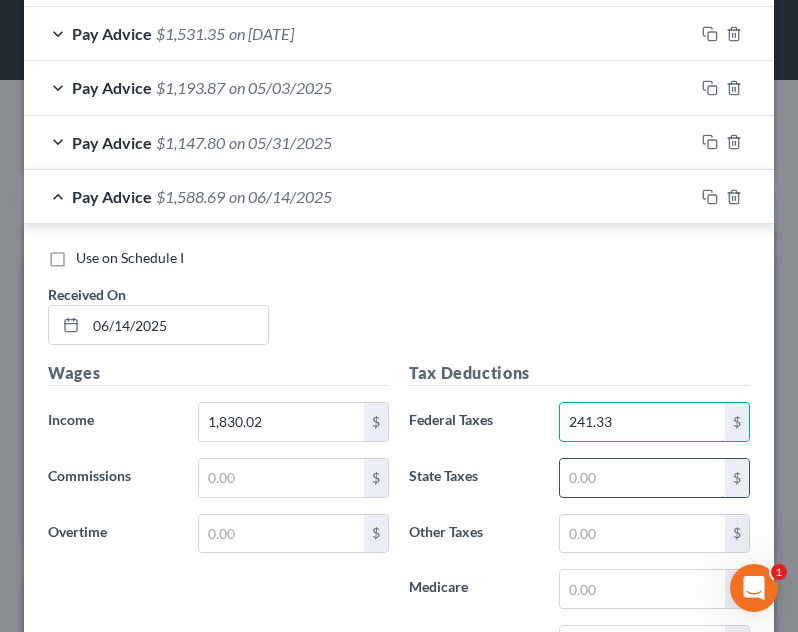 type on "241.33" 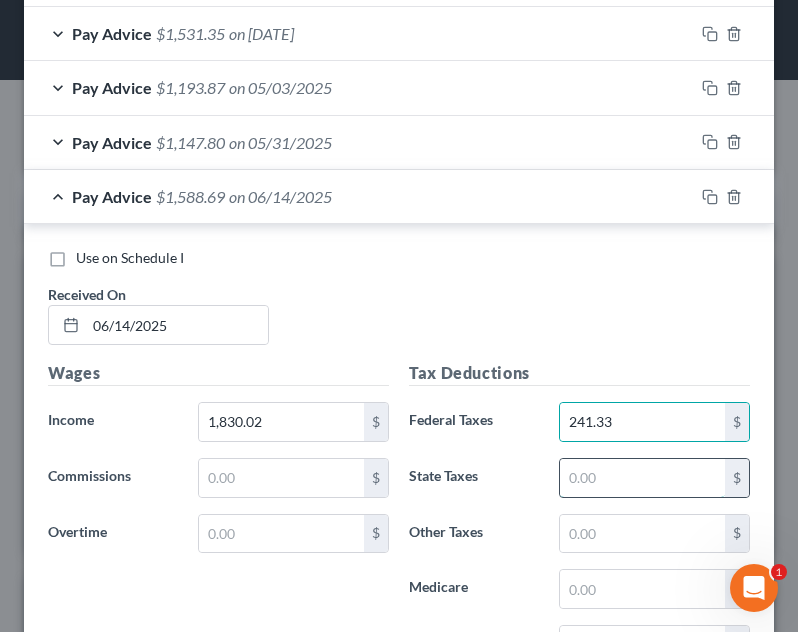 click at bounding box center [642, 478] 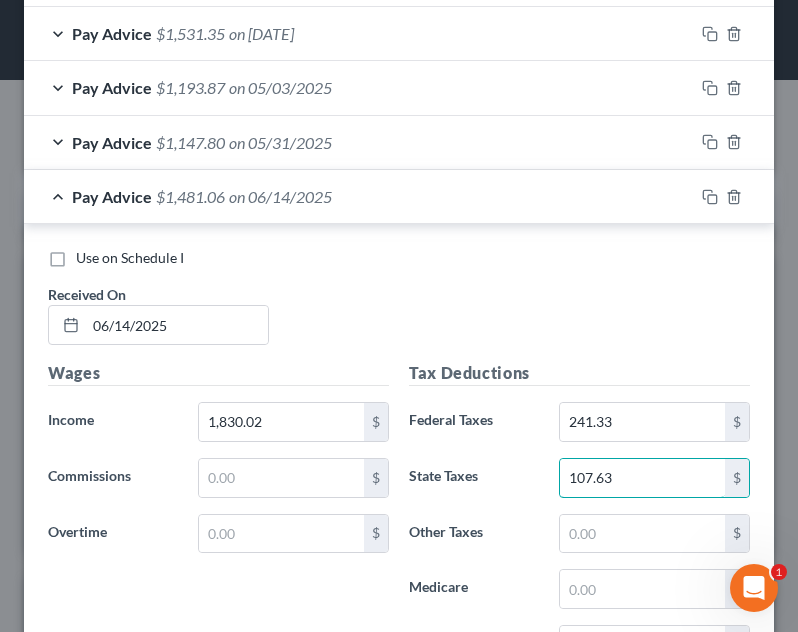 type on "107.63" 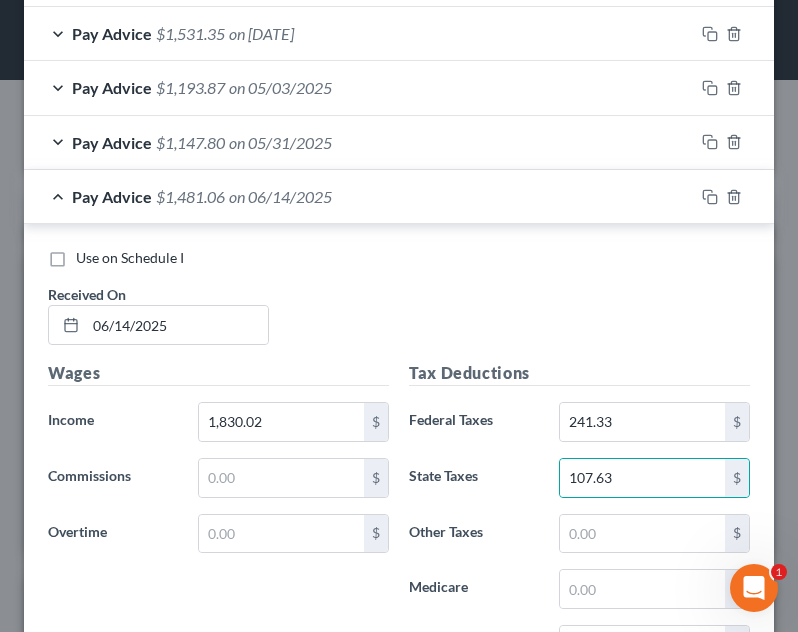 click on "Tax Deductions Federal Taxes 241.33 $ State Taxes 107.63 $ Other Taxes $ Medicare $ Social Security $" at bounding box center (579, 521) 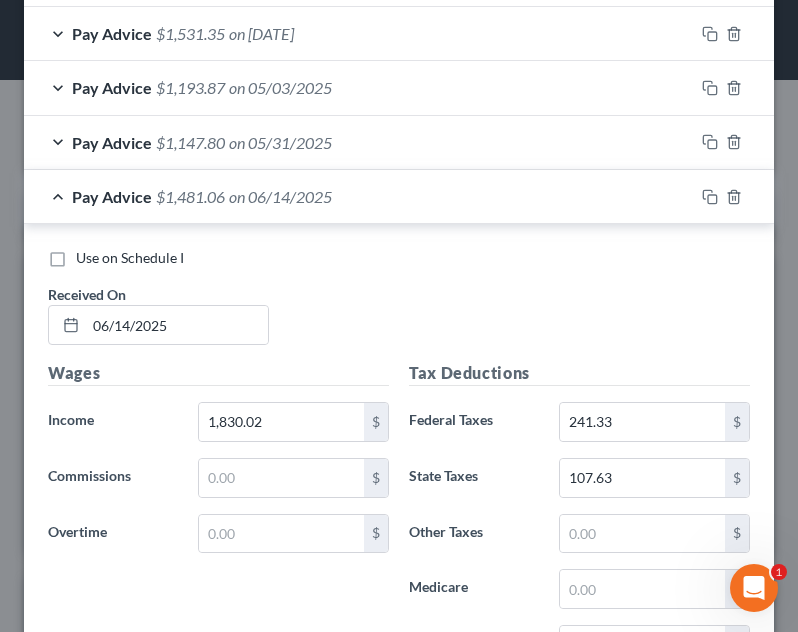 click on "Tax Deductions Federal Taxes 241.33 $ State Taxes 107.63 $ Other Taxes $ Medicare $ Social Security $" at bounding box center (579, 521) 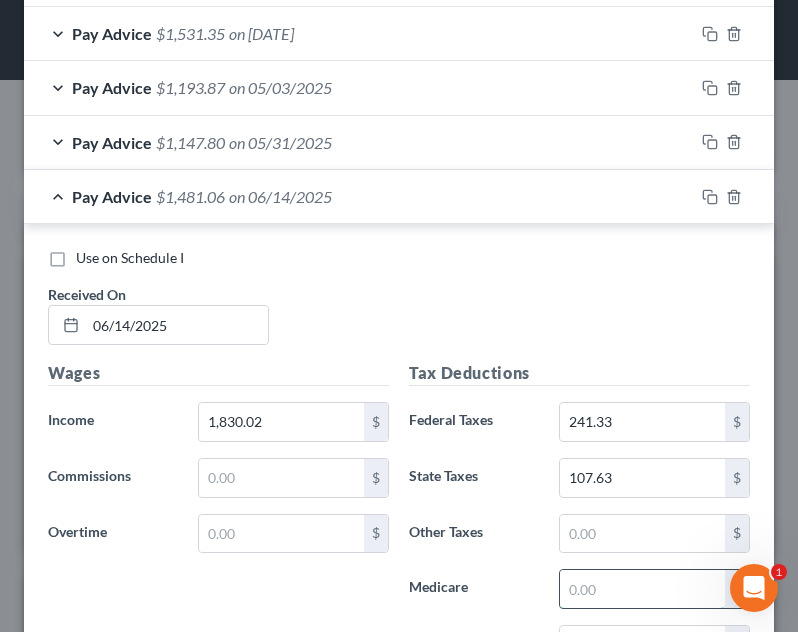 click at bounding box center (642, 589) 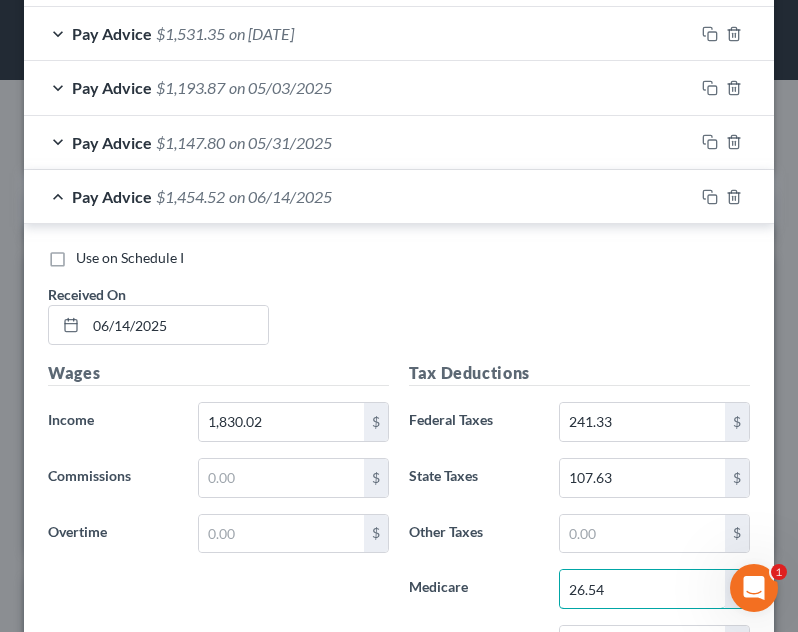 type on "26.54" 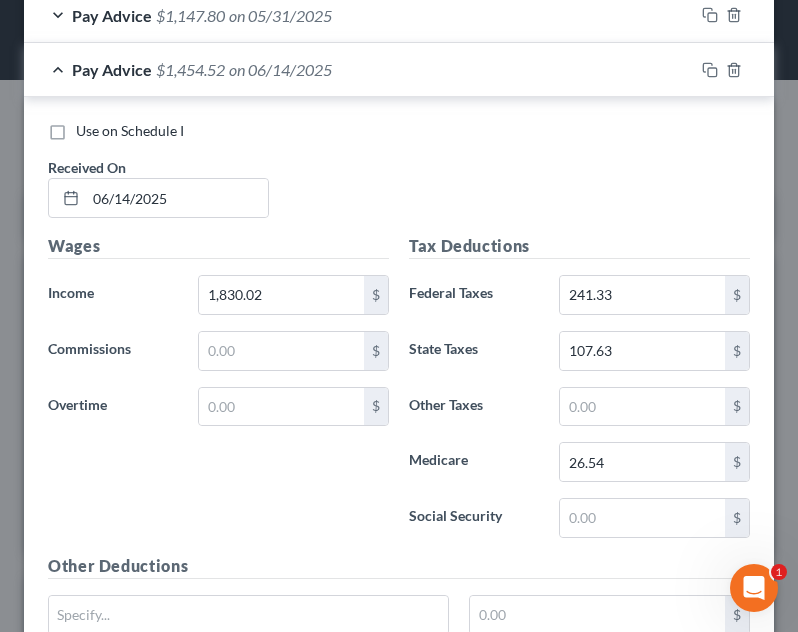 scroll, scrollTop: 1157, scrollLeft: 0, axis: vertical 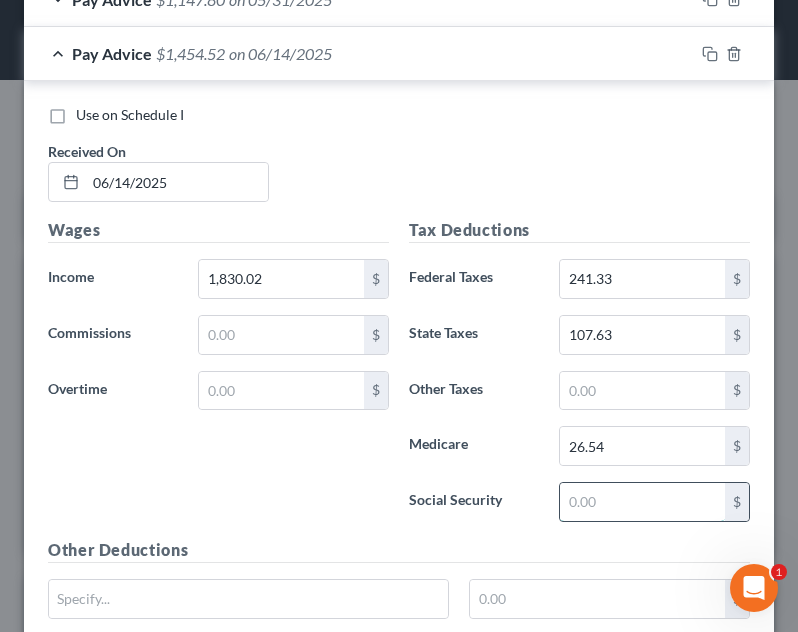 click at bounding box center [642, 502] 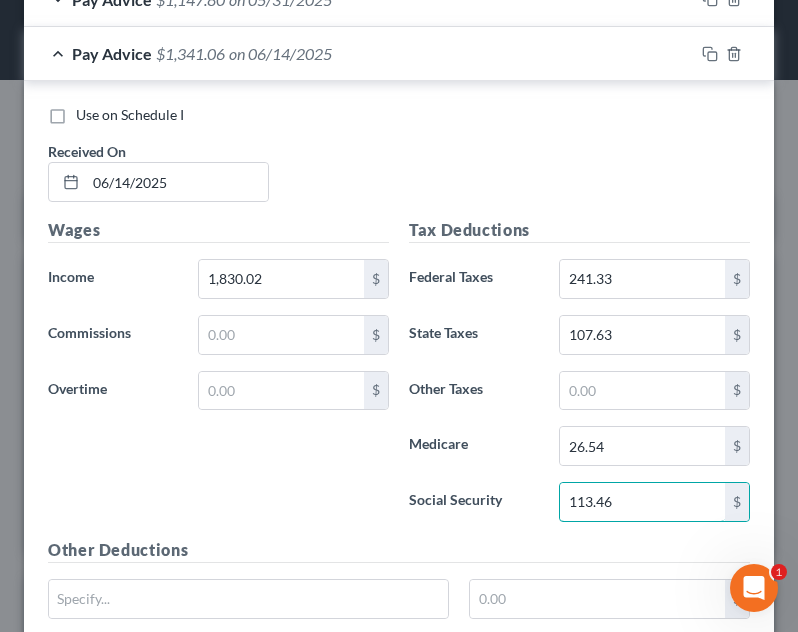 type on "113.46" 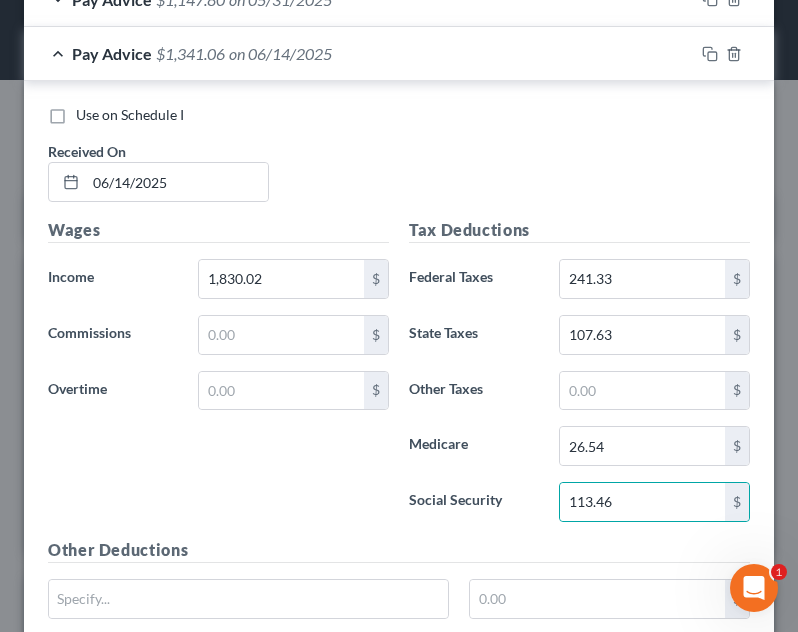 click on "Tax Deductions Federal Taxes 241.33 $ State Taxes 107.63 $ Other Taxes $ Medicare 26.54 $ Social Security 113.46 $" at bounding box center [579, 378] 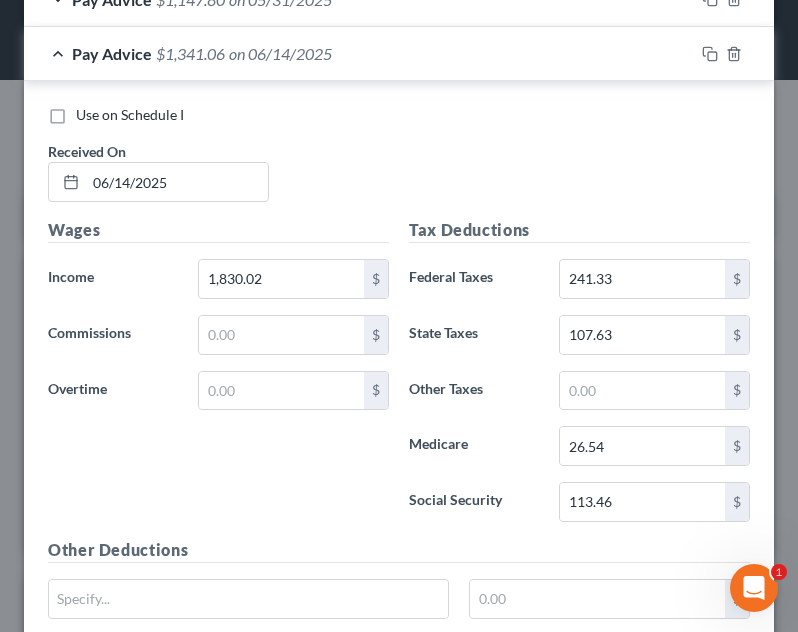 click on "Use on Schedule I
Received On
*
06/14/2025" at bounding box center (399, 161) 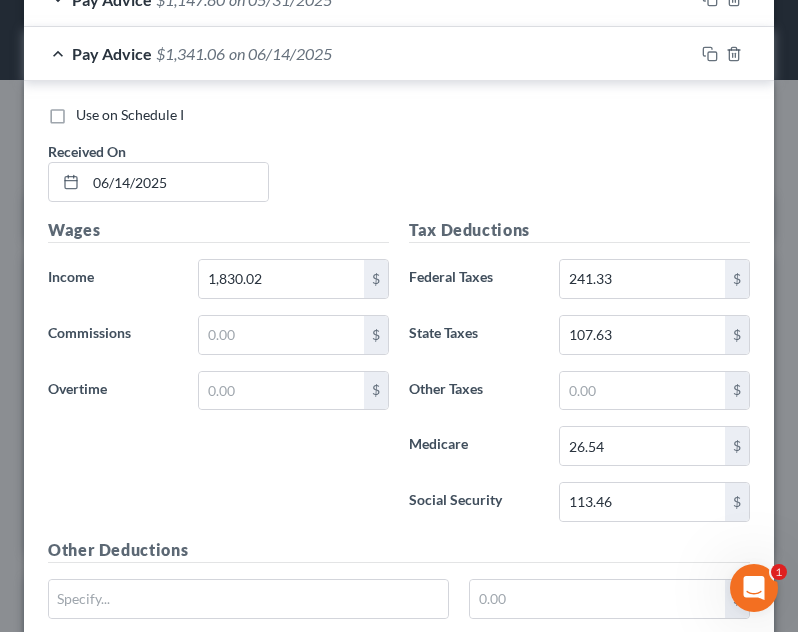 click on "Pay Advice $1,341.06 on 06/14/2025" at bounding box center [359, 53] 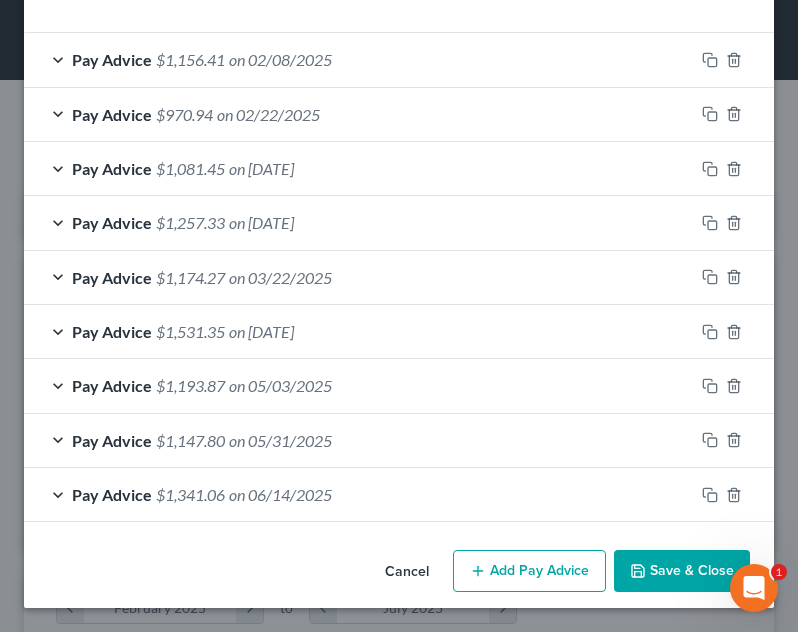 scroll, scrollTop: 716, scrollLeft: 0, axis: vertical 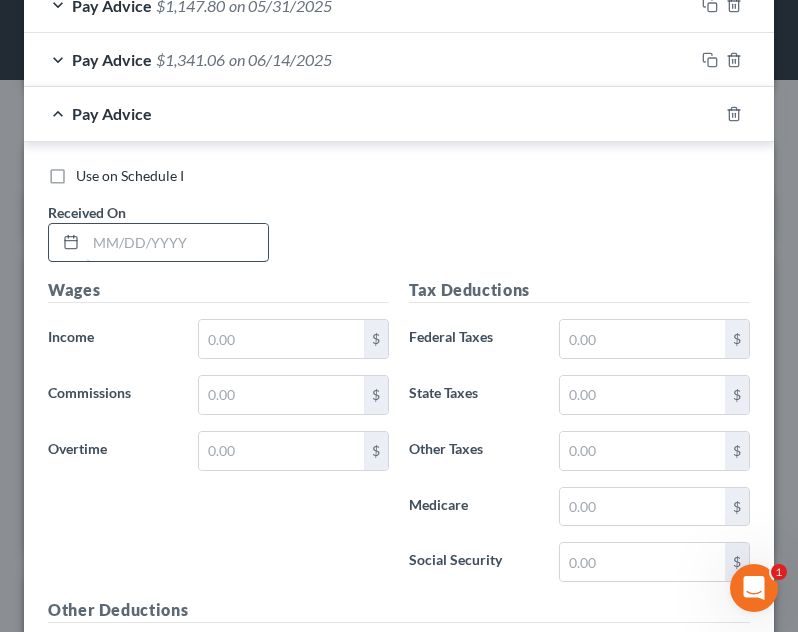 click at bounding box center (177, 243) 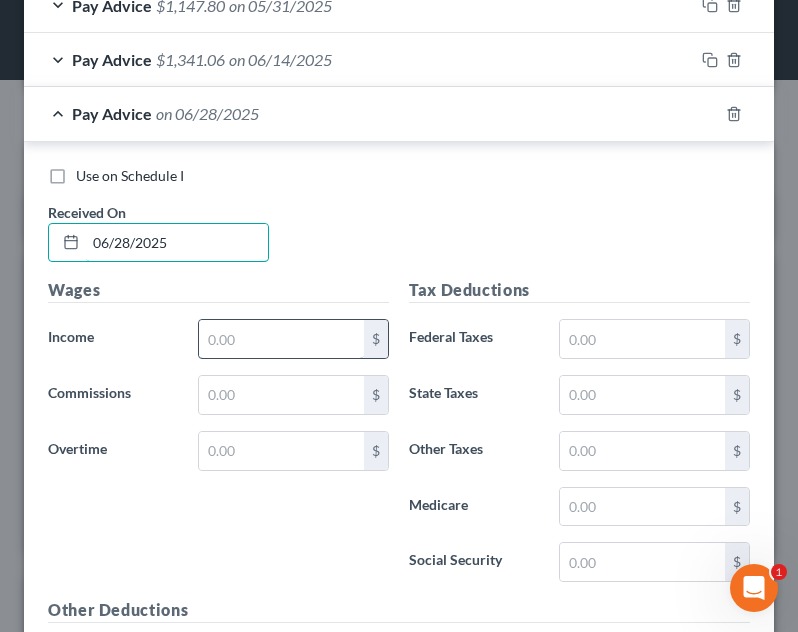 type on "06/28/2025" 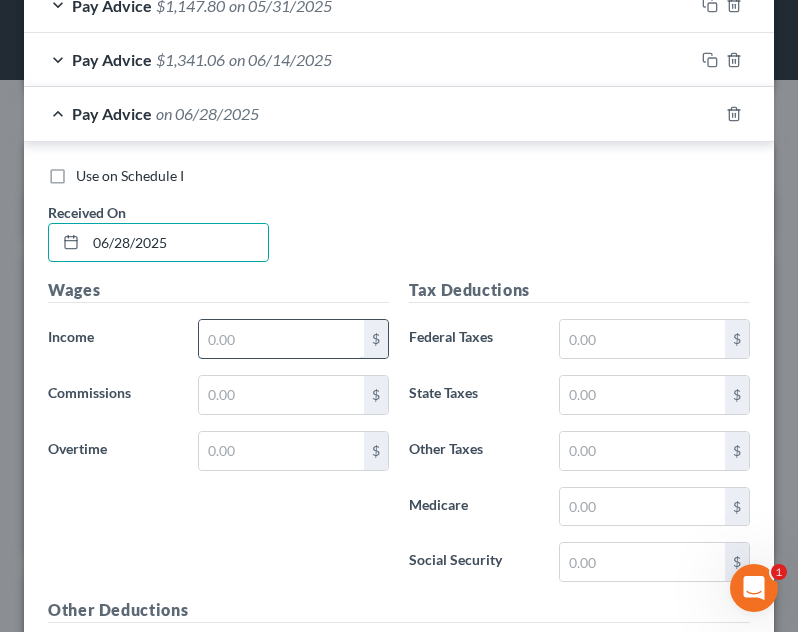 click at bounding box center [281, 339] 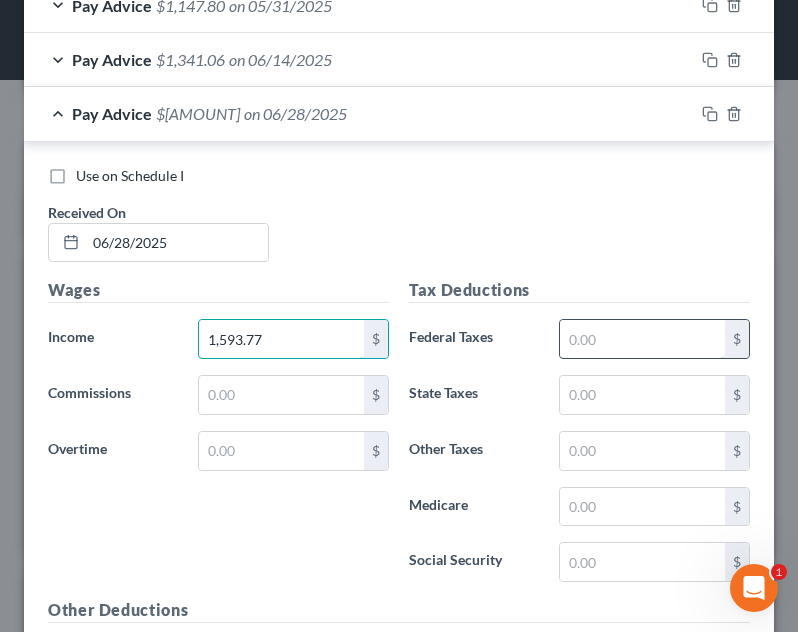type on "1,593.77" 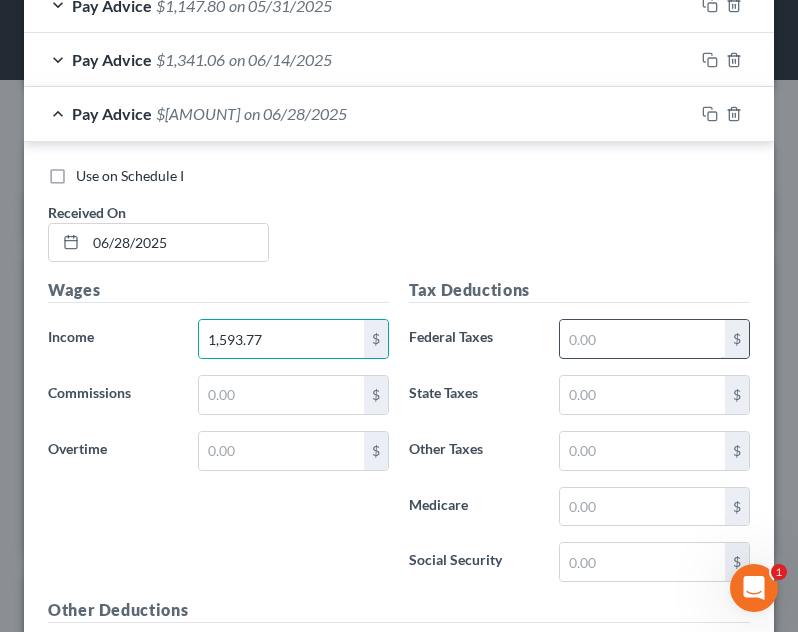 click at bounding box center [642, 339] 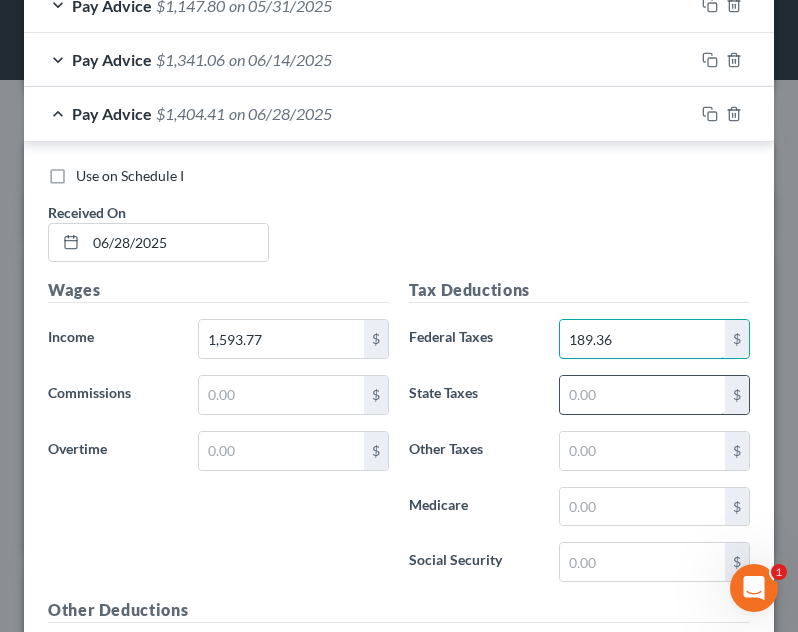type on "189.36" 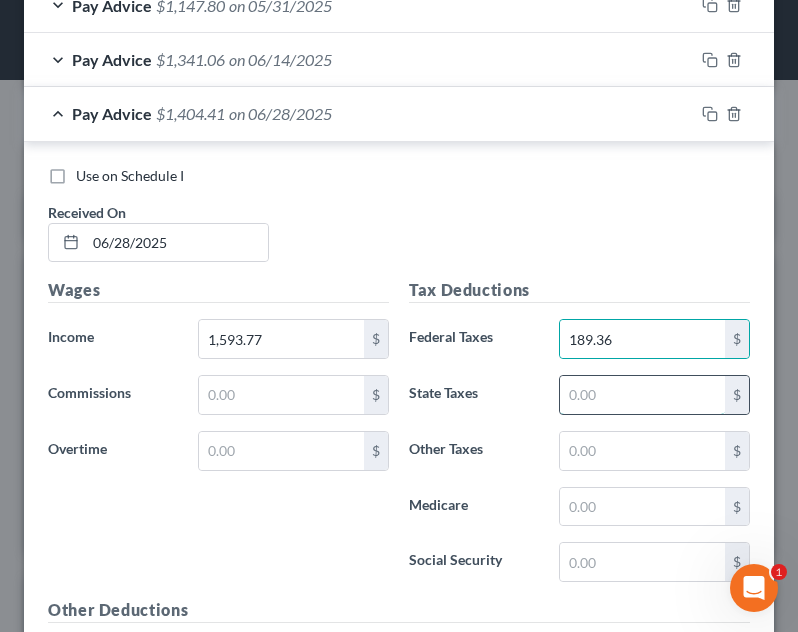 click at bounding box center [642, 395] 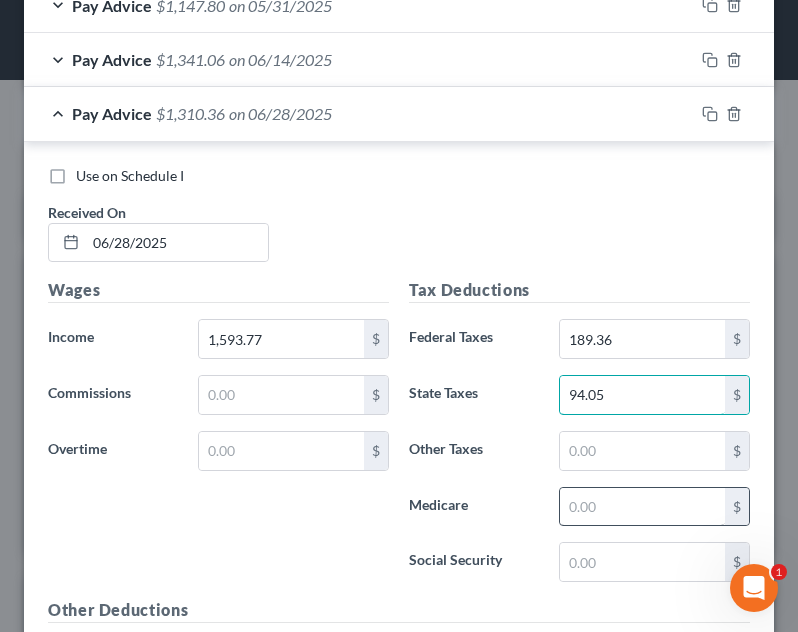 type on "94.05" 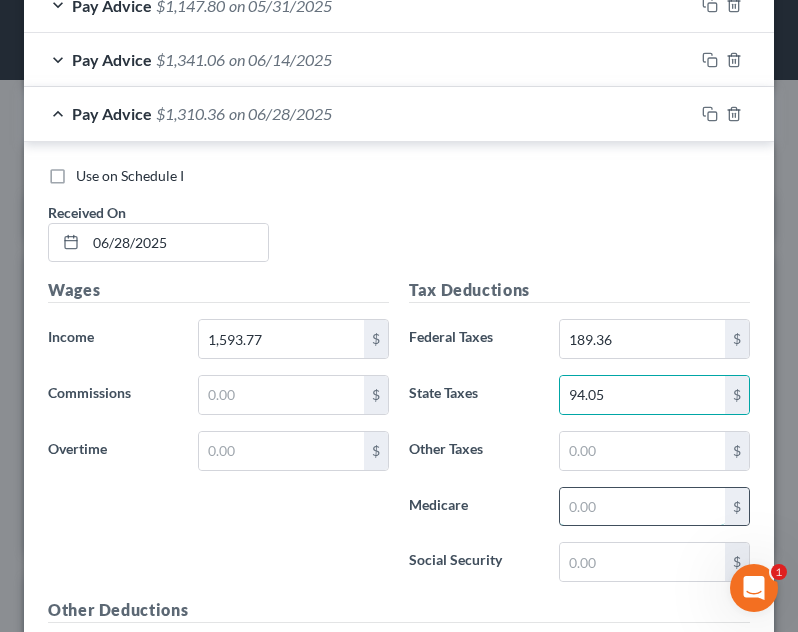 click at bounding box center (642, 507) 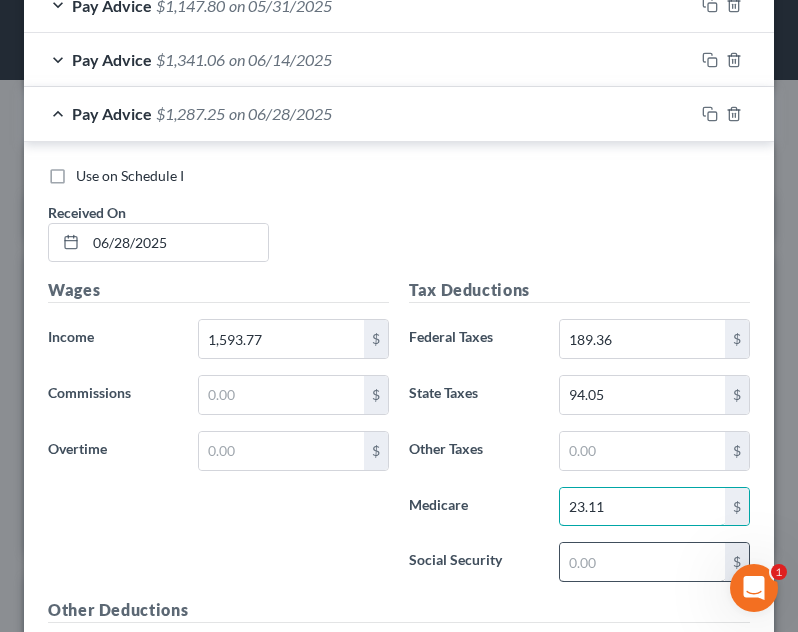 type on "23.11" 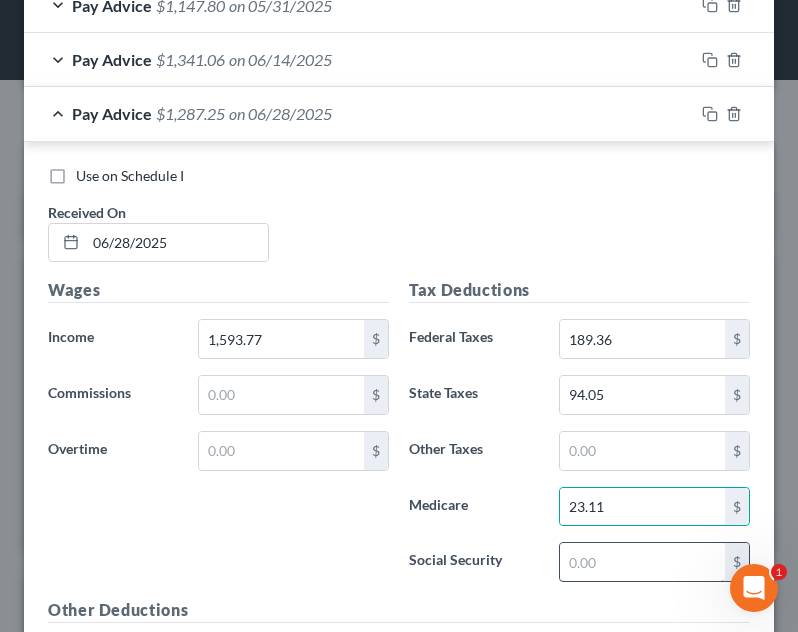click at bounding box center [642, 562] 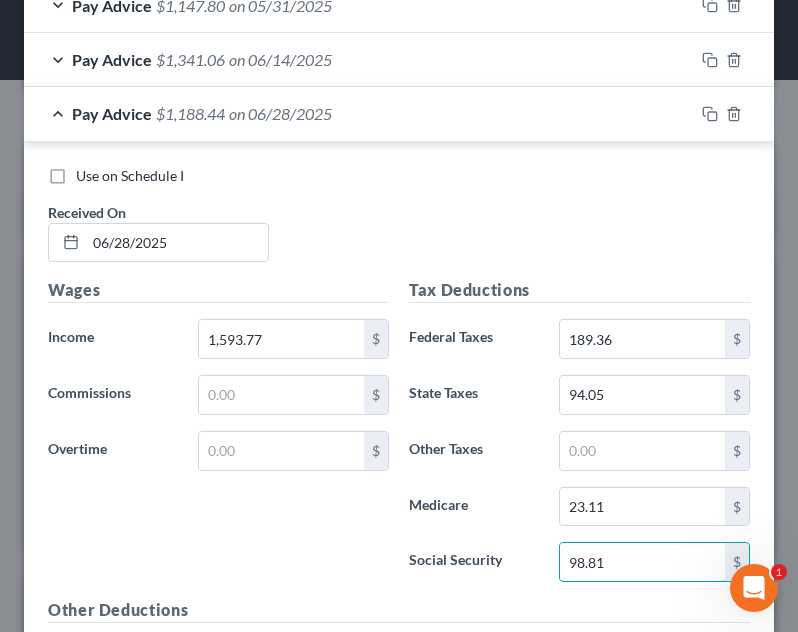 type on "98.81" 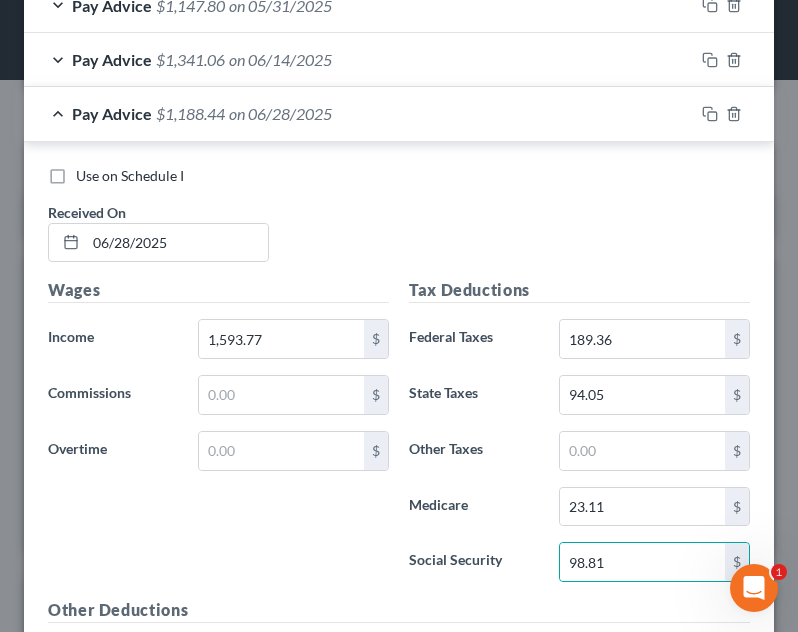 click on "Tax Deductions Federal Taxes 189.36 $ State Taxes 94.05 $ Other Taxes $ Medicare 23.11 $ Social Security 98.81 $" at bounding box center [579, 438] 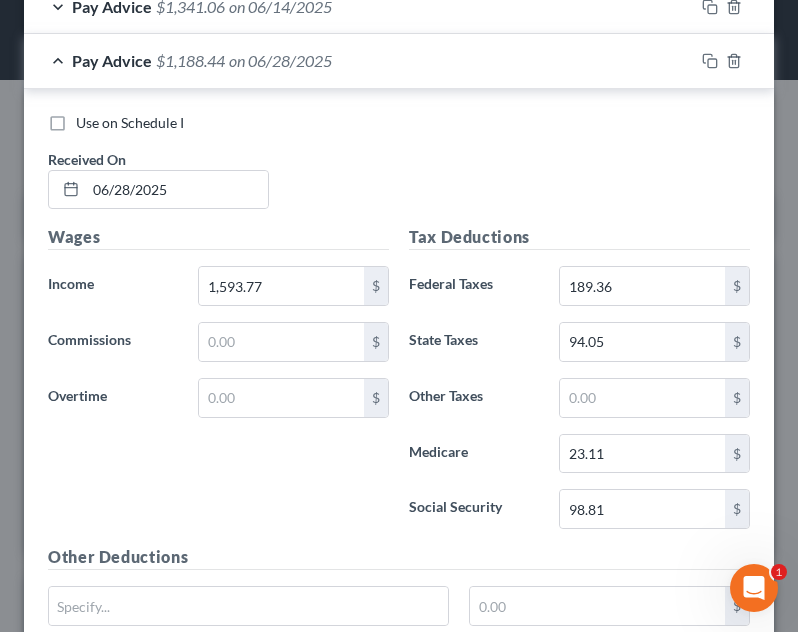 scroll, scrollTop: 1179, scrollLeft: 0, axis: vertical 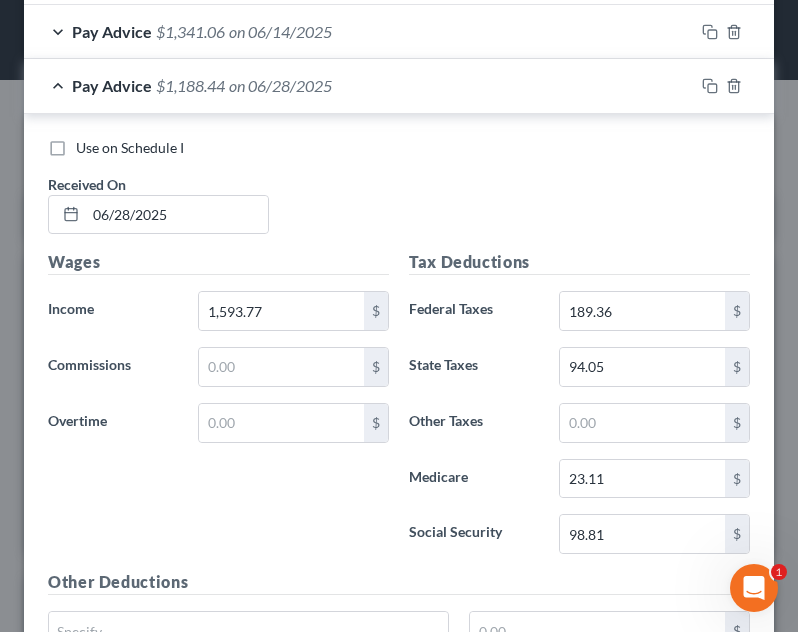 click on "Pay Advice $1,188.44 on 06/28/2025" at bounding box center (359, 85) 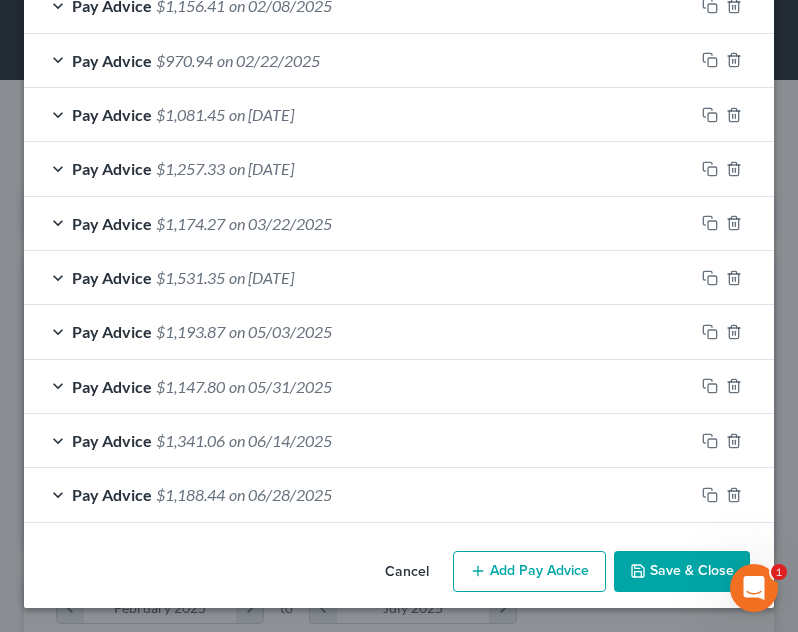 scroll, scrollTop: 770, scrollLeft: 0, axis: vertical 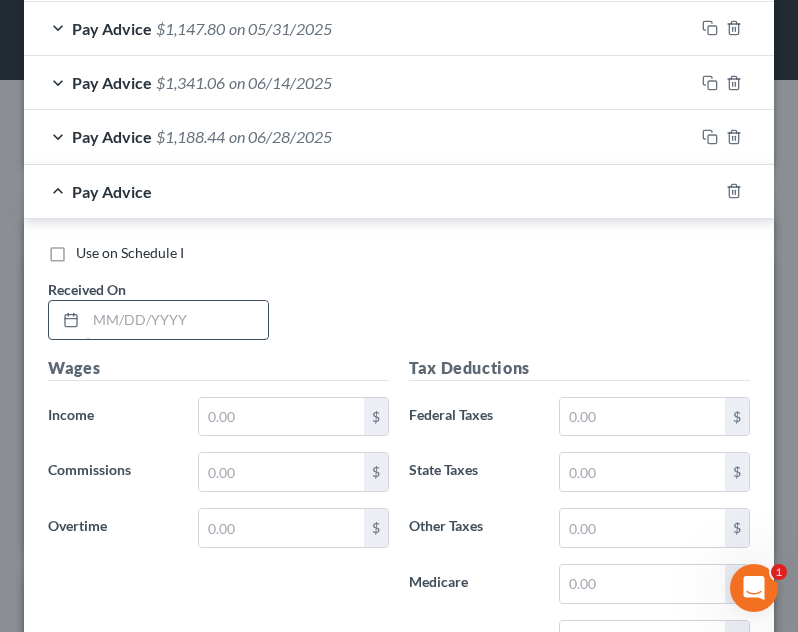 click at bounding box center [177, 320] 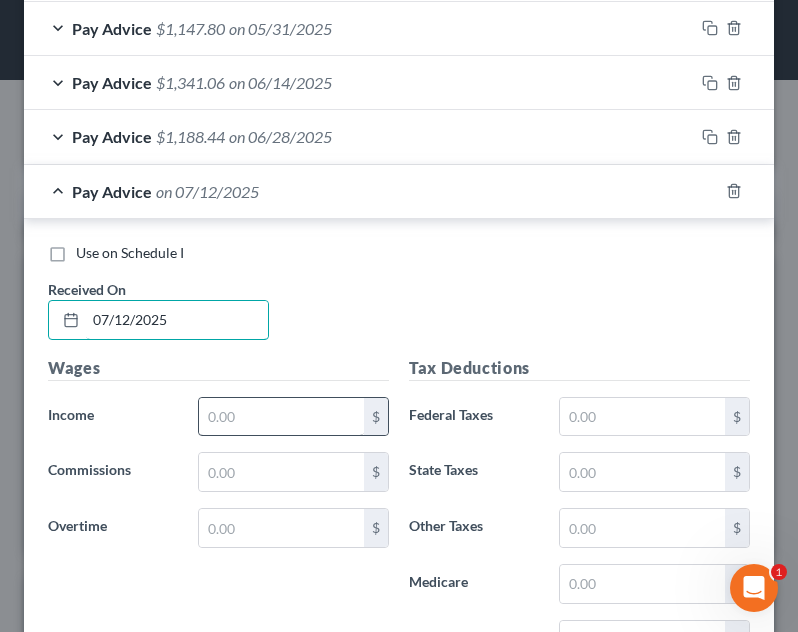 type on "07/12/2025" 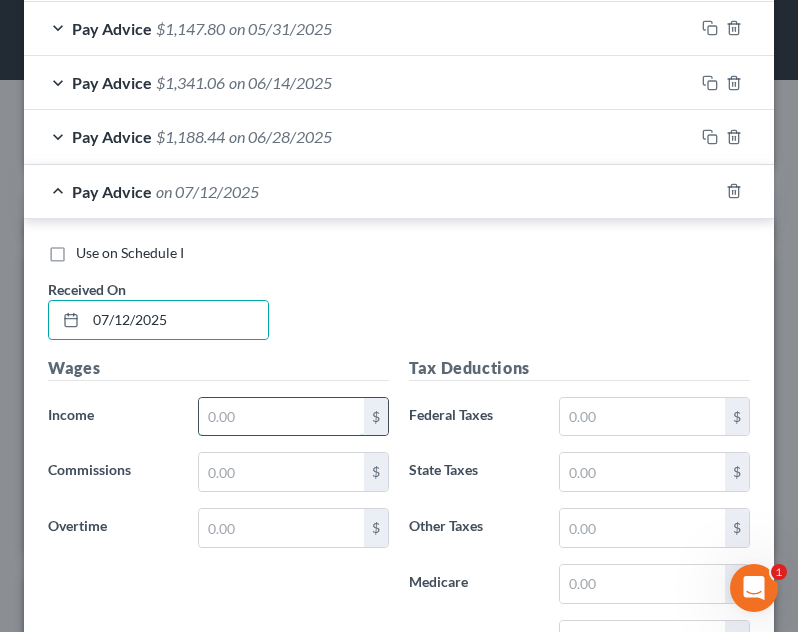 click at bounding box center (281, 417) 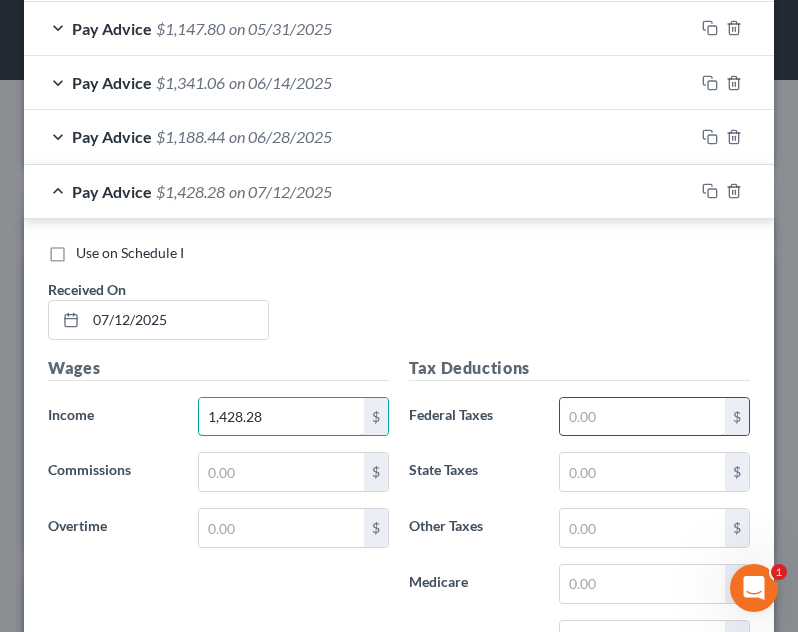 type on "1,428.28" 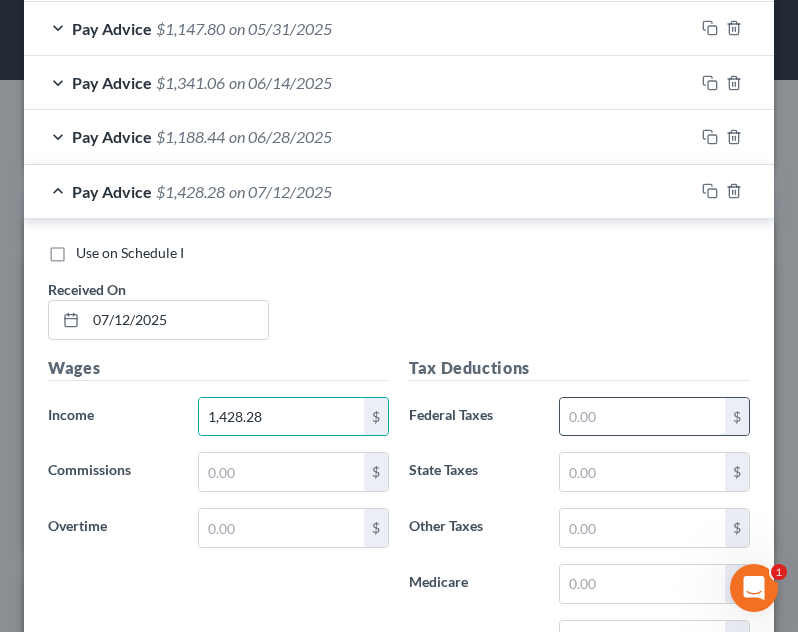 drag, startPoint x: 614, startPoint y: 420, endPoint x: 607, endPoint y: 398, distance: 23.086792 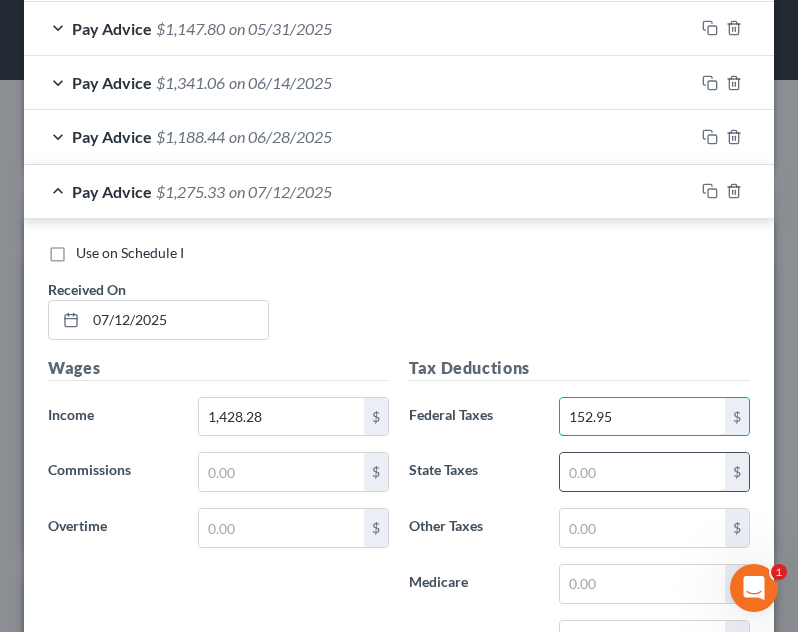 type on "152.95" 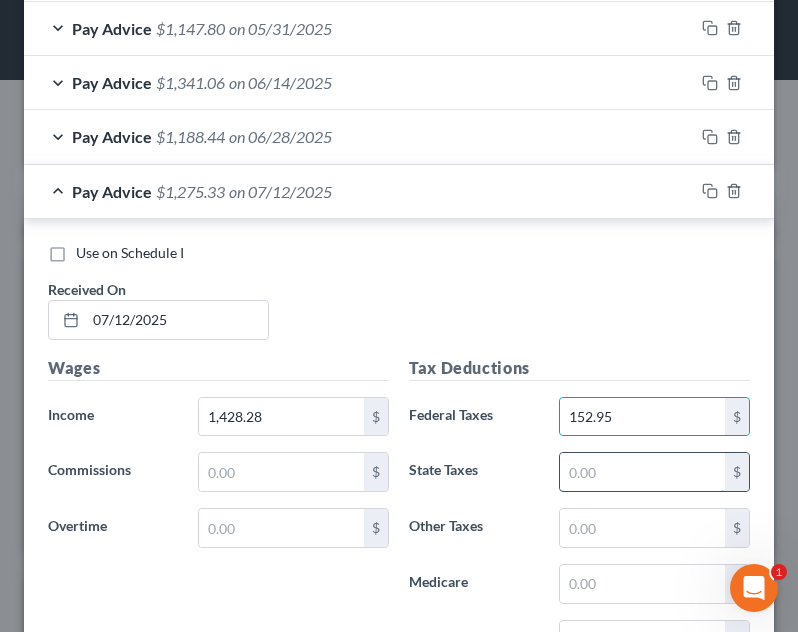 click at bounding box center (642, 472) 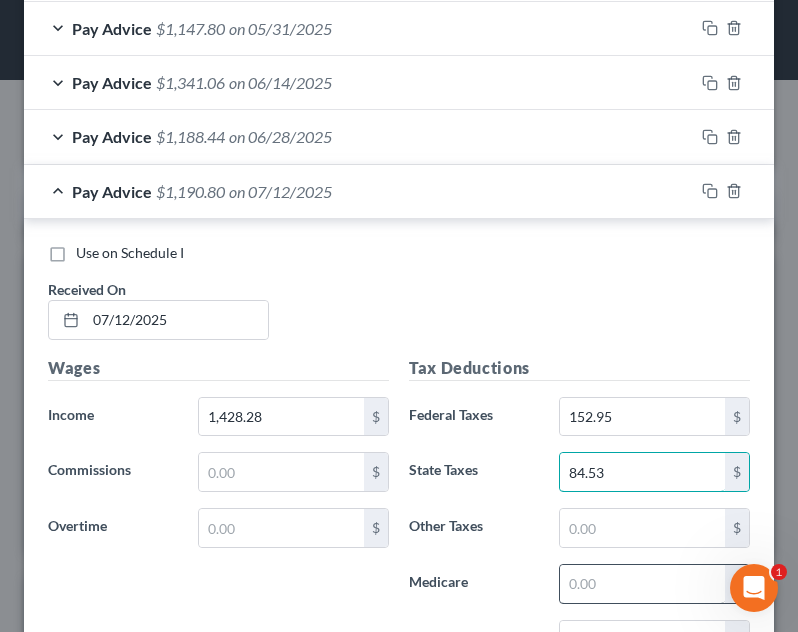 type on "84.53" 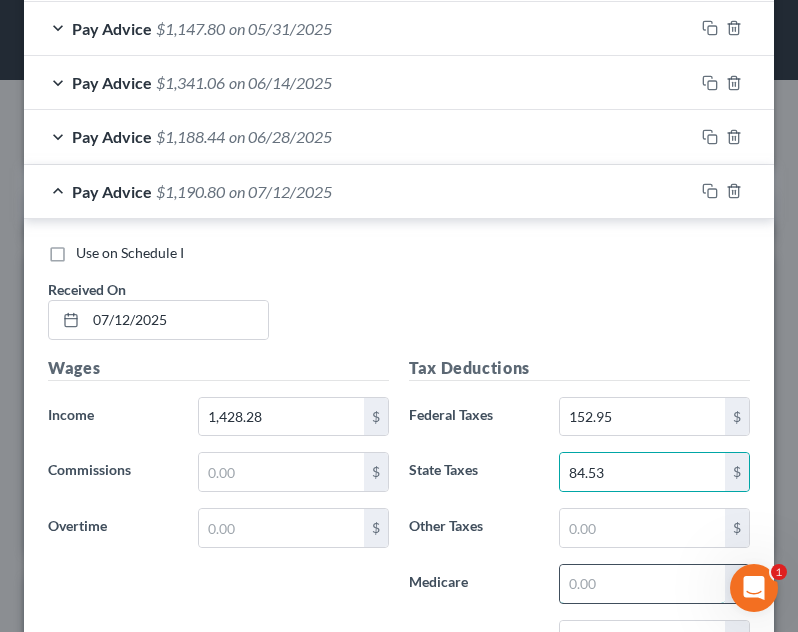 click at bounding box center (642, 584) 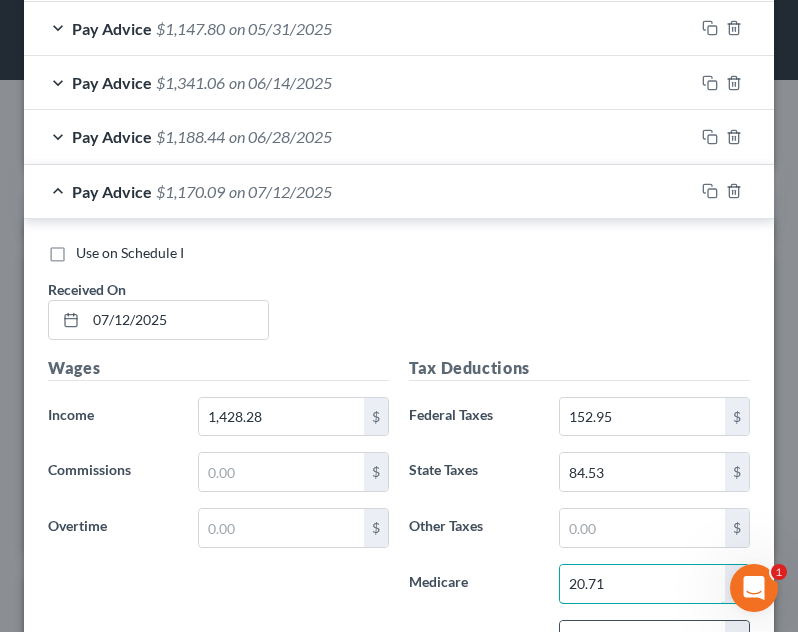 type on "20.71" 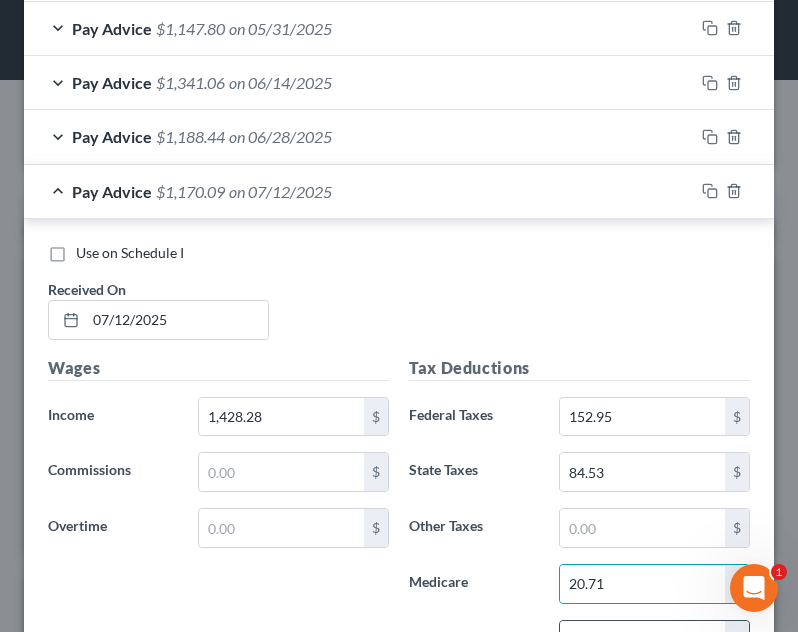 click at bounding box center (642, 640) 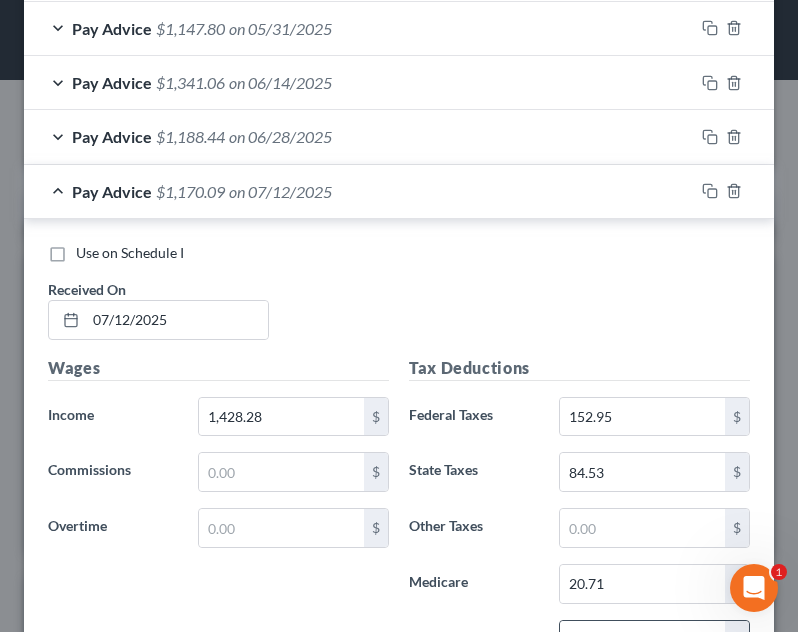 scroll, scrollTop: 1145, scrollLeft: 0, axis: vertical 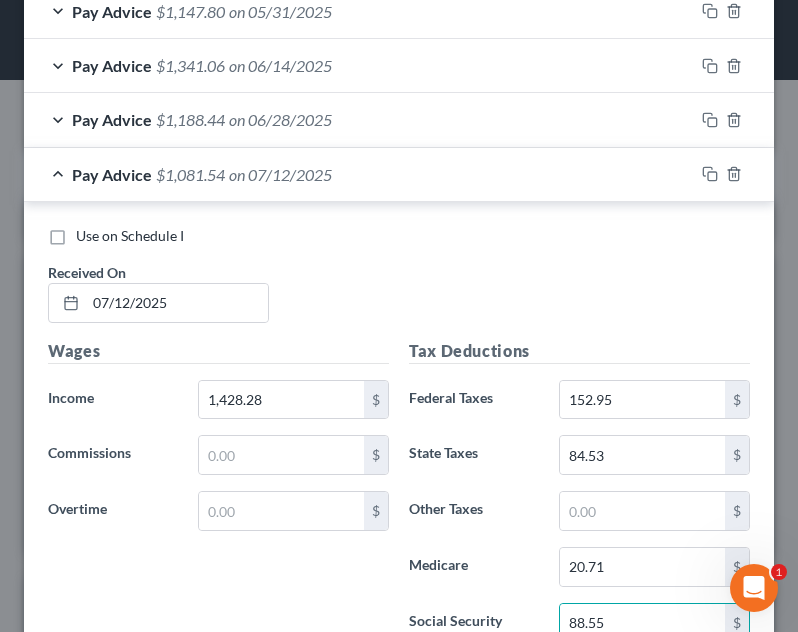 type on "88.55" 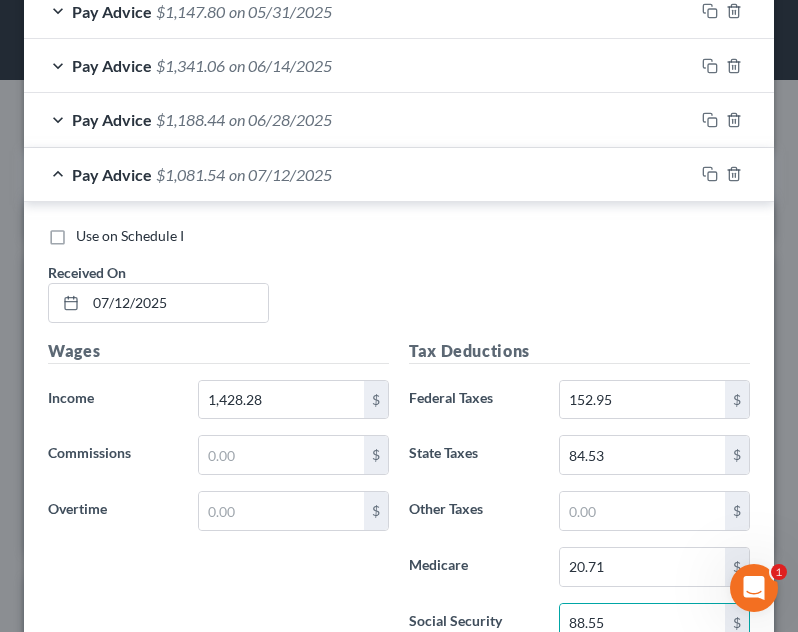 click on "Use on Schedule I
Received On
*
07/12/2025" at bounding box center [399, 282] 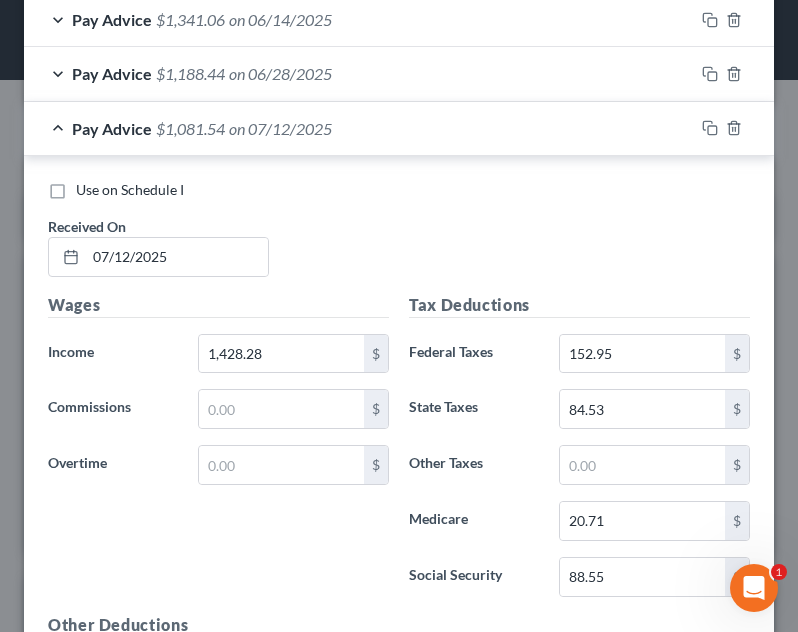 scroll, scrollTop: 1208, scrollLeft: 0, axis: vertical 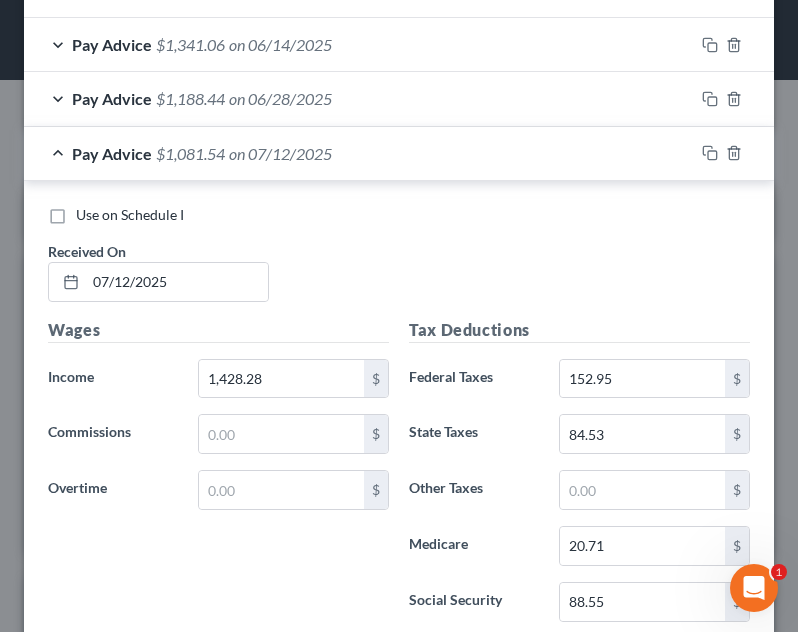 click on "Pay Advice $1,081.54 on 07/12/2025" at bounding box center [359, 153] 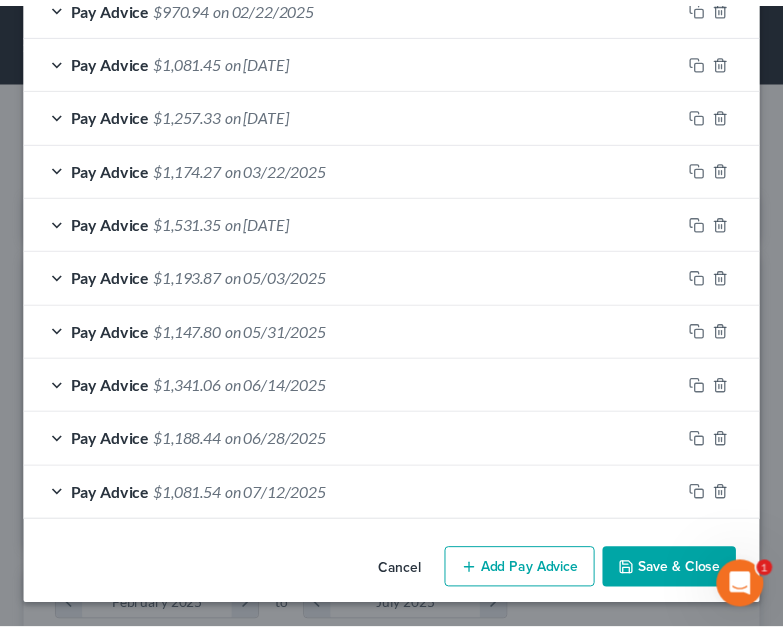 scroll, scrollTop: 824, scrollLeft: 0, axis: vertical 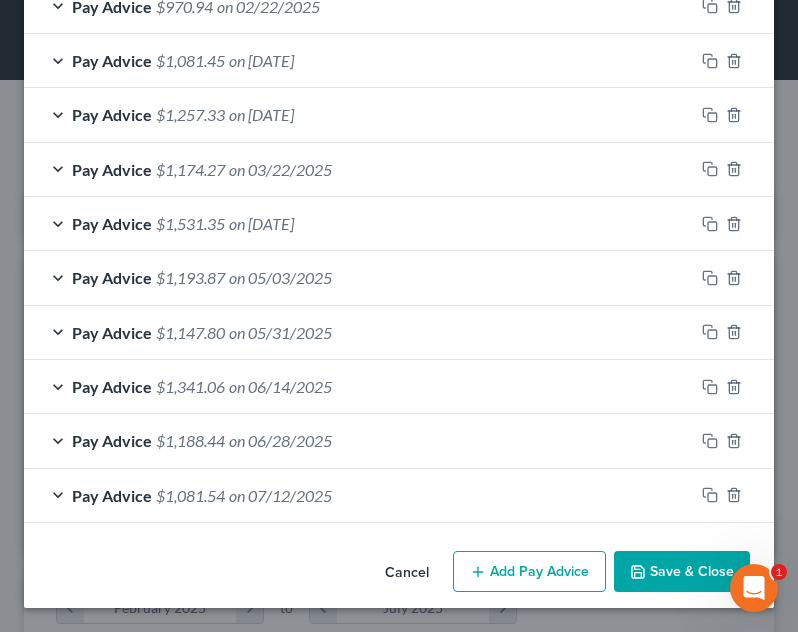 click on "Cancel Add Pay Advice Save & Close" at bounding box center [399, 576] 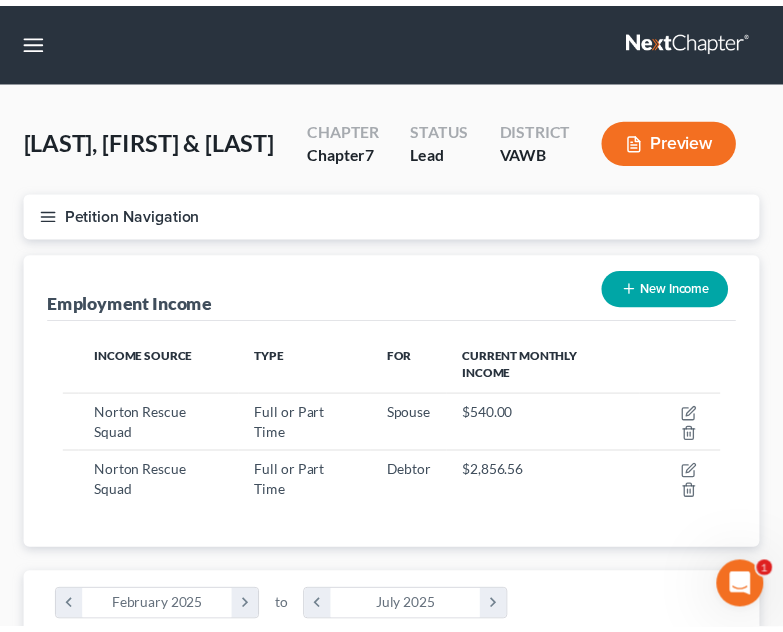 scroll, scrollTop: 327, scrollLeft: 695, axis: both 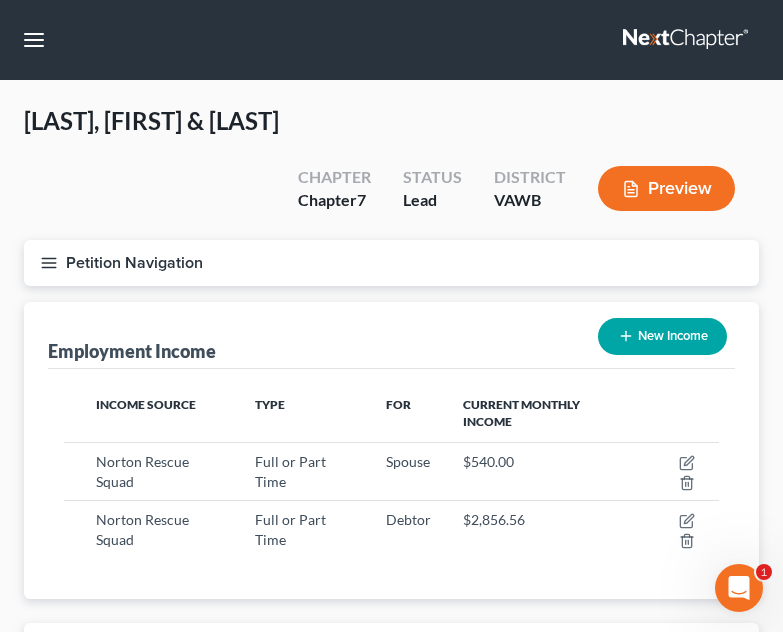 click on "McCracken, Jeremy & Makayla Upgraded Chapter Chapter  7 Status Lead District VAWB Preview" at bounding box center (391, 172) 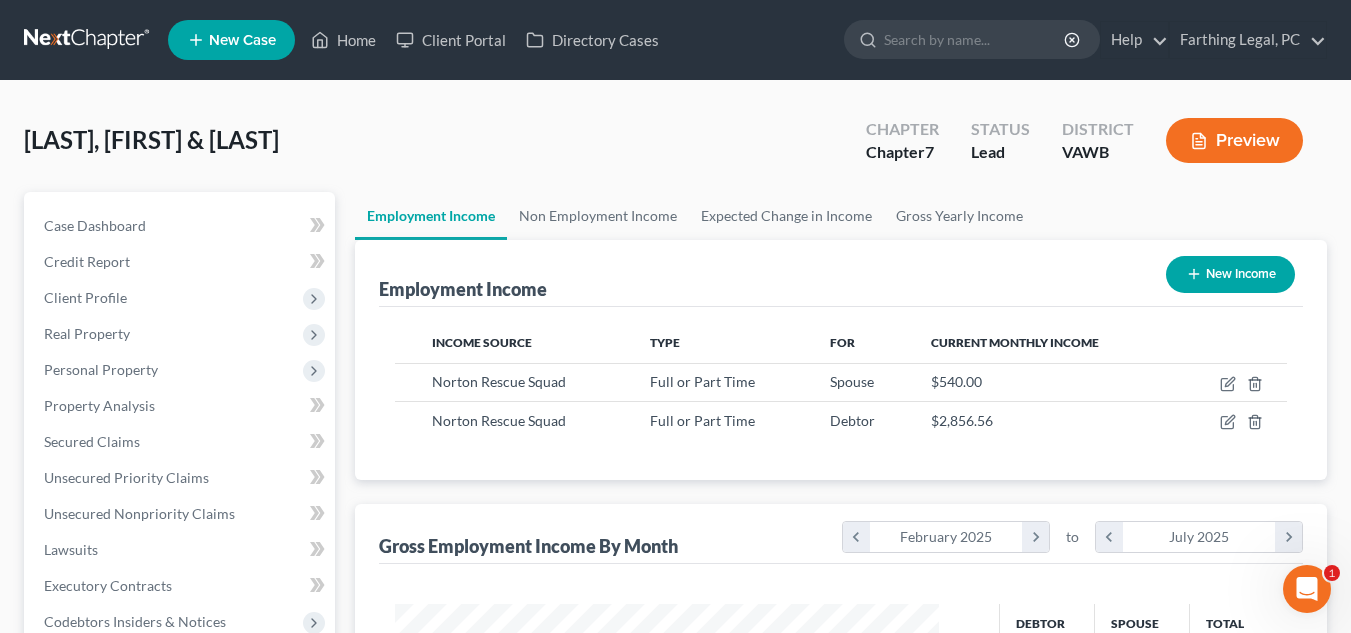 scroll, scrollTop: 999642, scrollLeft: 999456, axis: both 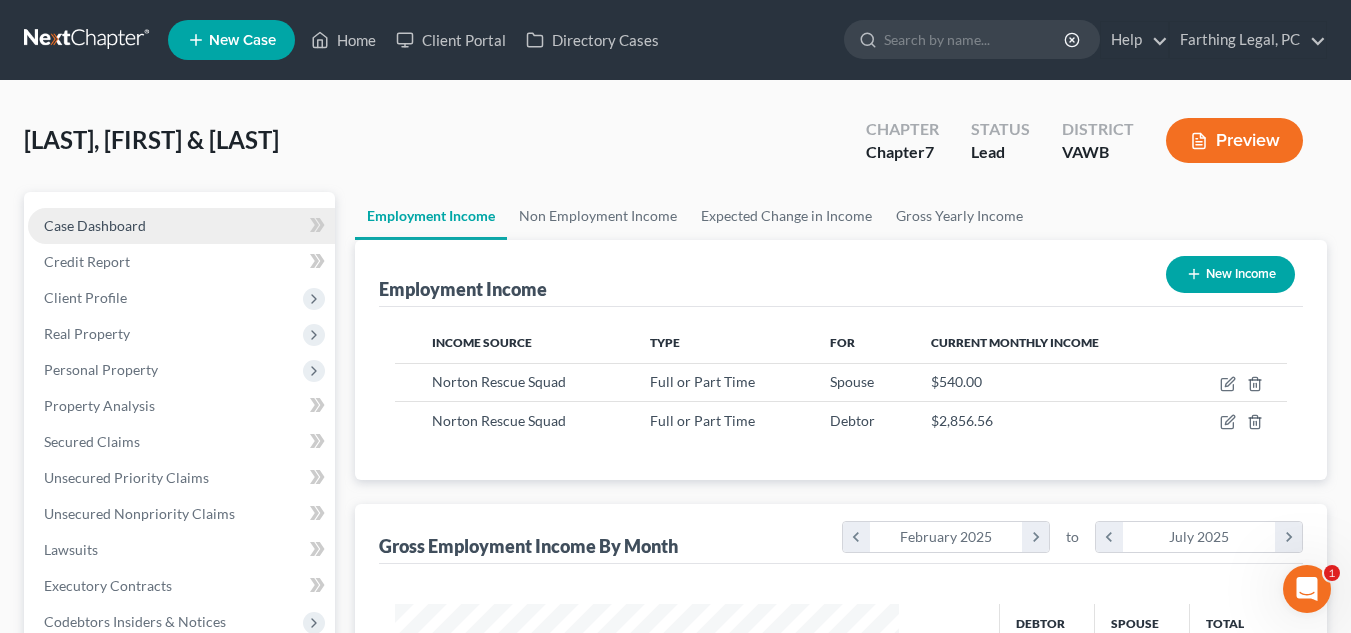click on "Case Dashboard" at bounding box center (181, 226) 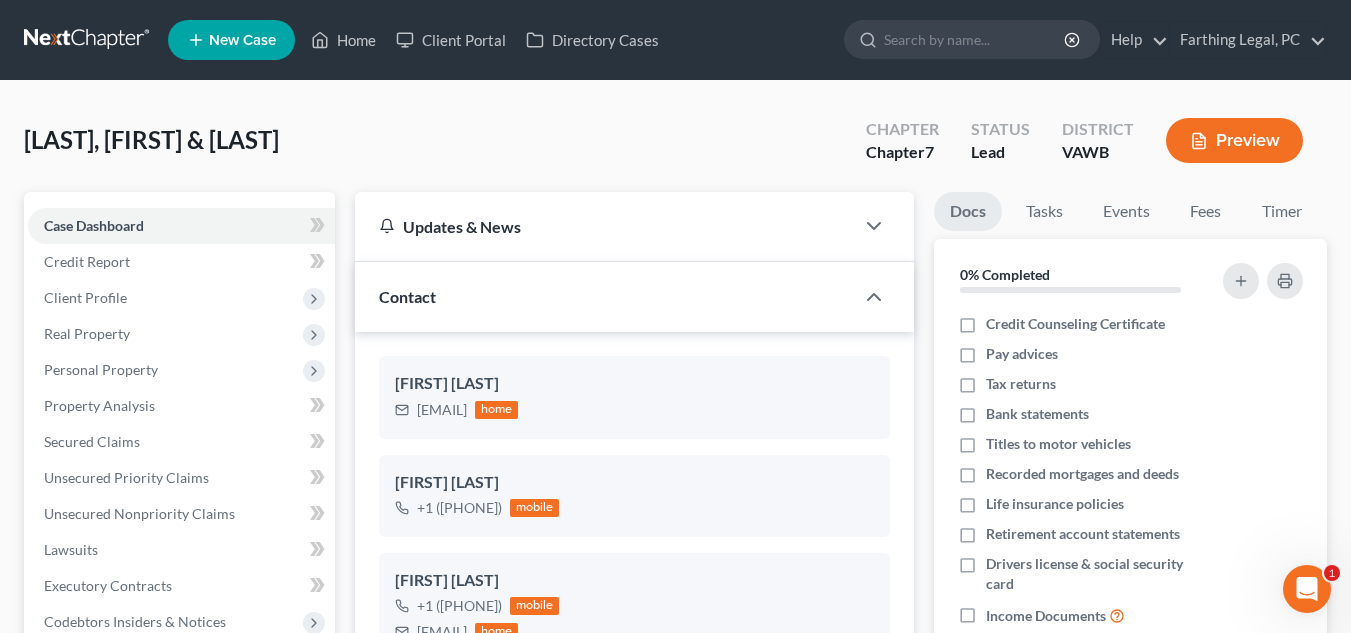 scroll, scrollTop: 1307, scrollLeft: 0, axis: vertical 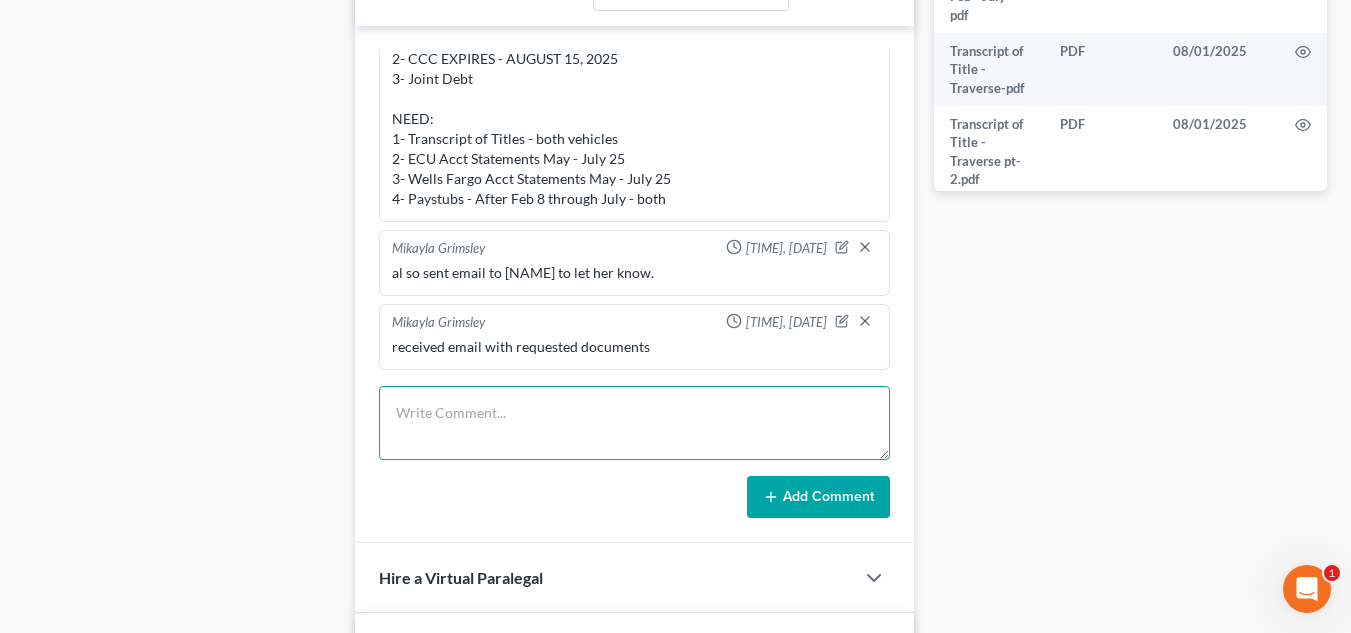 click at bounding box center (634, 423) 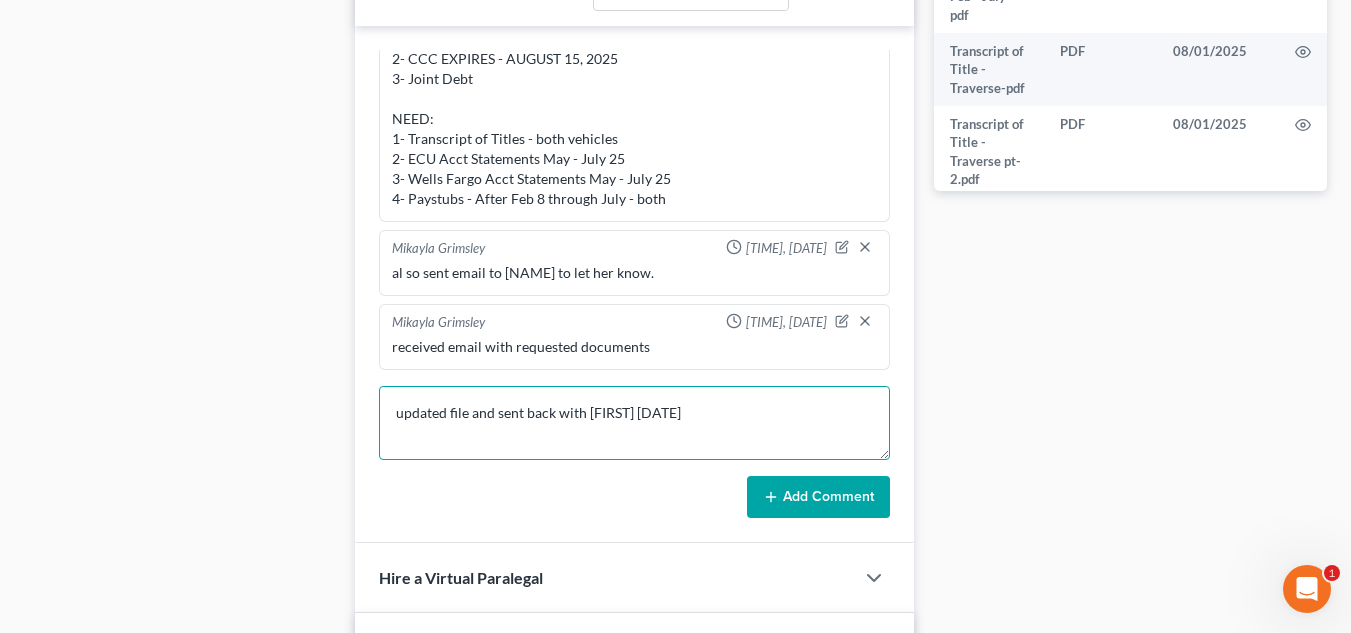 type on "updated file and sent back with Shane 8/5" 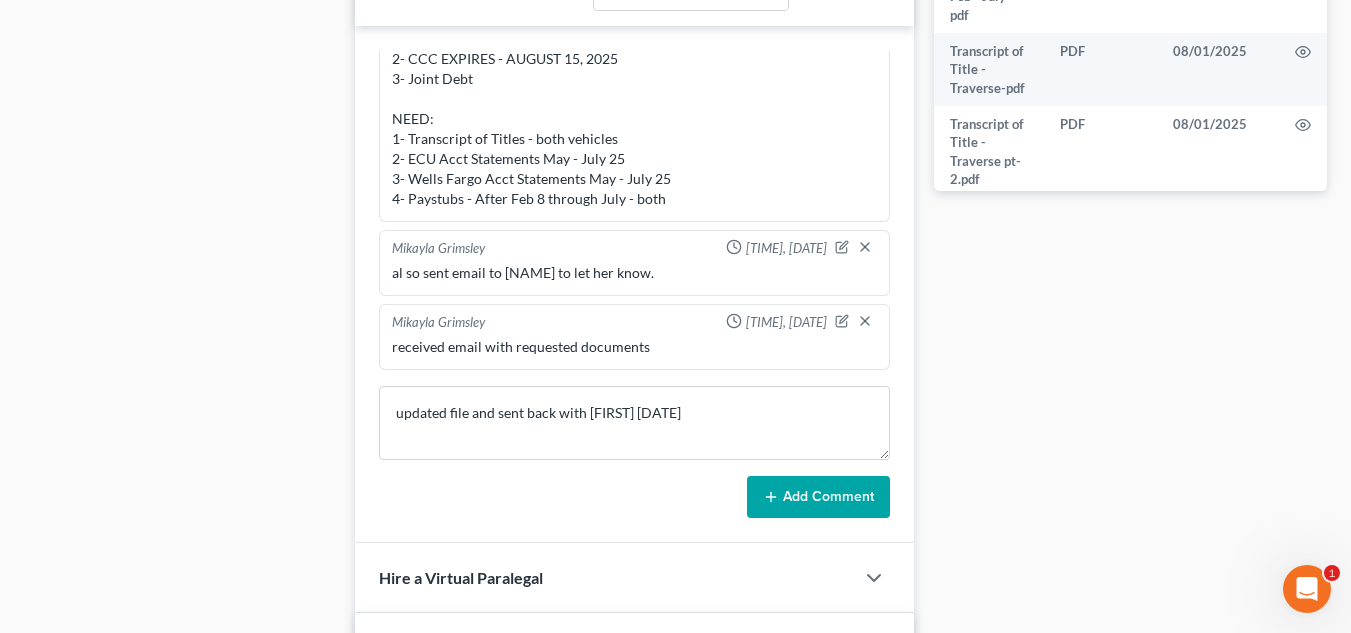 click on "Add Comment" at bounding box center (818, 497) 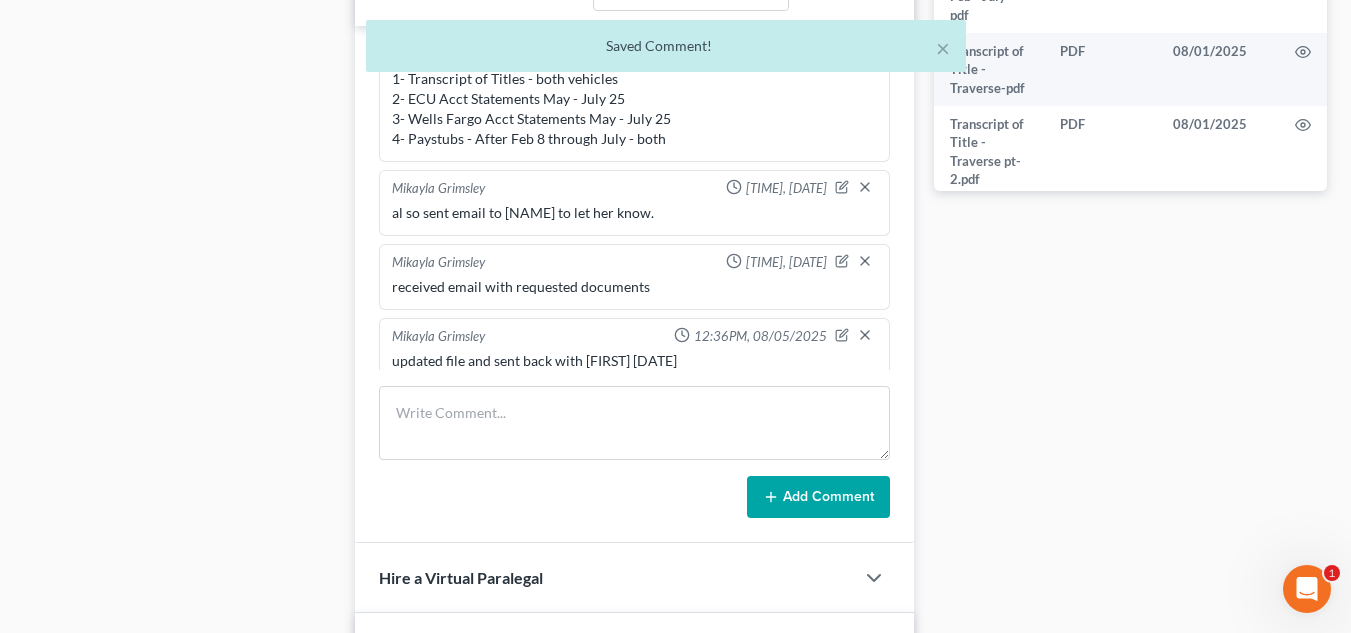 scroll, scrollTop: 1381, scrollLeft: 0, axis: vertical 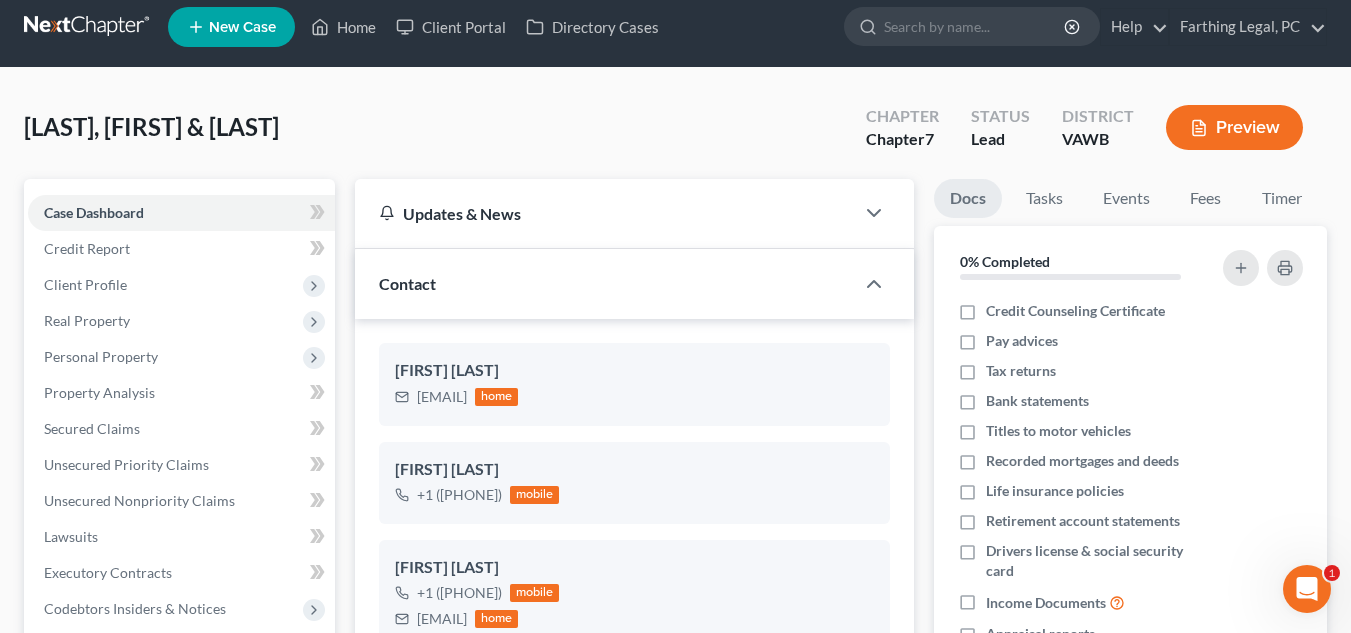 click on "Home New Case Client Portal Directory Cases Farthing Legal, PC mikayla@farthing.legal My Account Settings Plan + Billing Account Add-Ons Help Center Webinars Training Videos What's new Log out New Case Home Client Portal Directory Cases         - No Result - See all results Or Press Enter... Help Help Center Webinars Training Videos What's new Farthing Legal, PC Farthing Legal, PC mikayla@farthing.legal My Account Settings Plan + Billing Account Add-Ons Log out" at bounding box center (675, 27) 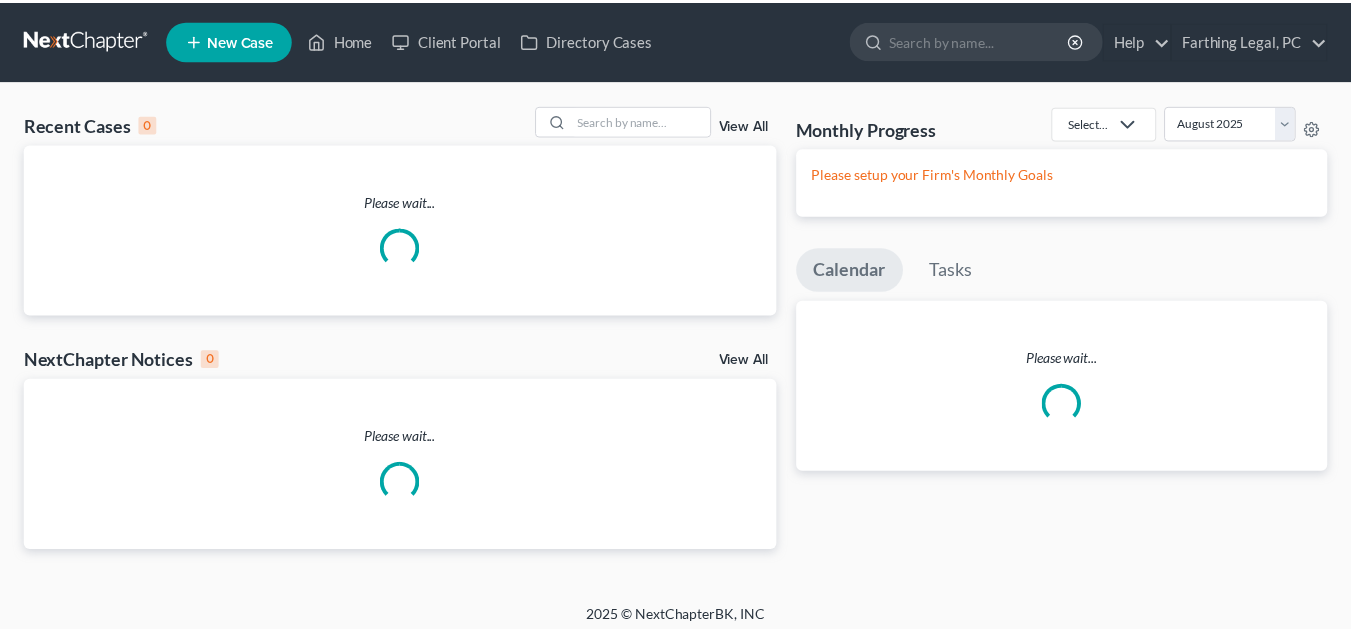 scroll, scrollTop: 0, scrollLeft: 0, axis: both 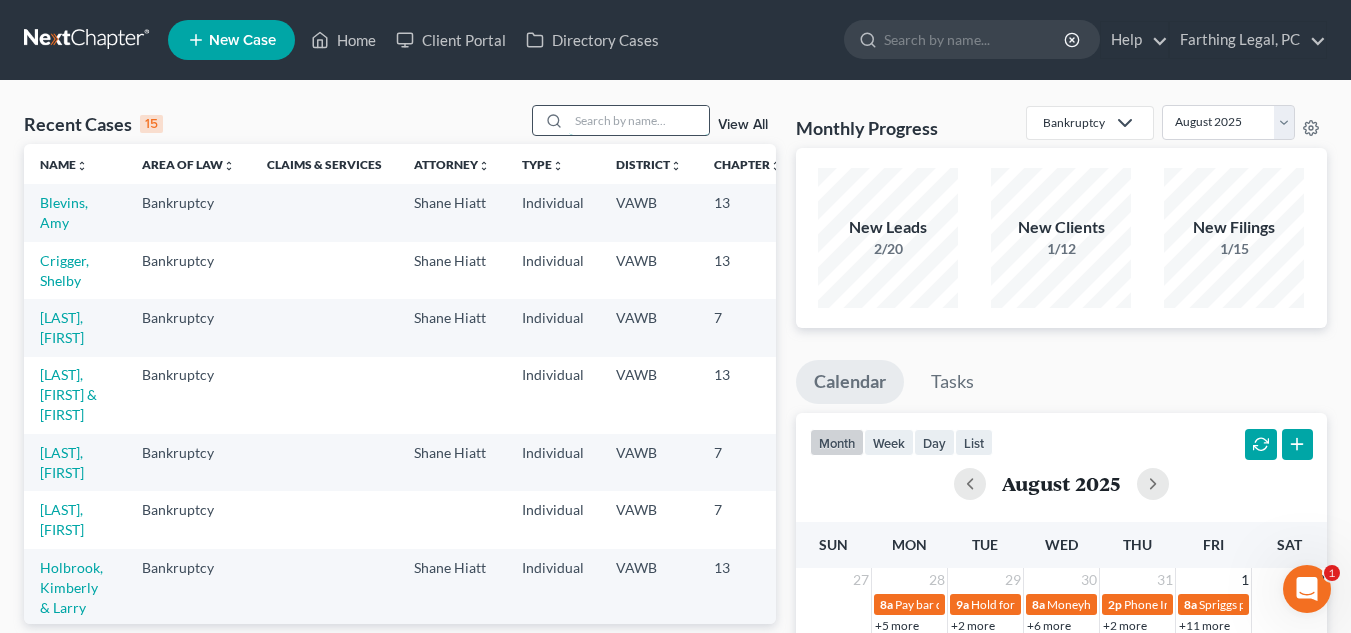 click at bounding box center (639, 120) 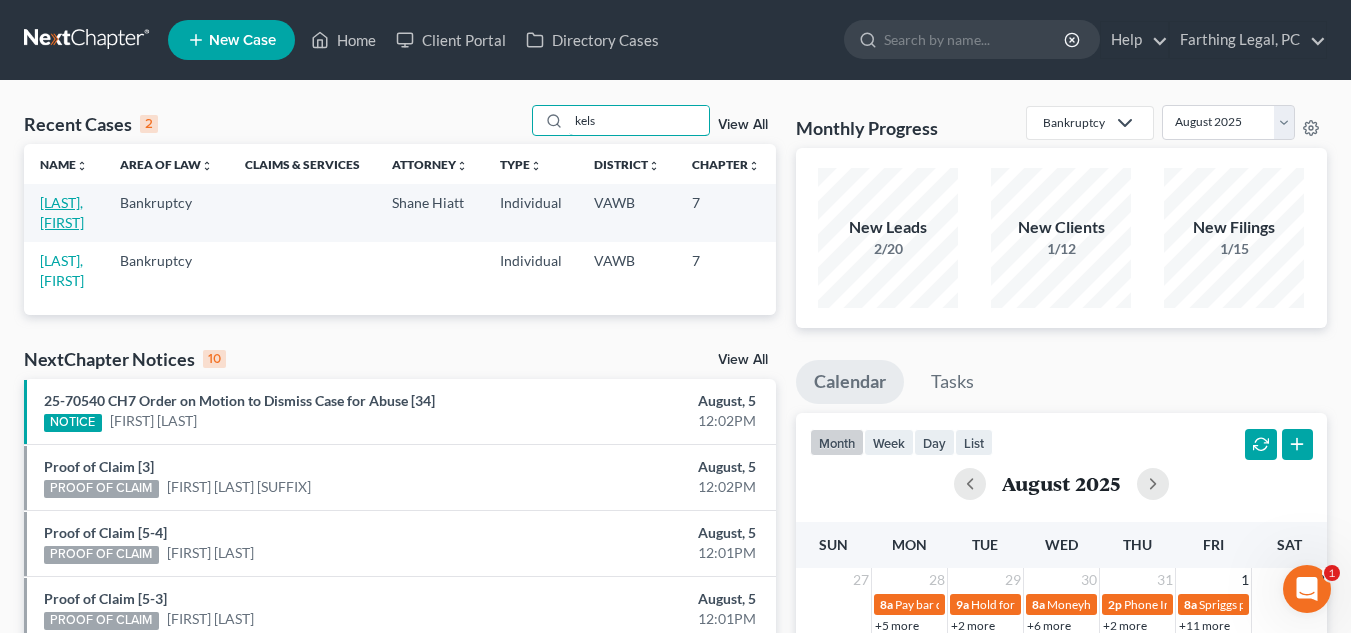 type on "kels" 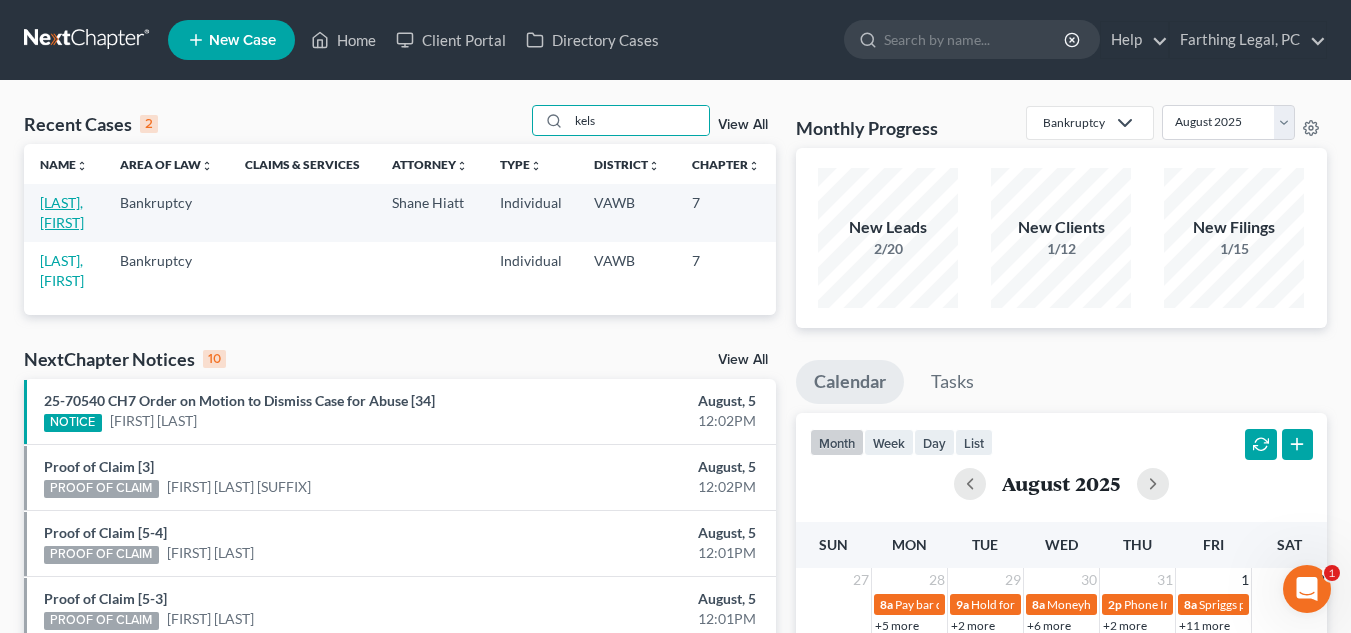 click on "[LAST], [FIRST]" at bounding box center [62, 212] 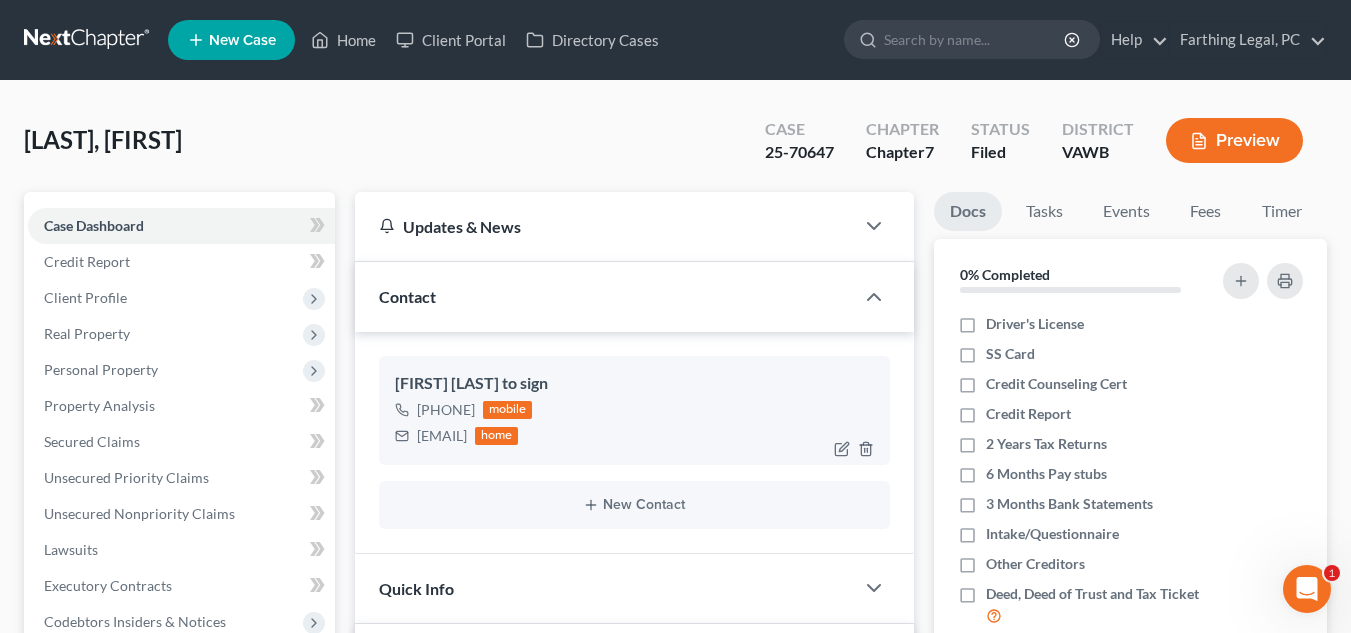 scroll, scrollTop: 384, scrollLeft: 0, axis: vertical 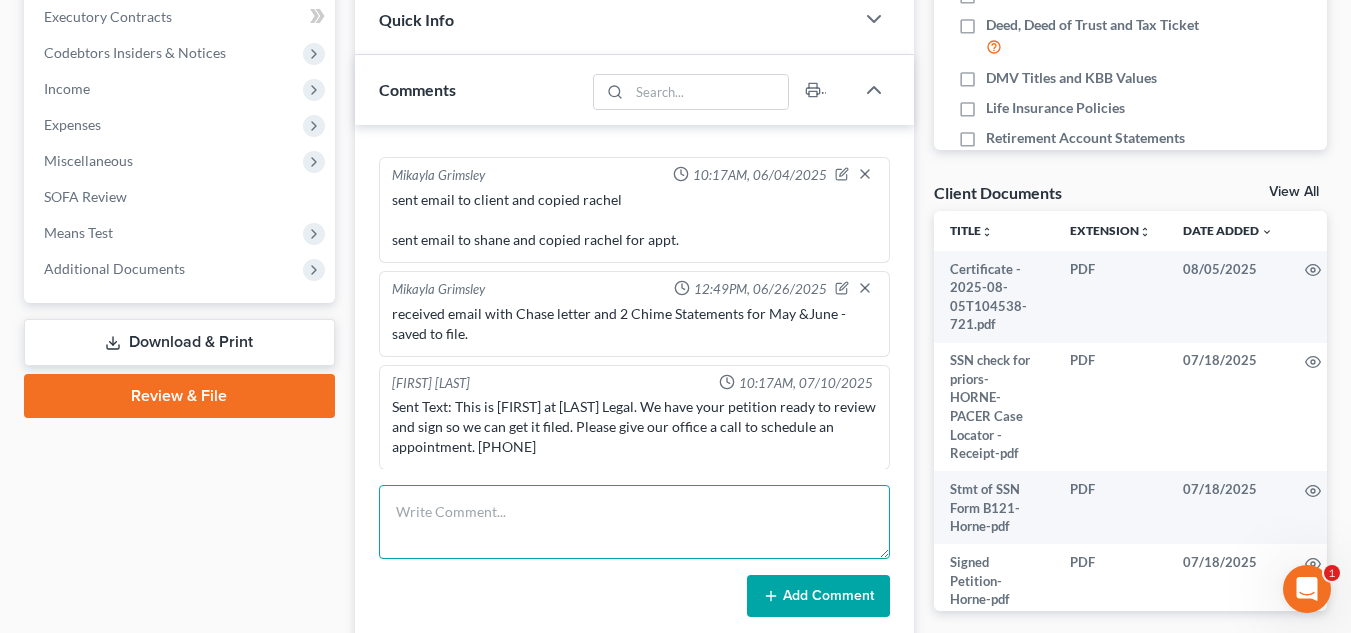 click at bounding box center (634, 522) 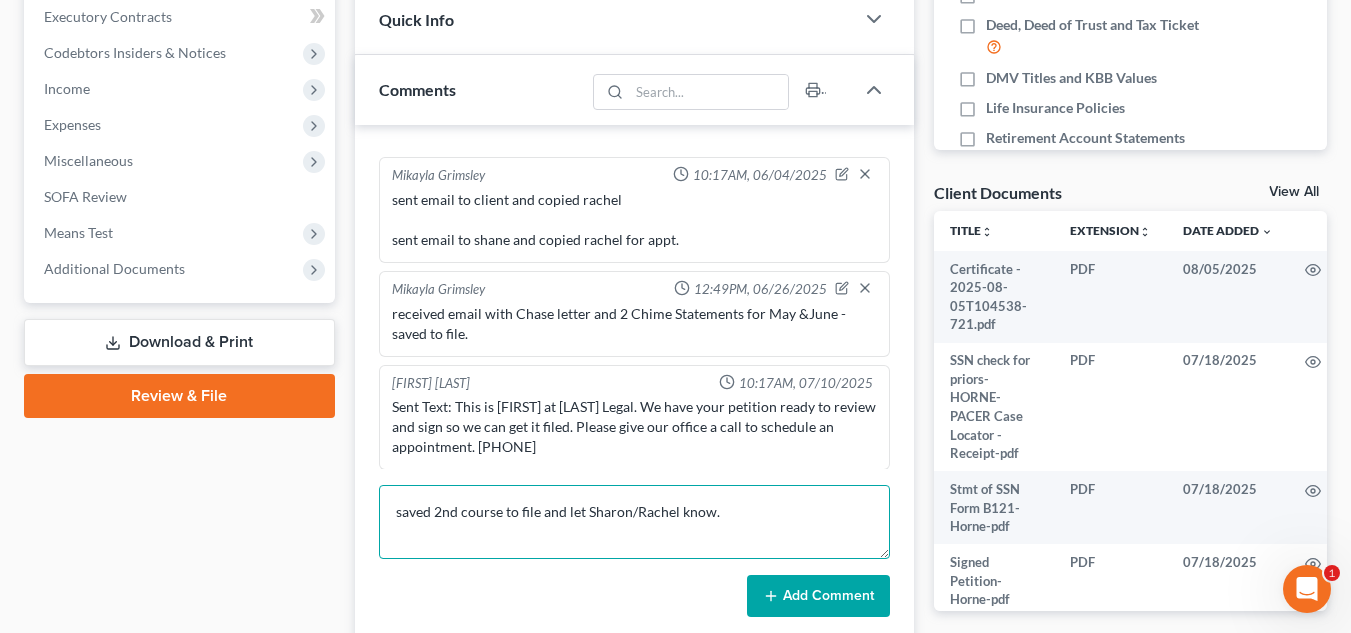 type on "saved 2nd course to file and let Sharon/Rachel know." 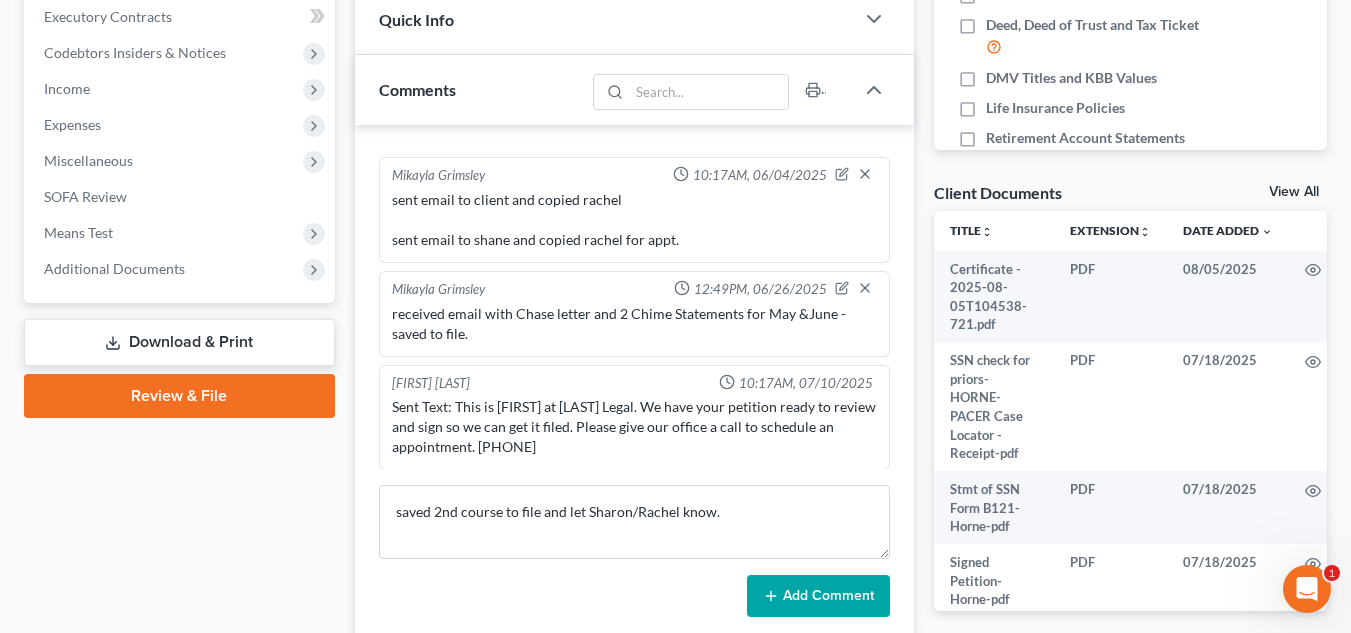 click on "Add Comment" at bounding box center [818, 596] 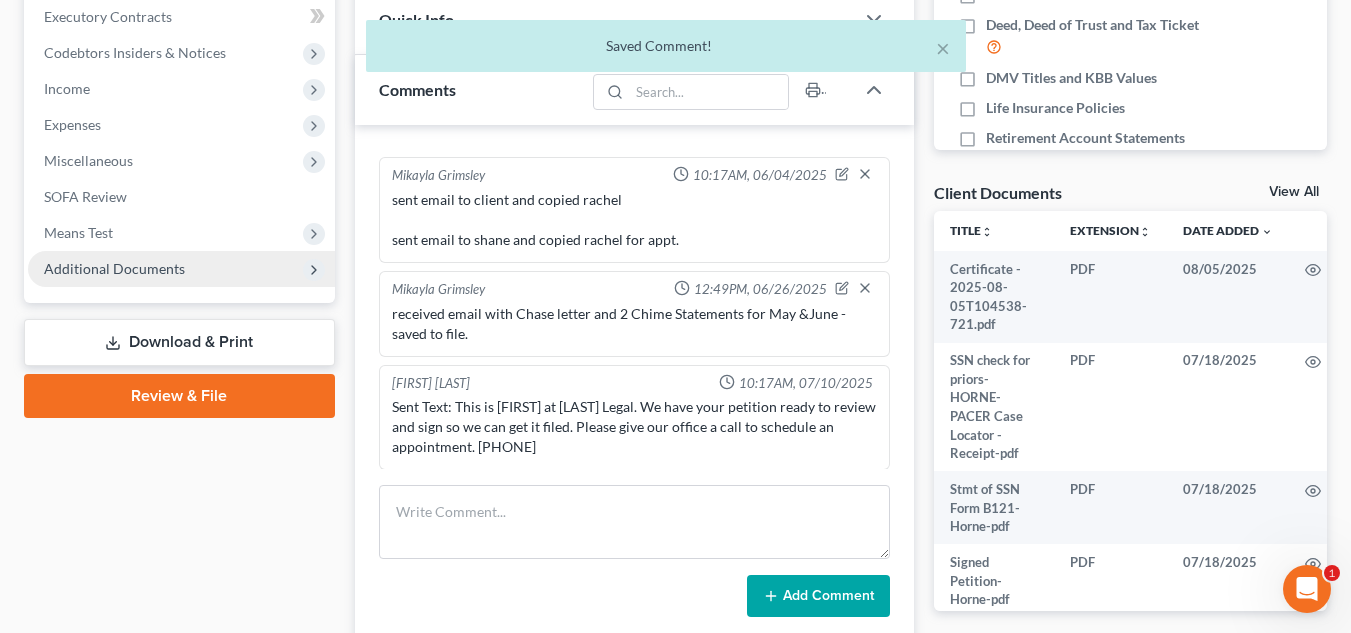 scroll, scrollTop: 458, scrollLeft: 0, axis: vertical 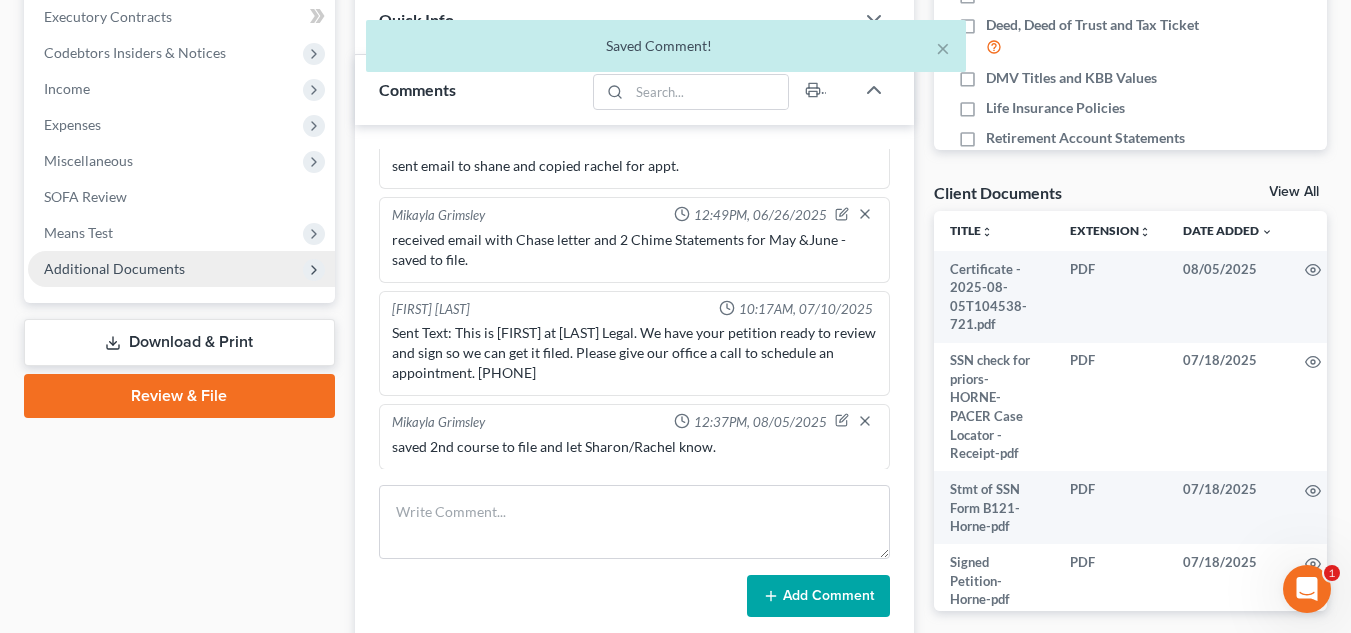 click on "Additional Documents" at bounding box center [181, 269] 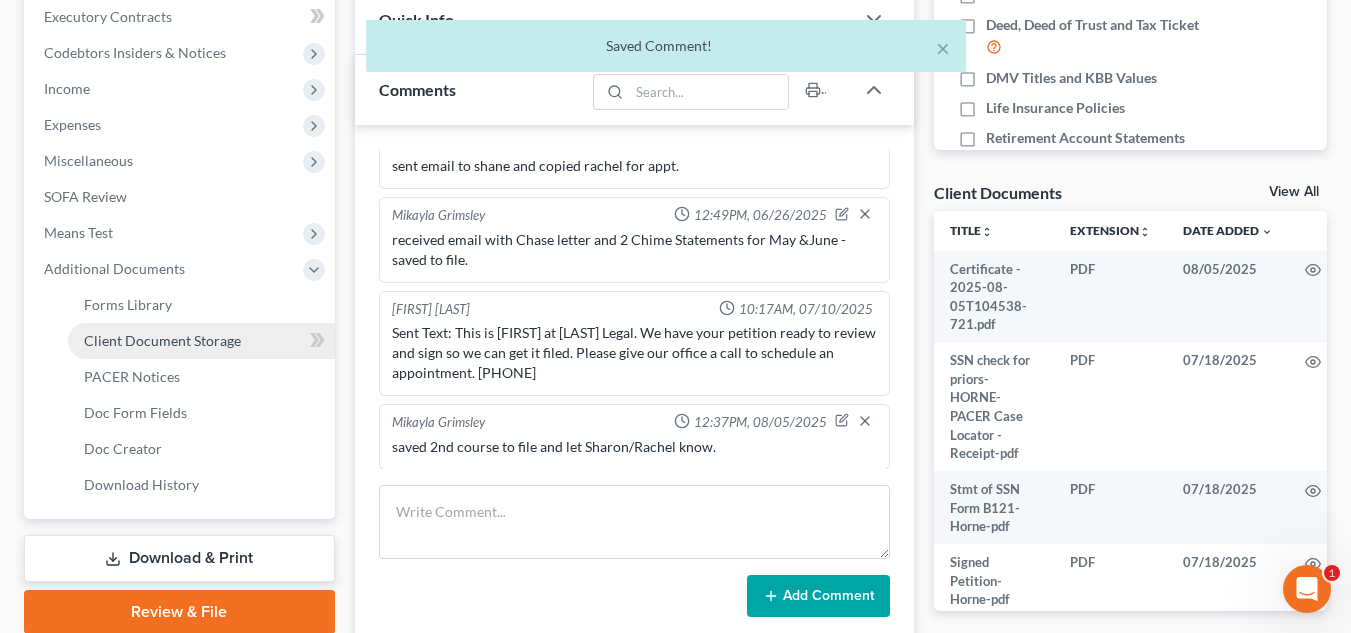 click on "Client Document Storage" at bounding box center (162, 340) 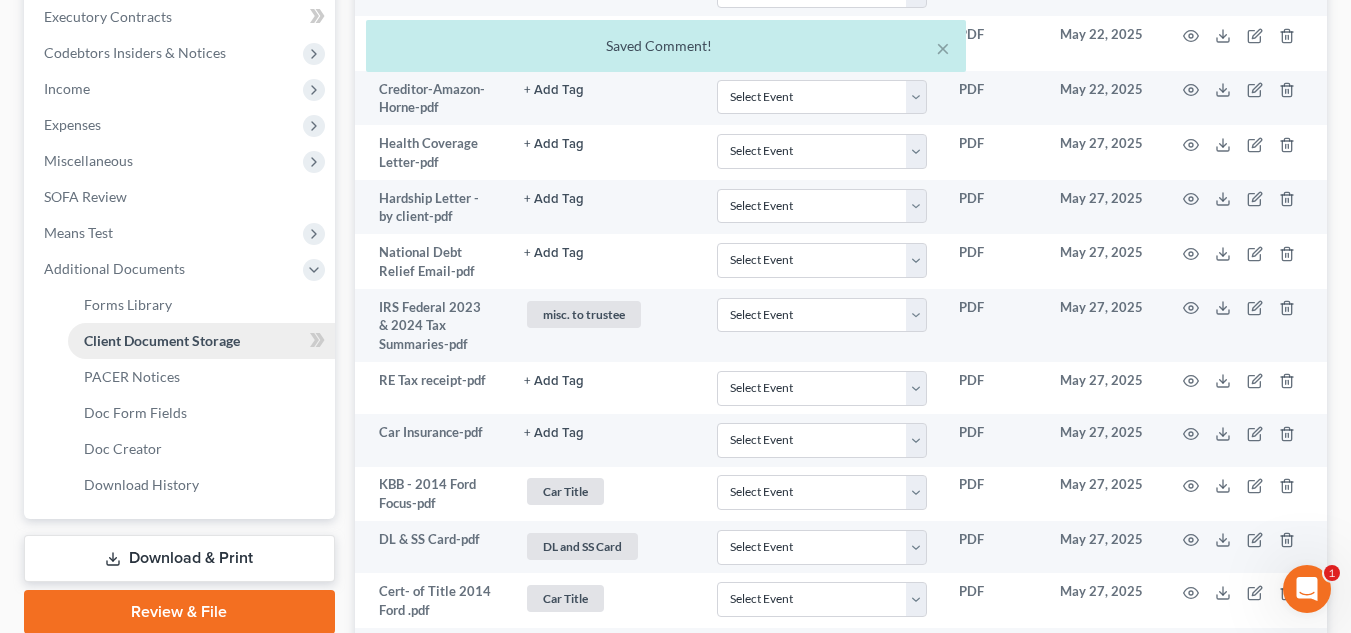 scroll, scrollTop: 0, scrollLeft: 0, axis: both 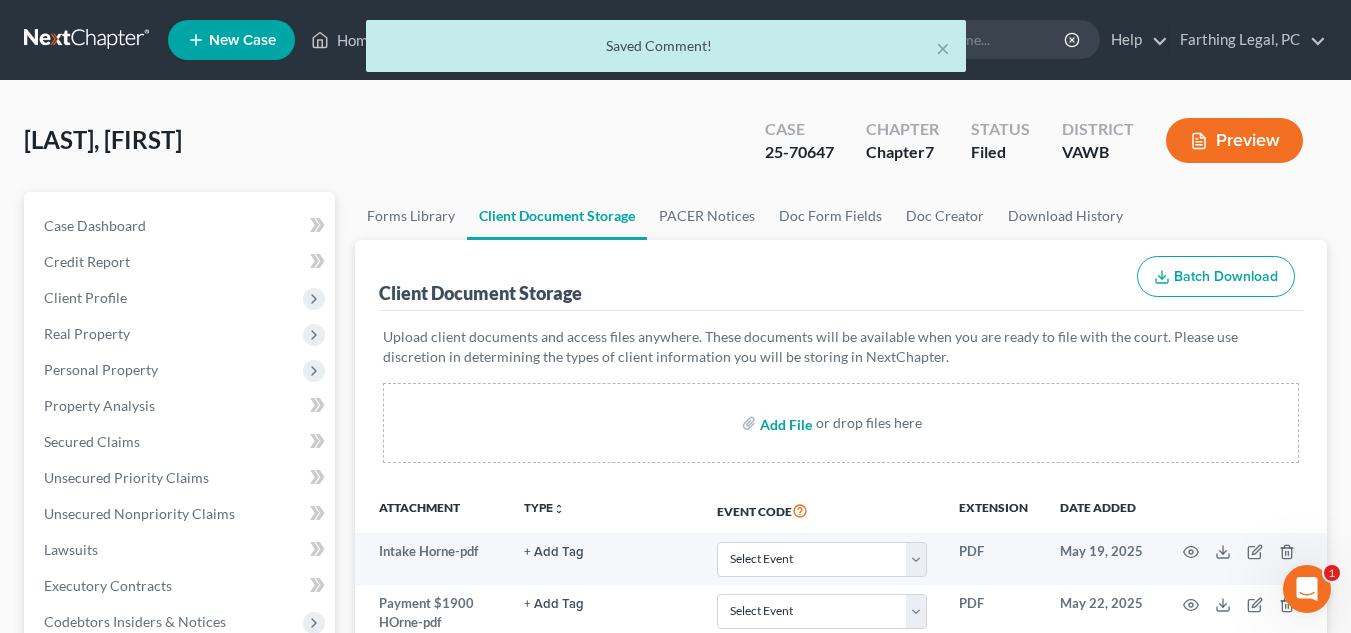 click at bounding box center (784, 423) 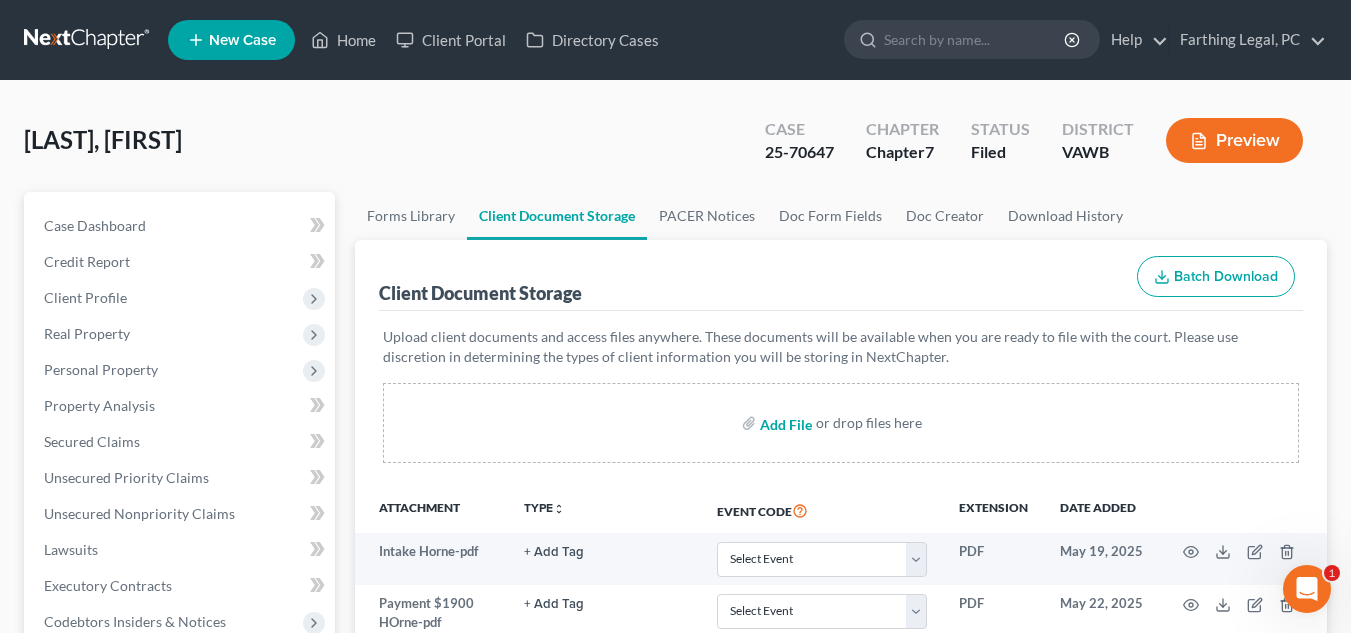 type on "C:\fakepath\Kelsey C. 2nd Course Cert..pdf" 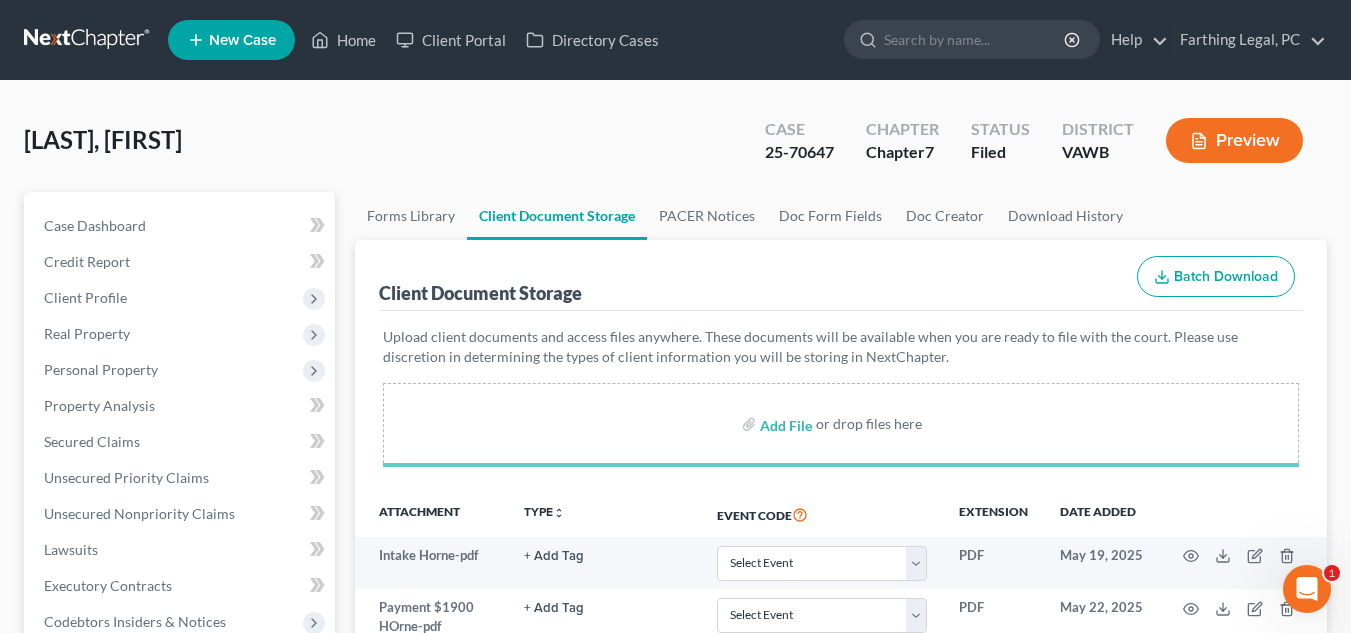 select on "0" 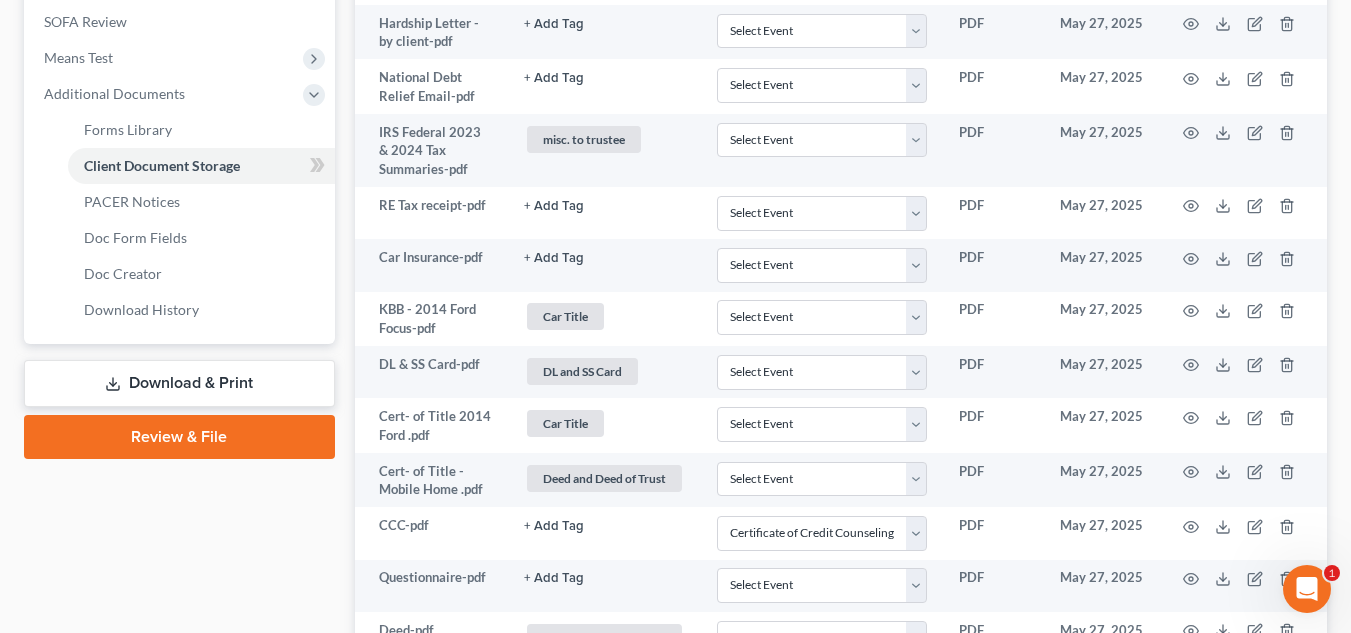scroll, scrollTop: 0, scrollLeft: 0, axis: both 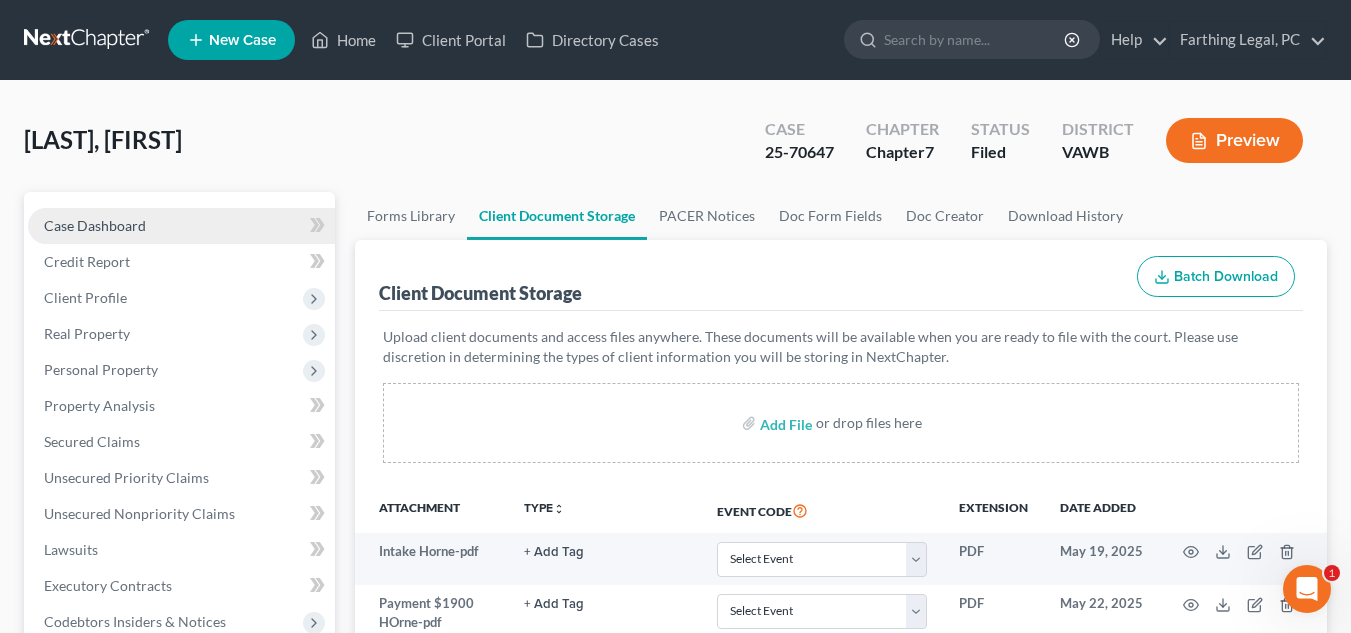 click on "Case Dashboard" at bounding box center [181, 226] 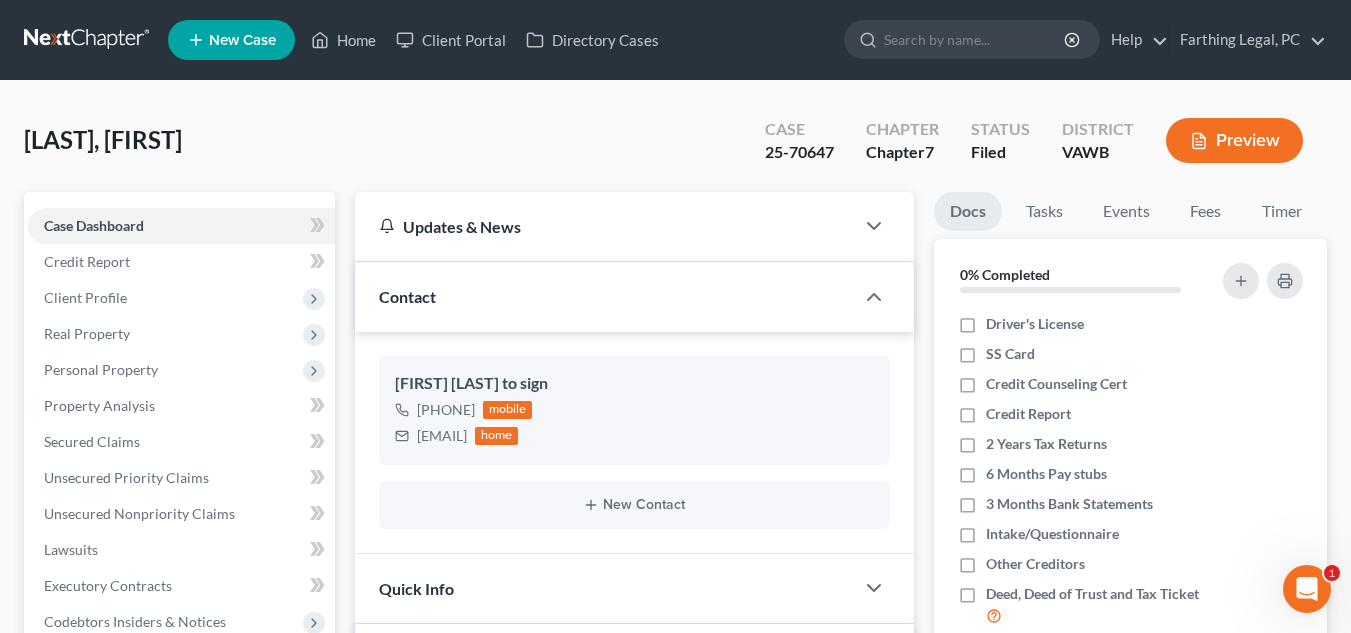scroll, scrollTop: 458, scrollLeft: 0, axis: vertical 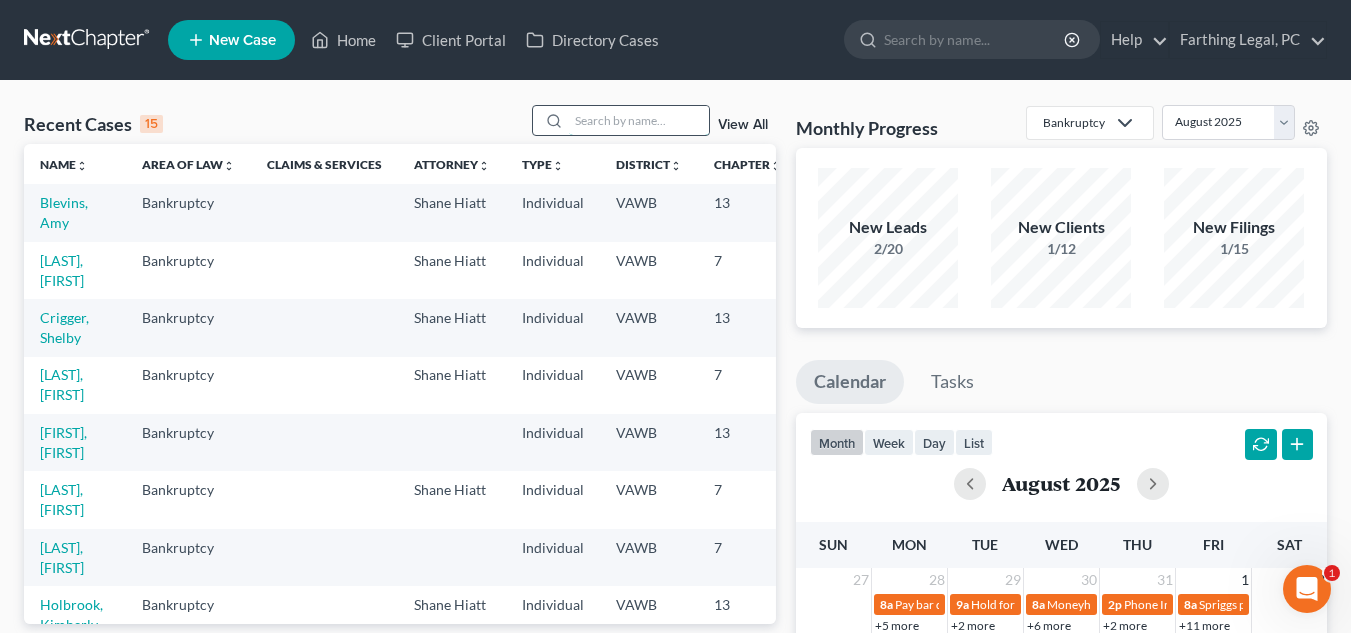 click at bounding box center [639, 120] 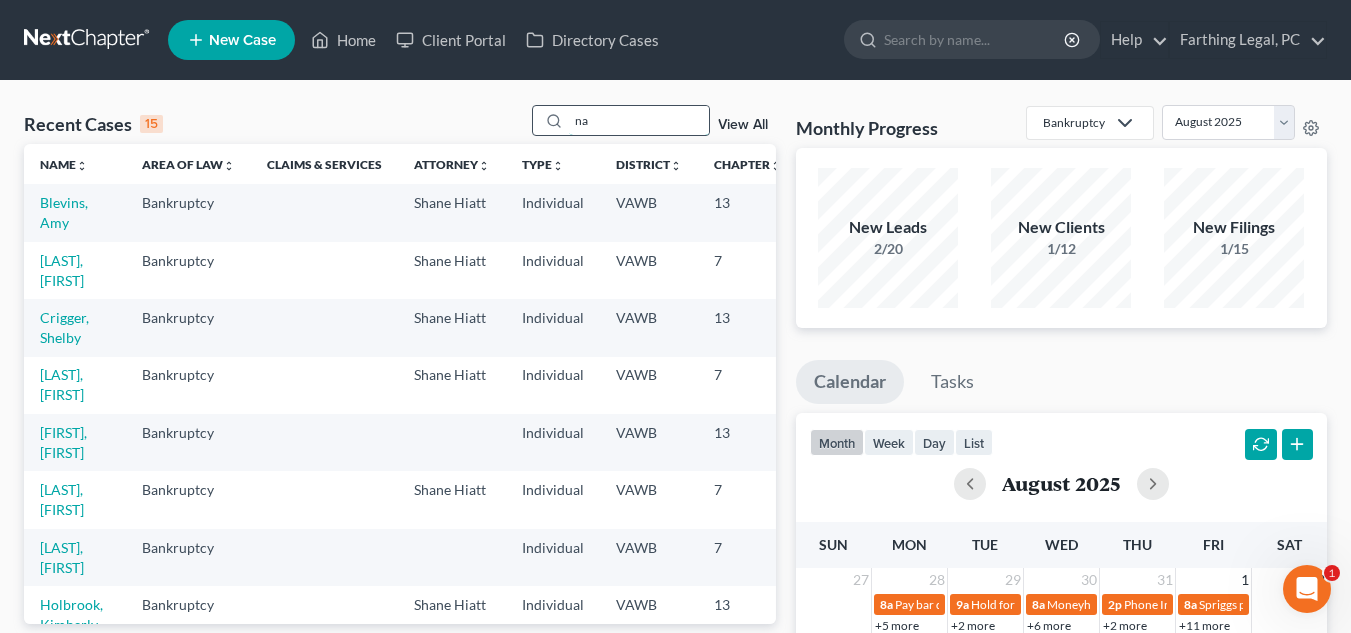 type on "n" 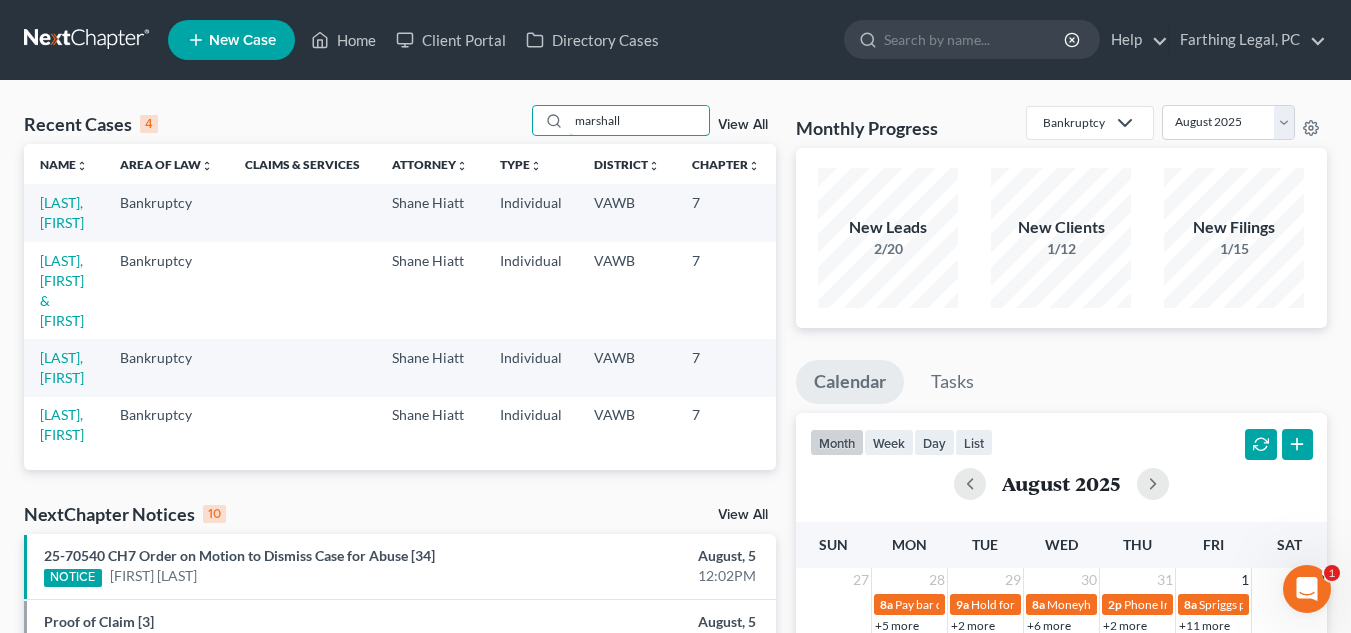 type on "marshall" 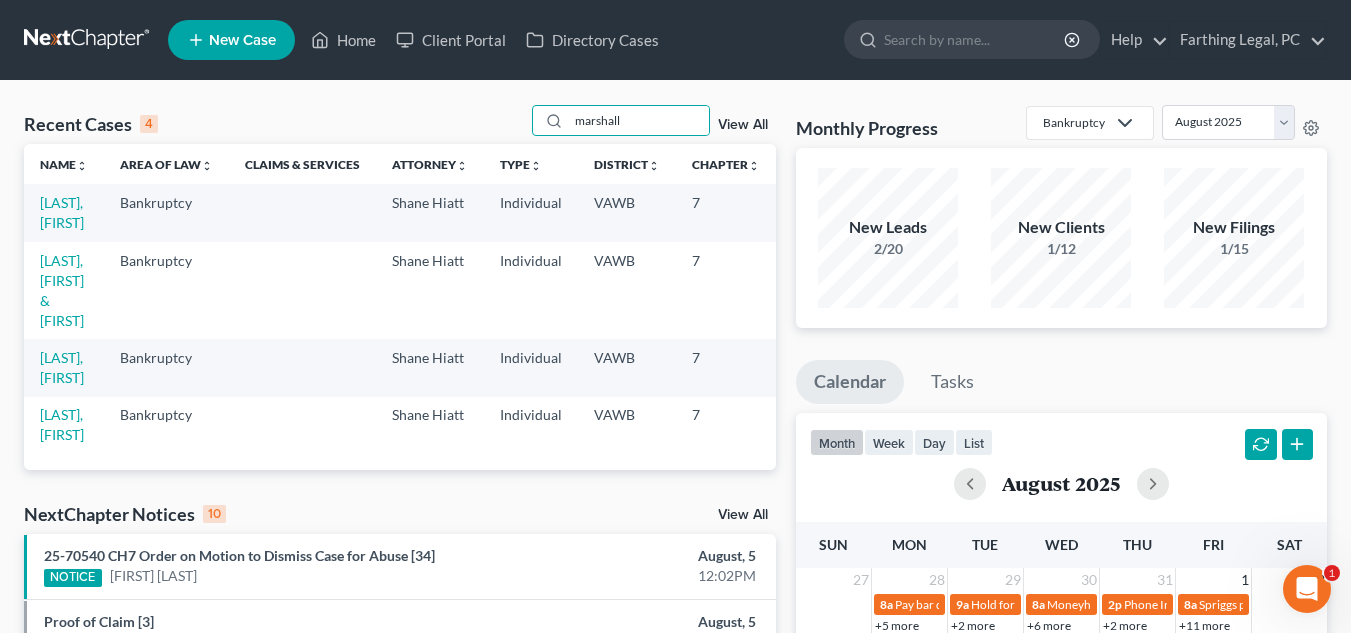 click on "[LAST], [FIRST]" at bounding box center (64, 212) 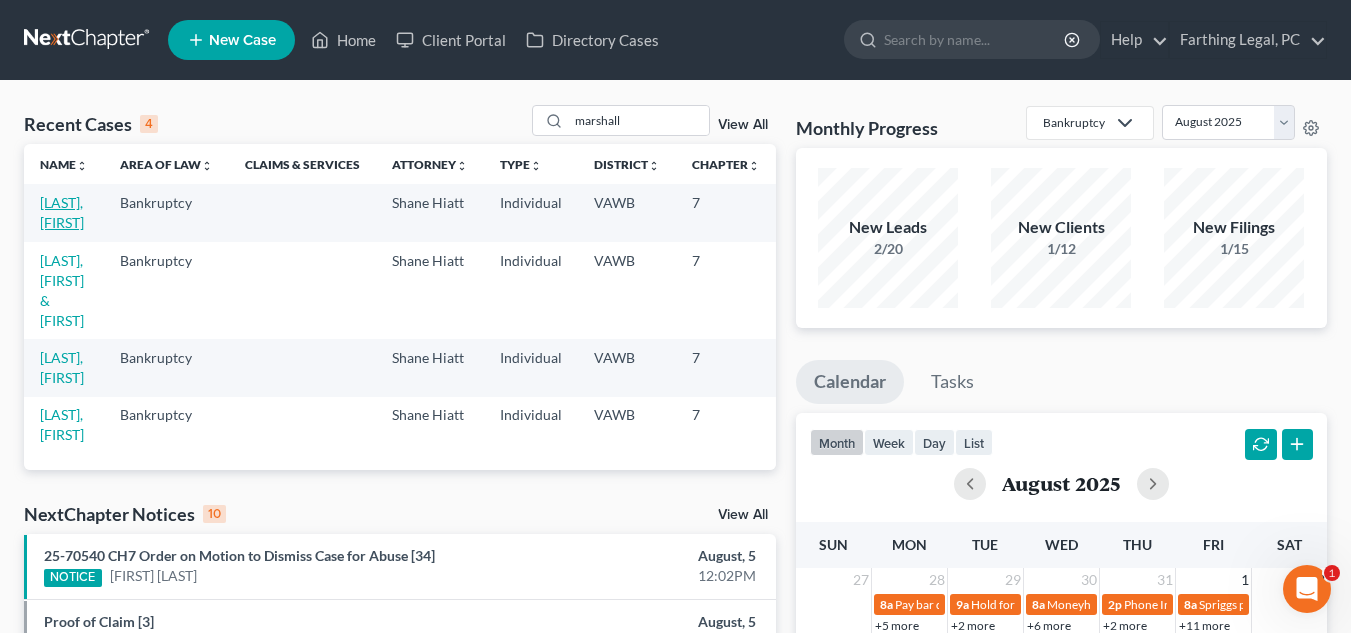 click on "[LAST], [FIRST]" at bounding box center (62, 212) 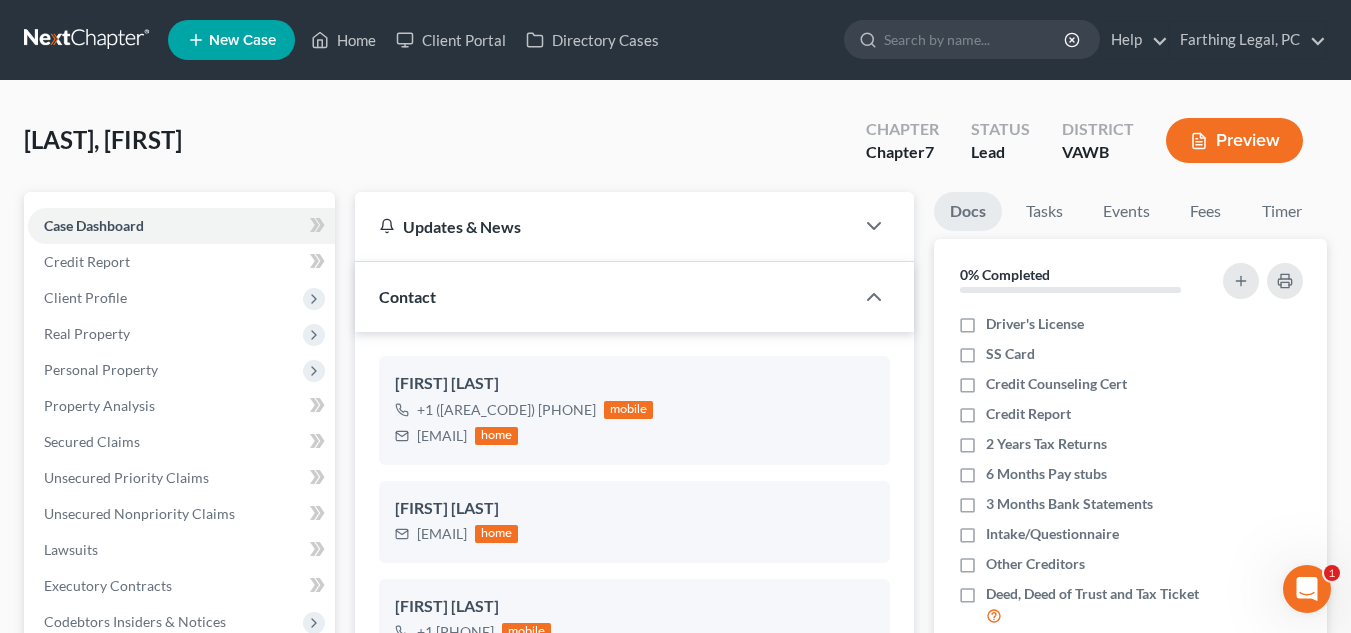scroll, scrollTop: 1590, scrollLeft: 0, axis: vertical 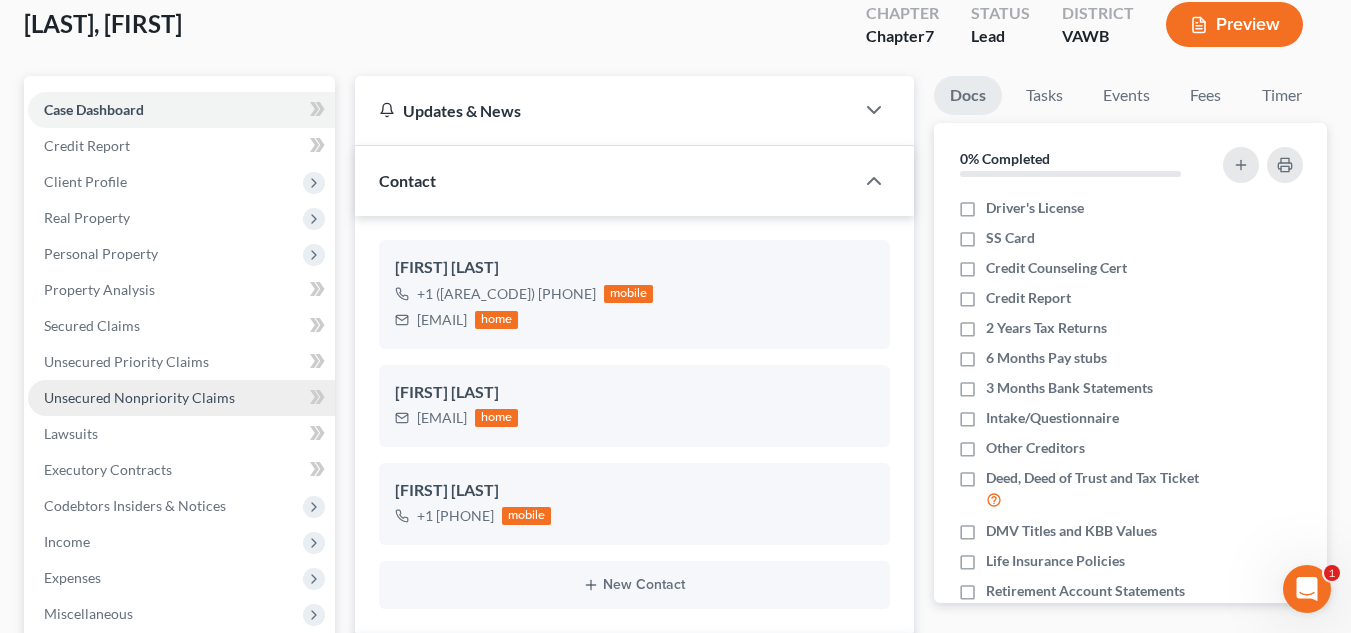 click on "Unsecured Nonpriority Claims" at bounding box center [139, 397] 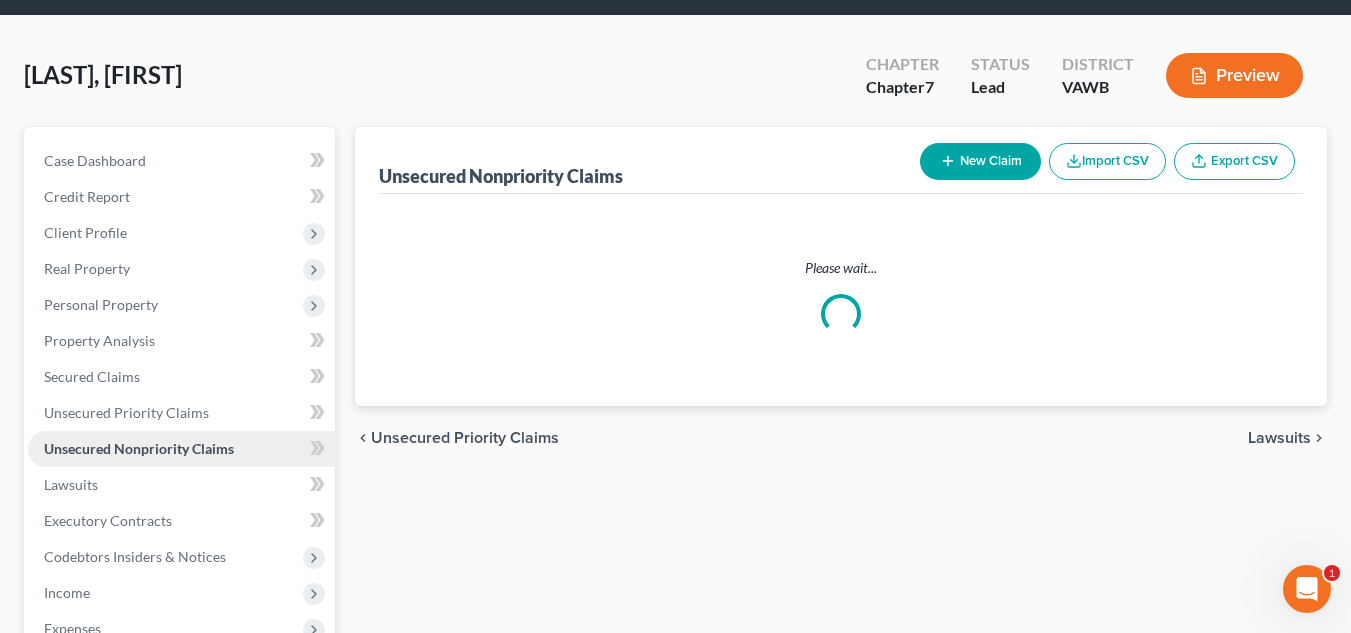 scroll, scrollTop: 0, scrollLeft: 0, axis: both 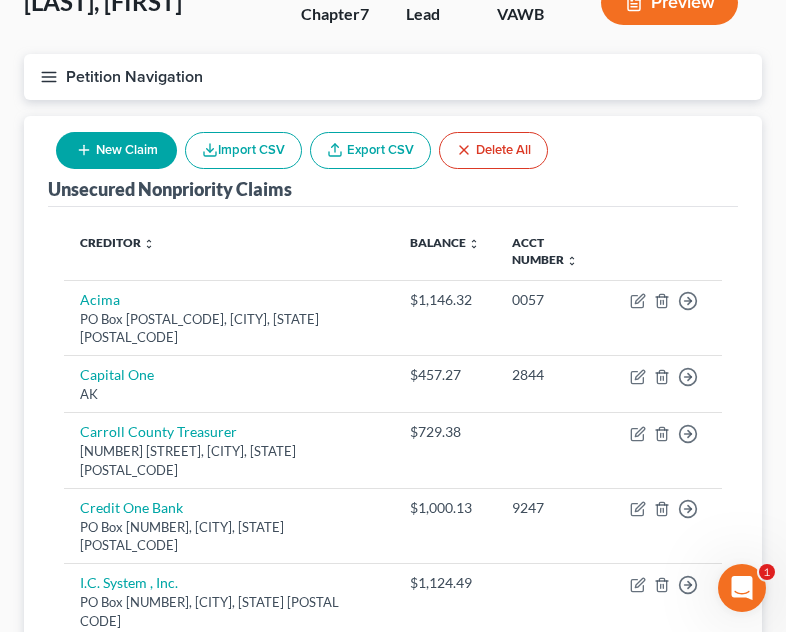 click on "Creditor  expand_more   expand_less   unfold_more" at bounding box center (229, 252) 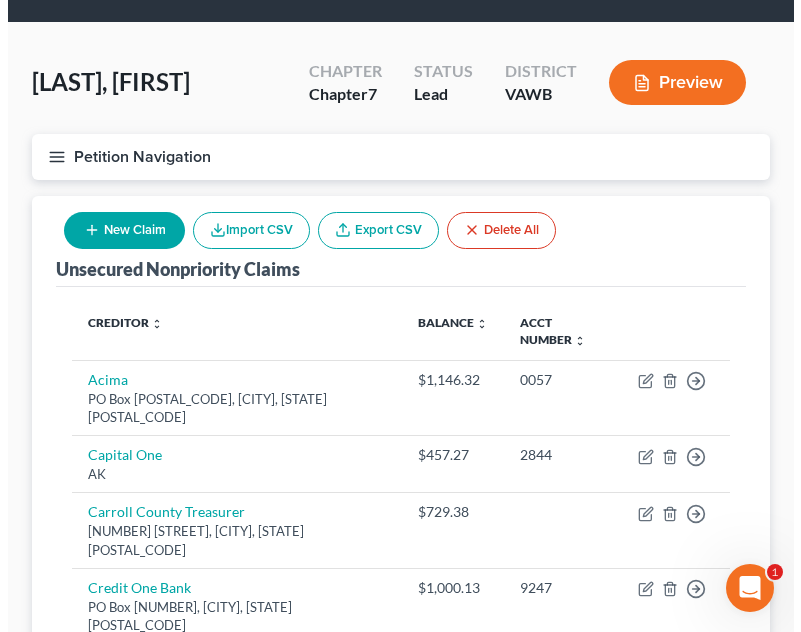 scroll, scrollTop: 0, scrollLeft: 0, axis: both 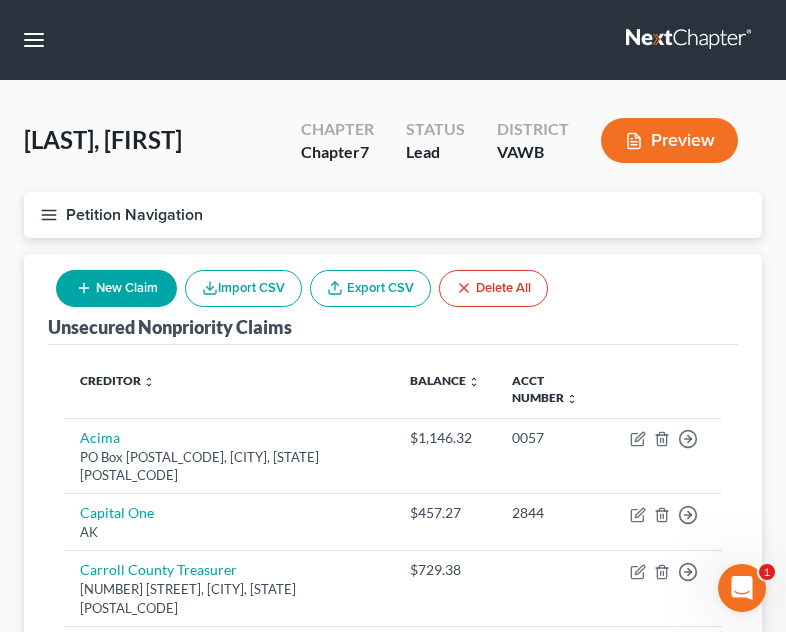 click 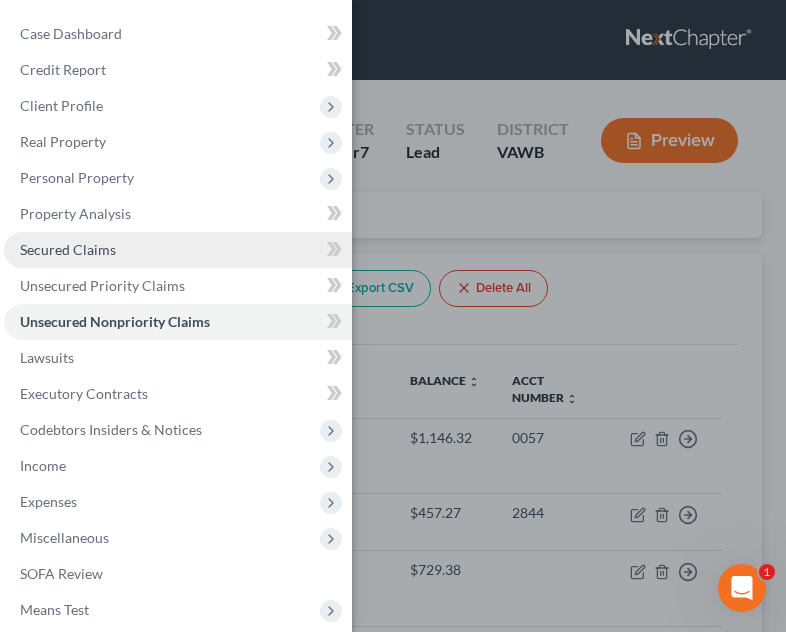 click on "Secured Claims" at bounding box center [68, 249] 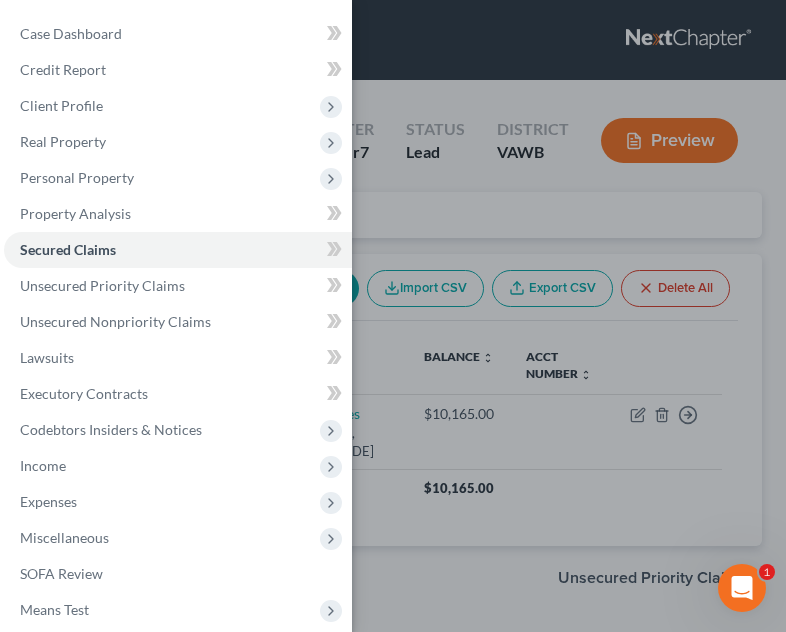click on "Case Dashboard
Payments
Invoices
Payments
Payments
Credit Report
Client Profile" at bounding box center [393, 316] 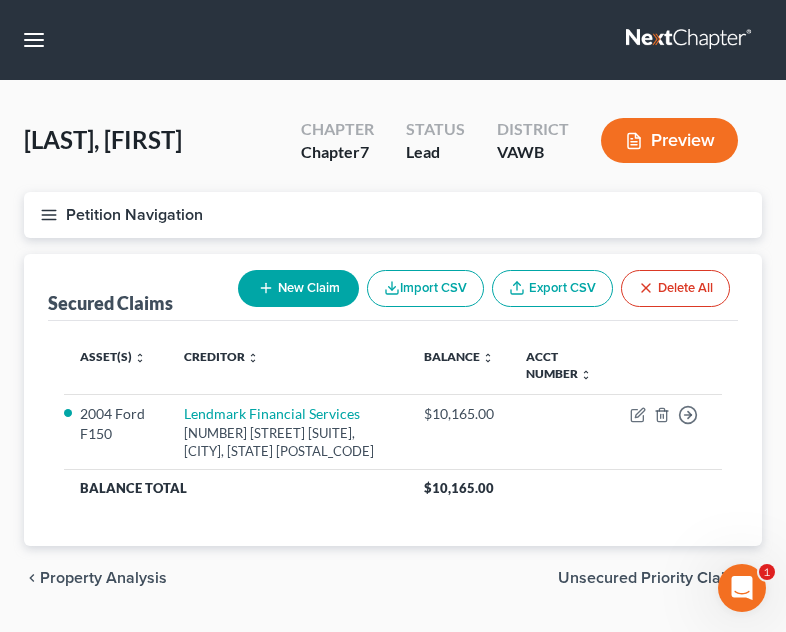 click on "New Claim
Import CSV
Export CSV Delete All" at bounding box center [484, 288] 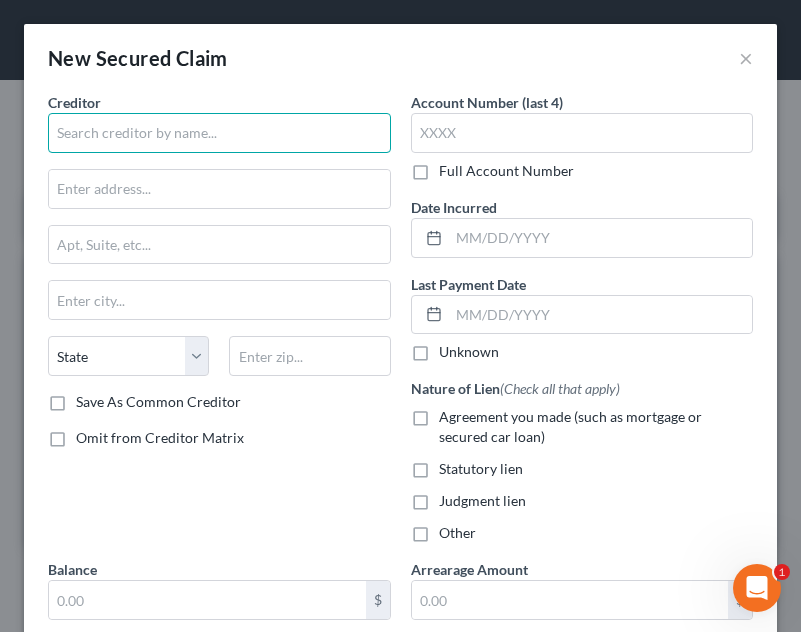 click at bounding box center [219, 133] 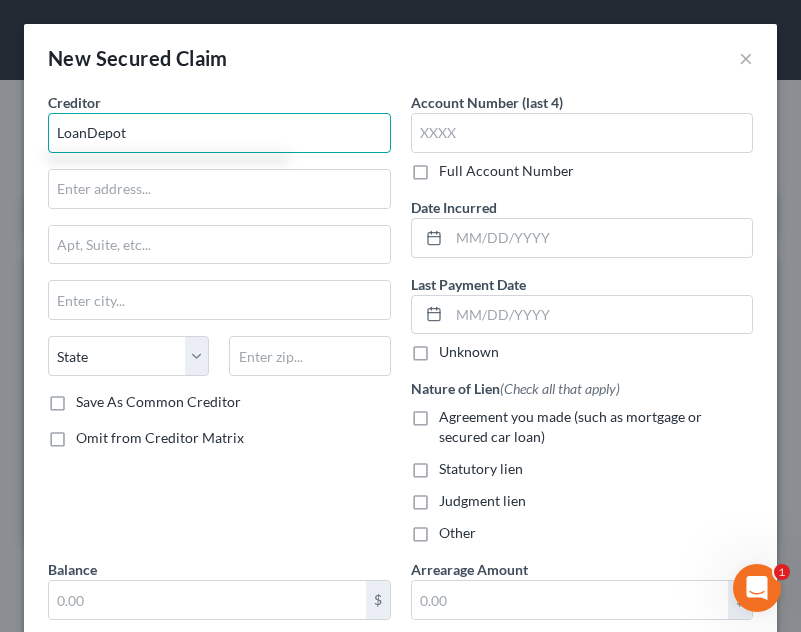 type on "LoanDepot" 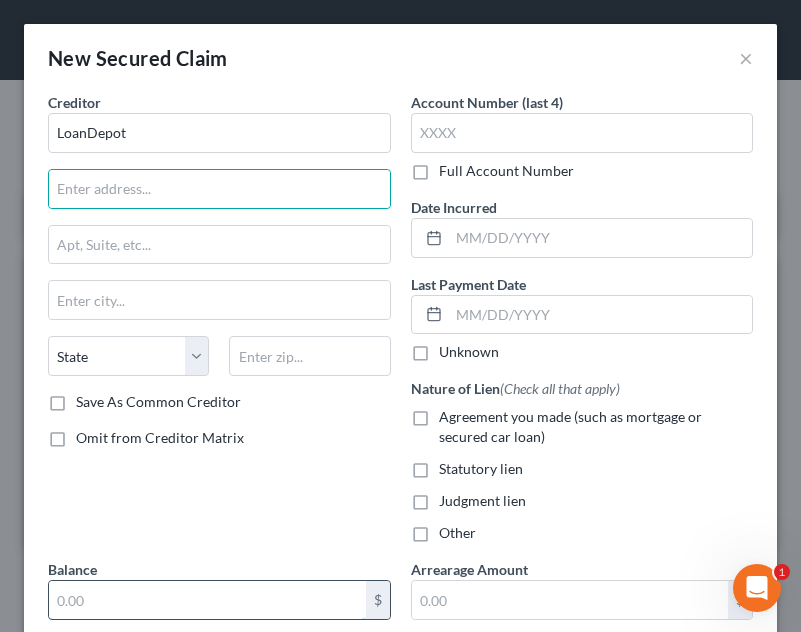 click at bounding box center (207, 600) 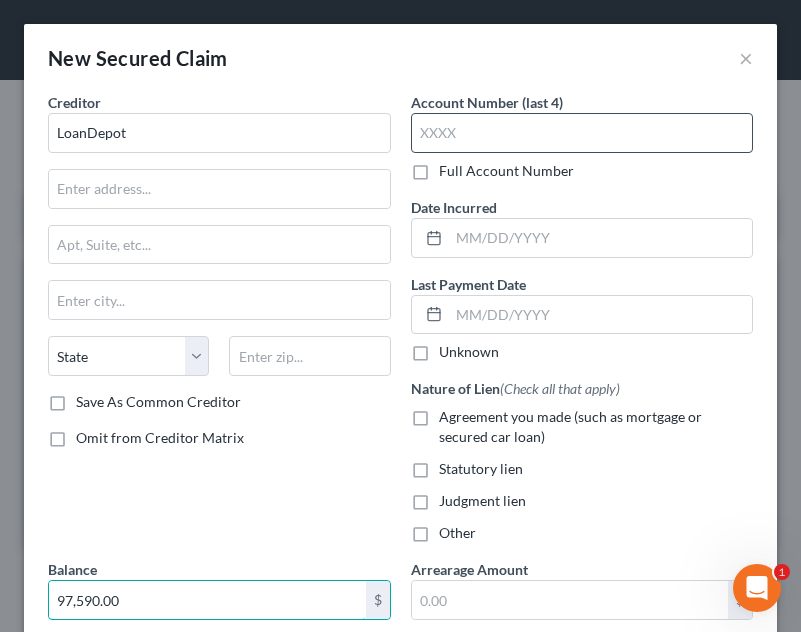 type on "97,590.00" 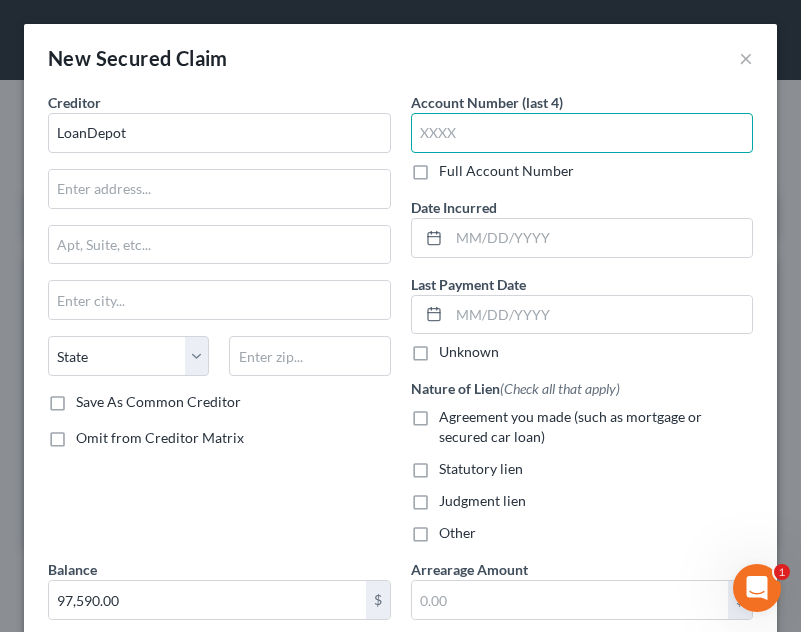 click at bounding box center [582, 133] 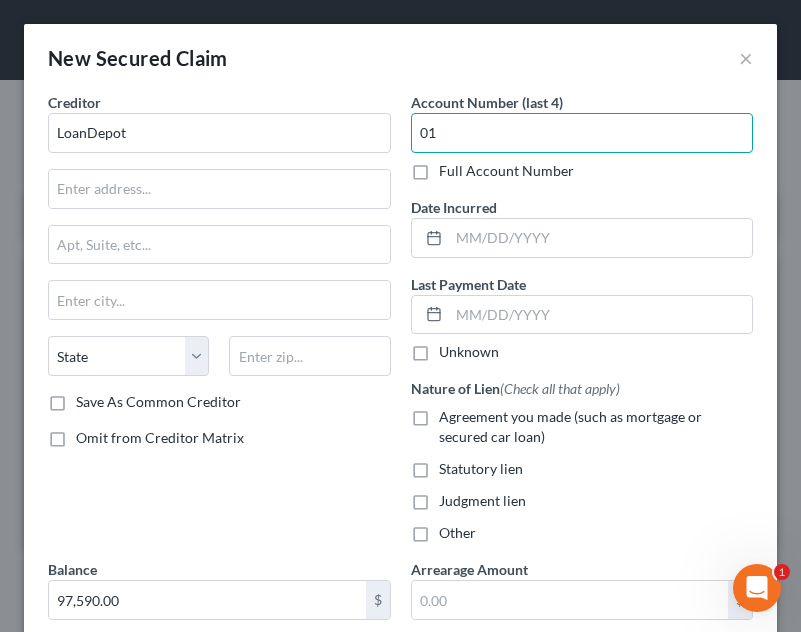 type on "0" 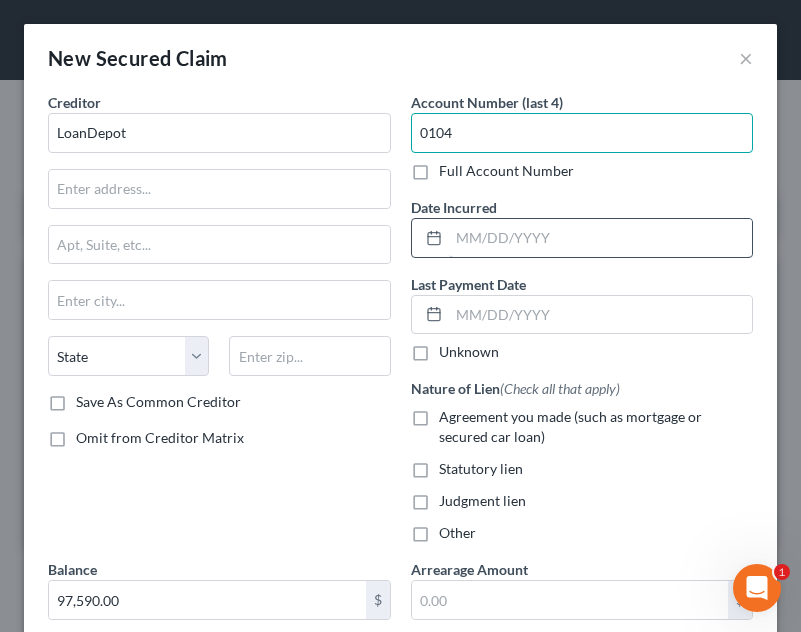 type on "0104" 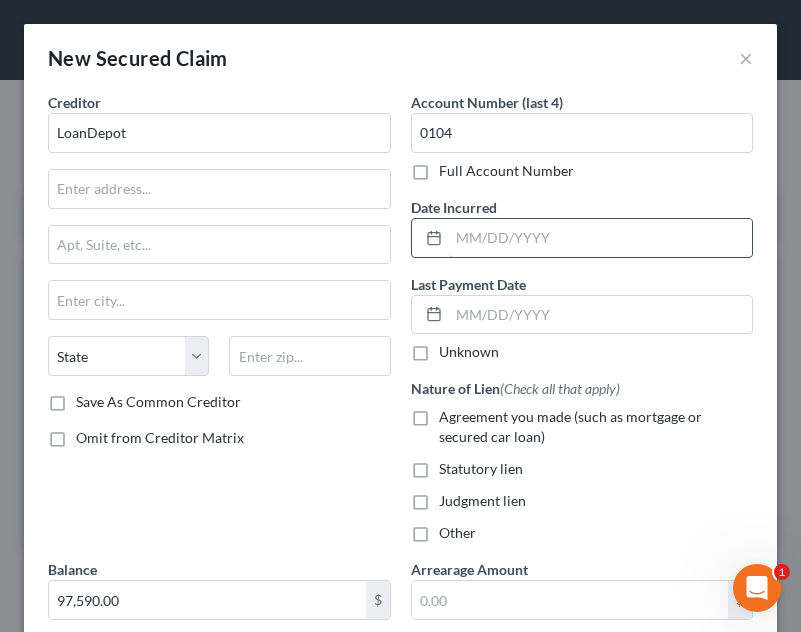 click at bounding box center [601, 238] 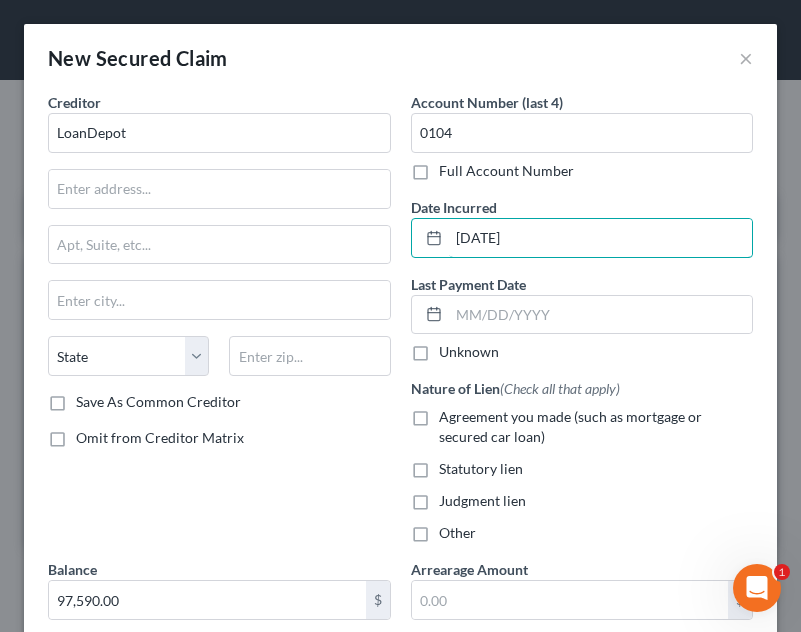 type on "[DATE]" 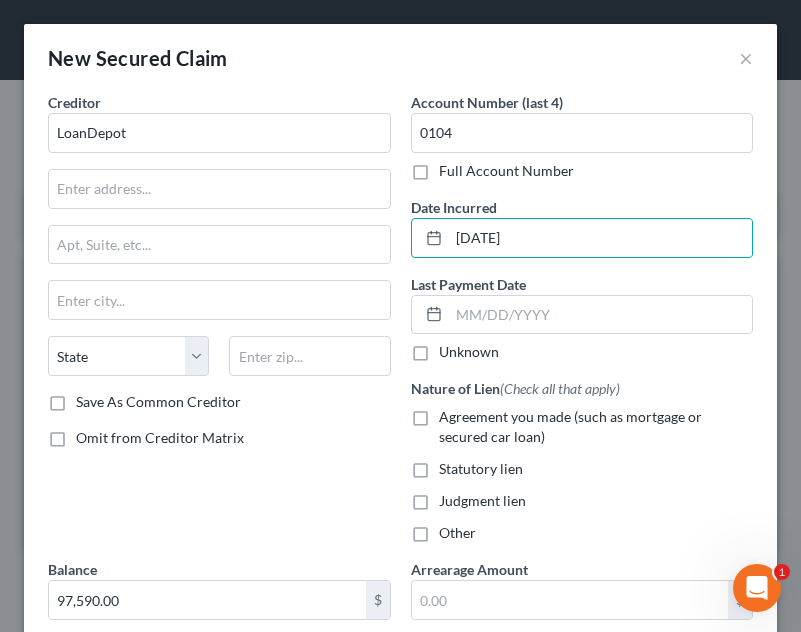 click on "Agreement you made (such as mortgage or secured car loan)" at bounding box center (570, 426) 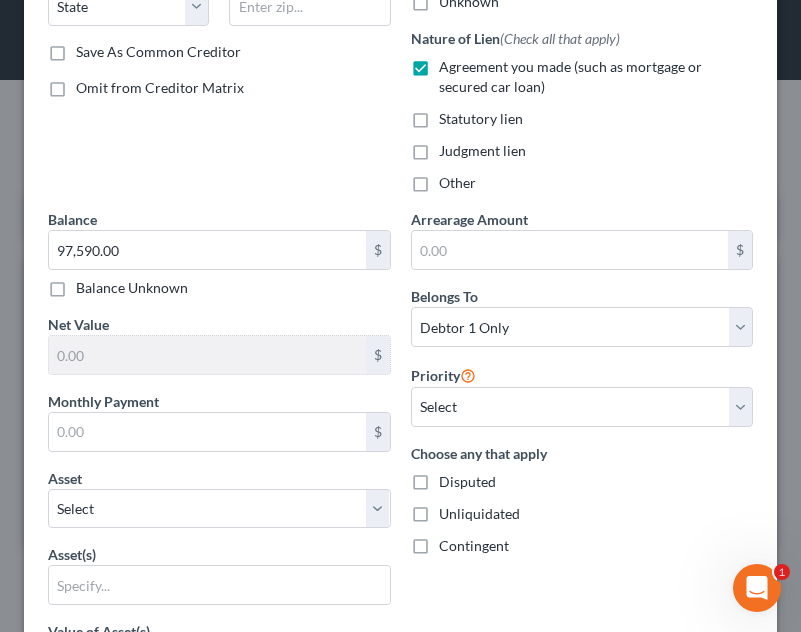 scroll, scrollTop: 410, scrollLeft: 0, axis: vertical 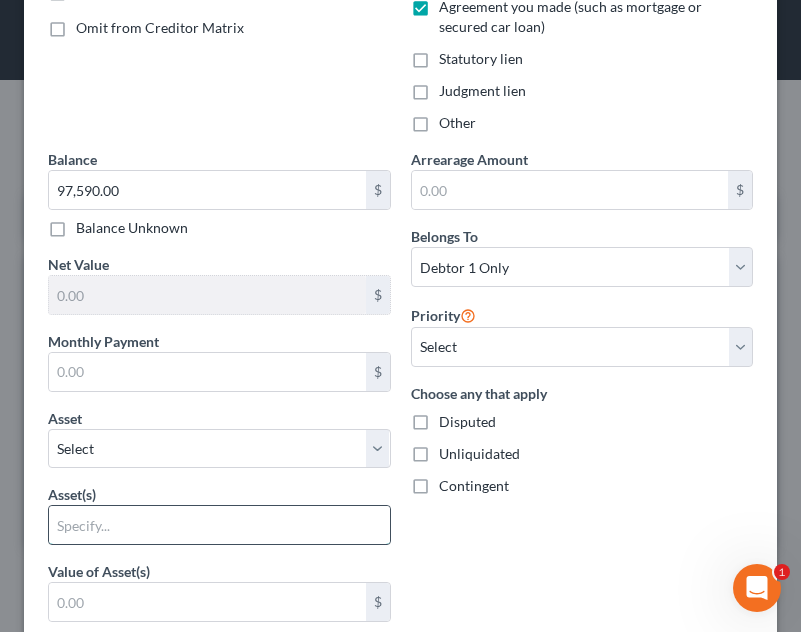 click at bounding box center [219, 525] 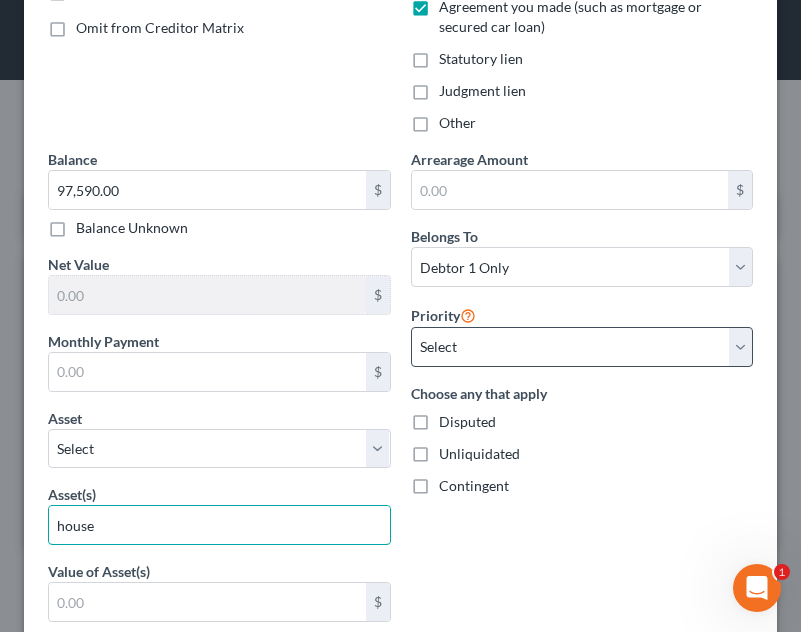 type on "house" 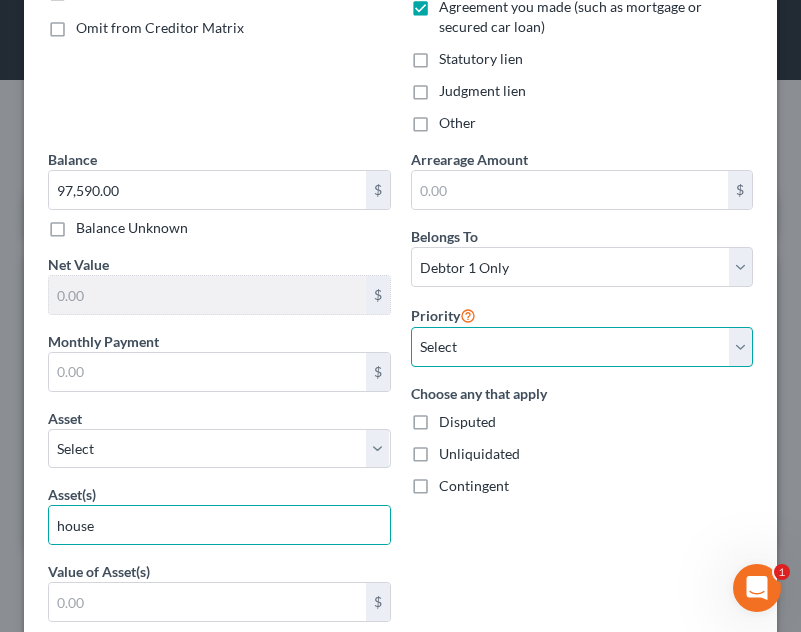 click on "Select 1st 2nd 3rd 4th 5th 6th 7th 8th 9th 10th 11th 12th 13th 14th 15th 16th 17th 18th 19th 20th 21th 22th 23th 24th 25th 26th 27th 28th 29th 30th" at bounding box center [582, 347] 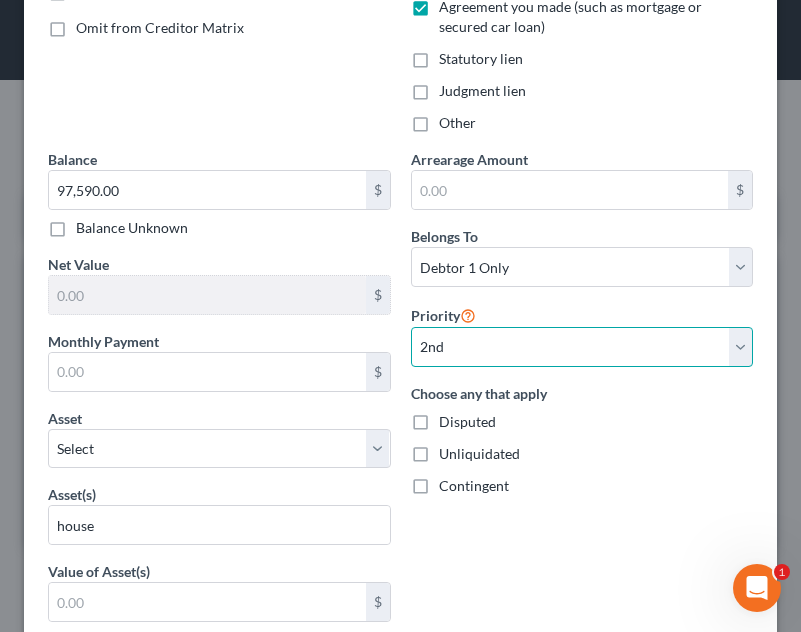 click on "Select 1st 2nd 3rd 4th 5th 6th 7th 8th 9th 10th 11th 12th 13th 14th 15th 16th 17th 18th 19th 20th 21th 22th 23th 24th 25th 26th 27th 28th 29th 30th" at bounding box center (582, 347) 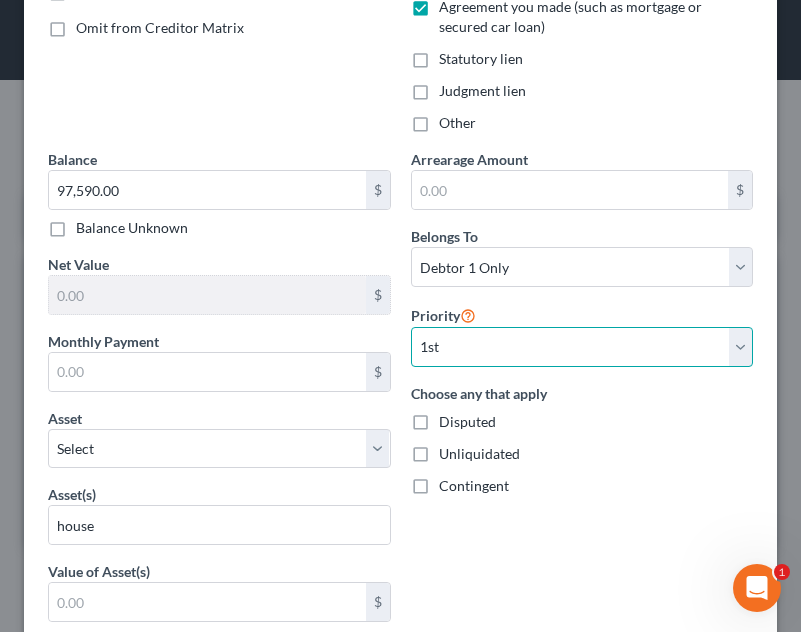 click on "Select 1st 2nd 3rd 4th 5th 6th 7th 8th 9th 10th 11th 12th 13th 14th 15th 16th 17th 18th 19th 20th 21th 22th 23th 24th 25th 26th 27th 28th 29th 30th" at bounding box center [582, 347] 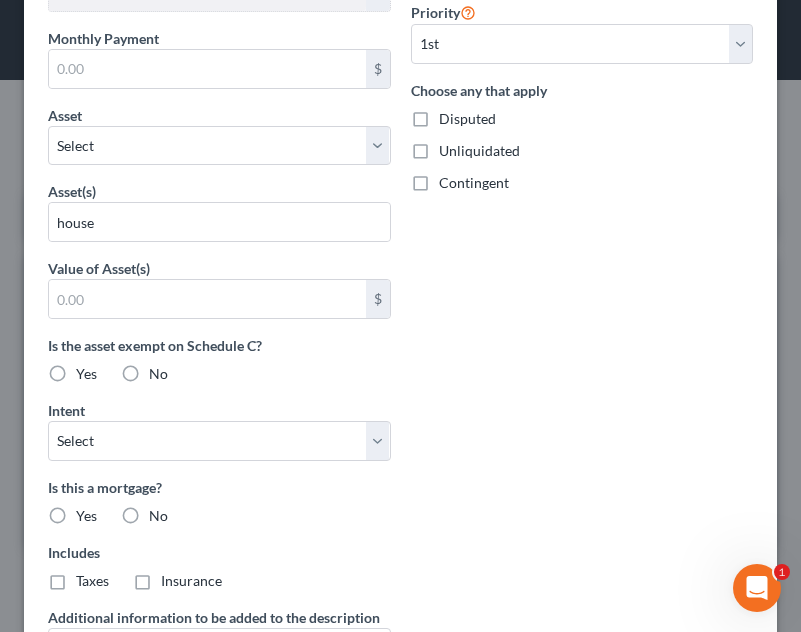 scroll, scrollTop: 762, scrollLeft: 0, axis: vertical 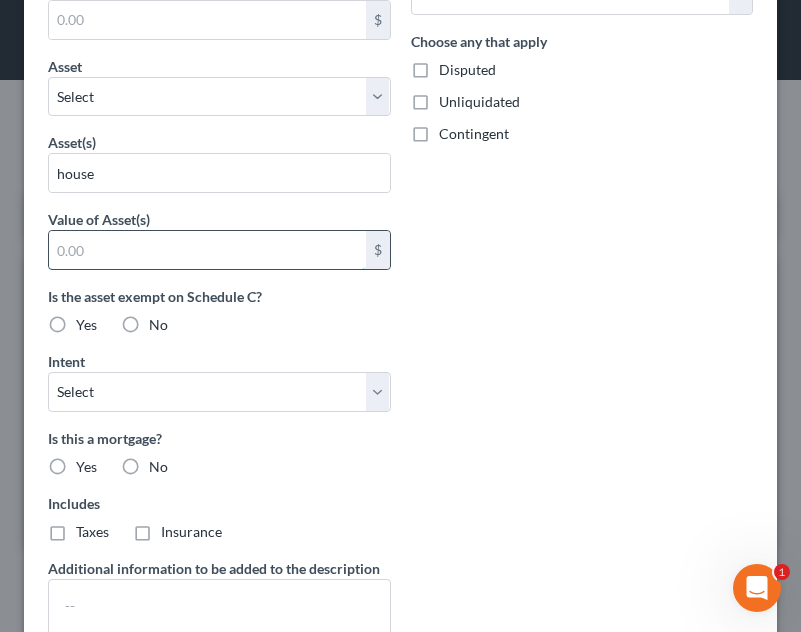 click at bounding box center [207, 250] 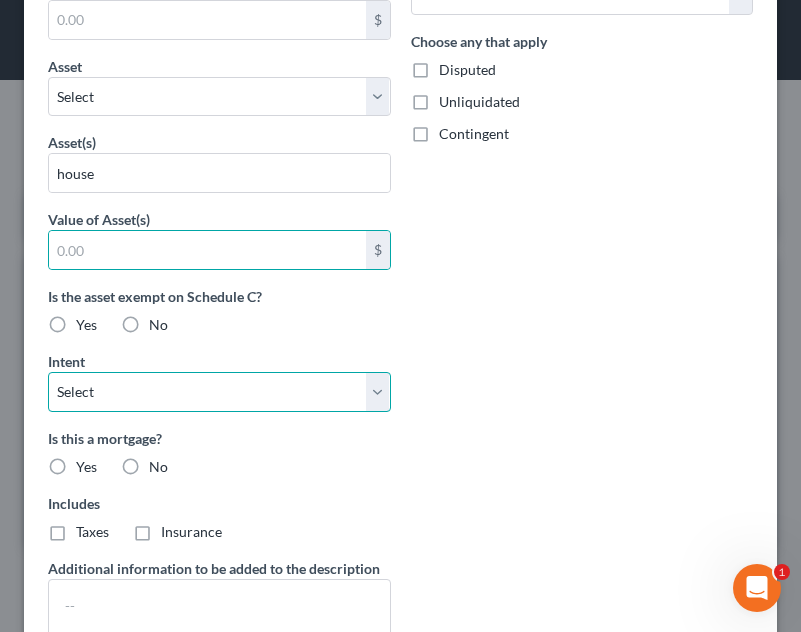 click on "Select Surrender Redeem Reaffirm Avoid Other" at bounding box center (219, 392) 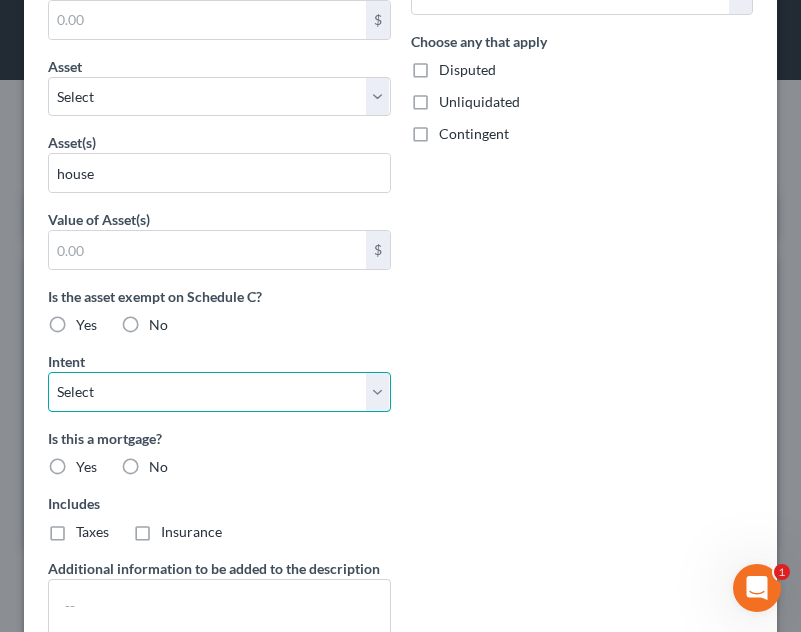 click on "Select Surrender Redeem Reaffirm Avoid Other" at bounding box center (219, 392) 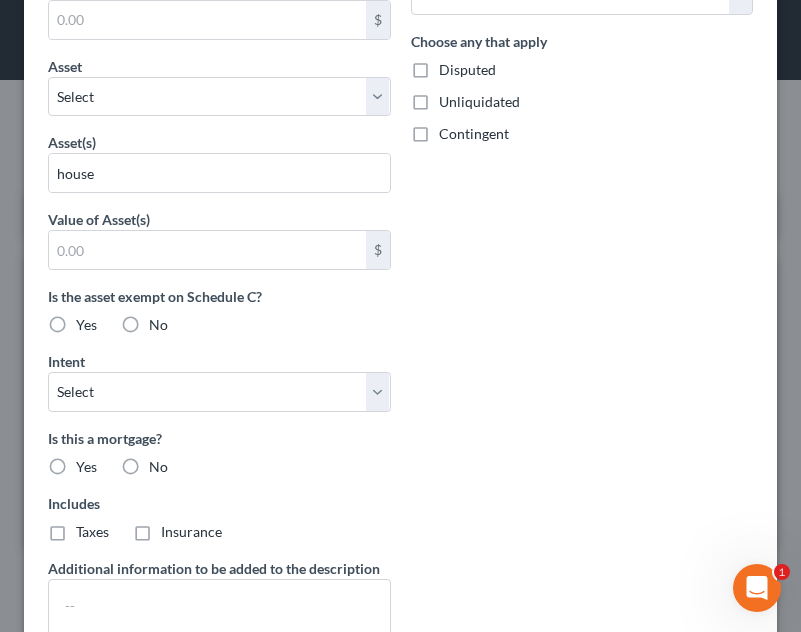 click on "Yes" at bounding box center [86, 467] 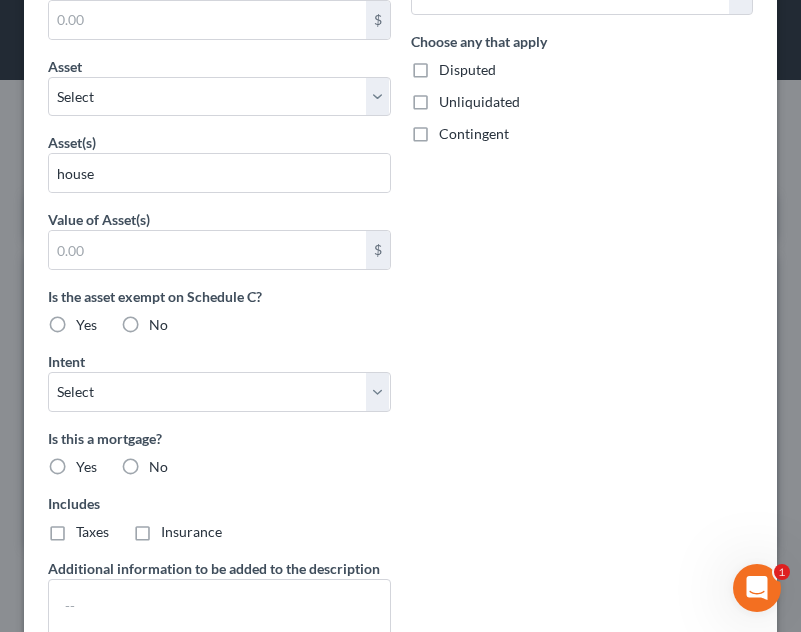 click on "Yes" at bounding box center [90, 463] 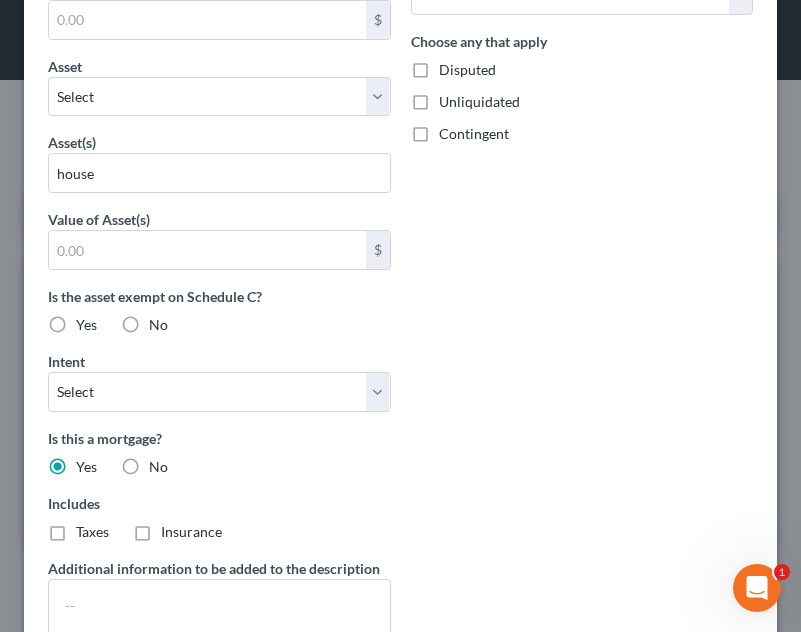 click on "Taxes" at bounding box center [92, 531] 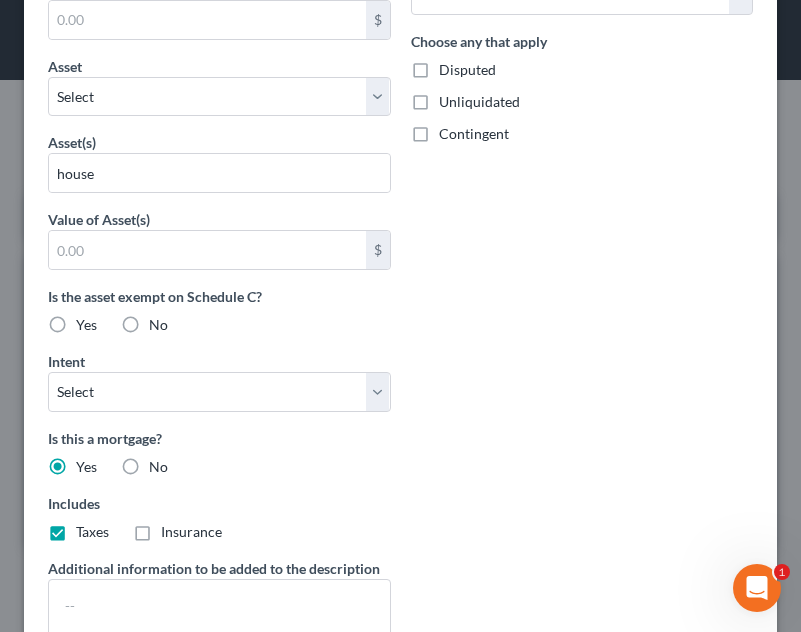 click on "Insurance" at bounding box center [191, 532] 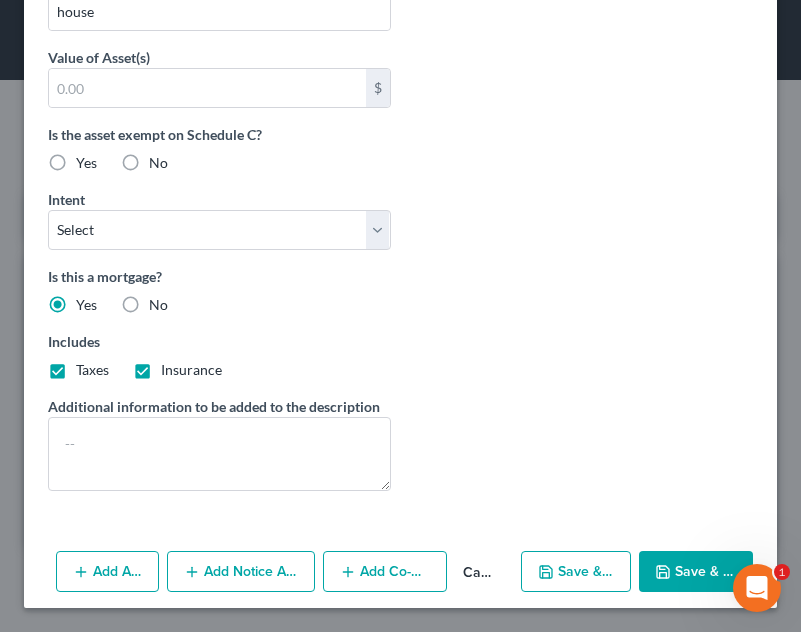 click 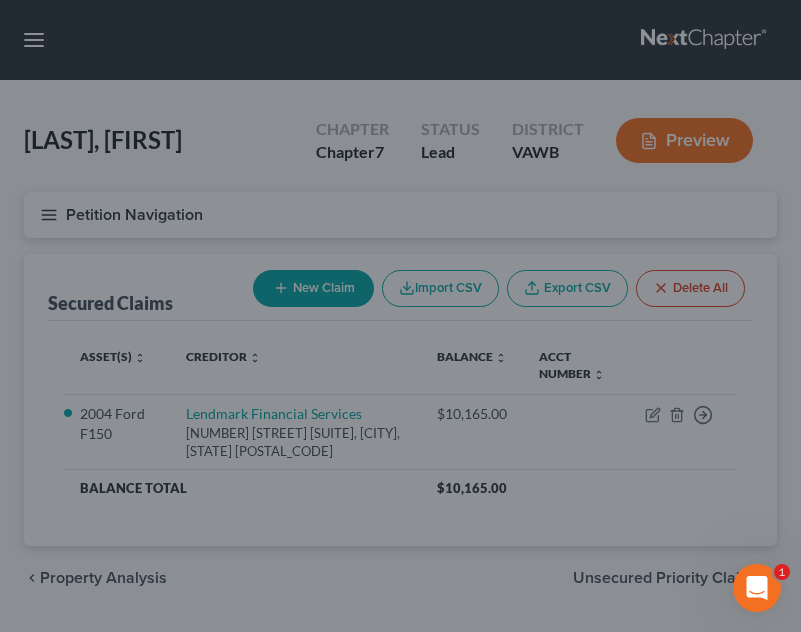 scroll, scrollTop: 705, scrollLeft: 0, axis: vertical 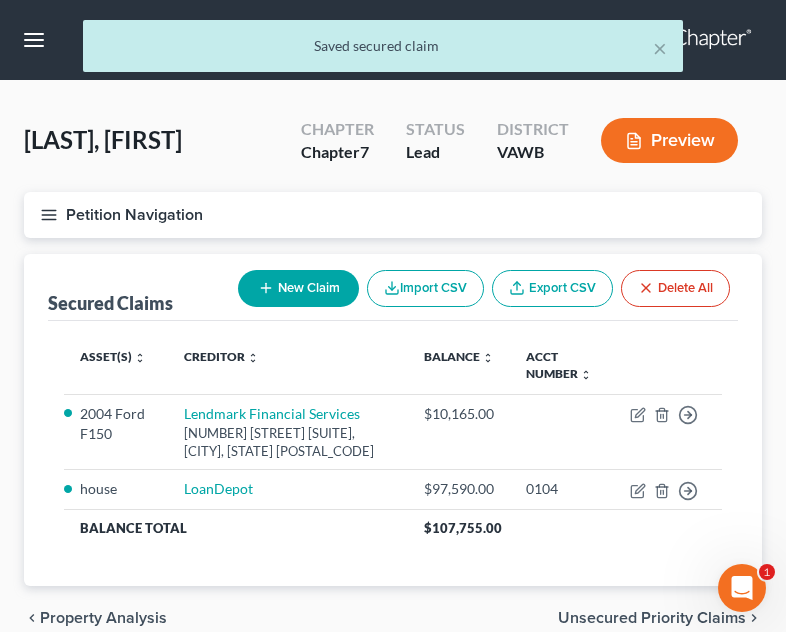 click on "Petition Navigation" at bounding box center [393, 215] 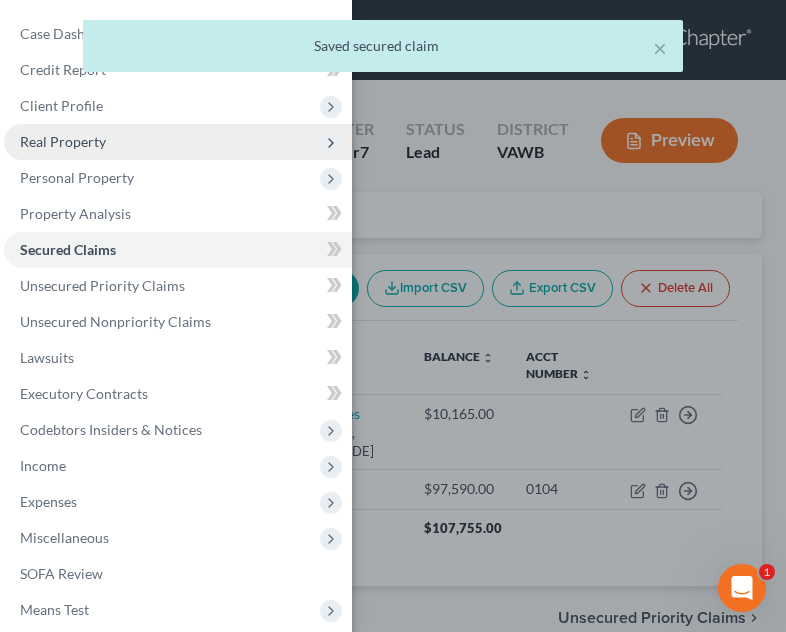 click on "Real Property" at bounding box center (63, 141) 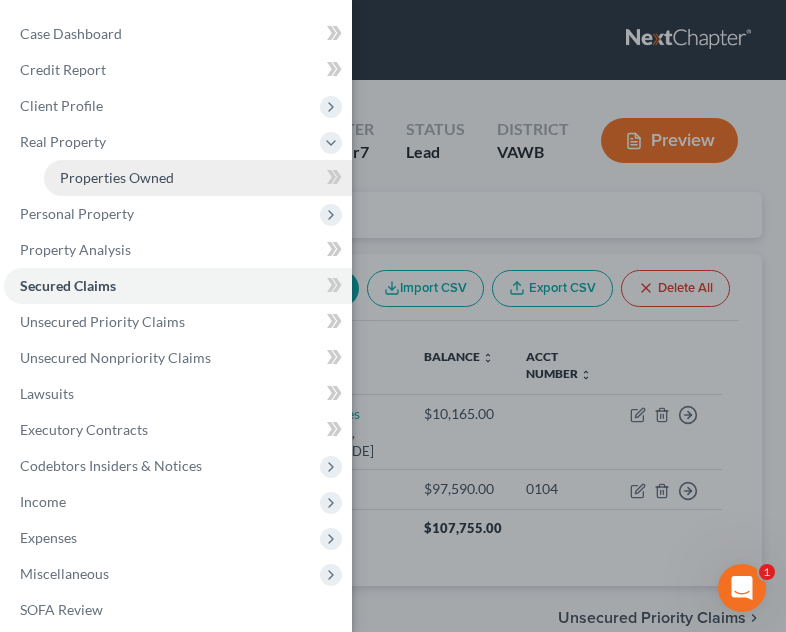click on "Properties Owned" at bounding box center (198, 178) 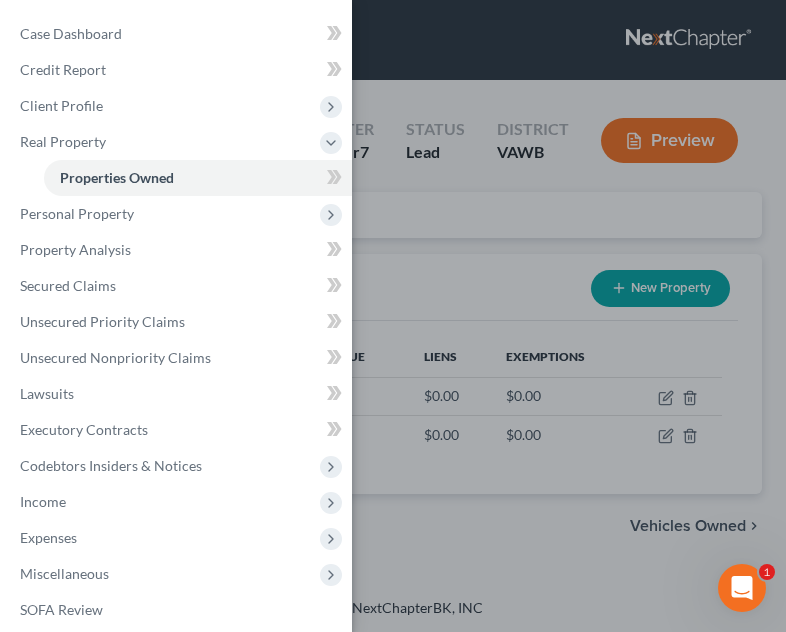click on "Case Dashboard
Payments
Invoices
Payments
Payments
Credit Report
Client Profile" at bounding box center (393, 316) 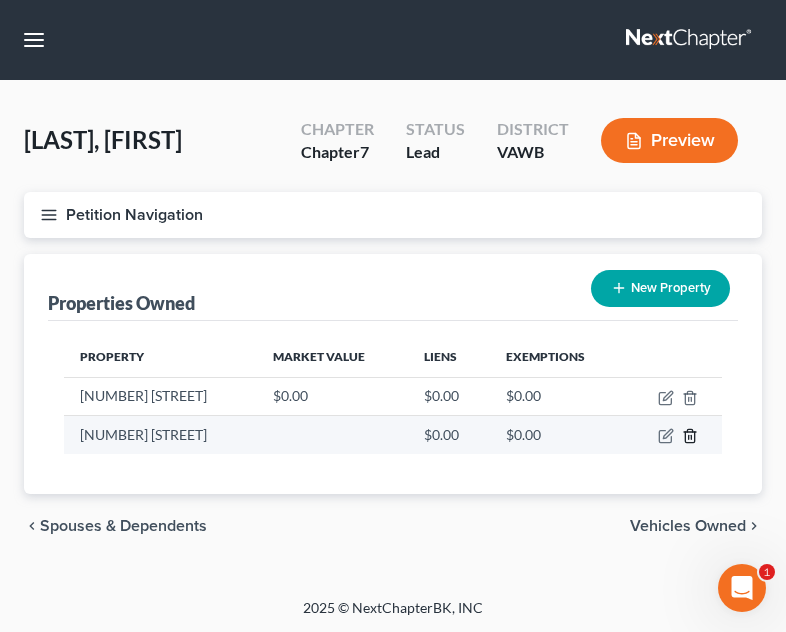 click 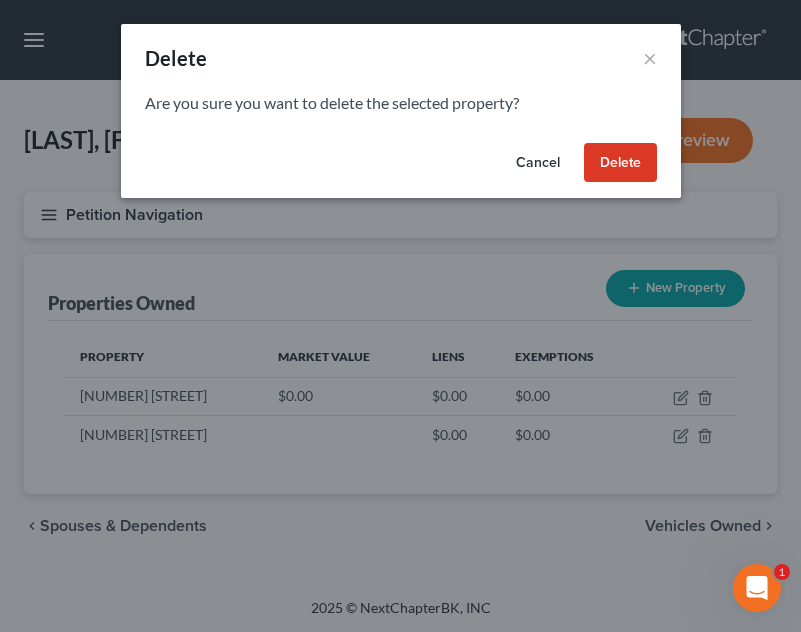 click on "Delete" at bounding box center (620, 163) 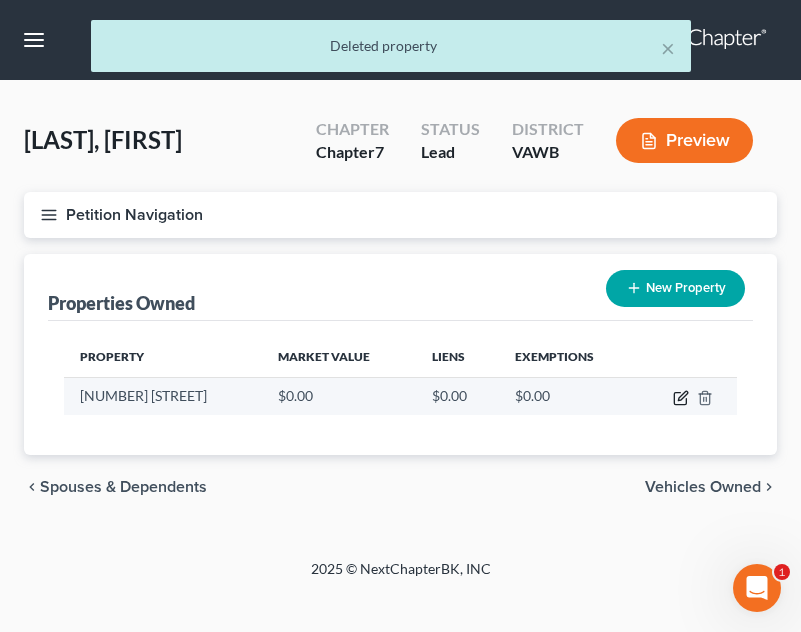 click 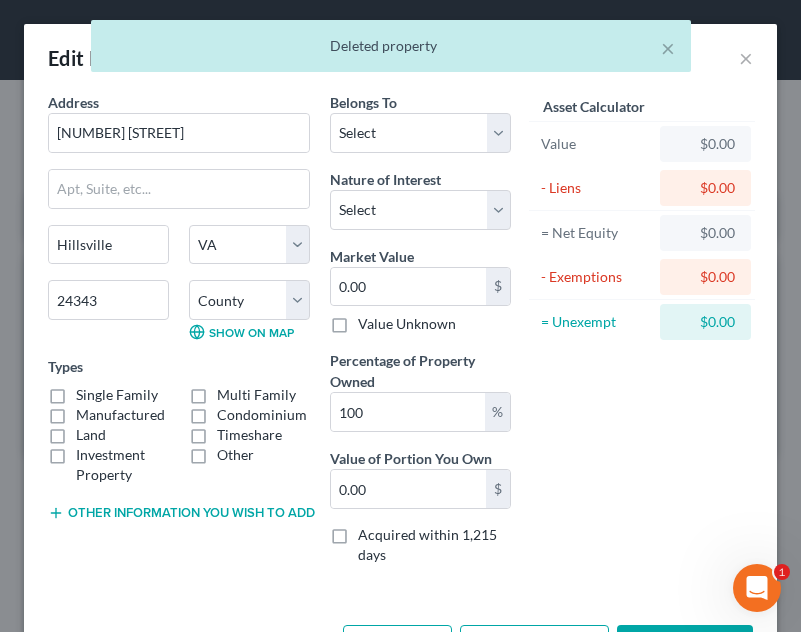 click on "Single Family" at bounding box center [117, 395] 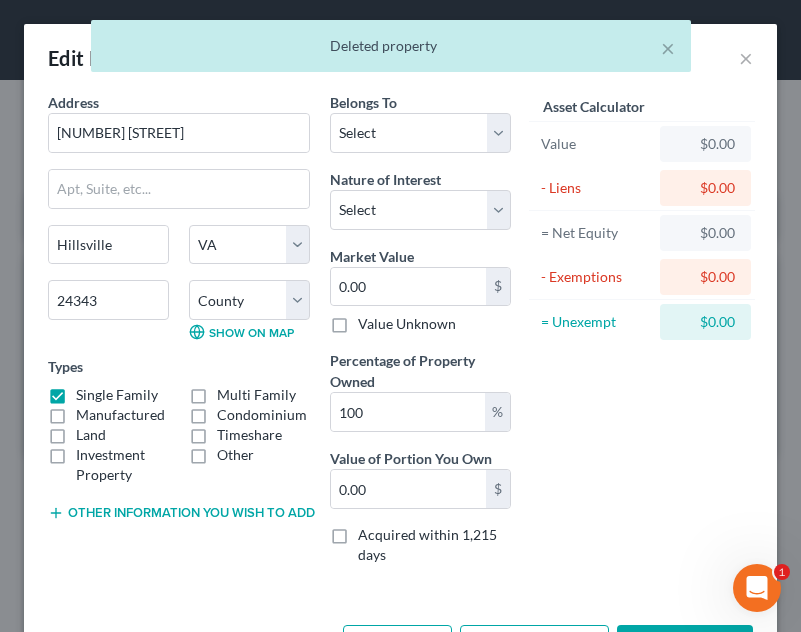 click on "Belongs To
*
Select Debtor 1 Only Debtor 2 Only Debtor 1 And Debtor 2 Only At Least One Of The Debtors And Another Community Property Nature of Interest Select Fee Simple Joint Tenant Life Estate Equitable Interest Future Interest Tenancy By The Entireties Tenants In Common Other Market Value 0.00 $ Value Unknown Percentage of Property Owned 100 % Value of Portion You Own 0.00 $ Acquired within 1,215 days
Liens
Select" at bounding box center (420, 336) 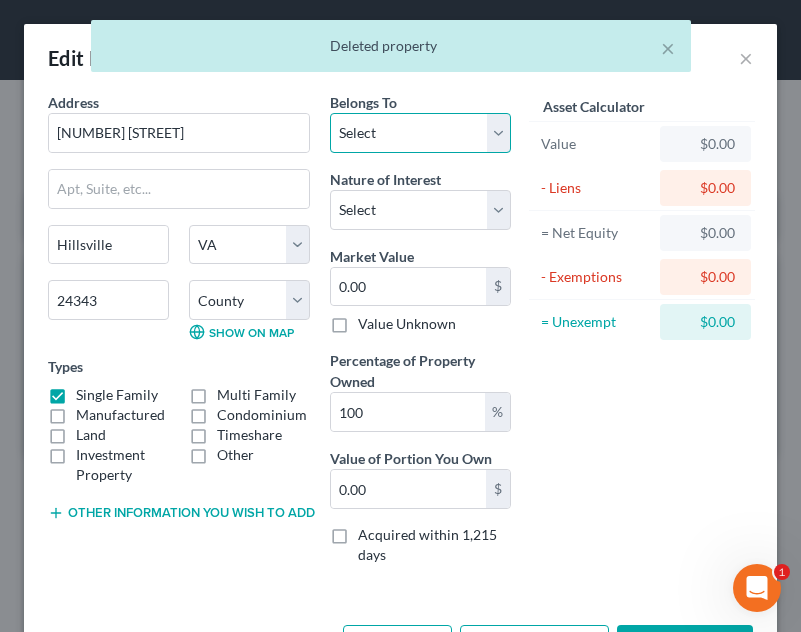 click on "Select Debtor 1 Only Debtor 2 Only Debtor 1 And Debtor 2 Only At Least One Of The Debtors And Another Community Property" at bounding box center (420, 133) 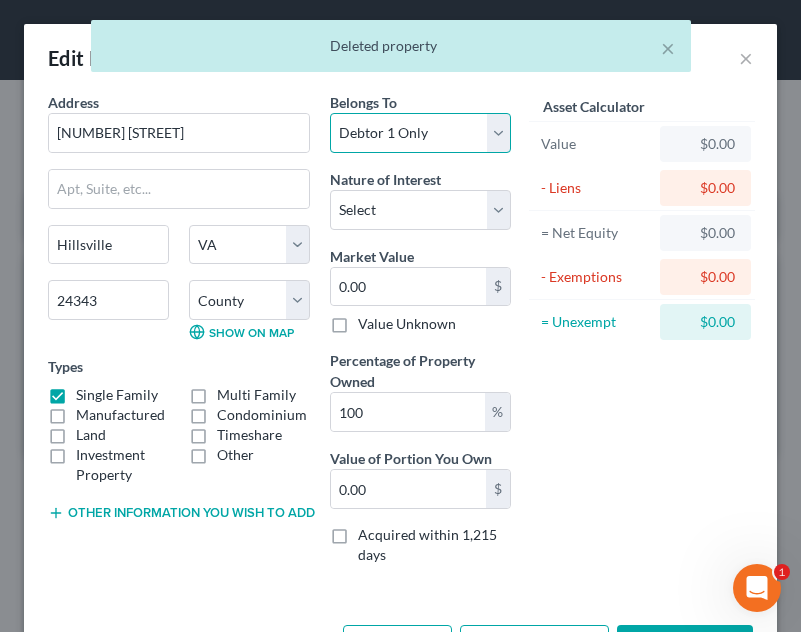click on "Select Debtor 1 Only Debtor 2 Only Debtor 1 And Debtor 2 Only At Least One Of The Debtors And Another Community Property" at bounding box center (420, 133) 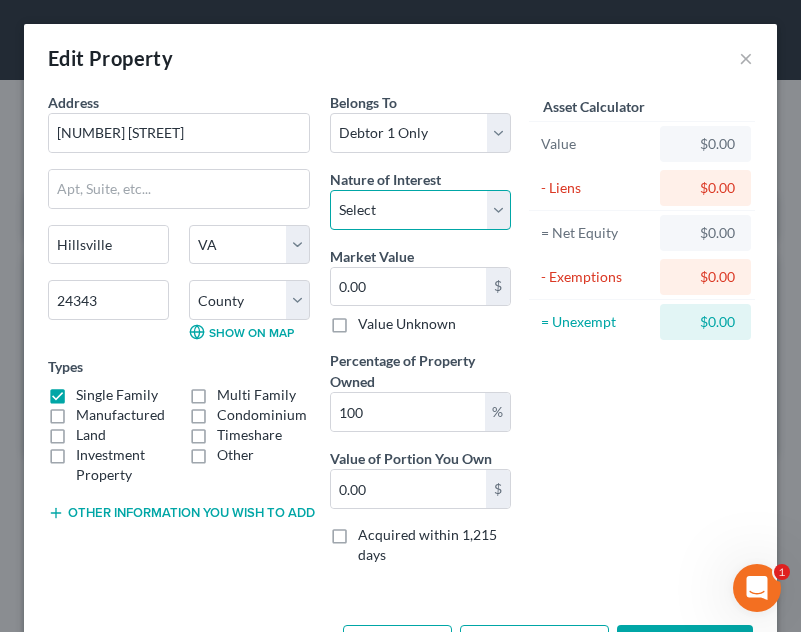 click on "Select Fee Simple Joint Tenant Life Estate Equitable Interest Future Interest Tenancy By The Entireties Tenants In Common Other" at bounding box center [420, 210] 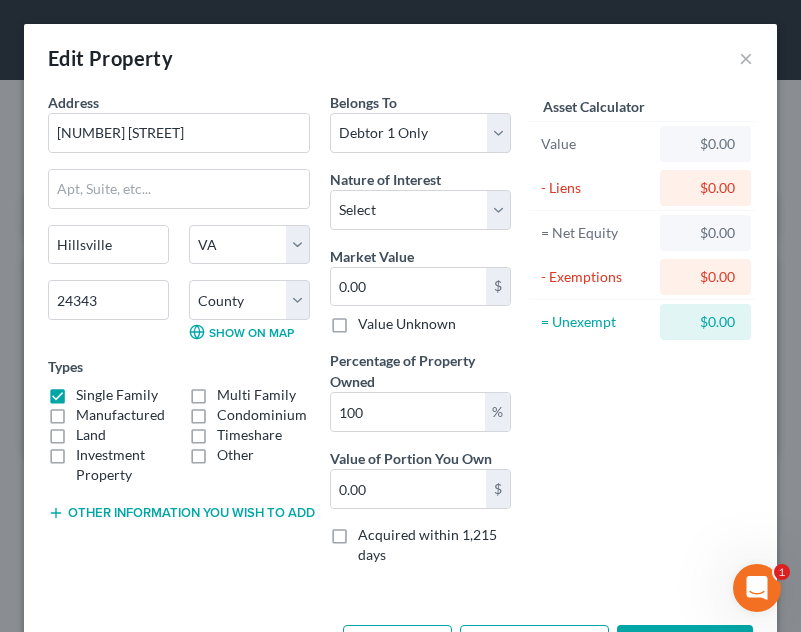 click on "Asset Calculator Value $0.00 - Liens $0.00 = Net Equity $0.00 - Exemptions $0.00 = Unexempt $0.00" at bounding box center (642, 336) 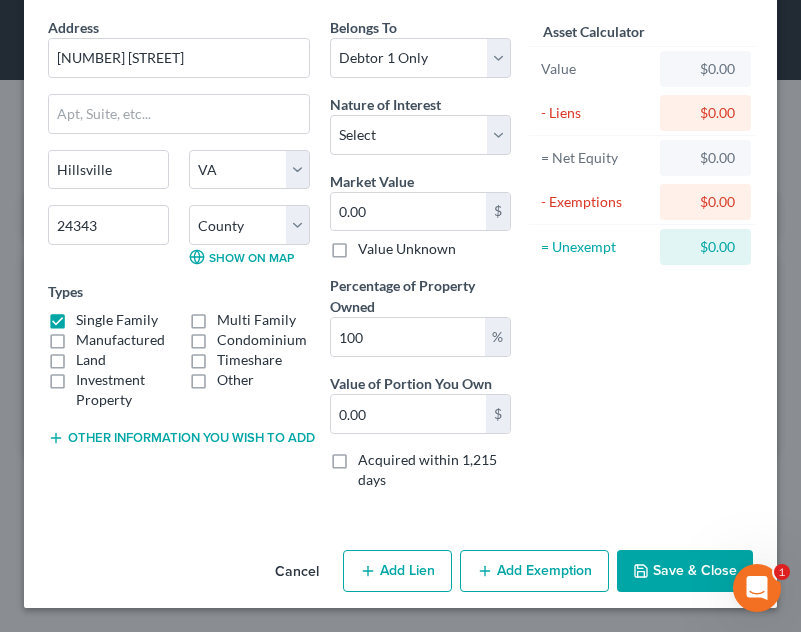 click on "Add Lien" at bounding box center (397, 571) 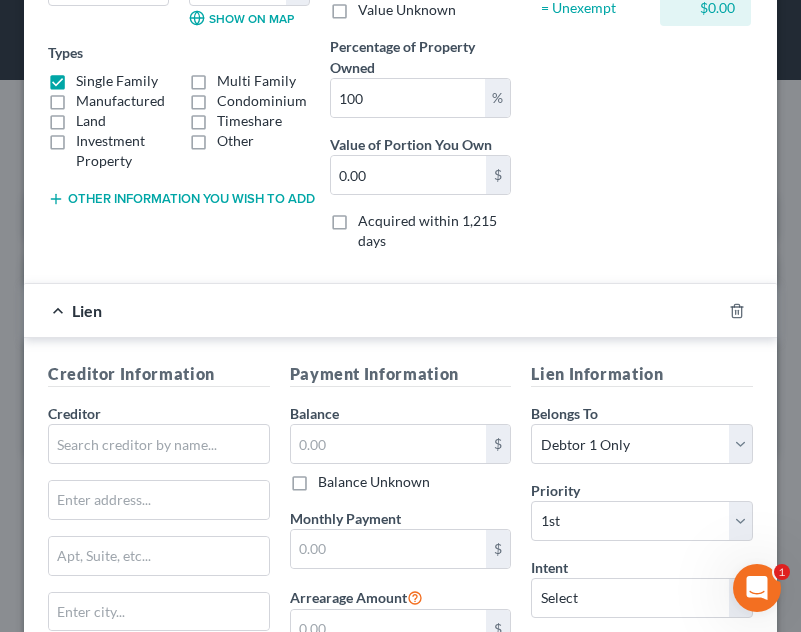 scroll, scrollTop: 0, scrollLeft: 0, axis: both 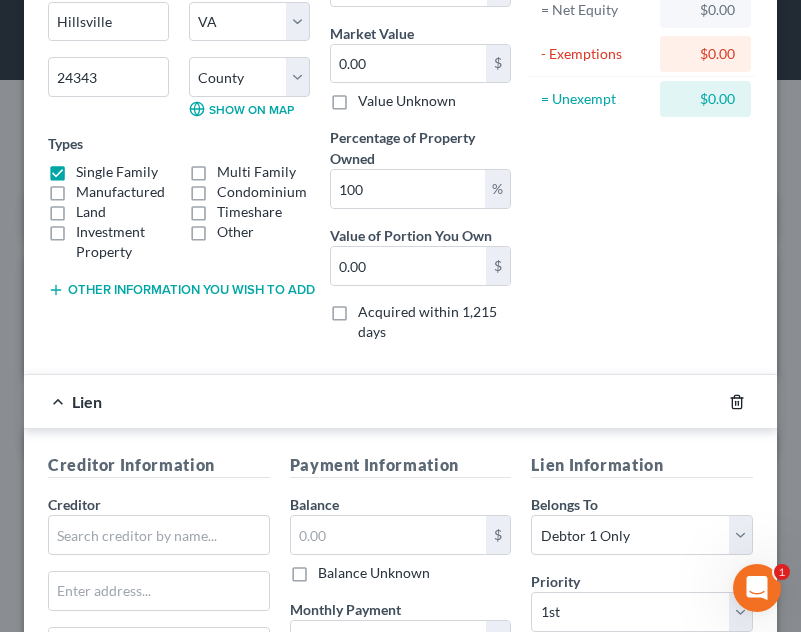click 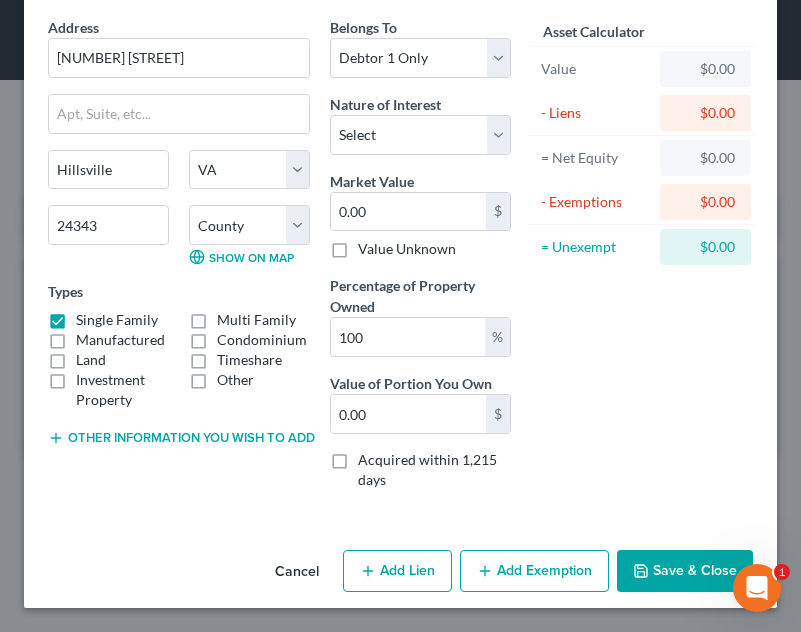 click on "Save & Close" at bounding box center [685, 571] 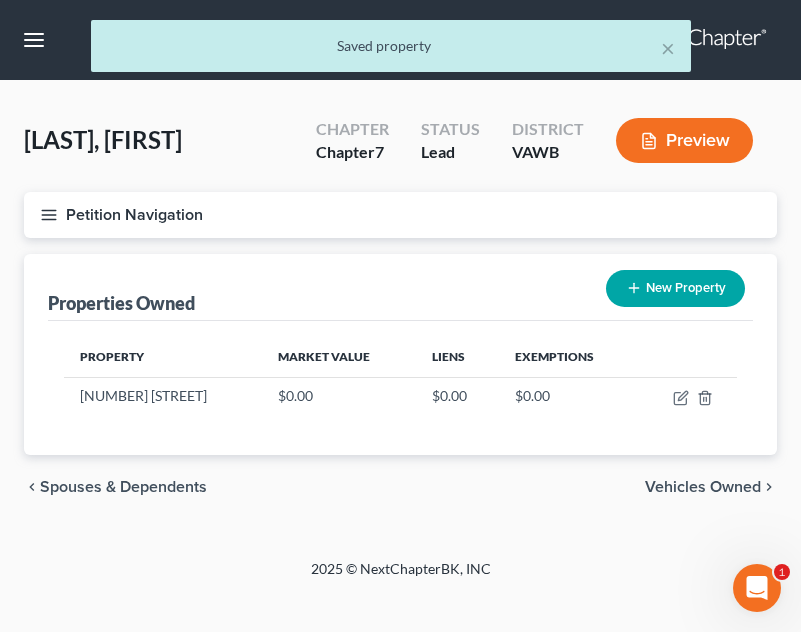 click on "Petition Navigation" at bounding box center [400, 215] 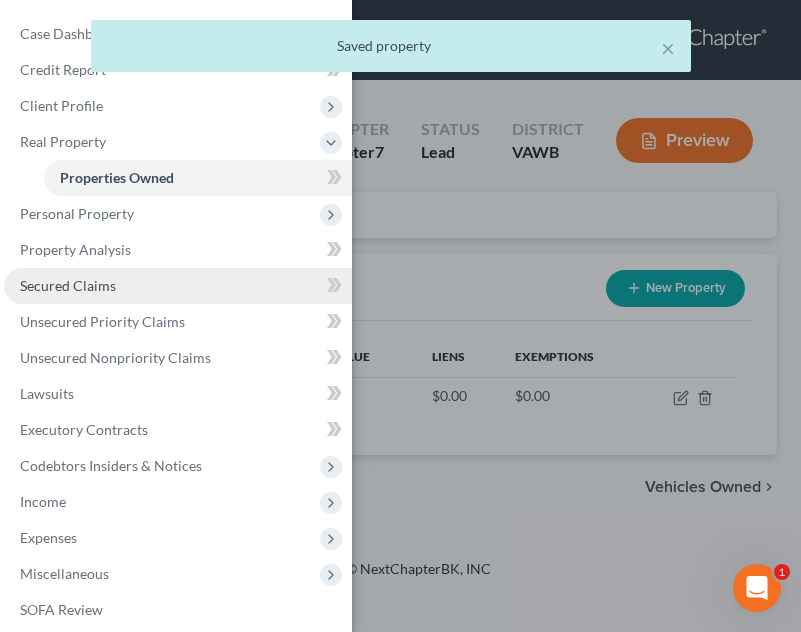 click on "Secured Claims" at bounding box center (178, 286) 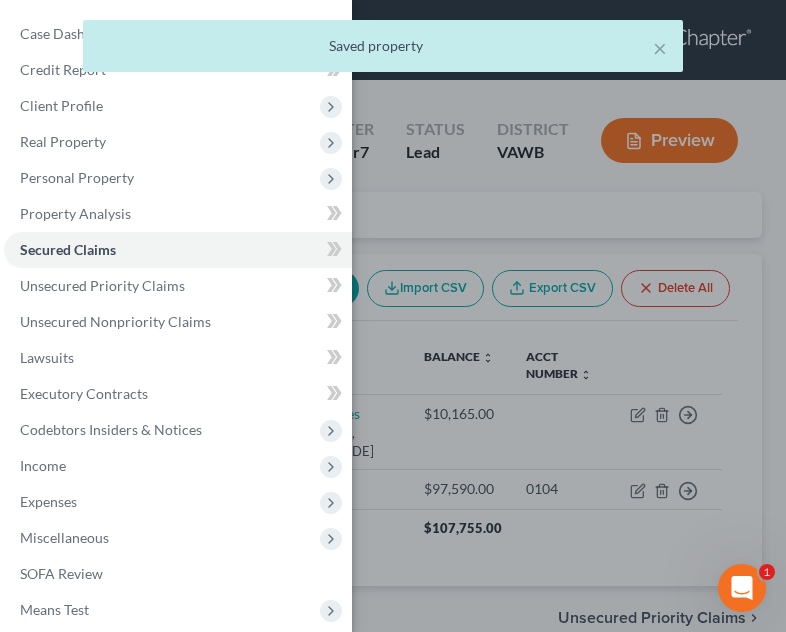 click on "Case Dashboard
Payments
Invoices
Payments
Payments
Credit Report
Client Profile" at bounding box center (393, 316) 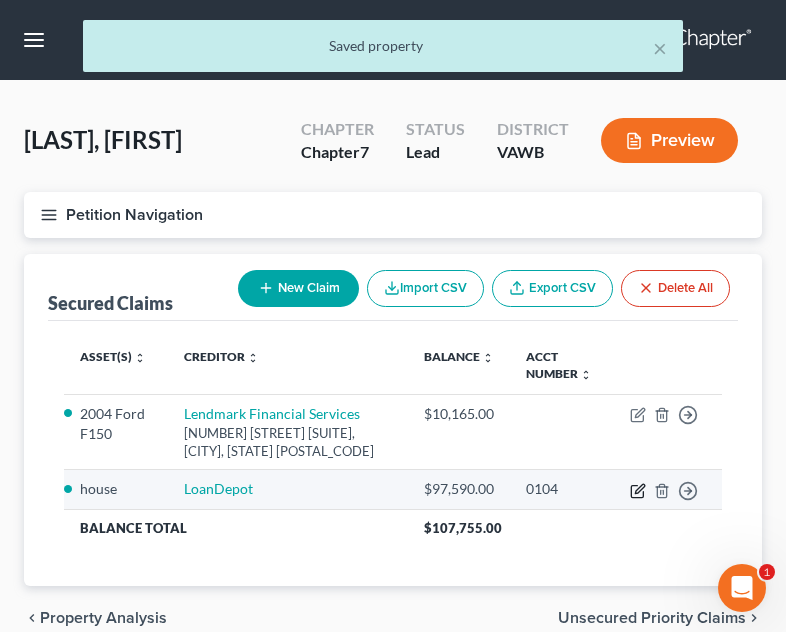 click 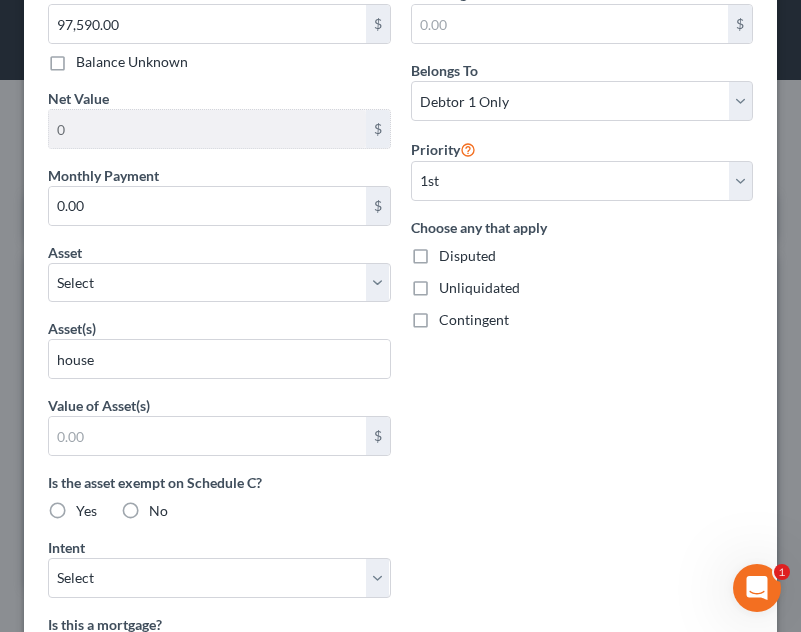 scroll, scrollTop: 622, scrollLeft: 0, axis: vertical 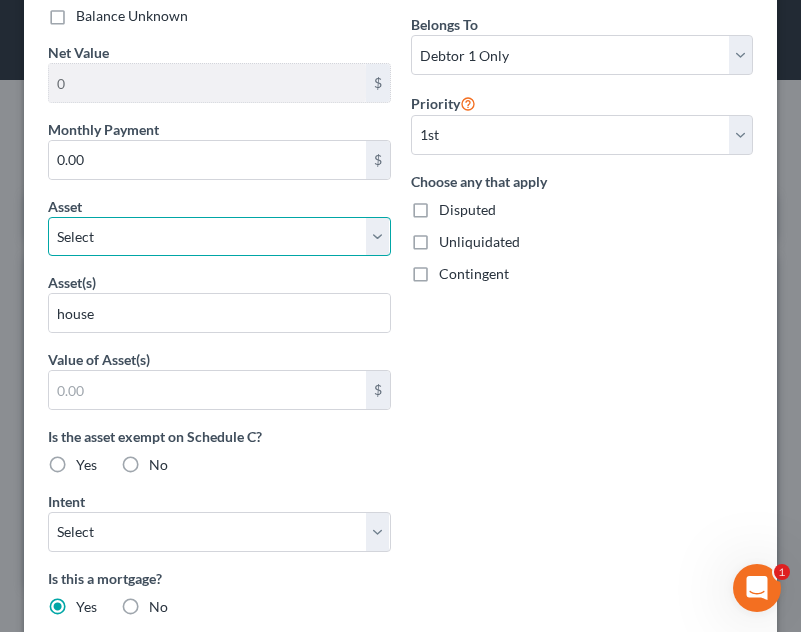 click on "Select Other Multiple Assets 451 Buffalo View Road - $0.0 Pet(s) - Dogs and cats - $100.0 Electronics - Cellphone - $50.0 Collectibles Of Value - Nascar collections - $400.0 Clothing - clothes, jackets and shoes - $200.0 Jewelry - Rings - $100.0 Household Goods - Couch, chairs and end tables - $100.0 2004 Ford F150 - $500.0 National Bank (Checking Account) - $20.0 Chickens, Geese and ducks - $500.0" at bounding box center (219, 237) 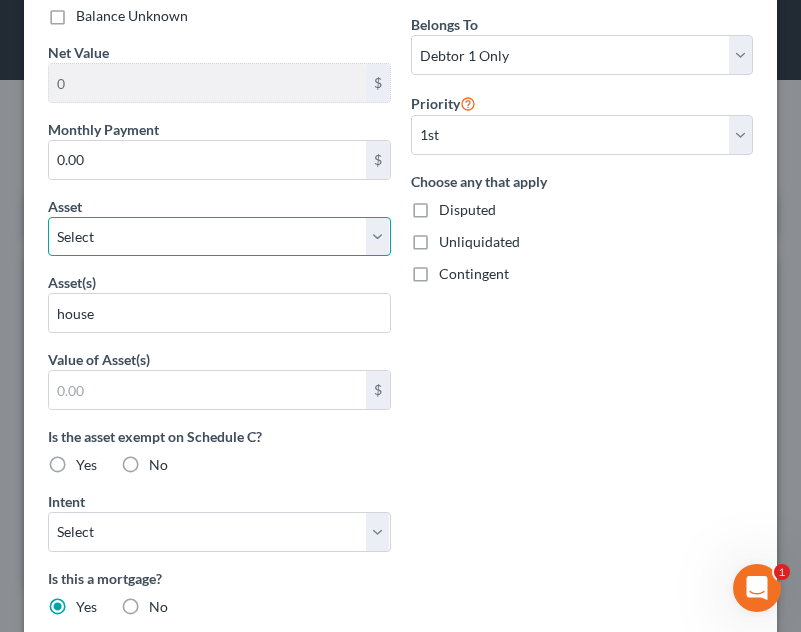 select on "2" 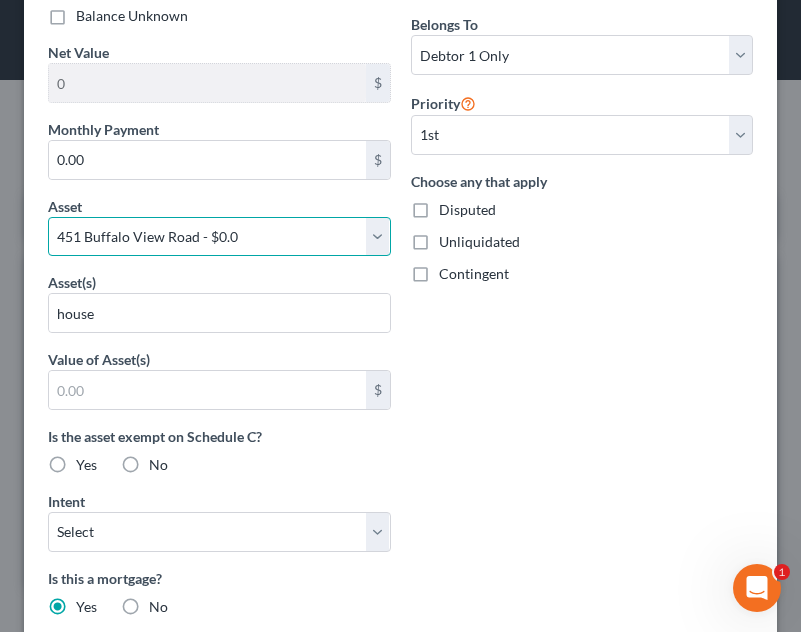 click on "Select Other Multiple Assets 451 Buffalo View Road - $0.0 Pet(s) - Dogs and cats - $100.0 Electronics - Cellphone - $50.0 Collectibles Of Value - Nascar collections - $400.0 Clothing - clothes, jackets and shoes - $200.0 Jewelry - Rings - $100.0 Household Goods - Couch, chairs and end tables - $100.0 2004 Ford F150 - $500.0 National Bank (Checking Account) - $20.0 Chickens, Geese and ducks - $500.0" at bounding box center (219, 237) 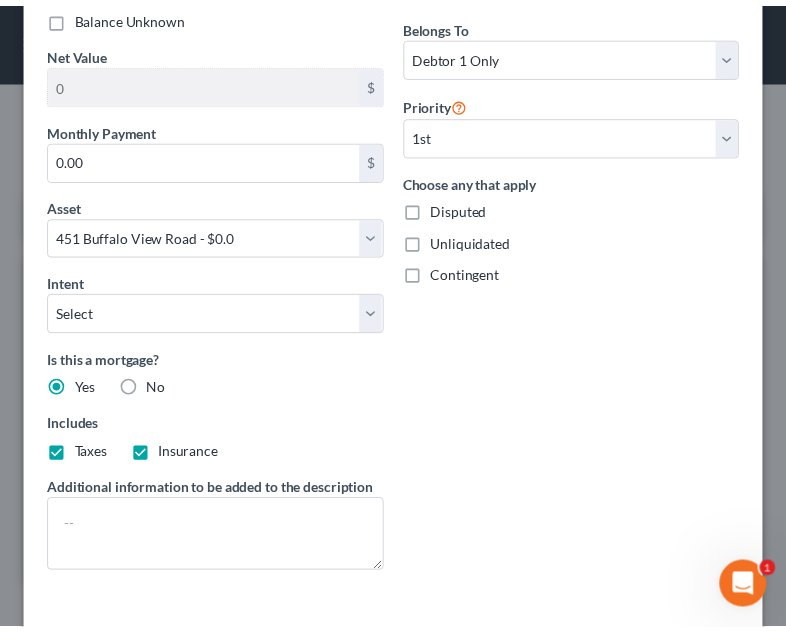 scroll, scrollTop: 763, scrollLeft: 0, axis: vertical 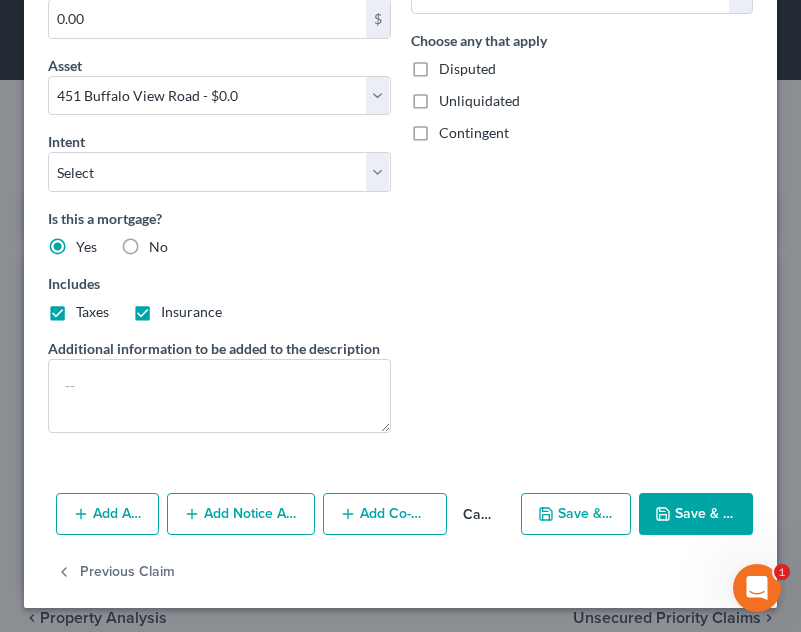 click on "Save & Close" at bounding box center [696, 514] 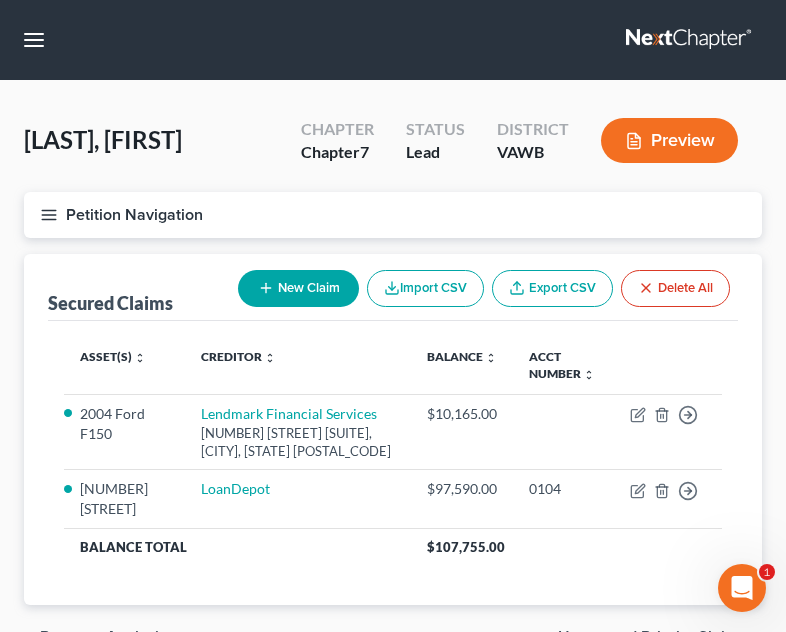 click on "Petition Navigation" at bounding box center (393, 215) 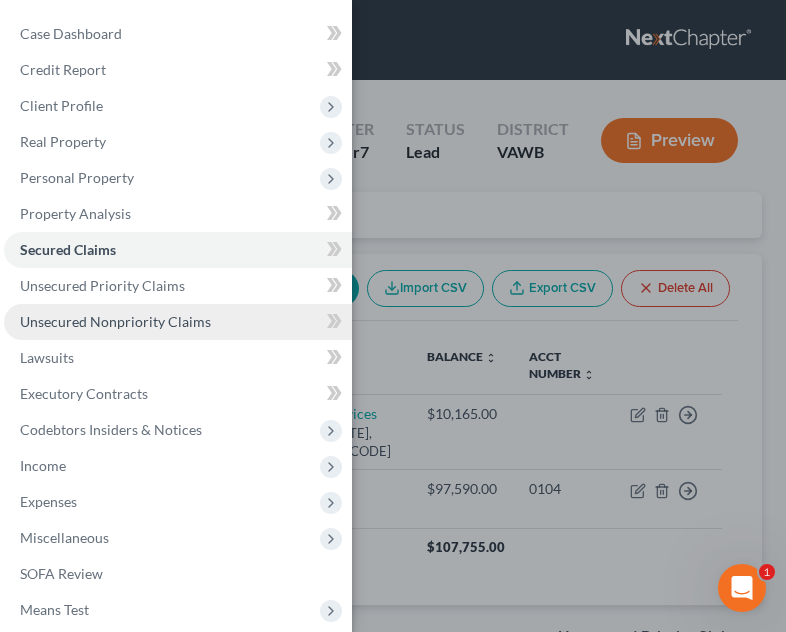 click on "Unsecured Nonpriority Claims" at bounding box center (115, 321) 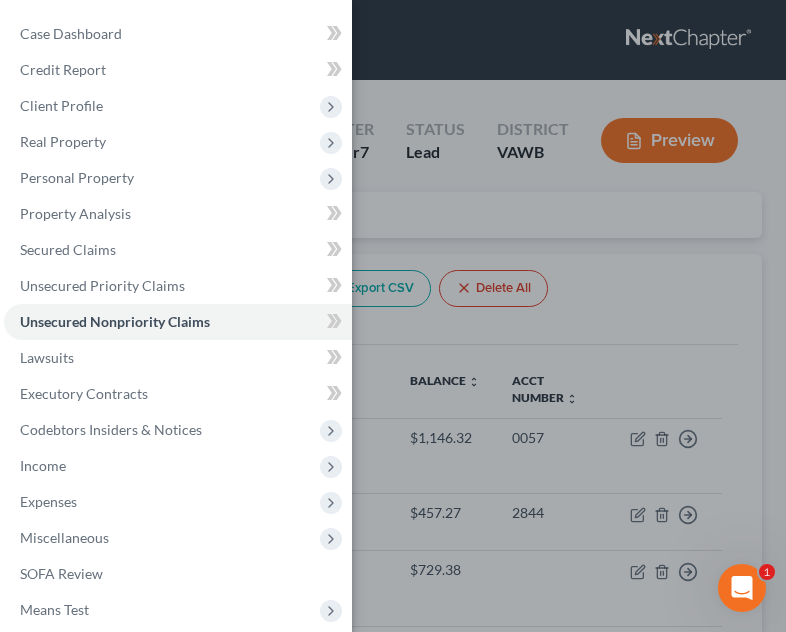 click on "Case Dashboard
Payments
Invoices
Payments
Payments
Credit Report
Client Profile" at bounding box center [393, 316] 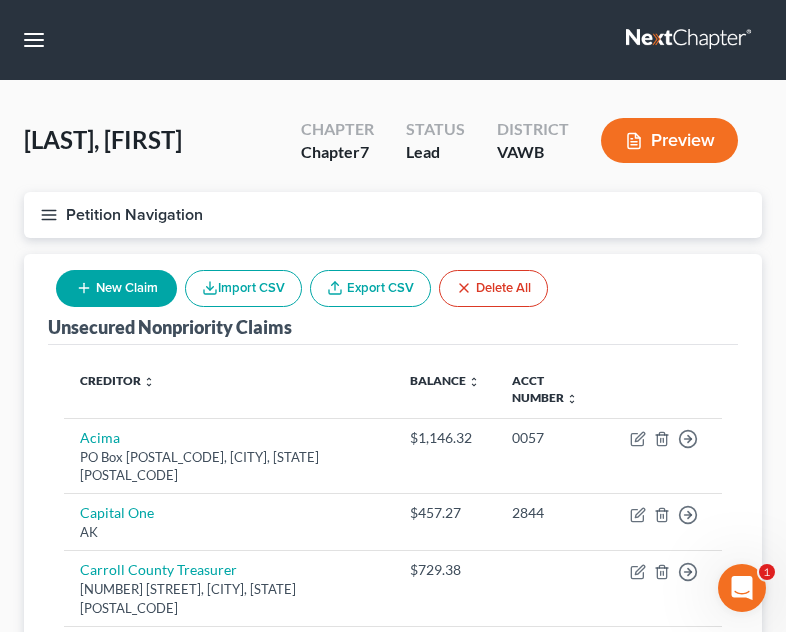 click on "Unsecured Nonpriority Claims New Claim
Import CSV
Export CSV Delete All" at bounding box center (393, 299) 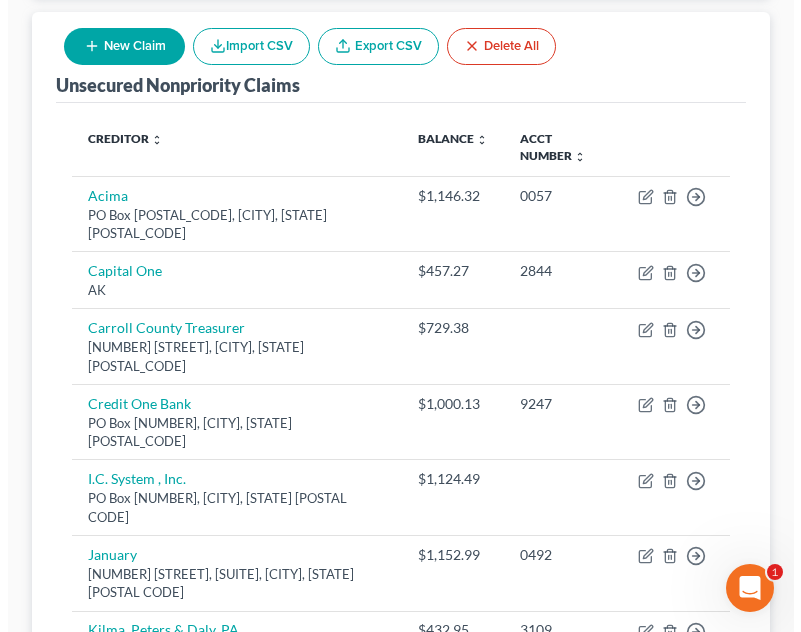 scroll, scrollTop: 240, scrollLeft: 0, axis: vertical 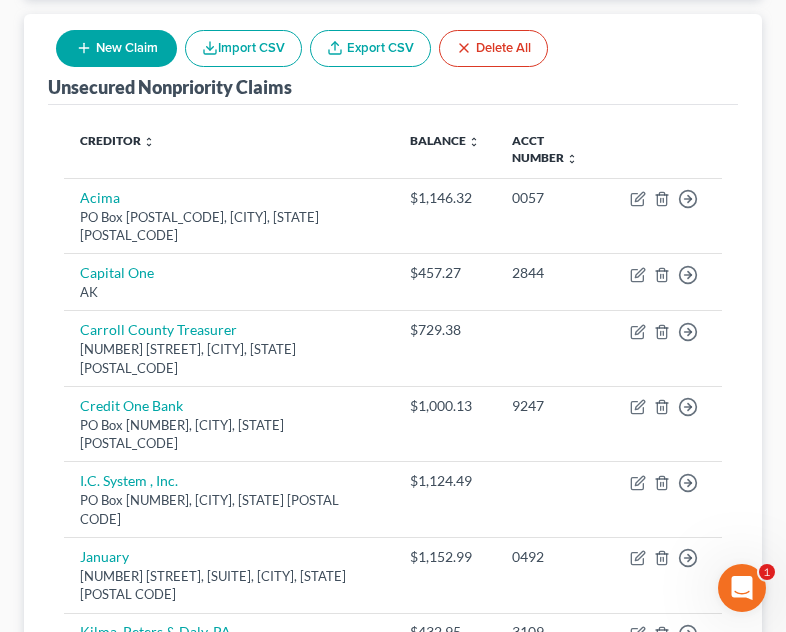 click on "New Claim" at bounding box center [116, 48] 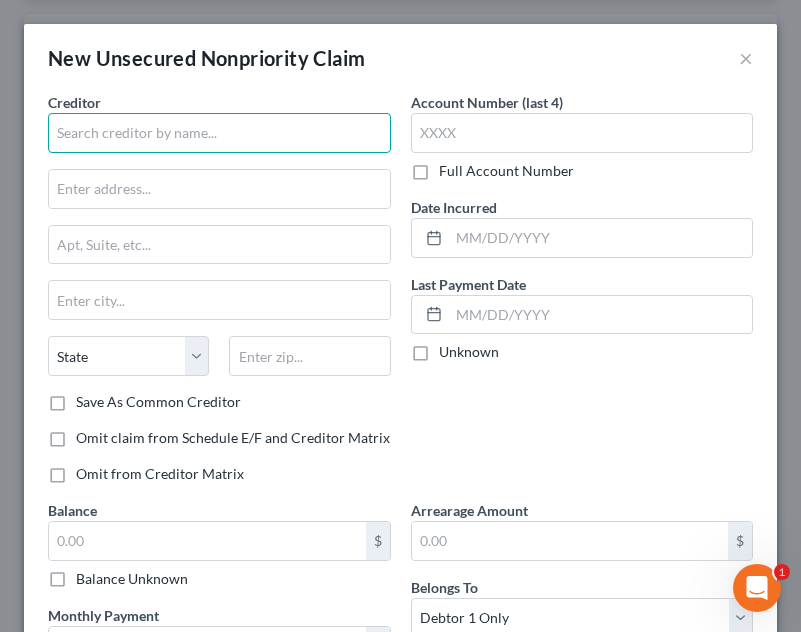 click at bounding box center (219, 133) 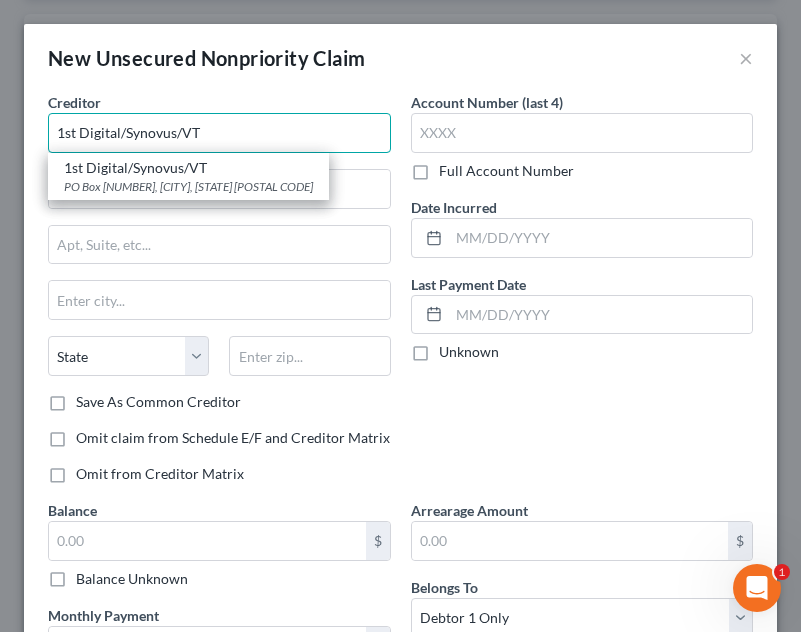 type on "1st Digital/Synovus/VT" 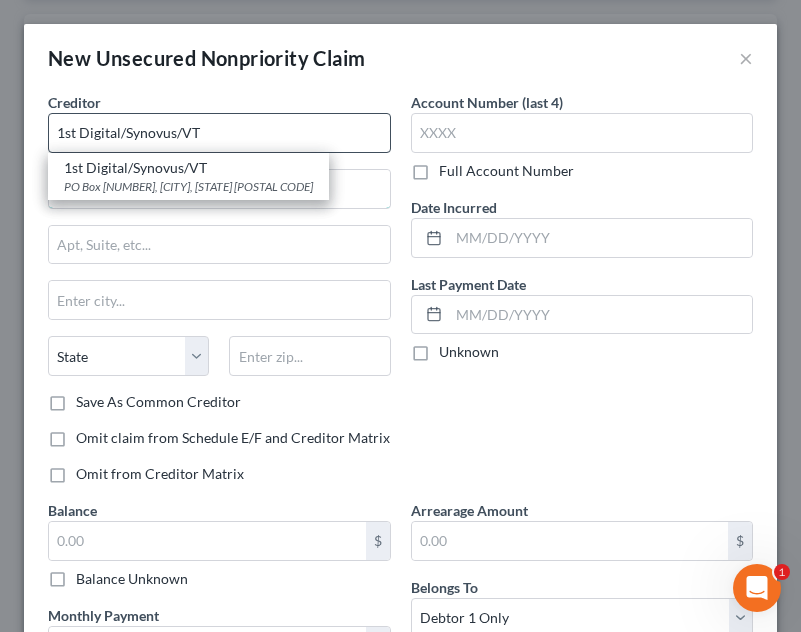 type on "PO Box 85650" 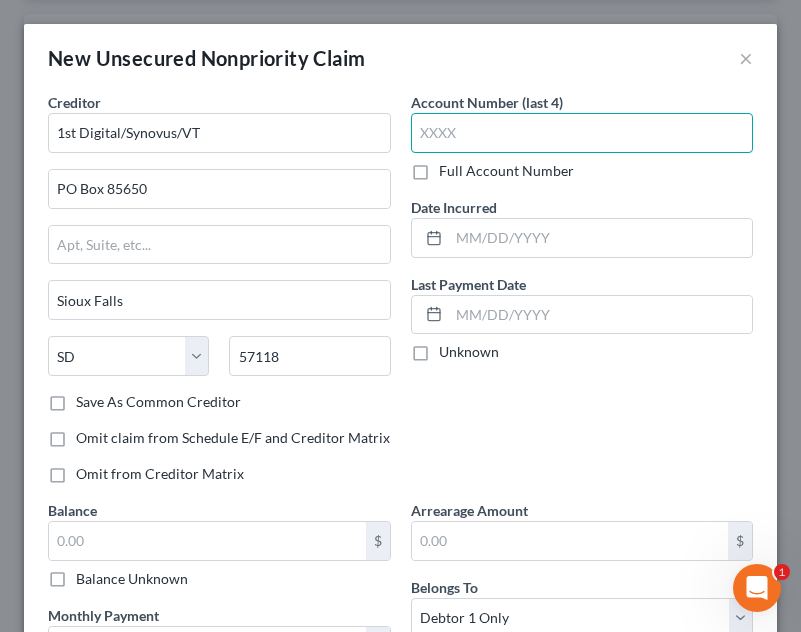 click at bounding box center (582, 133) 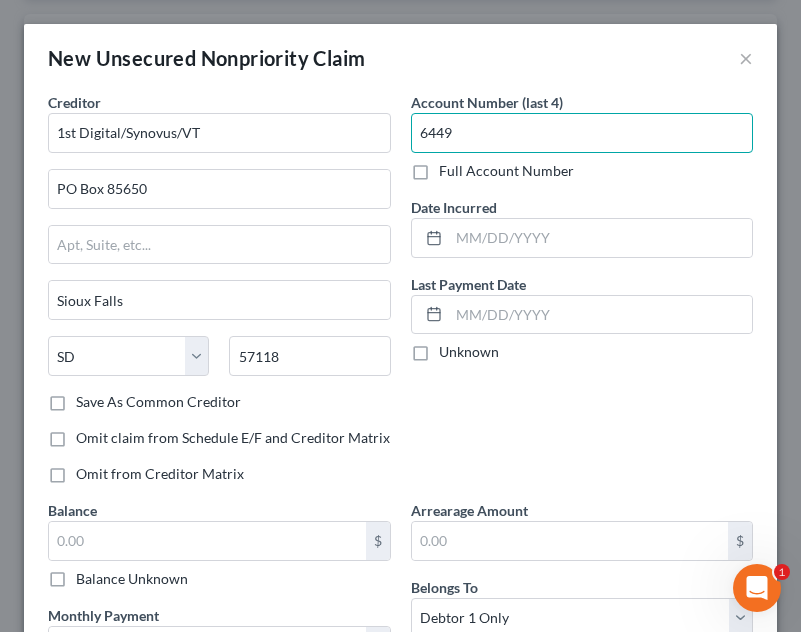 type on "6449" 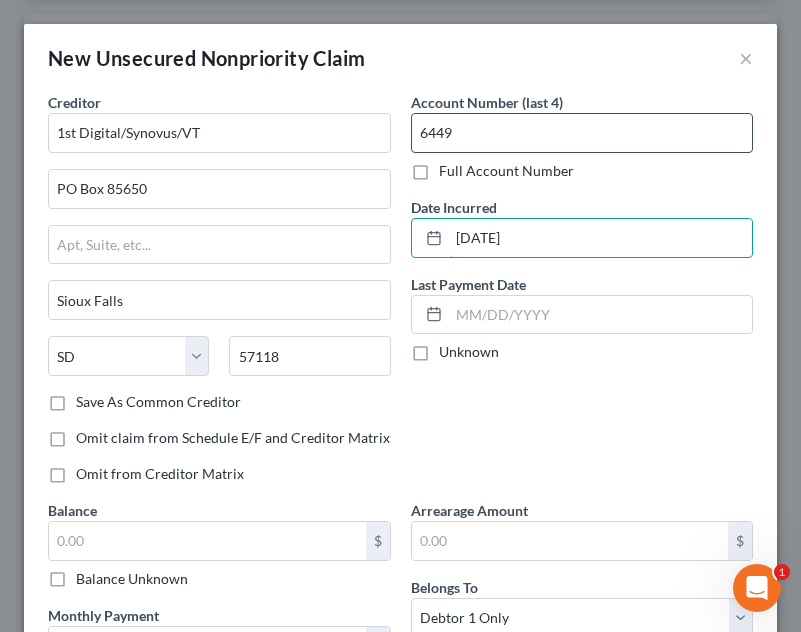 type on "[DATE]" 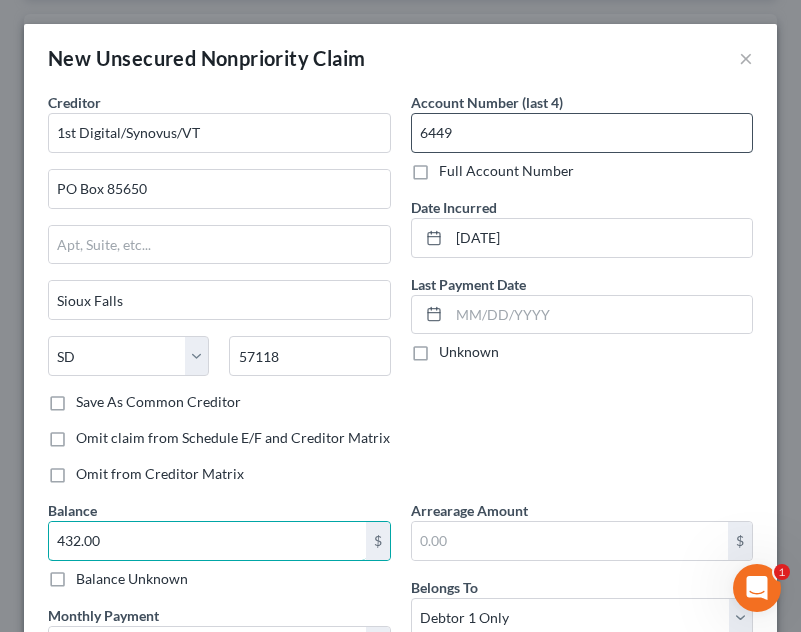 type on "432.00" 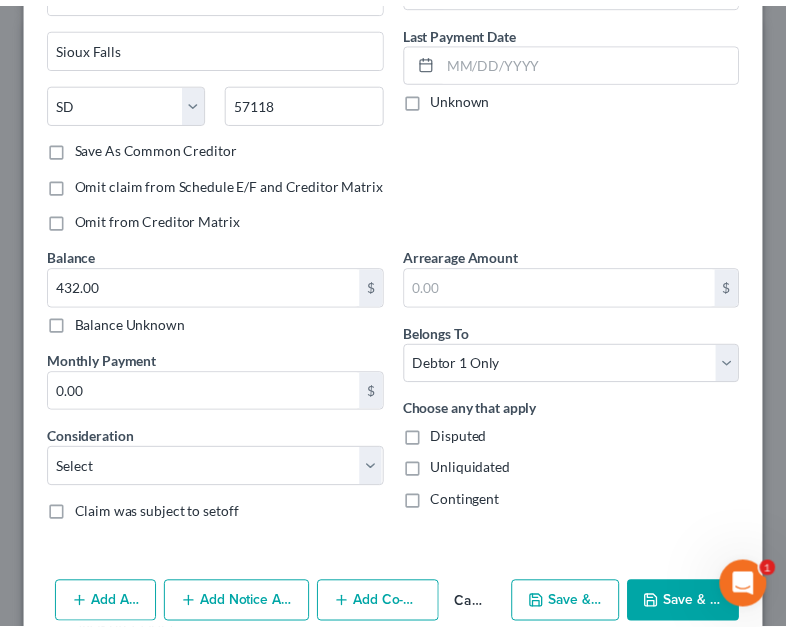 scroll, scrollTop: 277, scrollLeft: 0, axis: vertical 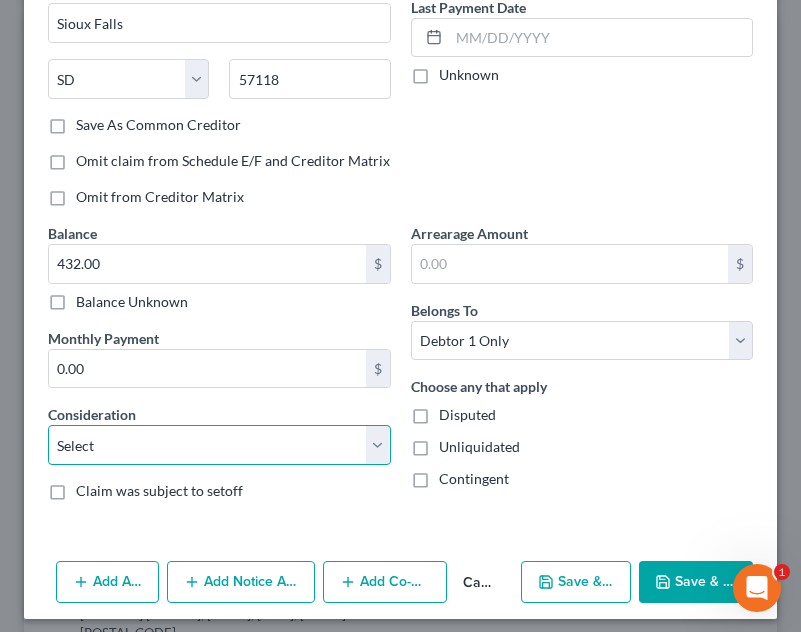 click on "Select Cable / Satellite Services Collection Agency Credit Card Debt Debt Counseling / Attorneys Deficiency Balance Domestic Support Obligations Home / Car Repairs Income Taxes Judgment Liens Medical Services Monies Loaned / Advanced Mortgage Obligation From Divorce Or Separation Obligation To Pensions Other Overdrawn Bank Account Promised To Help Pay Creditors Student Loans Suppliers And Vendors Telephone / Internet Services Utility Services" at bounding box center [219, 445] 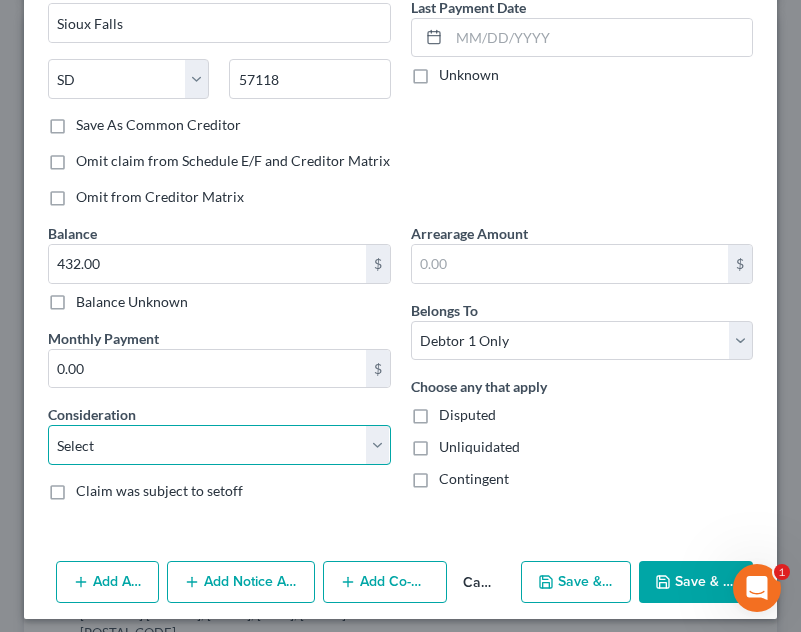 select on "2" 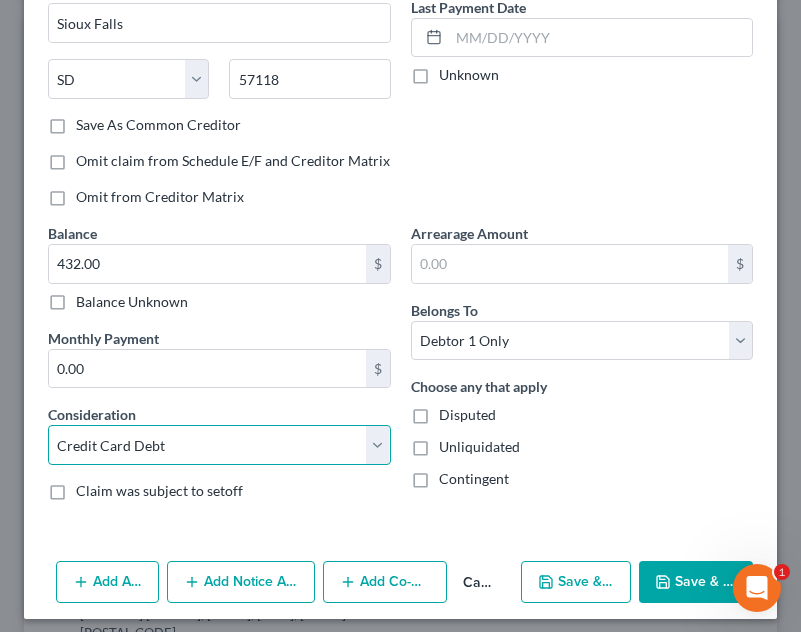 click on "Select Cable / Satellite Services Collection Agency Credit Card Debt Debt Counseling / Attorneys Deficiency Balance Domestic Support Obligations Home / Car Repairs Income Taxes Judgment Liens Medical Services Monies Loaned / Advanced Mortgage Obligation From Divorce Or Separation Obligation To Pensions Other Overdrawn Bank Account Promised To Help Pay Creditors Student Loans Suppliers And Vendors Telephone / Internet Services Utility Services" at bounding box center [219, 445] 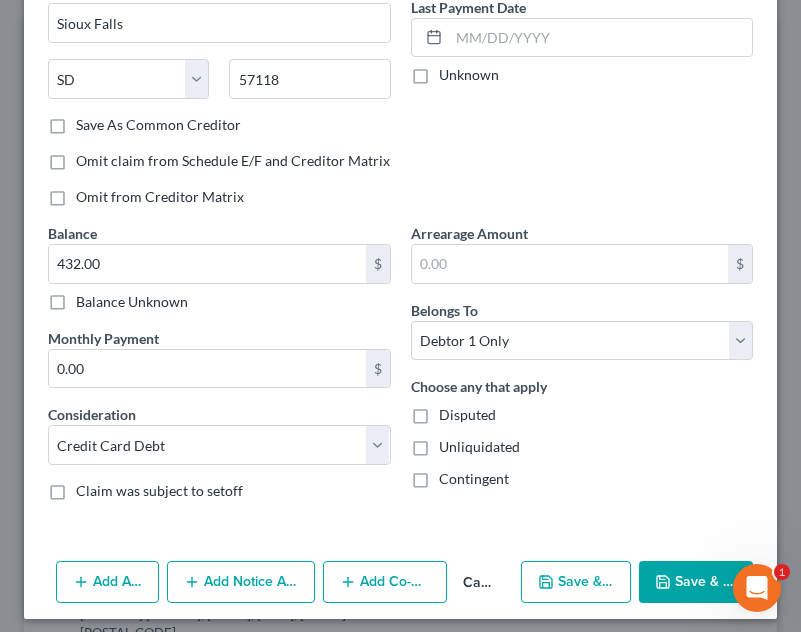 click 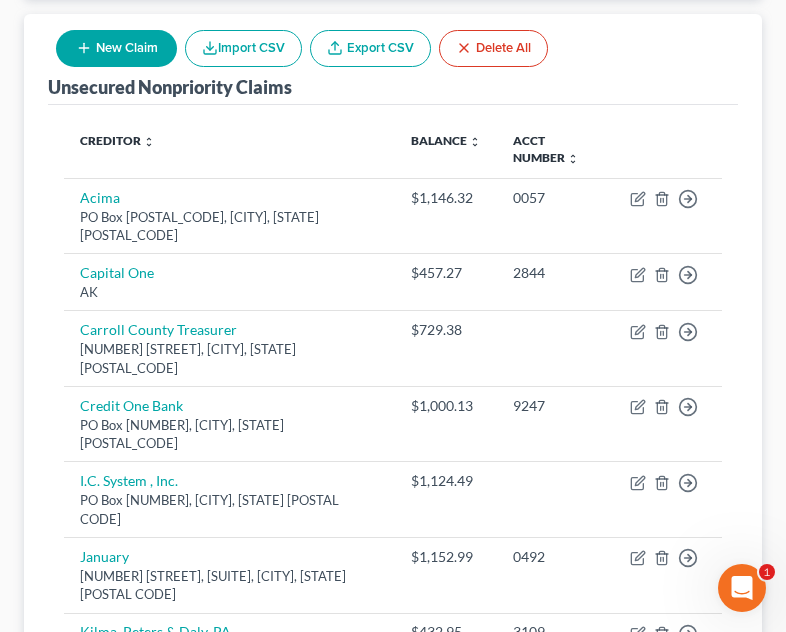 click at bounding box center [668, 150] 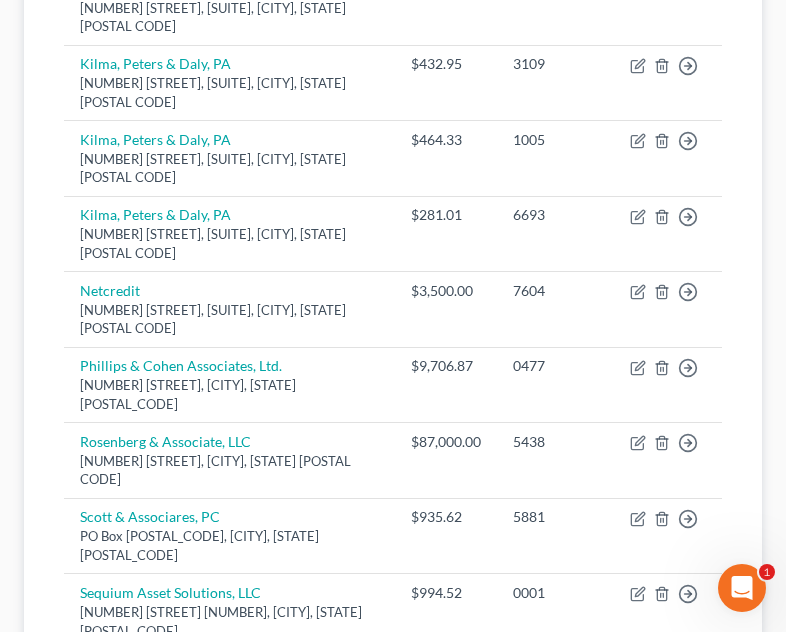 scroll, scrollTop: 814, scrollLeft: 0, axis: vertical 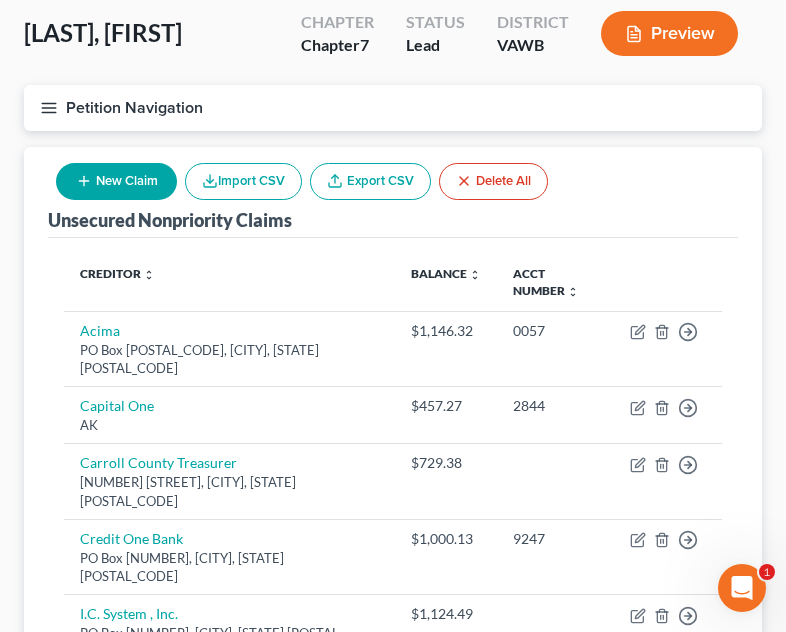 click on "New Claim" at bounding box center (116, 181) 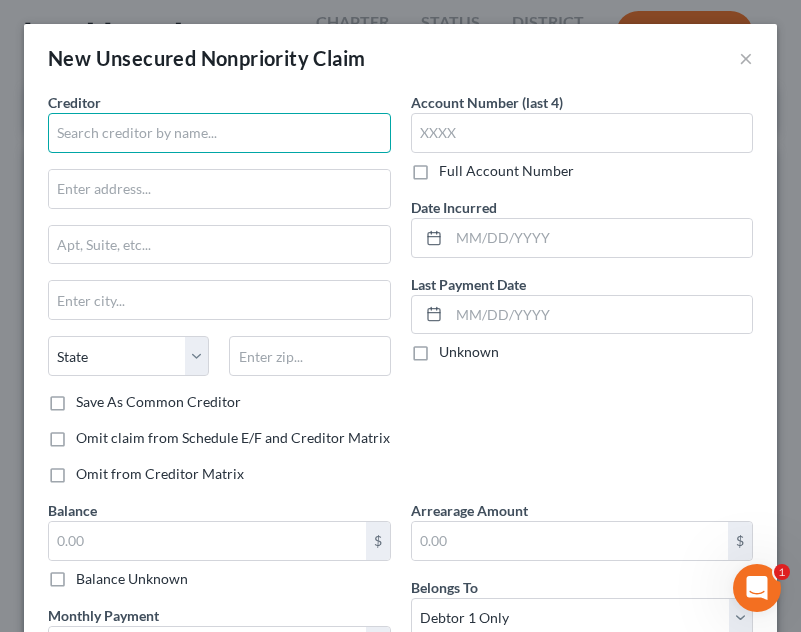 click at bounding box center [219, 133] 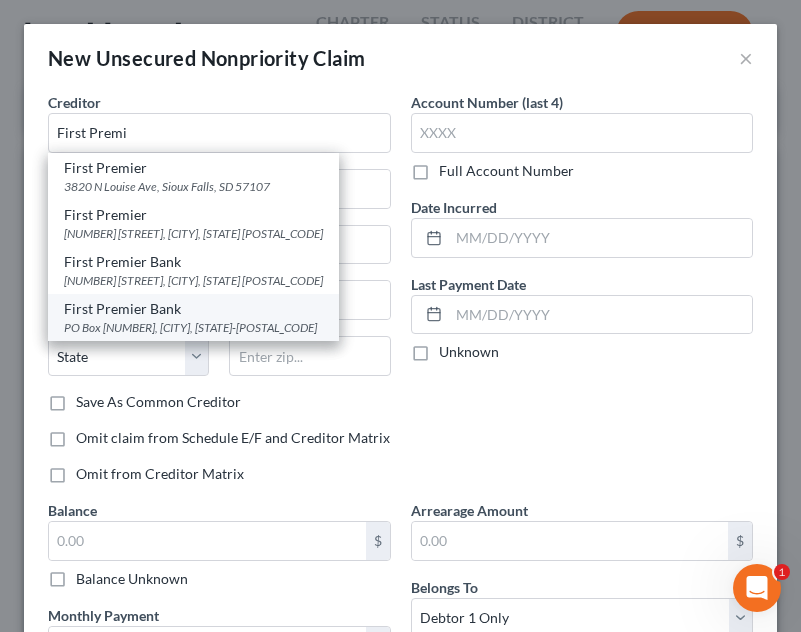 click on "First Premier Bank" at bounding box center [193, 309] 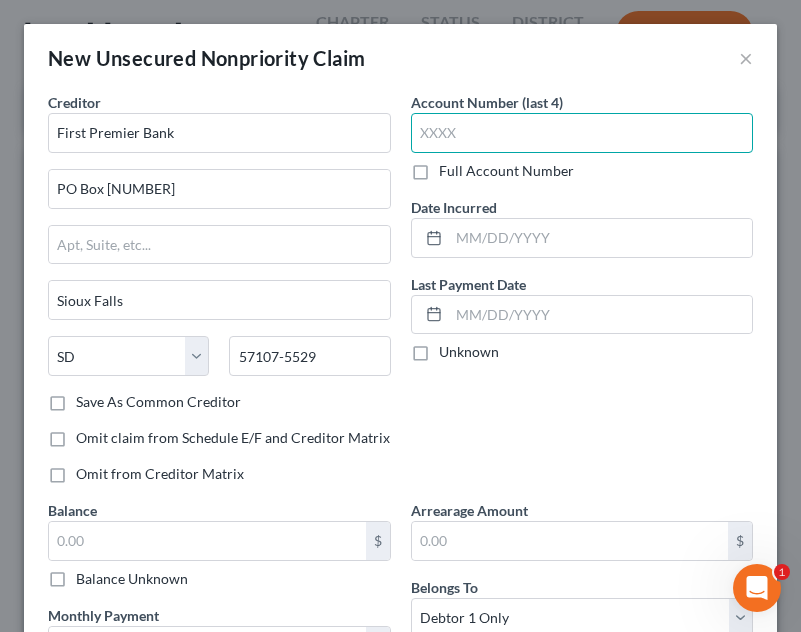 click at bounding box center [582, 133] 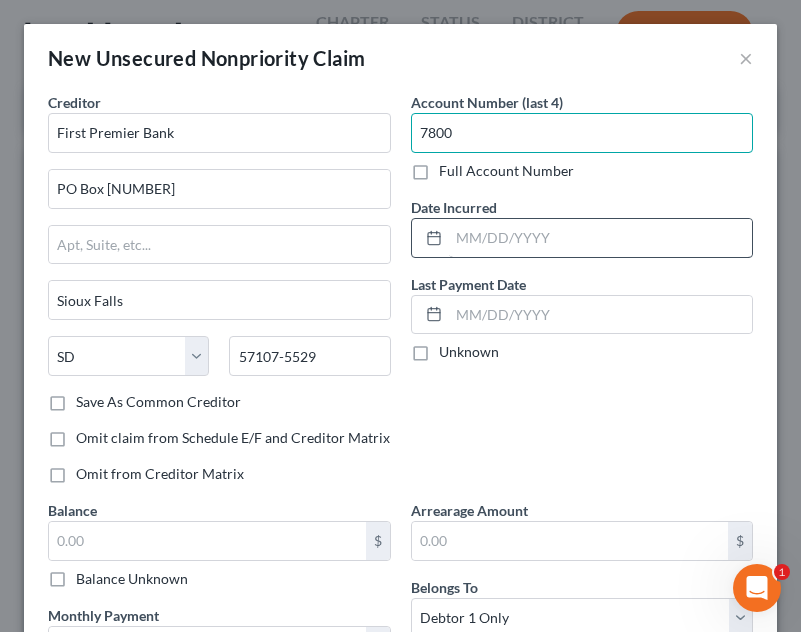 type on "7800" 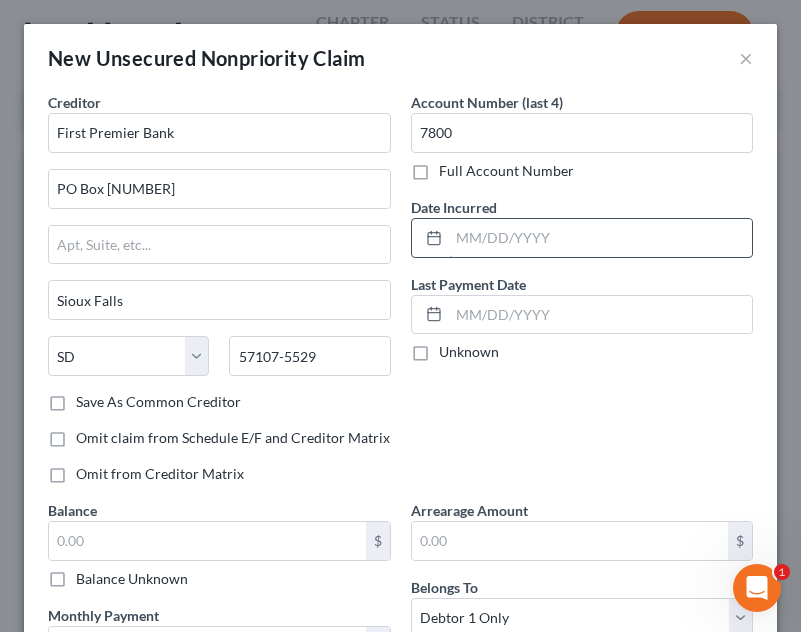 click at bounding box center (601, 238) 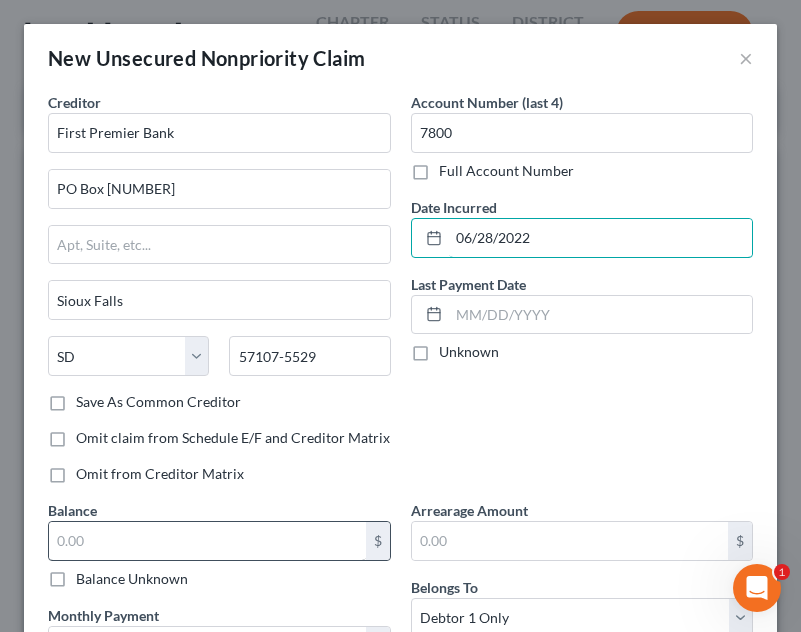 type on "06/28/2022" 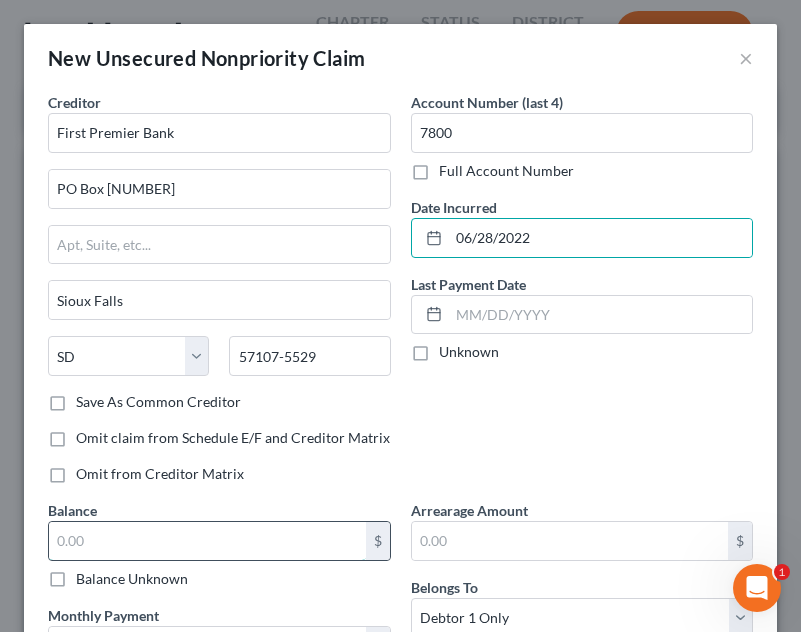 click at bounding box center (207, 541) 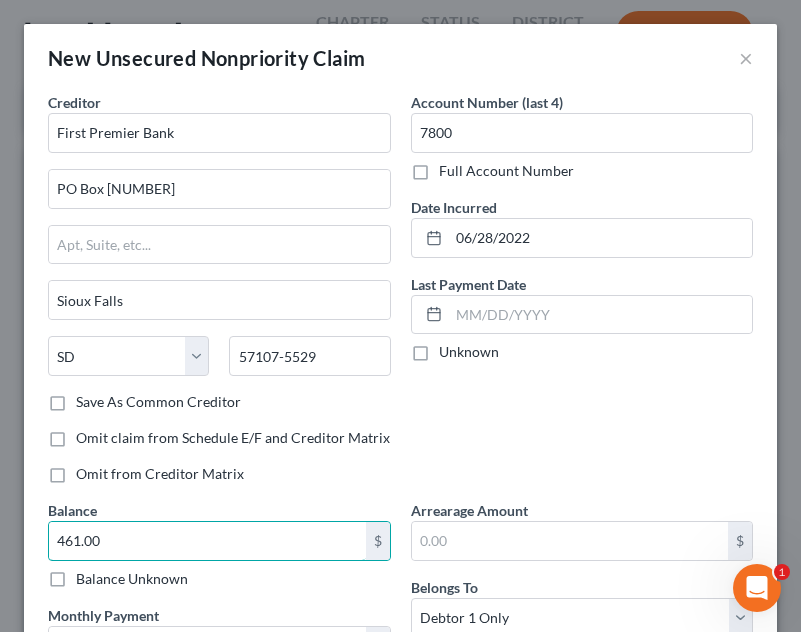 type on "461.00" 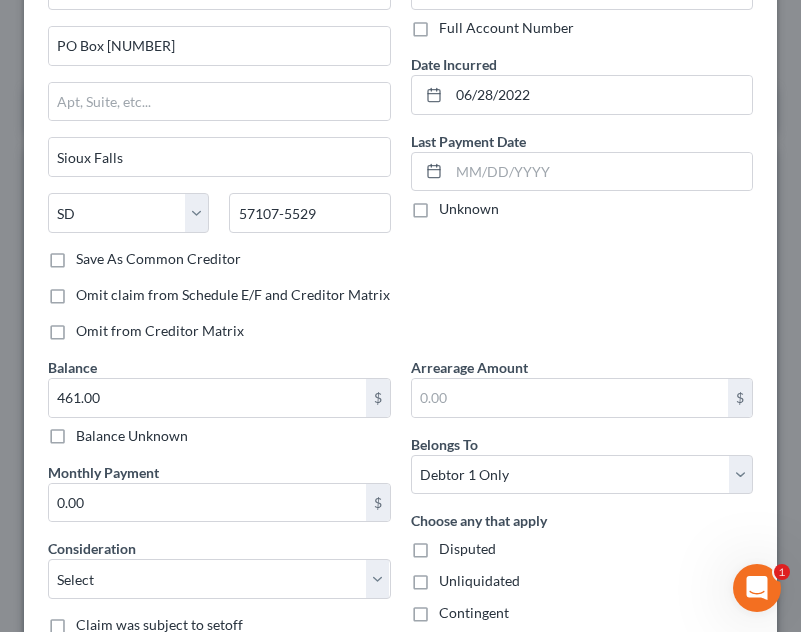scroll, scrollTop: 186, scrollLeft: 0, axis: vertical 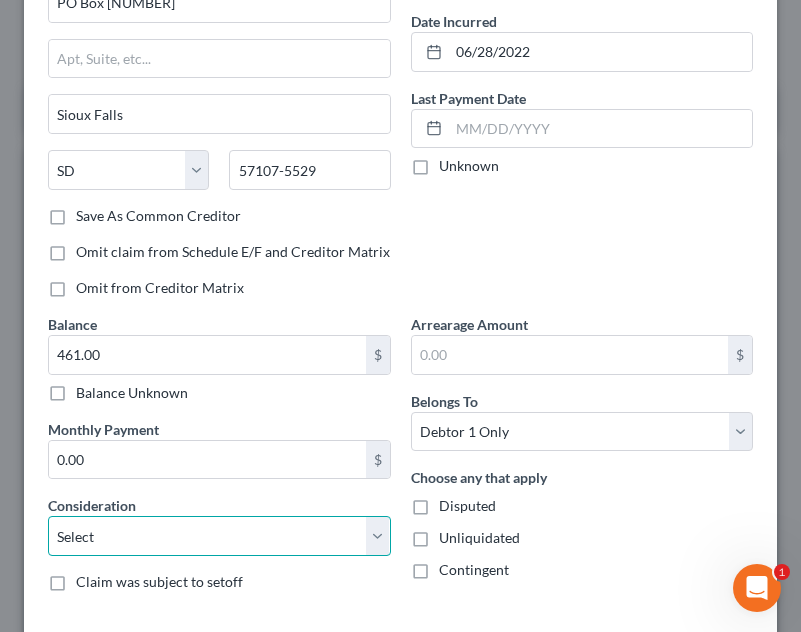 click on "Select Cable / Satellite Services Collection Agency Credit Card Debt Debt Counseling / Attorneys Deficiency Balance Domestic Support Obligations Home / Car Repairs Income Taxes Judgment Liens Medical Services Monies Loaned / Advanced Mortgage Obligation From Divorce Or Separation Obligation To Pensions Other Overdrawn Bank Account Promised To Help Pay Creditors Student Loans Suppliers And Vendors Telephone / Internet Services Utility Services" at bounding box center [219, 536] 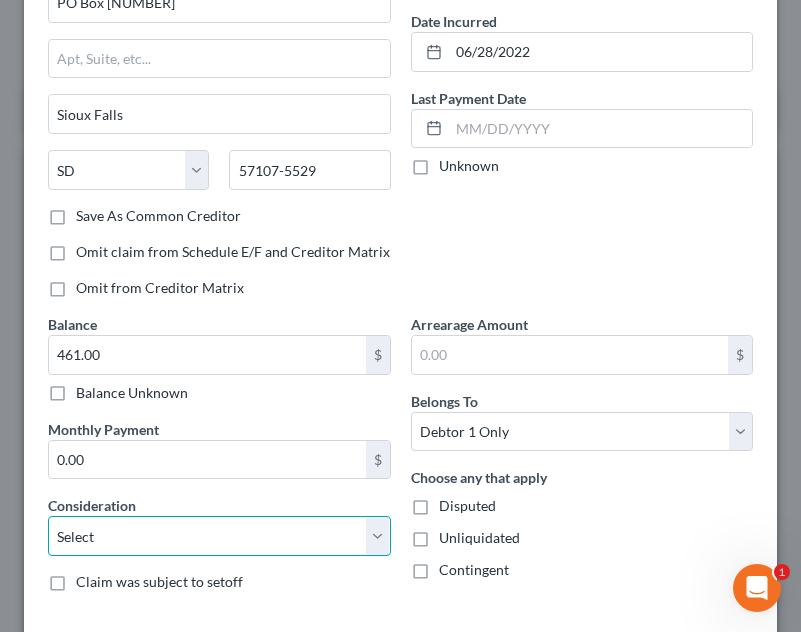 select on "2" 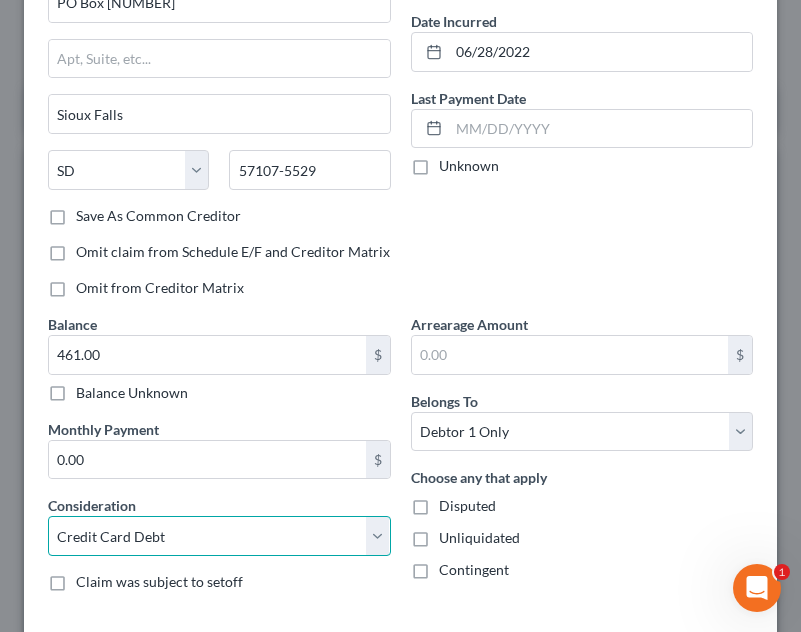 click on "Select Cable / Satellite Services Collection Agency Credit Card Debt Debt Counseling / Attorneys Deficiency Balance Domestic Support Obligations Home / Car Repairs Income Taxes Judgment Liens Medical Services Monies Loaned / Advanced Mortgage Obligation From Divorce Or Separation Obligation To Pensions Other Overdrawn Bank Account Promised To Help Pay Creditors Student Loans Suppliers And Vendors Telephone / Internet Services Utility Services" at bounding box center (219, 536) 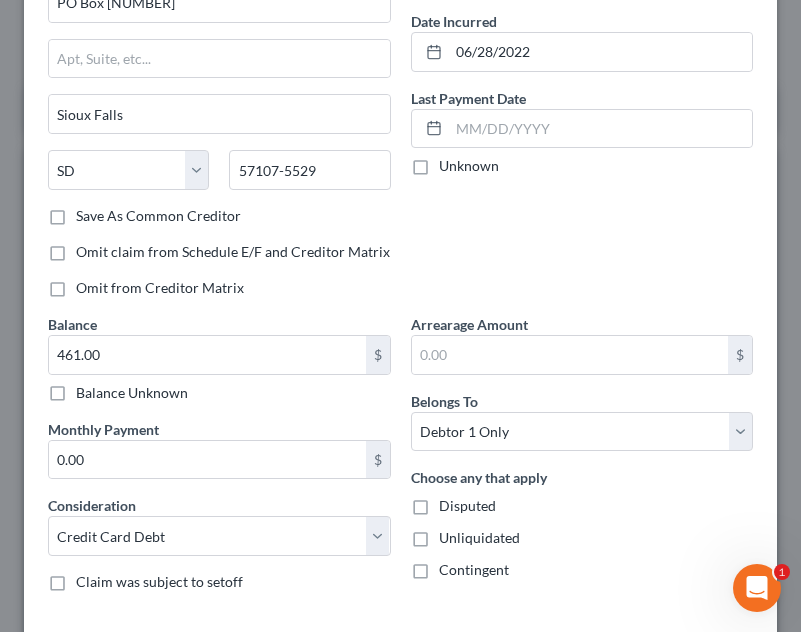 click on "Account Number (last 4)
[ACCOUNT_NUMBER]
Full Account Number
Date Incurred         [DATE] Last Payment Date         Unknown" at bounding box center [582, 110] 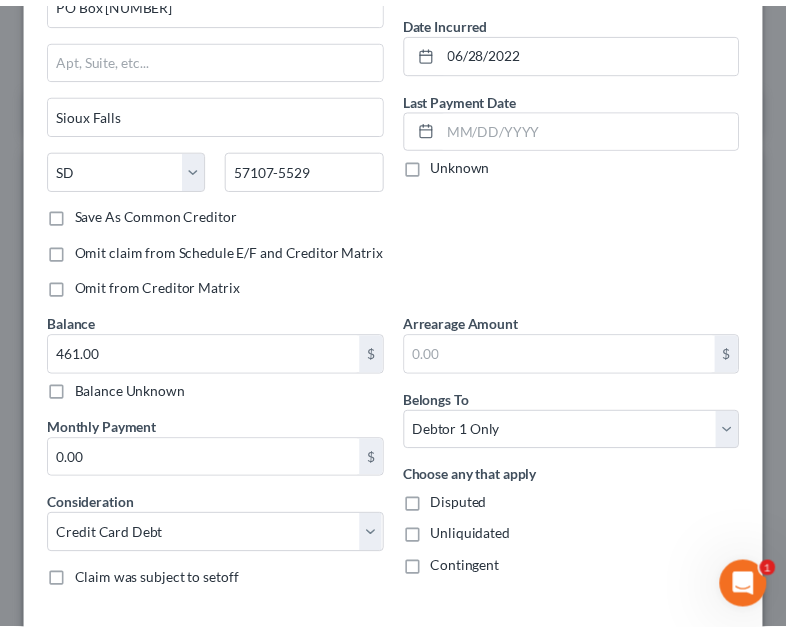 scroll, scrollTop: 288, scrollLeft: 0, axis: vertical 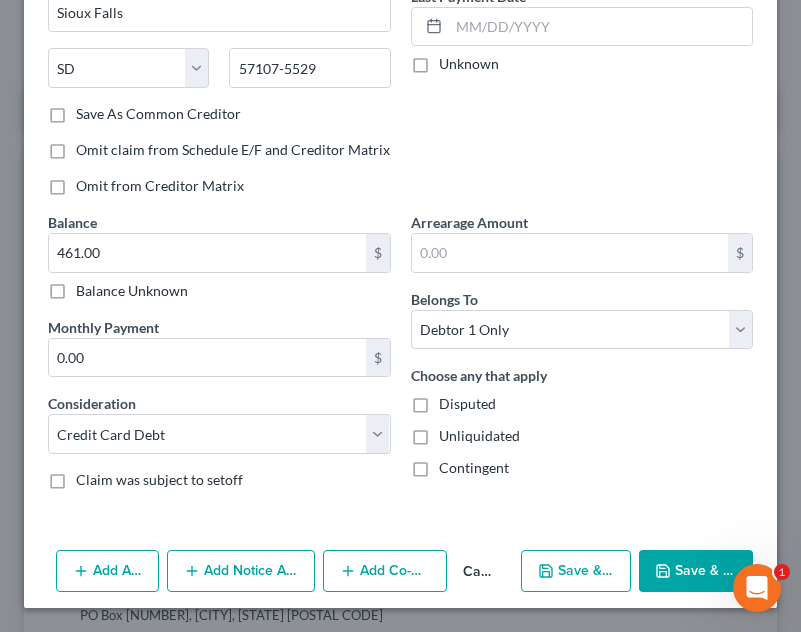 click on "Save & Close" at bounding box center (696, 571) 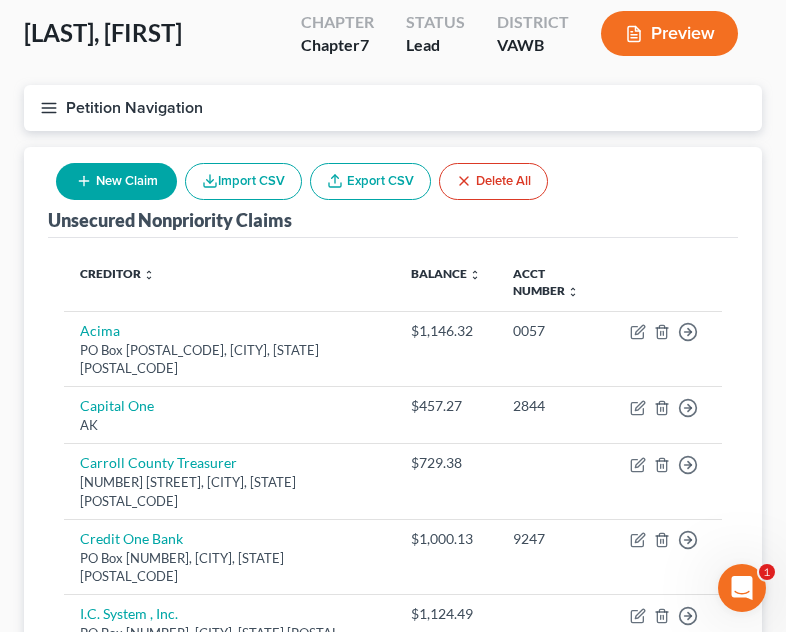 click 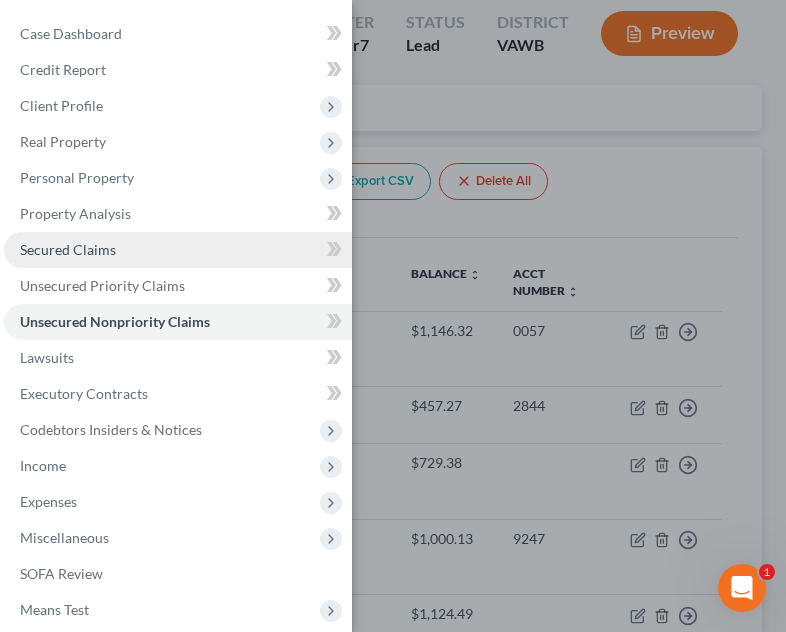 click on "Secured Claims" at bounding box center [178, 250] 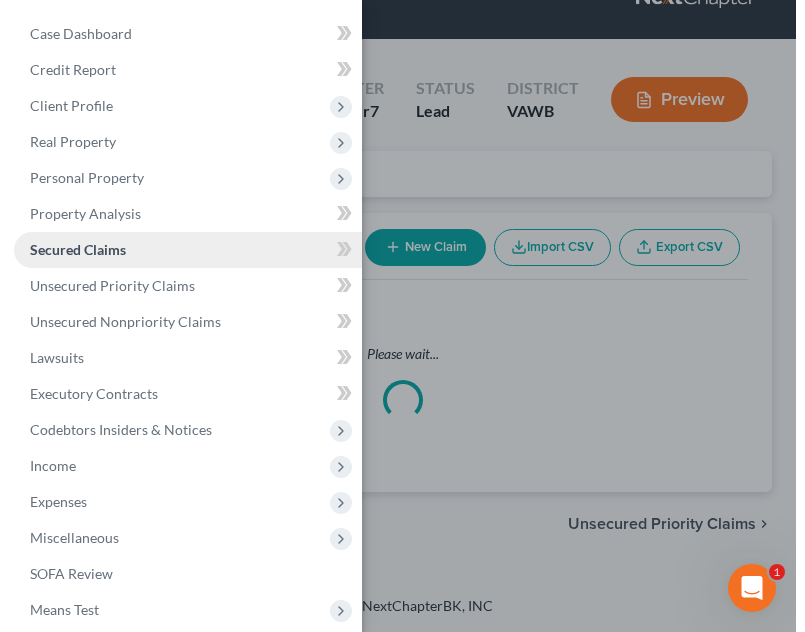 scroll, scrollTop: 0, scrollLeft: 0, axis: both 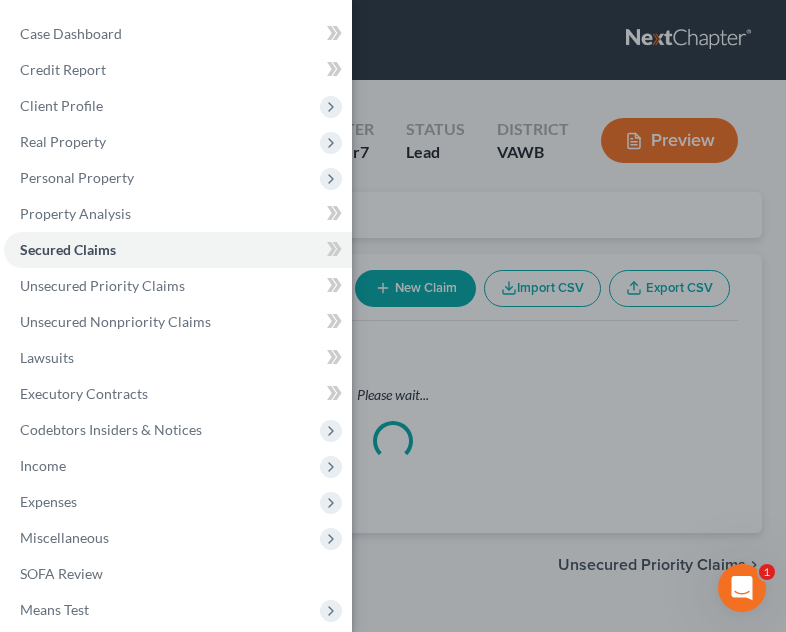 click on "Case Dashboard
Payments
Invoices
Payments
Payments
Credit Report
Client Profile" at bounding box center [393, 316] 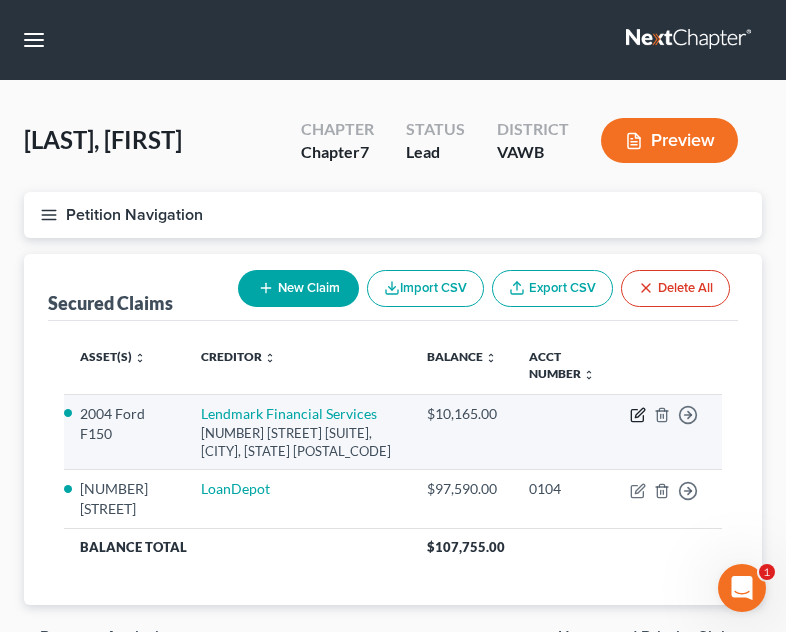 click 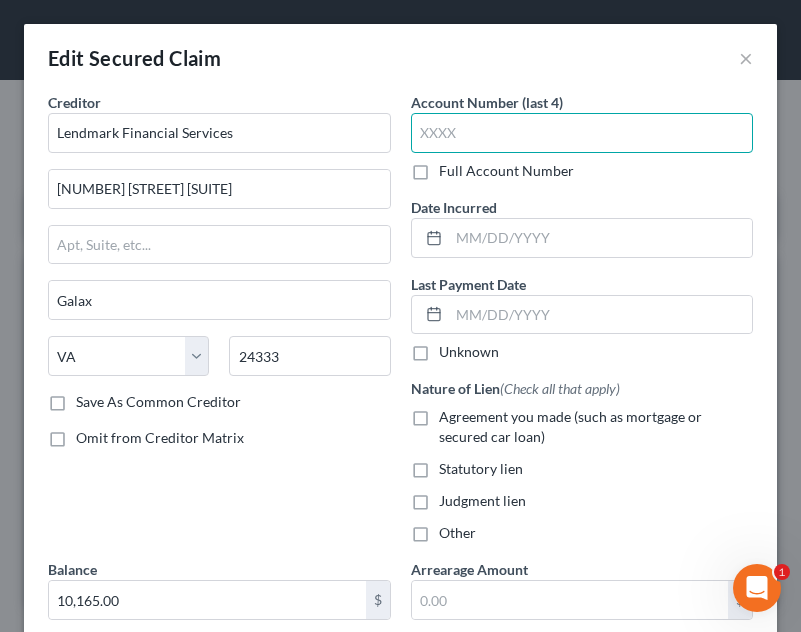click at bounding box center (582, 133) 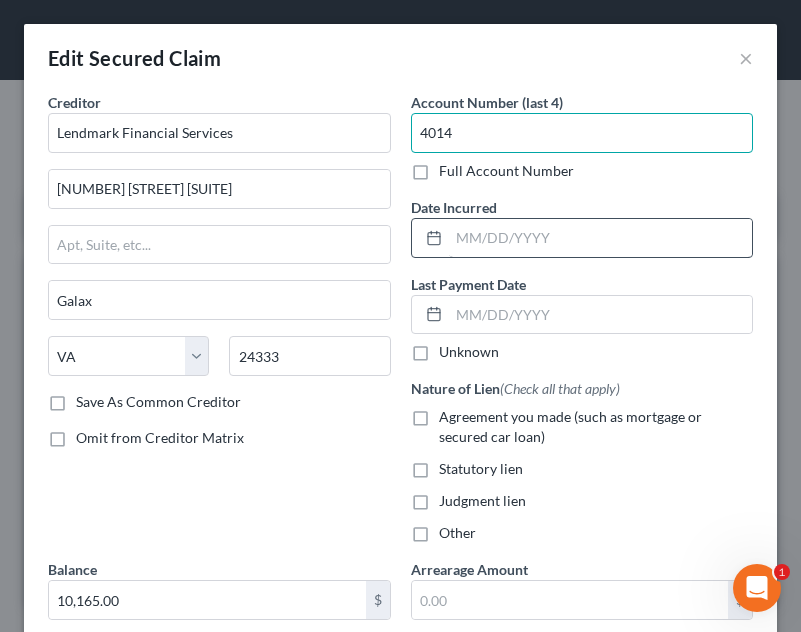 type on "4014" 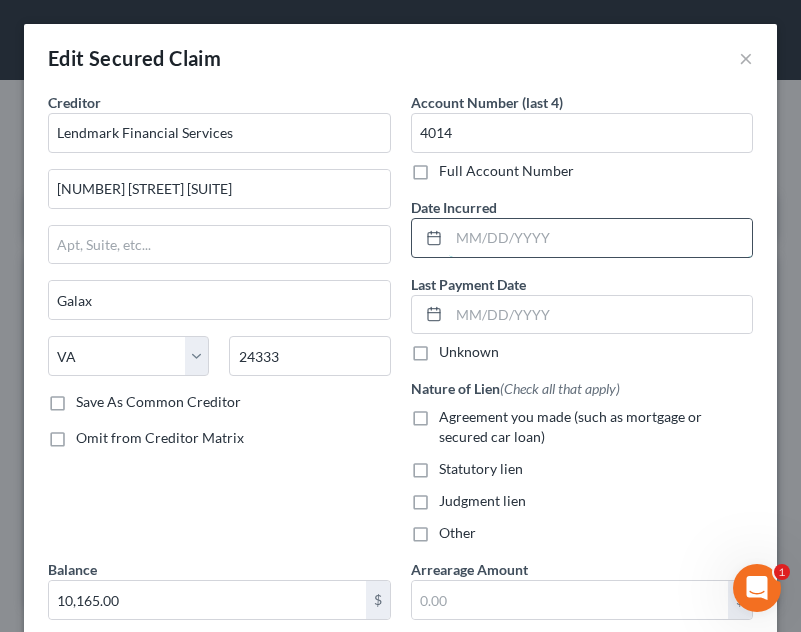 click at bounding box center [601, 238] 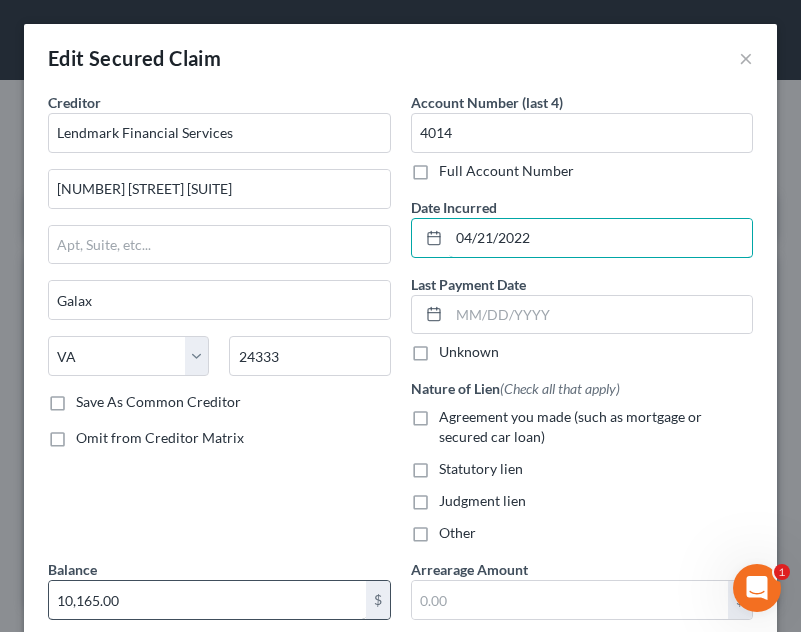 type on "04/21/2022" 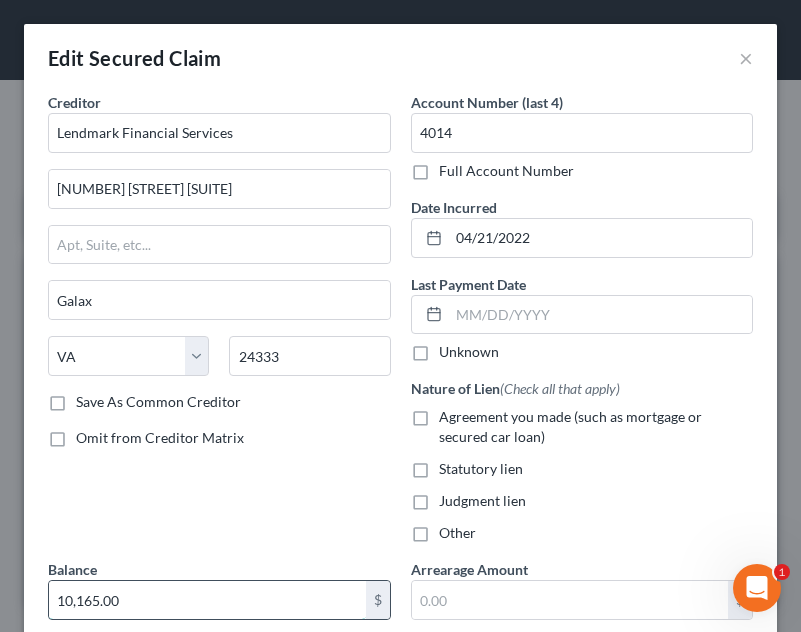 click on "10,165.00" at bounding box center [207, 600] 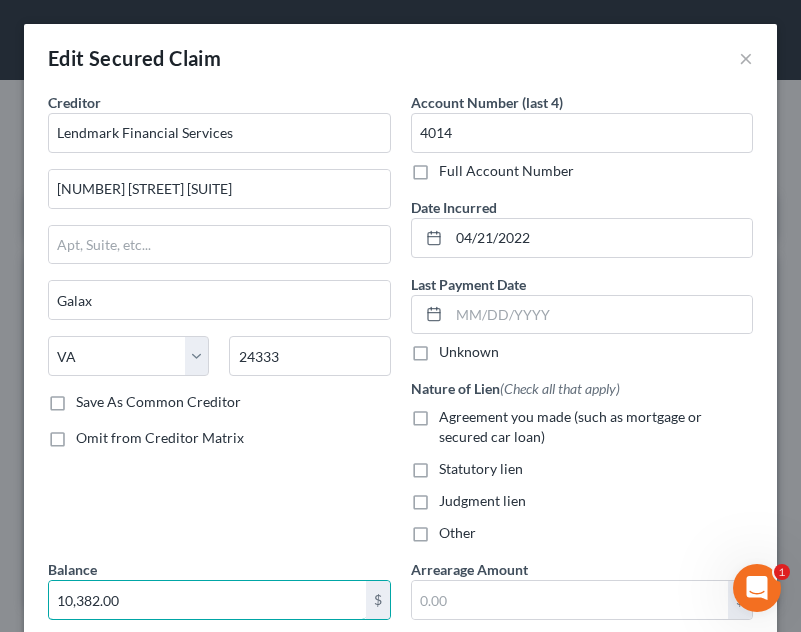 type on "10,382.00" 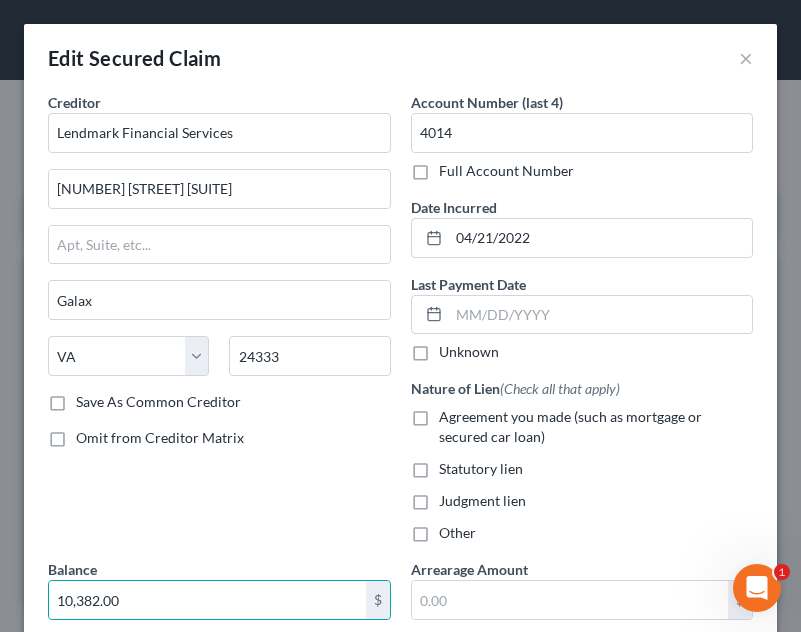 click on "Balance
10,382.00 $
Balance Unknown
Balance Undetermined
10,382.00 $
Balance Unknown" at bounding box center [219, 603] 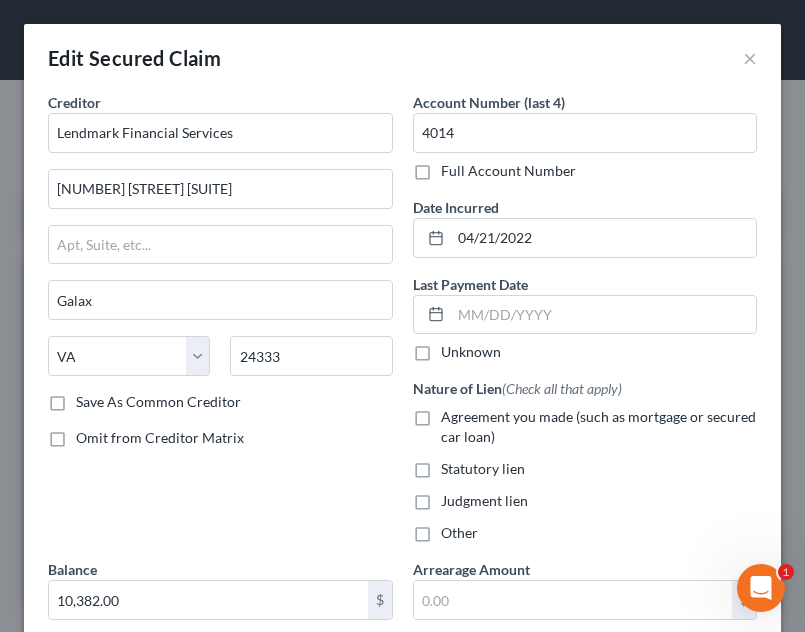 click on "Agreement you made (such as mortgage or secured car loan)" at bounding box center (598, 426) 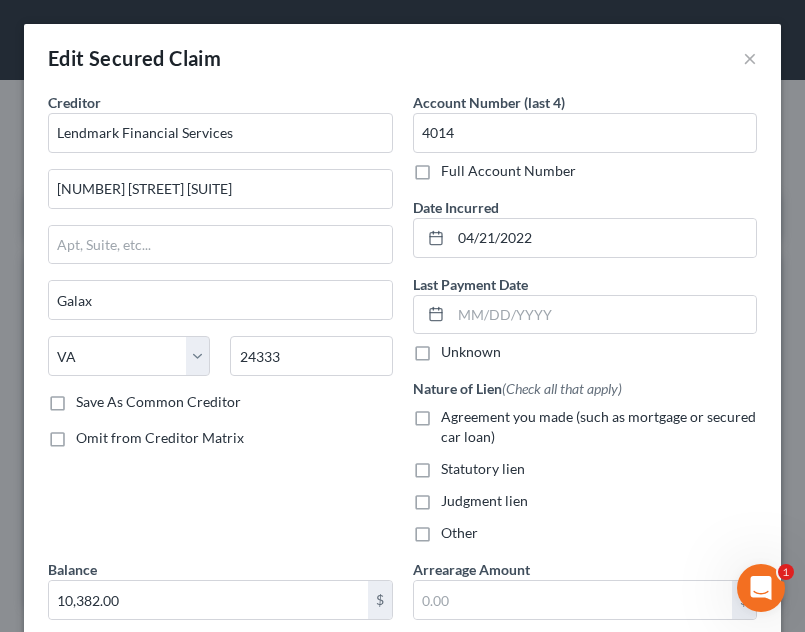 click on "Agreement you made (such as mortgage or secured car loan)" at bounding box center [455, 413] 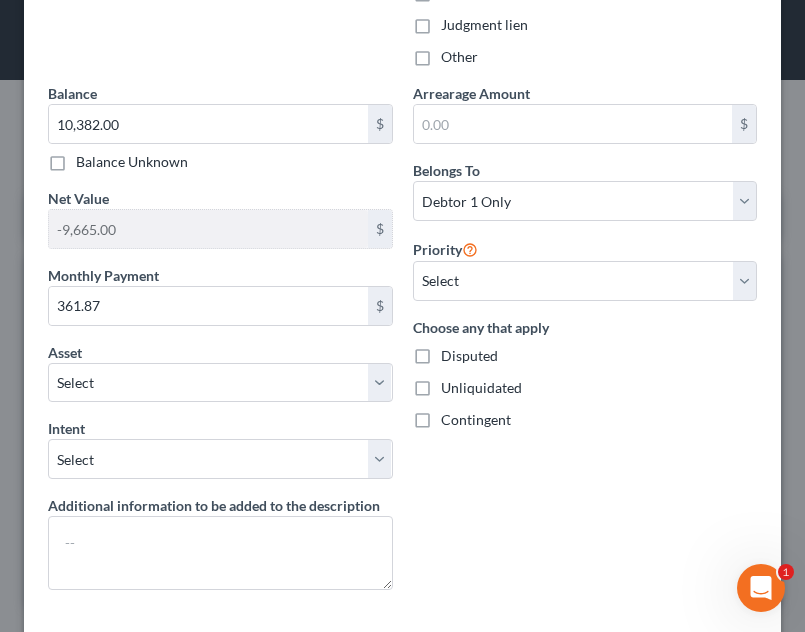 scroll, scrollTop: 501, scrollLeft: 0, axis: vertical 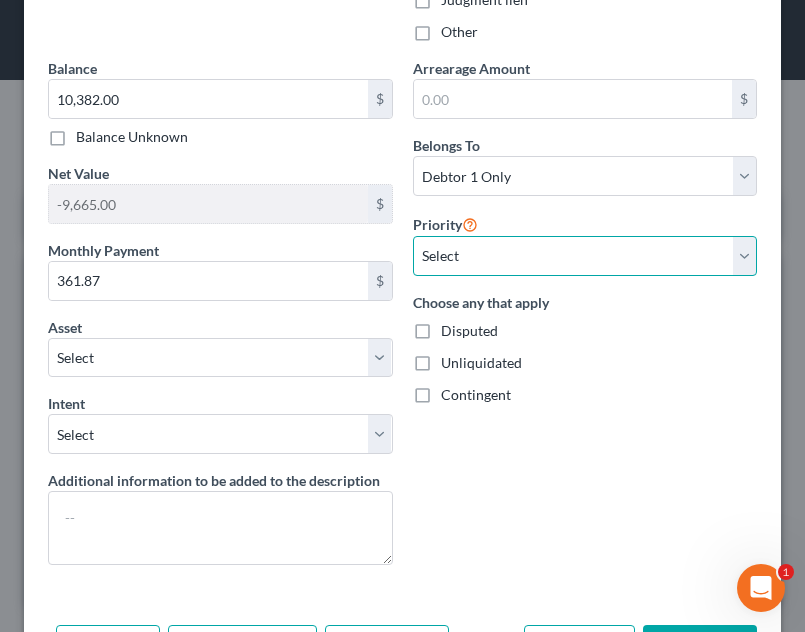 click on "Select 1st 2nd 3rd 4th 5th 6th 7th 8th 9th 10th 11th 12th 13th 14th 15th 16th 17th 18th 19th 20th 21th 22th 23th 24th 25th 26th 27th 28th 29th 30th" at bounding box center (585, 256) 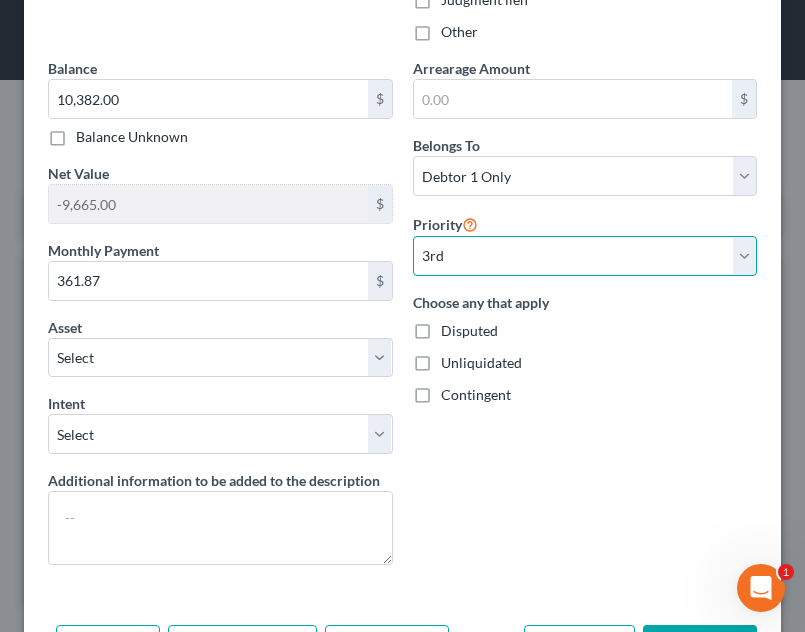 click on "Select 1st 2nd 3rd 4th 5th 6th 7th 8th 9th 10th 11th 12th 13th 14th 15th 16th 17th 18th 19th 20th 21th 22th 23th 24th 25th 26th 27th 28th 29th 30th" at bounding box center (585, 256) 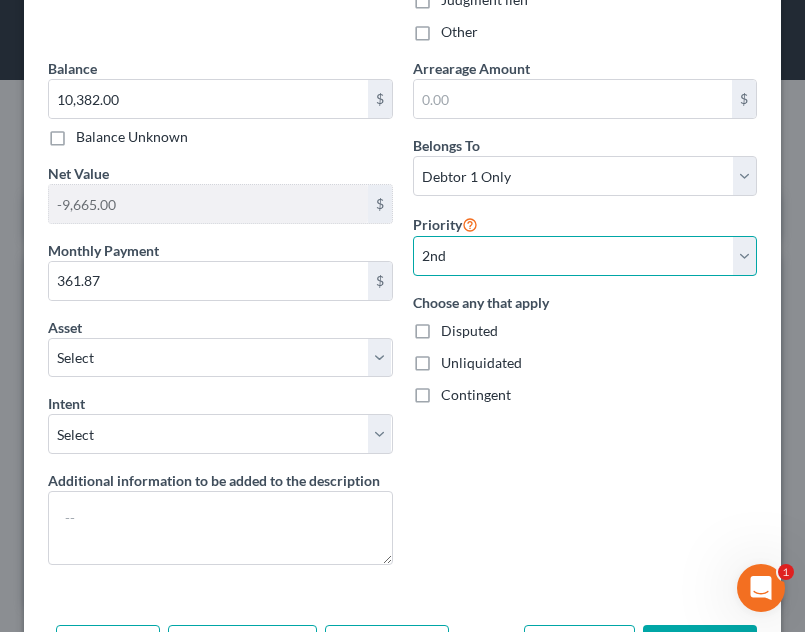 click on "Select 1st 2nd 3rd 4th 5th 6th 7th 8th 9th 10th 11th 12th 13th 14th 15th 16th 17th 18th 19th 20th 21th 22th 23th 24th 25th 26th 27th 28th 29th 30th" at bounding box center (585, 256) 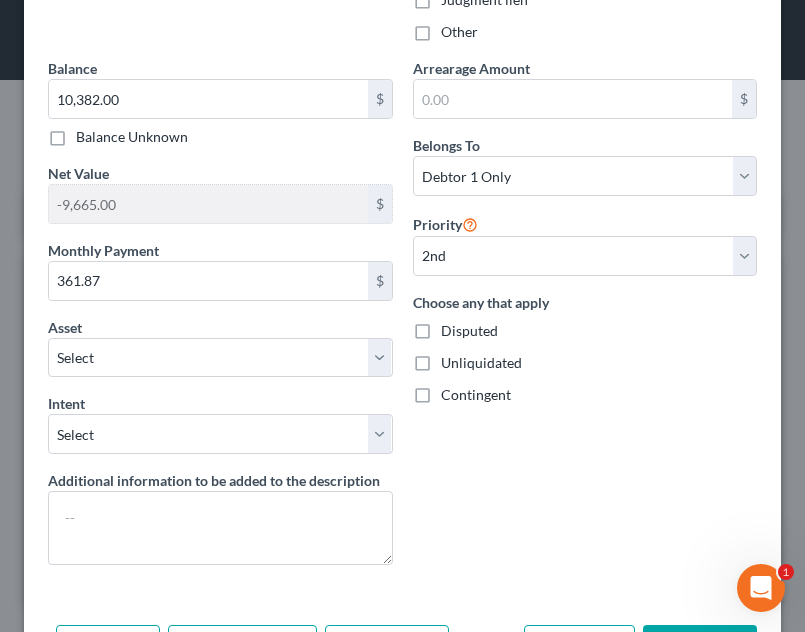 click on "Arrearage Amount $
Belongs To
*
Select Debtor 1 Only Debtor 2 Only Debtor 1 And Debtor 2 Only At Least One Of The Debtors And Another Community Property Priority  Select 1st 2nd 3rd 4th 5th 6th 7th 8th 9th 10th 11th 12th 13th 14th 15th 16th 17th 18th 19th 20th 21th 22th 23th 24th 25th 26th 27th 28th 29th 30th Choose any that apply Disputed Unliquidated Contingent" at bounding box center [585, 319] 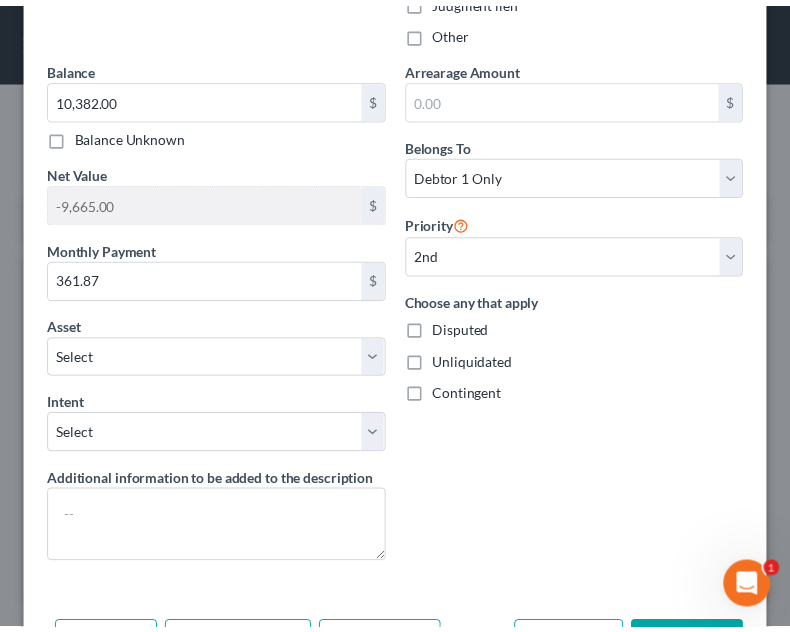 scroll, scrollTop: 633, scrollLeft: 0, axis: vertical 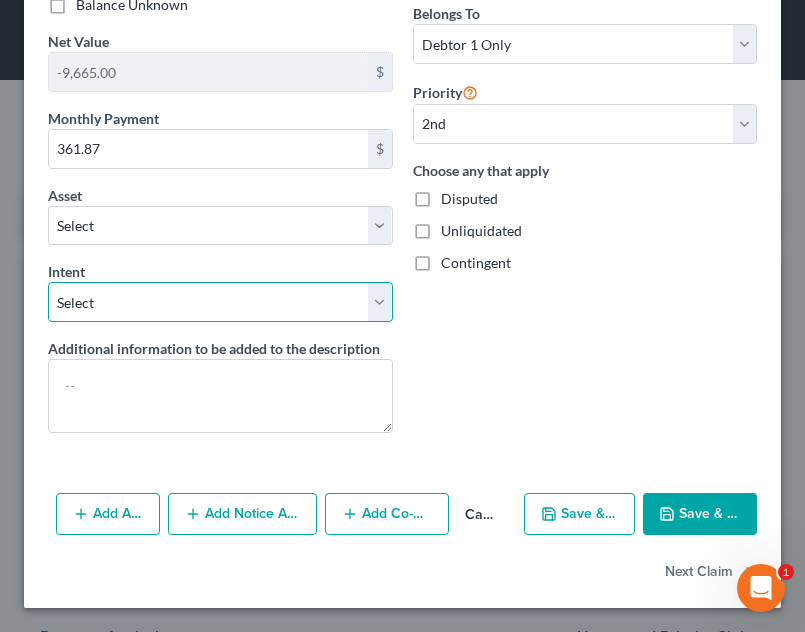 click on "Select Surrender Redeem Reaffirm Avoid Other" at bounding box center (220, 302) 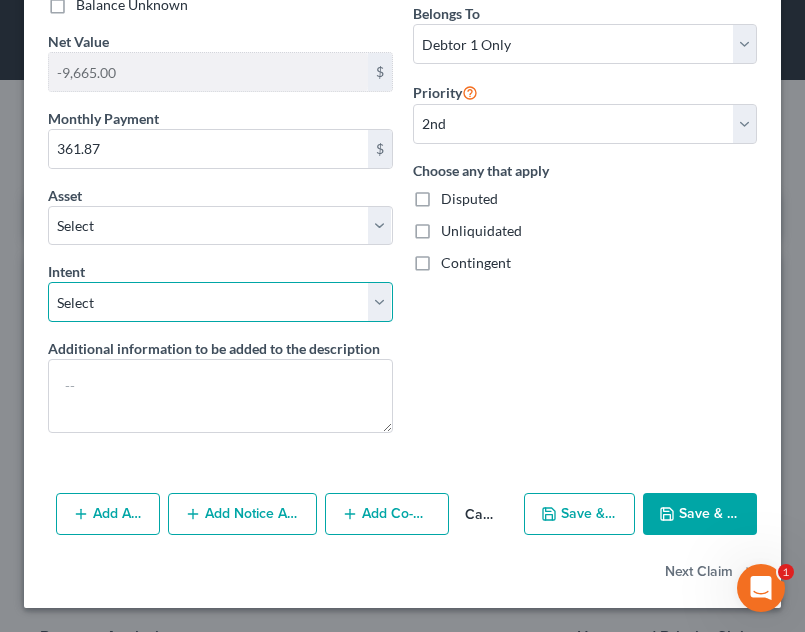 select on "4" 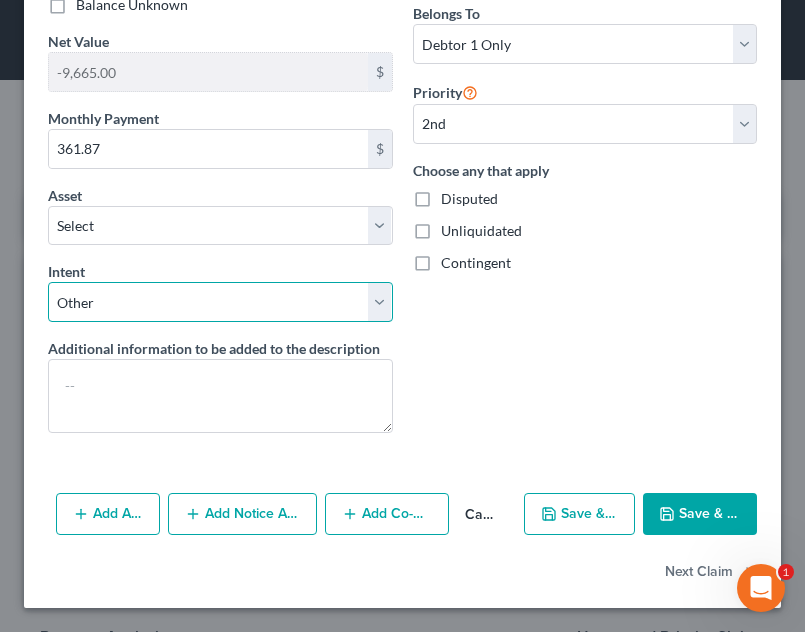 click on "Select Surrender Redeem Reaffirm Avoid Other" at bounding box center [220, 302] 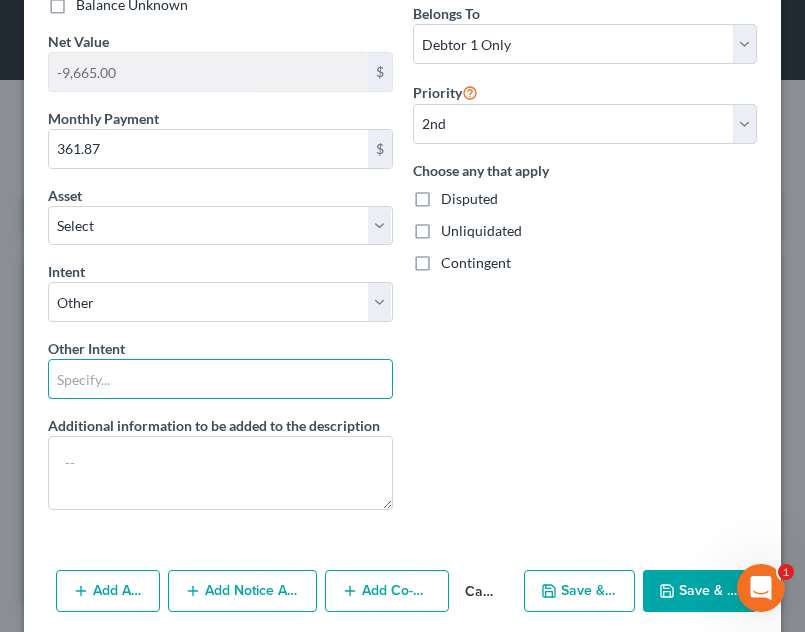 click at bounding box center (220, 379) 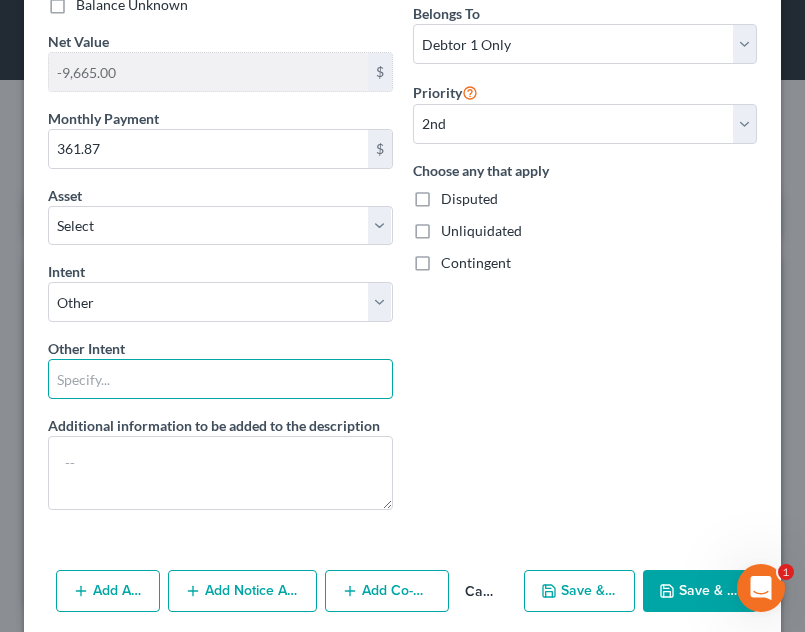 type on "pay pursuant to contract" 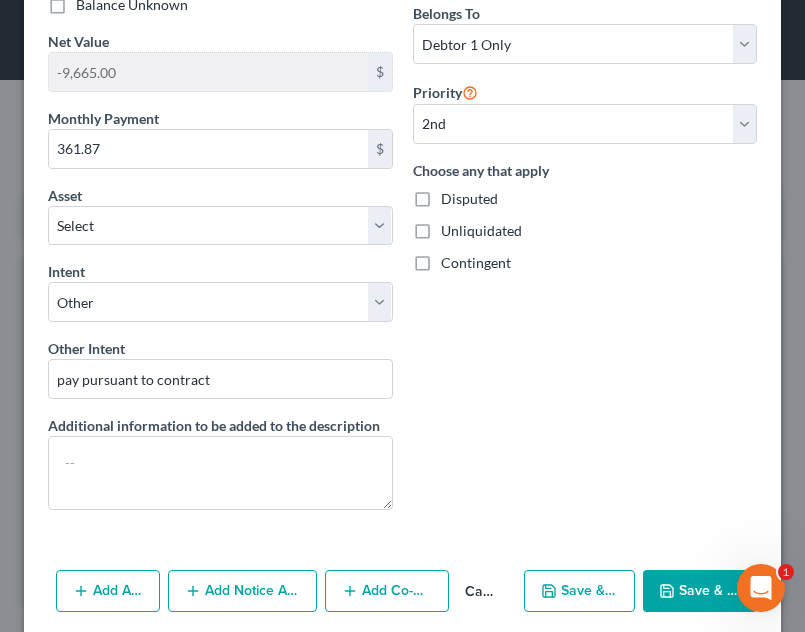 click on "Save & Close" at bounding box center (700, 591) 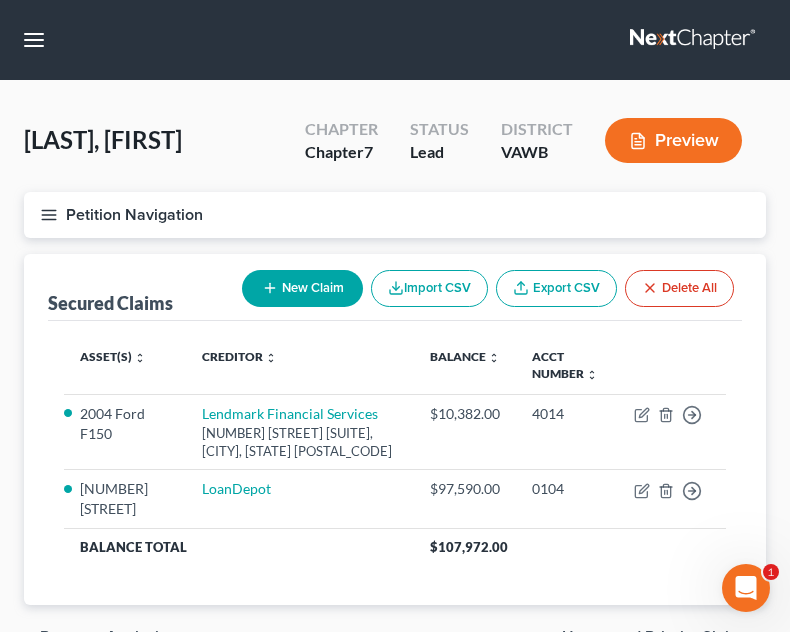 click on "Petition Navigation
Case Dashboard
Payments
Invoices
Payments
Payments
Credit Report
Client Profile" at bounding box center [395, 223] 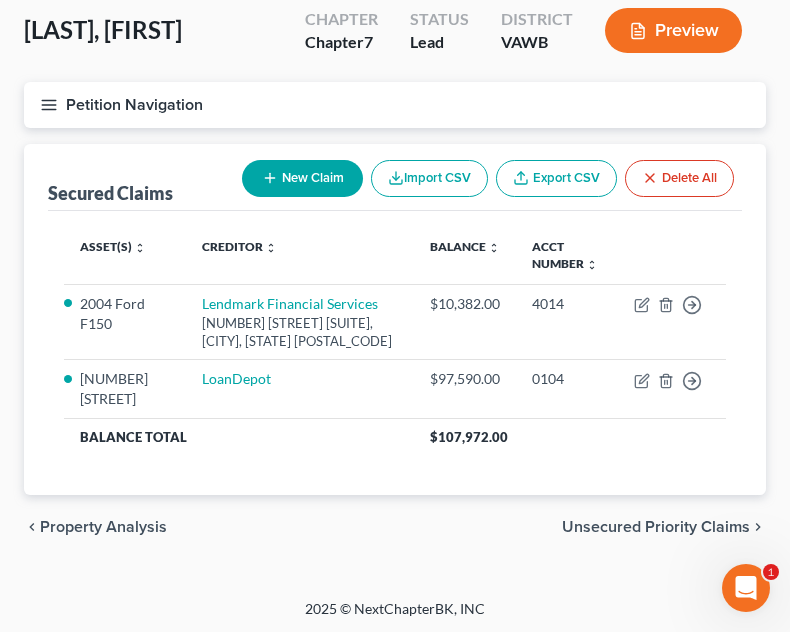 scroll, scrollTop: 111, scrollLeft: 0, axis: vertical 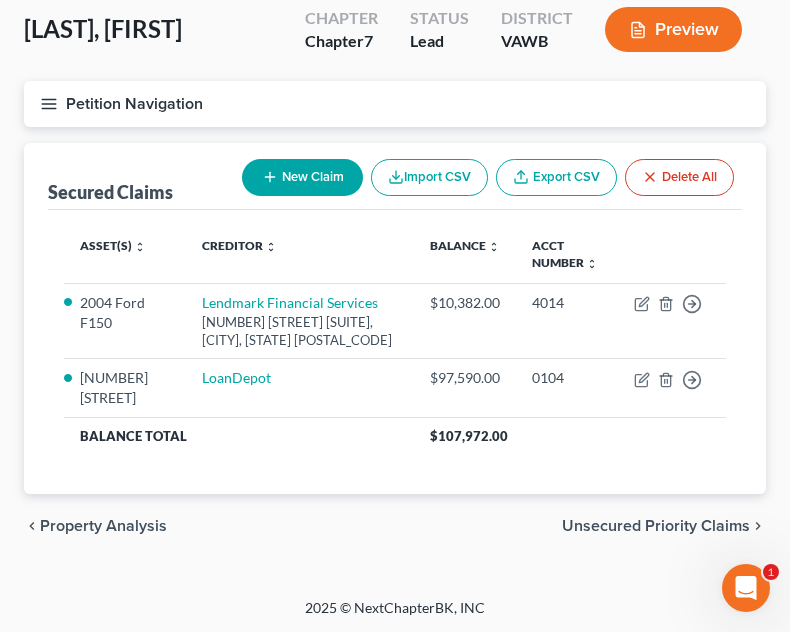 click on "Petition Navigation" at bounding box center (395, 104) 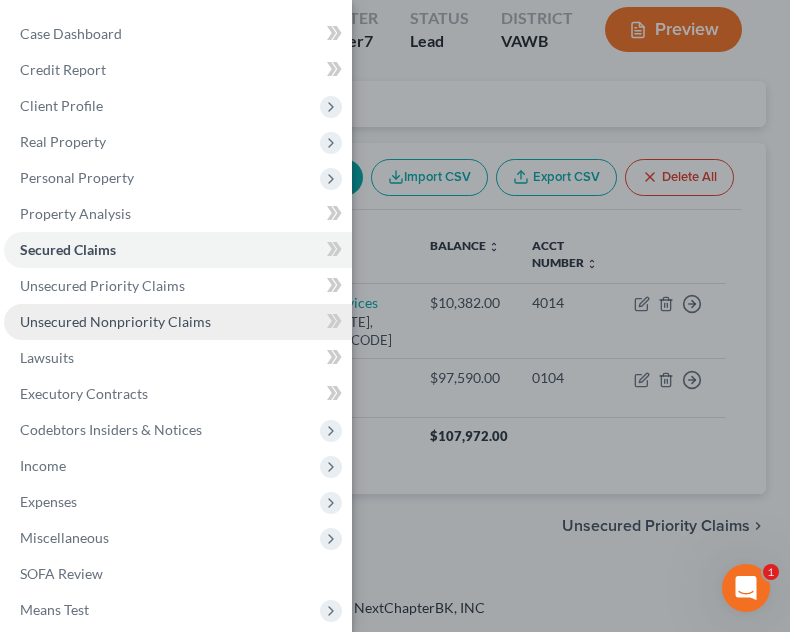 click on "Unsecured Nonpriority Claims" at bounding box center (115, 321) 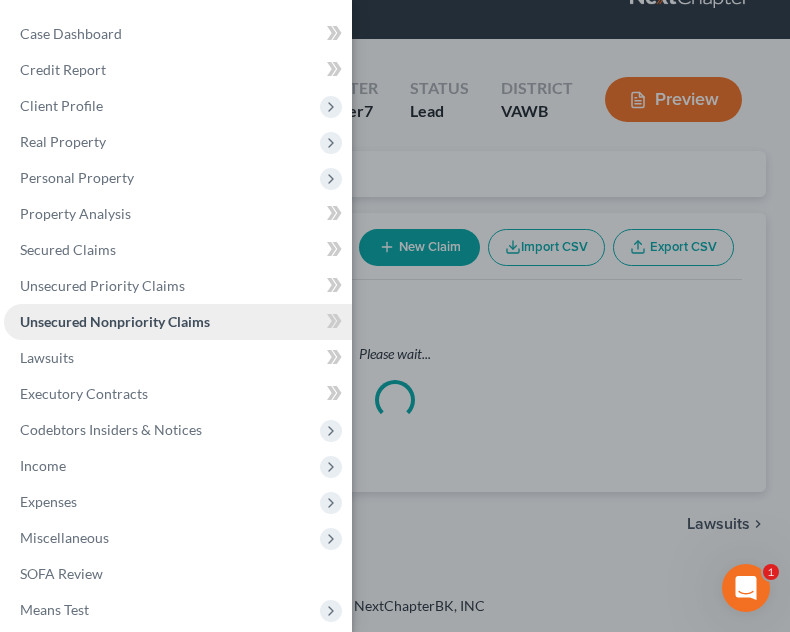scroll, scrollTop: 0, scrollLeft: 0, axis: both 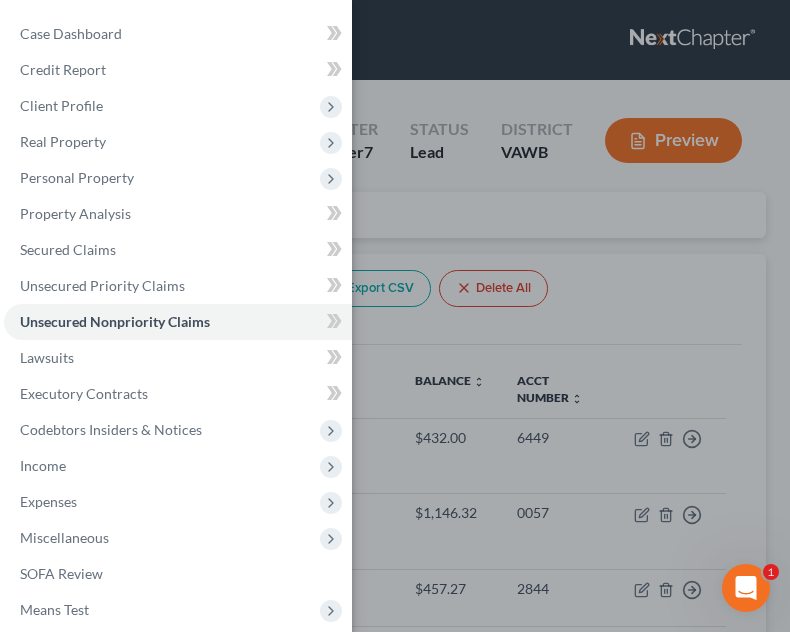 click on "Case Dashboard
Payments
Invoices
Payments
Payments
Credit Report
Client Profile" at bounding box center [395, 316] 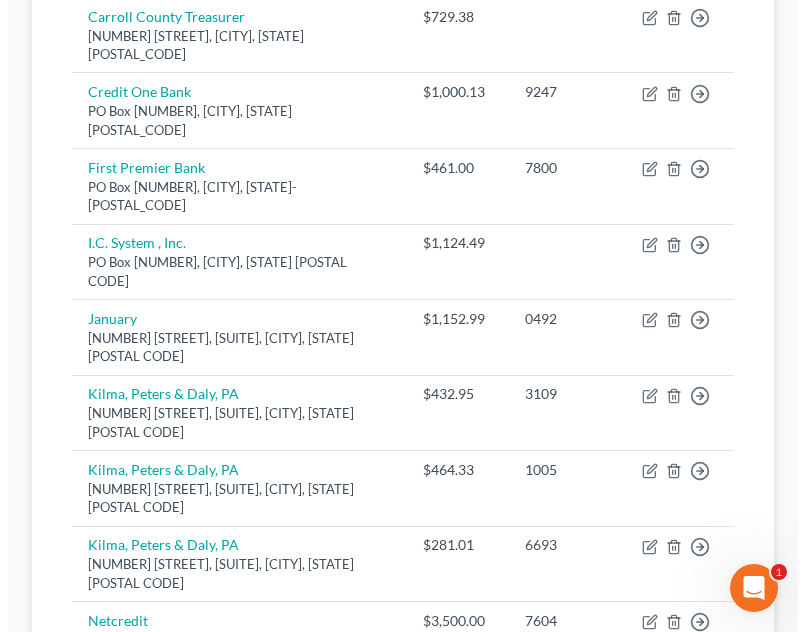 scroll, scrollTop: 638, scrollLeft: 0, axis: vertical 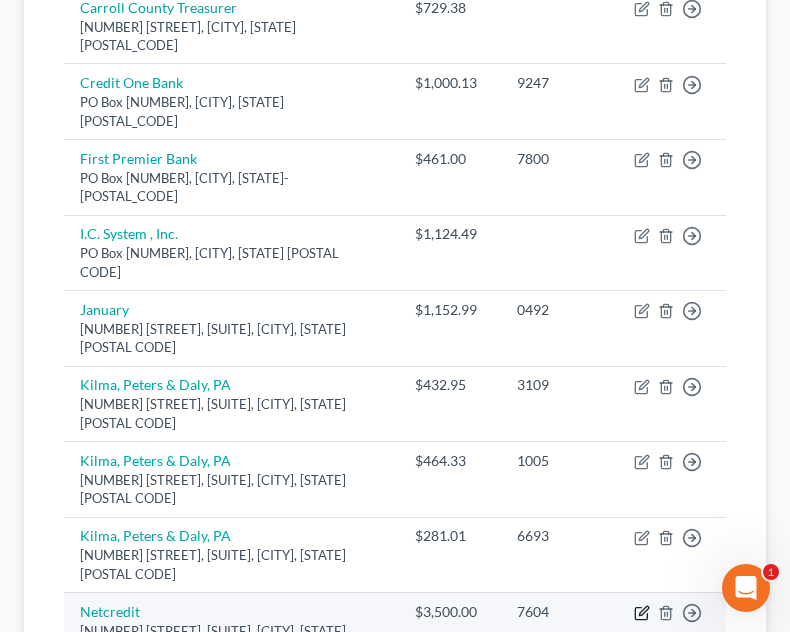 click 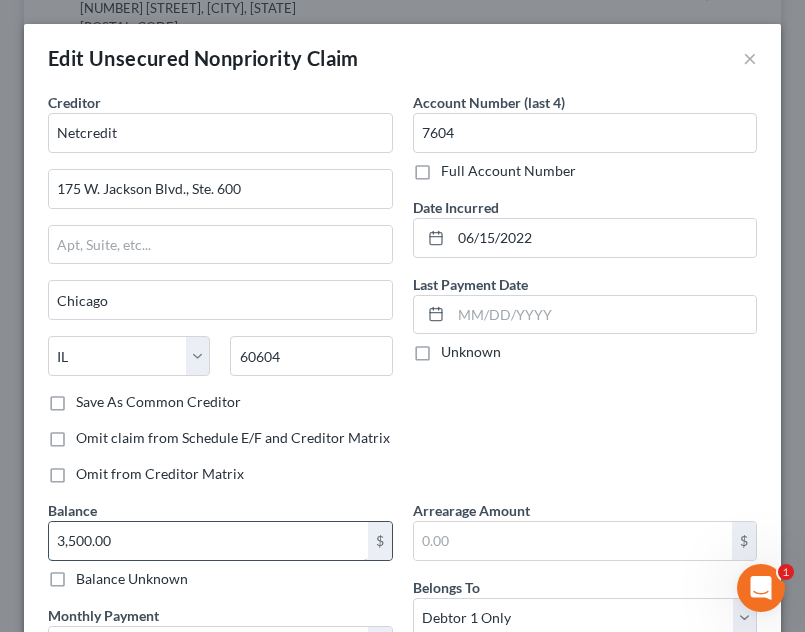 click on "3,500.00" at bounding box center [208, 541] 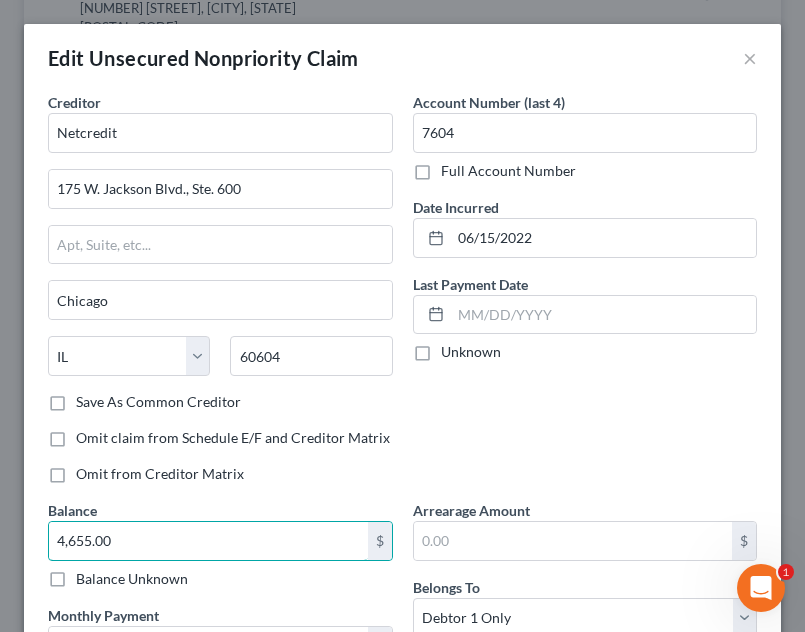 type on "4,655.00" 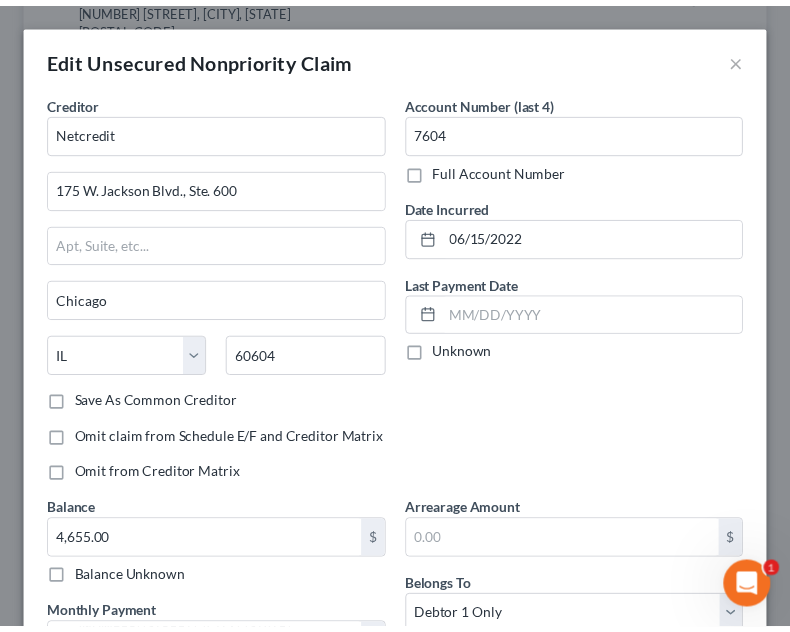 scroll, scrollTop: 422, scrollLeft: 0, axis: vertical 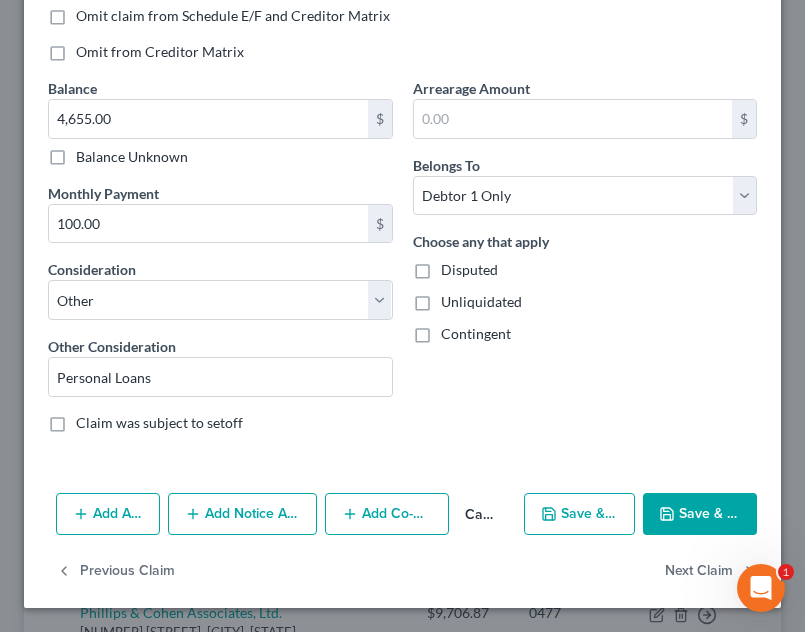 click on "Save & Close" at bounding box center (700, 514) 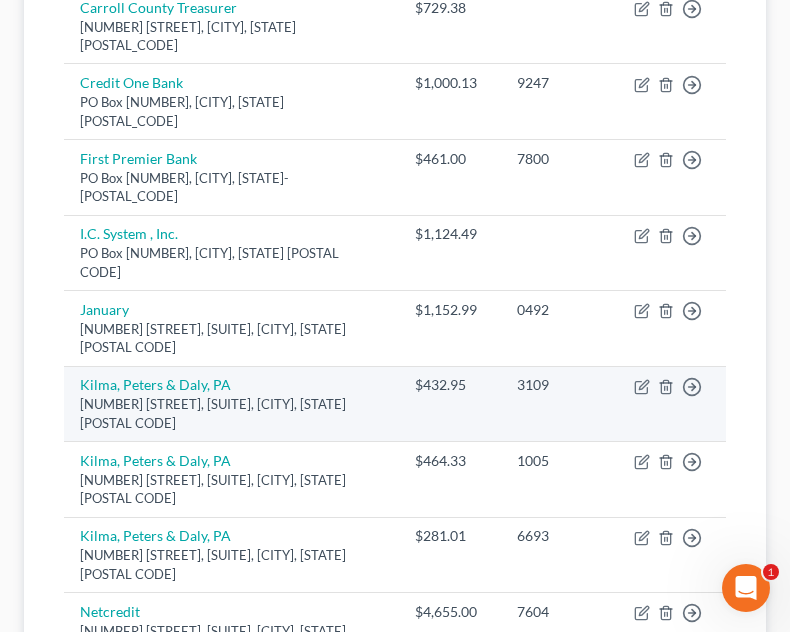 click on "$432.95" at bounding box center [450, 404] 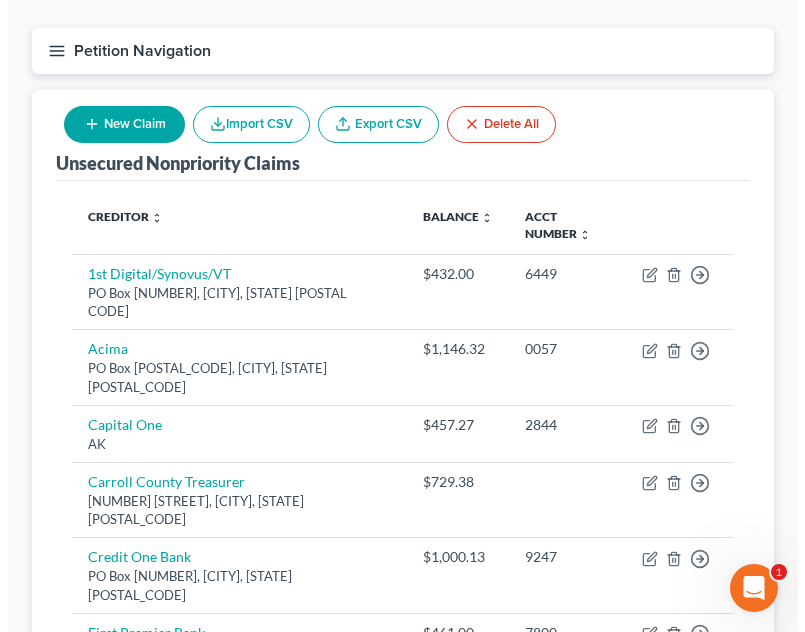 scroll, scrollTop: 161, scrollLeft: 0, axis: vertical 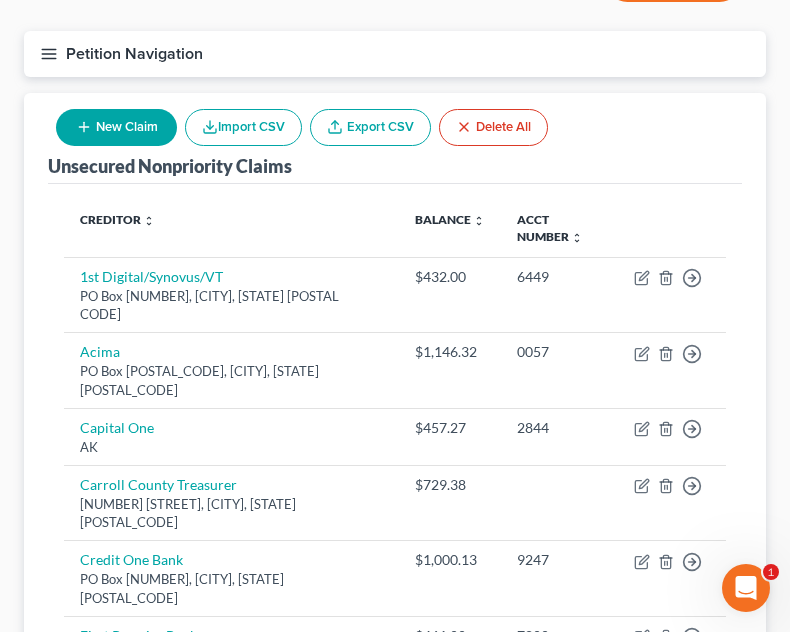 click on "New Claim" at bounding box center (116, 127) 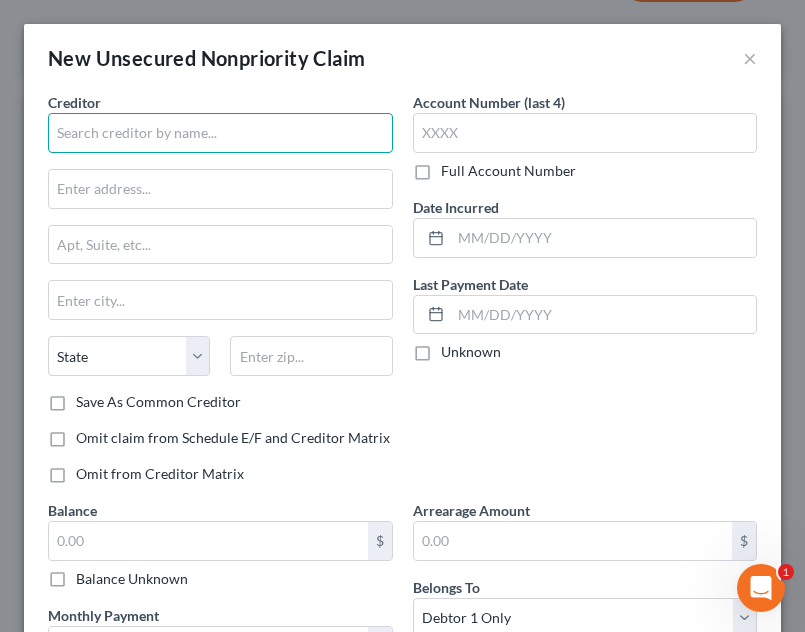click at bounding box center (220, 133) 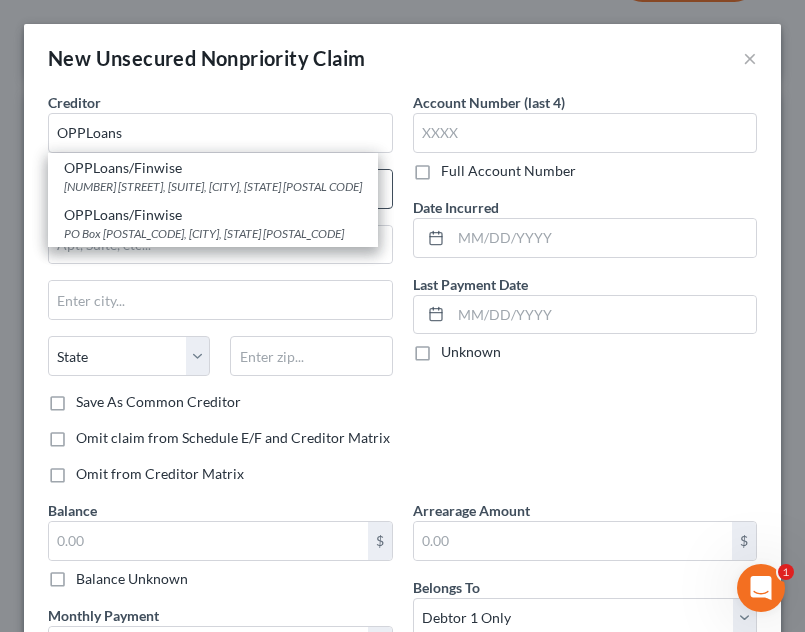 click on "[NUMBER] [STREET], [SUITE], [CITY], [STATE] [POSTAL CODE]" at bounding box center [213, 186] 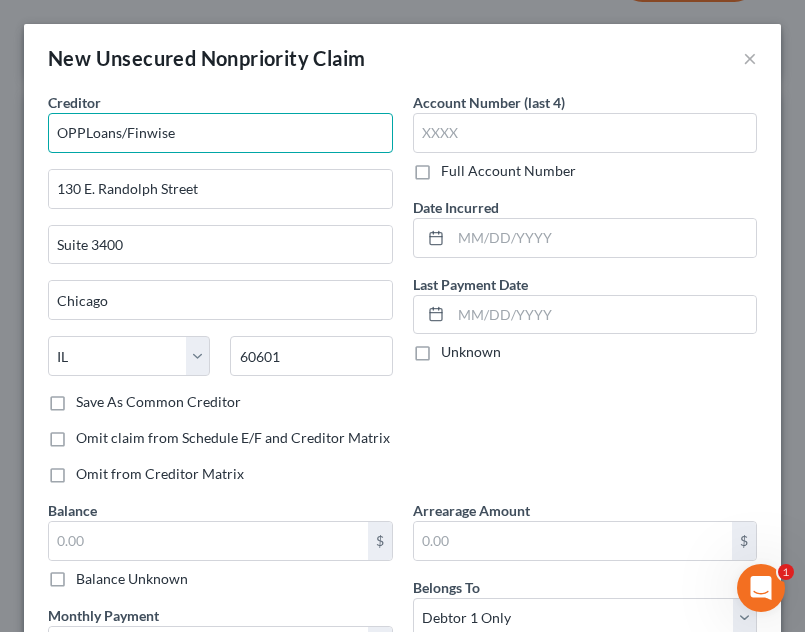 click on "OPPLoans/Finwise" at bounding box center [220, 133] 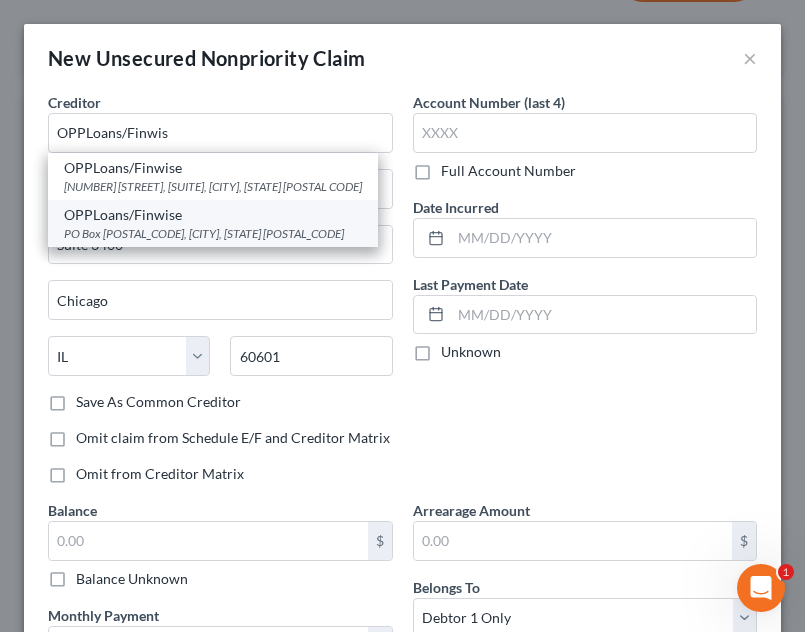 click on "PO Box [POSTAL_CODE], [CITY], [STATE] [POSTAL_CODE]" at bounding box center (213, 233) 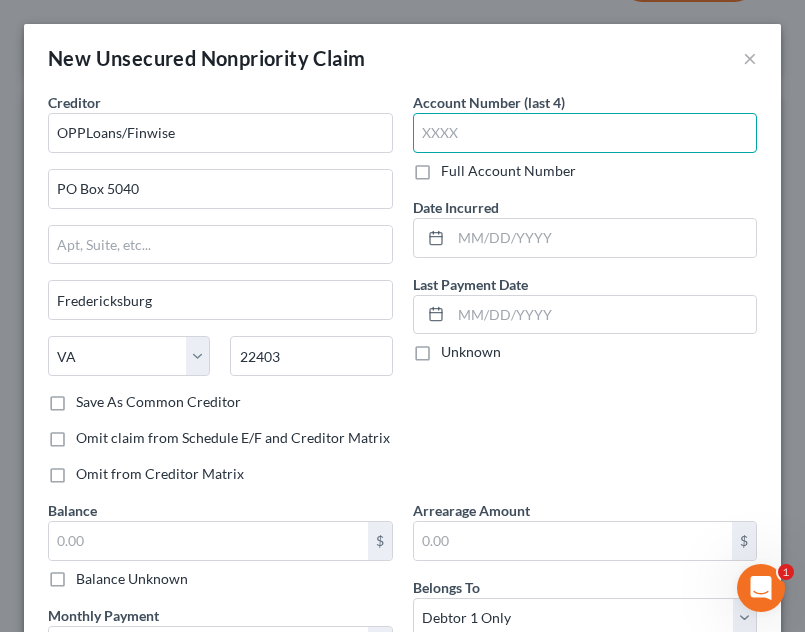 click at bounding box center [585, 133] 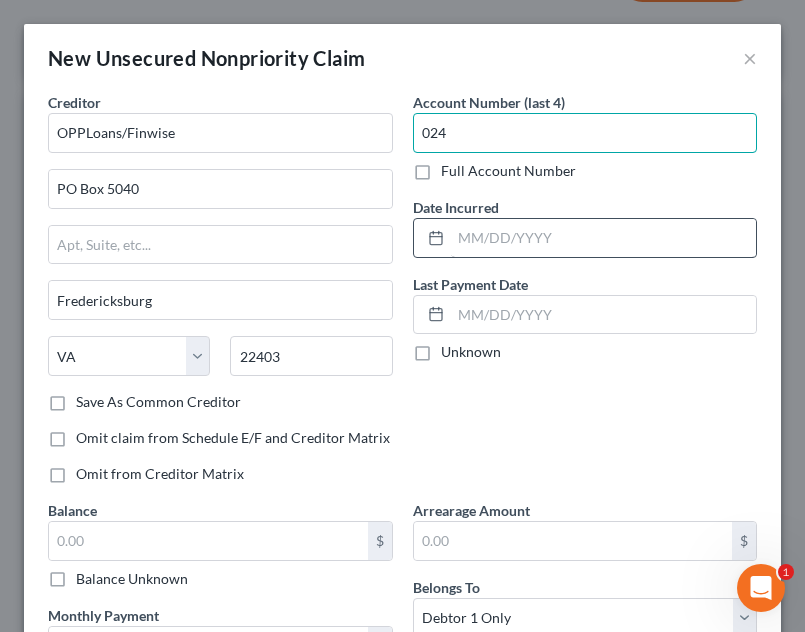 type on "024" 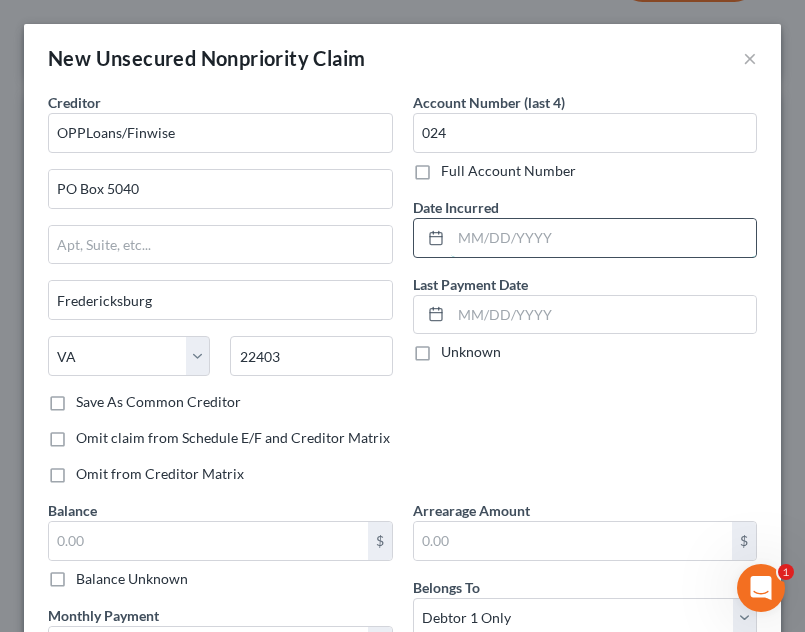 click at bounding box center [604, 238] 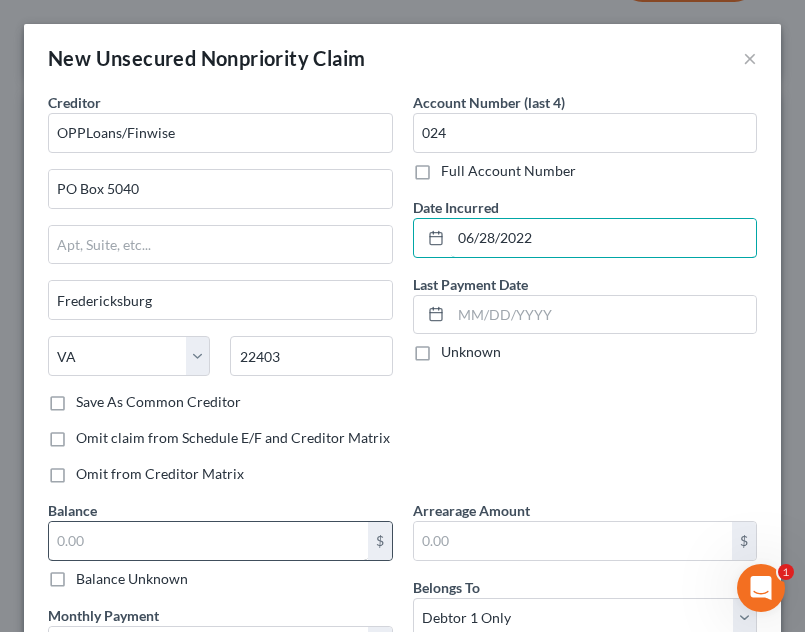 type on "06/28/2022" 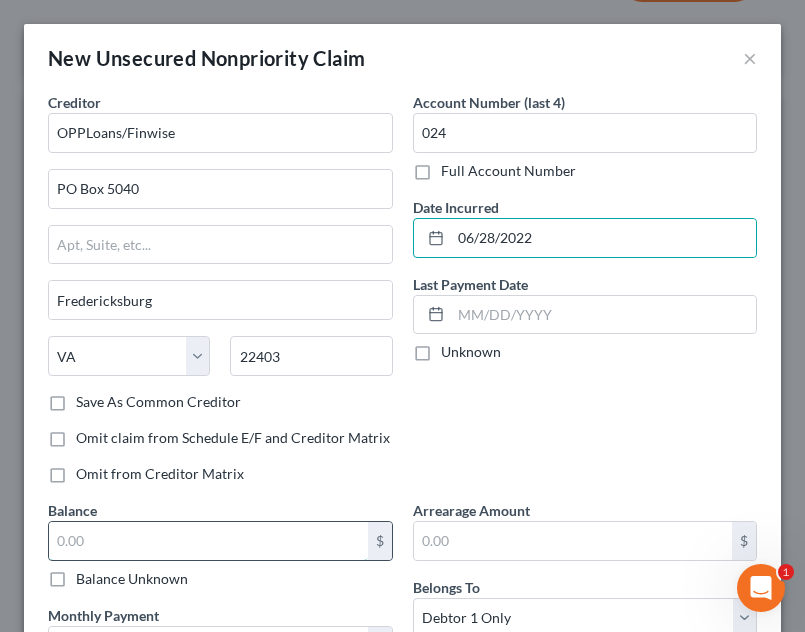 click at bounding box center (208, 541) 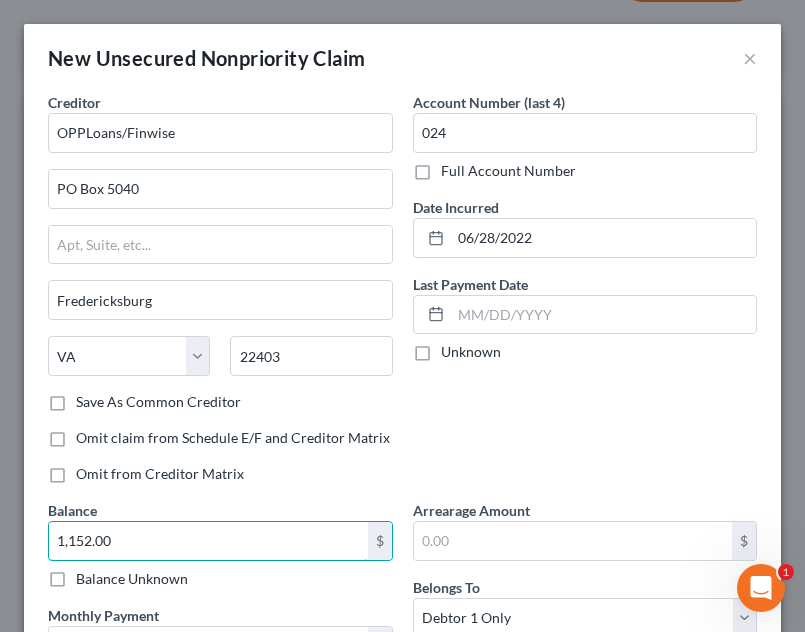 type on "1,152.00" 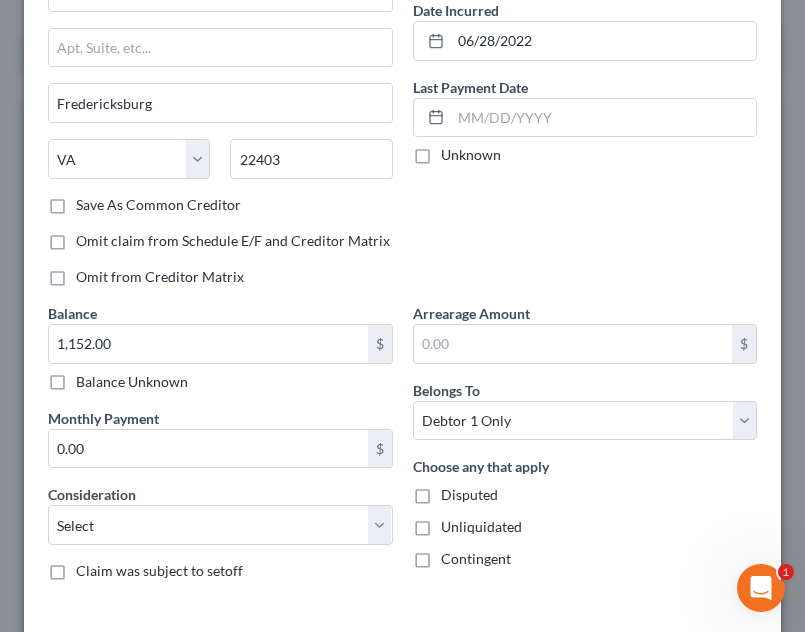 scroll, scrollTop: 222, scrollLeft: 0, axis: vertical 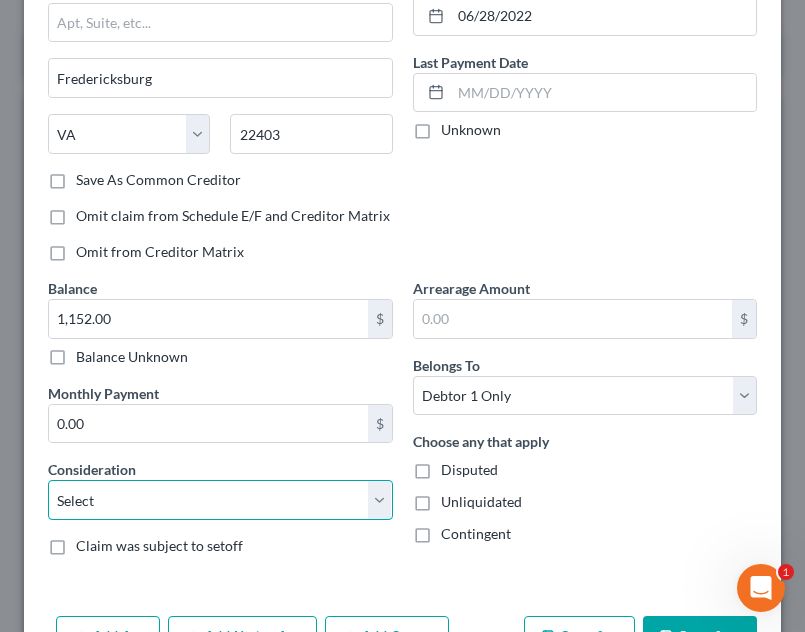 click on "Select Cable / Satellite Services Collection Agency Credit Card Debt Debt Counseling / Attorneys Deficiency Balance Domestic Support Obligations Home / Car Repairs Income Taxes Judgment Liens Medical Services Monies Loaned / Advanced Mortgage Obligation From Divorce Or Separation Obligation To Pensions Other Overdrawn Bank Account Promised To Help Pay Creditors Student Loans Suppliers And Vendors Telephone / Internet Services Utility Services" at bounding box center (220, 500) 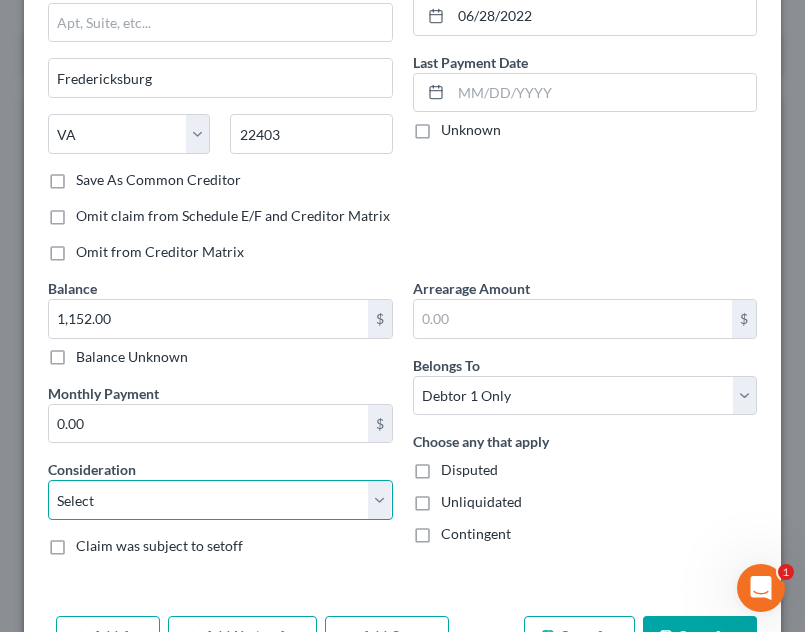 select on "14" 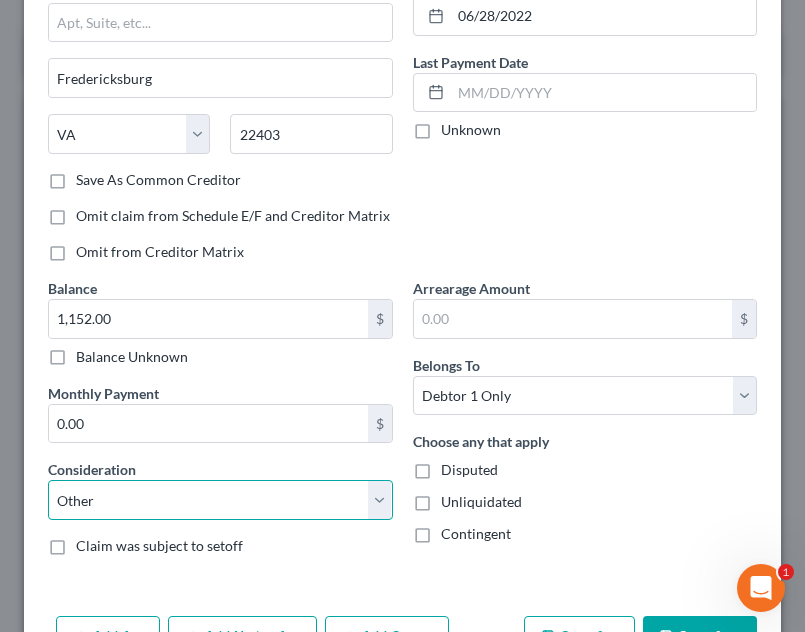 click on "Select Cable / Satellite Services Collection Agency Credit Card Debt Debt Counseling / Attorneys Deficiency Balance Domestic Support Obligations Home / Car Repairs Income Taxes Judgment Liens Medical Services Monies Loaned / Advanced Mortgage Obligation From Divorce Or Separation Obligation To Pensions Other Overdrawn Bank Account Promised To Help Pay Creditors Student Loans Suppliers And Vendors Telephone / Internet Services Utility Services" at bounding box center (220, 500) 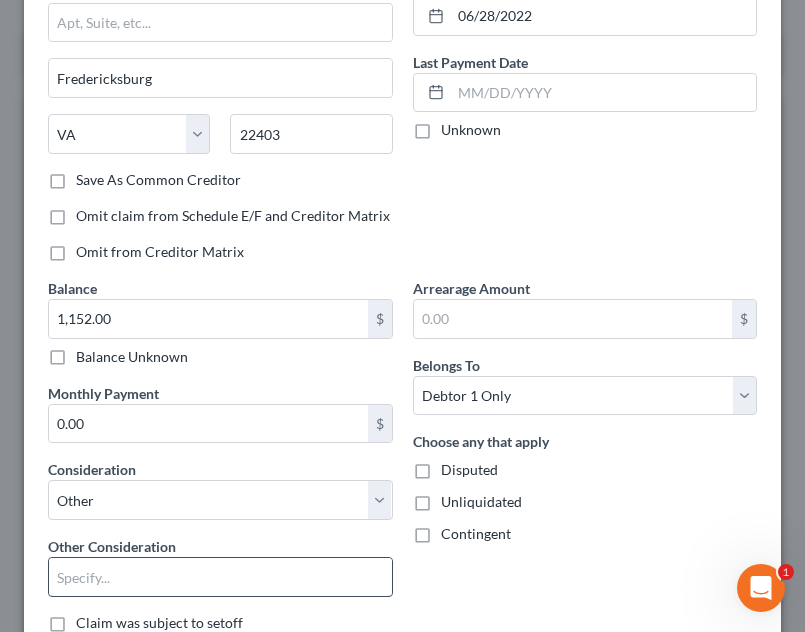 click at bounding box center [220, 577] 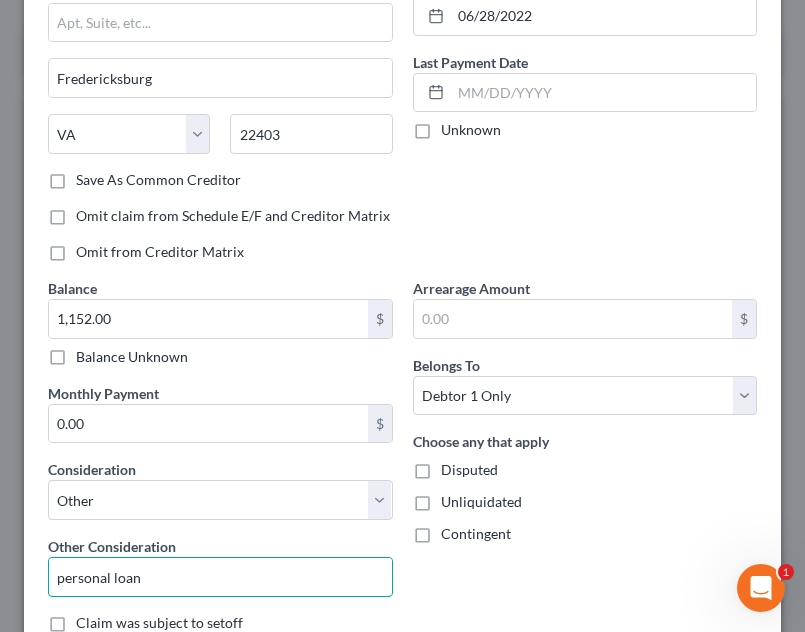 type on "personal loan" 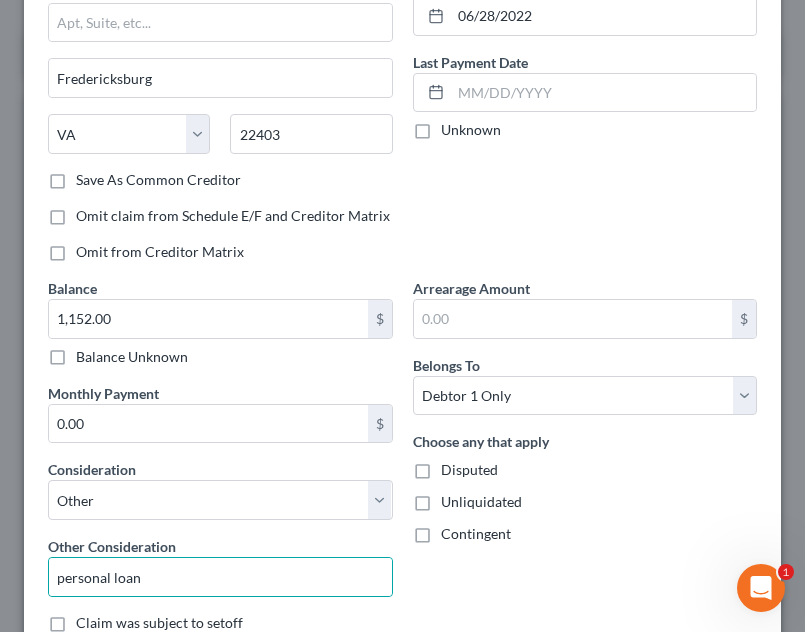 click on "Arrearage Amount $
Belongs To
*
Select Debtor 1 Only Debtor 2 Only Debtor 1 And Debtor 2 Only At Least One Of The Debtors And Another Community Property Choose any that apply Disputed Unliquidated Contingent" at bounding box center (585, 463) 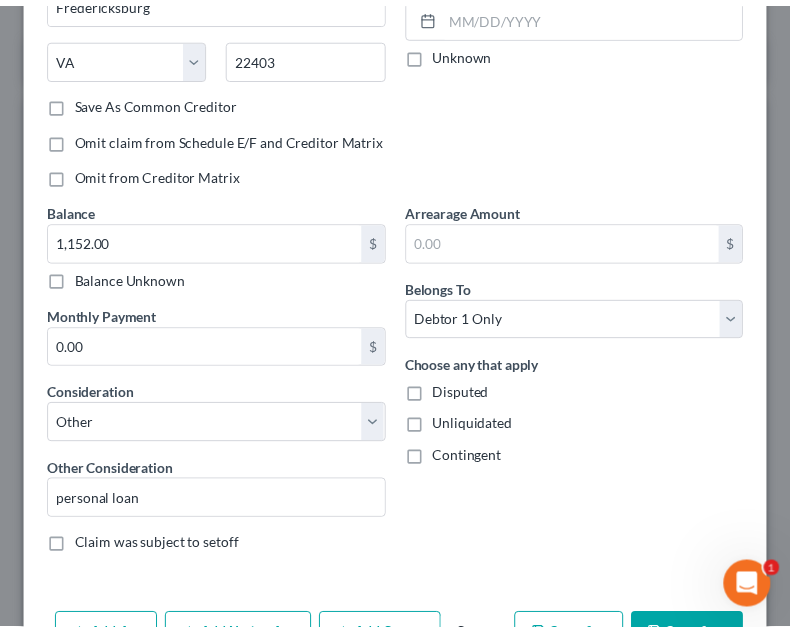 scroll, scrollTop: 365, scrollLeft: 0, axis: vertical 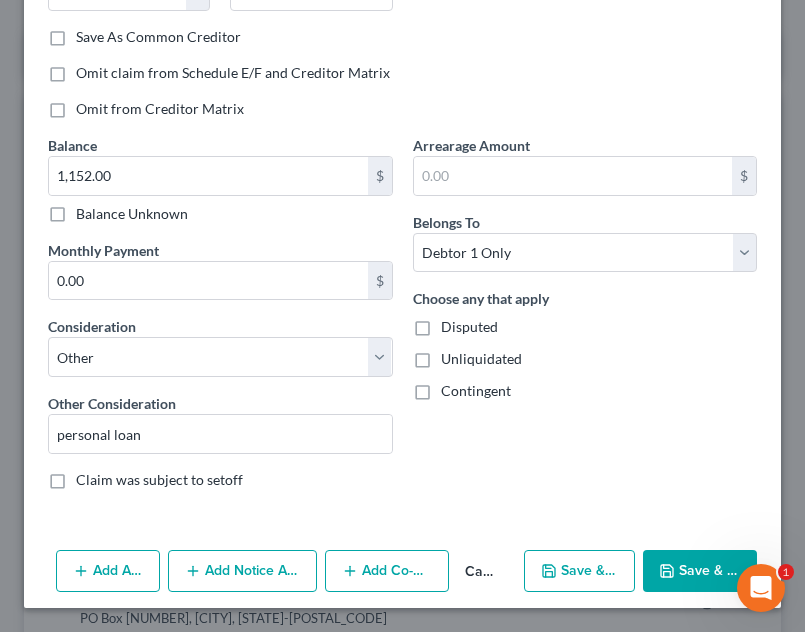 click on "Save & Close" at bounding box center [700, 571] 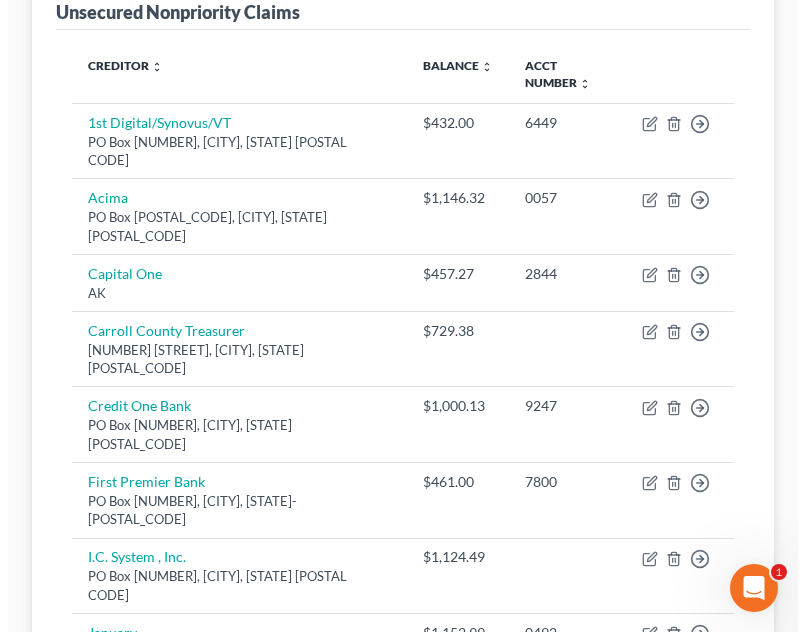 scroll, scrollTop: 236, scrollLeft: 0, axis: vertical 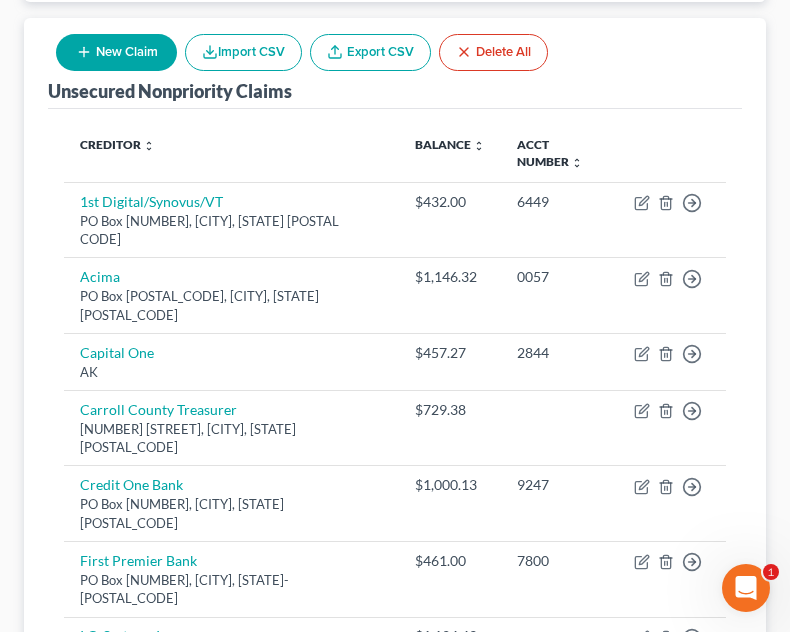 click on "New Claim" at bounding box center [116, 52] 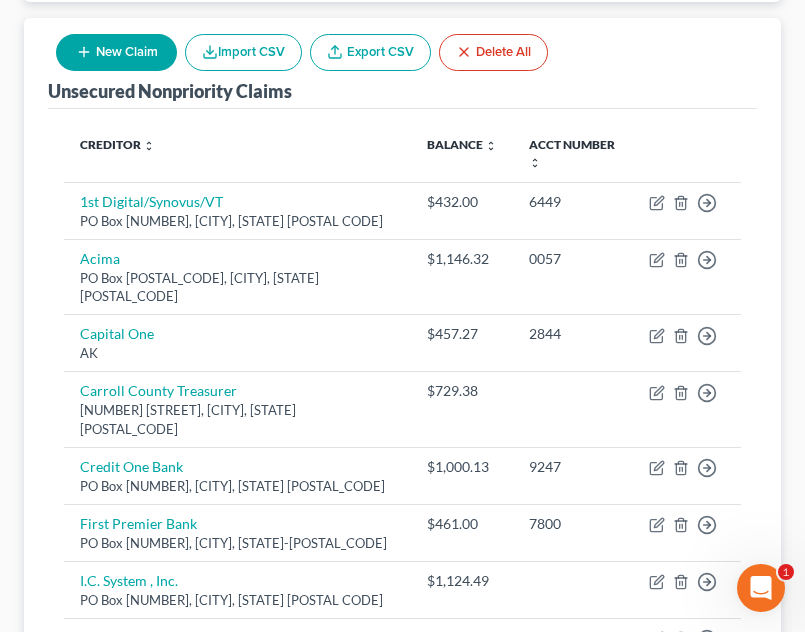 select on "0" 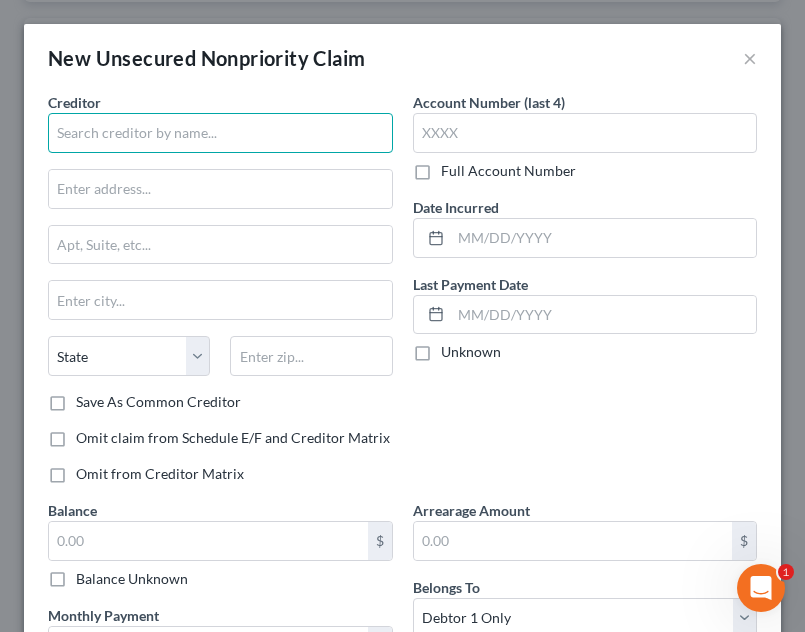 click at bounding box center [220, 133] 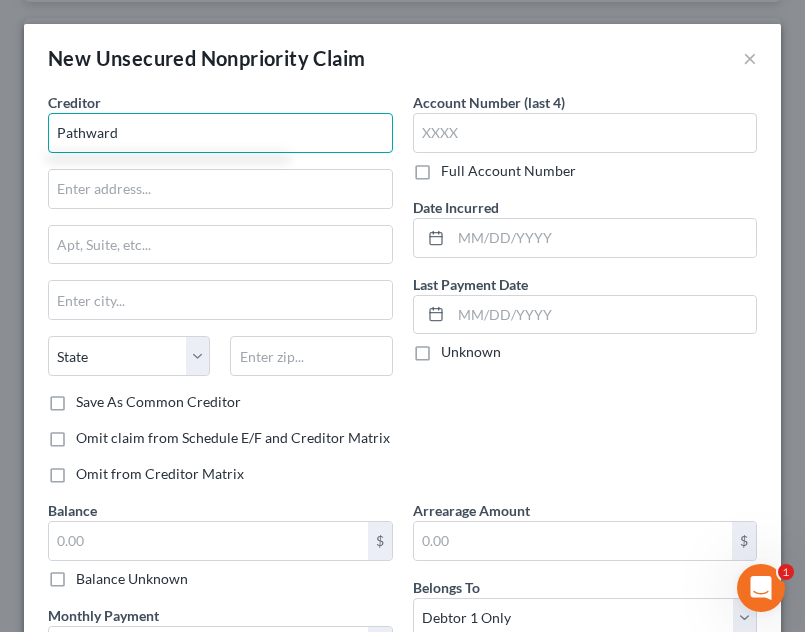 type on "Pathward" 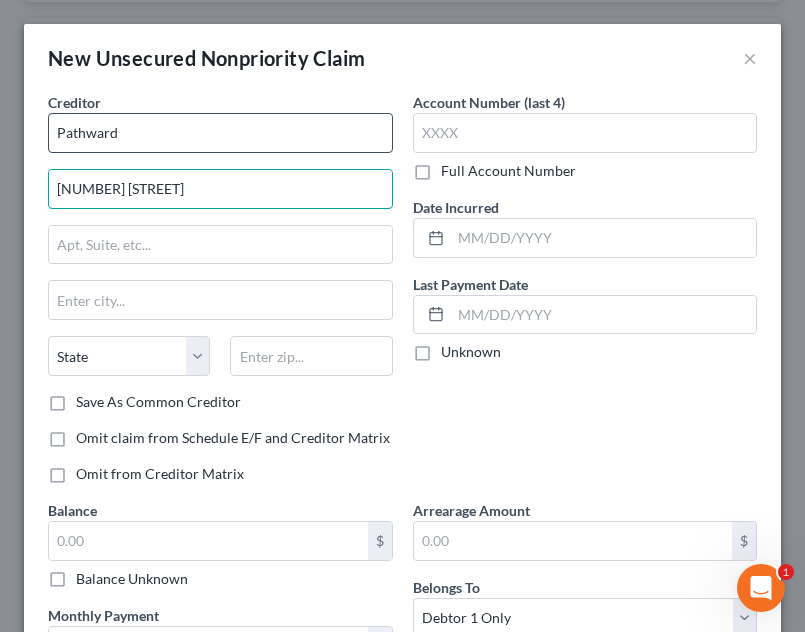 type on "[NUMBER] [STREET]" 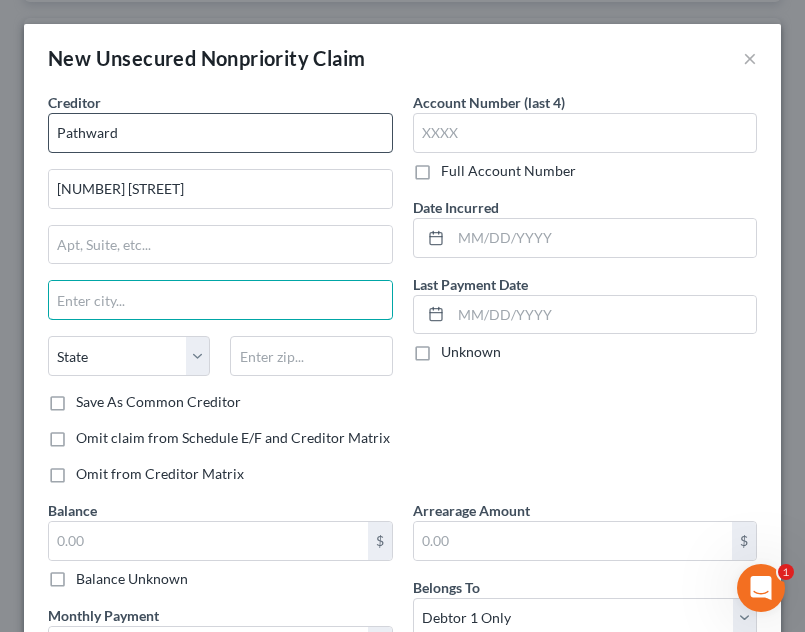 type on "X" 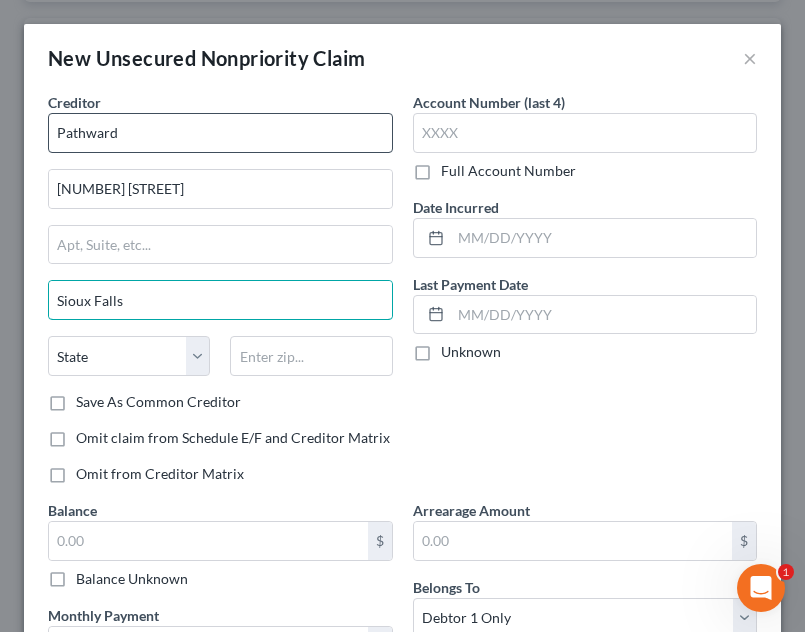 type on "Sioux Falls" 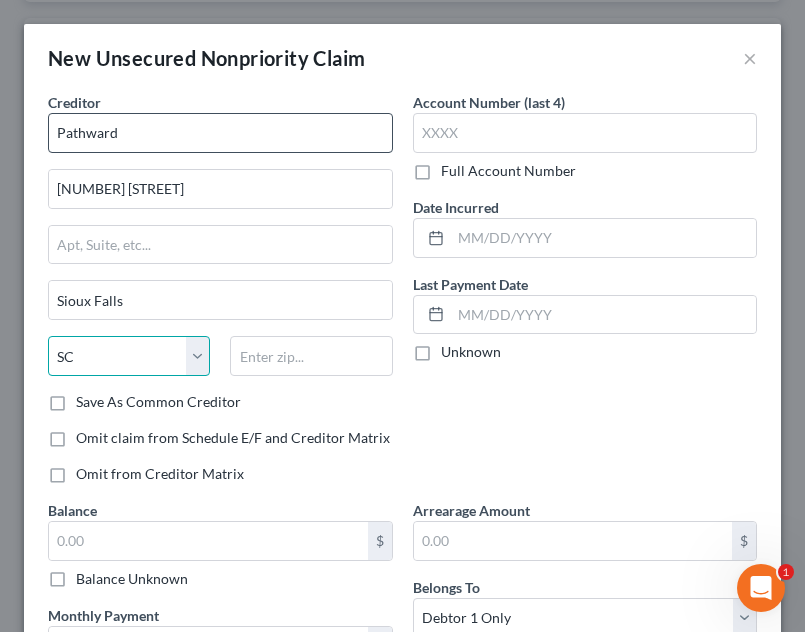select on "43" 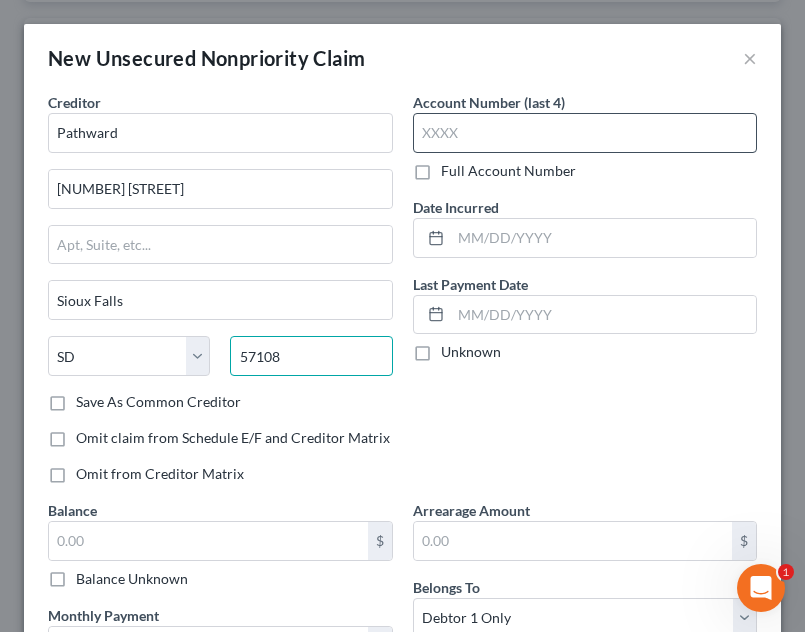 type on "57108" 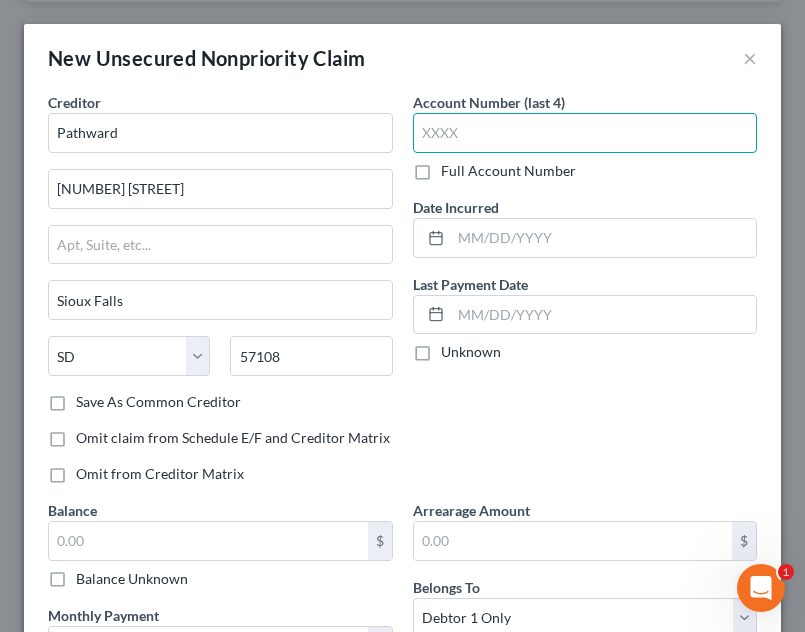 click at bounding box center [585, 133] 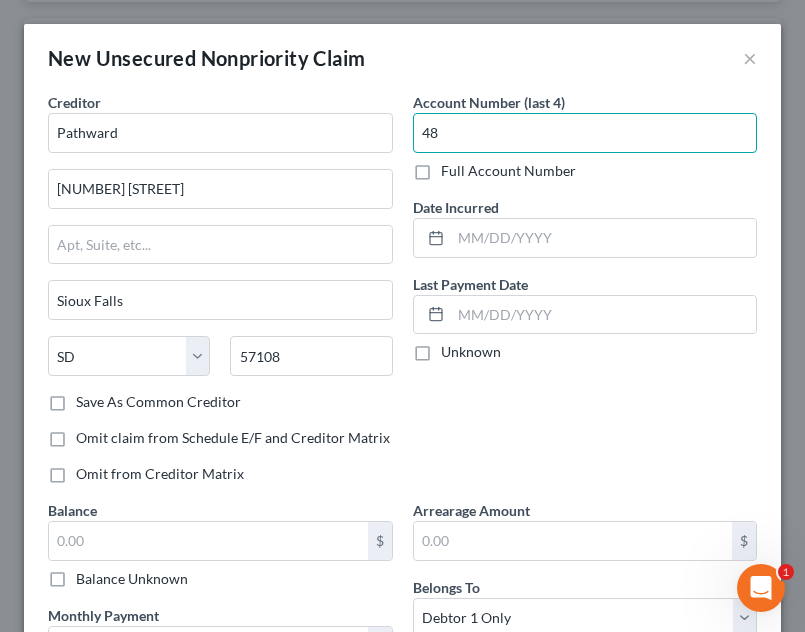type on "4" 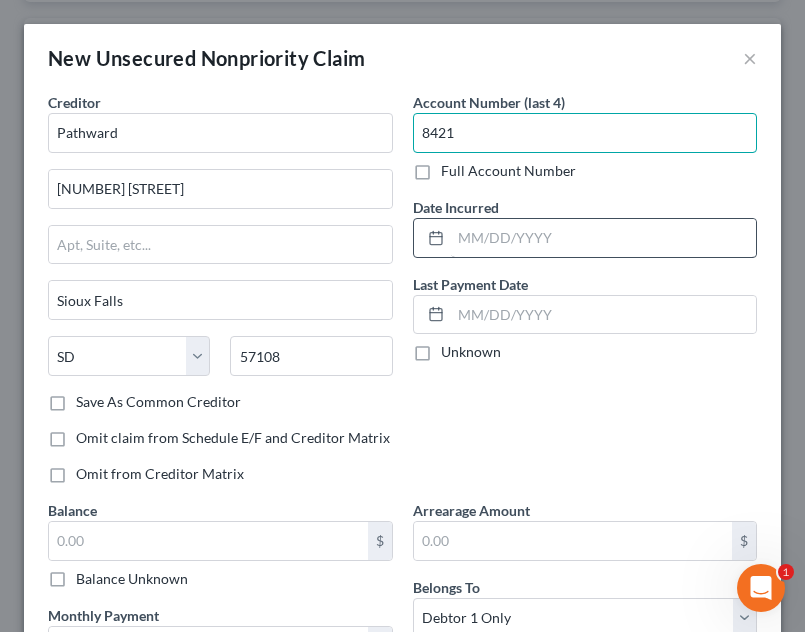 type on "8421" 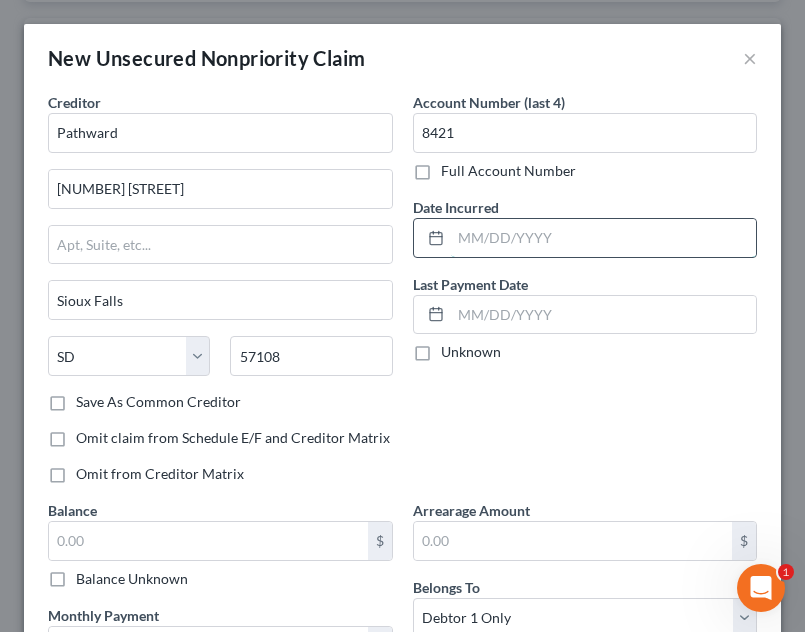 click at bounding box center (604, 238) 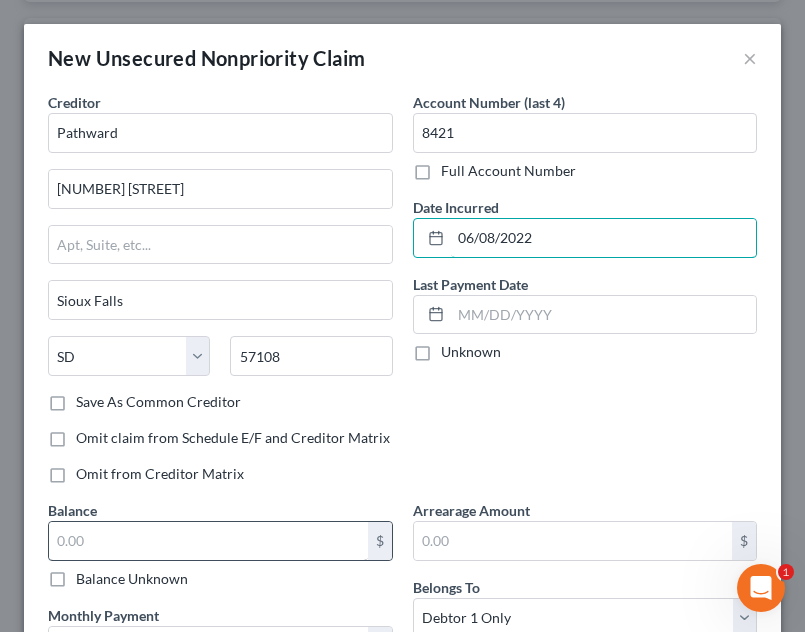 type on "06/08/2022" 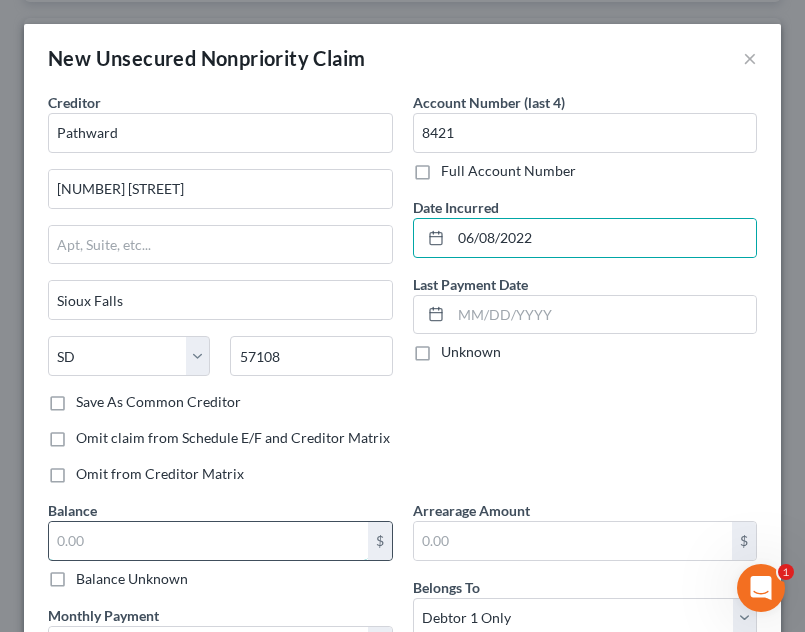 click at bounding box center (208, 541) 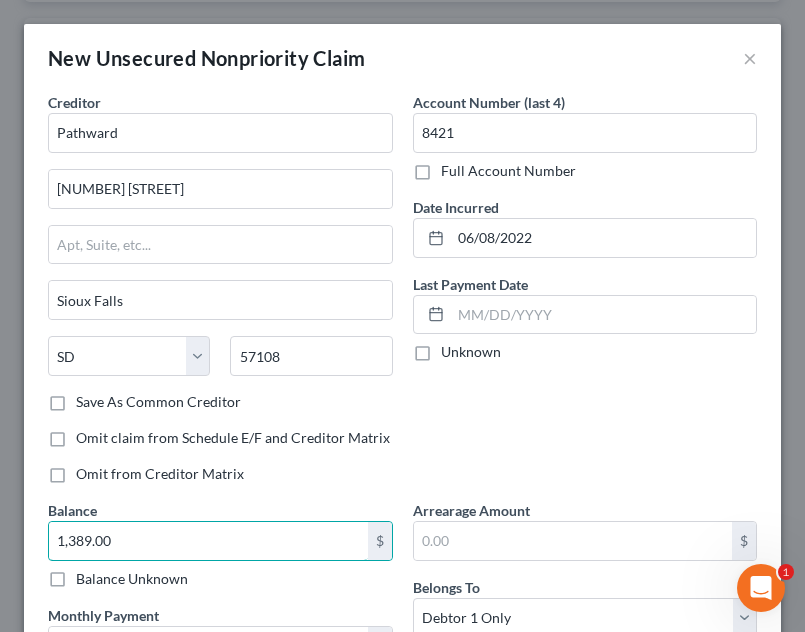 type on "1,389.00" 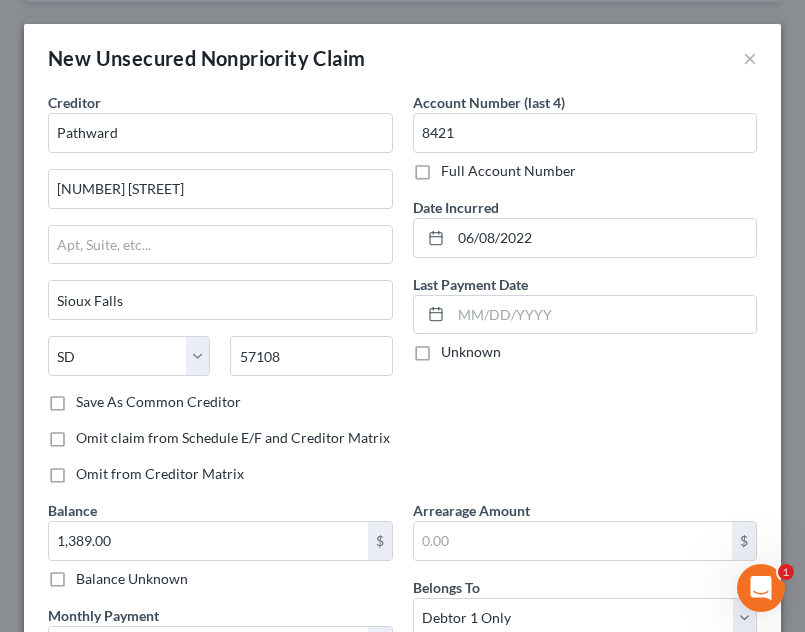 scroll, scrollTop: 288, scrollLeft: 0, axis: vertical 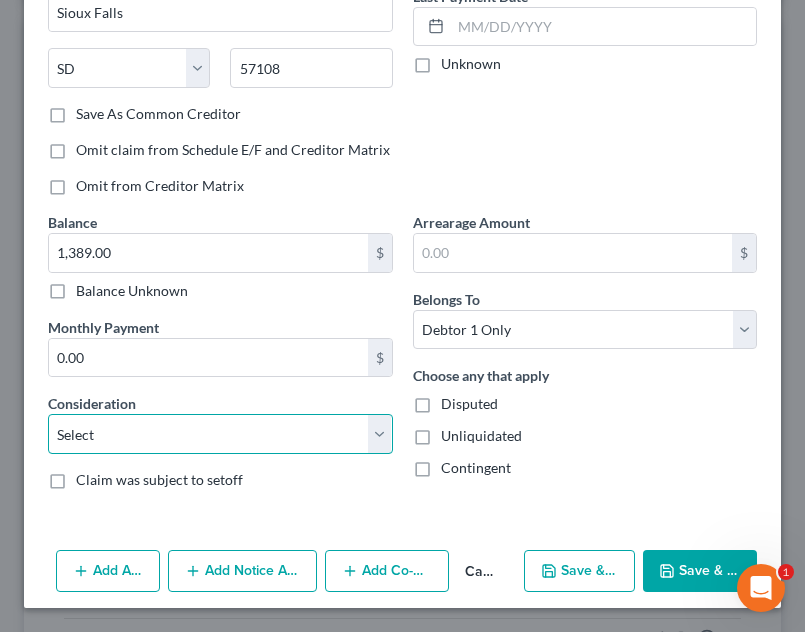 click on "Select Cable / Satellite Services Collection Agency Credit Card Debt Debt Counseling / Attorneys Deficiency Balance Domestic Support Obligations Home / Car Repairs Income Taxes Judgment Liens Medical Services Monies Loaned / Advanced Mortgage Obligation From Divorce Or Separation Obligation To Pensions Other Overdrawn Bank Account Promised To Help Pay Creditors Student Loans Suppliers And Vendors Telephone / Internet Services Utility Services" at bounding box center [220, 434] 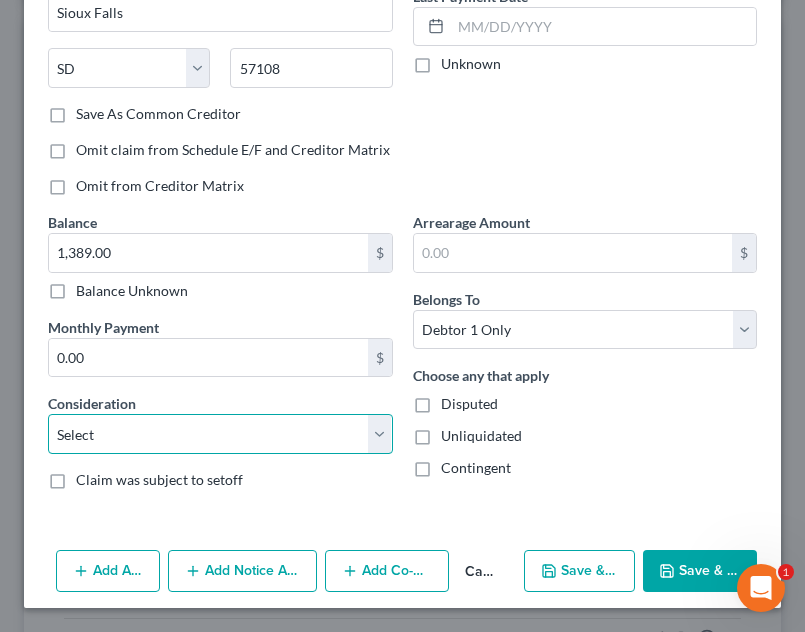select on "14" 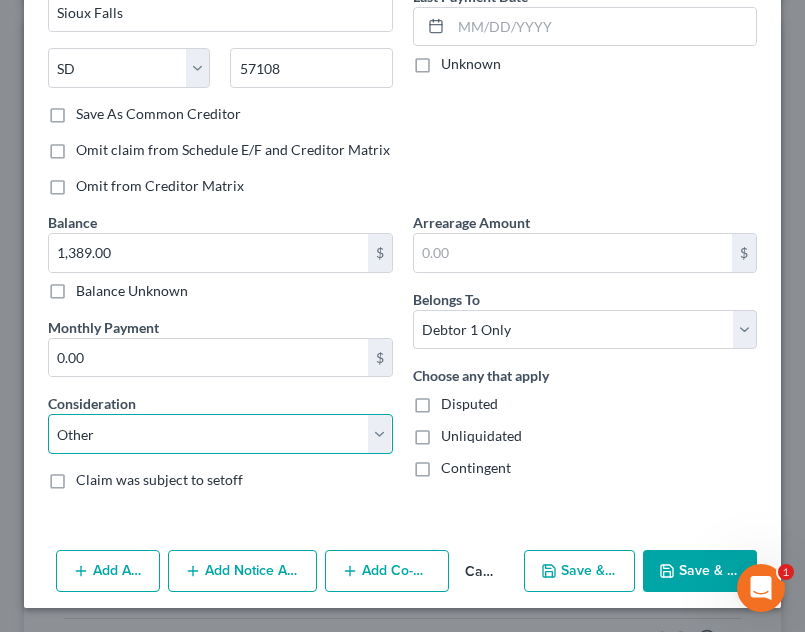 click on "Select Cable / Satellite Services Collection Agency Credit Card Debt Debt Counseling / Attorneys Deficiency Balance Domestic Support Obligations Home / Car Repairs Income Taxes Judgment Liens Medical Services Monies Loaned / Advanced Mortgage Obligation From Divorce Or Separation Obligation To Pensions Other Overdrawn Bank Account Promised To Help Pay Creditors Student Loans Suppliers And Vendors Telephone / Internet Services Utility Services" at bounding box center [220, 434] 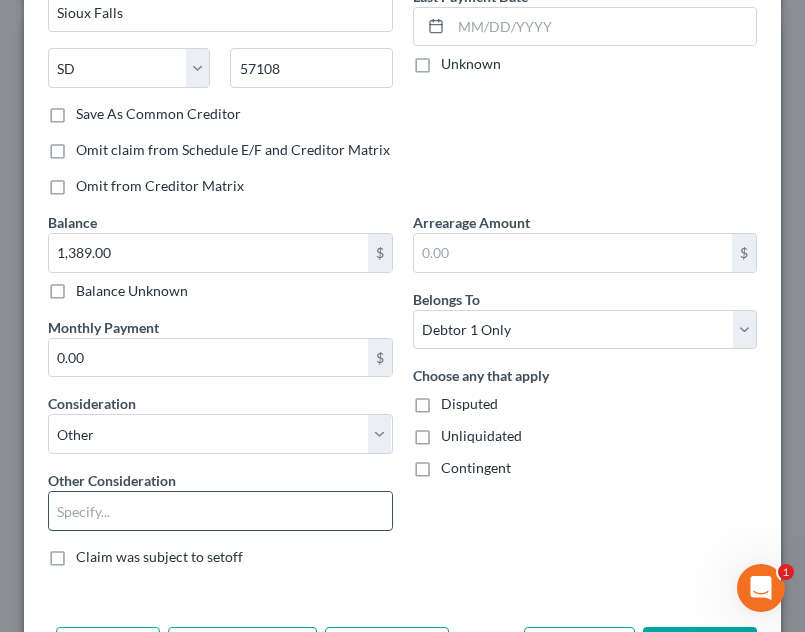 click at bounding box center (220, 511) 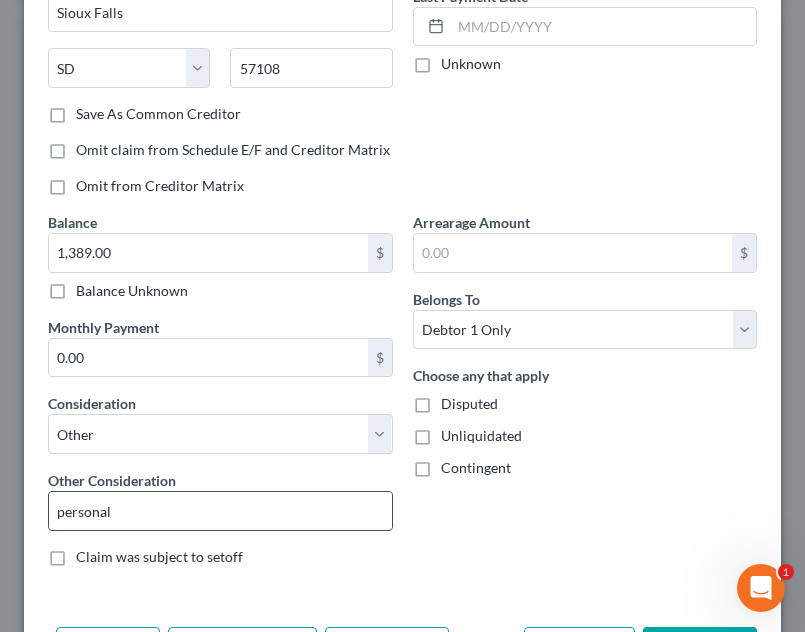 type on "personal loan" 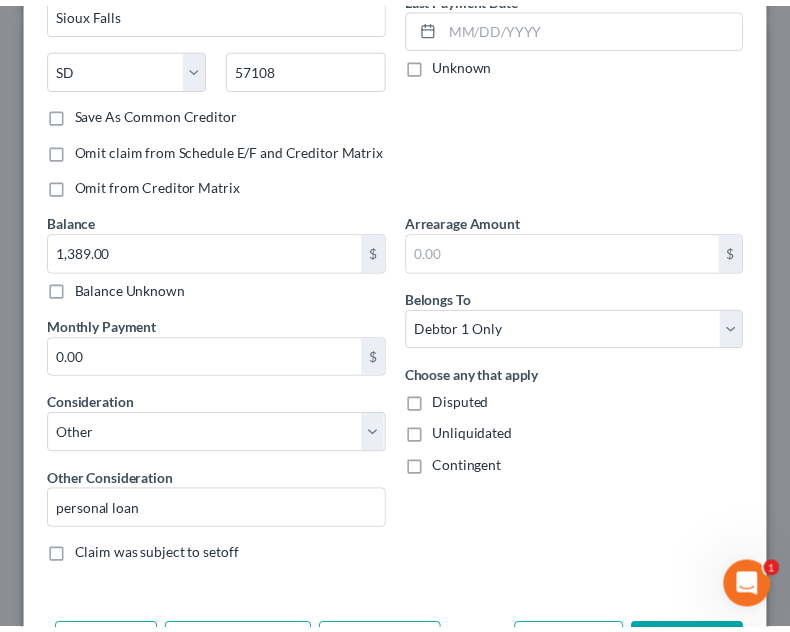scroll, scrollTop: 365, scrollLeft: 0, axis: vertical 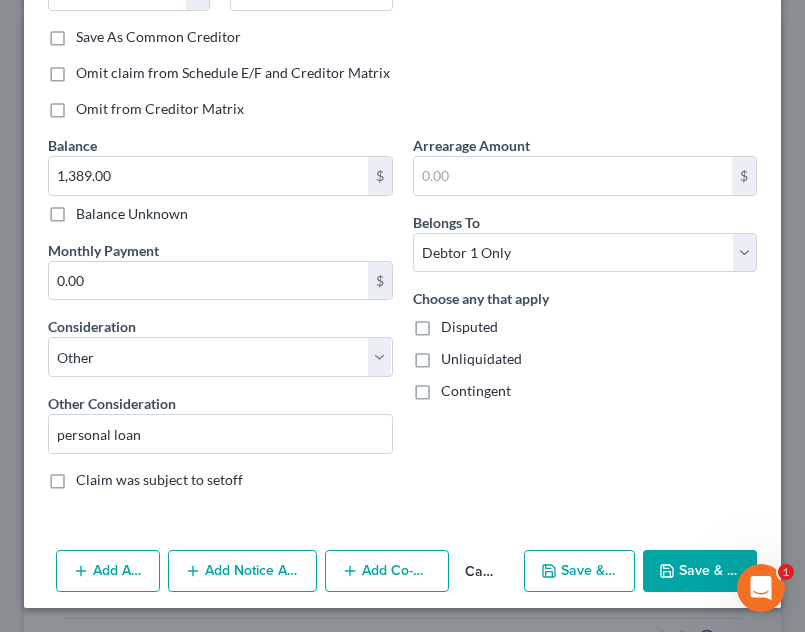 click on "Save & Close" at bounding box center (700, 571) 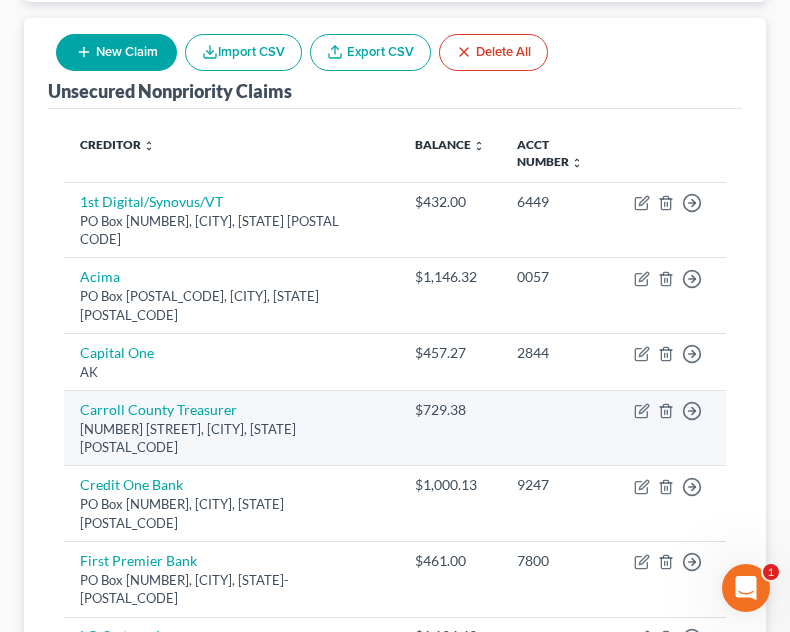 click at bounding box center [559, 428] 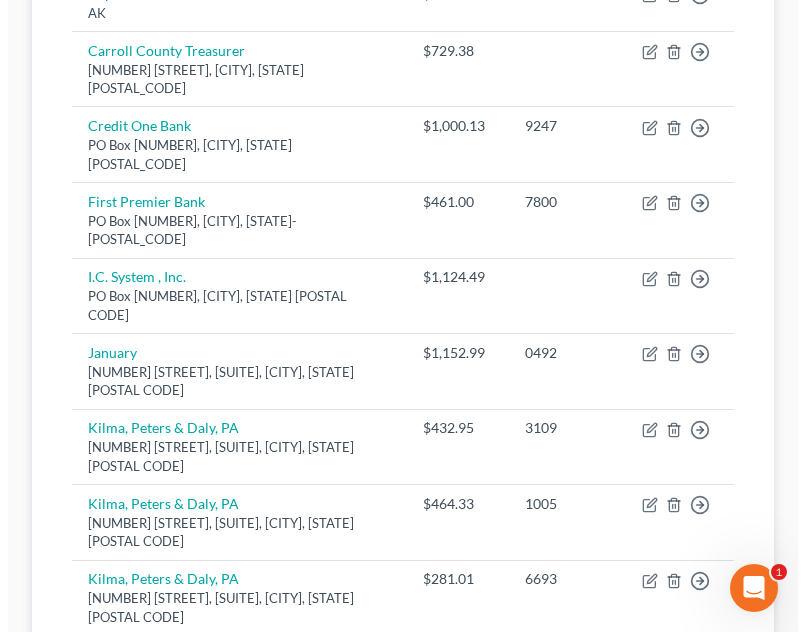 scroll, scrollTop: 0, scrollLeft: 0, axis: both 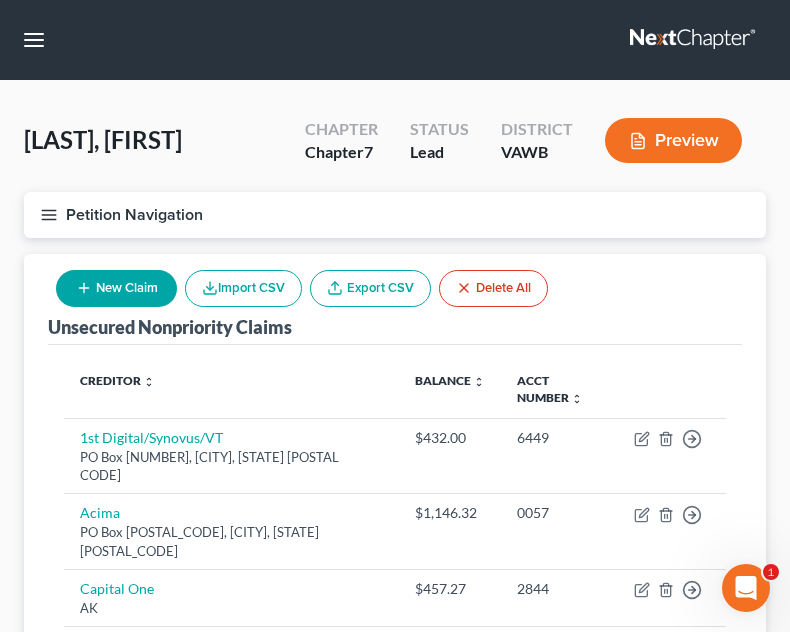 click on "New Claim" at bounding box center [116, 288] 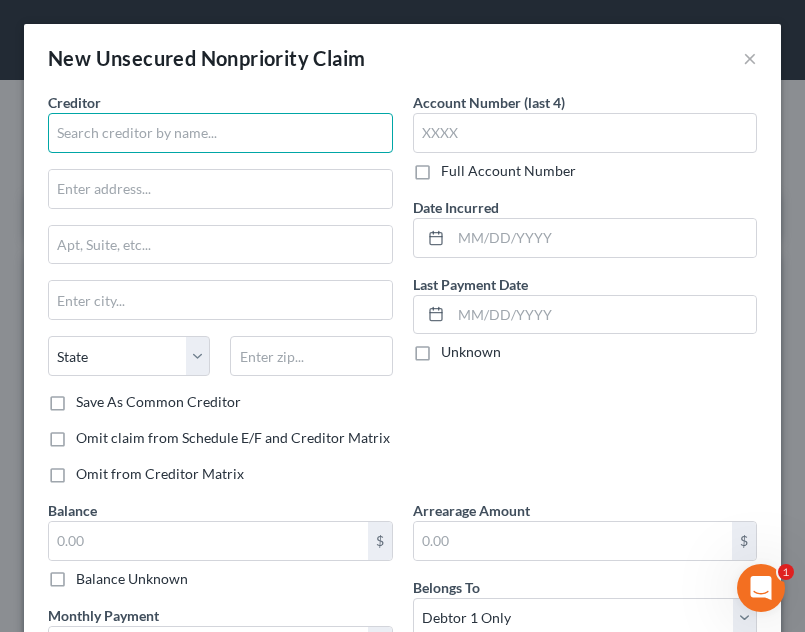 click at bounding box center (220, 133) 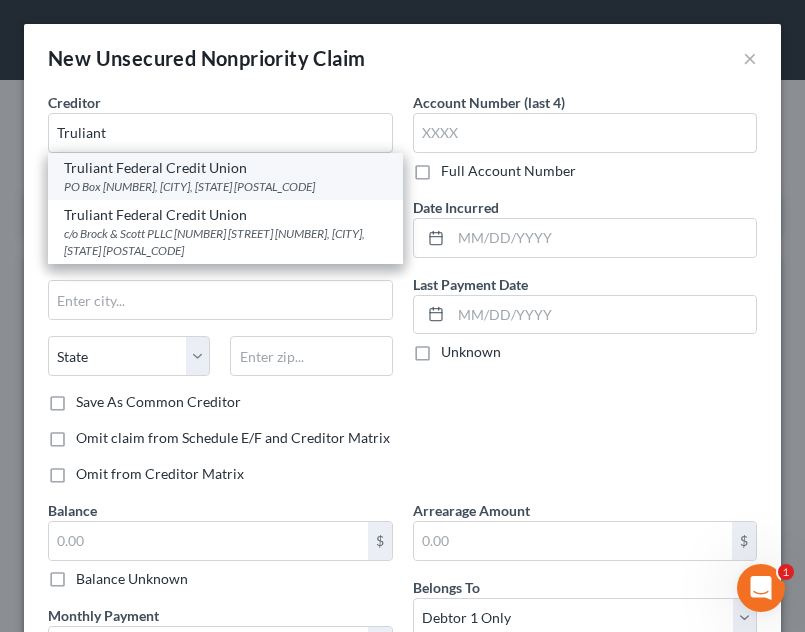click on "Truliant Federal Credit Union" at bounding box center (225, 168) 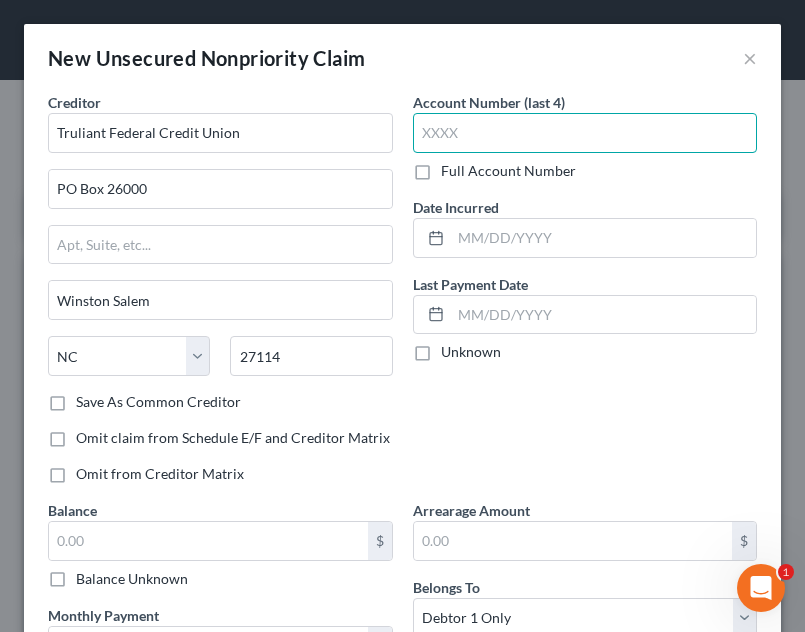 click at bounding box center (585, 133) 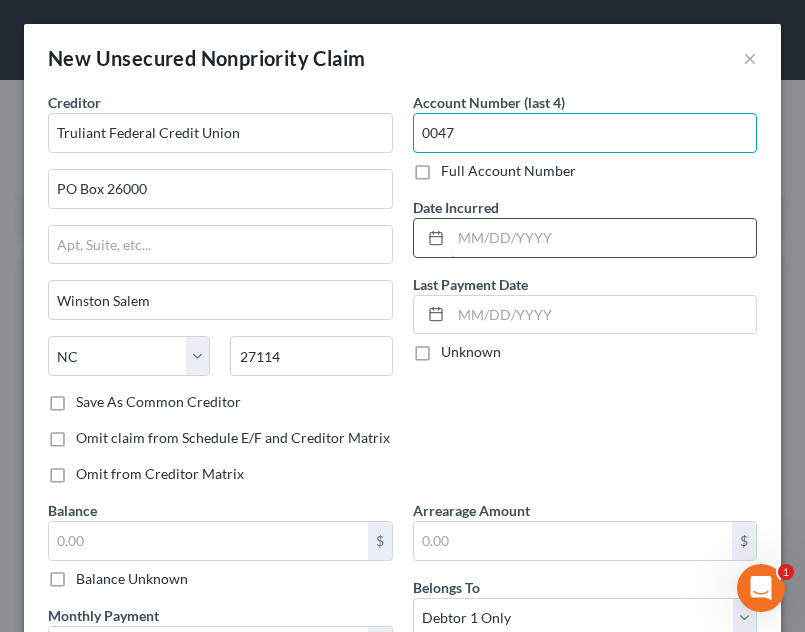 type on "0047" 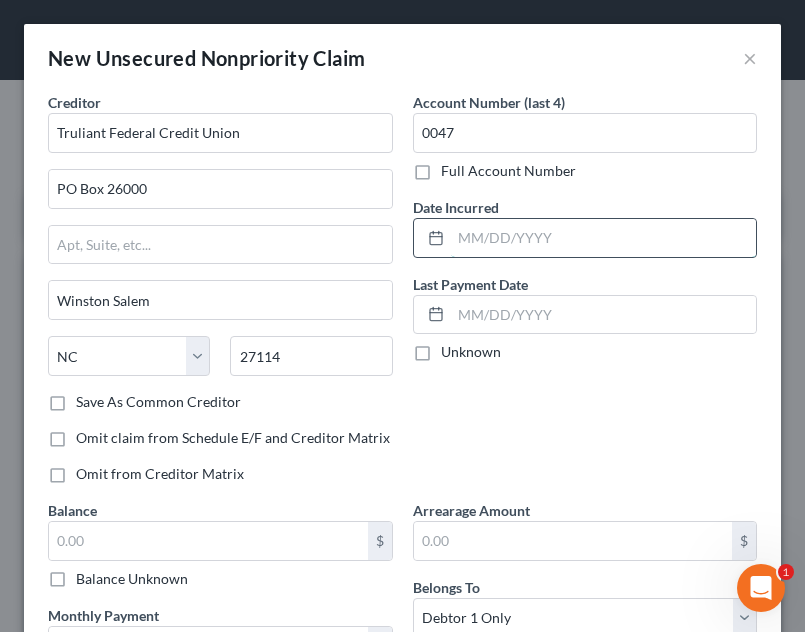 click at bounding box center (604, 238) 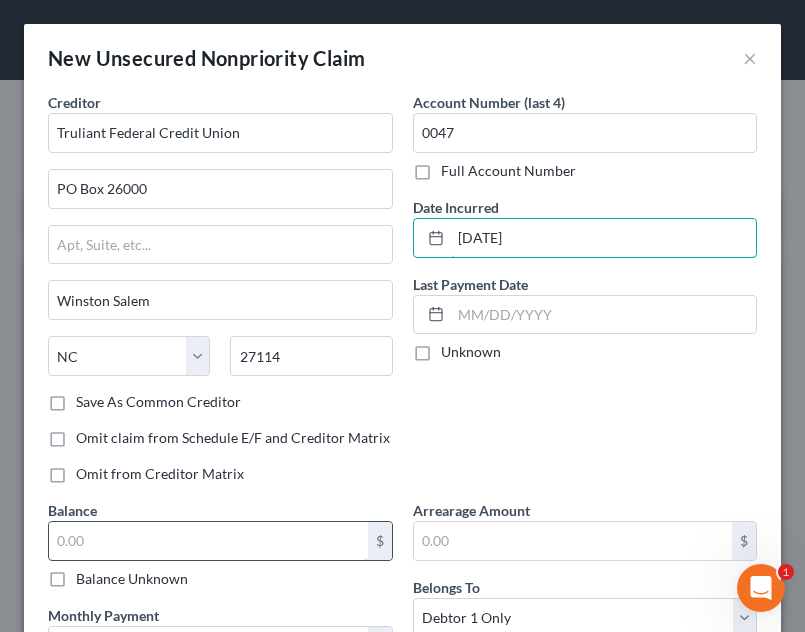 type on "[DATE]" 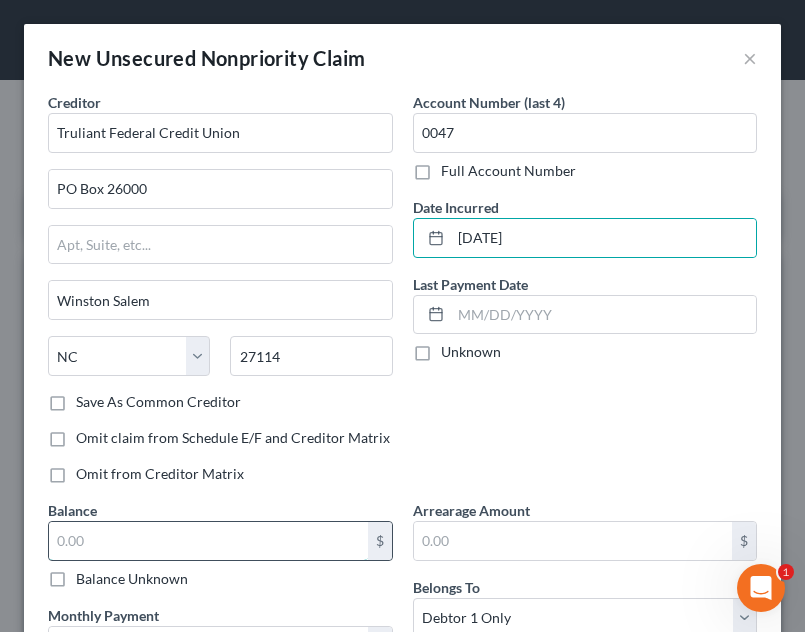 click at bounding box center [208, 541] 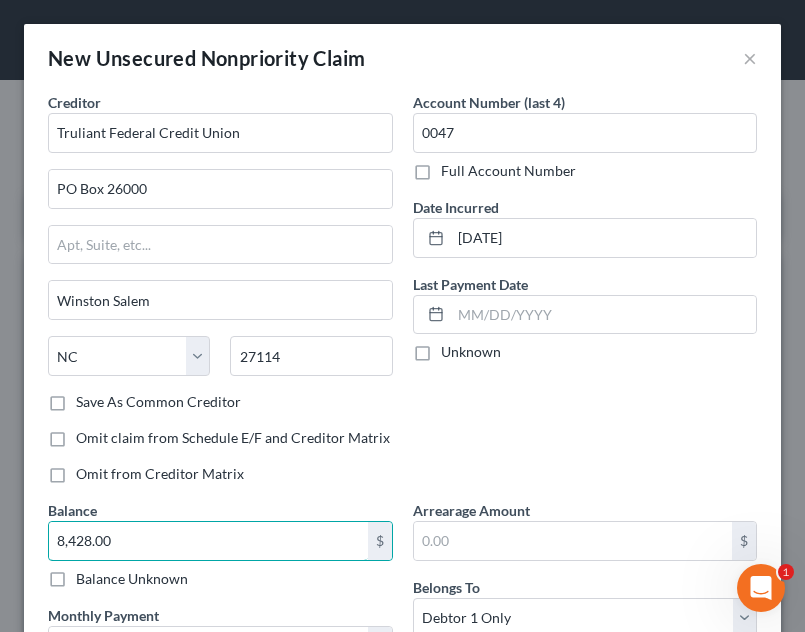 type on "8,428.00" 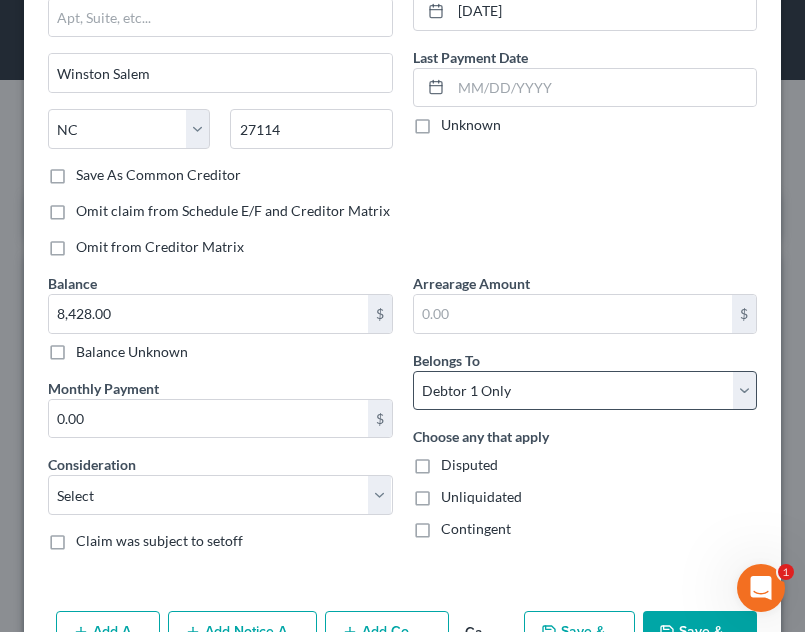 scroll, scrollTop: 288, scrollLeft: 0, axis: vertical 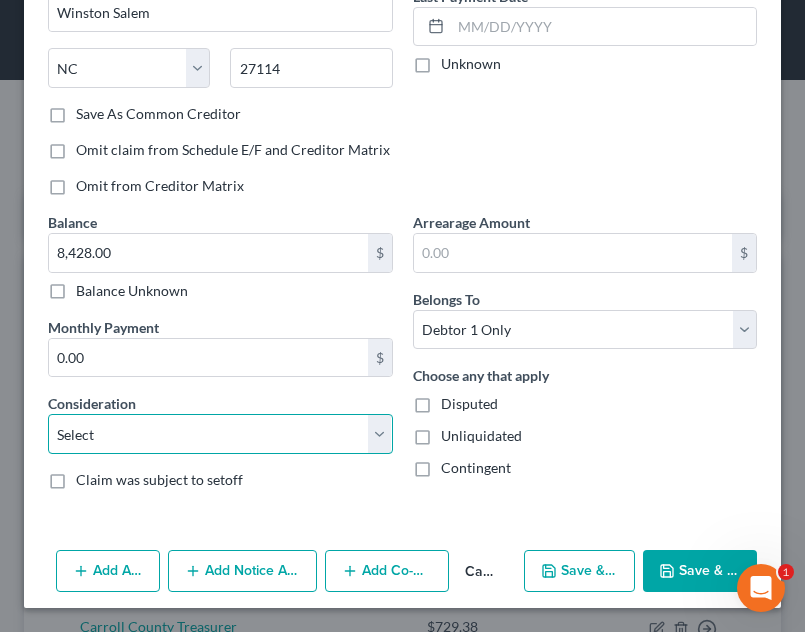 click on "Select Cable / Satellite Services Collection Agency Credit Card Debt Debt Counseling / Attorneys Deficiency Balance Domestic Support Obligations Home / Car Repairs Income Taxes Judgment Liens Medical Services Monies Loaned / Advanced Mortgage Obligation From Divorce Or Separation Obligation To Pensions Other Overdrawn Bank Account Promised To Help Pay Creditors Student Loans Suppliers And Vendors Telephone / Internet Services Utility Services" at bounding box center (220, 434) 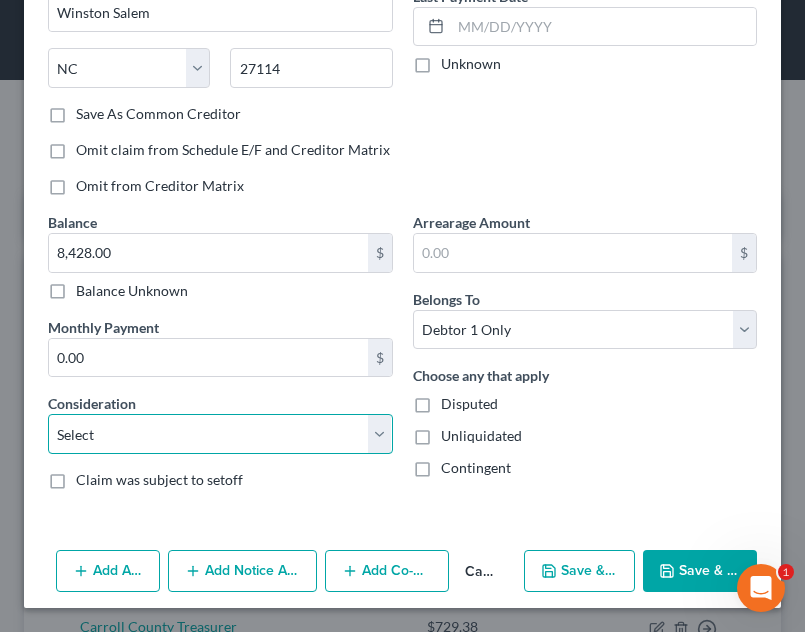 select on "14" 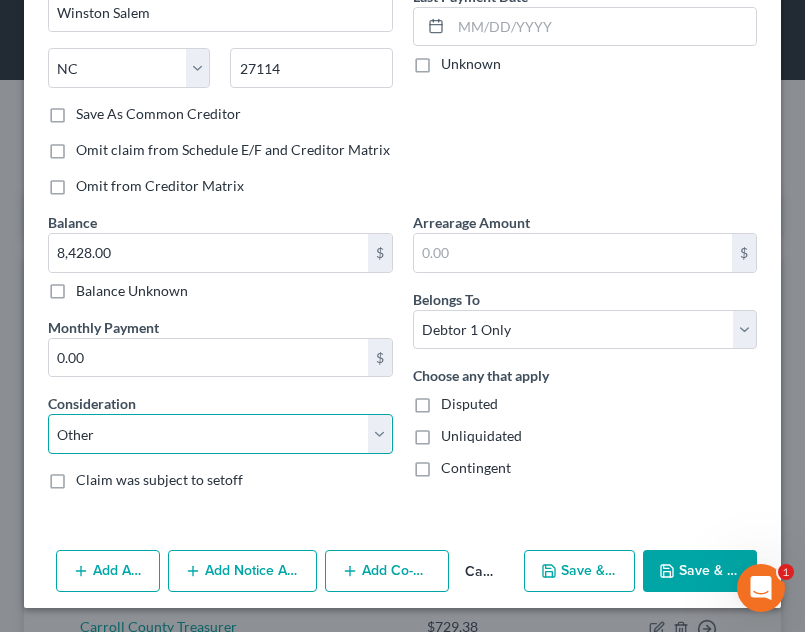 click on "Select Cable / Satellite Services Collection Agency Credit Card Debt Debt Counseling / Attorneys Deficiency Balance Domestic Support Obligations Home / Car Repairs Income Taxes Judgment Liens Medical Services Monies Loaned / Advanced Mortgage Obligation From Divorce Or Separation Obligation To Pensions Other Overdrawn Bank Account Promised To Help Pay Creditors Student Loans Suppliers And Vendors Telephone / Internet Services Utility Services" at bounding box center [220, 434] 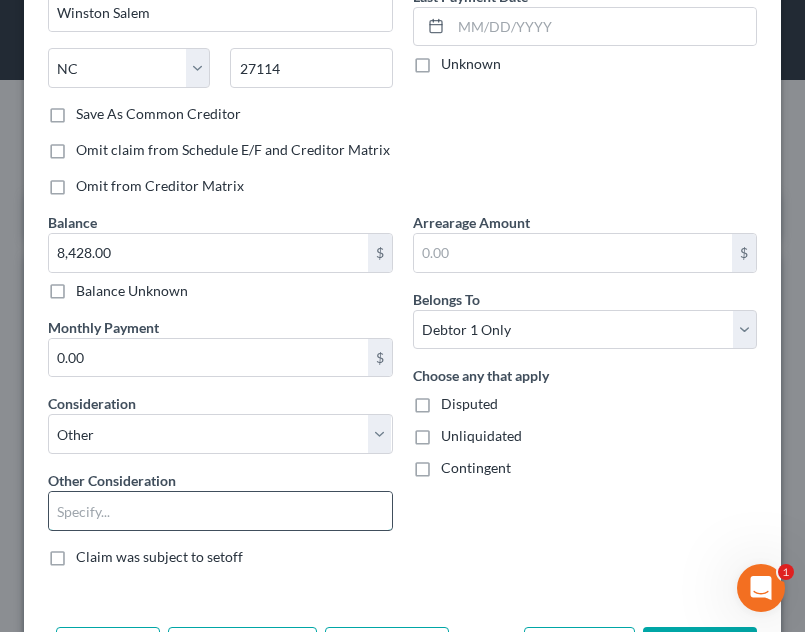 click at bounding box center (220, 511) 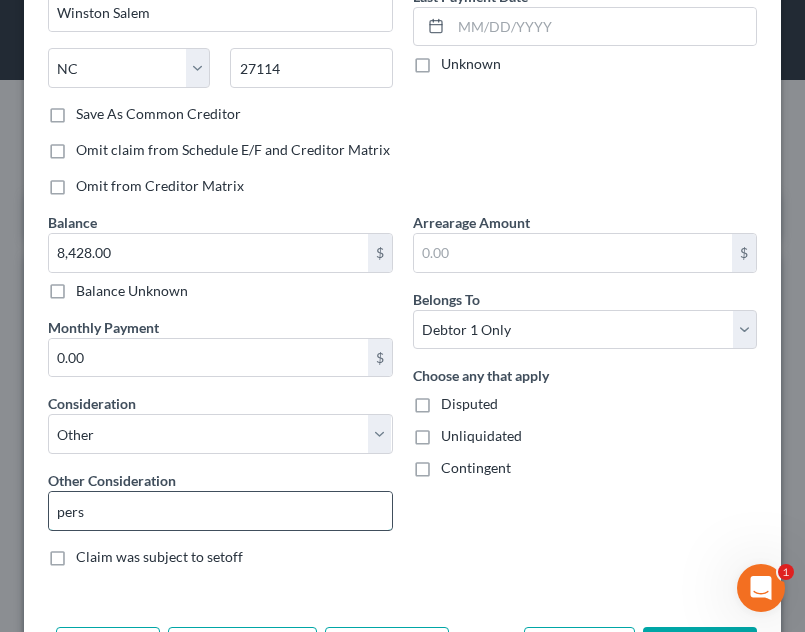 type on "personal loan" 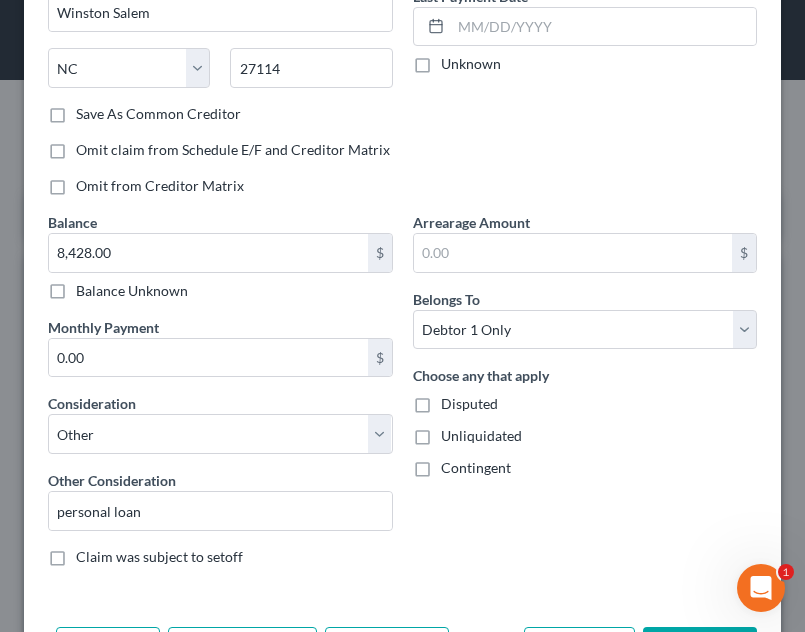 click on "Arrearage Amount $
Belongs To
*
Select Debtor 1 Only Debtor 2 Only Debtor 1 And Debtor 2 Only At Least One Of The Debtors And Another Community Property Choose any that apply Disputed Unliquidated Contingent" at bounding box center [585, 397] 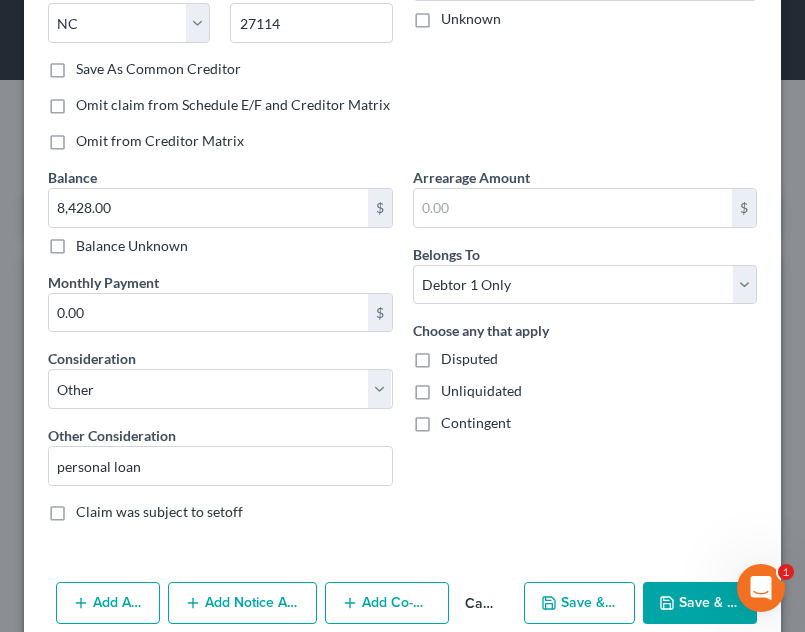scroll, scrollTop: 365, scrollLeft: 0, axis: vertical 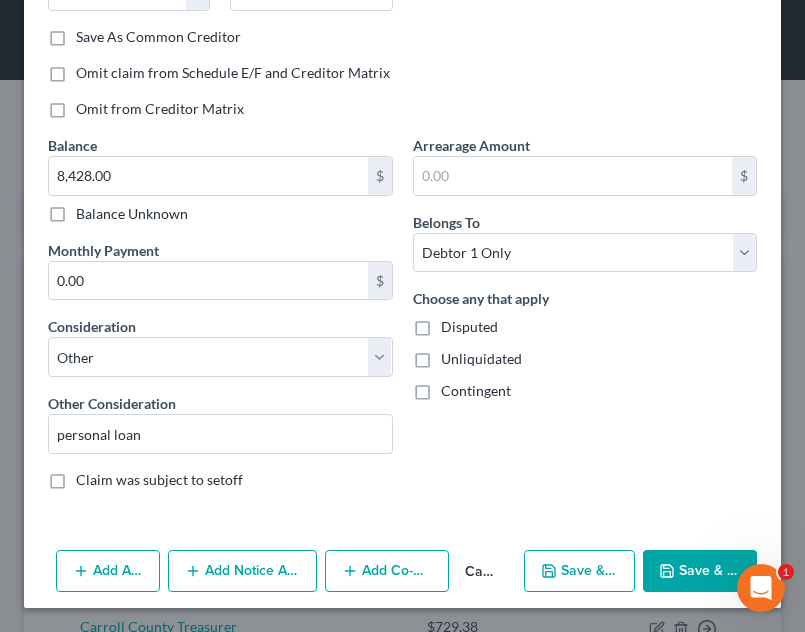 click on "Save & Close" at bounding box center [700, 571] 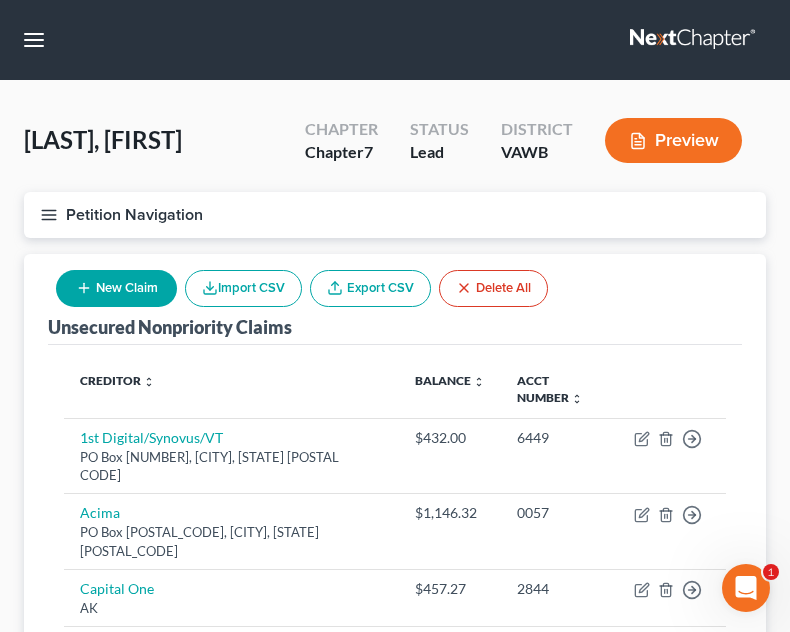 click on "New Claim" at bounding box center (116, 288) 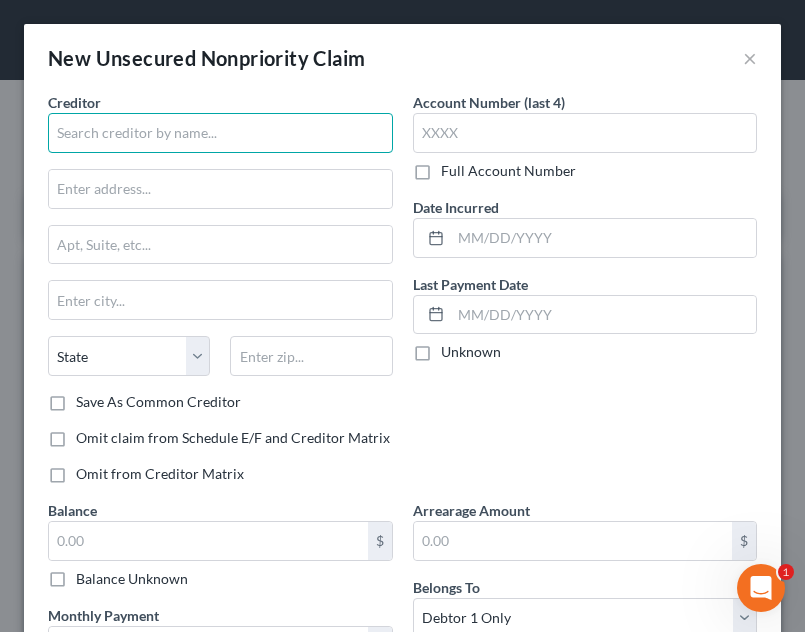 click at bounding box center [220, 133] 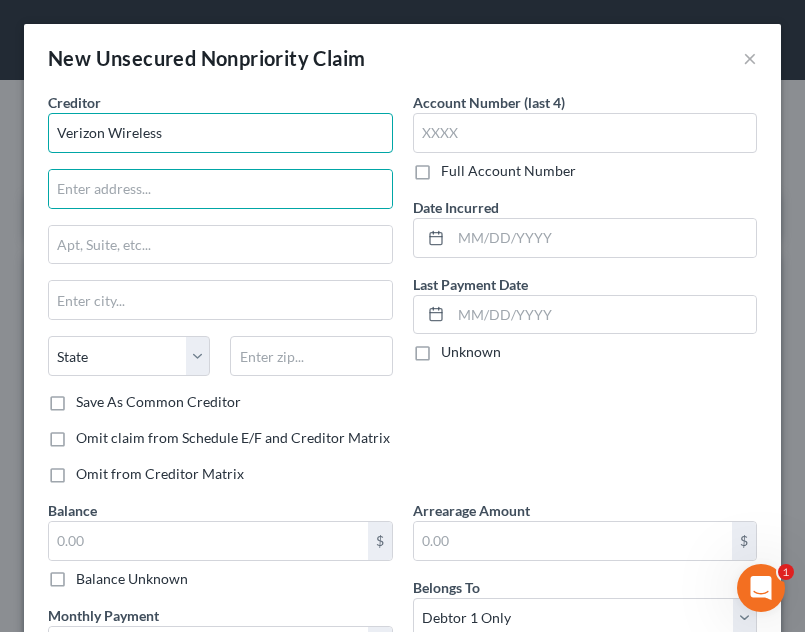 click on "Verizon Wireless" at bounding box center [220, 133] 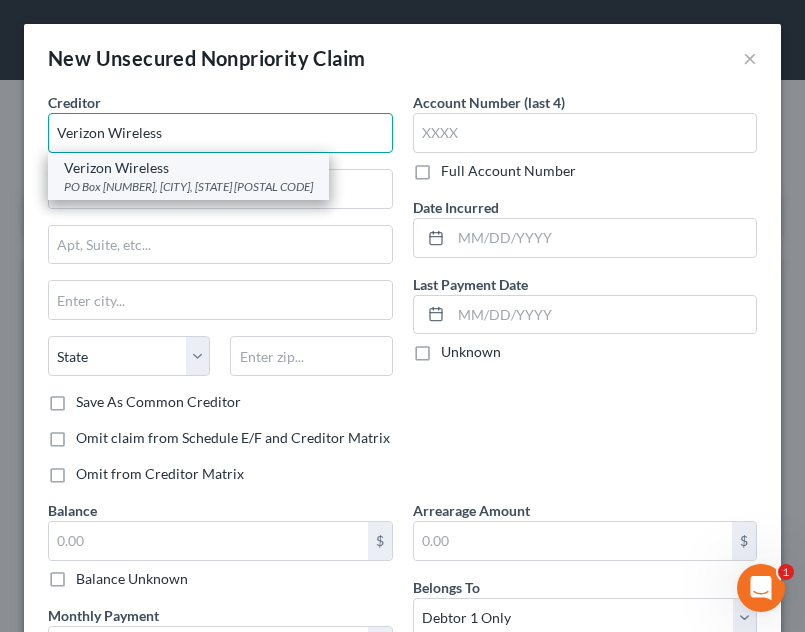type on "Verizon Wireless" 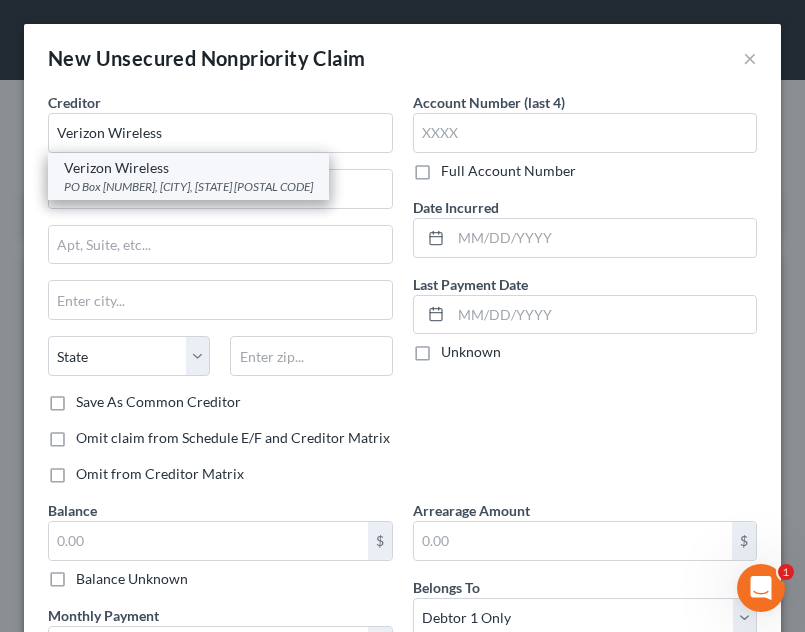click on "Verizon Wireless" at bounding box center (188, 168) 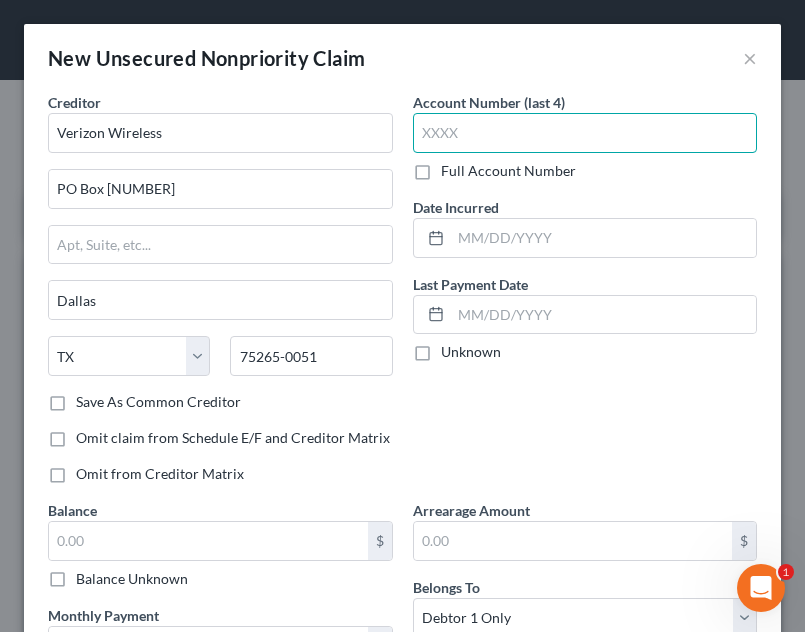 click at bounding box center (585, 133) 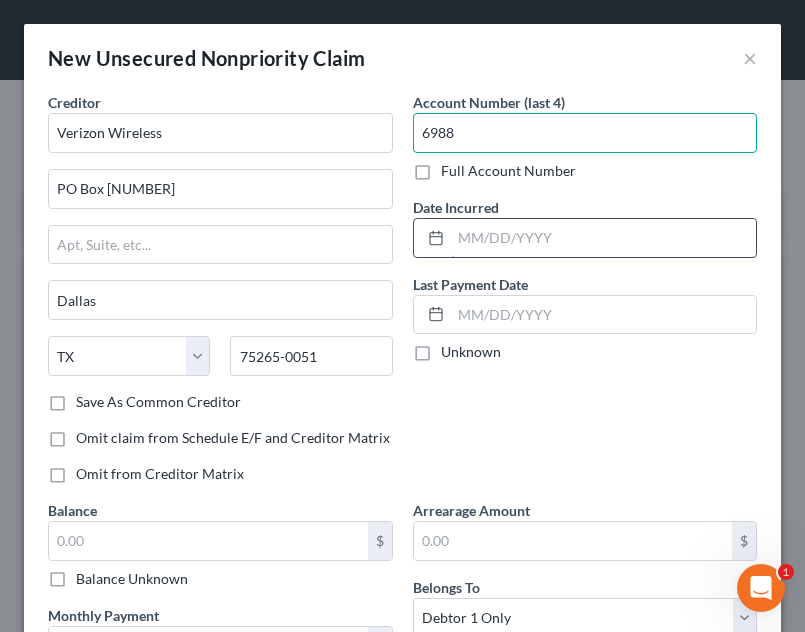 type on "6988" 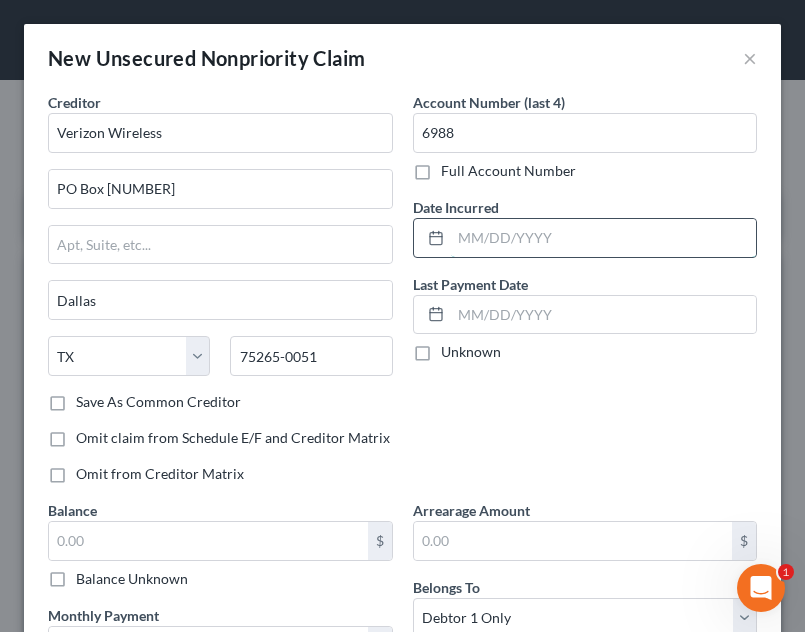 click at bounding box center [604, 238] 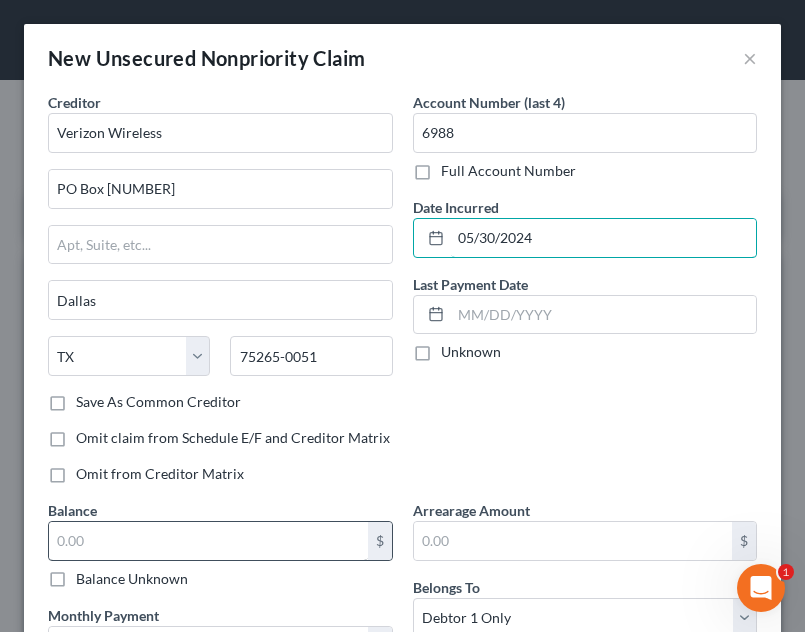 type on "05/30/2024" 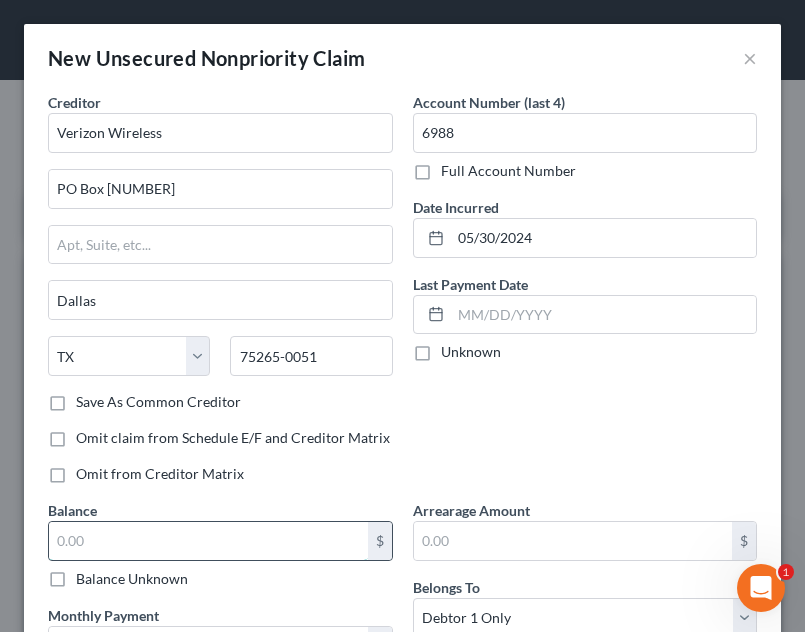 click at bounding box center [208, 541] 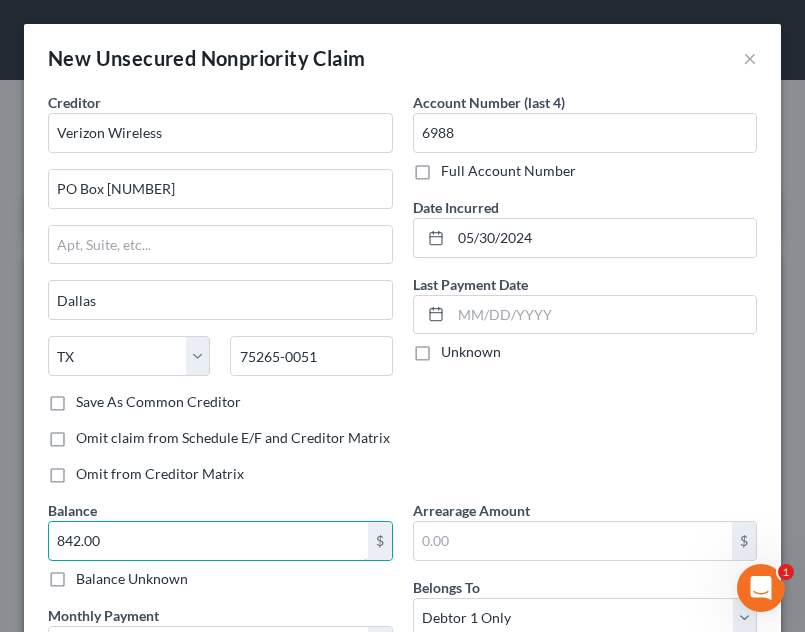 type on "842.00" 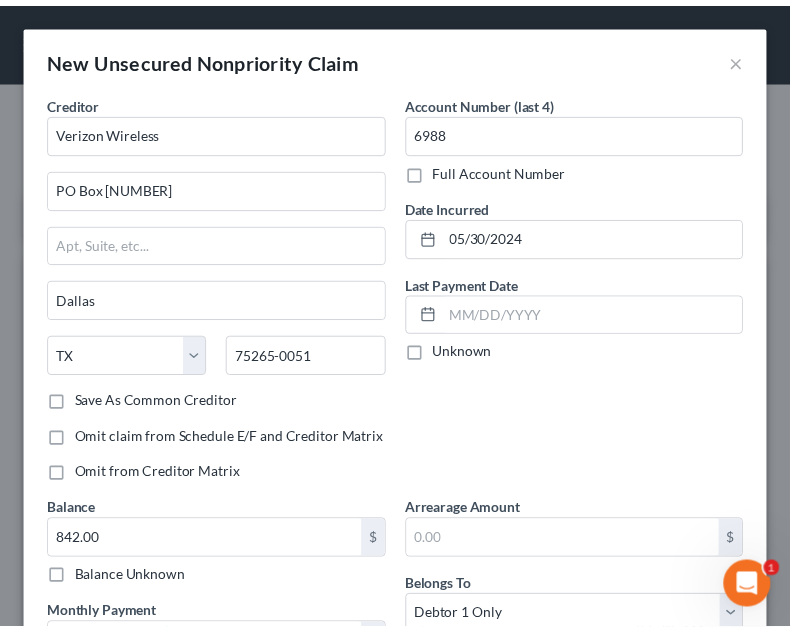 scroll, scrollTop: 288, scrollLeft: 0, axis: vertical 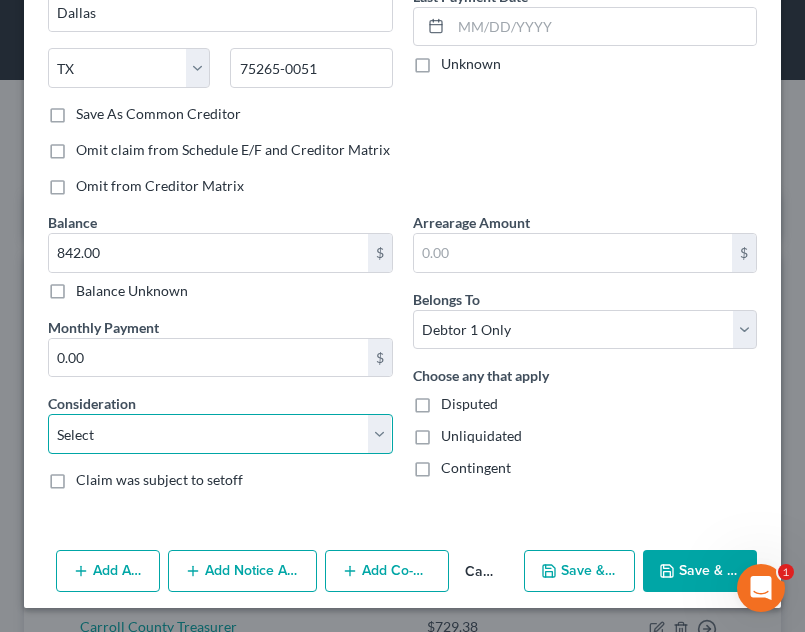 click on "Select Cable / Satellite Services Collection Agency Credit Card Debt Debt Counseling / Attorneys Deficiency Balance Domestic Support Obligations Home / Car Repairs Income Taxes Judgment Liens Medical Services Monies Loaned / Advanced Mortgage Obligation From Divorce Or Separation Obligation To Pensions Other Overdrawn Bank Account Promised To Help Pay Creditors Student Loans Suppliers And Vendors Telephone / Internet Services Utility Services" at bounding box center [220, 434] 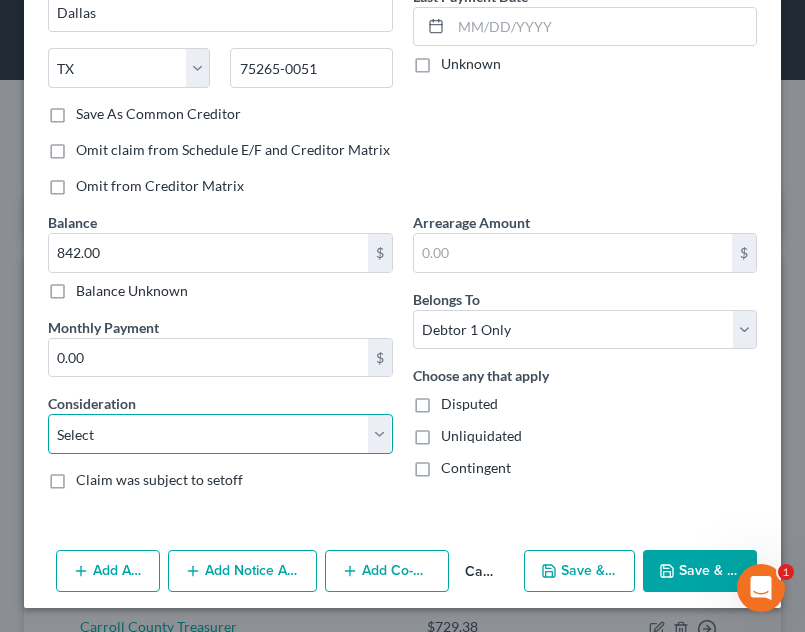 select on "20" 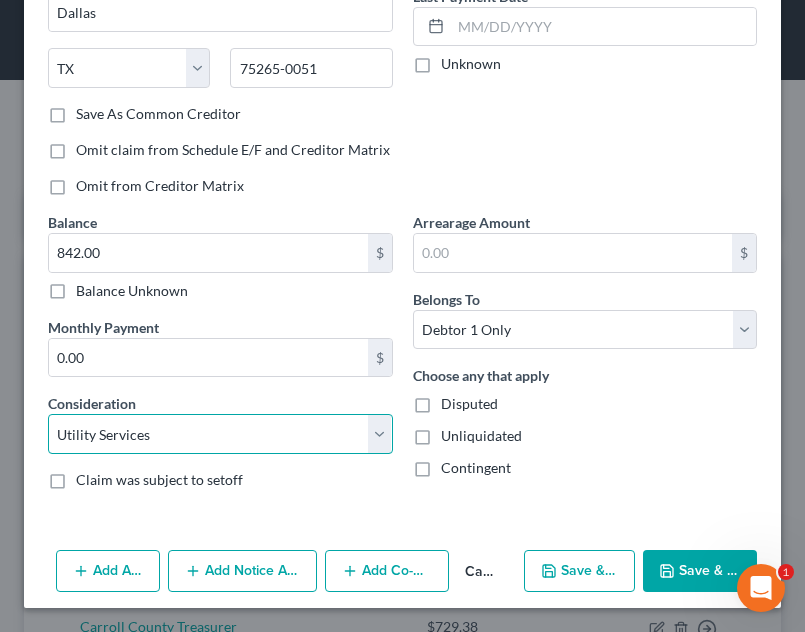 click on "Select Cable / Satellite Services Collection Agency Credit Card Debt Debt Counseling / Attorneys Deficiency Balance Domestic Support Obligations Home / Car Repairs Income Taxes Judgment Liens Medical Services Monies Loaned / Advanced Mortgage Obligation From Divorce Or Separation Obligation To Pensions Other Overdrawn Bank Account Promised To Help Pay Creditors Student Loans Suppliers And Vendors Telephone / Internet Services Utility Services" at bounding box center [220, 434] 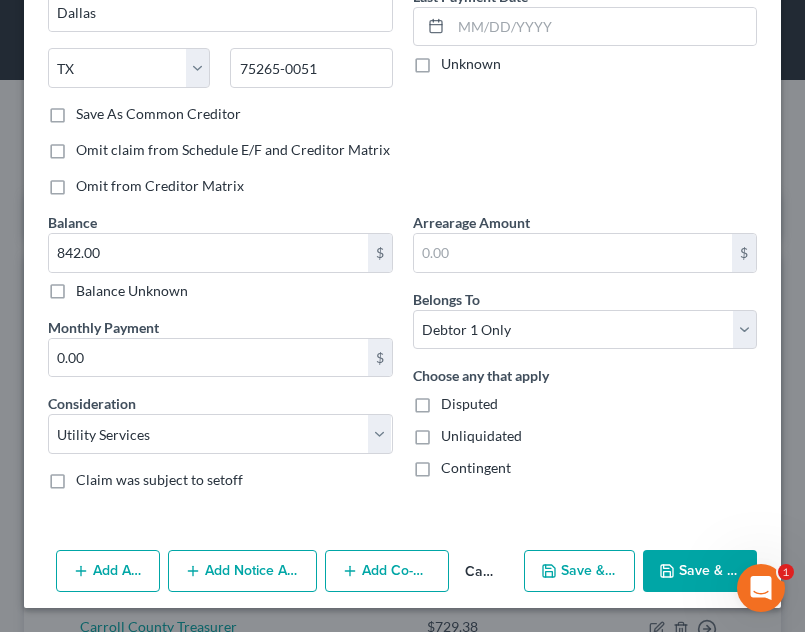 click on "Save & Close" at bounding box center [700, 571] 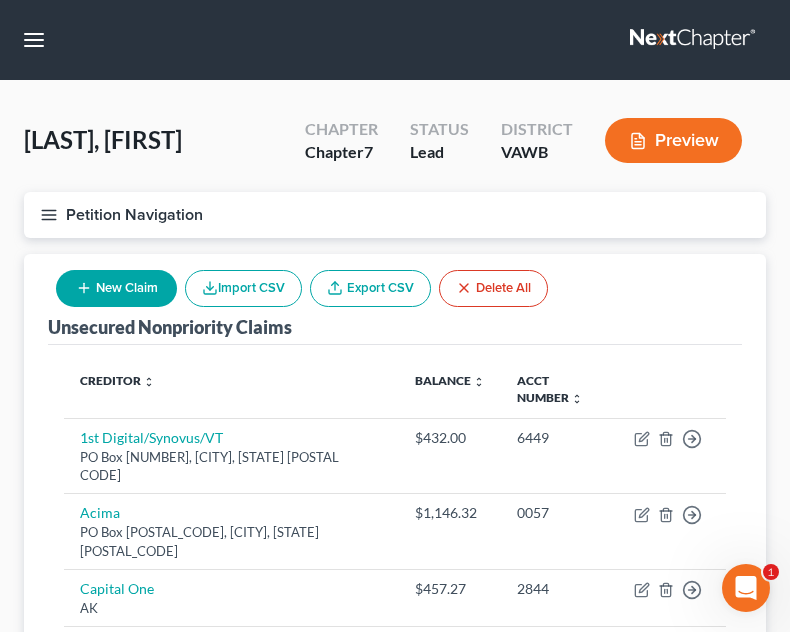 click on "Unsecured Nonpriority Claims New Claim
Import CSV
Export CSV Delete All" at bounding box center (395, 299) 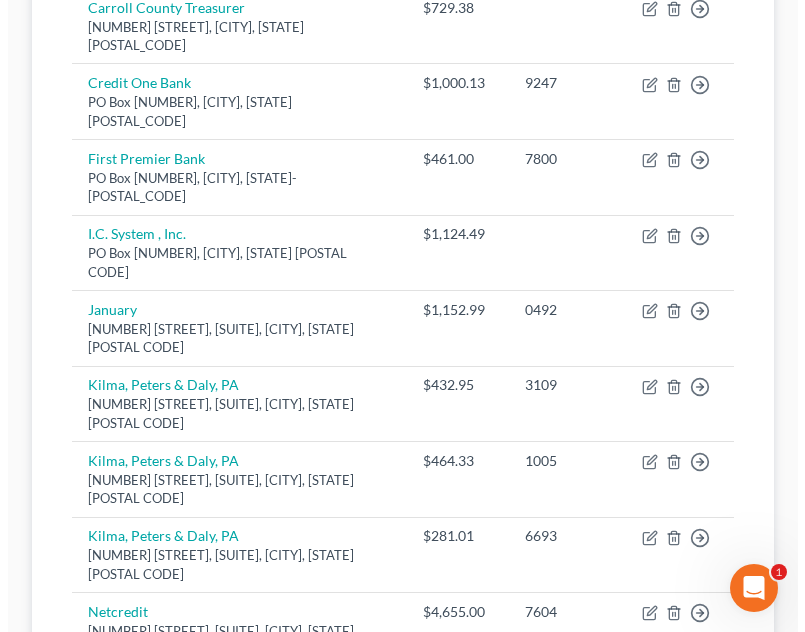 scroll, scrollTop: 640, scrollLeft: 0, axis: vertical 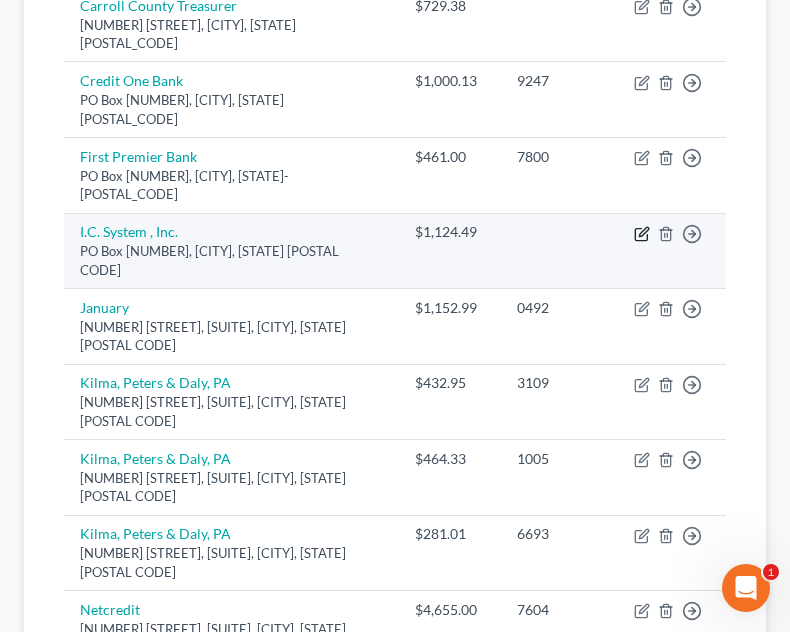 click 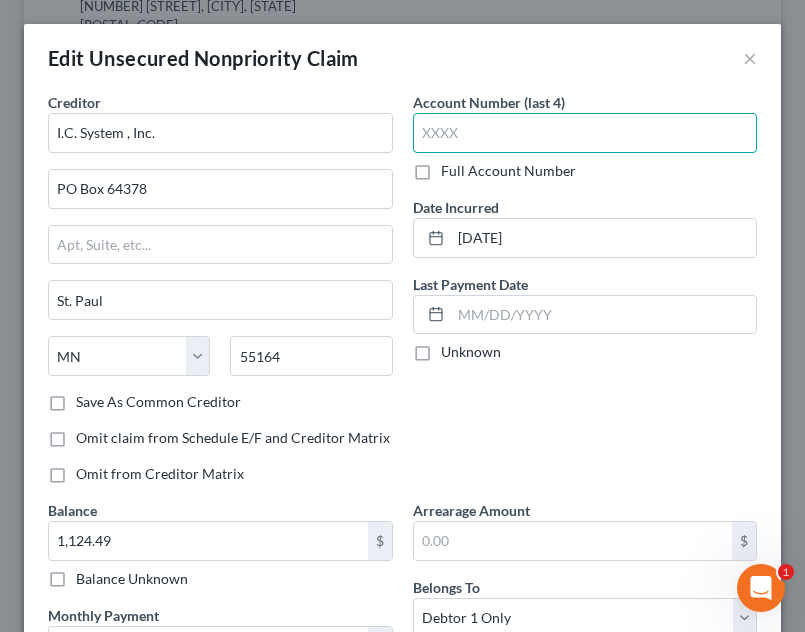 click at bounding box center (585, 133) 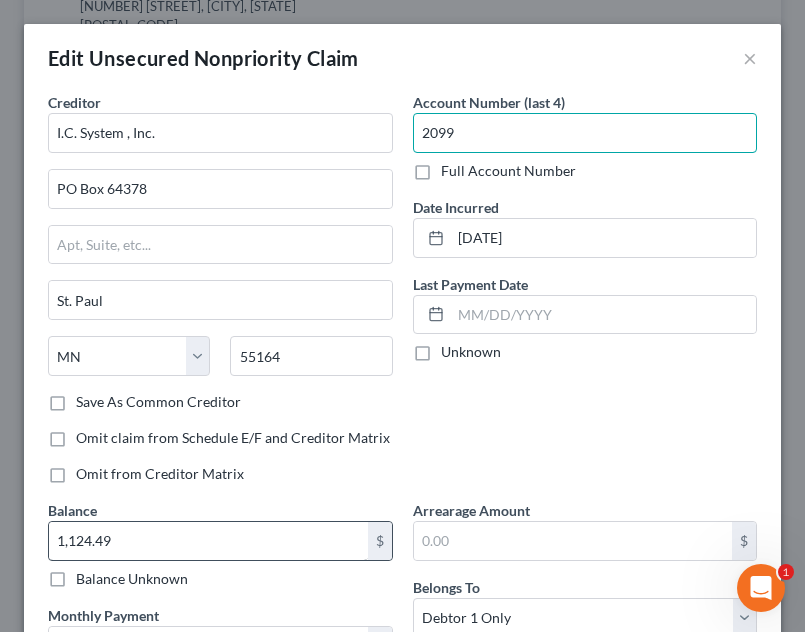 type on "2099" 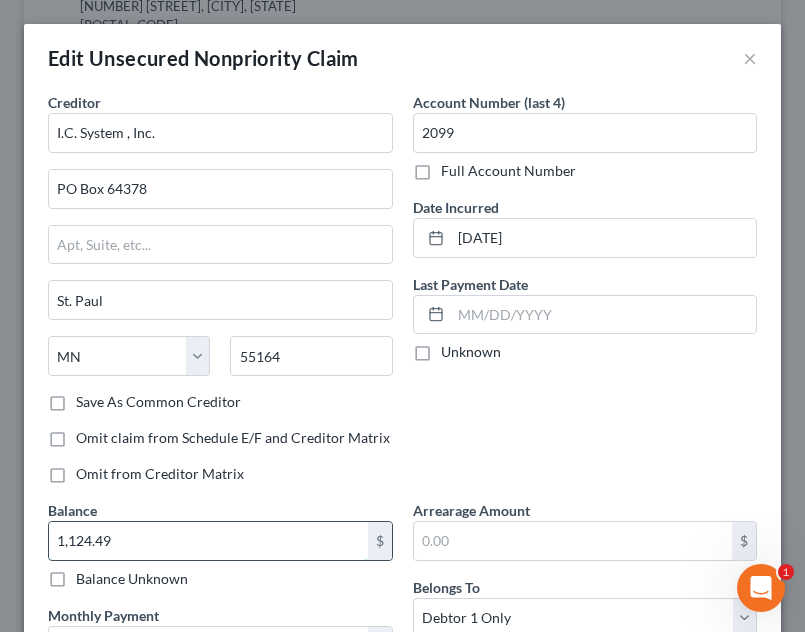 click on "1,124.49" at bounding box center [208, 541] 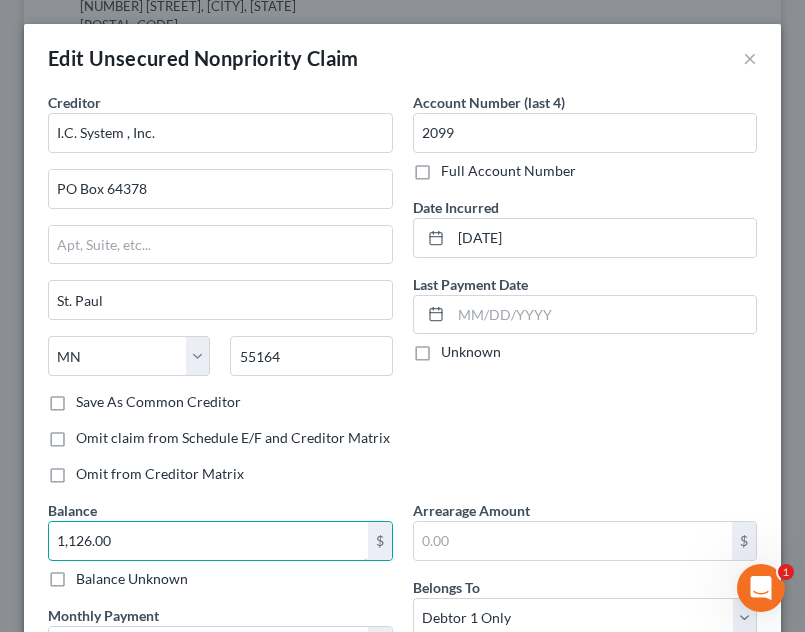 type on "1,126.00" 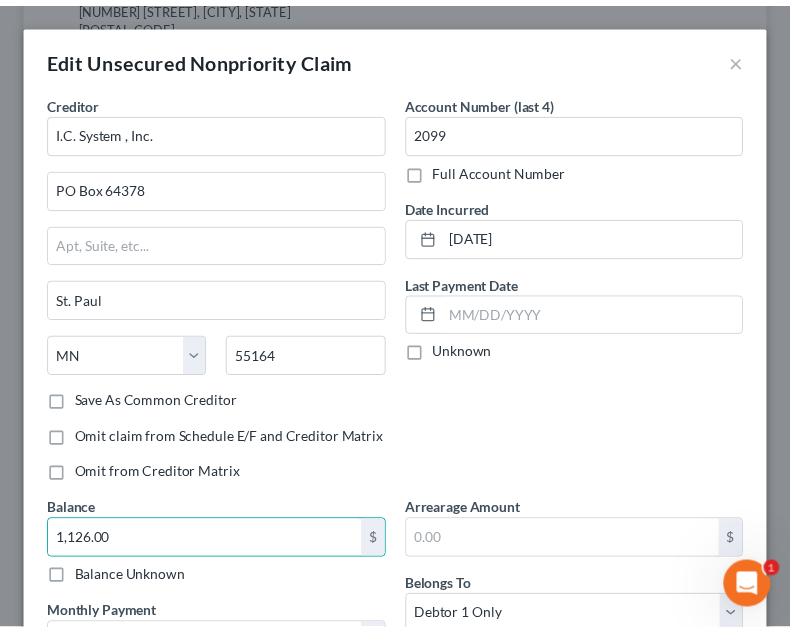 scroll, scrollTop: 422, scrollLeft: 0, axis: vertical 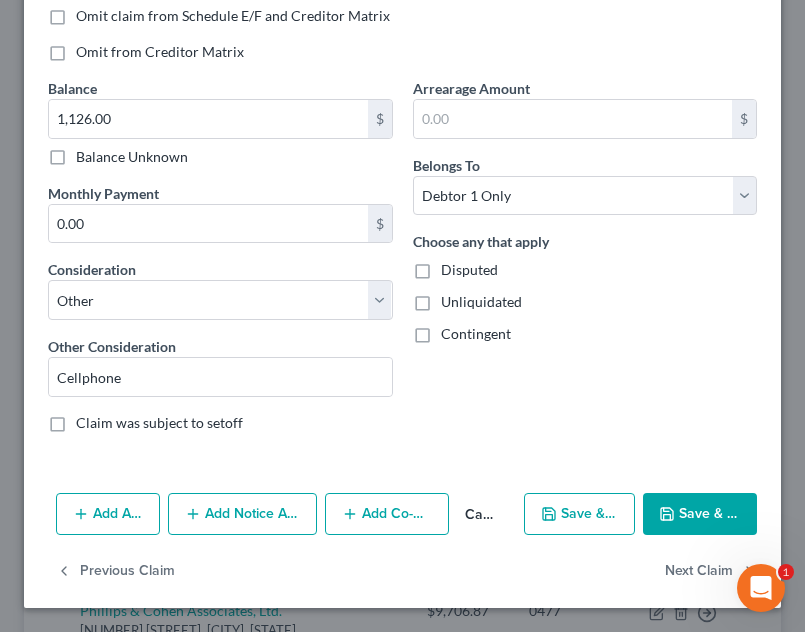 click on "Save & Close" at bounding box center (700, 514) 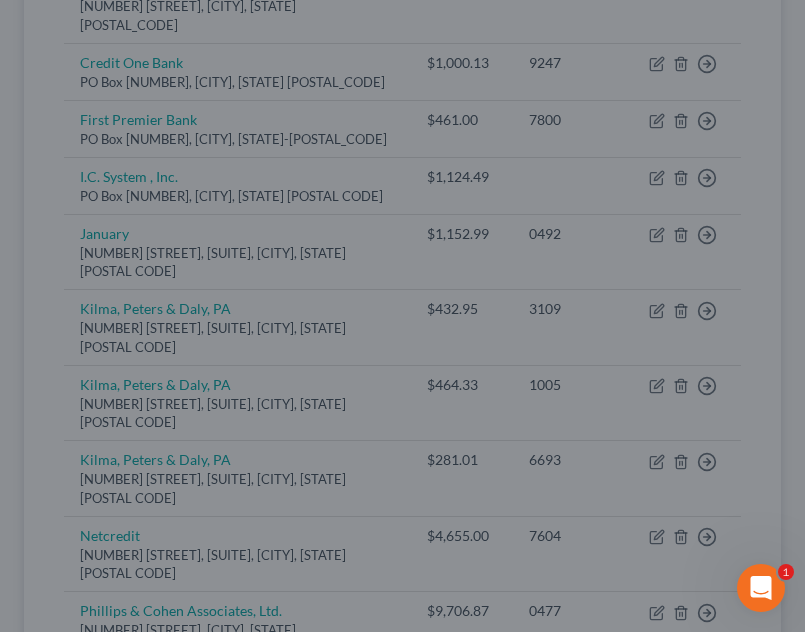 type on "0" 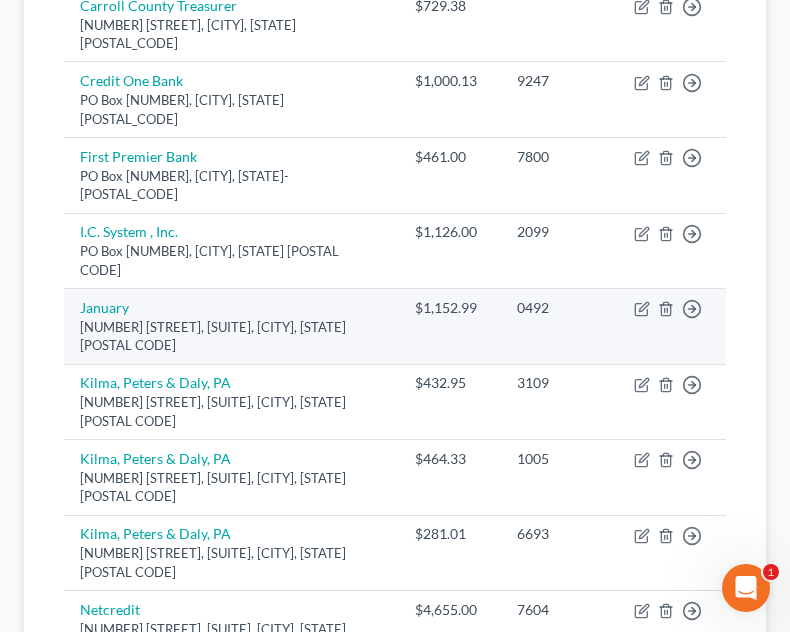 click on "0492" at bounding box center [559, 327] 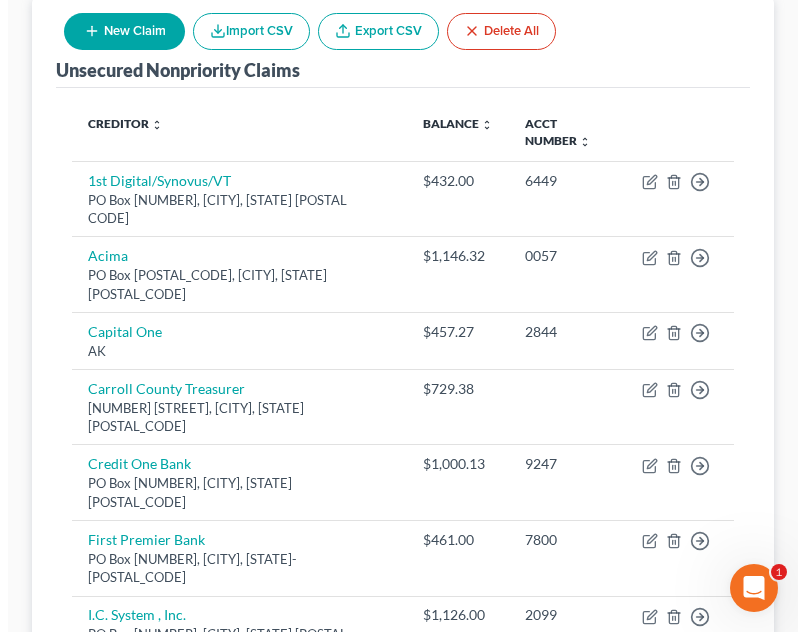 scroll, scrollTop: 240, scrollLeft: 0, axis: vertical 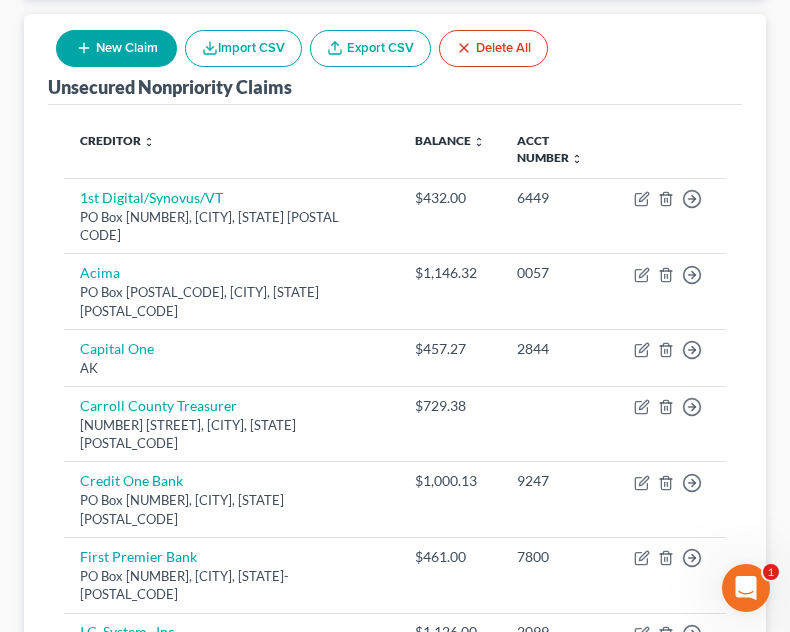 click on "New Claim" at bounding box center (116, 48) 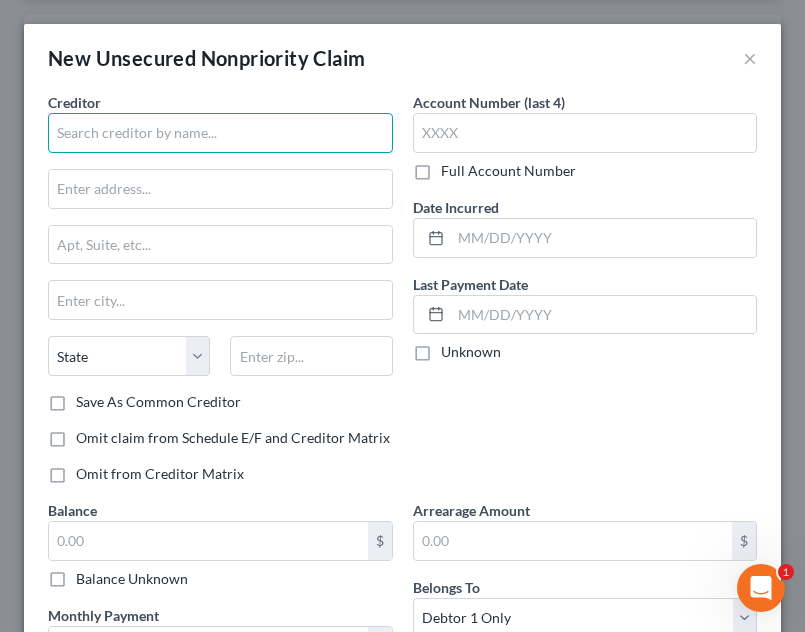 click at bounding box center [220, 133] 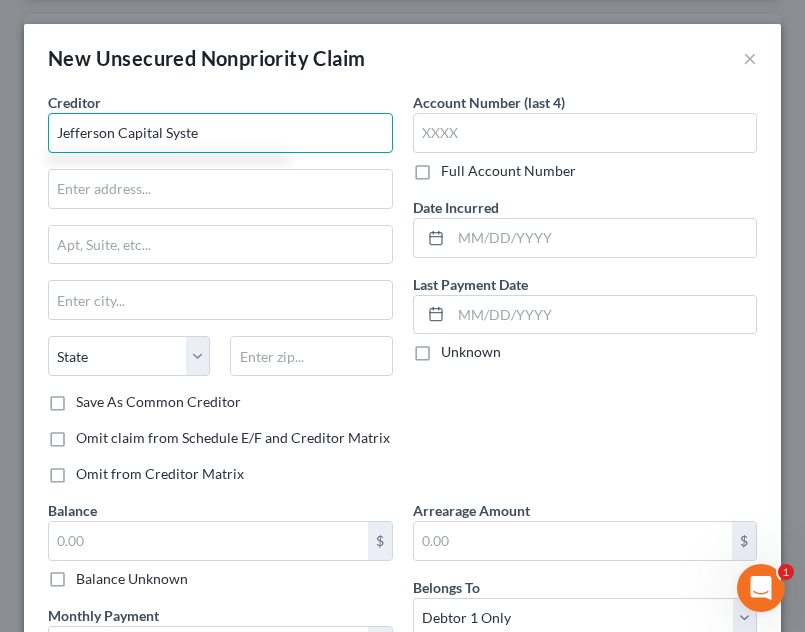 click on "Jefferson Capital Syste" at bounding box center (220, 133) 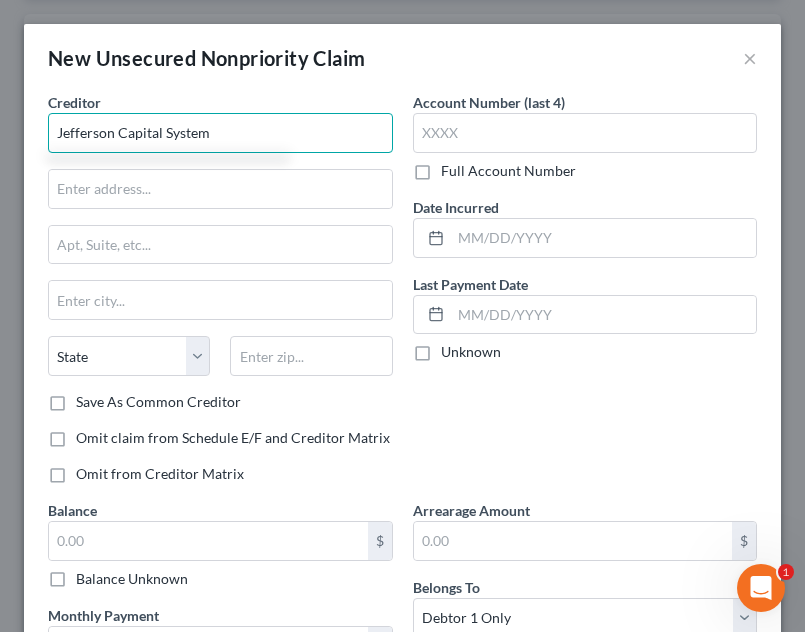 type on "Jefferson Capital System" 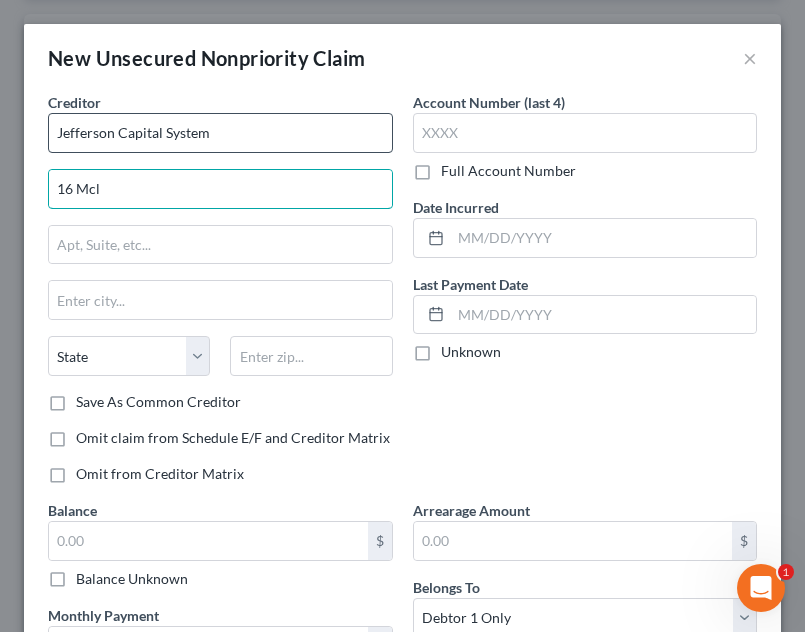 type on "16 McLeland Road" 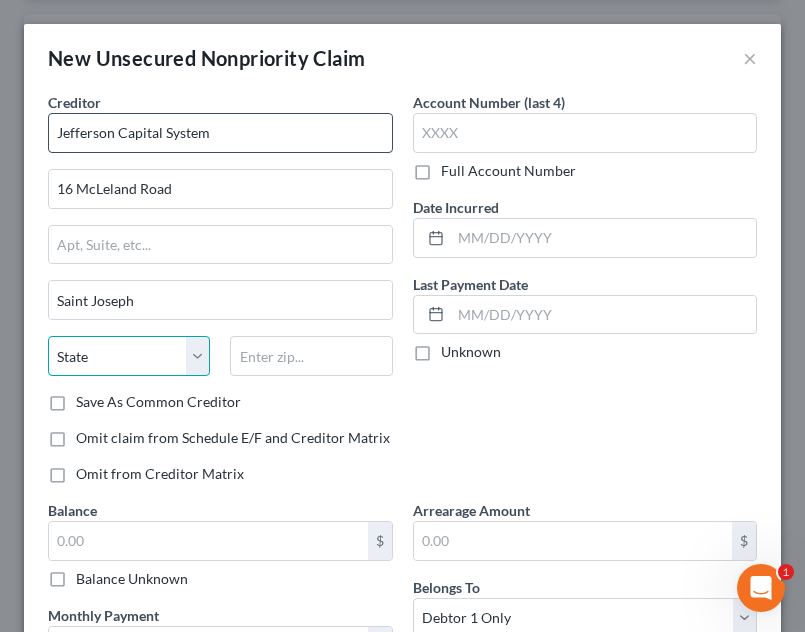 click on "State AL AK AR AZ CA CO CT DE DC FL GA GU HI ID IL IN IA KS KY LA ME MD MA MI MN MS MO MT NC ND NE NV NH NJ NM NY OH OK OR PA PR RI SC SD TN TX UT VI VA VT WA WV WI WY" at bounding box center [129, 356] 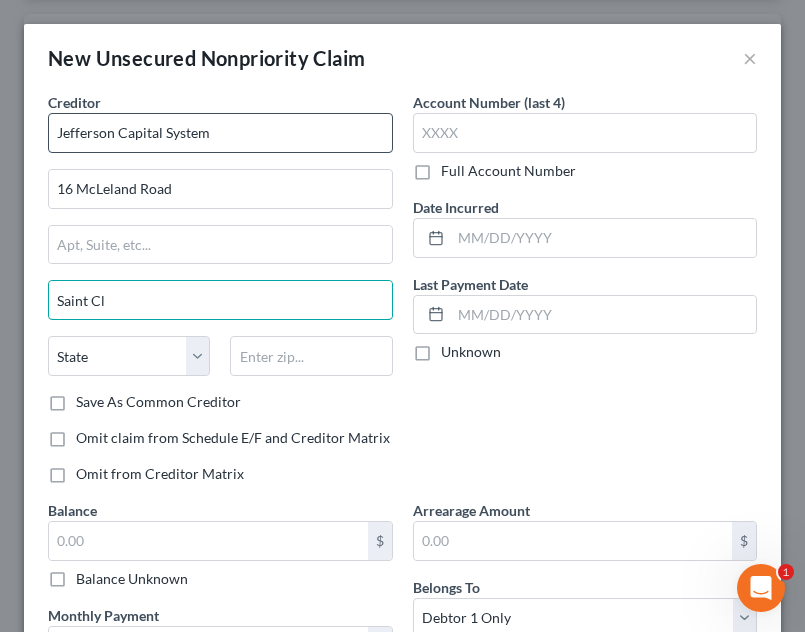 type on "Saint Cloud" 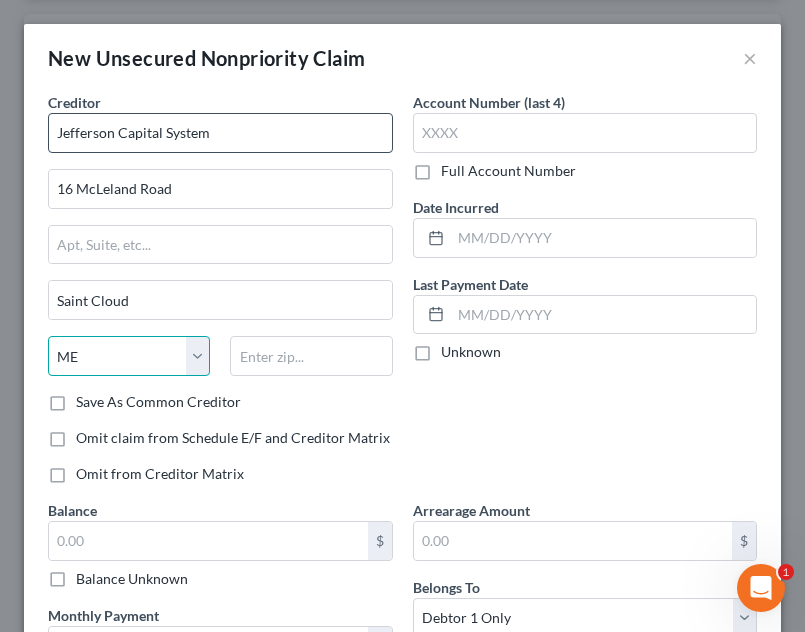 select on "24" 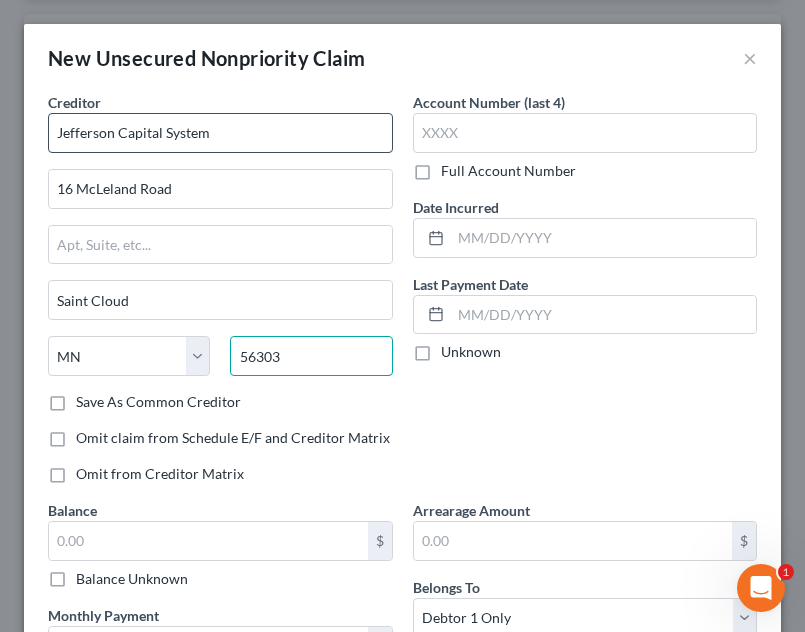 type on "56303" 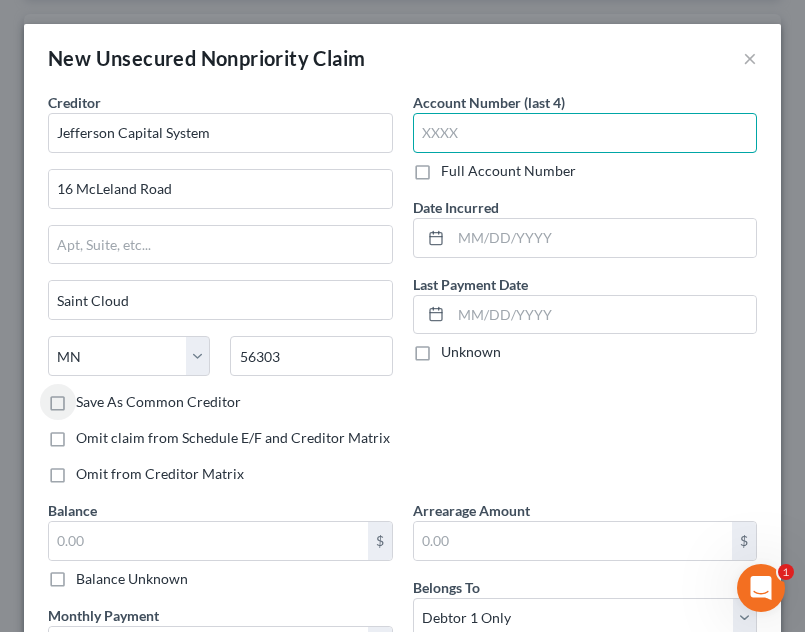 click at bounding box center [585, 133] 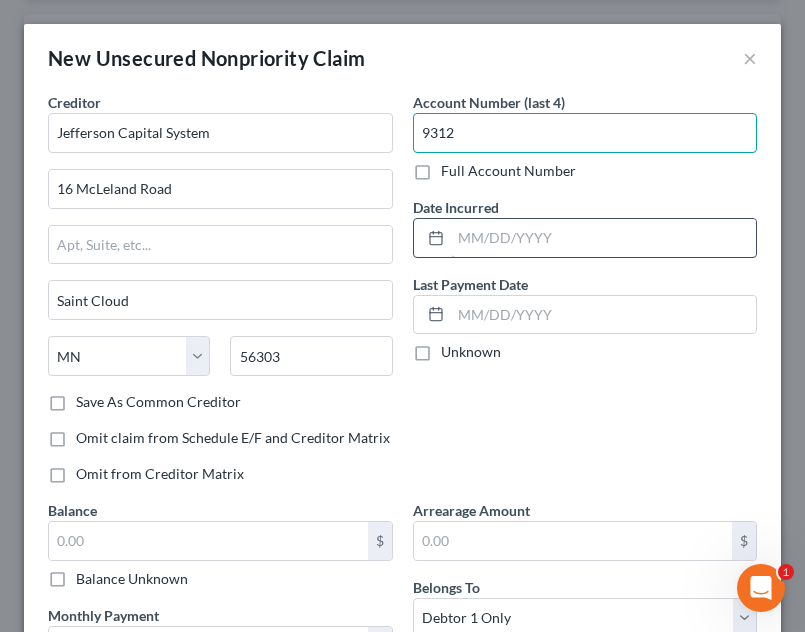 type on "9312" 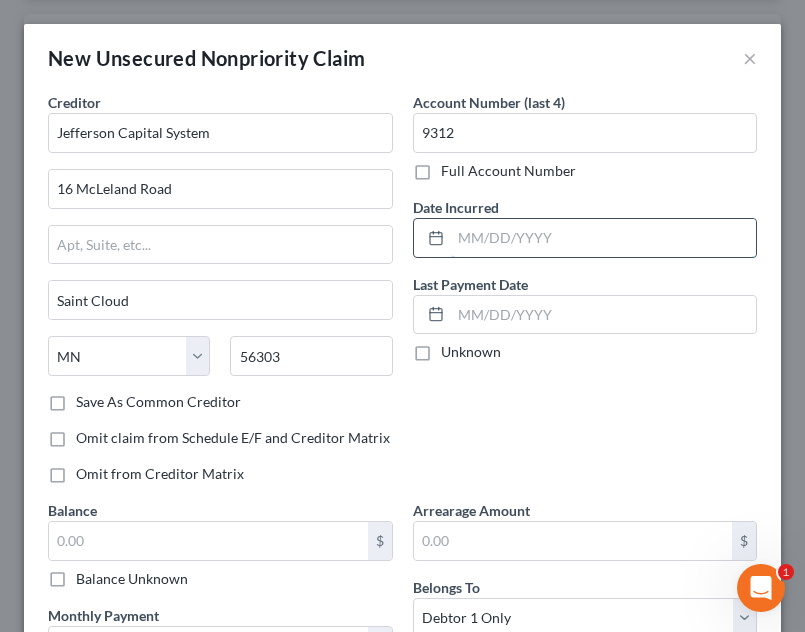 click at bounding box center (604, 238) 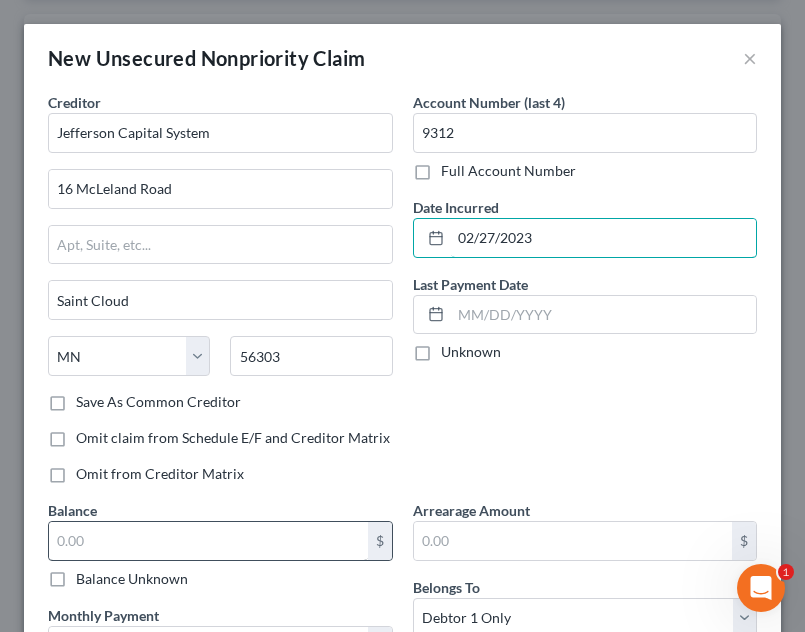 type on "02/27/2023" 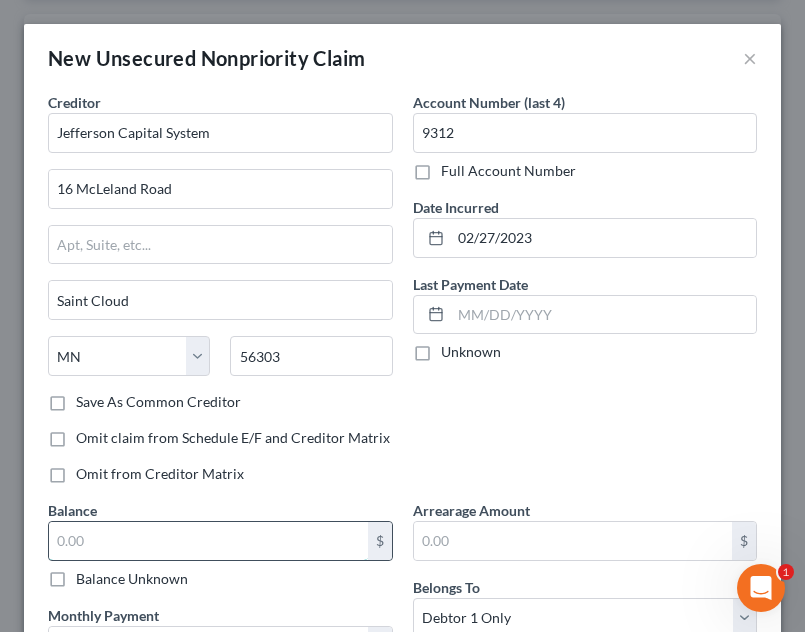 click at bounding box center [208, 541] 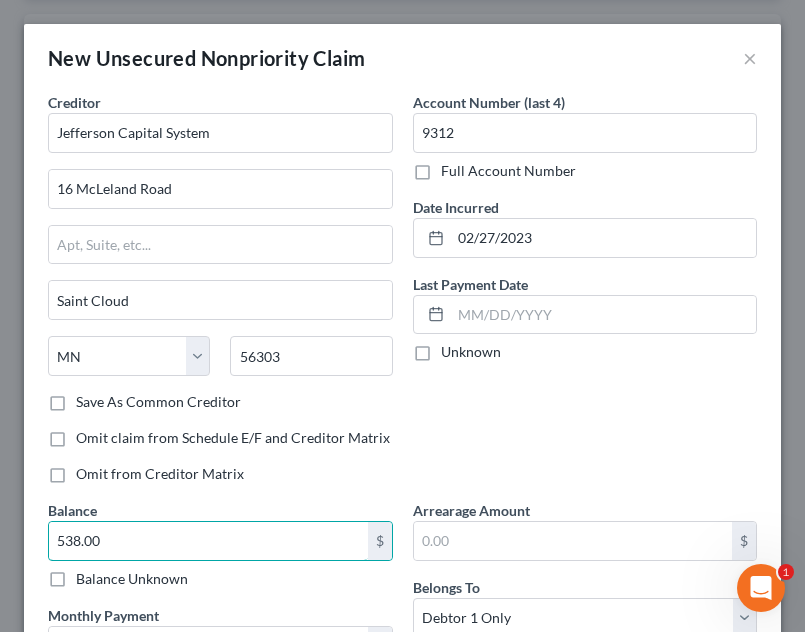 type on "538.00" 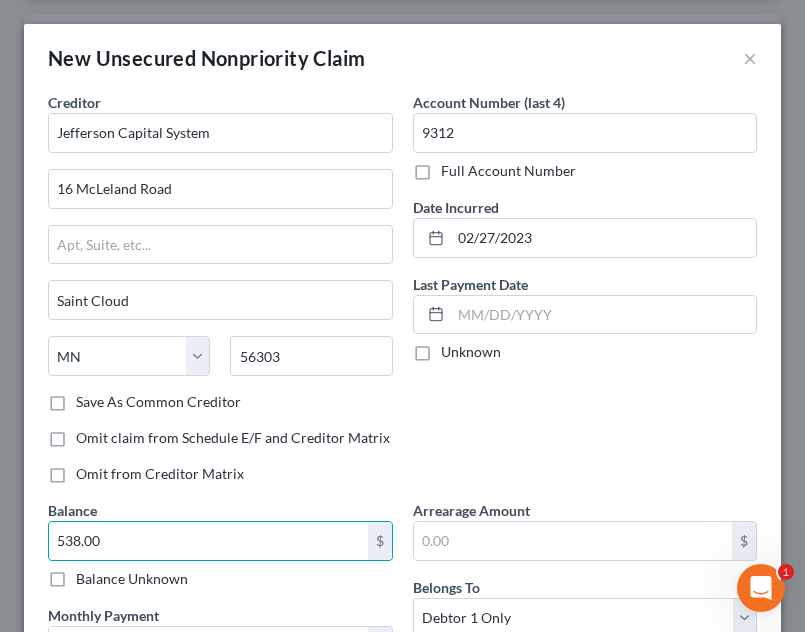 click on "Account Number (last 4)
9312
Full Account Number
Date Incurred         [DATE] Last Payment Date         Unknown" at bounding box center (585, 296) 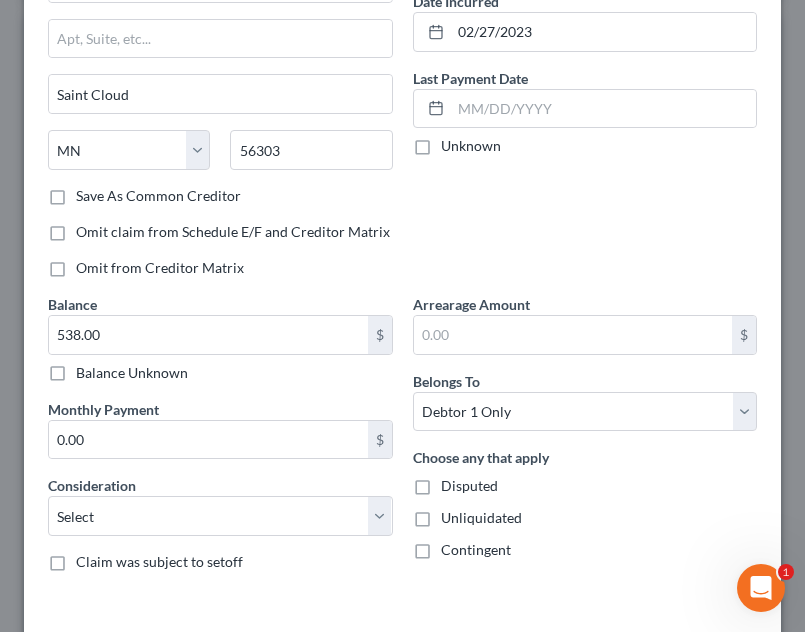scroll, scrollTop: 222, scrollLeft: 0, axis: vertical 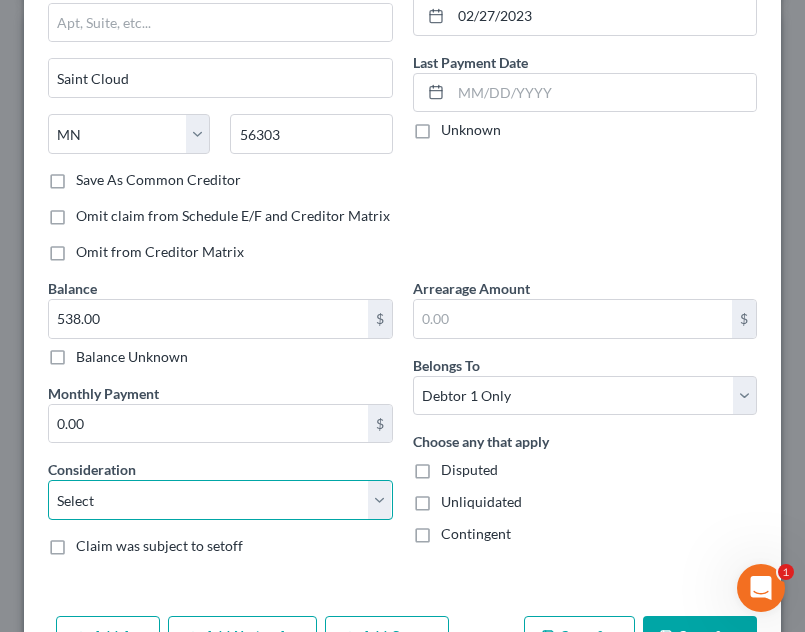 drag, startPoint x: 292, startPoint y: 509, endPoint x: 281, endPoint y: 495, distance: 17.804493 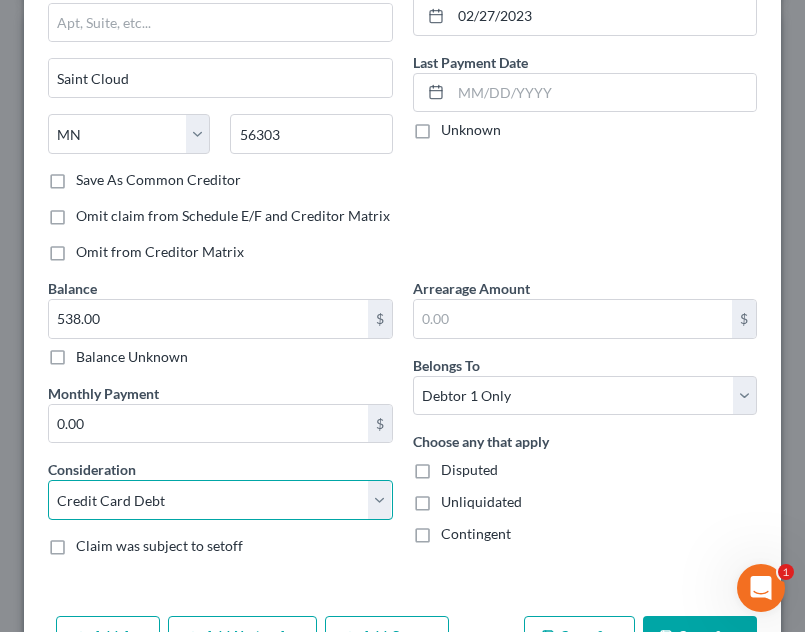 click on "Select Cable / Satellite Services Collection Agency Credit Card Debt Debt Counseling / Attorneys Deficiency Balance Domestic Support Obligations Home / Car Repairs Income Taxes Judgment Liens Medical Services Monies Loaned / Advanced Mortgage Obligation From Divorce Or Separation Obligation To Pensions Other Overdrawn Bank Account Promised To Help Pay Creditors Student Loans Suppliers And Vendors Telephone / Internet Services Utility Services" at bounding box center [220, 500] 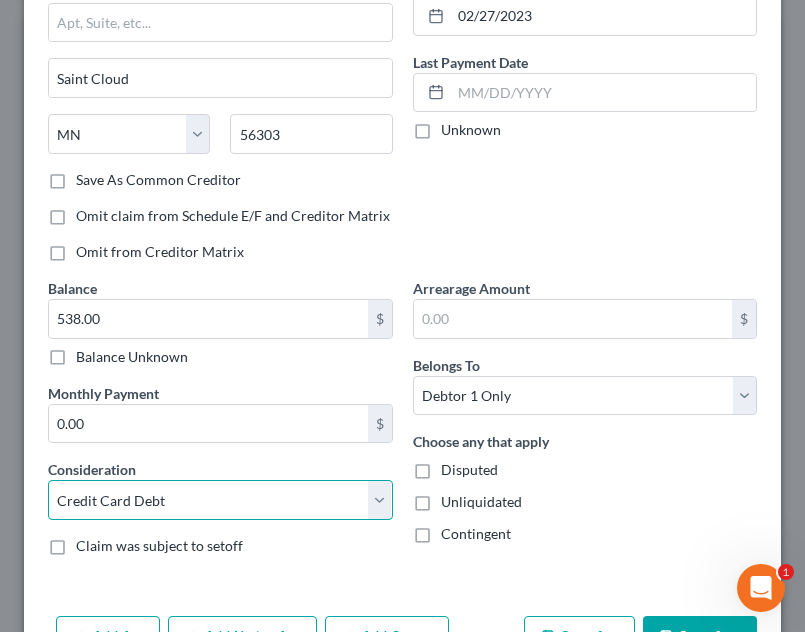 click on "Select Cable / Satellite Services Collection Agency Credit Card Debt Debt Counseling / Attorneys Deficiency Balance Domestic Support Obligations Home / Car Repairs Income Taxes Judgment Liens Medical Services Monies Loaned / Advanced Mortgage Obligation From Divorce Or Separation Obligation To Pensions Other Overdrawn Bank Account Promised To Help Pay Creditors Student Loans Suppliers And Vendors Telephone / Internet Services Utility Services" at bounding box center (220, 500) 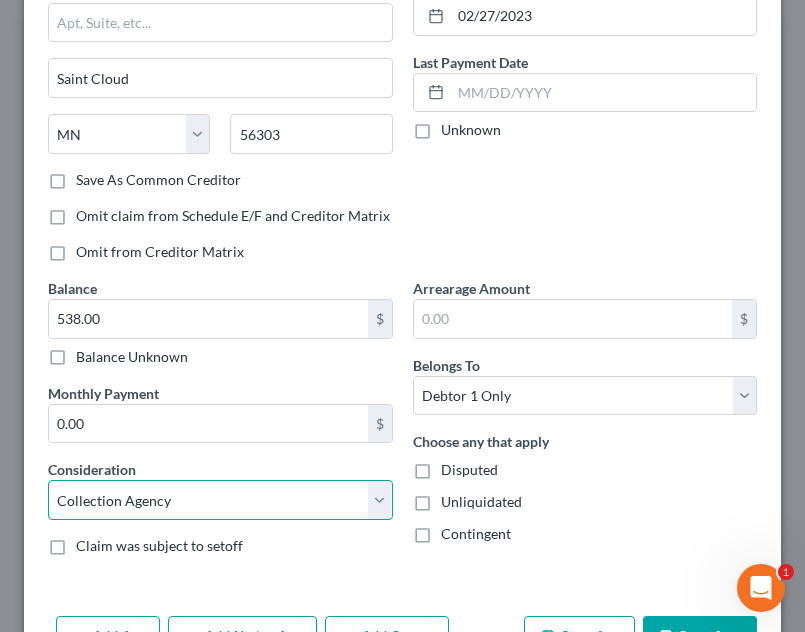 click on "Select Cable / Satellite Services Collection Agency Credit Card Debt Debt Counseling / Attorneys Deficiency Balance Domestic Support Obligations Home / Car Repairs Income Taxes Judgment Liens Medical Services Monies Loaned / Advanced Mortgage Obligation From Divorce Or Separation Obligation To Pensions Other Overdrawn Bank Account Promised To Help Pay Creditors Student Loans Suppliers And Vendors Telephone / Internet Services Utility Services" at bounding box center (220, 500) 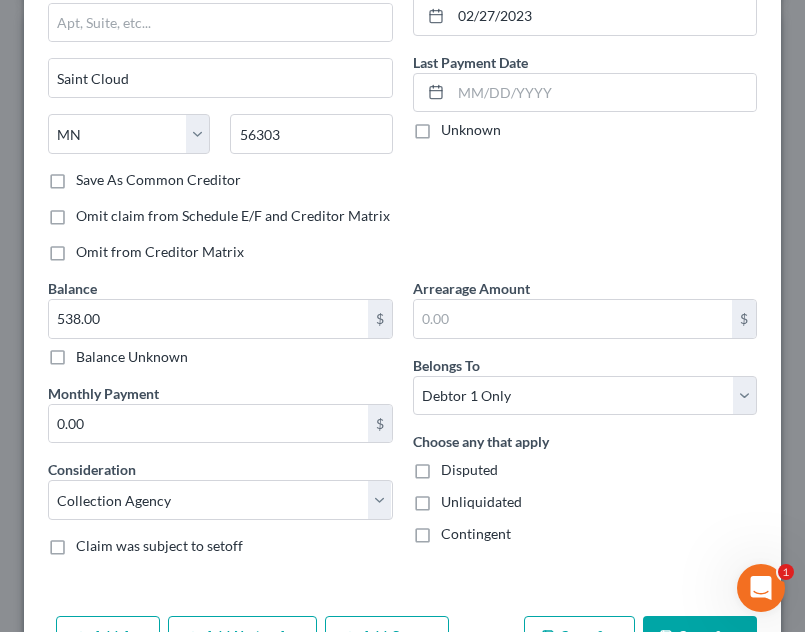 click on "Account Number (last 4)
9312
Full Account Number
Date Incurred         [DATE] Last Payment Date         Unknown" at bounding box center [585, 74] 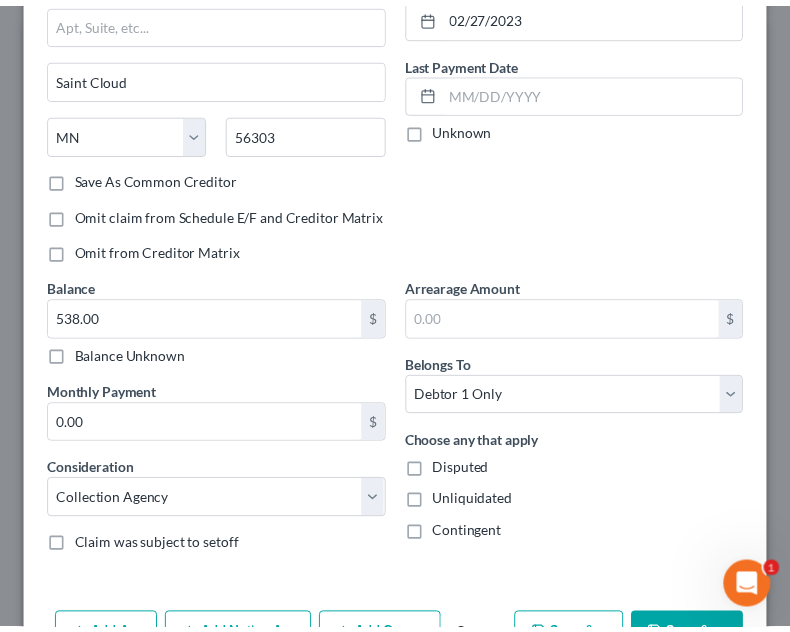 scroll, scrollTop: 288, scrollLeft: 0, axis: vertical 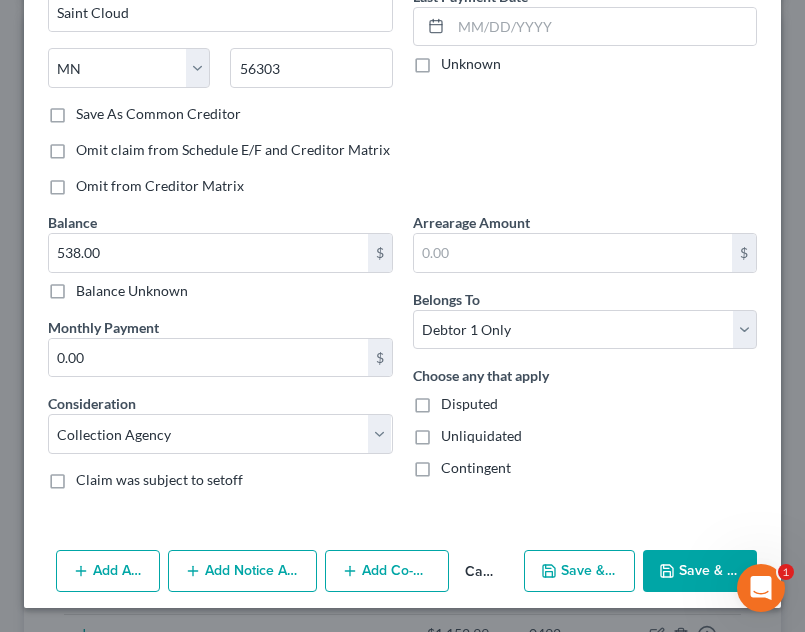 click on "Save & Close" at bounding box center [700, 571] 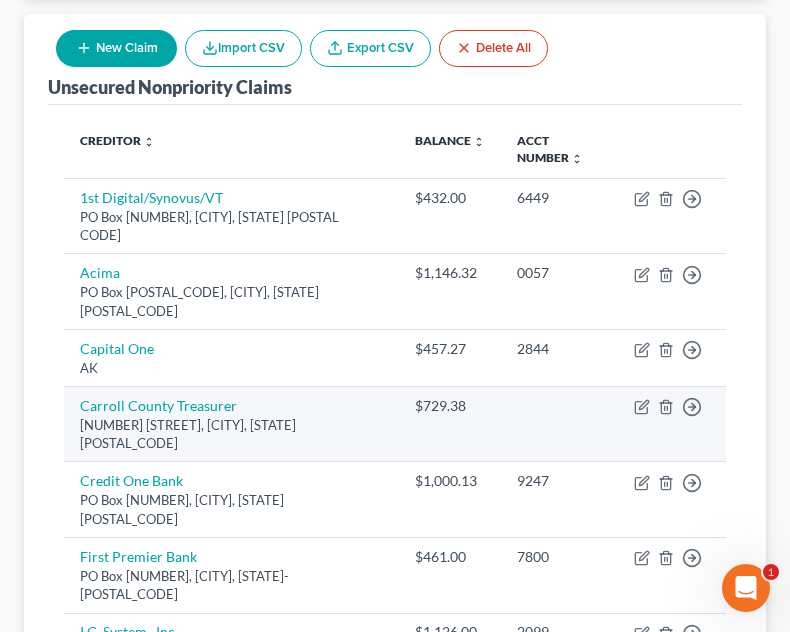 click at bounding box center (559, 424) 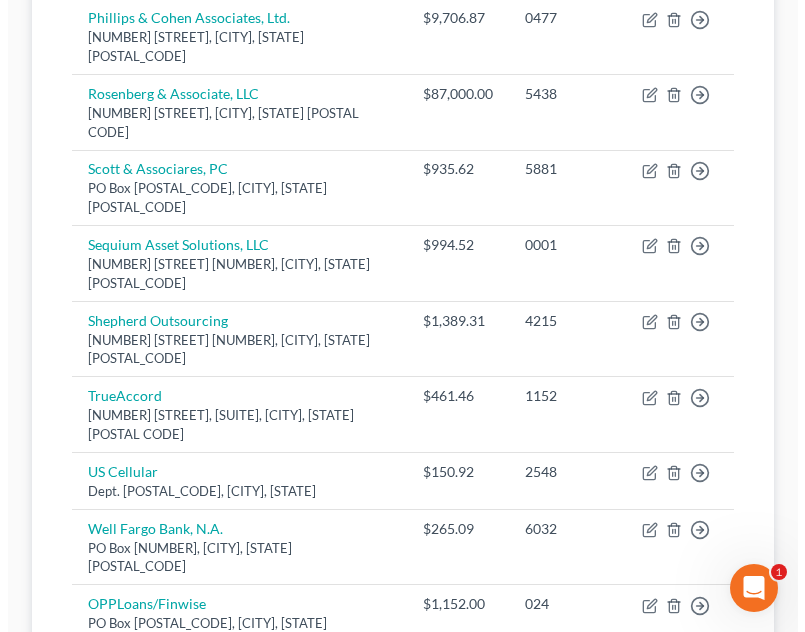 scroll, scrollTop: 1321, scrollLeft: 0, axis: vertical 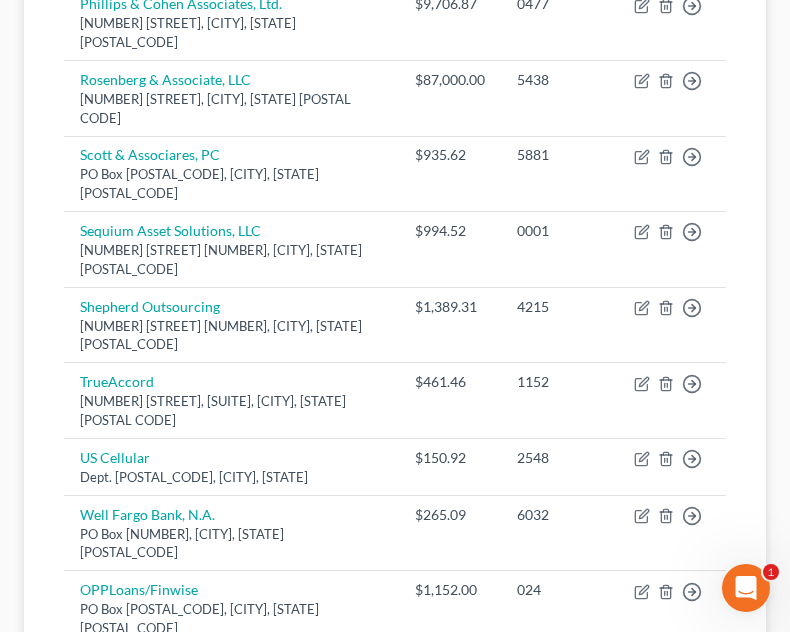 click 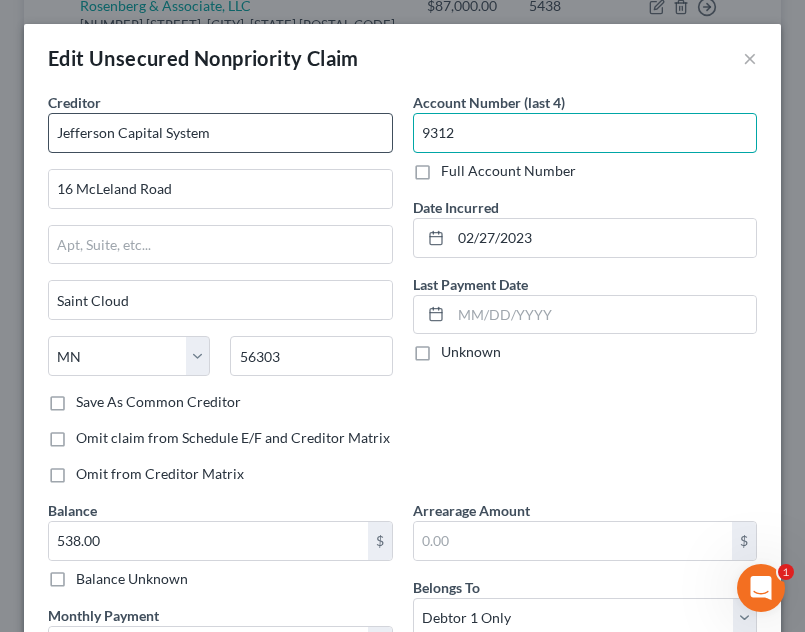 drag, startPoint x: 493, startPoint y: 132, endPoint x: 369, endPoint y: 123, distance: 124.32619 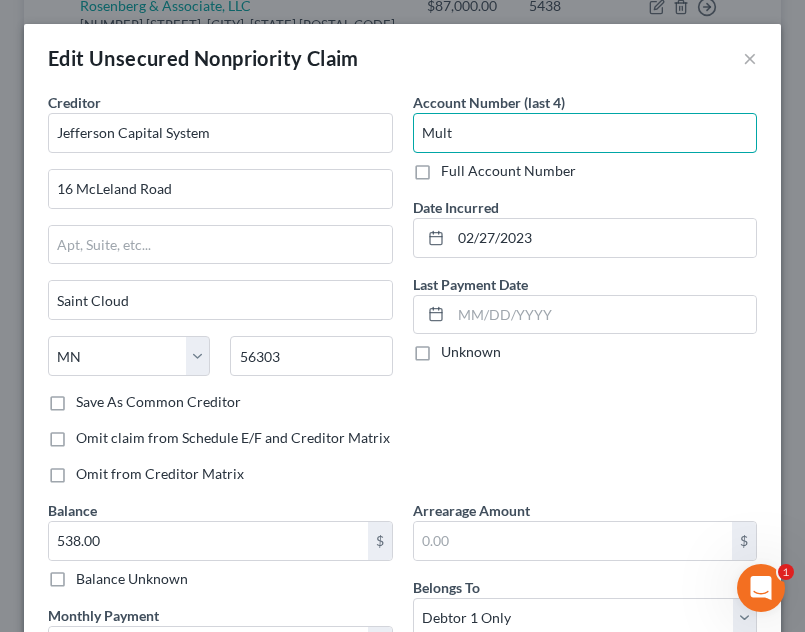 type on "Mult" 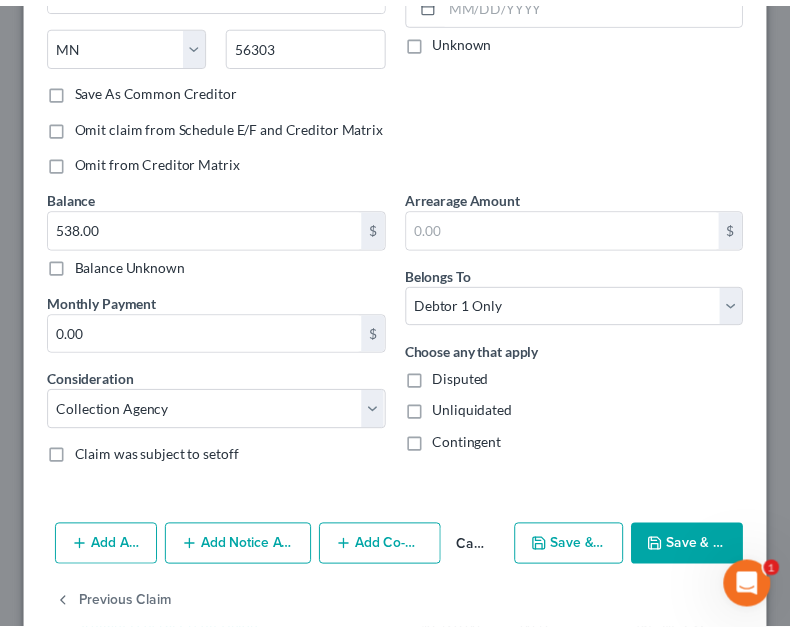 scroll, scrollTop: 345, scrollLeft: 0, axis: vertical 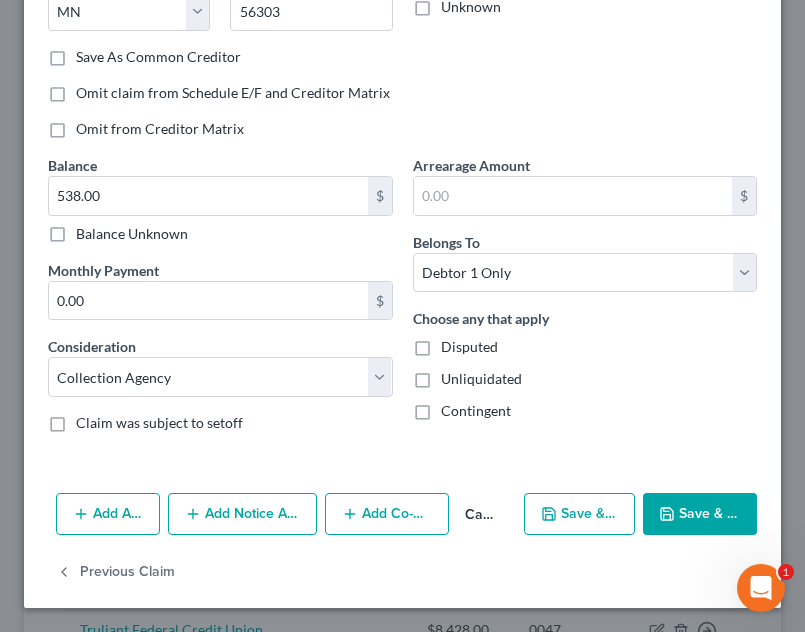 click on "Save & Close" at bounding box center (700, 514) 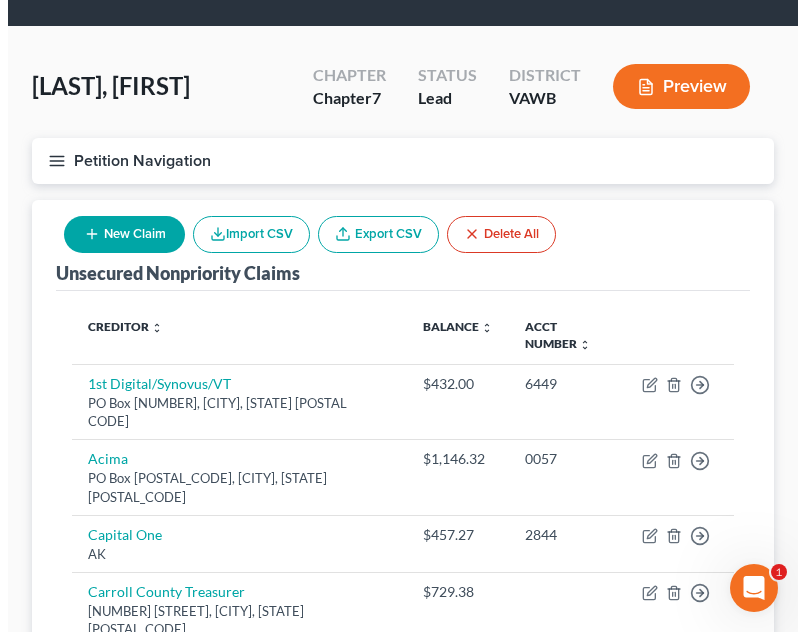 scroll, scrollTop: 0, scrollLeft: 0, axis: both 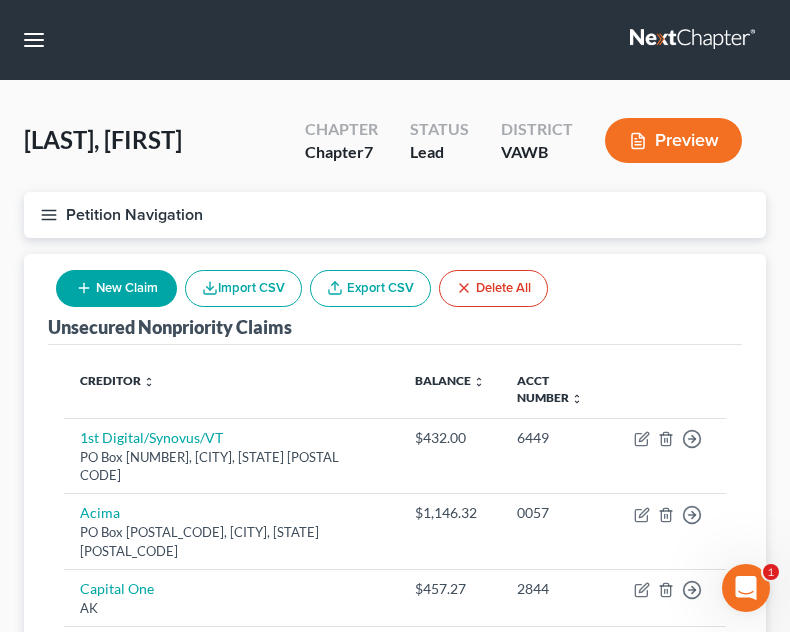 click on "New Claim" at bounding box center (116, 288) 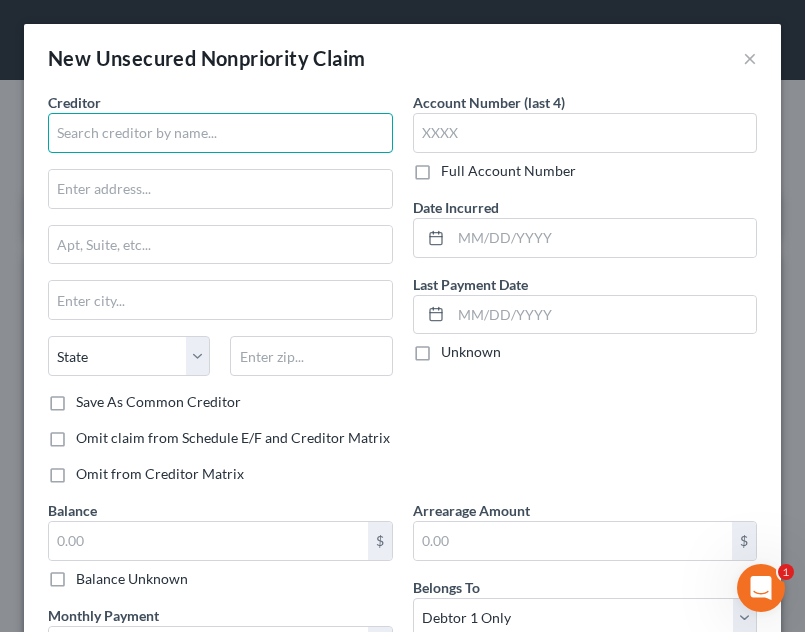 click at bounding box center (220, 133) 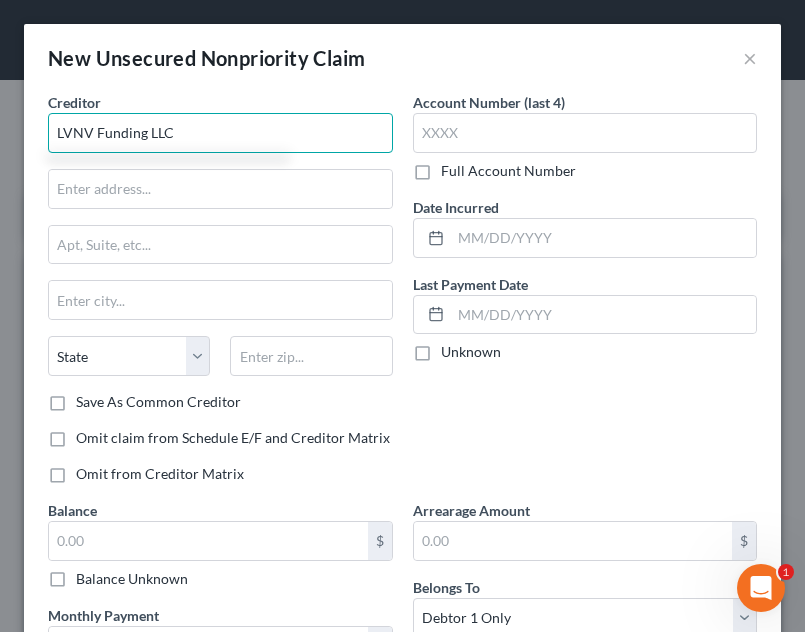 type on "LVNV Funding LLC" 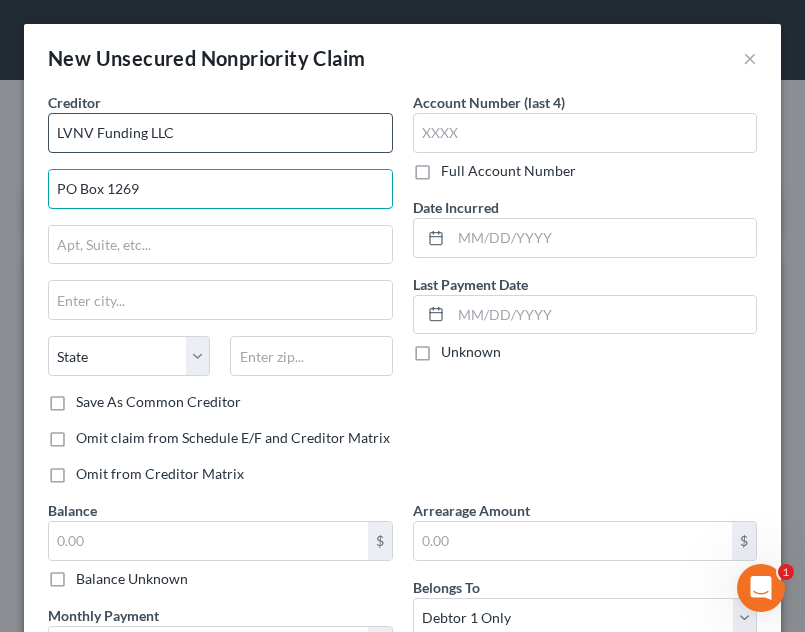 type on "PO Box 1269" 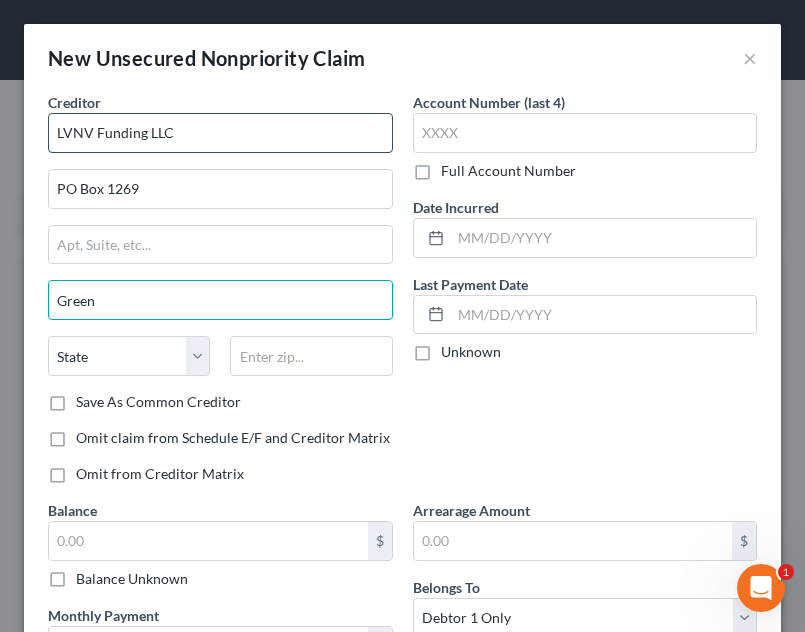 type on "Greenville" 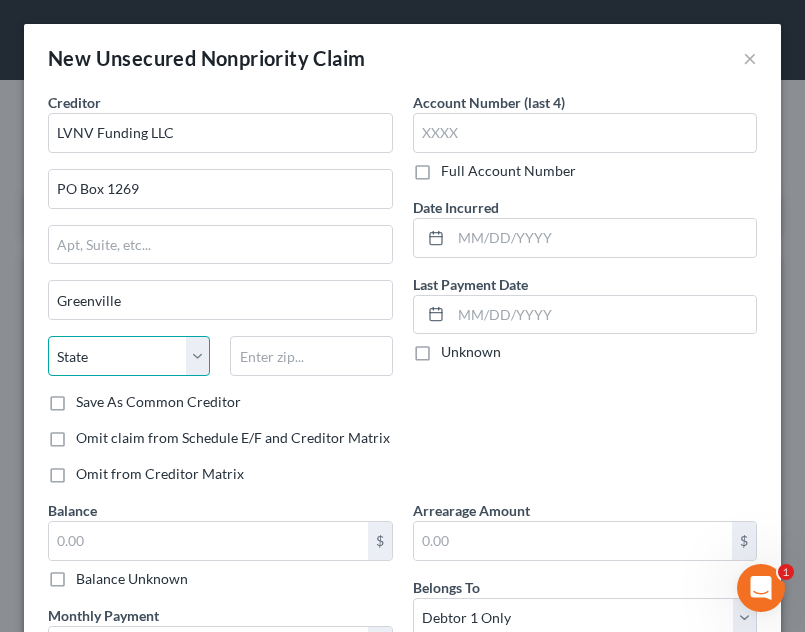 click on "State AL AK AR AZ CA CO CT DE DC FL GA GU HI ID IL IN IA KS KY LA ME MD MA MI MN MS MO MT NC ND NE NV NH NJ NM NY OH OK OR PA PR RI SC SD TN TX UT VI VA VT WA WV WI WY" at bounding box center (129, 356) 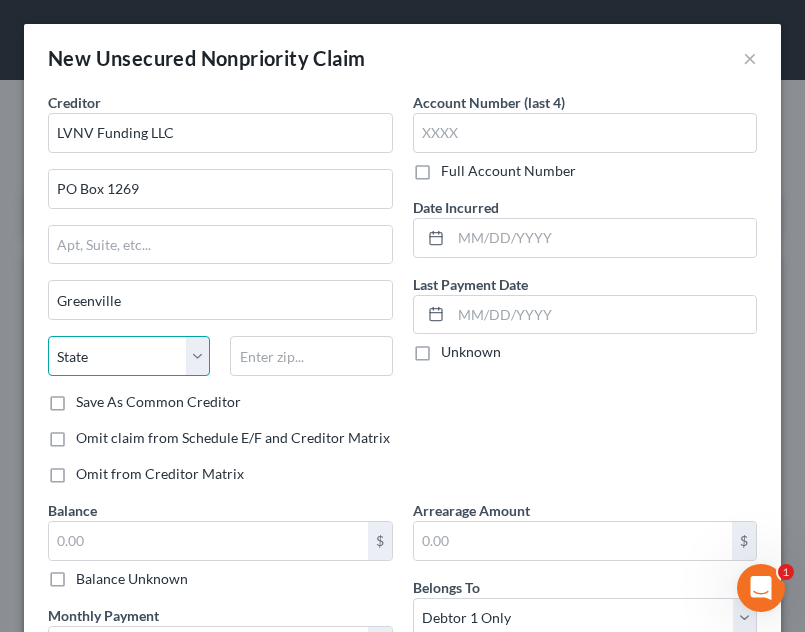 select on "42" 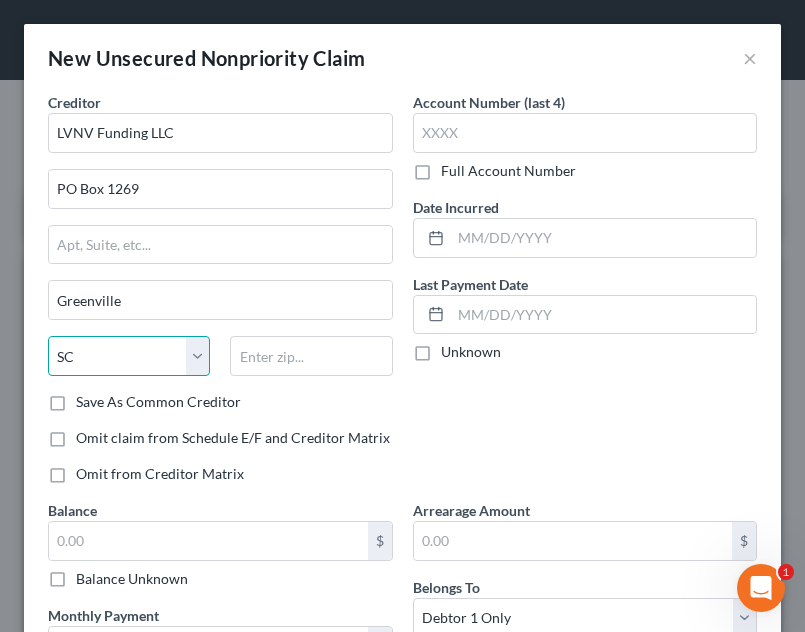 click on "State AL AK AR AZ CA CO CT DE DC FL GA GU HI ID IL IN IA KS KY LA ME MD MA MI MN MS MO MT NC ND NE NV NH NJ NM NY OH OK OR PA PR RI SC SD TN TX UT VI VA VT WA WV WI WY" at bounding box center [129, 356] 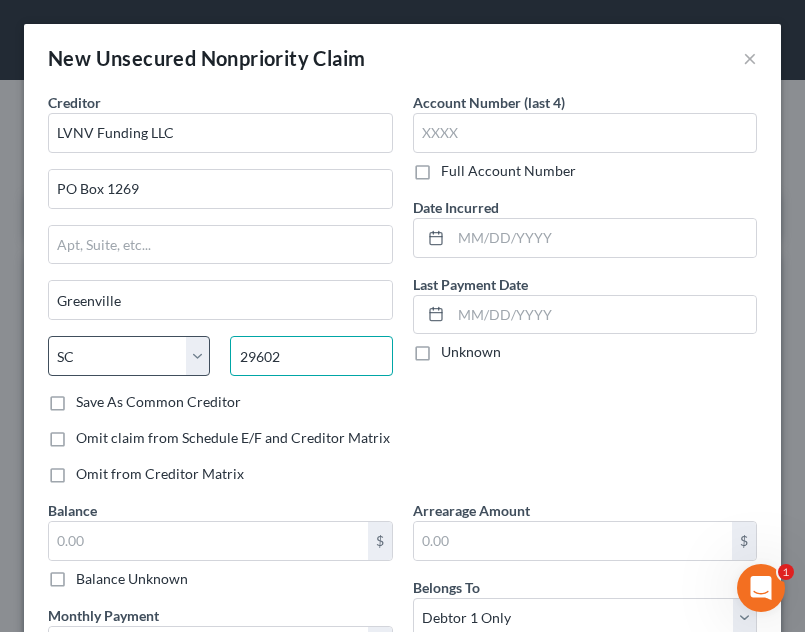type on "29602" 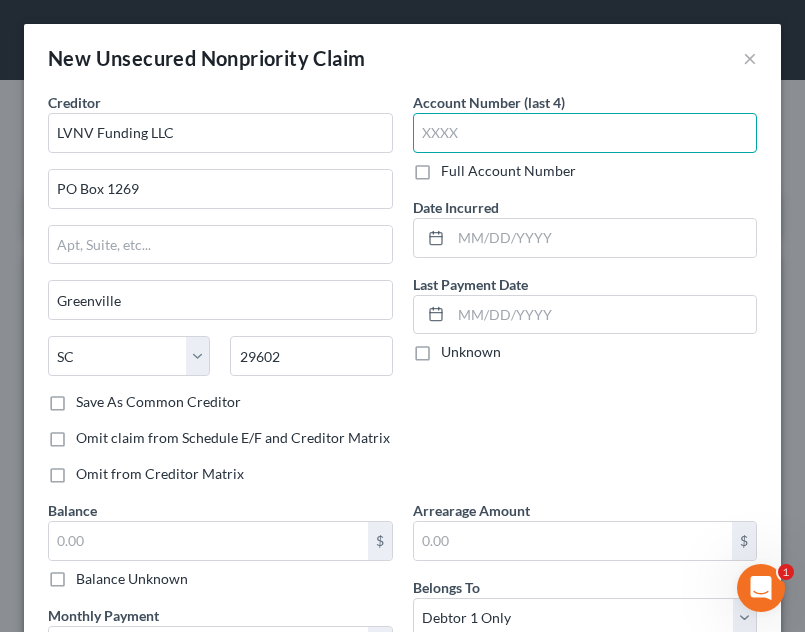 click at bounding box center [585, 133] 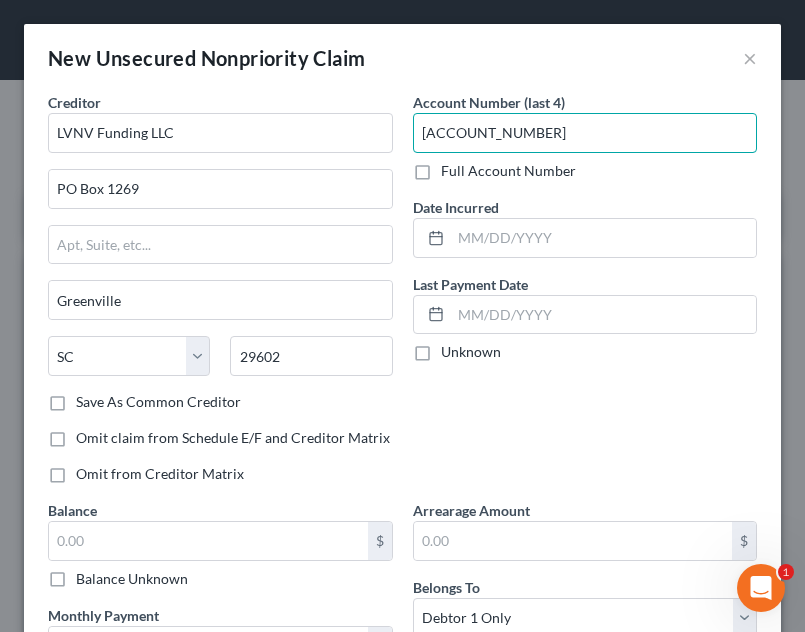 type on "[ACCOUNT_NUMBER]" 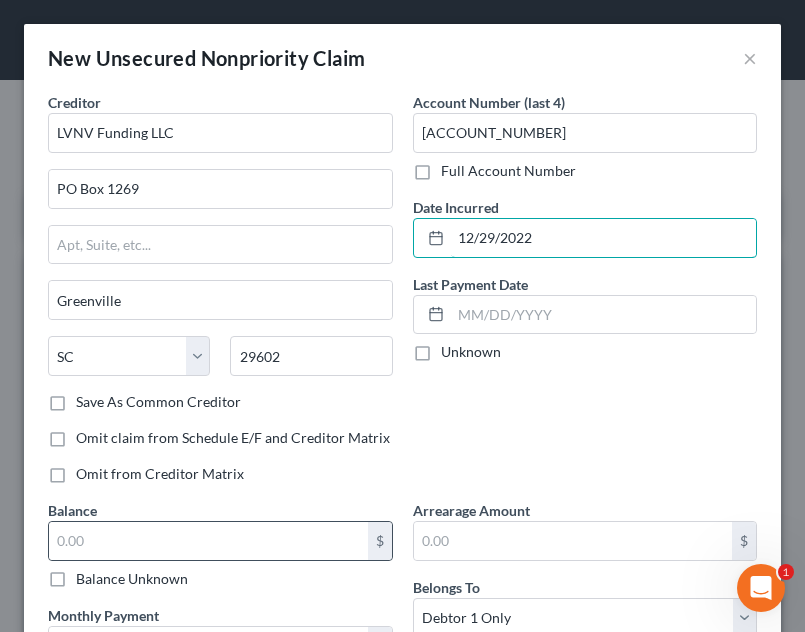 type on "12/29/2022" 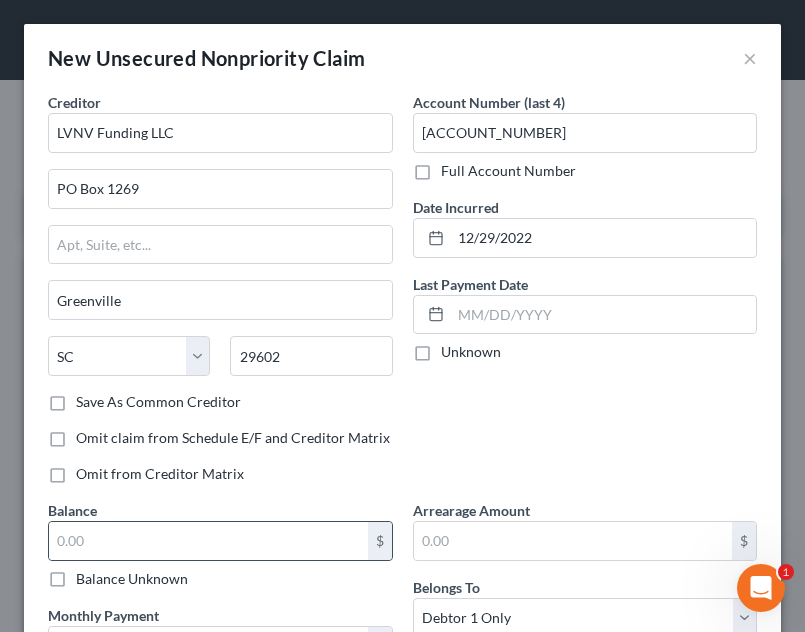 click on "$" at bounding box center (220, 541) 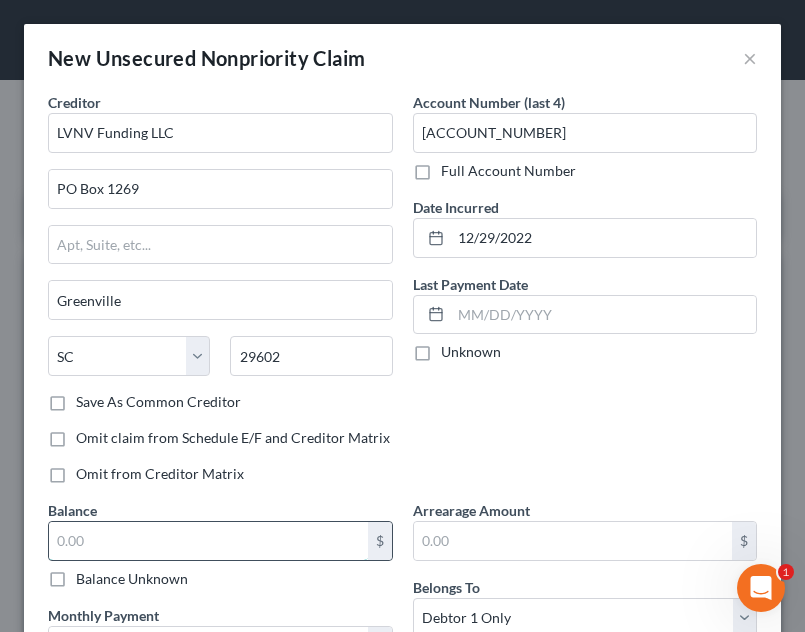 click at bounding box center (208, 541) 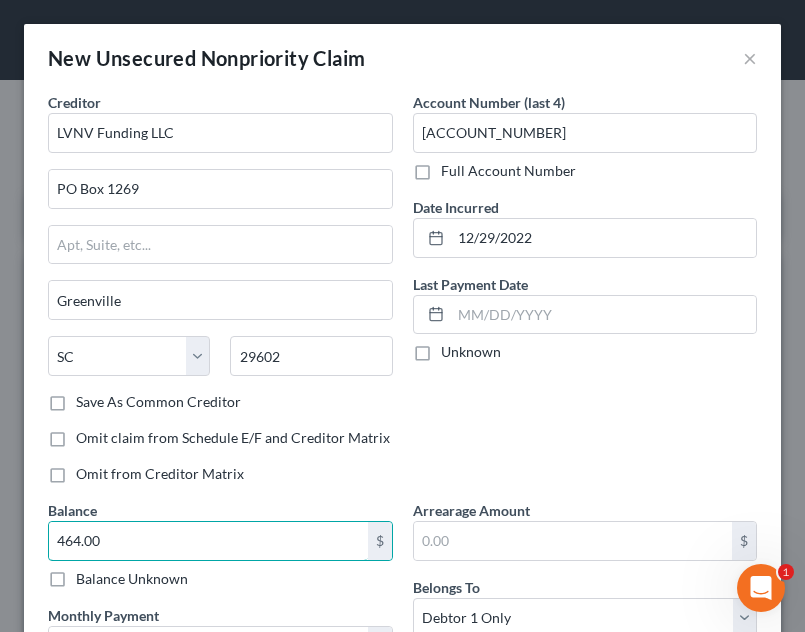 type on "464.00" 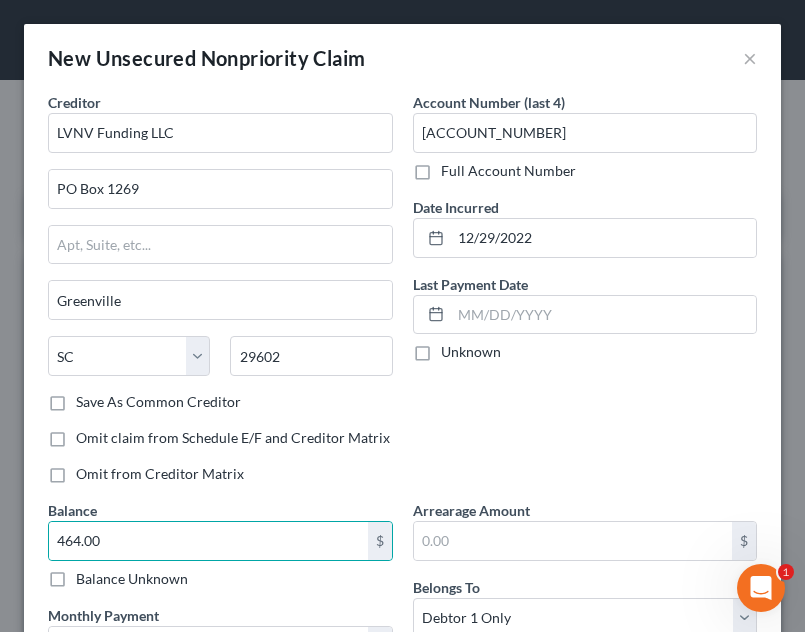 click on "Account Number (last 4)
[ACCOUNT_NUMBER]
Full Account Number
Date Incurred         [DATE] Last Payment Date         Unknown" at bounding box center [585, 296] 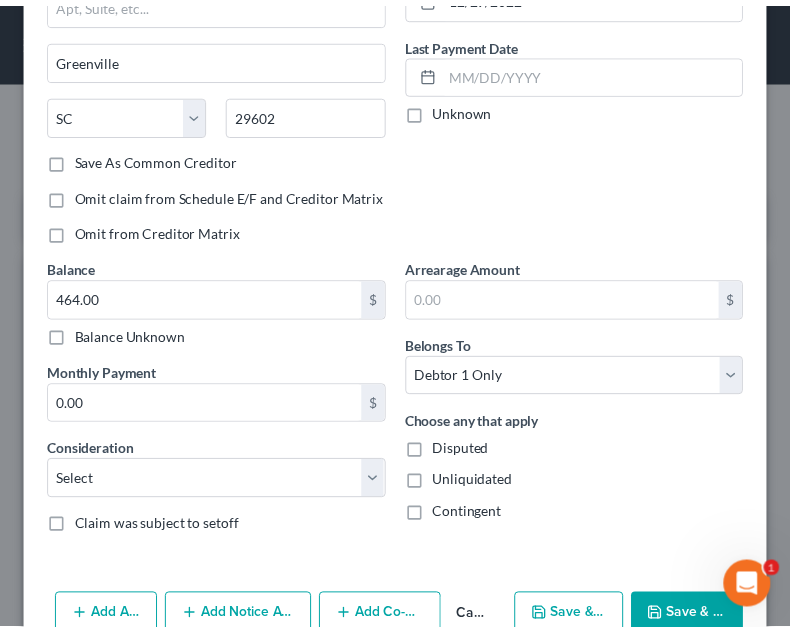 scroll, scrollTop: 259, scrollLeft: 0, axis: vertical 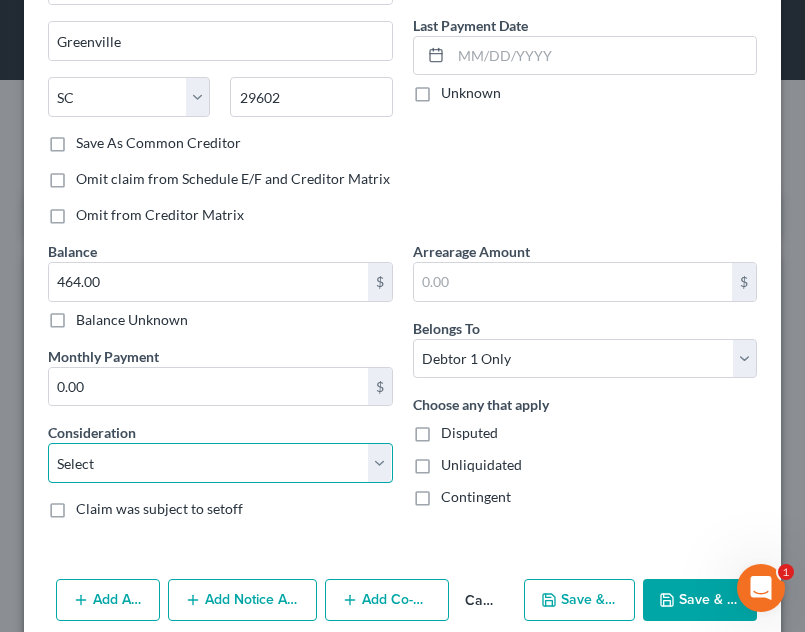 click on "Select Cable / Satellite Services Collection Agency Credit Card Debt Debt Counseling / Attorneys Deficiency Balance Domestic Support Obligations Home / Car Repairs Income Taxes Judgment Liens Medical Services Monies Loaned / Advanced Mortgage Obligation From Divorce Or Separation Obligation To Pensions Other Overdrawn Bank Account Promised To Help Pay Creditors Student Loans Suppliers And Vendors Telephone / Internet Services Utility Services" at bounding box center [220, 463] 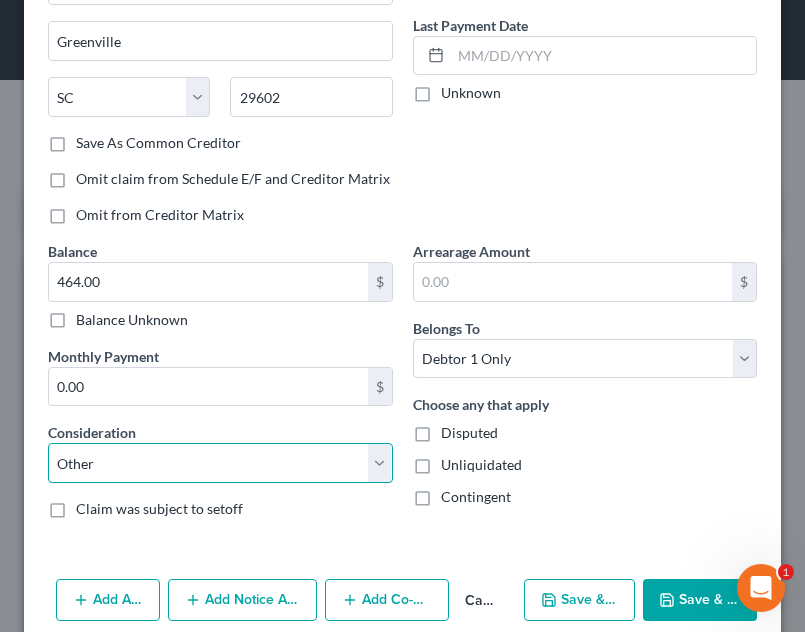 click on "Select Cable / Satellite Services Collection Agency Credit Card Debt Debt Counseling / Attorneys Deficiency Balance Domestic Support Obligations Home / Car Repairs Income Taxes Judgment Liens Medical Services Monies Loaned / Advanced Mortgage Obligation From Divorce Or Separation Obligation To Pensions Other Overdrawn Bank Account Promised To Help Pay Creditors Student Loans Suppliers And Vendors Telephone / Internet Services Utility Services" at bounding box center (220, 463) 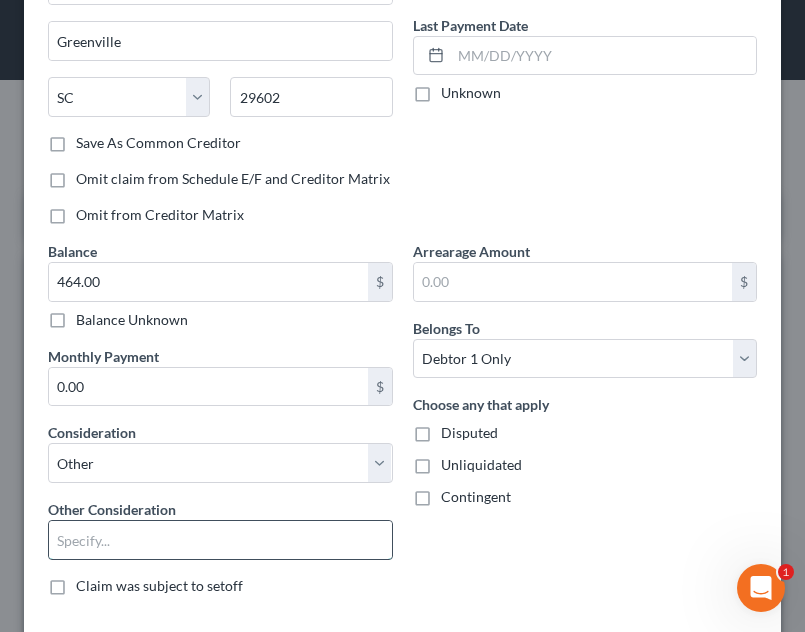 click at bounding box center [220, 540] 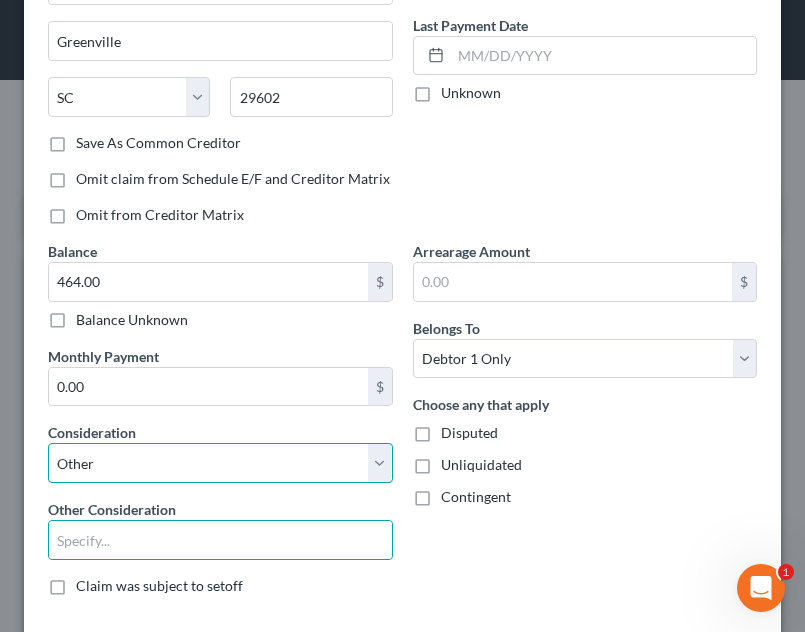 click on "Select Cable / Satellite Services Collection Agency Credit Card Debt Debt Counseling / Attorneys Deficiency Balance Domestic Support Obligations Home / Car Repairs Income Taxes Judgment Liens Medical Services Monies Loaned / Advanced Mortgage Obligation From Divorce Or Separation Obligation To Pensions Other Overdrawn Bank Account Promised To Help Pay Creditors Student Loans Suppliers And Vendors Telephone / Internet Services Utility Services" at bounding box center (220, 463) 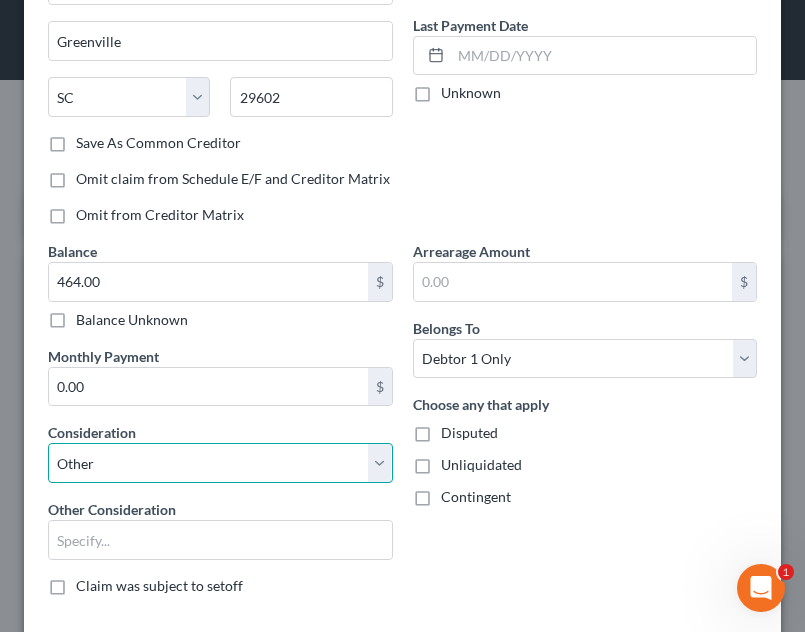 select on "1" 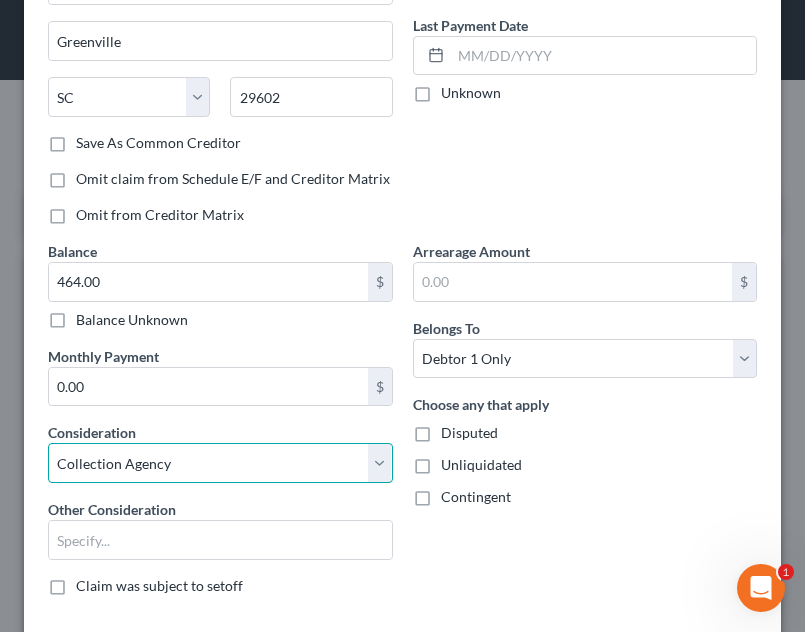 click on "Select Cable / Satellite Services Collection Agency Credit Card Debt Debt Counseling / Attorneys Deficiency Balance Domestic Support Obligations Home / Car Repairs Income Taxes Judgment Liens Medical Services Monies Loaned / Advanced Mortgage Obligation From Divorce Or Separation Obligation To Pensions Other Overdrawn Bank Account Promised To Help Pay Creditors Student Loans Suppliers And Vendors Telephone / Internet Services Utility Services" at bounding box center (220, 463) 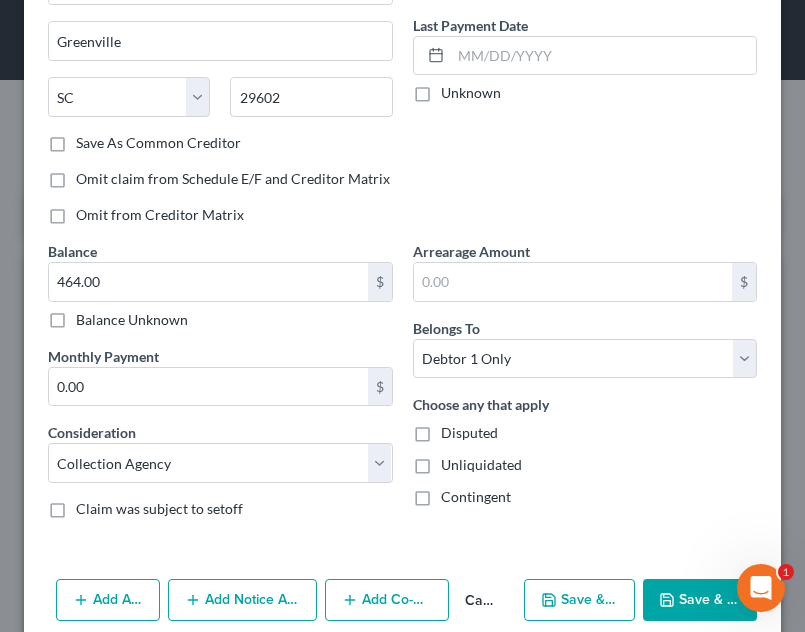 click on "Save & Close" at bounding box center [700, 600] 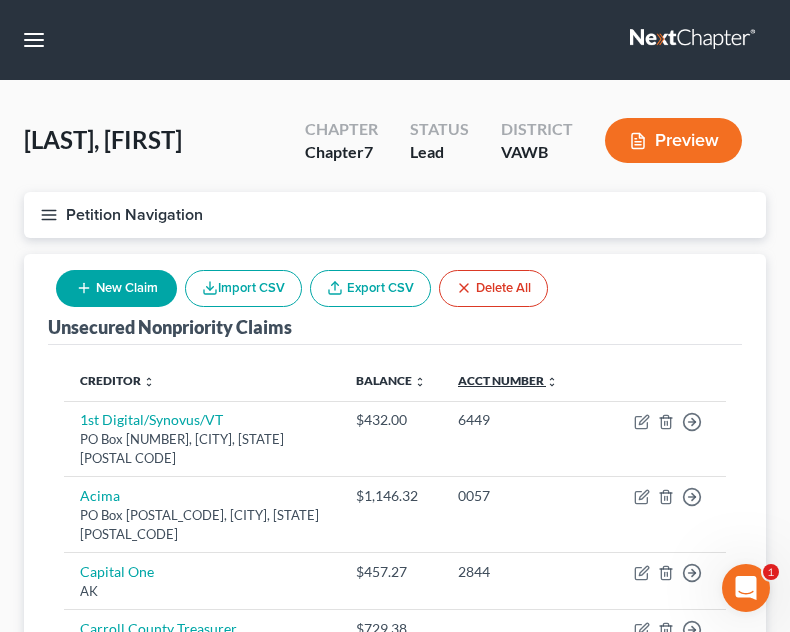 click on "Acct Number  expand_more   expand_less   unfold_more" at bounding box center [508, 380] 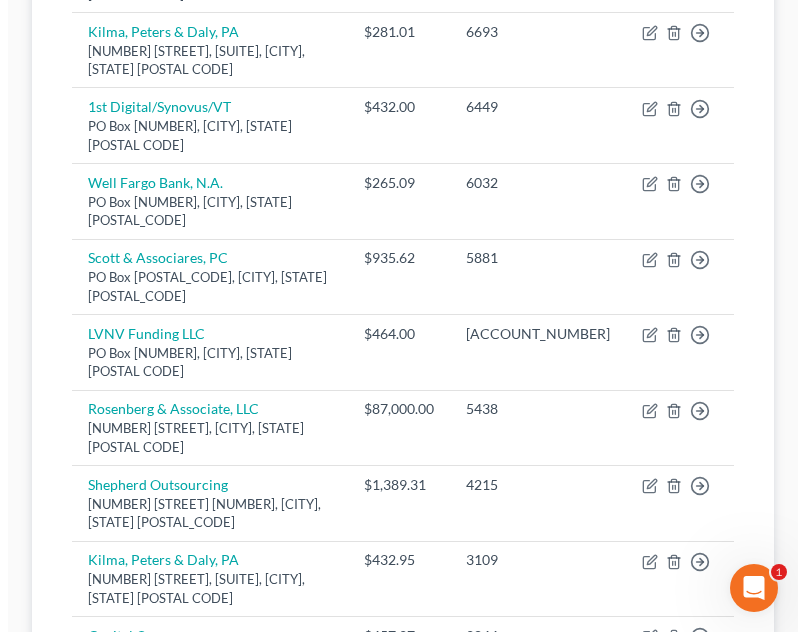 scroll, scrollTop: 838, scrollLeft: 0, axis: vertical 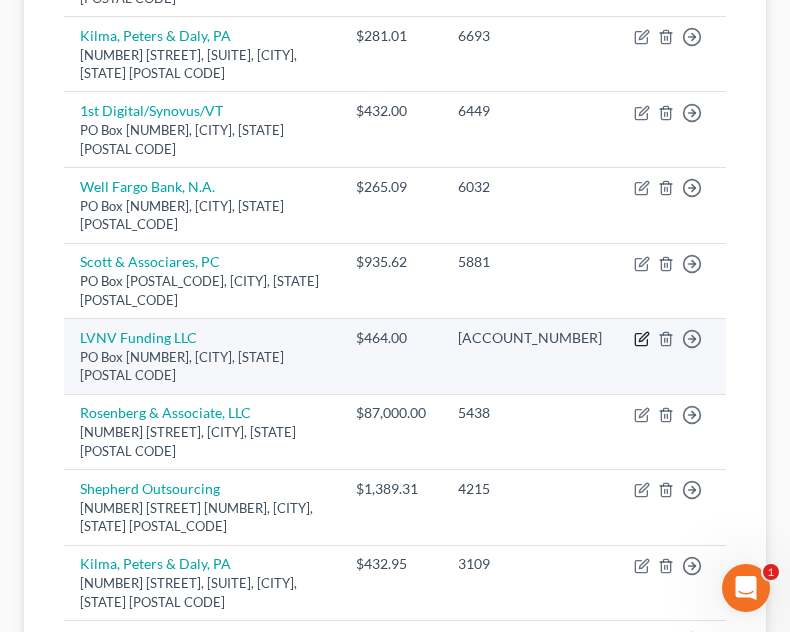 click 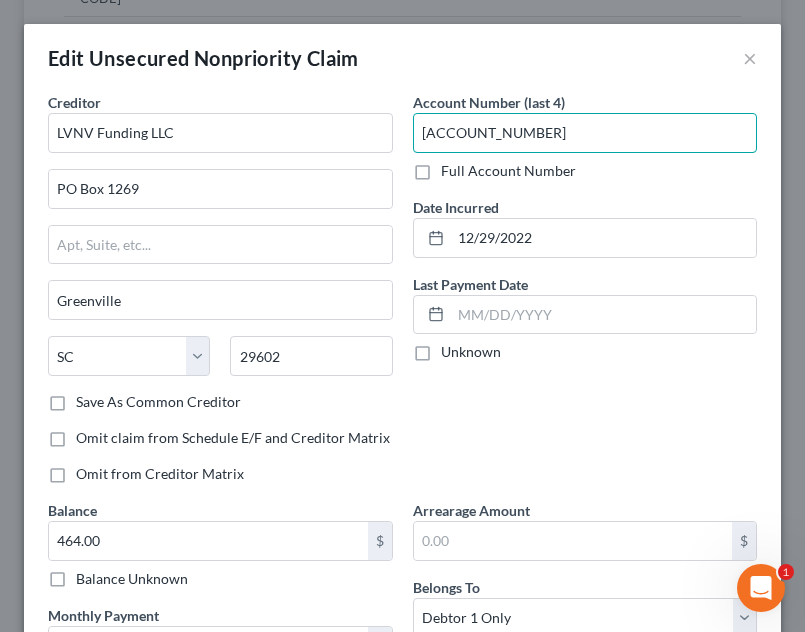 click on "[ACCOUNT_NUMBER]" at bounding box center [585, 133] 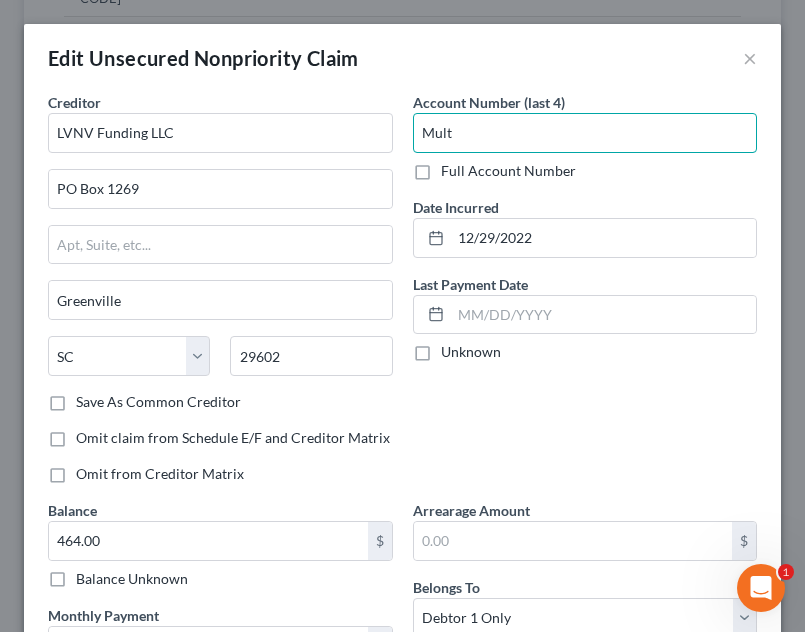 type on "Mult" 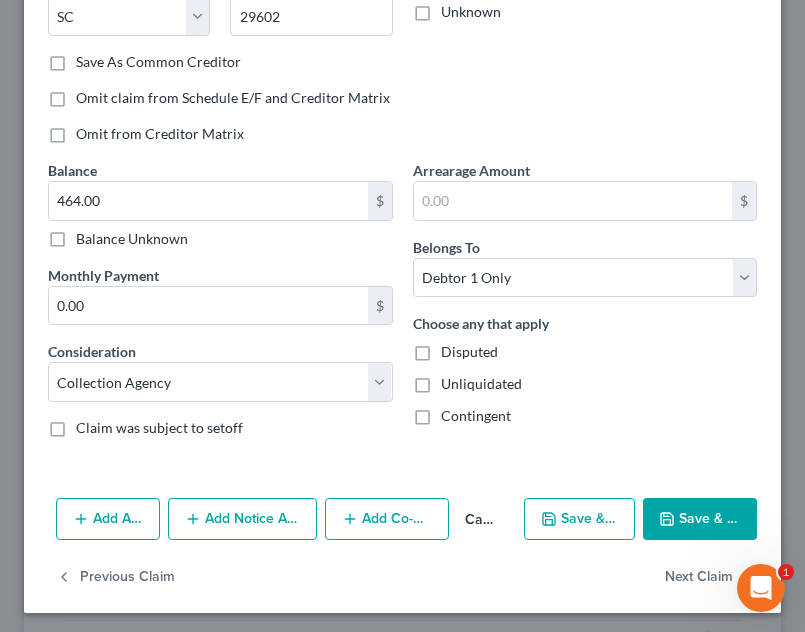 scroll, scrollTop: 345, scrollLeft: 0, axis: vertical 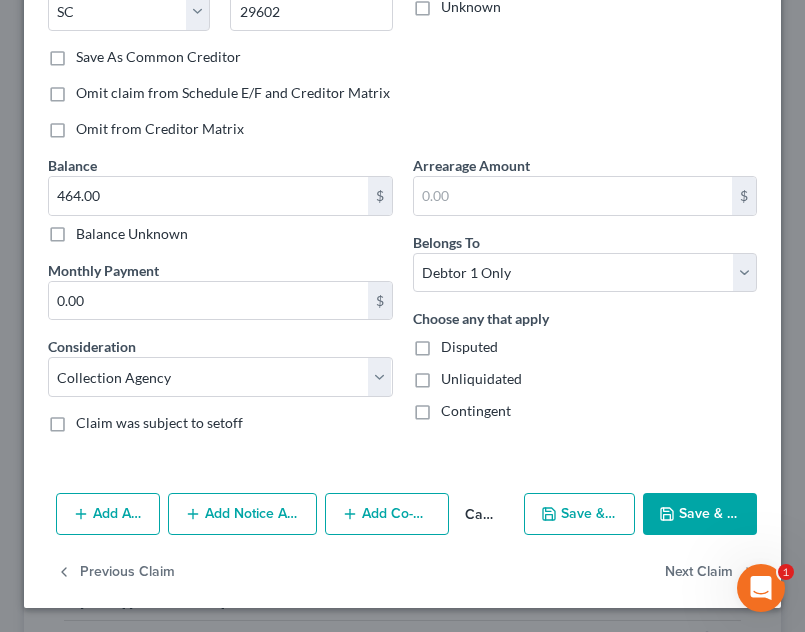 click on "Save & Close" at bounding box center [700, 514] 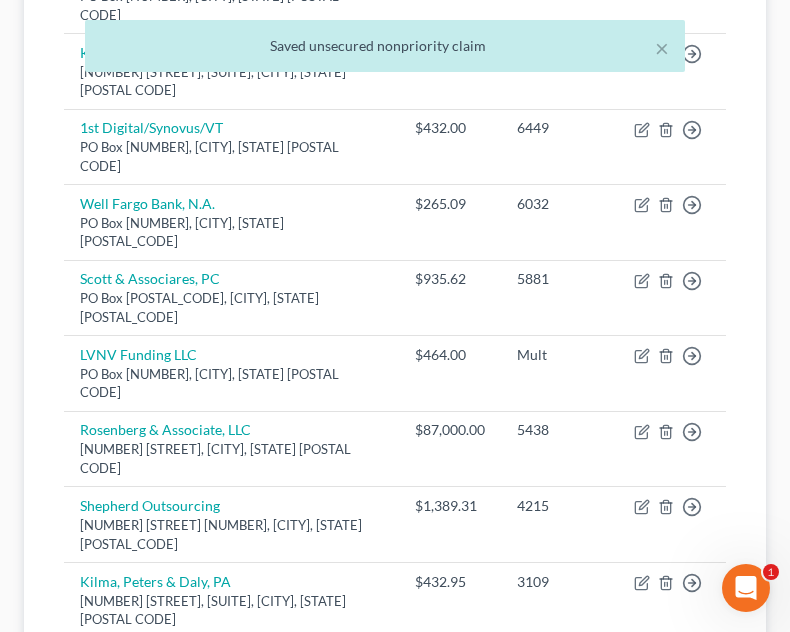 click 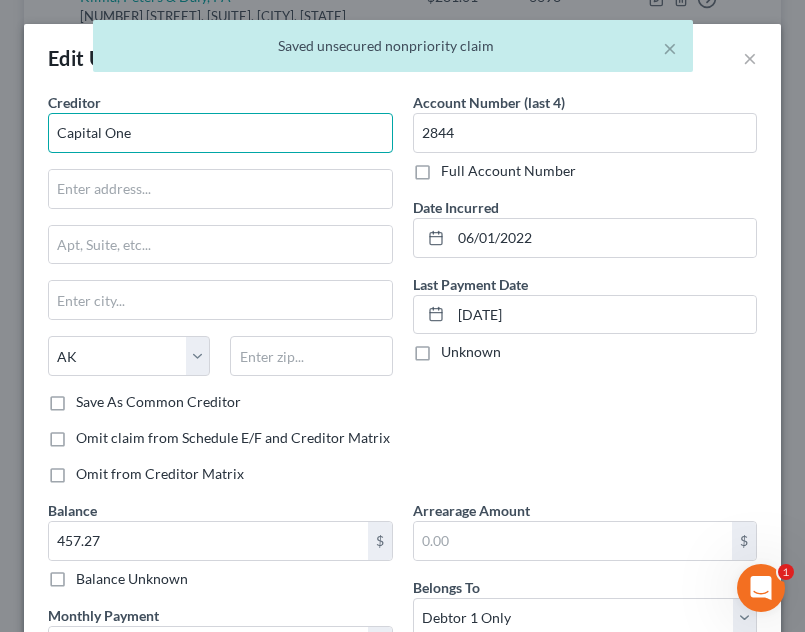 click on "Capital One" at bounding box center (220, 133) 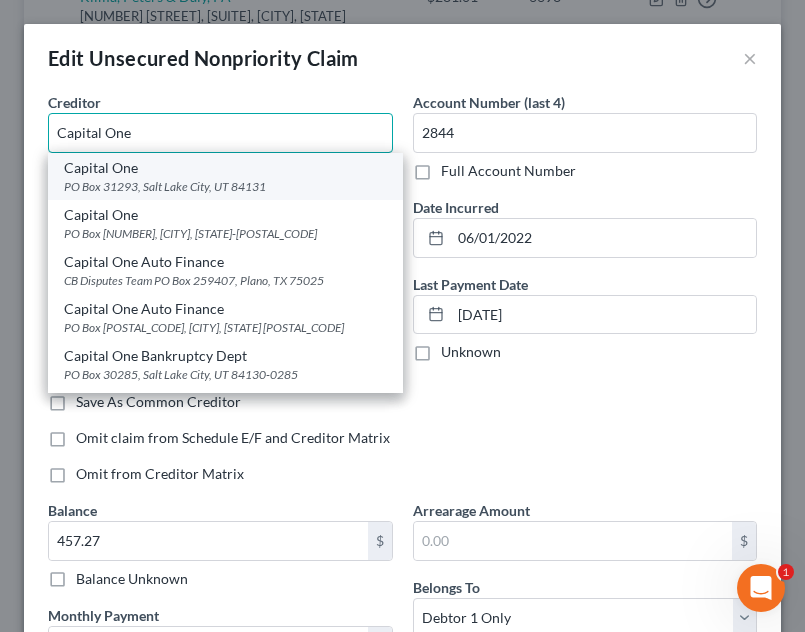 type on "Capital One" 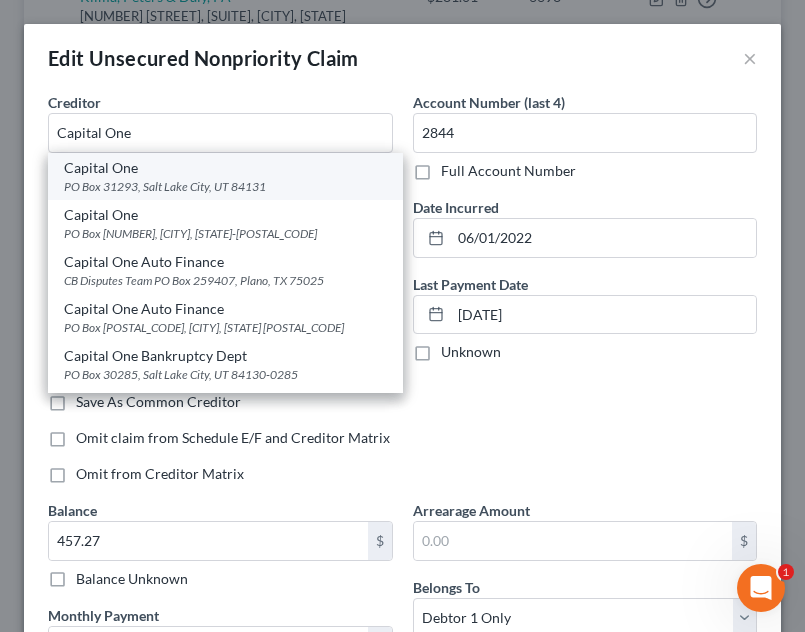 click on "PO Box 31293, Salt Lake City, UT 84131" at bounding box center (225, 186) 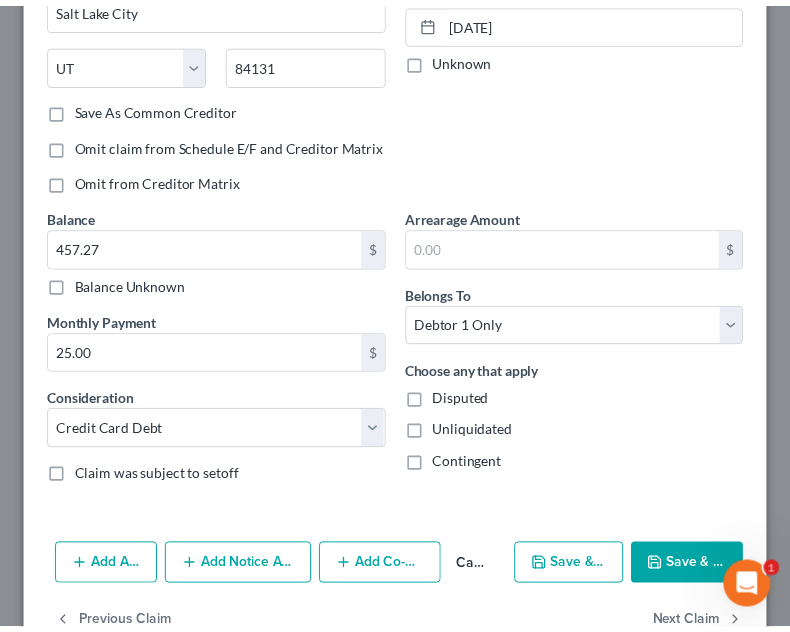 scroll, scrollTop: 338, scrollLeft: 0, axis: vertical 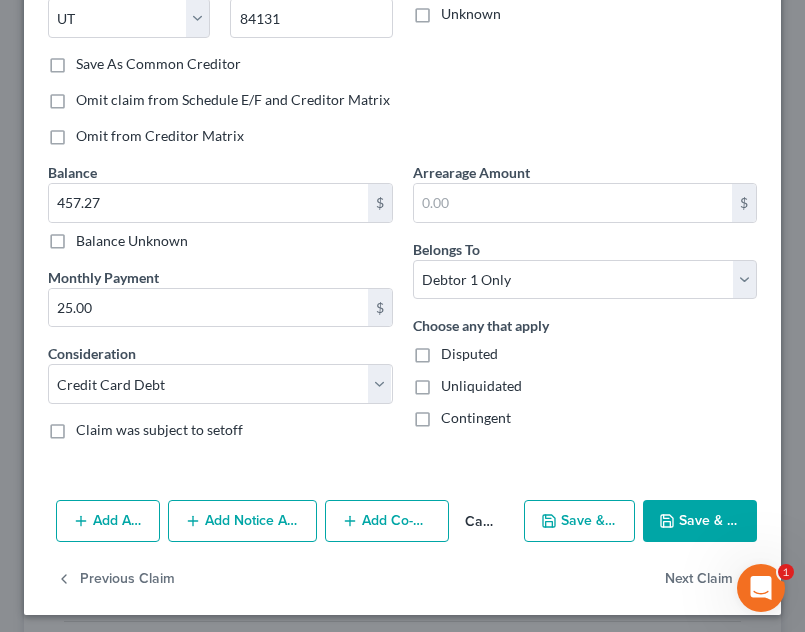 click on "Save & Close" at bounding box center [700, 521] 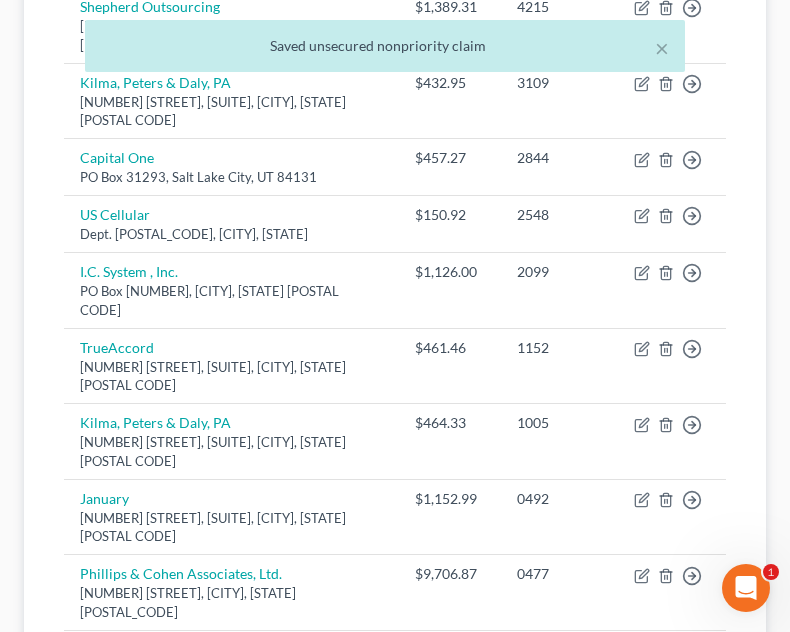scroll, scrollTop: 1358, scrollLeft: 0, axis: vertical 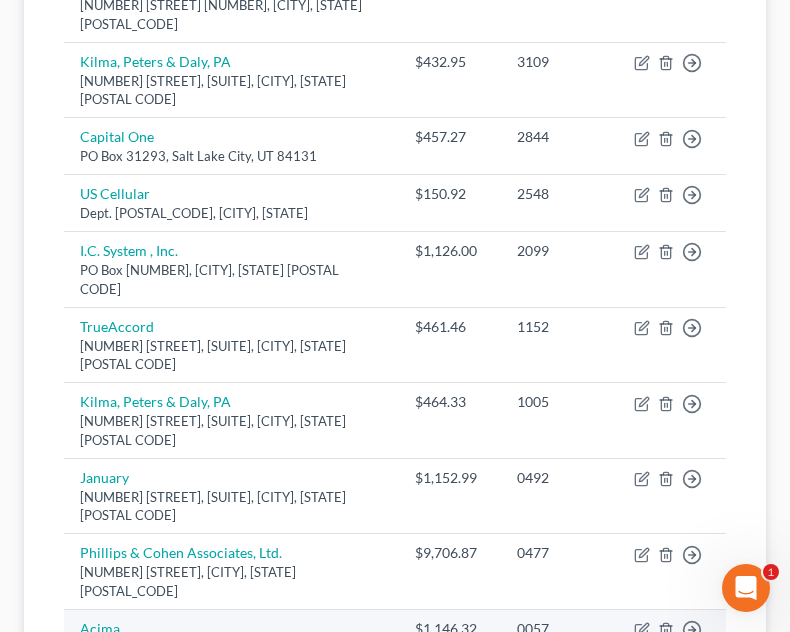 click on "Acima PO Box [NUMBER], [CITY], [STATE] [POSTAL_CODE]" at bounding box center [231, 647] 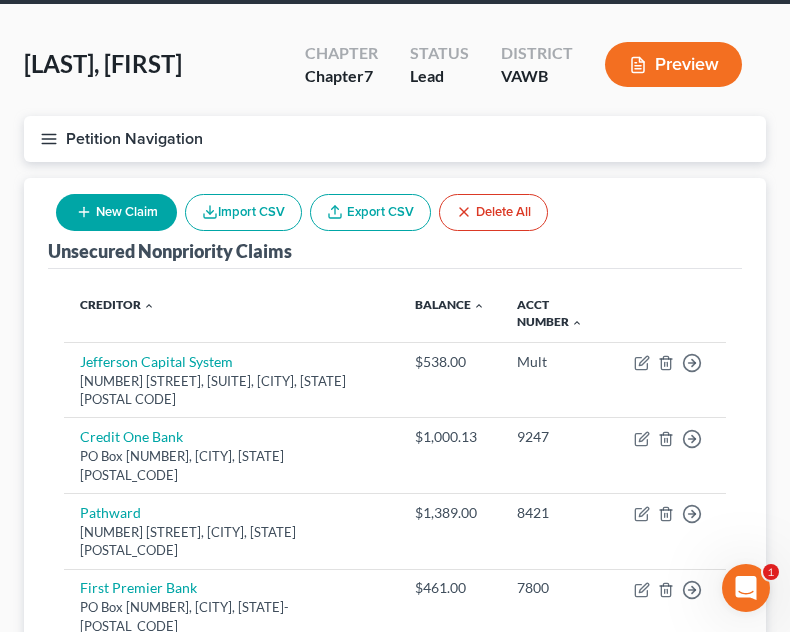 scroll, scrollTop: 0, scrollLeft: 0, axis: both 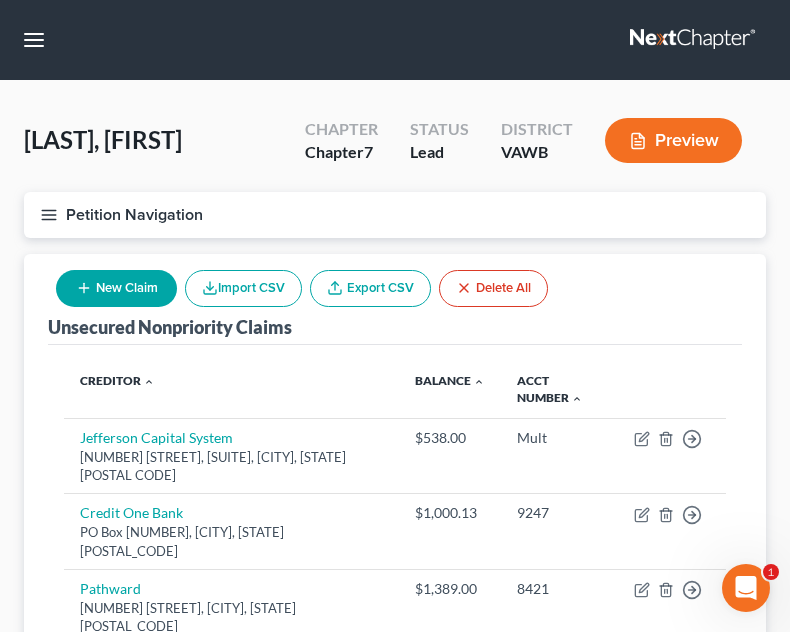 click 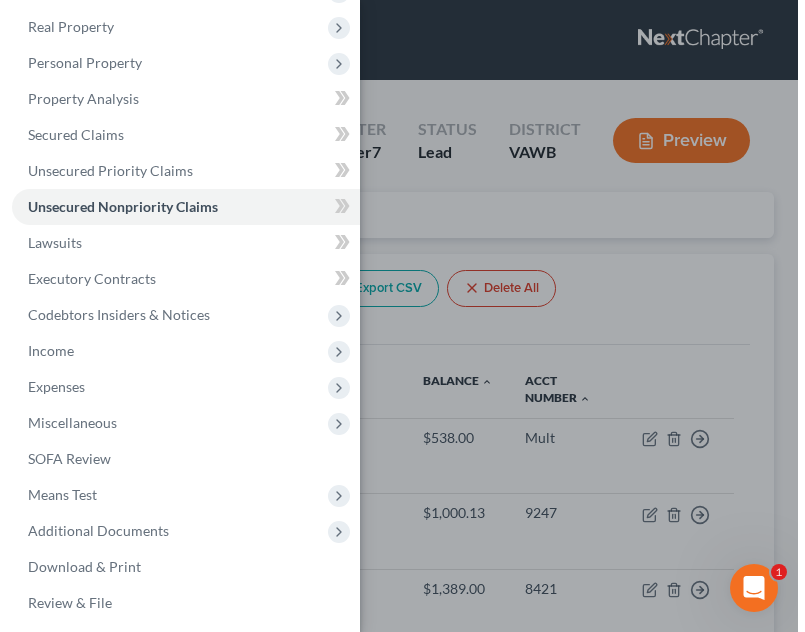 scroll, scrollTop: 120, scrollLeft: 0, axis: vertical 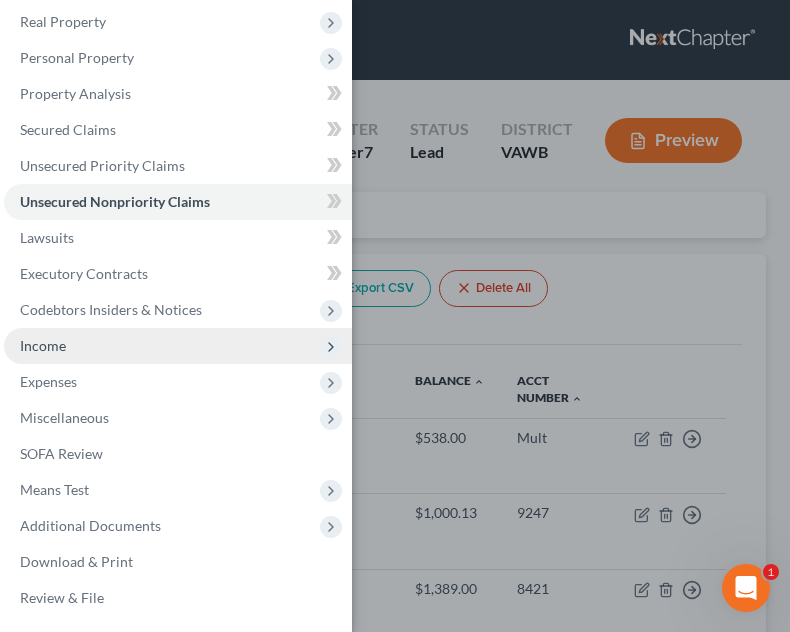 click on "Income" at bounding box center (178, 346) 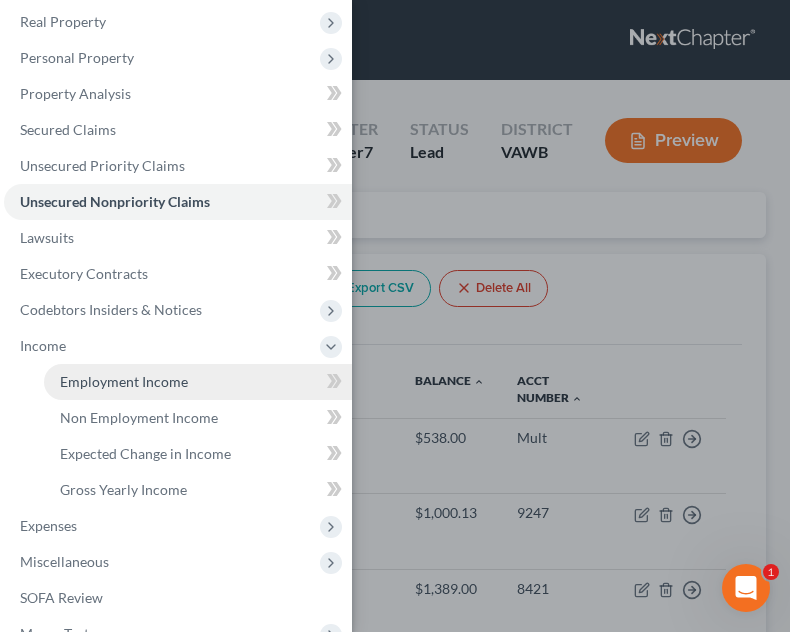 click on "Employment Income" at bounding box center [124, 381] 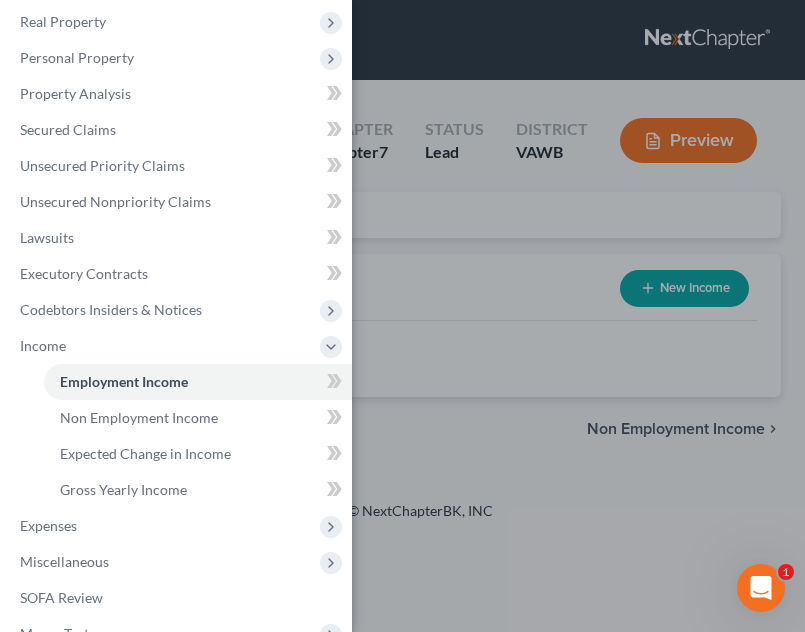 click on "Case Dashboard
Payments
Invoices
Payments
Payments
Credit Report
Client Profile" at bounding box center [402, 316] 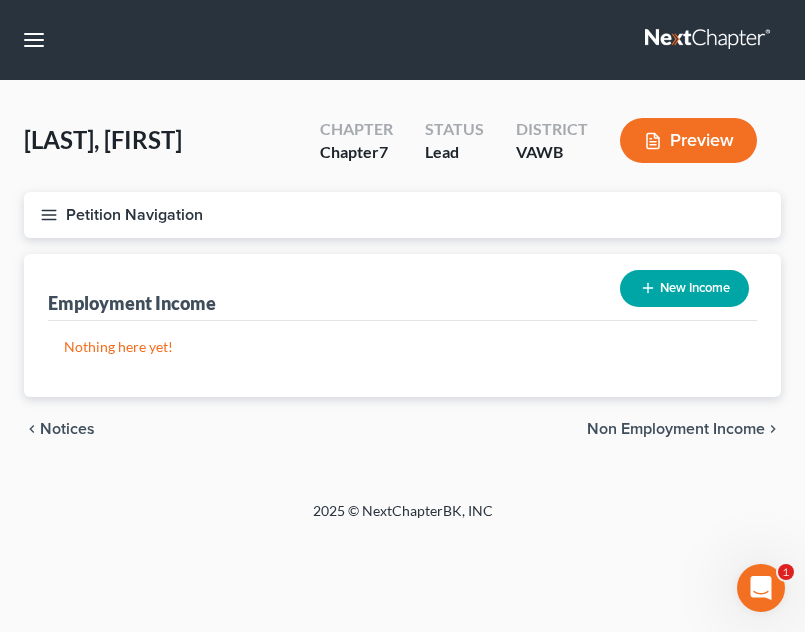 click on "New Income" at bounding box center [684, 288] 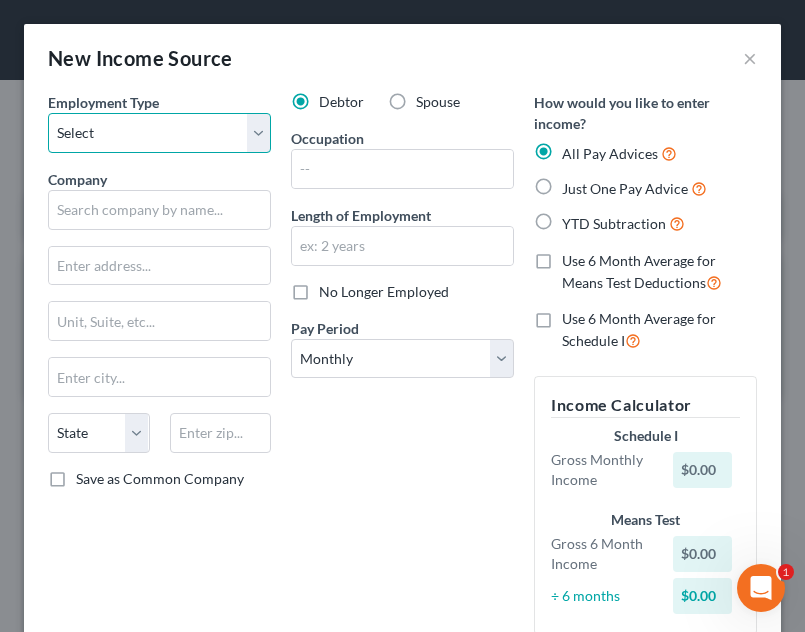 click on "Select Full or Part Time Employment Self Employment" at bounding box center (159, 133) 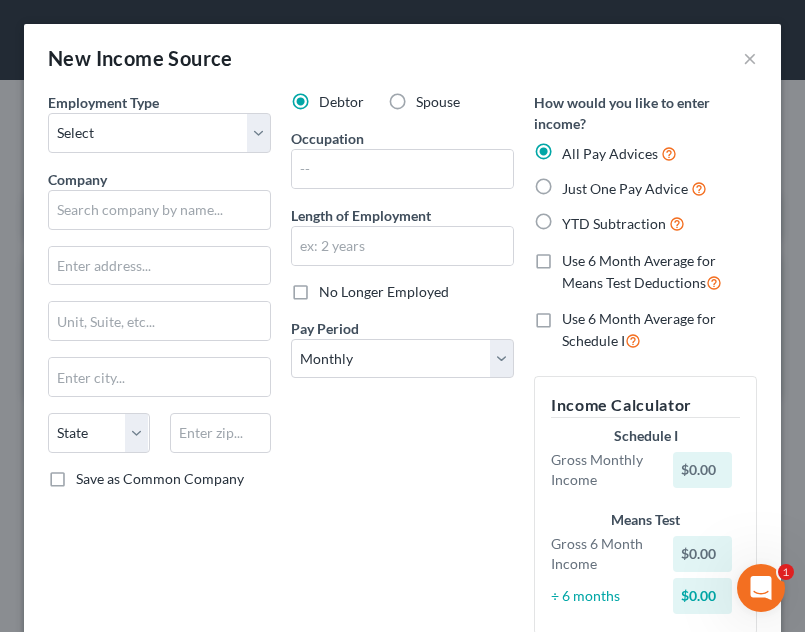 click on "New Income Source ×" at bounding box center (402, 58) 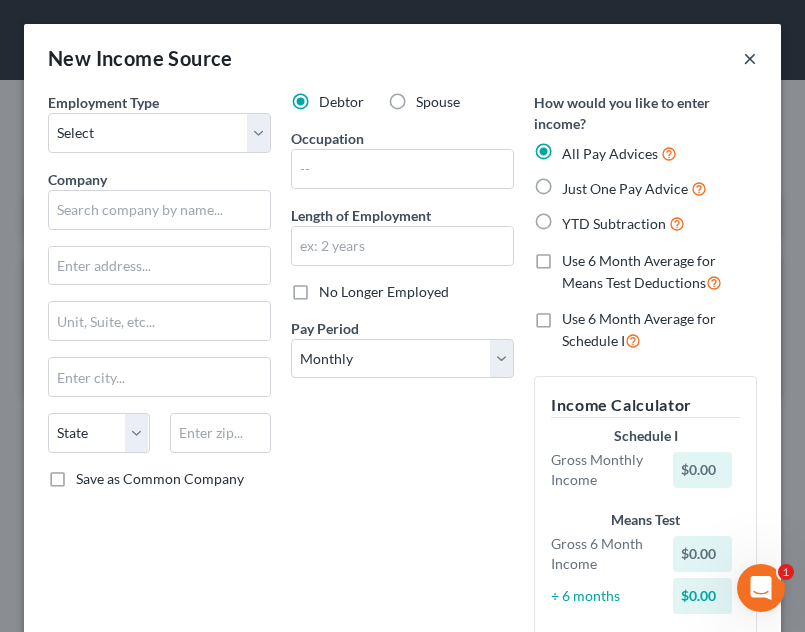 click on "×" at bounding box center [750, 58] 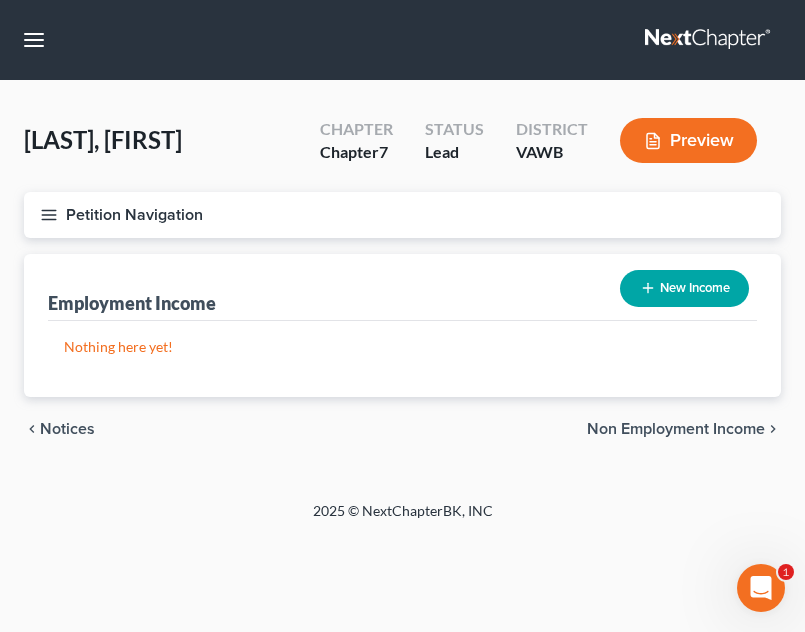 click on "Petition Navigation" at bounding box center [402, 215] 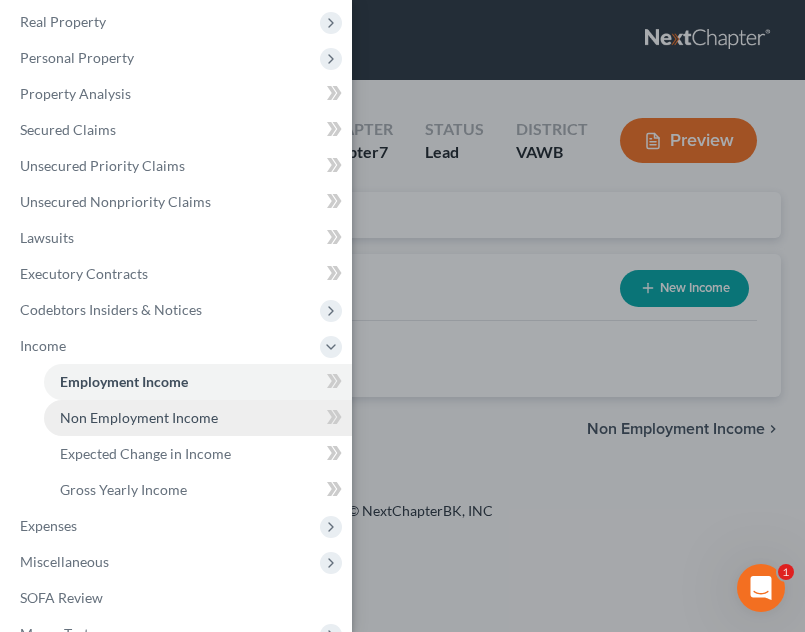 click on "Non Employment Income" at bounding box center (139, 417) 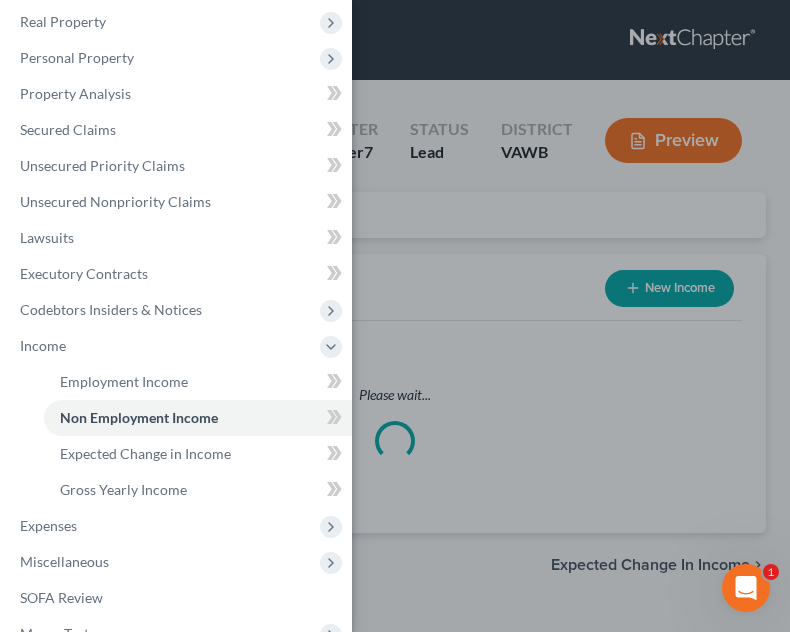 click on "Case Dashboard
Payments
Invoices
Payments
Payments
Credit Report
Client Profile" at bounding box center (395, 316) 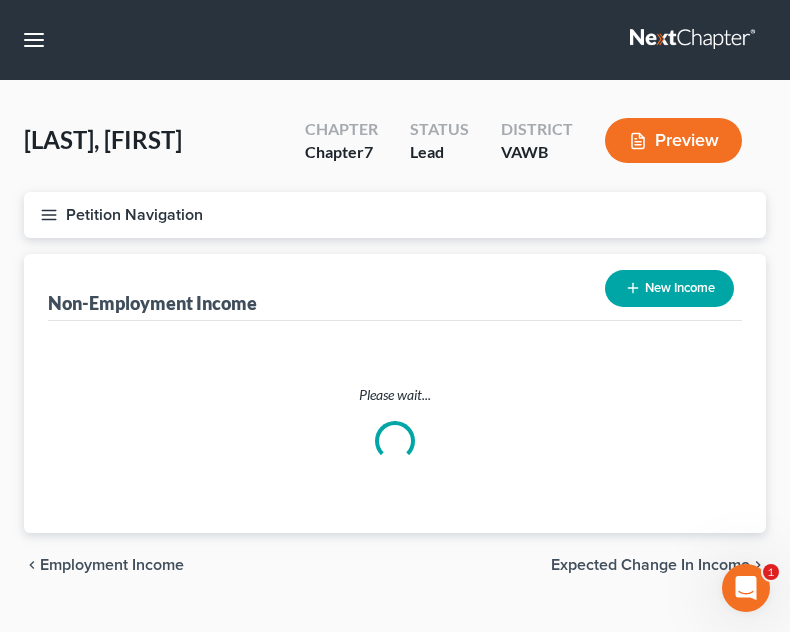 click on "New Income" at bounding box center [669, 288] 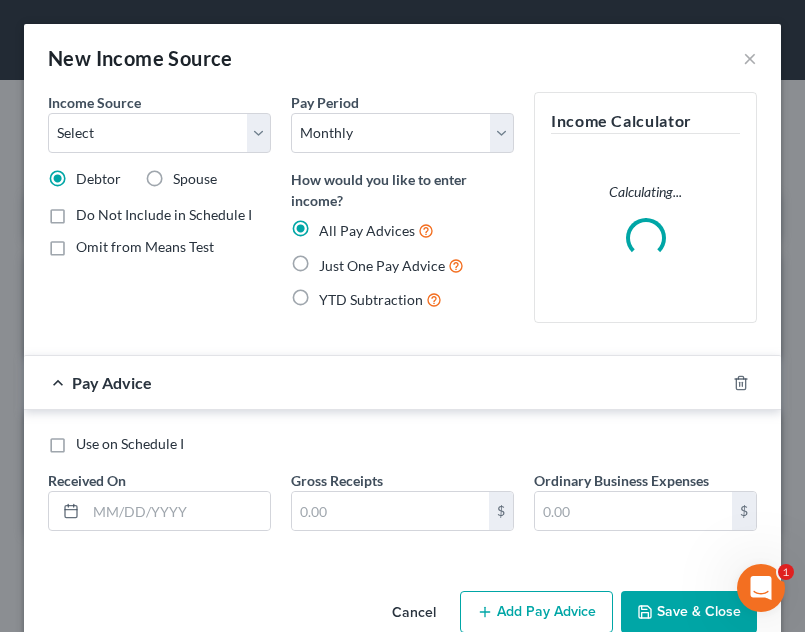 click on "Income Source
*
Select Unemployment Disability (from employer) Pension Retirement Social Security / Social Security Disability Other Government Assistance Interests, Dividends or Royalties Child / Family Support Contributions to Household Property / Rental Business, Professional or Farm Alimony / Maintenance Payments Military Disability Benefits Other Monthly Income Debtor Spouse Do Not Include in Schedule I Omit from Means Test" at bounding box center (159, 215) 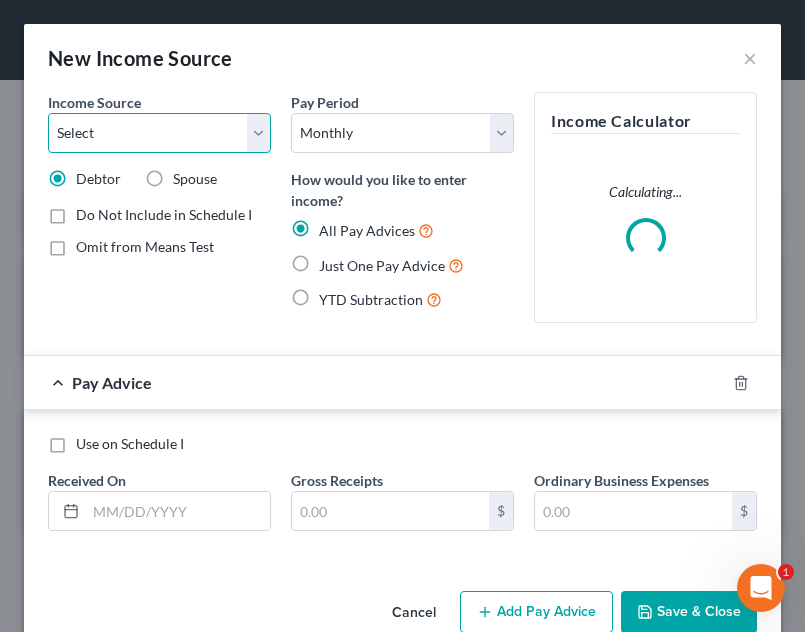 click on "Select Unemployment Disability (from employer) Pension Retirement Social Security / Social Security Disability Other Government Assistance Interests, Dividends or Royalties Child / Family Support Contributions to Household Property / Rental Business, Professional or Farm Alimony / Maintenance Payments Military Disability Benefits Other Monthly Income" at bounding box center (159, 133) 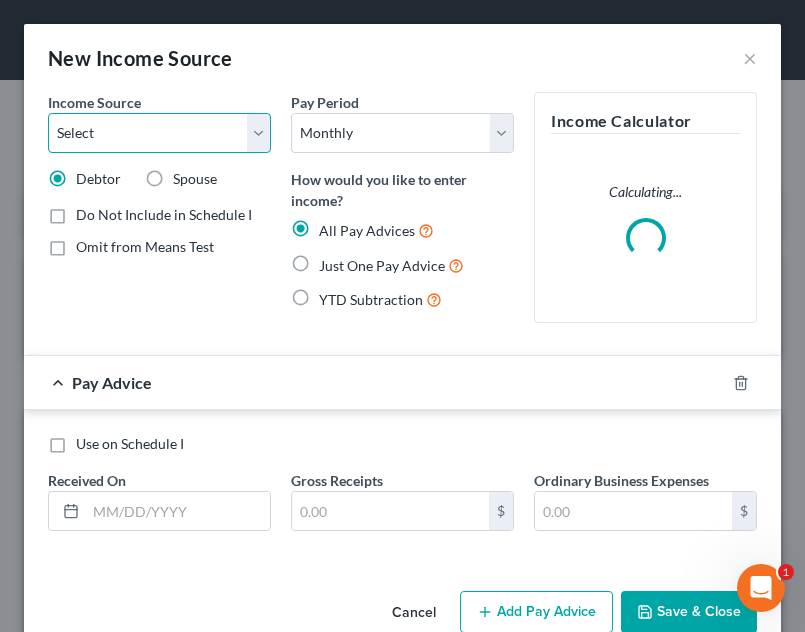 scroll, scrollTop: 999662, scrollLeft: 999283, axis: both 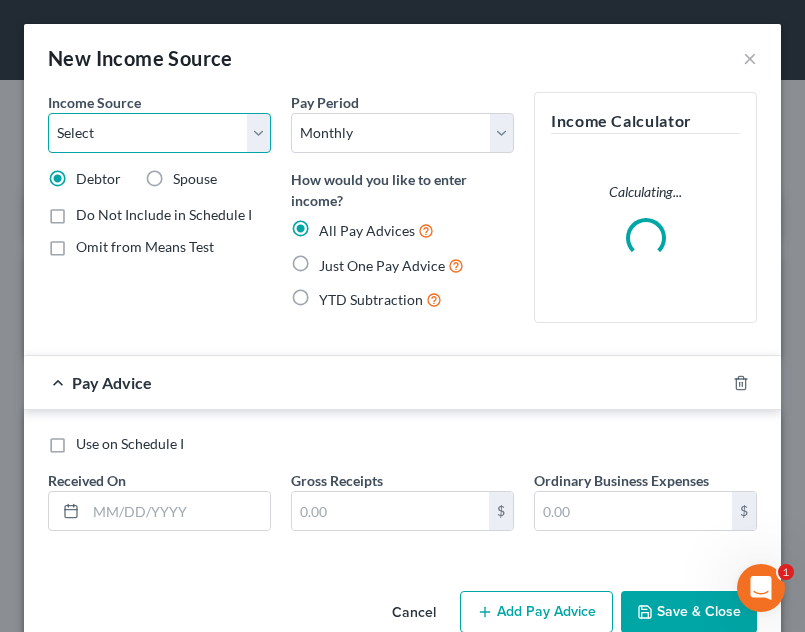 select on "4" 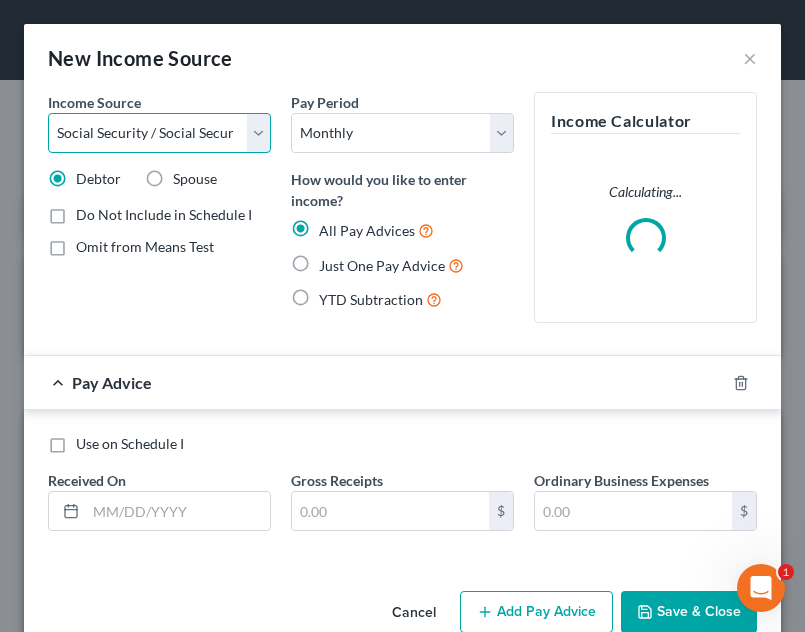click on "Select Unemployment Disability (from employer) Pension Retirement Social Security / Social Security Disability Other Government Assistance Interests, Dividends or Royalties Child / Family Support Contributions to Household Property / Rental Business, Professional or Farm Alimony / Maintenance Payments Military Disability Benefits Other Monthly Income" at bounding box center [159, 133] 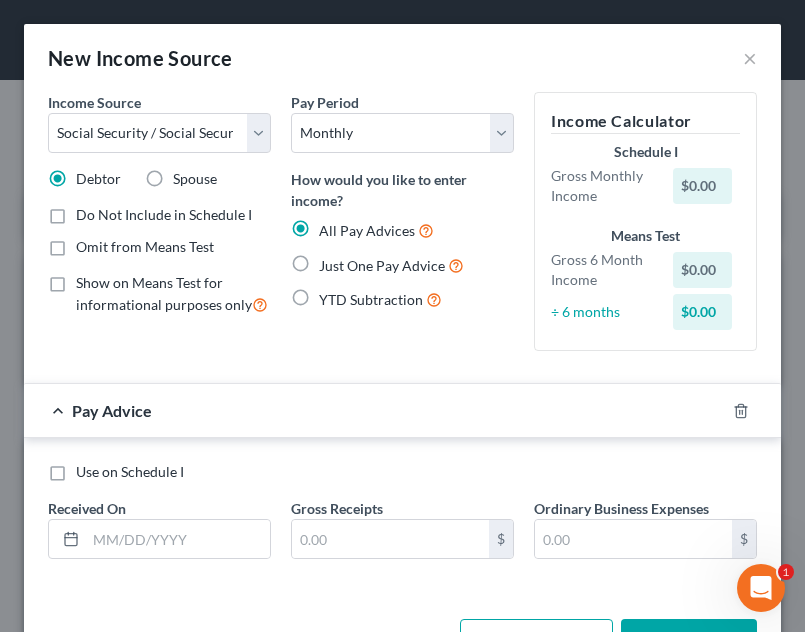 click on "Just One Pay Advice" at bounding box center (382, 265) 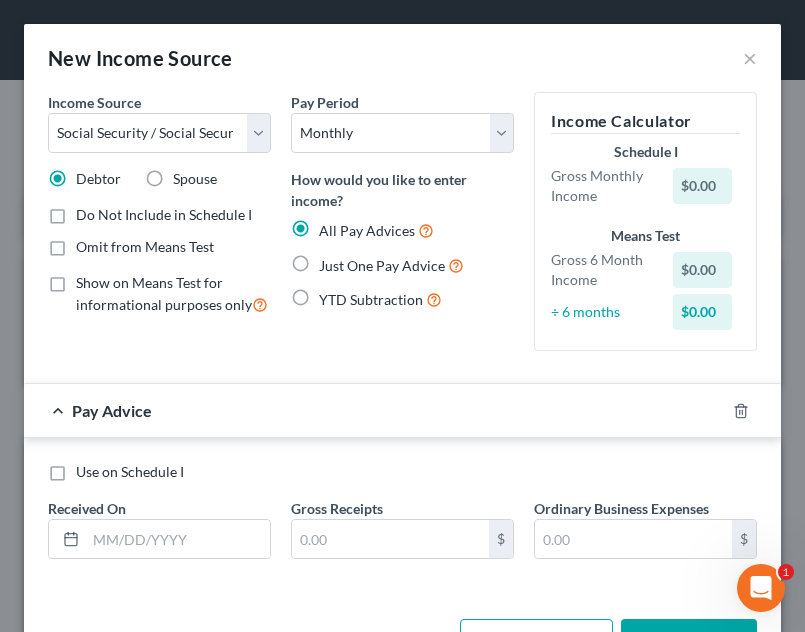 click on "Just One Pay Advice" at bounding box center [333, 260] 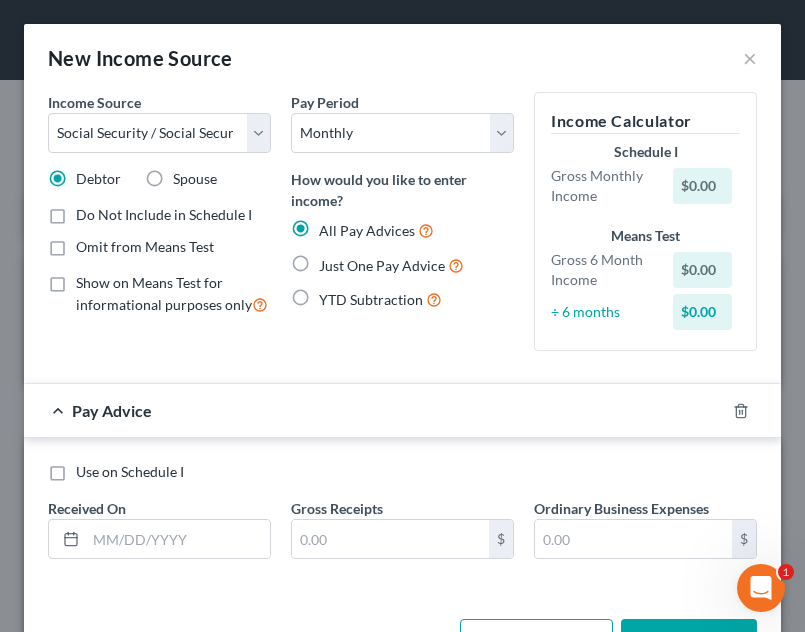 radio on "true" 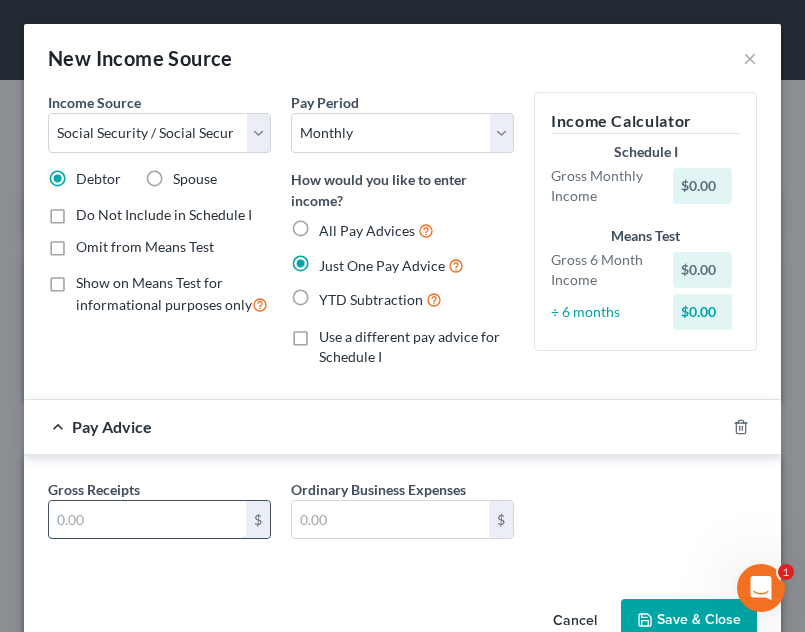 click at bounding box center (147, 520) 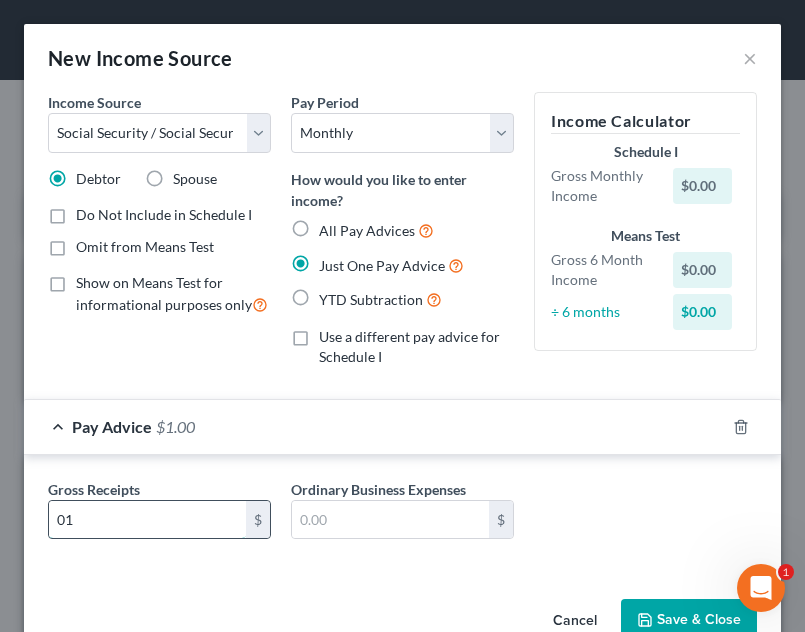 type on "0" 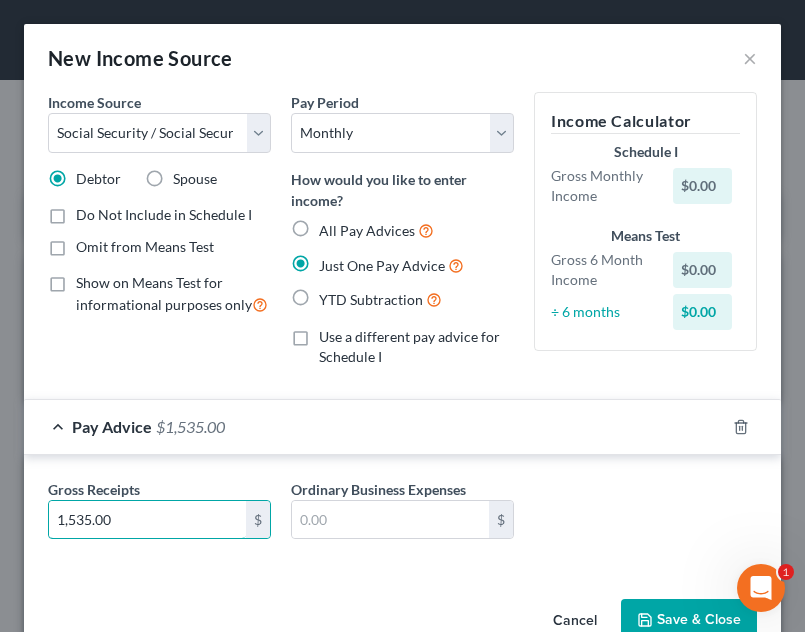 type on "1,535.00" 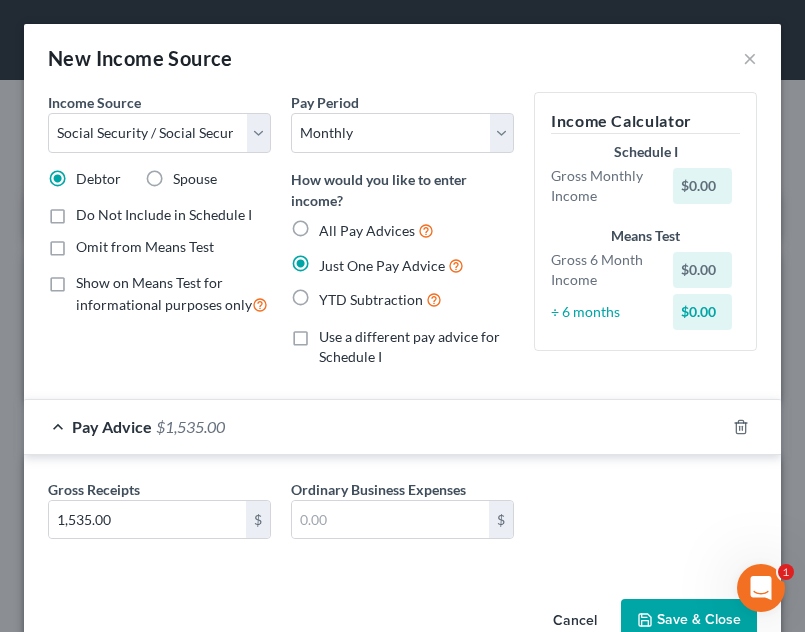 click on "Save & Close" at bounding box center [689, 620] 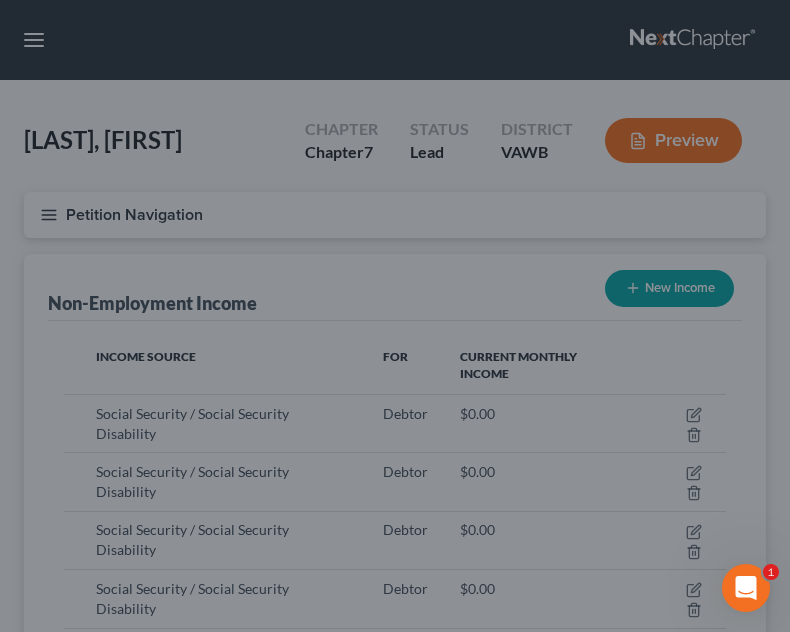 scroll, scrollTop: 331, scrollLeft: 702, axis: both 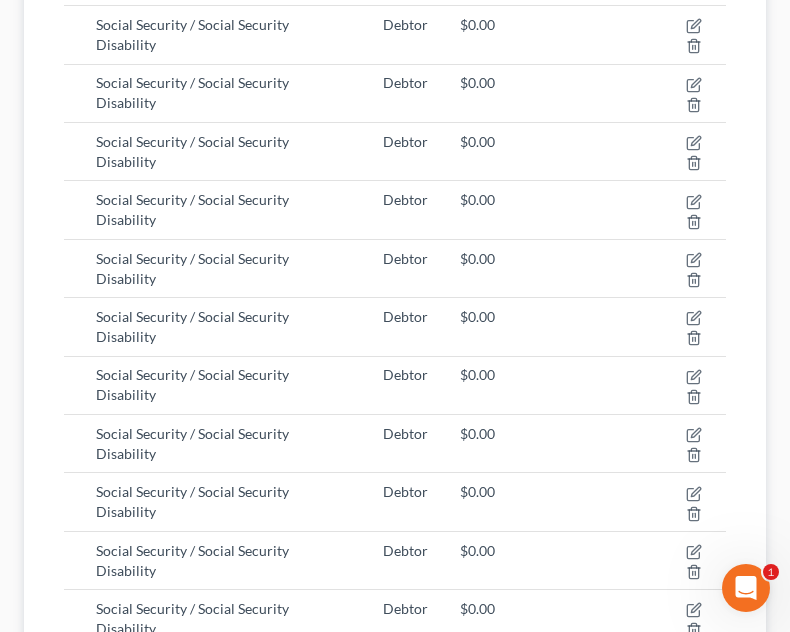 click 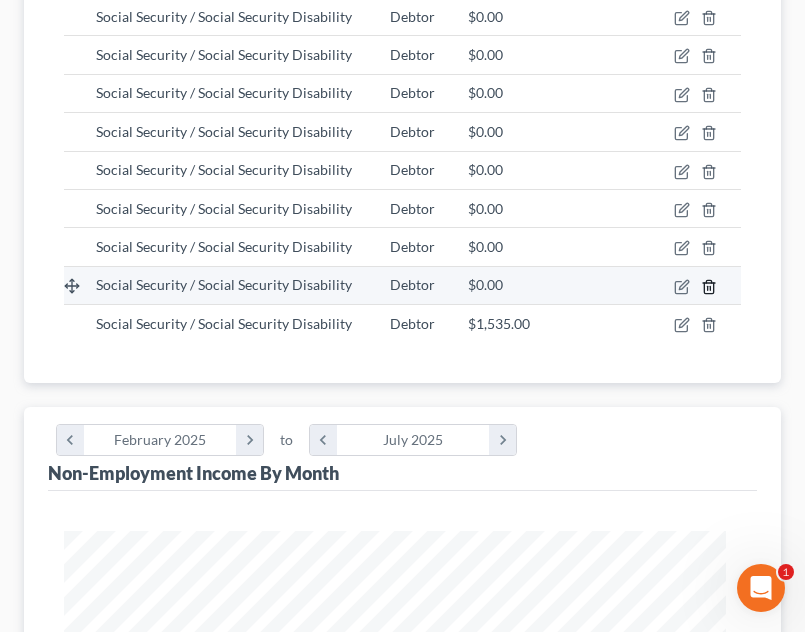 scroll, scrollTop: 999662, scrollLeft: 999283, axis: both 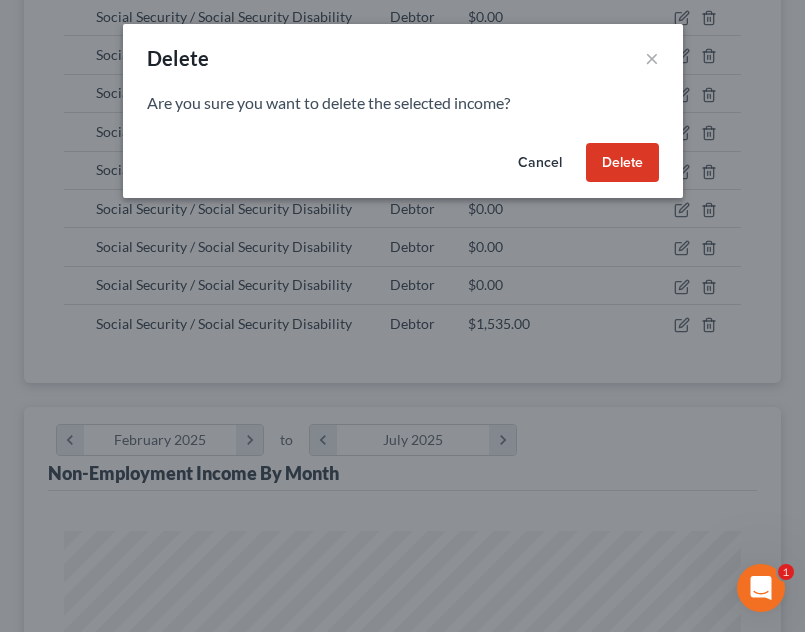 click on "Delete" at bounding box center (622, 163) 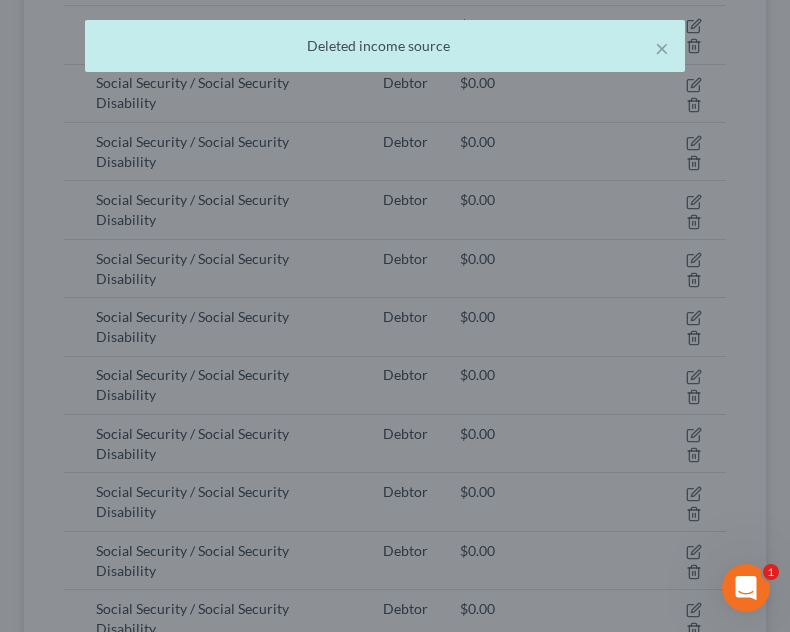 scroll, scrollTop: 331, scrollLeft: 702, axis: both 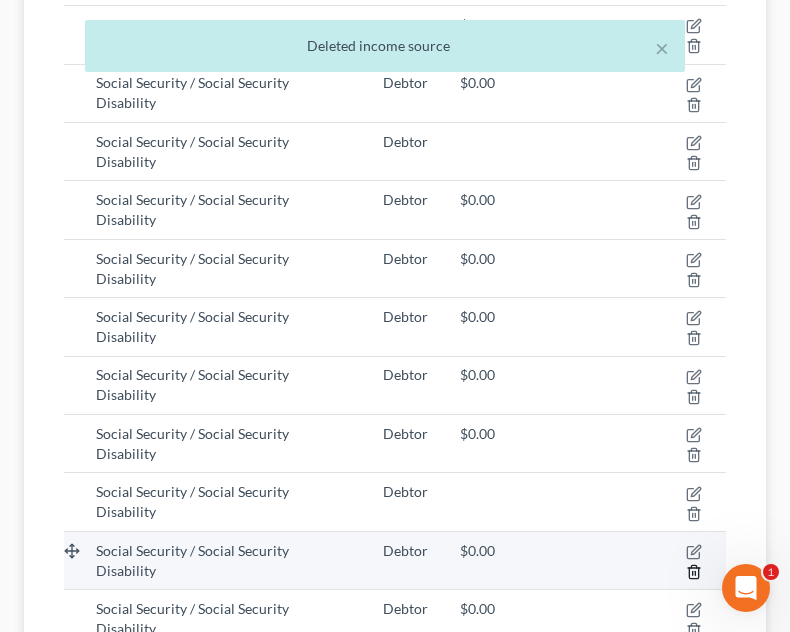 click 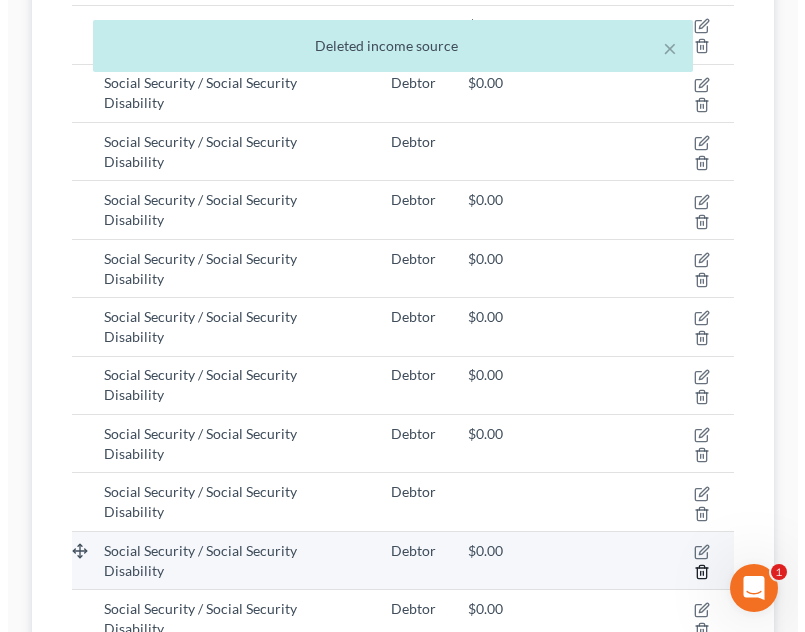 scroll, scrollTop: 999662, scrollLeft: 999283, axis: both 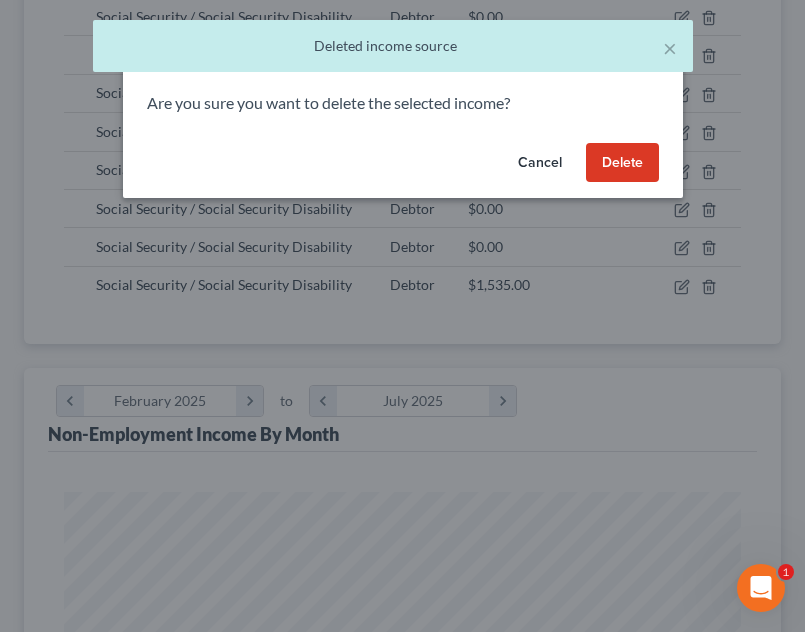 click on "Delete" at bounding box center (622, 163) 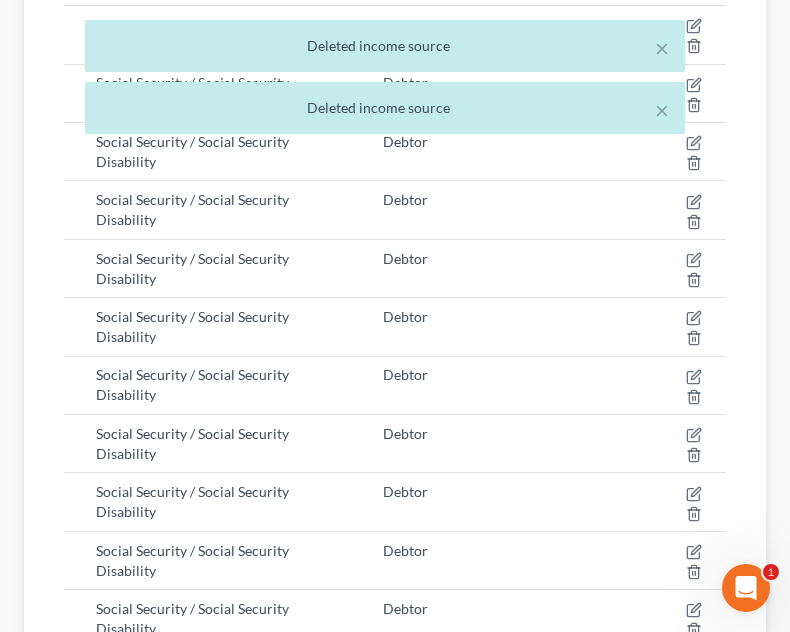 scroll, scrollTop: 331, scrollLeft: 702, axis: both 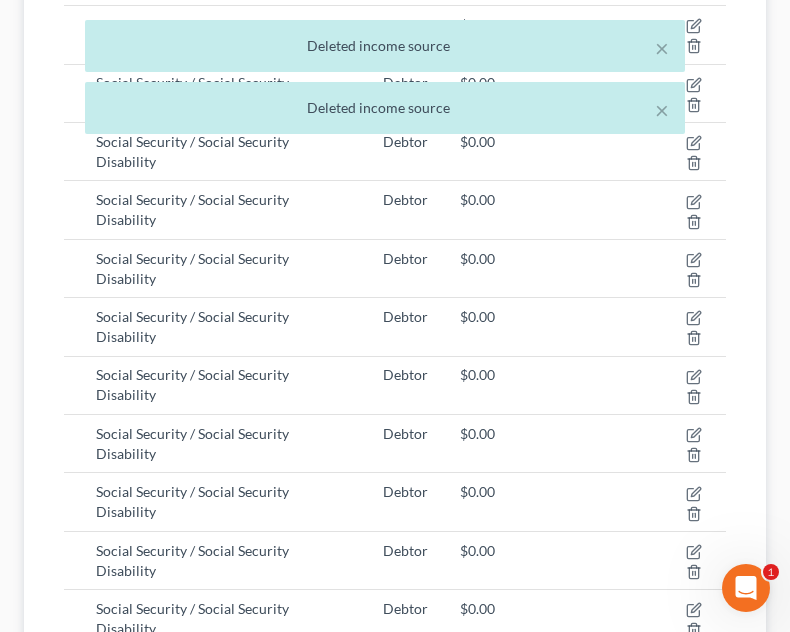 click on "×                     Deleted income source                     	 		 ×                     Deleted income source" at bounding box center [385, 82] 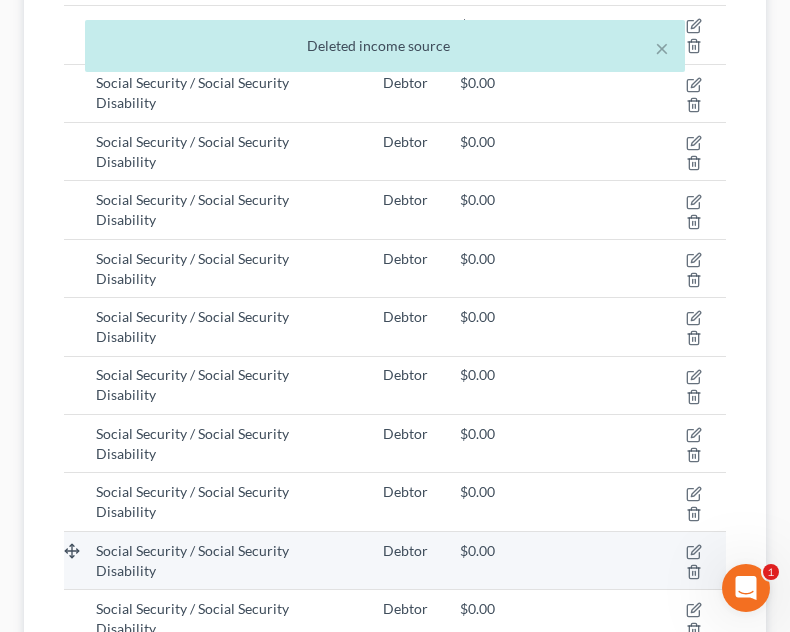 click at bounding box center [684, 560] 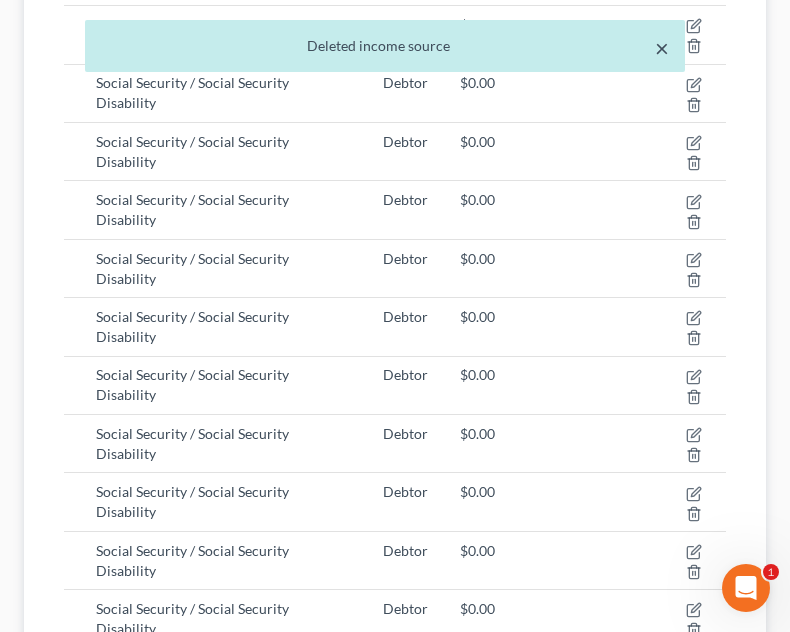 click on "×" at bounding box center [662, 48] 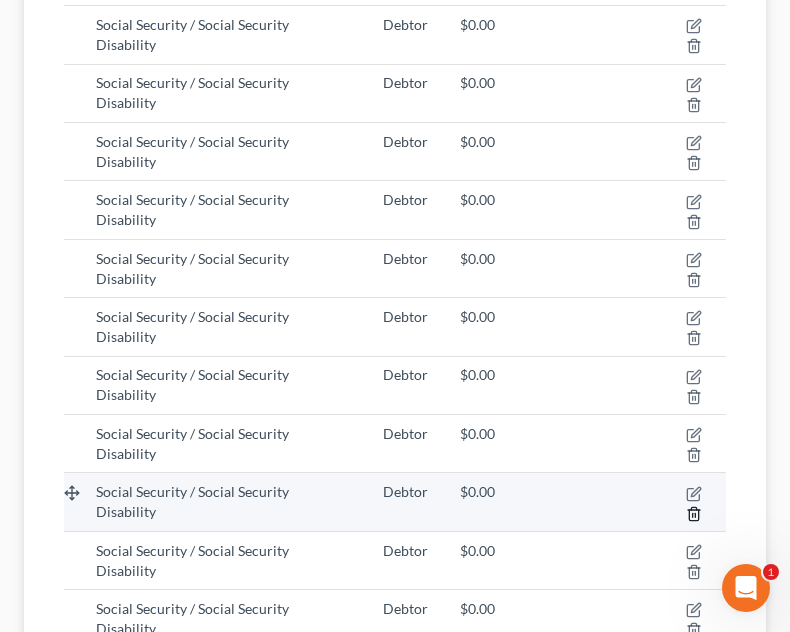 click 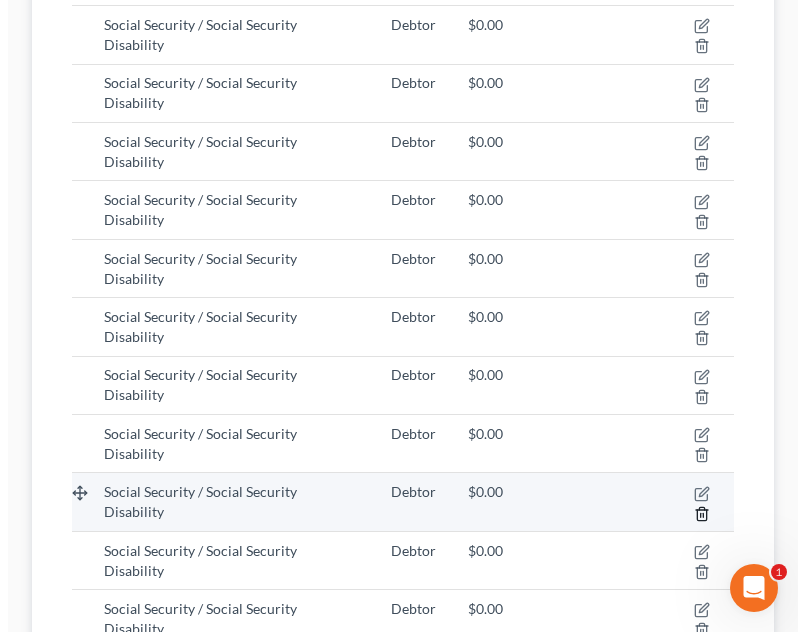 scroll, scrollTop: 999662, scrollLeft: 999283, axis: both 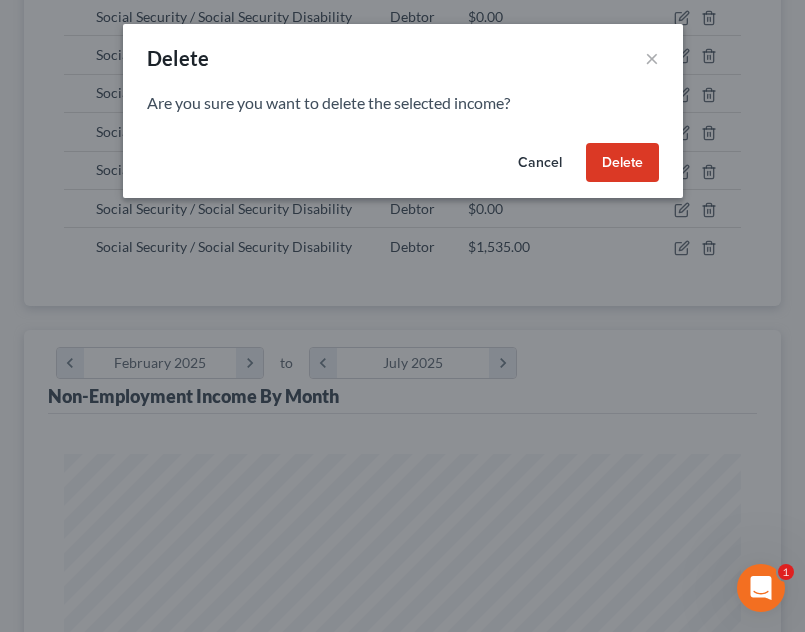 click on "Delete" at bounding box center (622, 163) 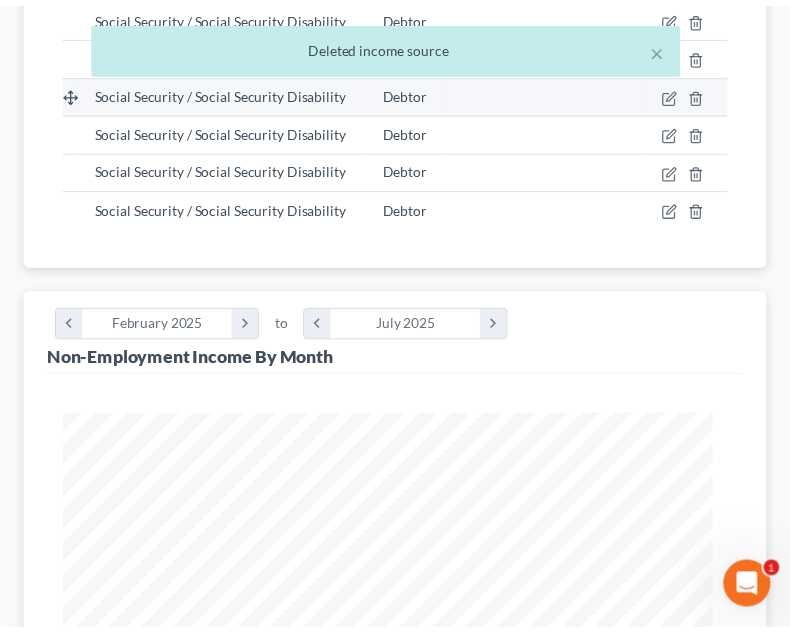 scroll, scrollTop: 331, scrollLeft: 702, axis: both 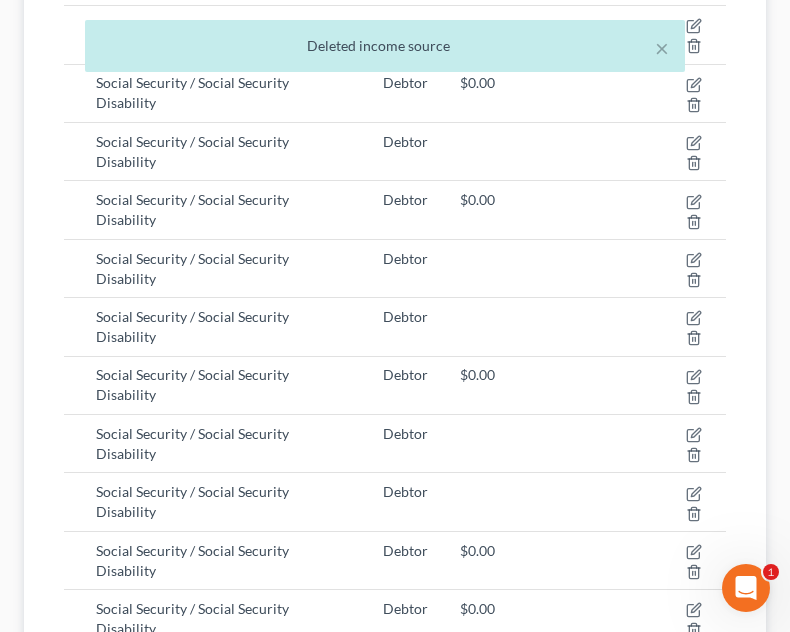 click on "Deleted income source" at bounding box center [385, 46] 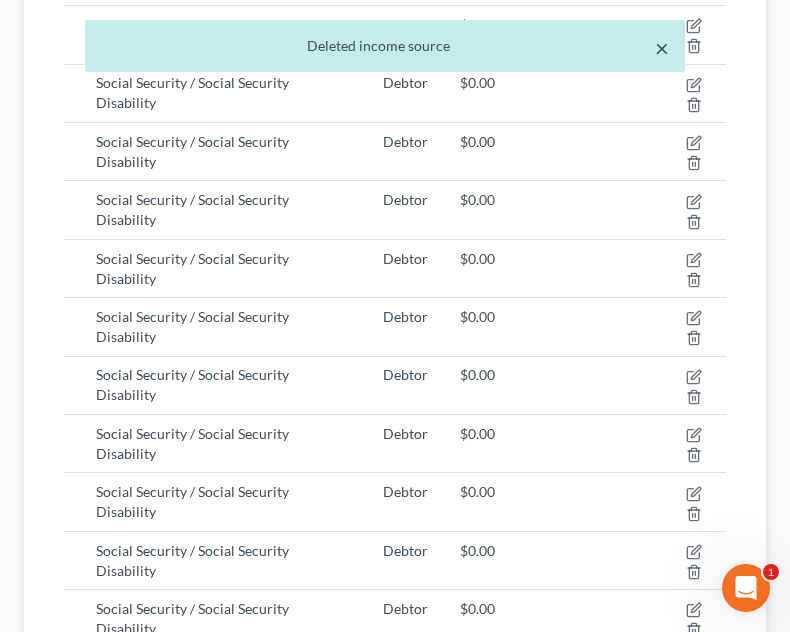 click on "×" at bounding box center (662, 48) 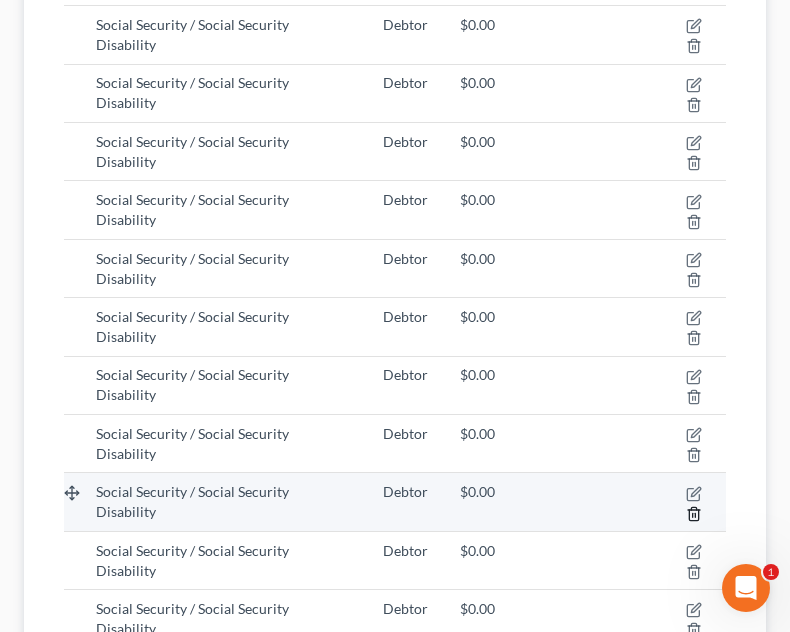 click 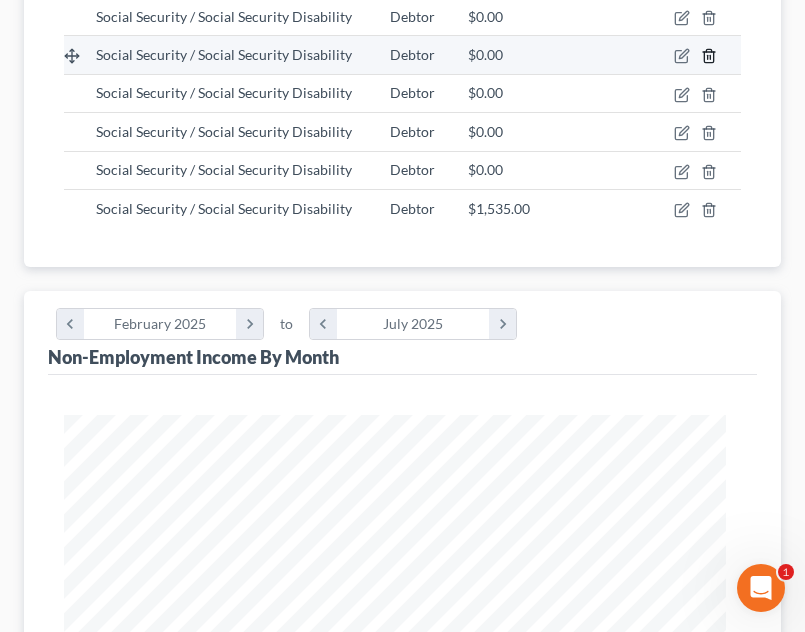 scroll, scrollTop: 999662, scrollLeft: 999283, axis: both 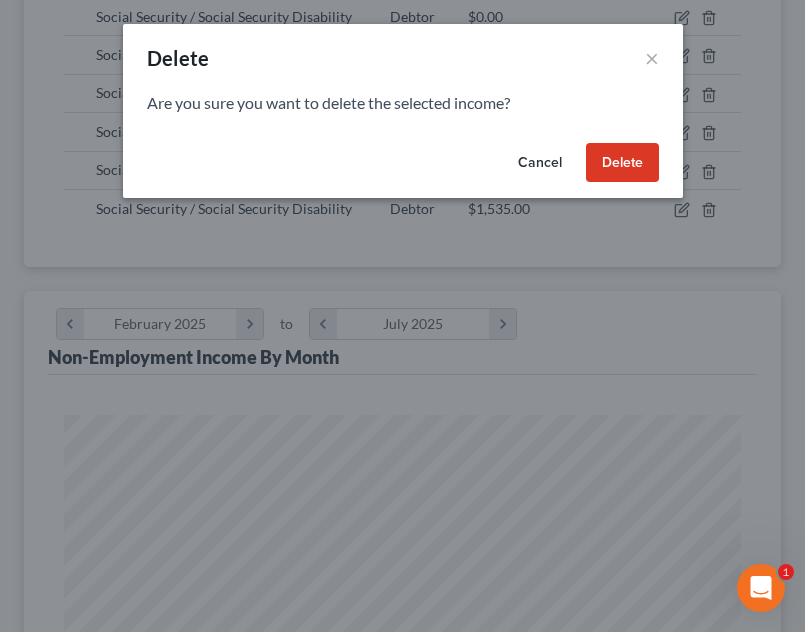 click on "Delete" at bounding box center [622, 163] 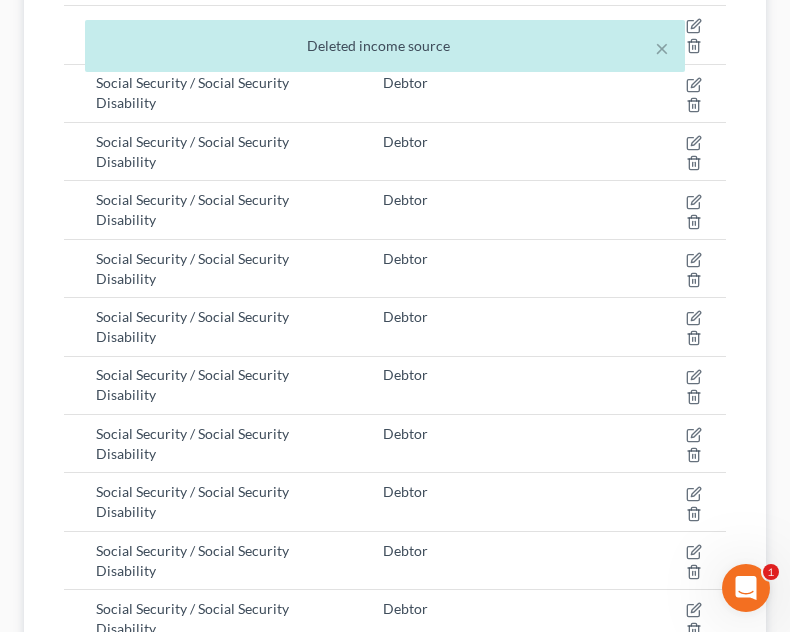 scroll, scrollTop: 331, scrollLeft: 702, axis: both 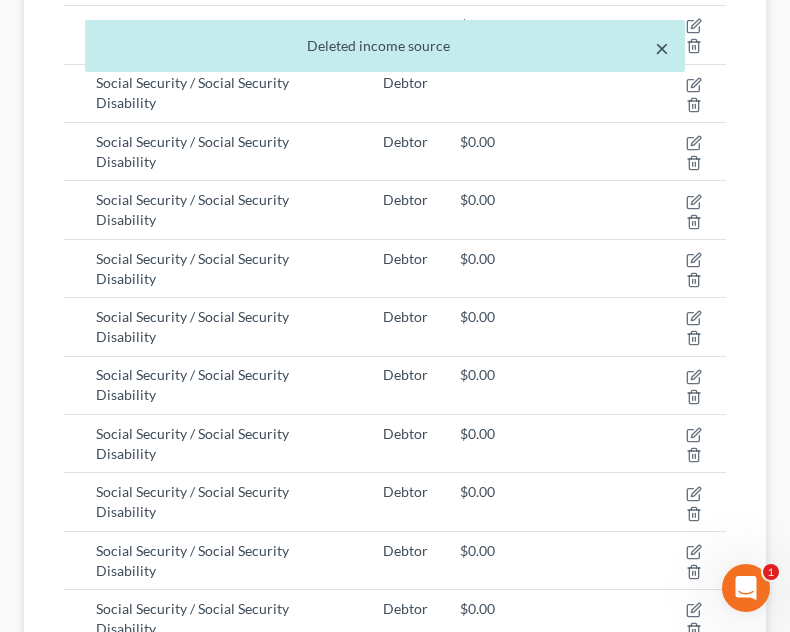 click on "×" at bounding box center (662, 48) 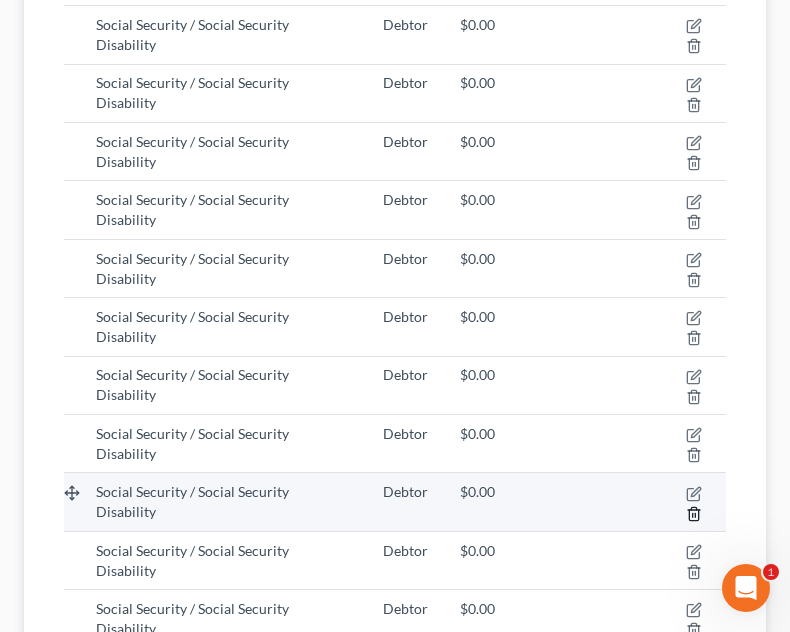 click 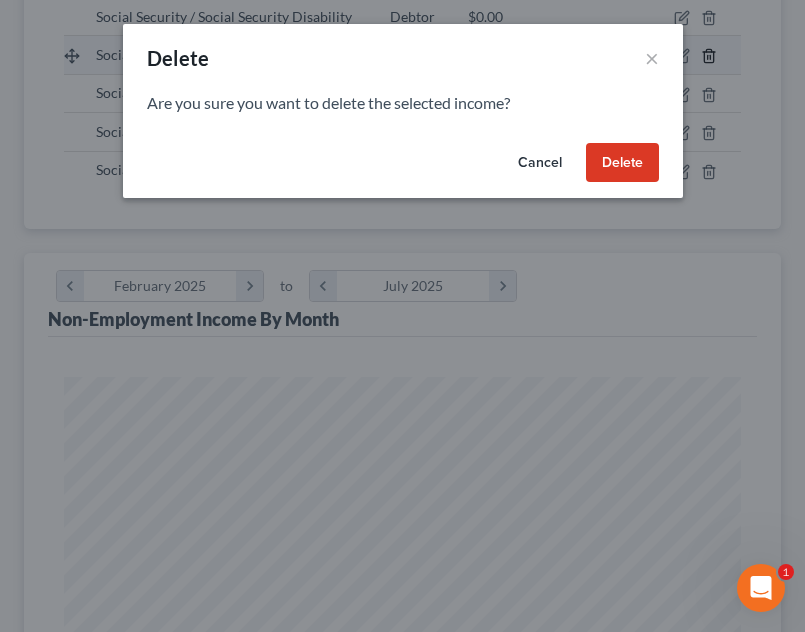 scroll, scrollTop: 999662, scrollLeft: 999283, axis: both 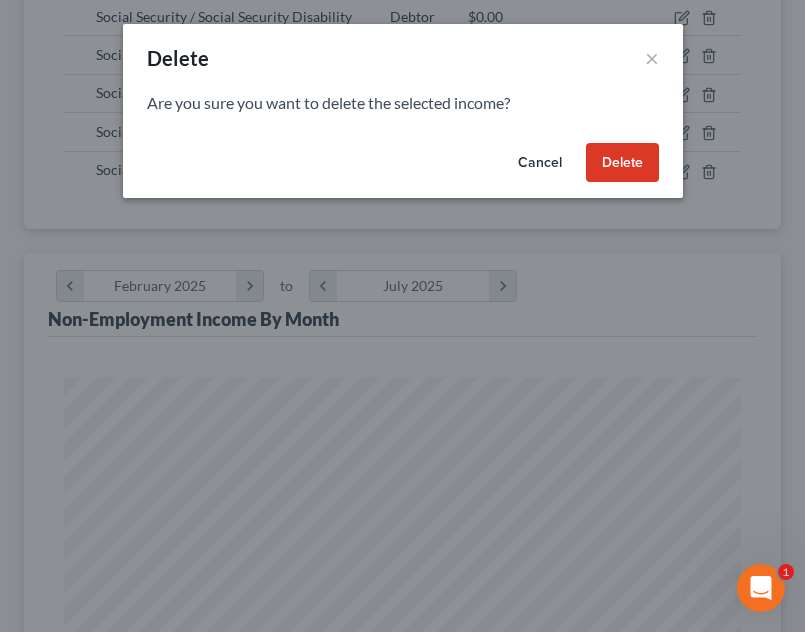 click on "Delete" at bounding box center (622, 163) 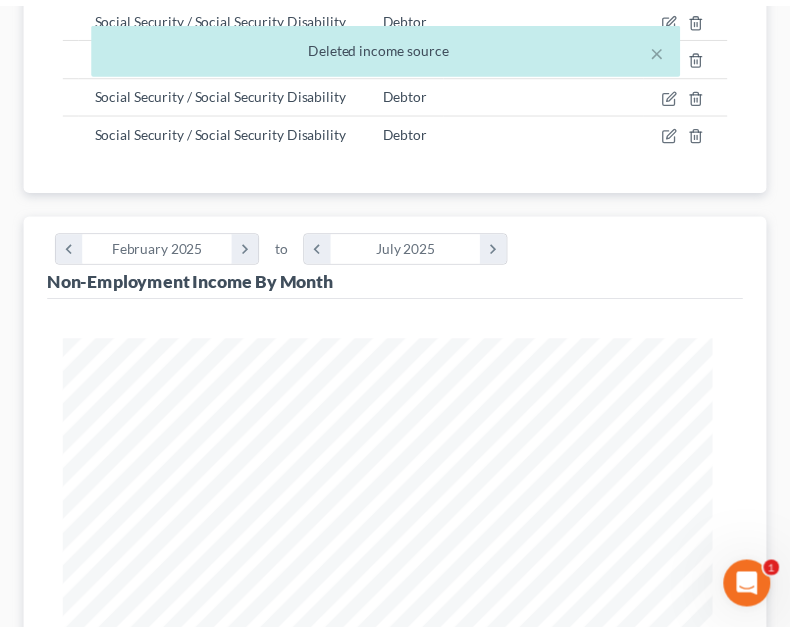 scroll, scrollTop: 331, scrollLeft: 702, axis: both 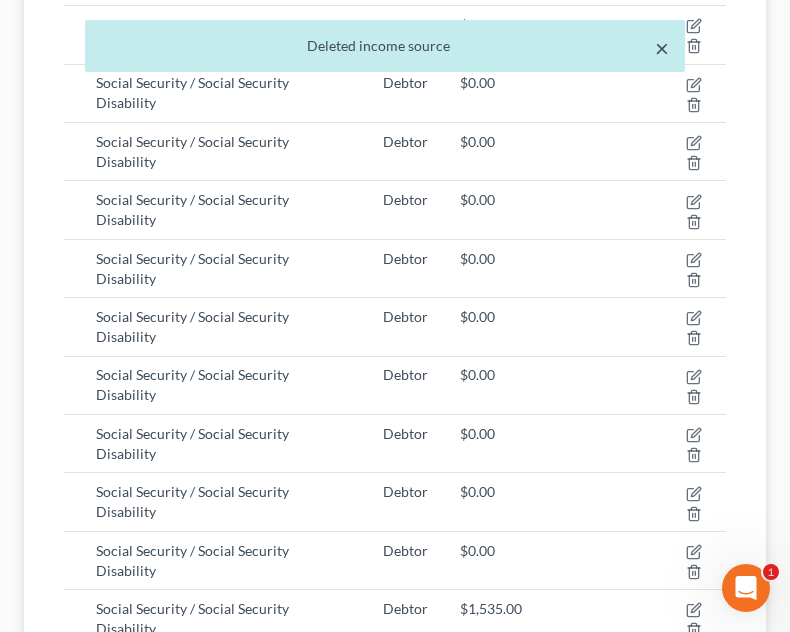 click on "×" at bounding box center [662, 48] 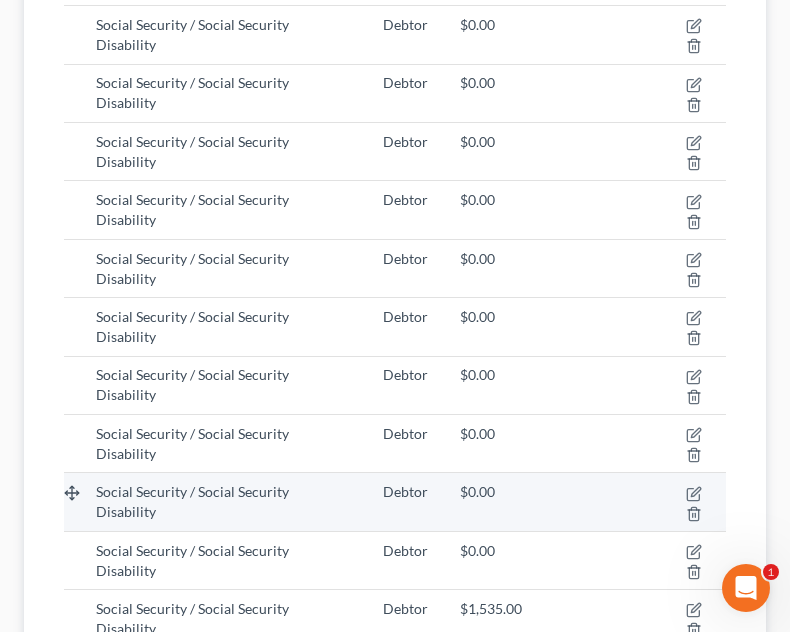 click at bounding box center (684, 502) 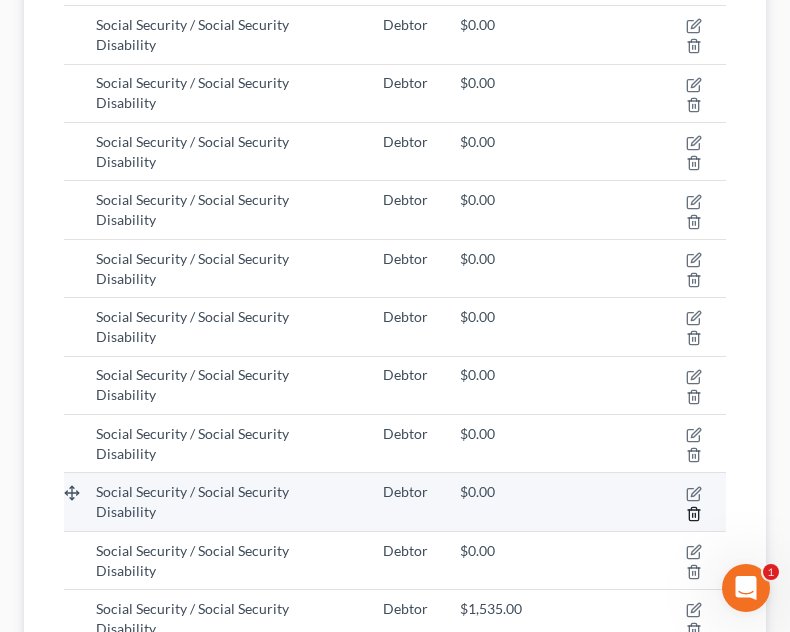 click 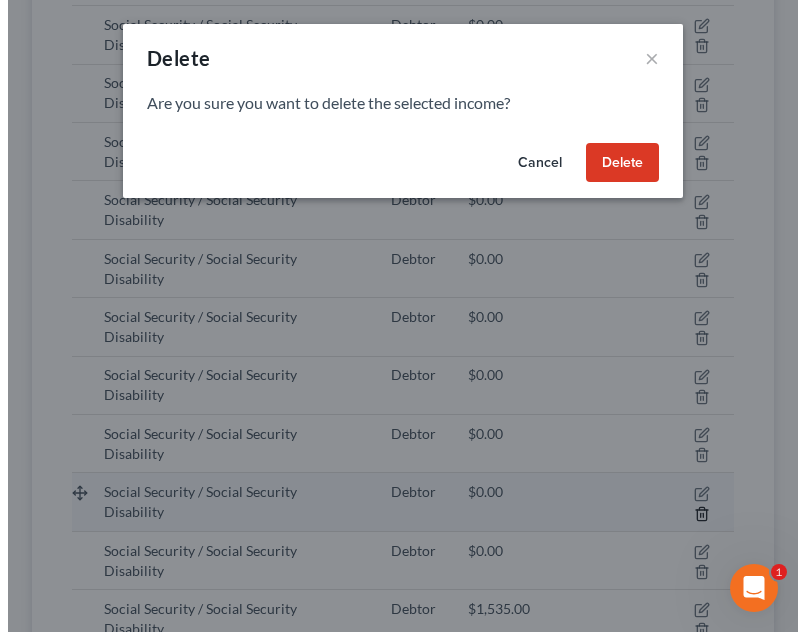 scroll, scrollTop: 999662, scrollLeft: 999283, axis: both 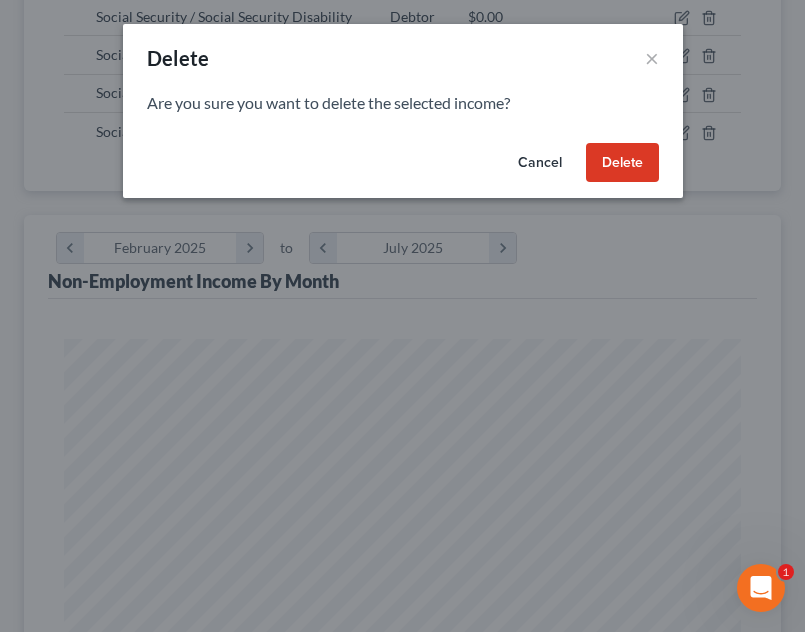 click on "Delete" at bounding box center [622, 163] 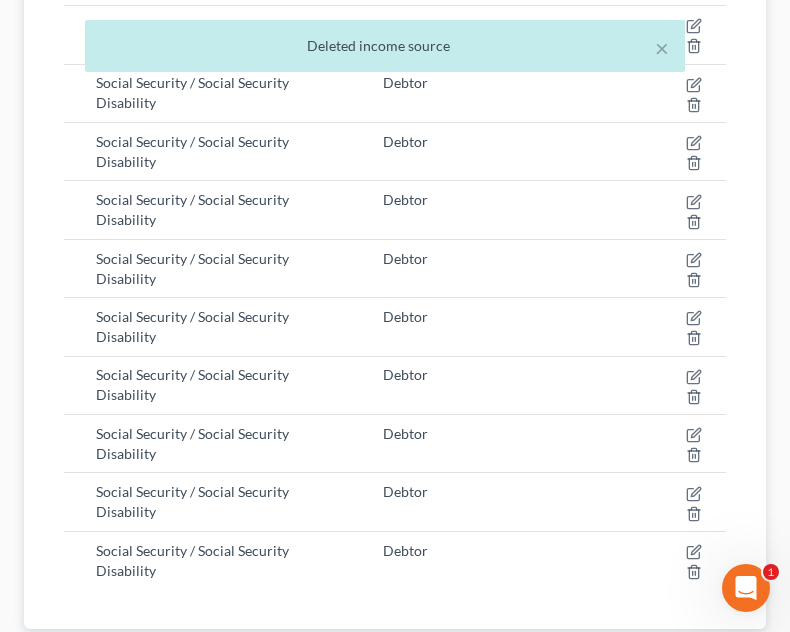 scroll, scrollTop: 331, scrollLeft: 702, axis: both 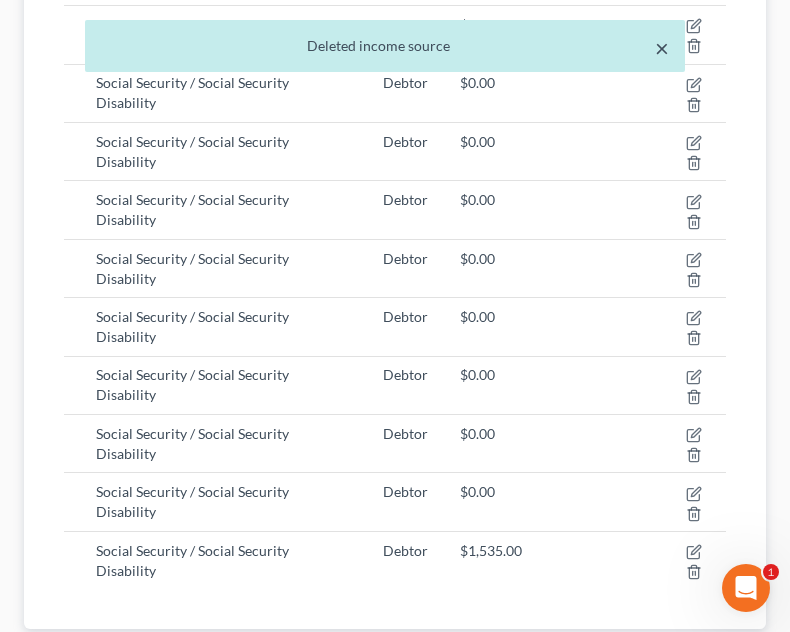 click on "×" at bounding box center [662, 48] 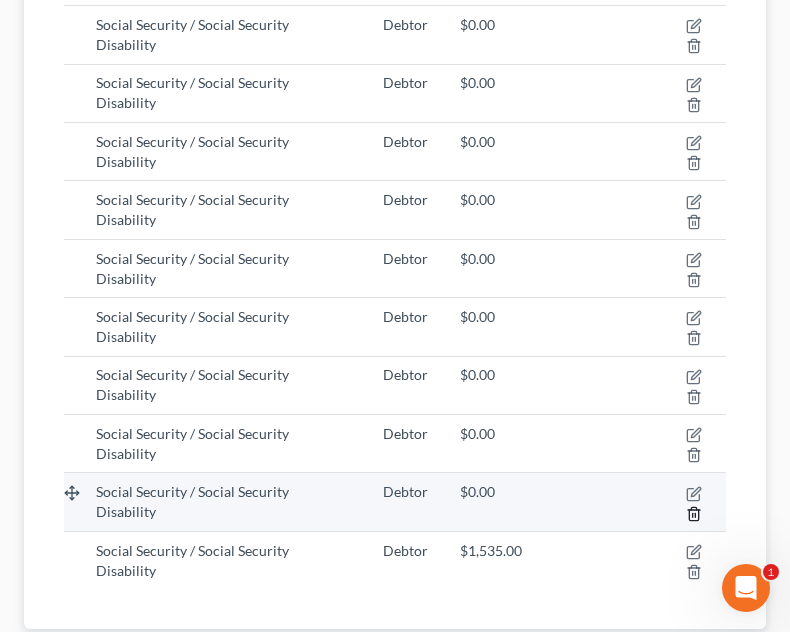 click 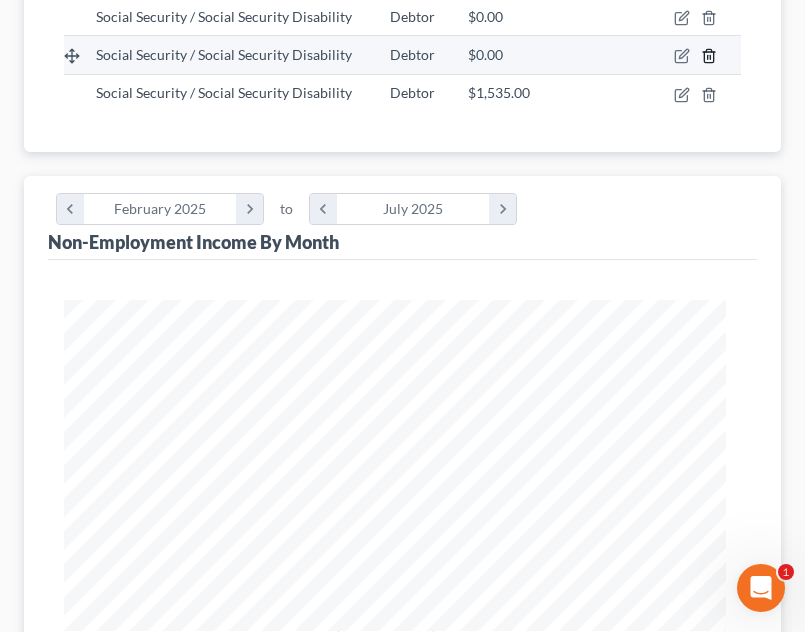 scroll, scrollTop: 999662, scrollLeft: 999283, axis: both 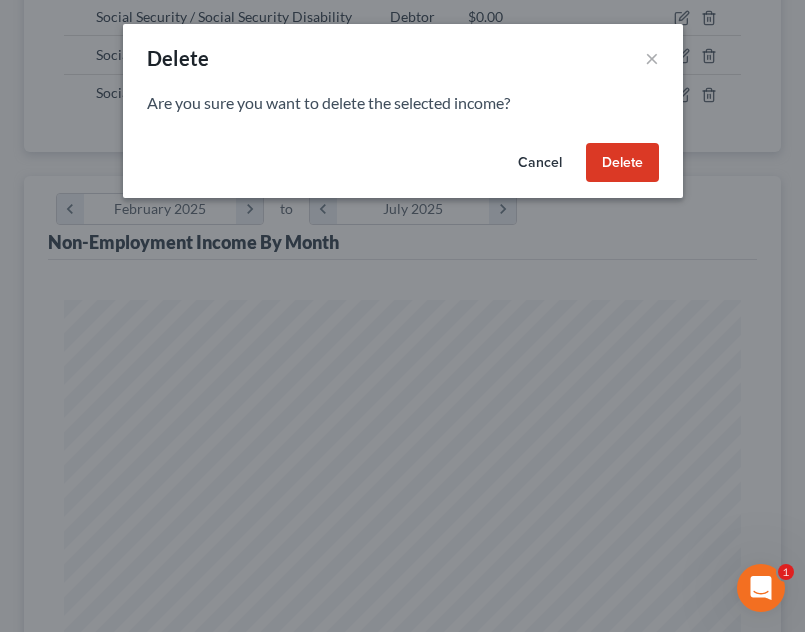 click on "Delete" at bounding box center [622, 163] 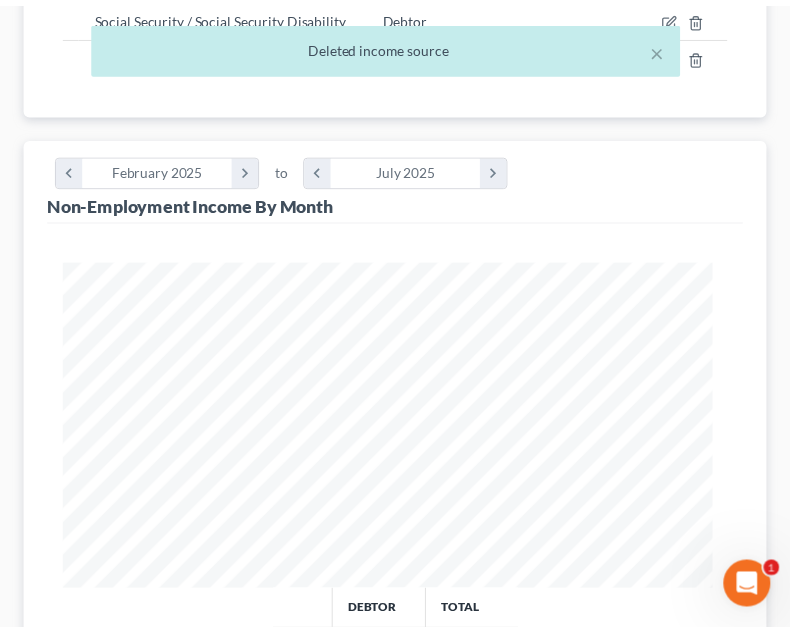 scroll, scrollTop: 331, scrollLeft: 702, axis: both 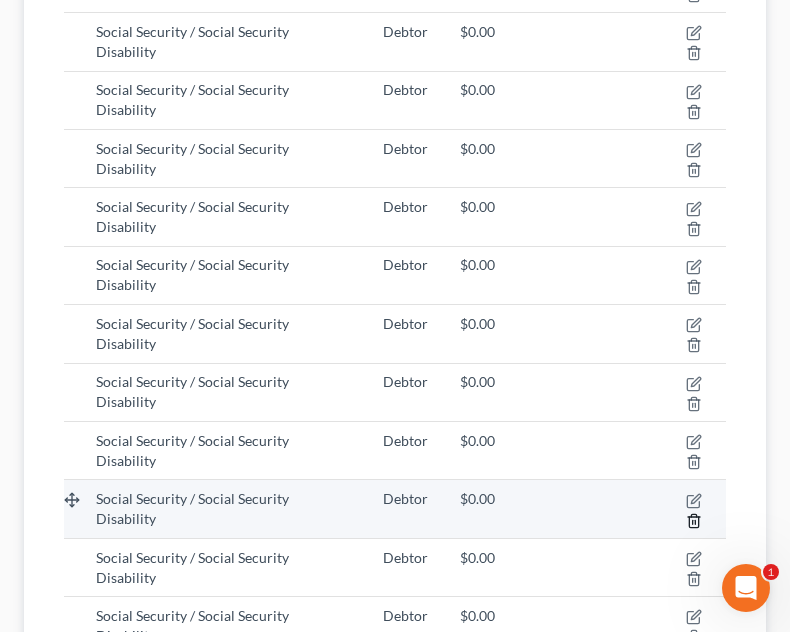 click 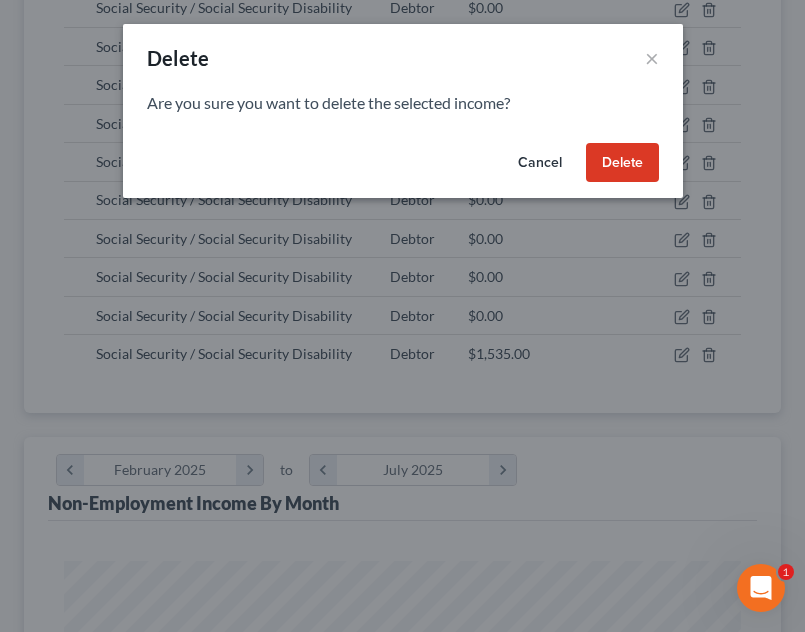 click on "Delete" at bounding box center (622, 163) 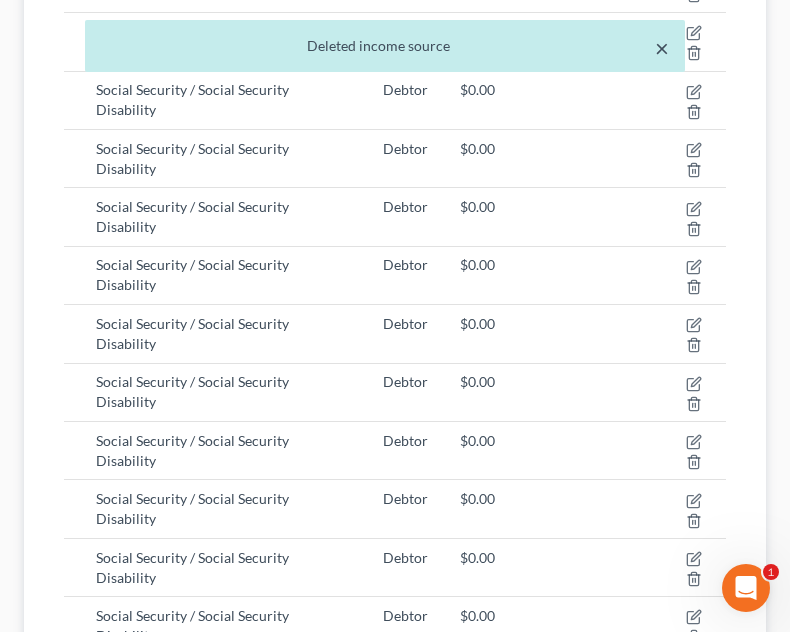 click on "×" at bounding box center [662, 48] 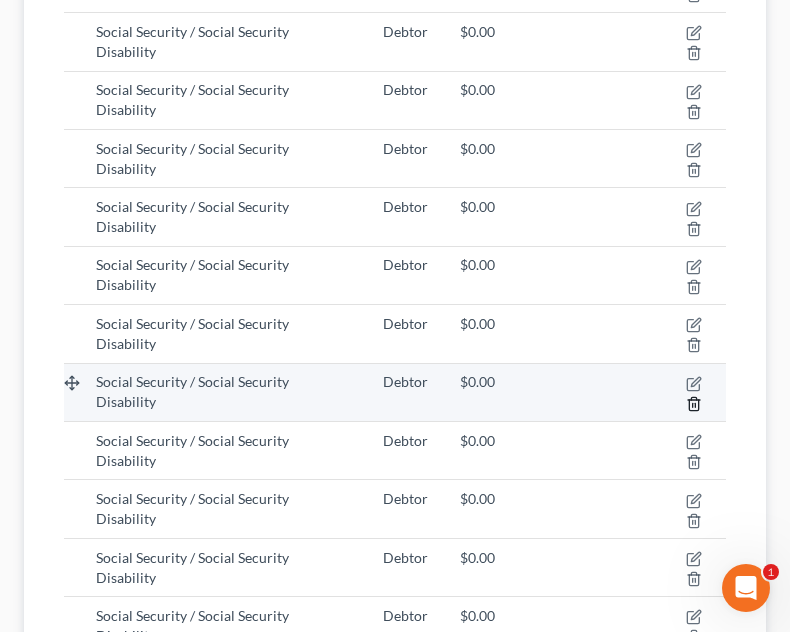 click 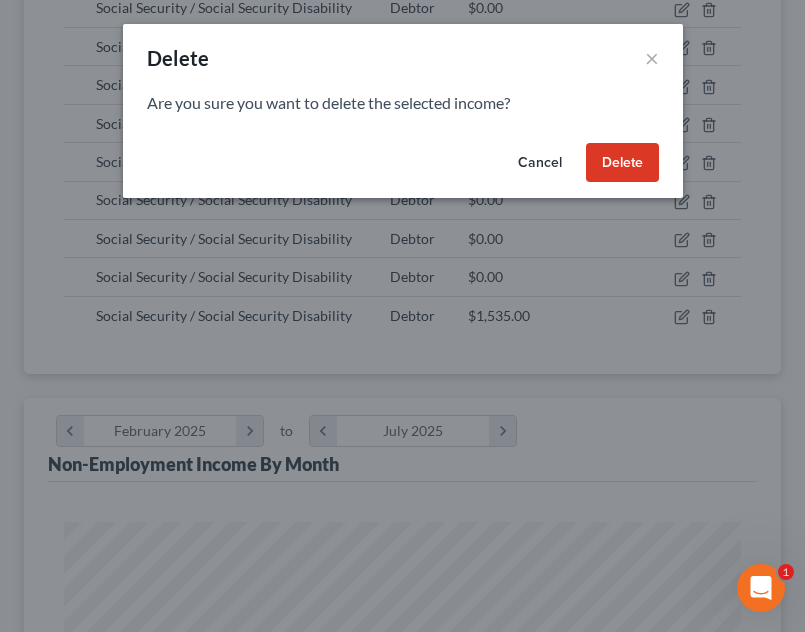 click on "Delete" at bounding box center [622, 163] 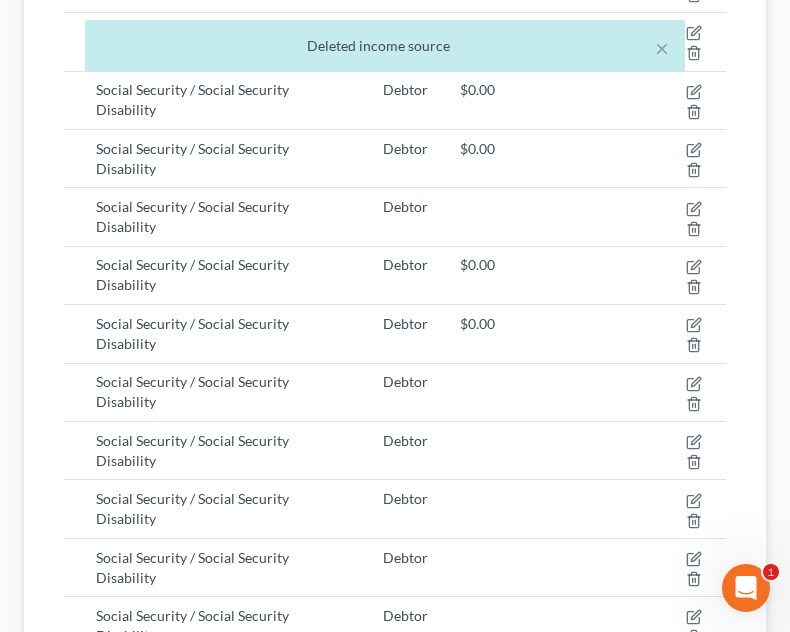 click on "Deleted income source" at bounding box center (385, 46) 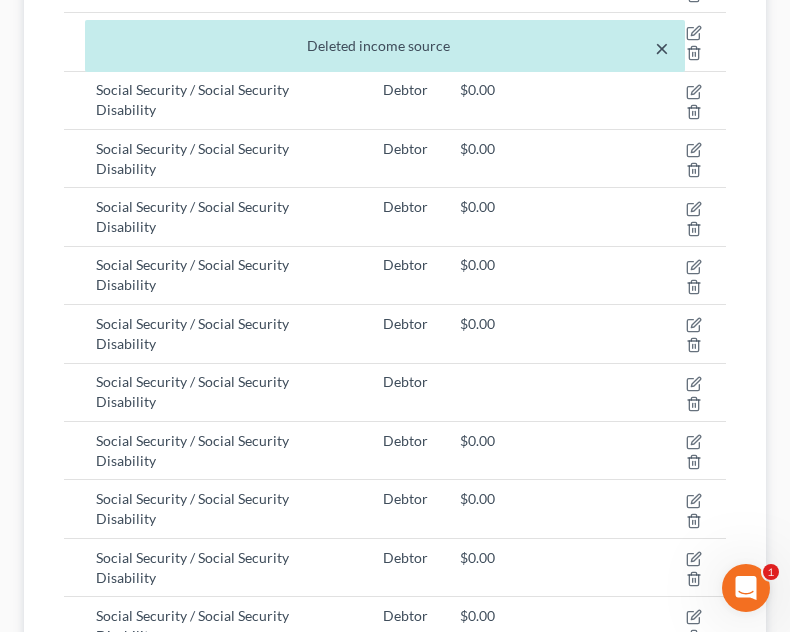 click on "×" at bounding box center [662, 48] 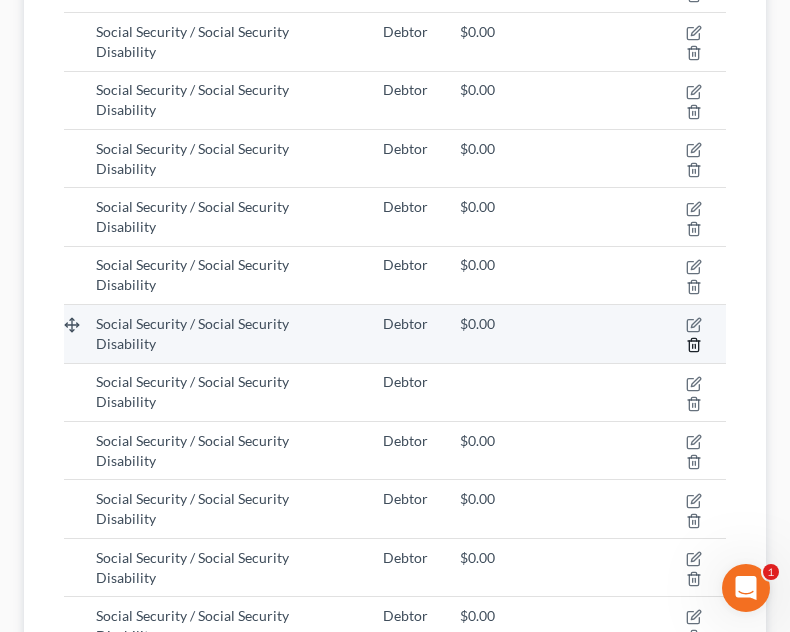 click 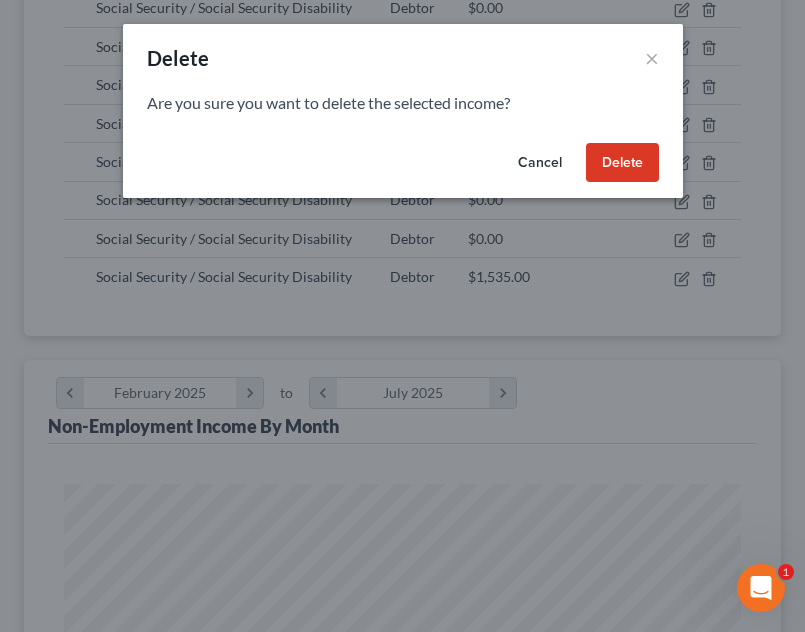 click on "Delete" at bounding box center [622, 163] 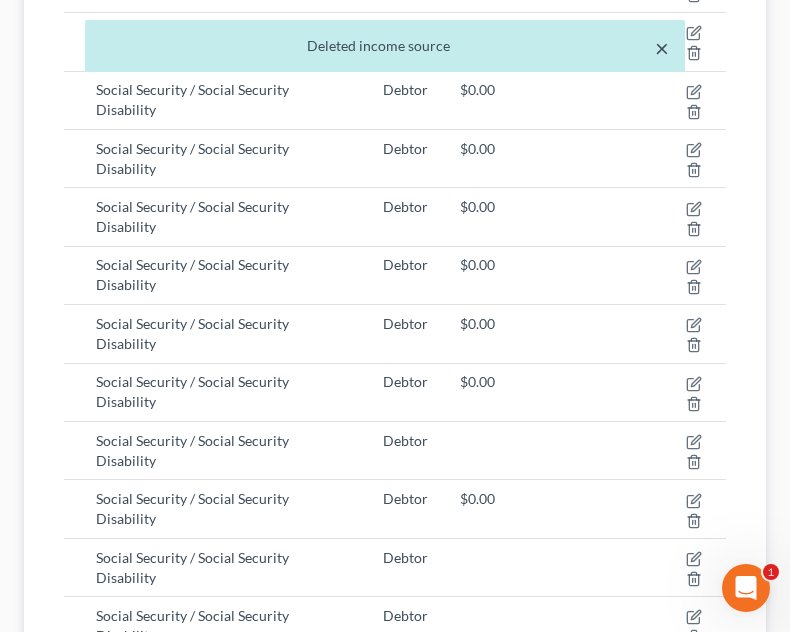 click on "×" at bounding box center [662, 48] 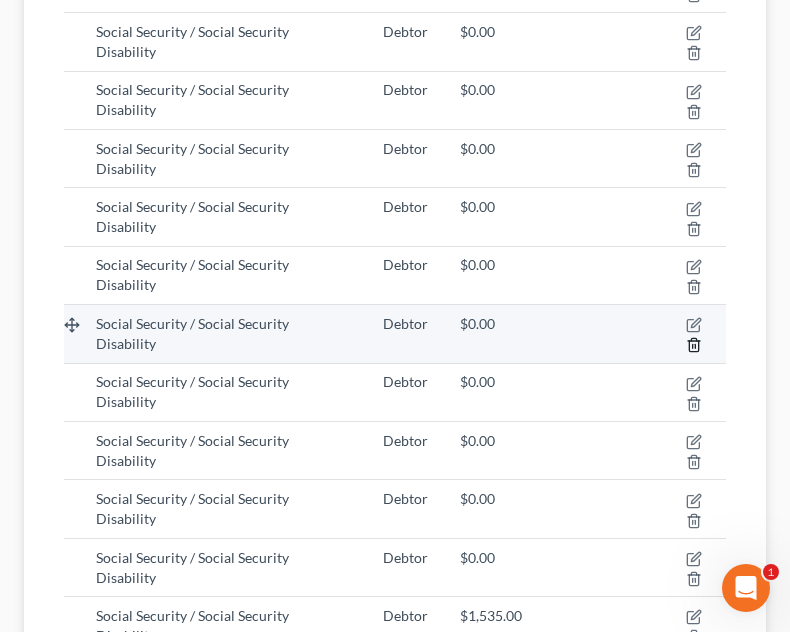 click 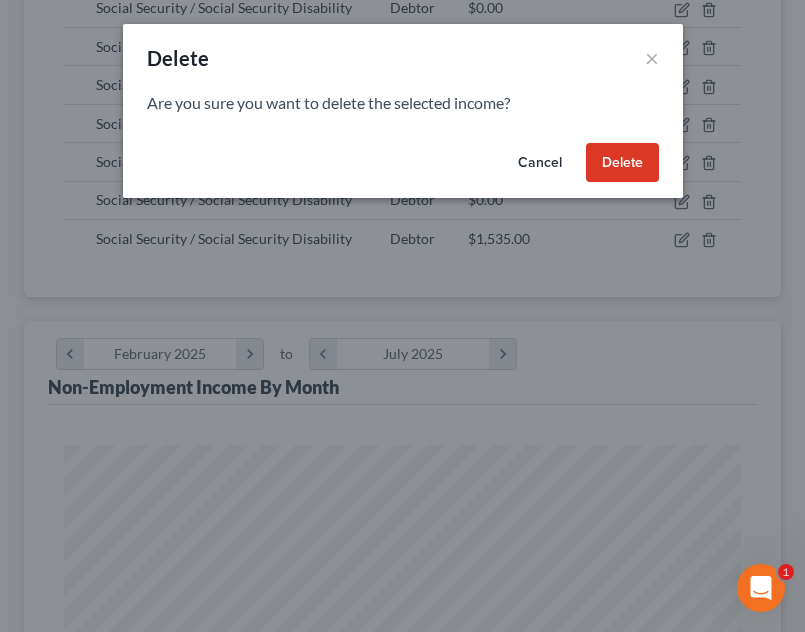 click on "Delete" at bounding box center (622, 163) 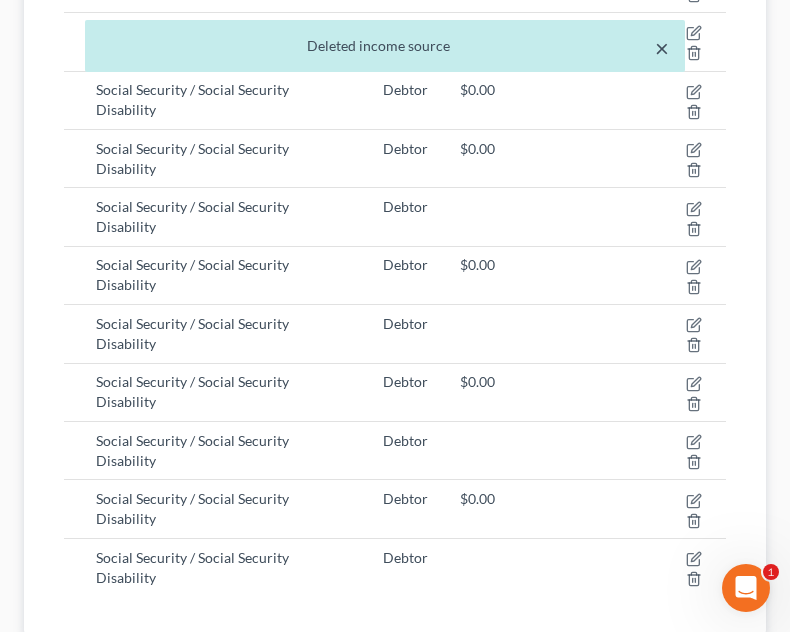click on "×" at bounding box center [662, 48] 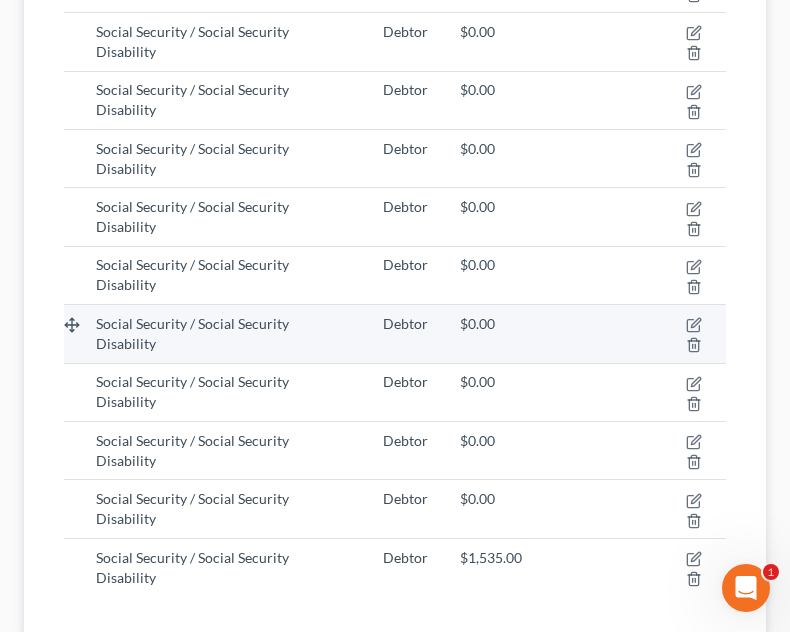 click at bounding box center (684, 334) 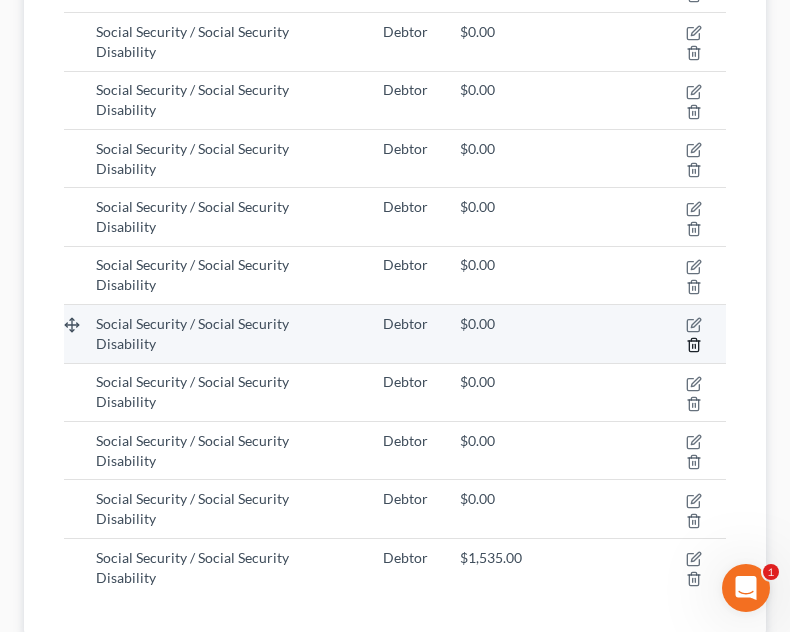 click 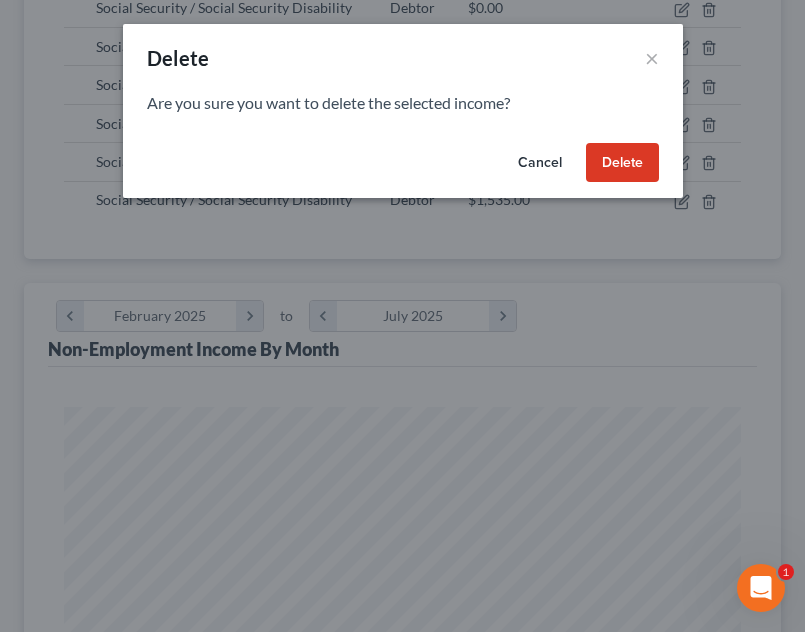 click on "Delete" at bounding box center (622, 163) 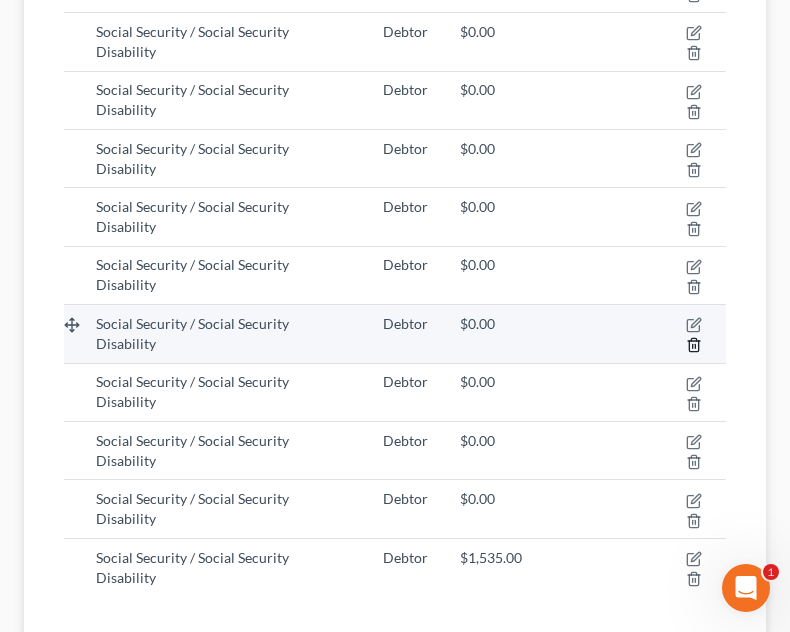 click on "Marshall, Rhonda Upgraded Chapter Chapter  7 Status Lead District VAWB Preview Petition Navigation
Case Dashboard
Payments
Invoices
Payments
Payments
Credit Report" at bounding box center [395, 428] 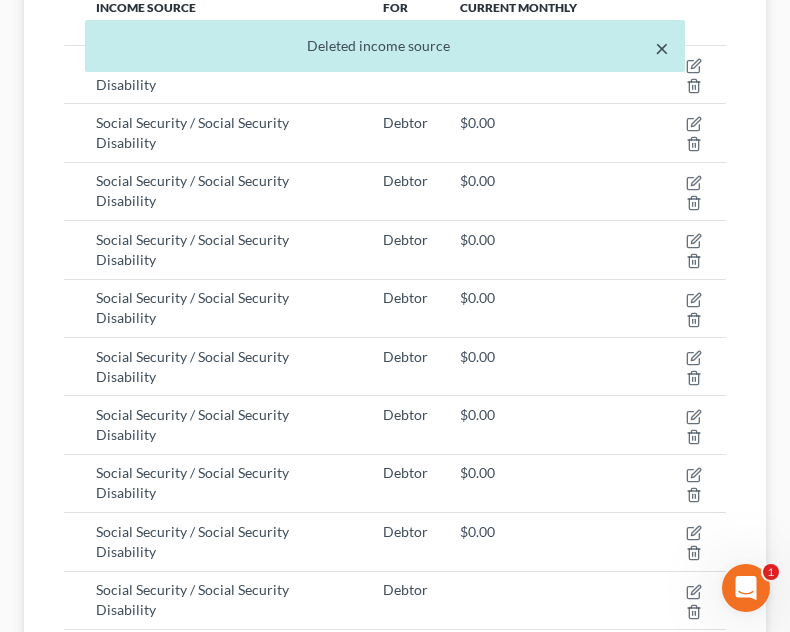 click on "×" at bounding box center (662, 48) 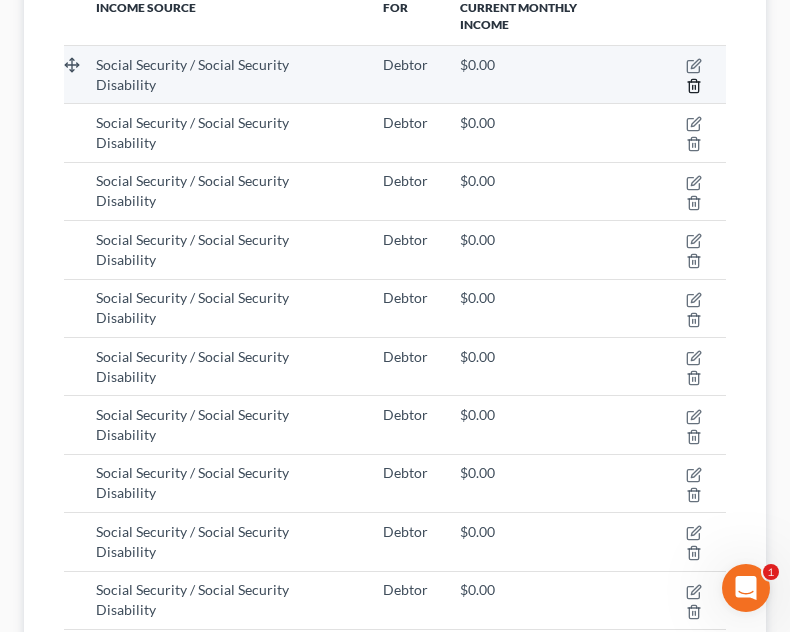 click 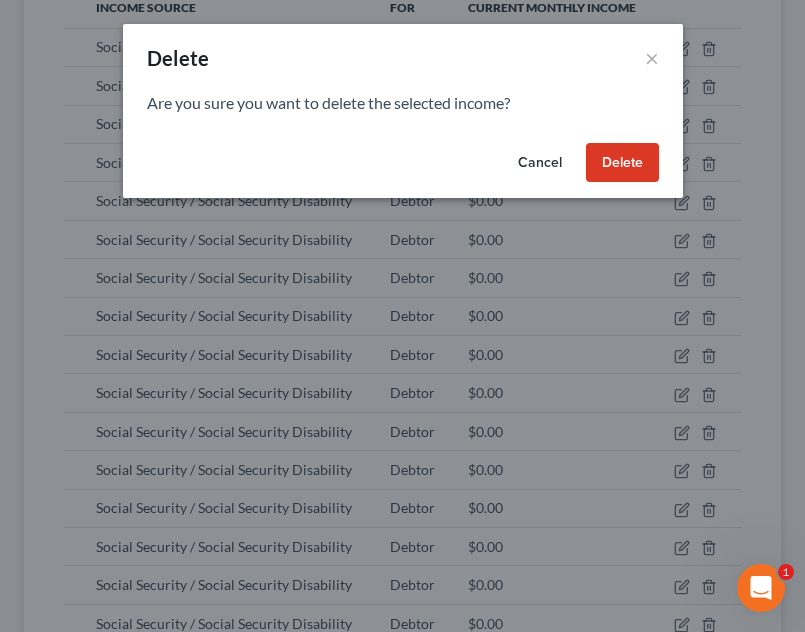 click on "Delete" at bounding box center [622, 163] 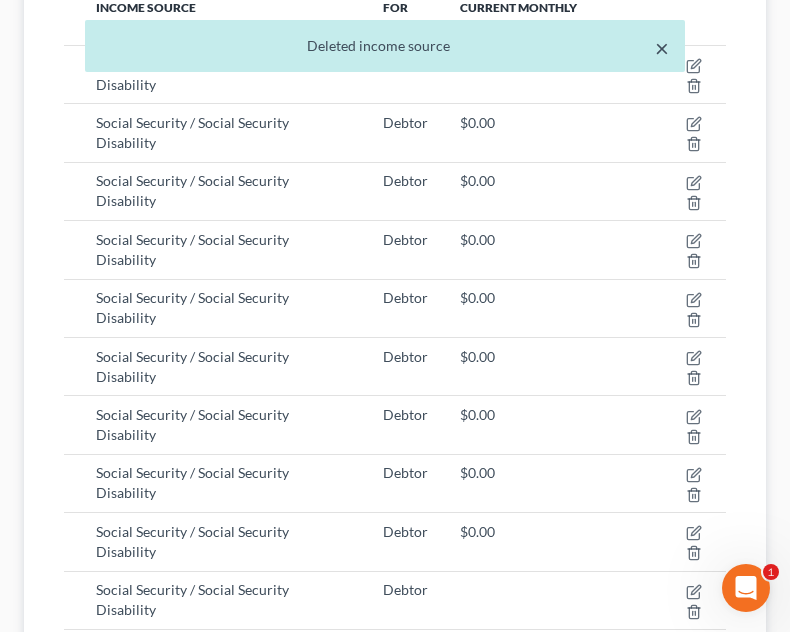 click on "×" at bounding box center [662, 48] 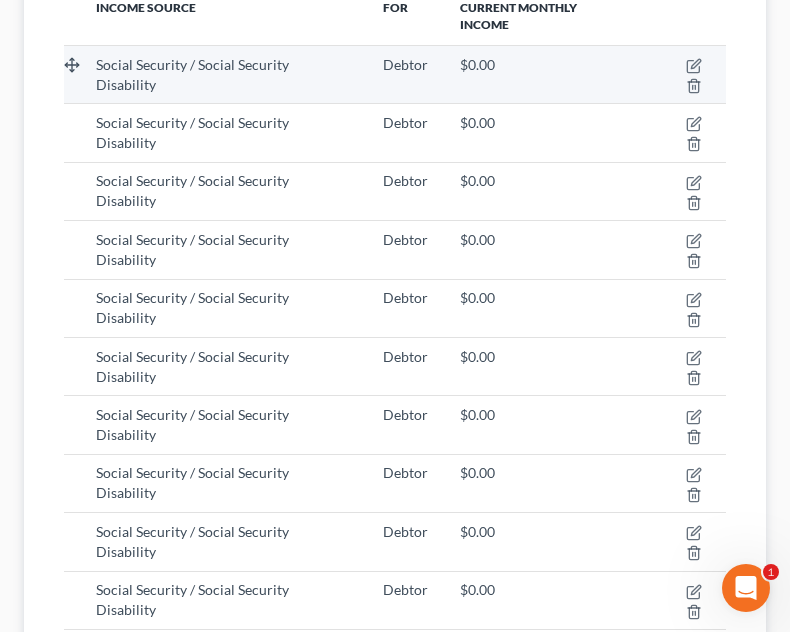 click at bounding box center (684, 74) 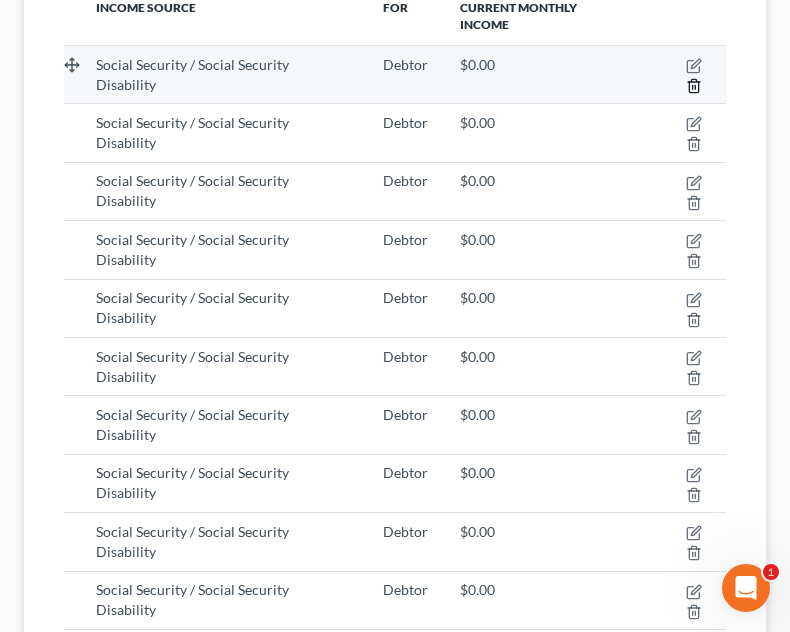click 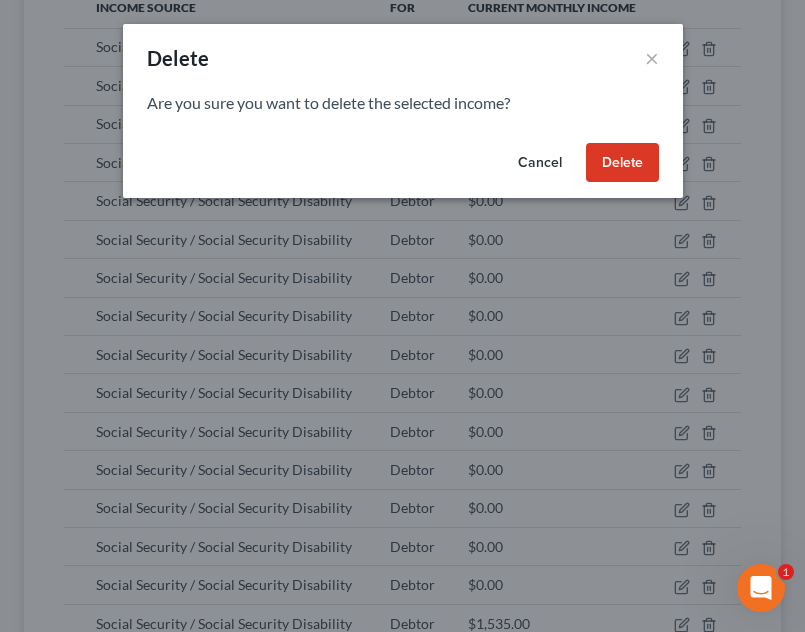 click on "Delete" at bounding box center (622, 163) 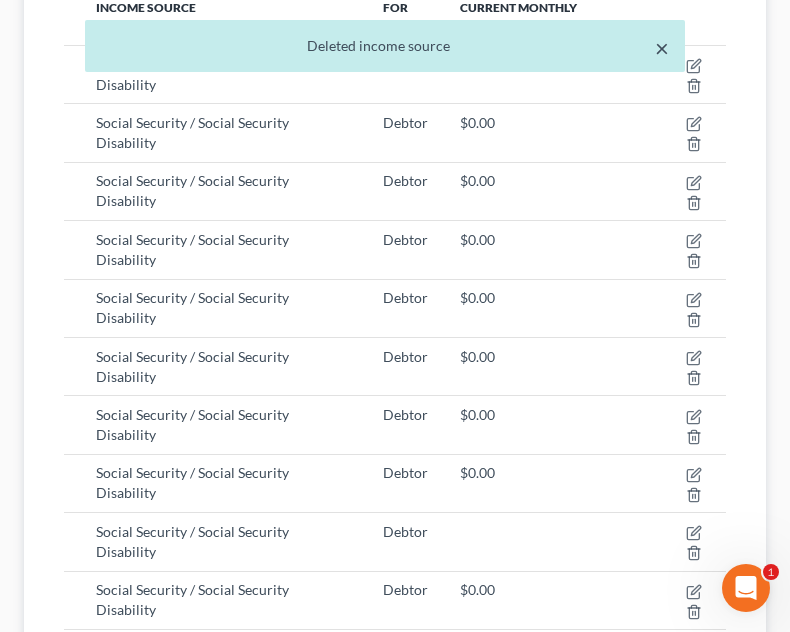 click on "×" at bounding box center (662, 48) 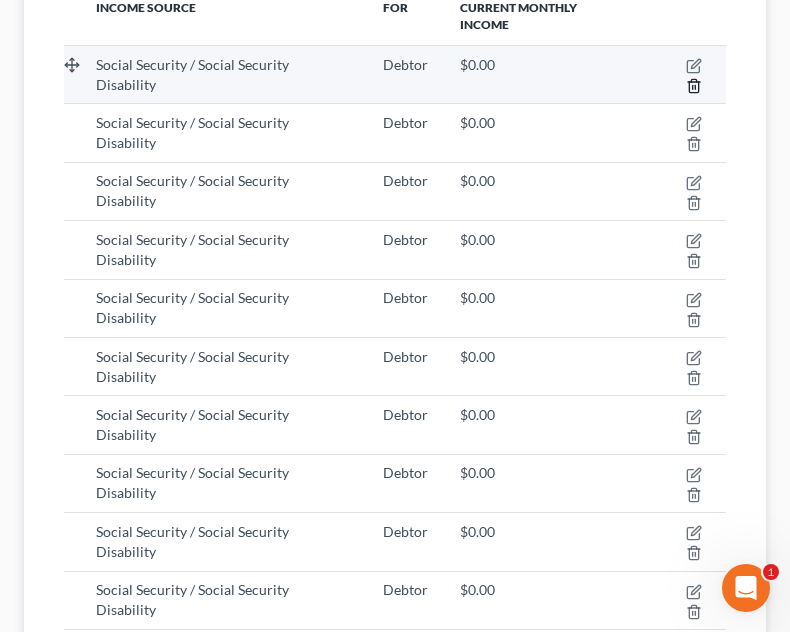 click 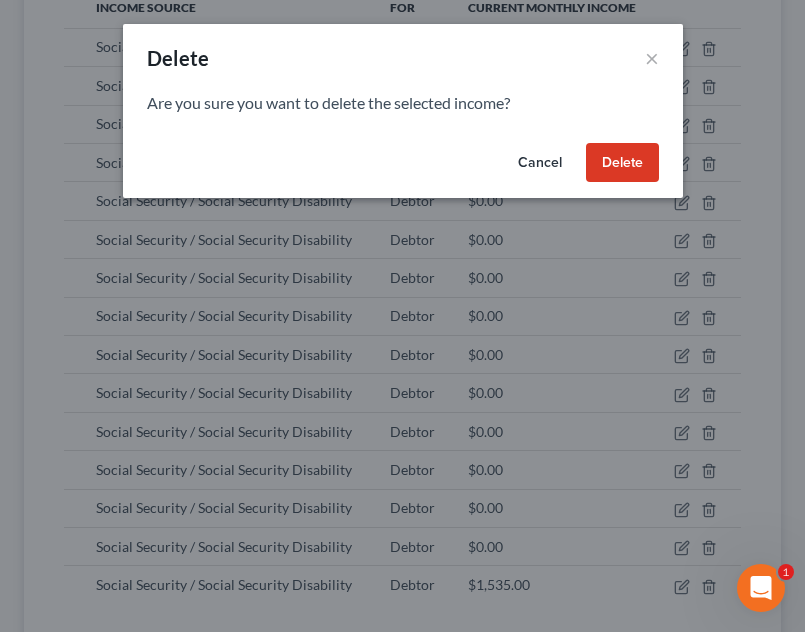 click on "Delete" at bounding box center [622, 163] 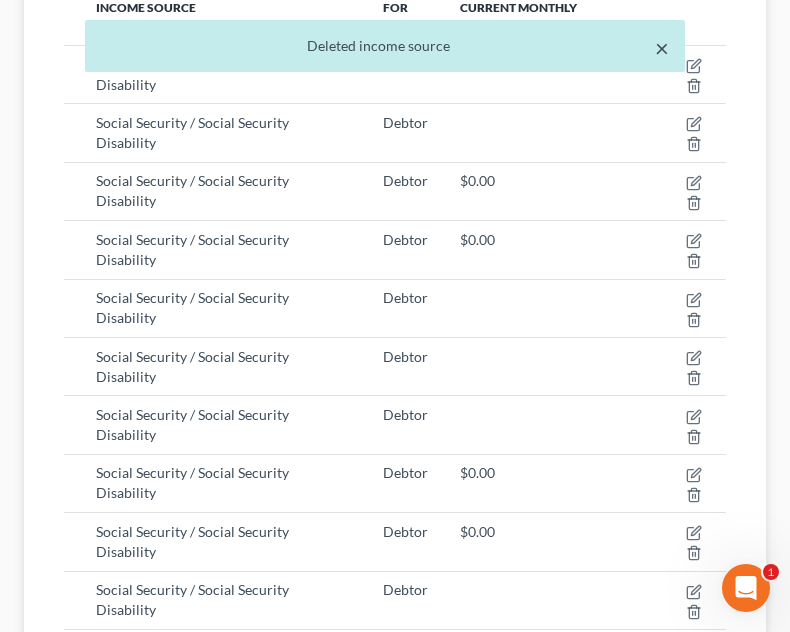 click on "×" at bounding box center [662, 48] 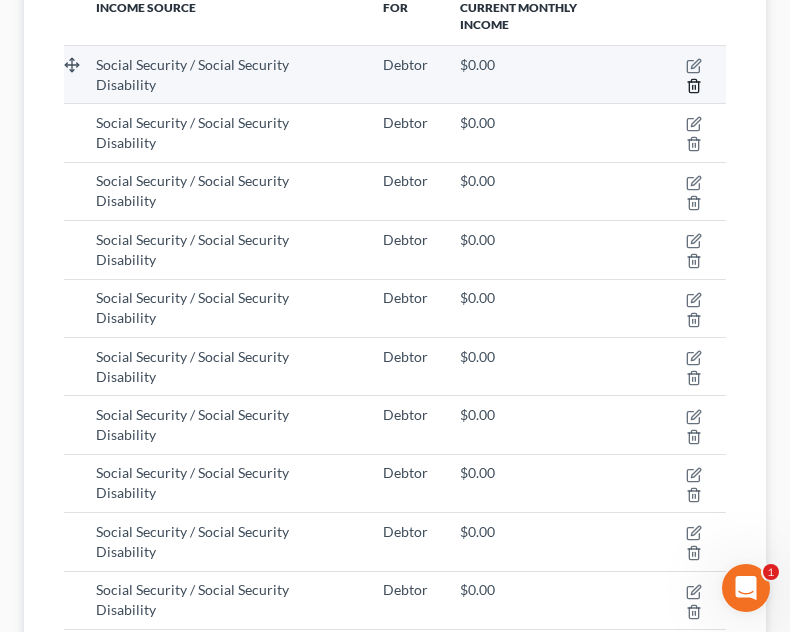 click 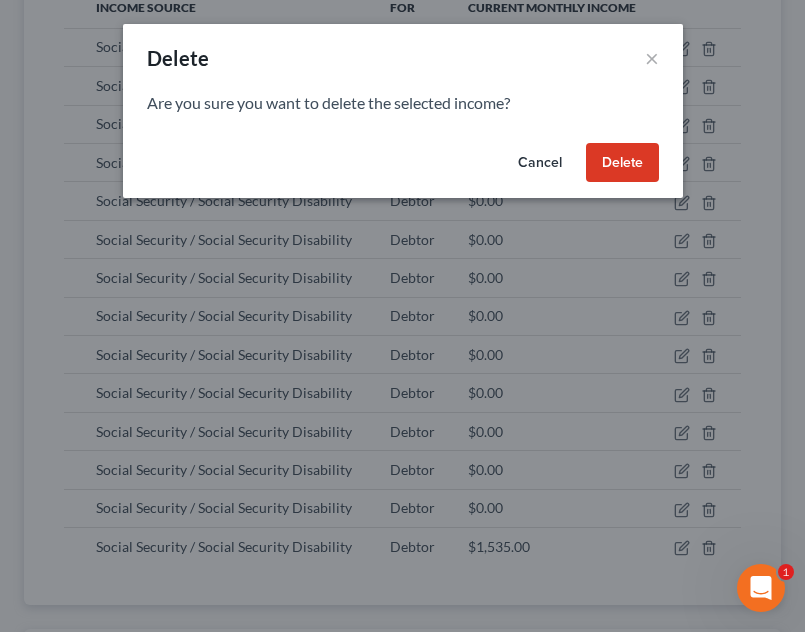 click on "Delete" at bounding box center [622, 163] 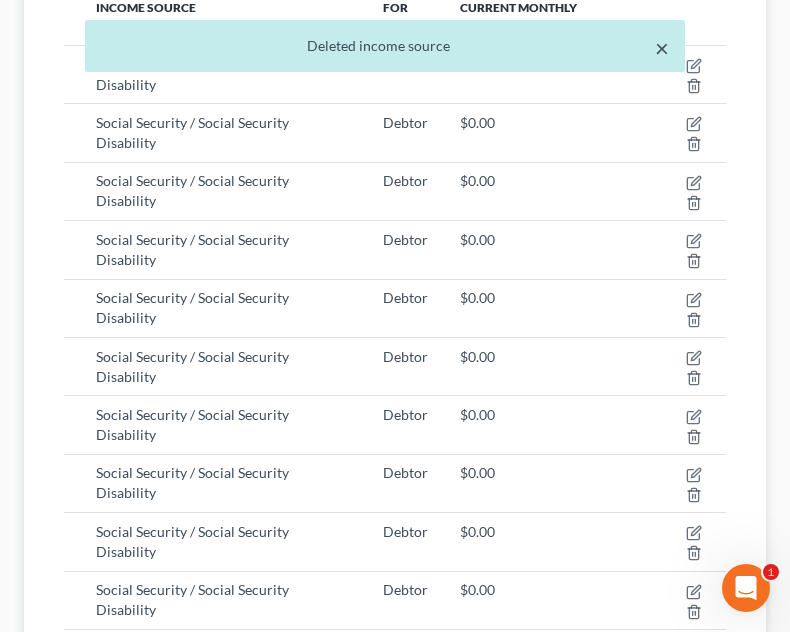 click on "×" at bounding box center [662, 48] 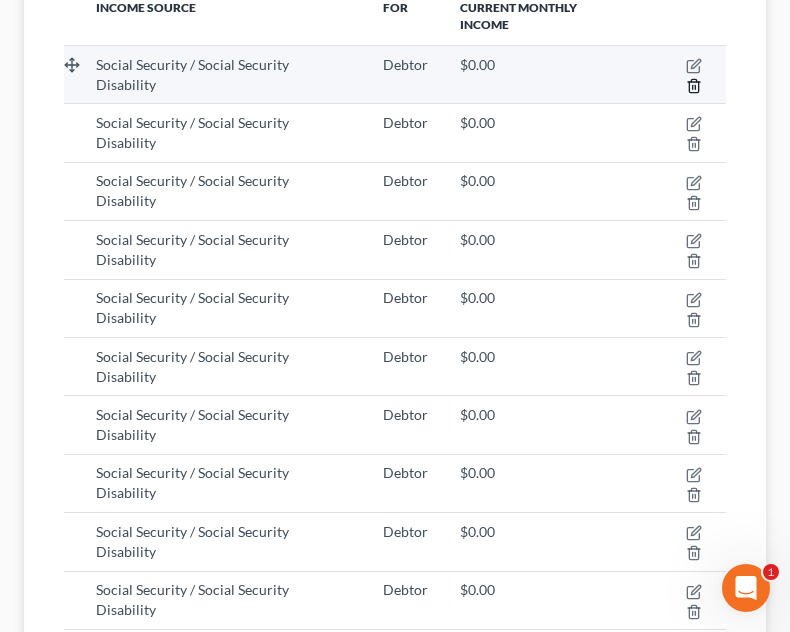 click 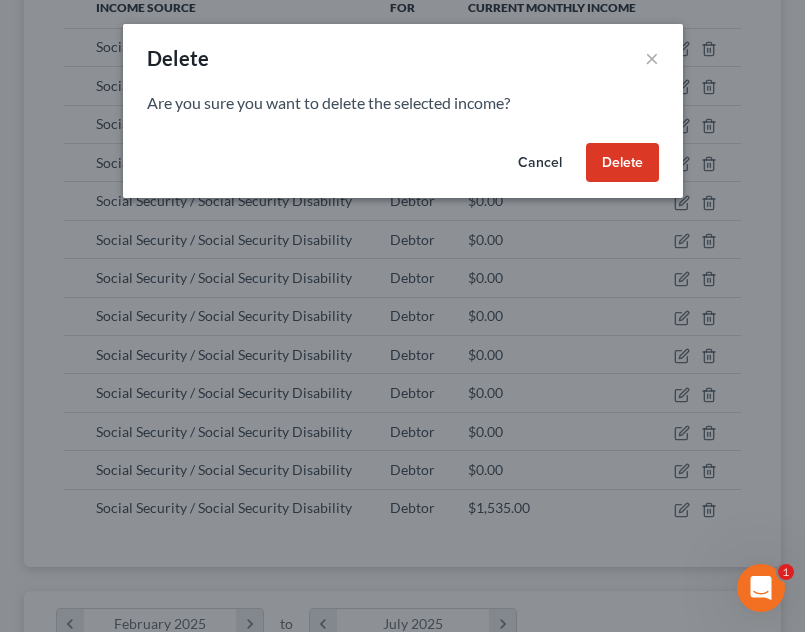 click on "Delete" at bounding box center [622, 163] 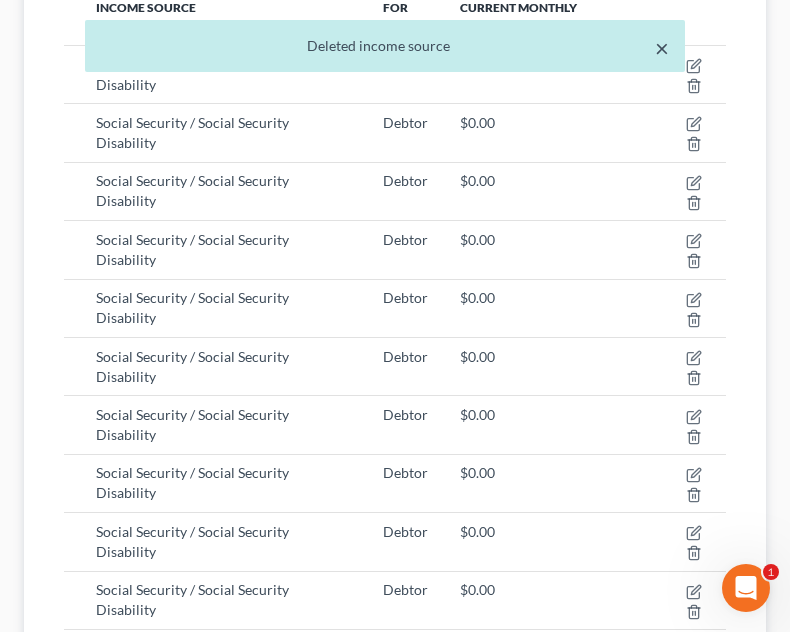 click on "×" at bounding box center (662, 48) 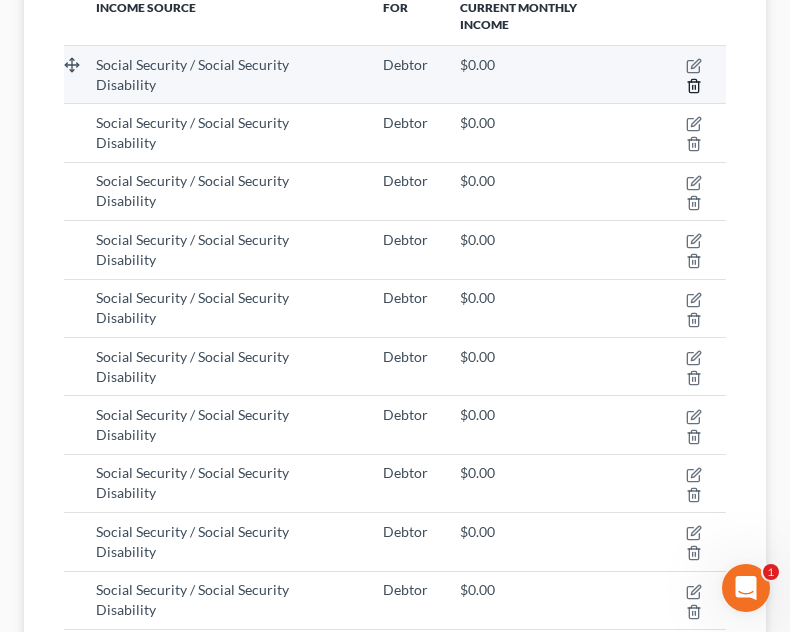 click 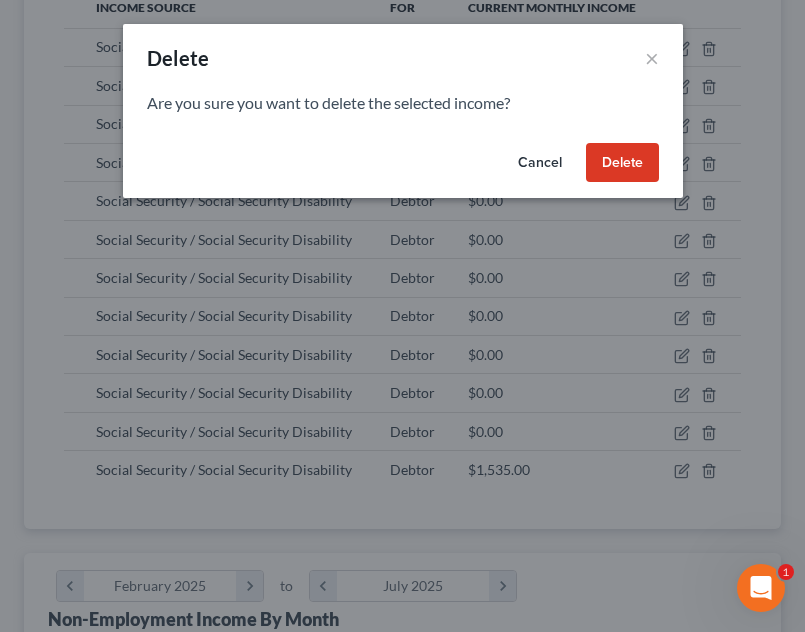 click on "Delete" at bounding box center (622, 163) 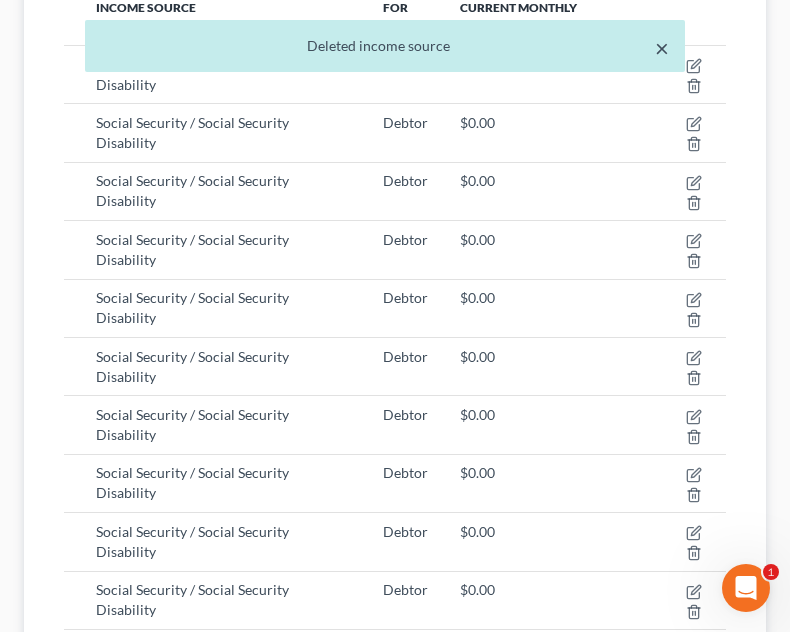 click on "×" at bounding box center (662, 48) 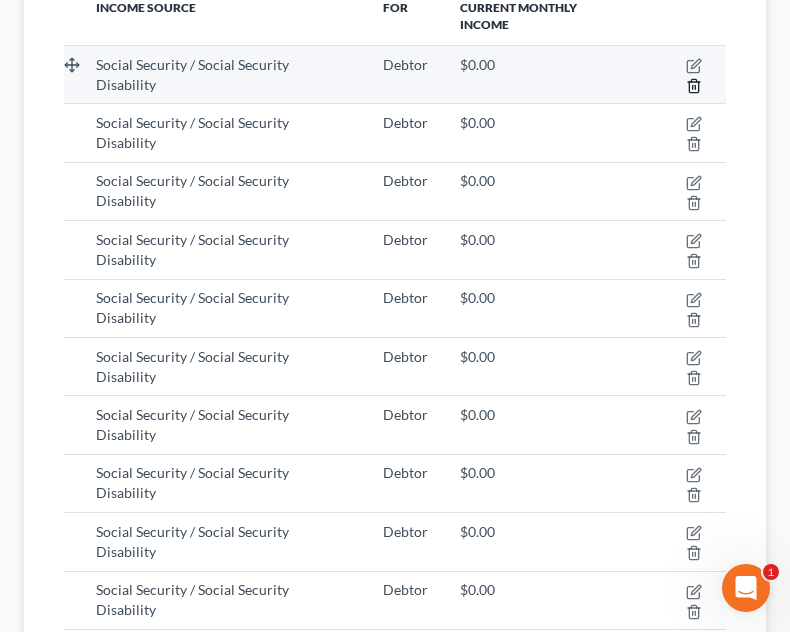 click 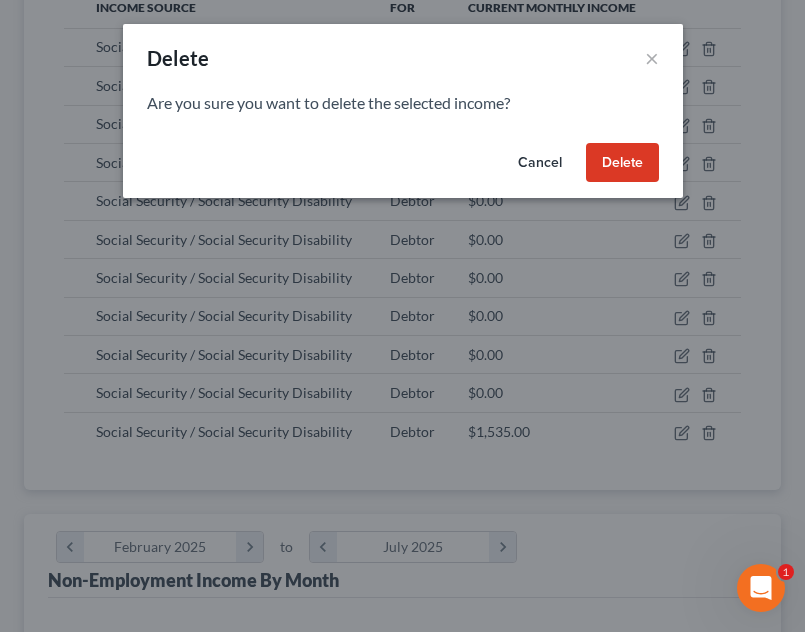 click on "Delete" at bounding box center (622, 163) 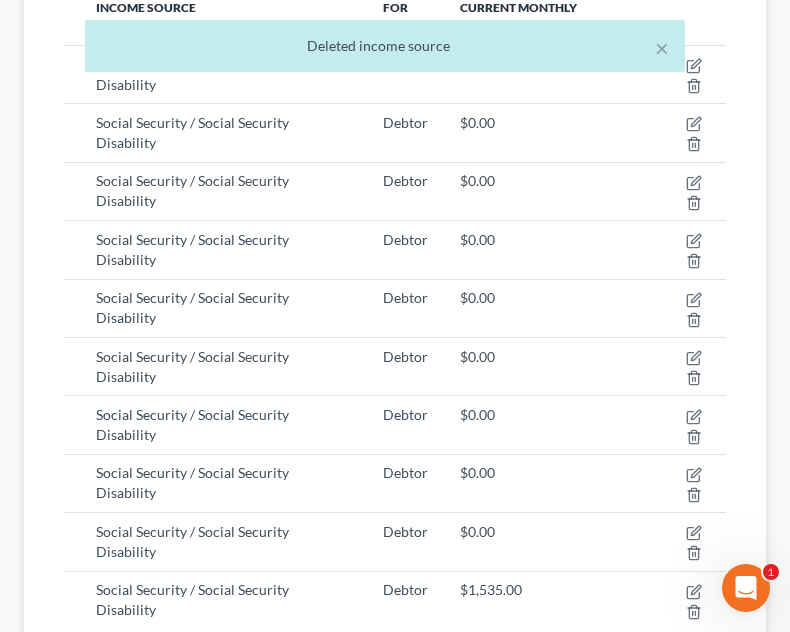 click on "×                     Deleted income source" at bounding box center [385, 46] 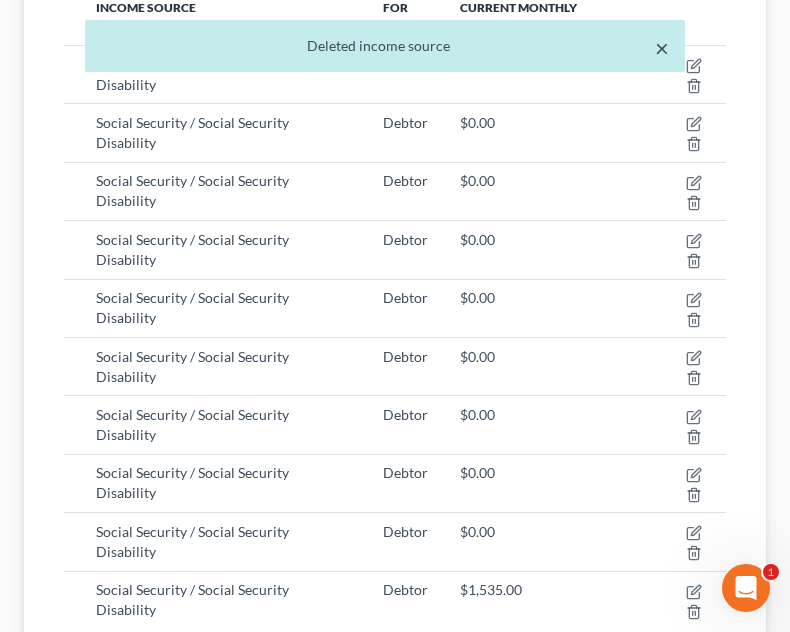 click on "×" at bounding box center [662, 48] 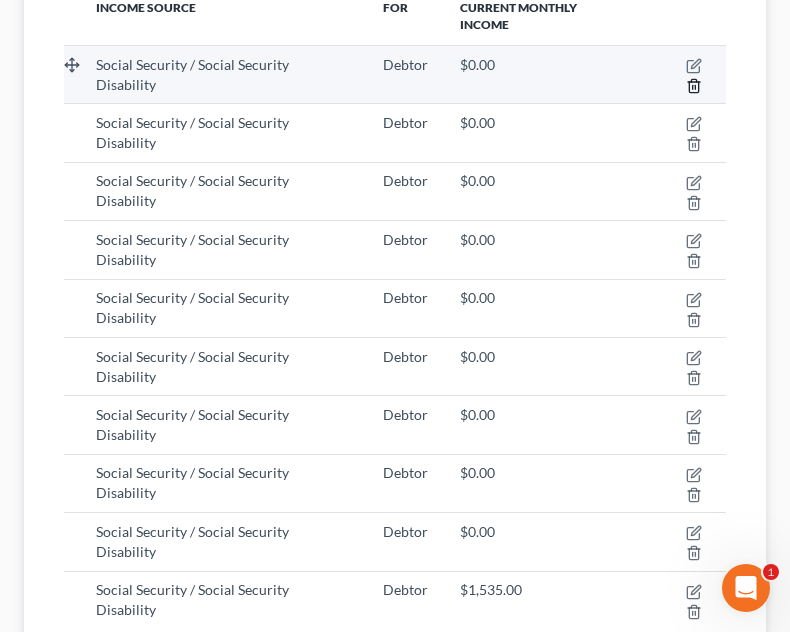 click 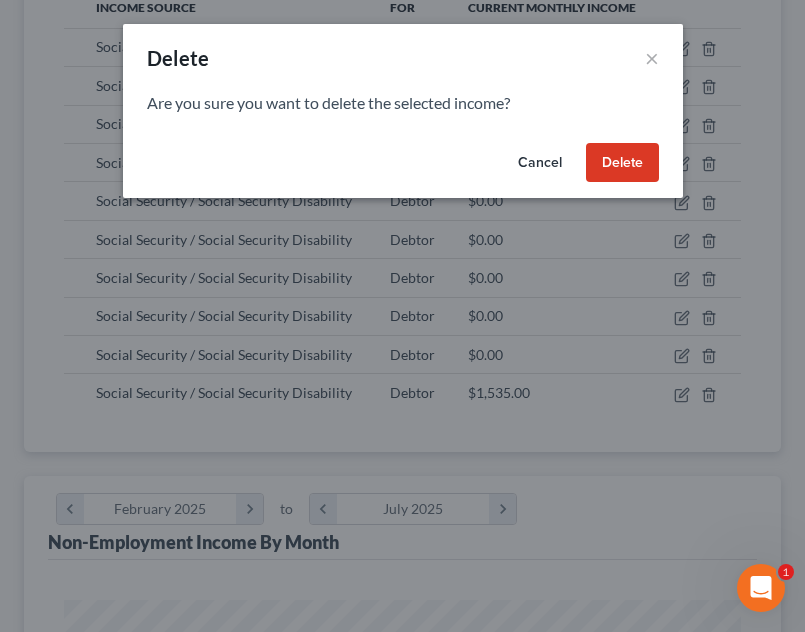 click on "Delete" at bounding box center (622, 163) 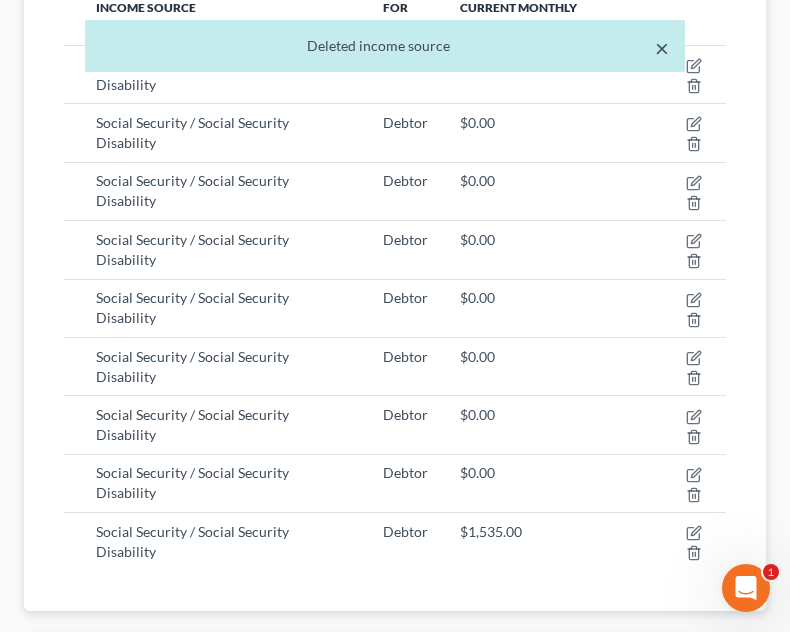click on "×" at bounding box center [662, 48] 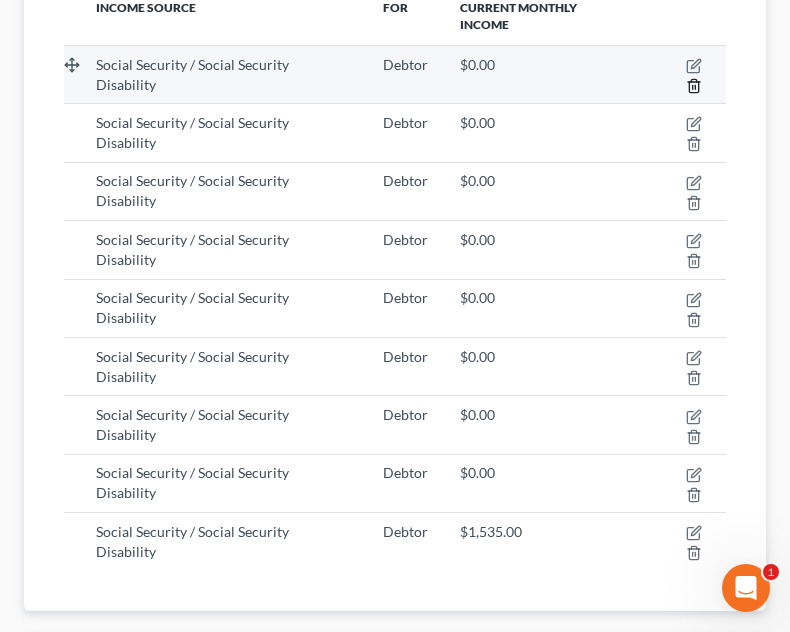 click 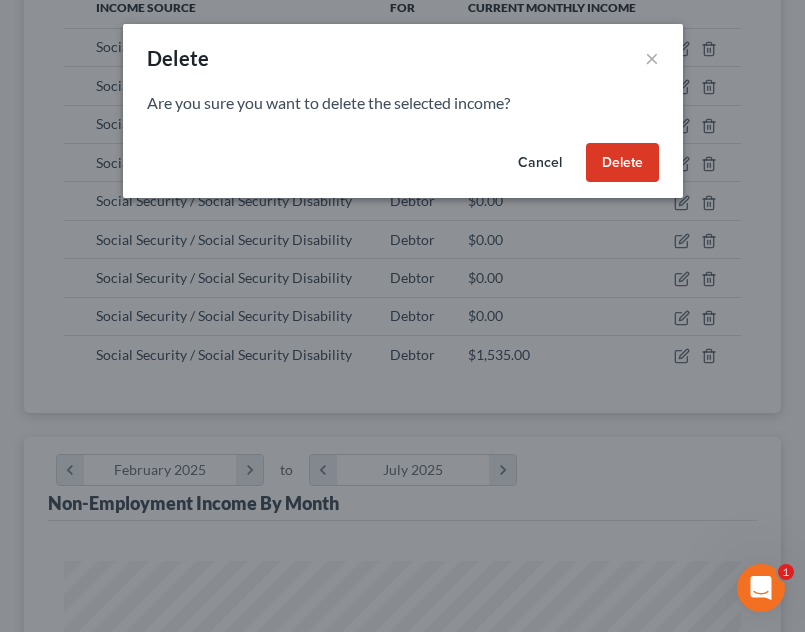 click on "Delete" at bounding box center [622, 163] 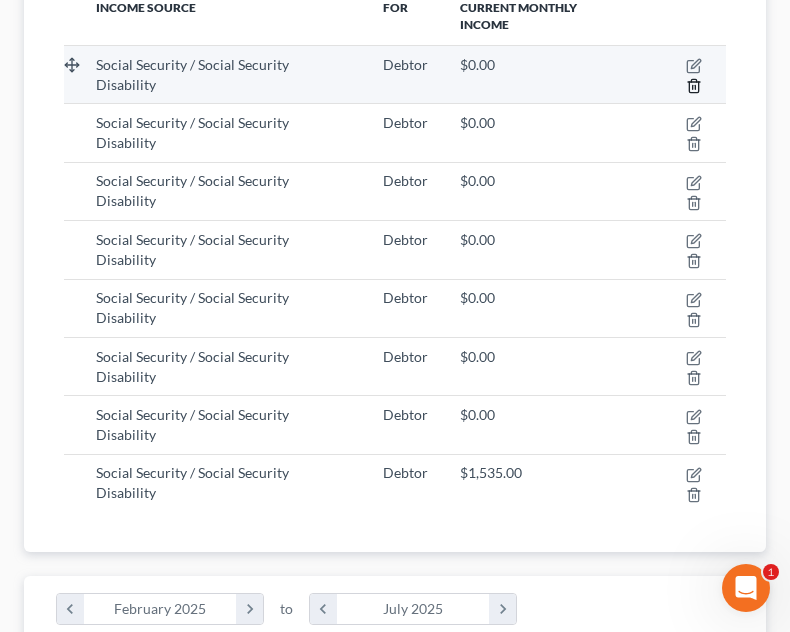 click 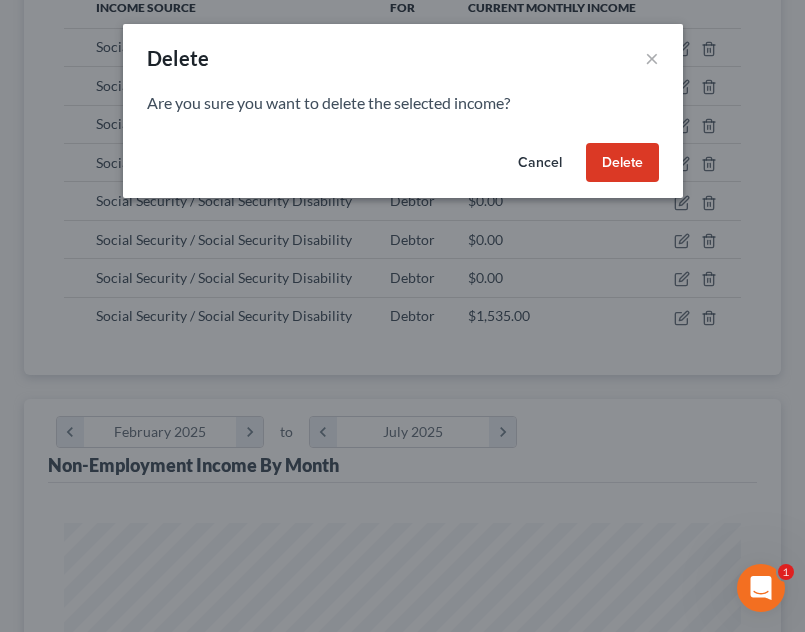 click on "Delete" at bounding box center (622, 163) 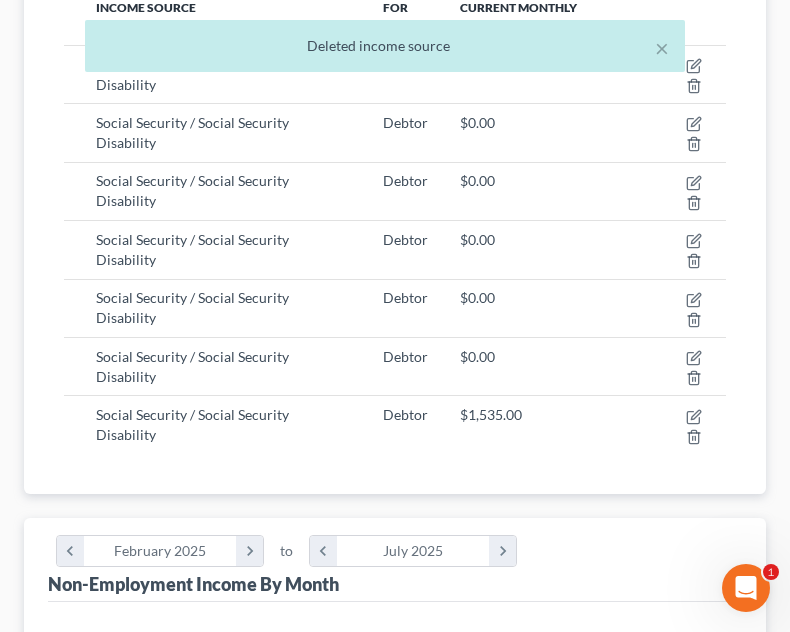 click on "Deleted income source" at bounding box center (385, 46) 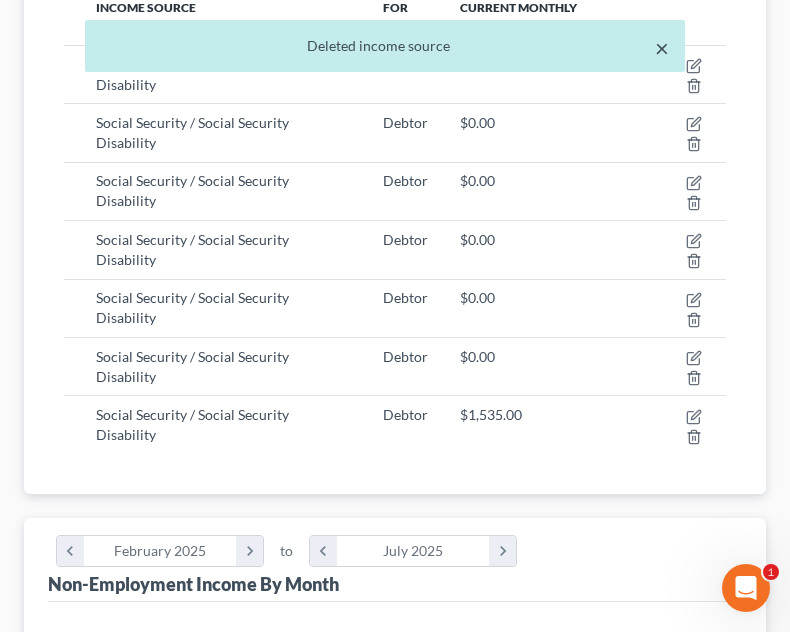 click on "×" at bounding box center (662, 48) 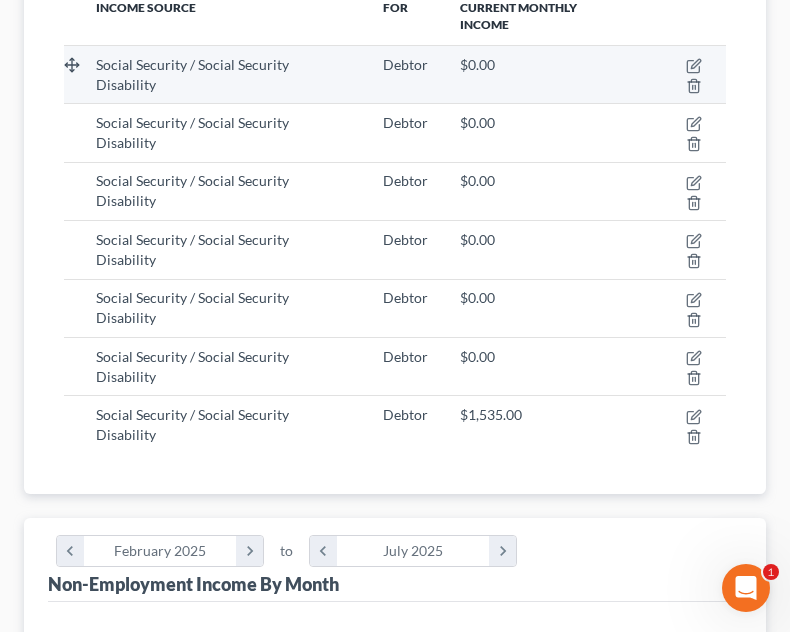 click at bounding box center [684, 74] 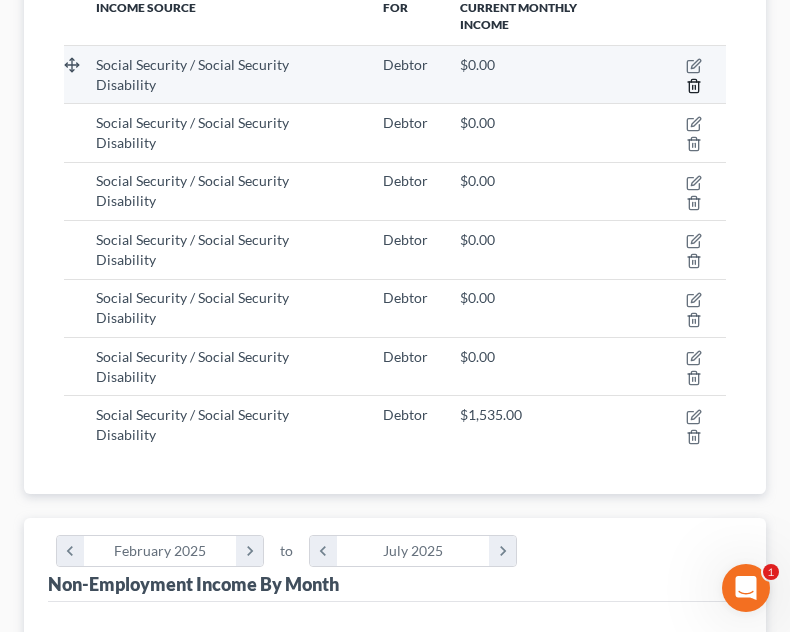 click 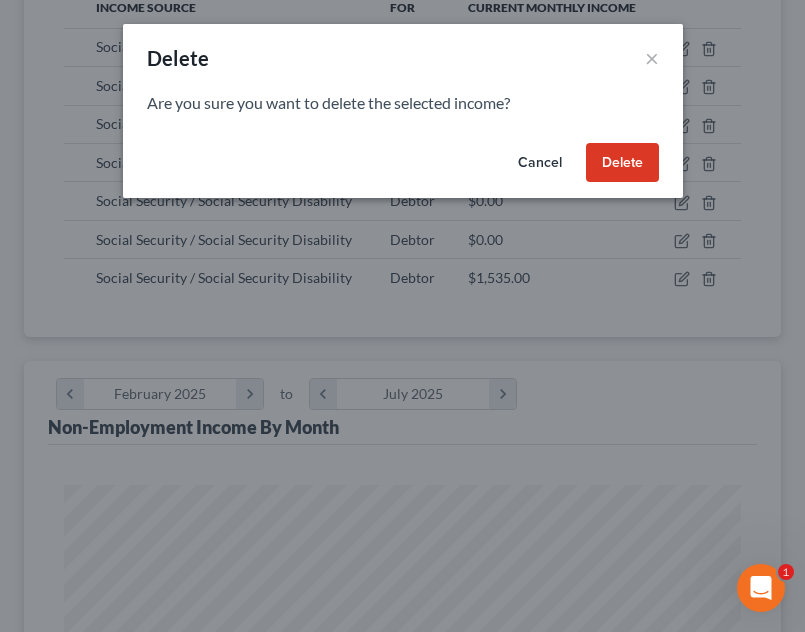 click on "Delete" at bounding box center (622, 163) 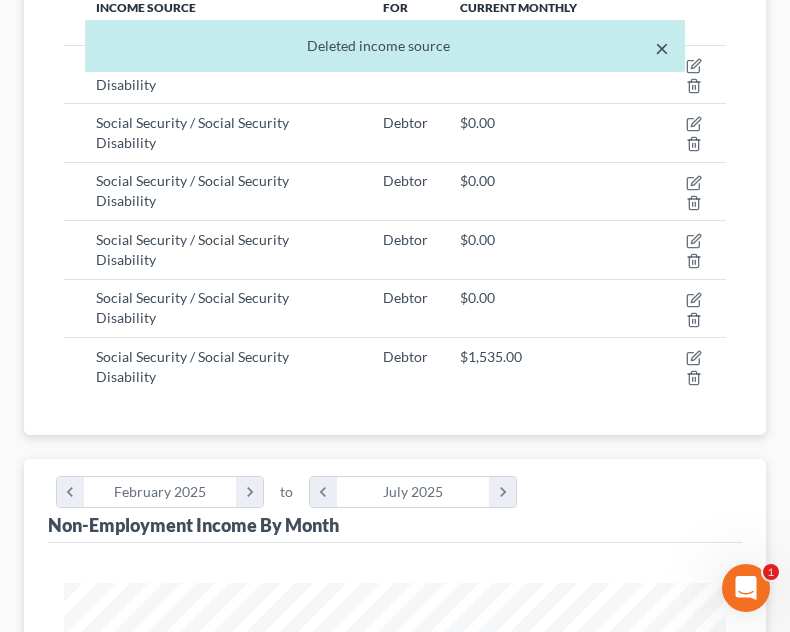 click on "×" at bounding box center [662, 48] 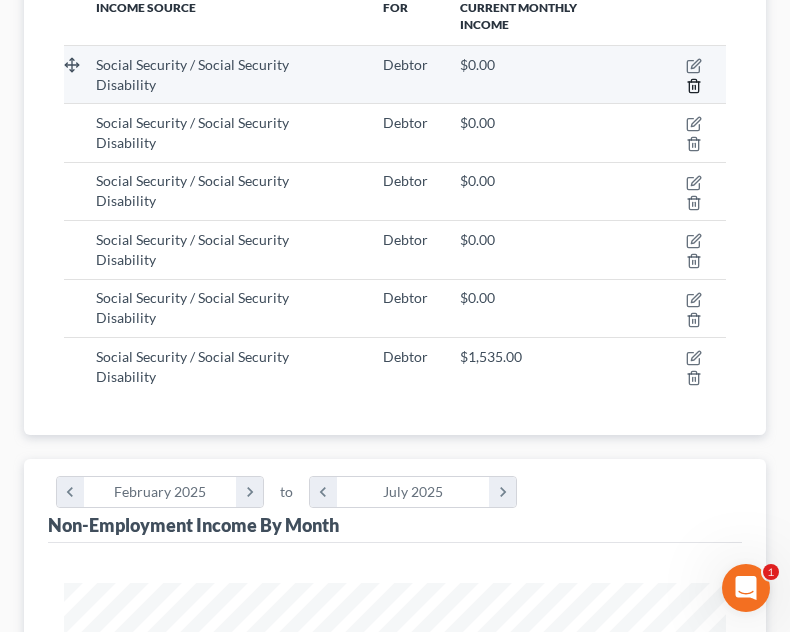 click 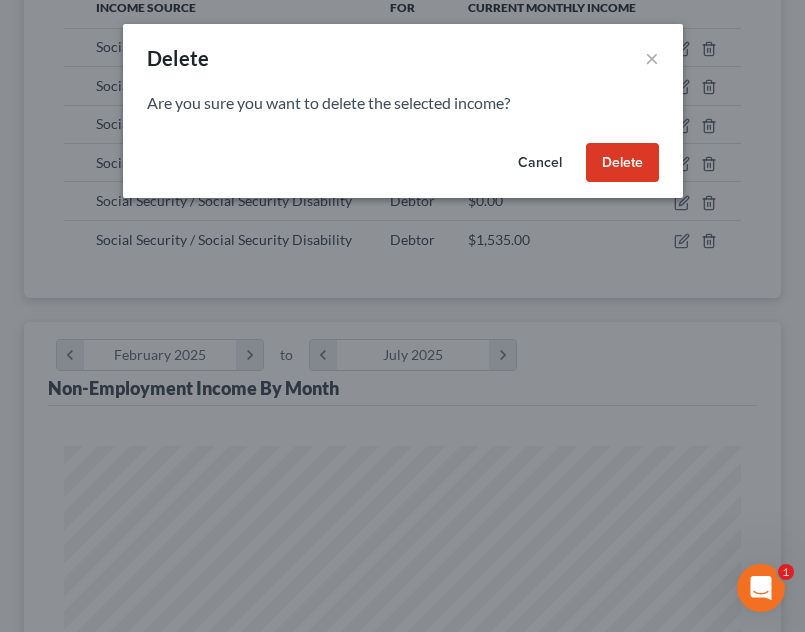 click on "Delete" at bounding box center [622, 163] 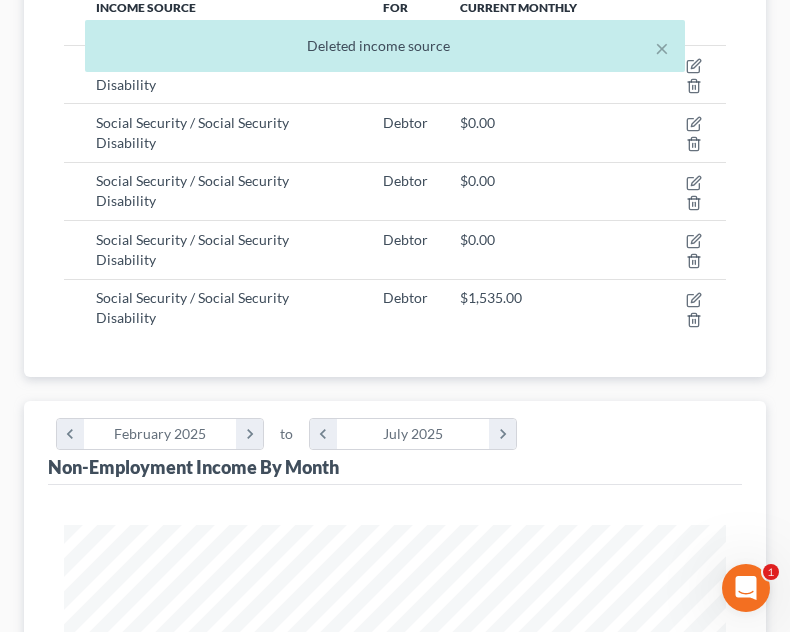 click on "Deleted income source" at bounding box center (385, 46) 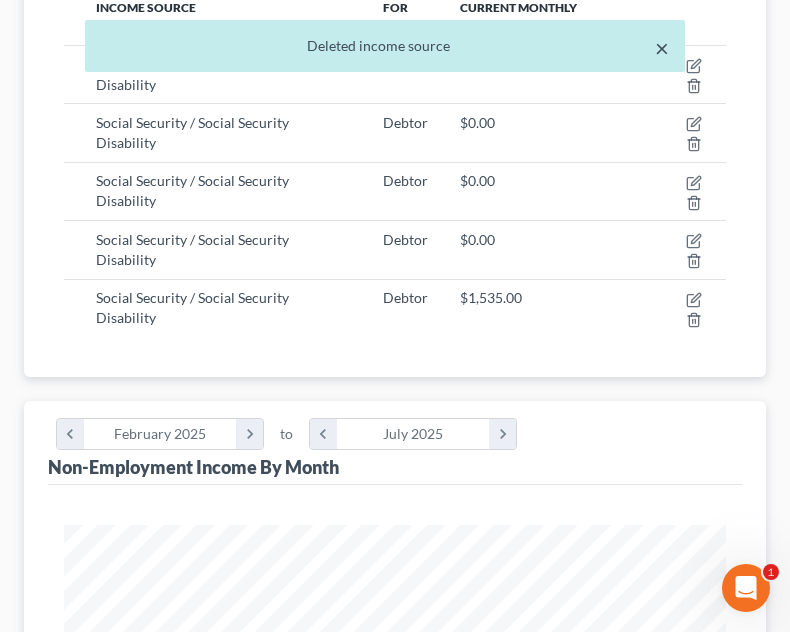 click on "×" at bounding box center [662, 48] 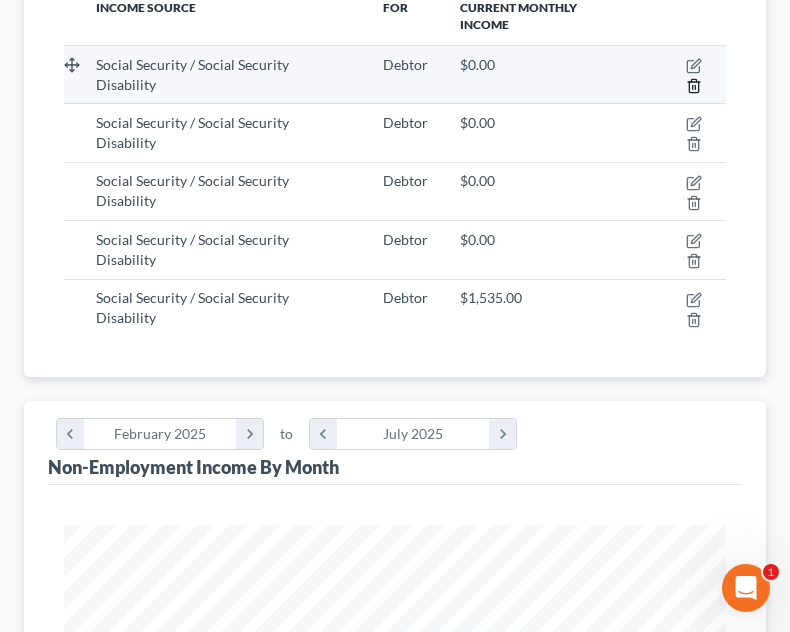 click 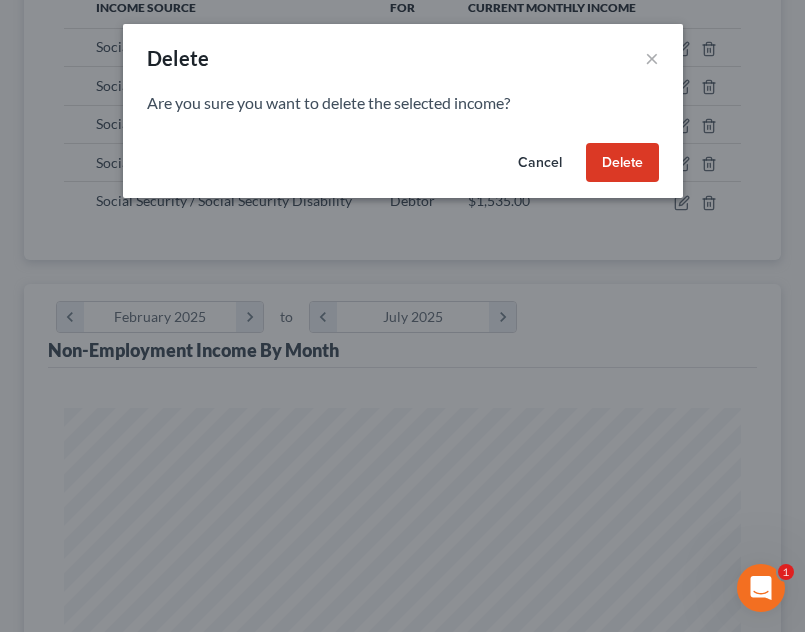 click on "Delete" at bounding box center [622, 163] 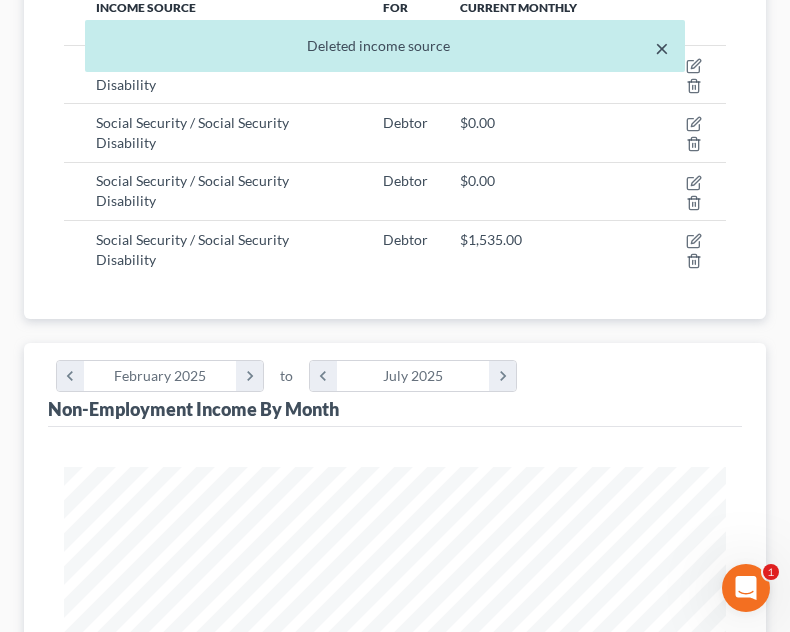 click on "×" at bounding box center [662, 48] 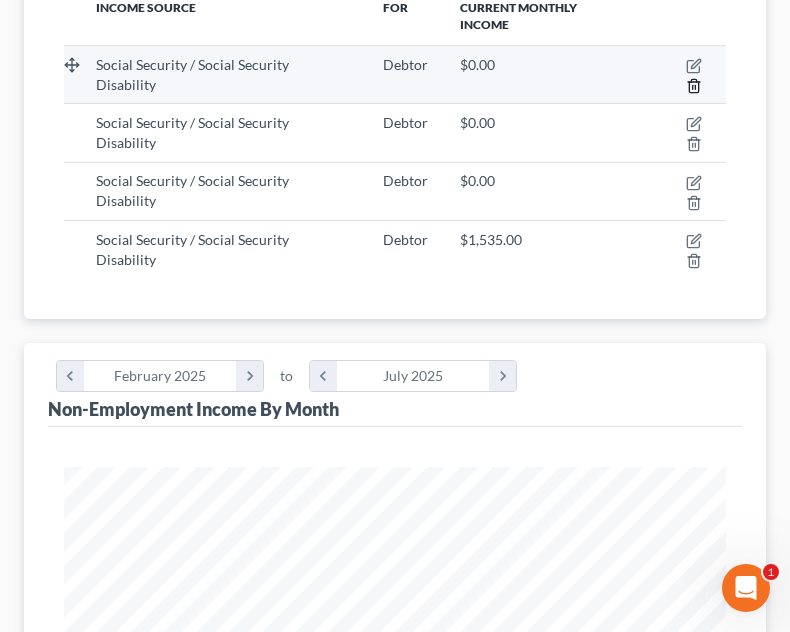 click 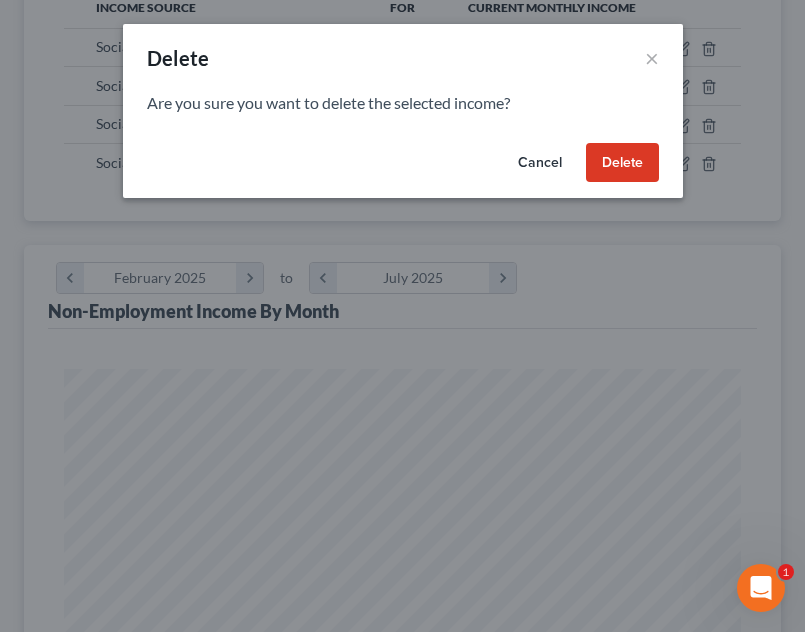click on "Delete" at bounding box center (622, 163) 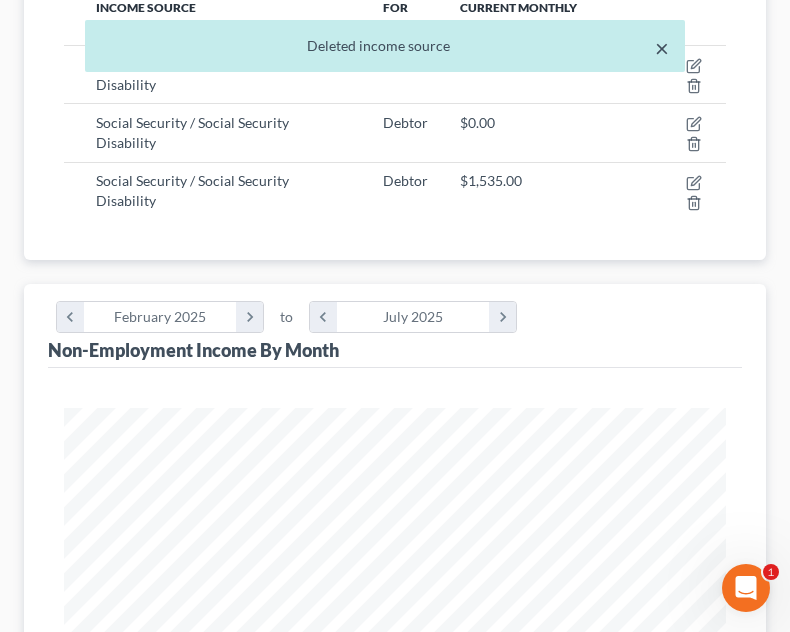 click on "×" at bounding box center (662, 48) 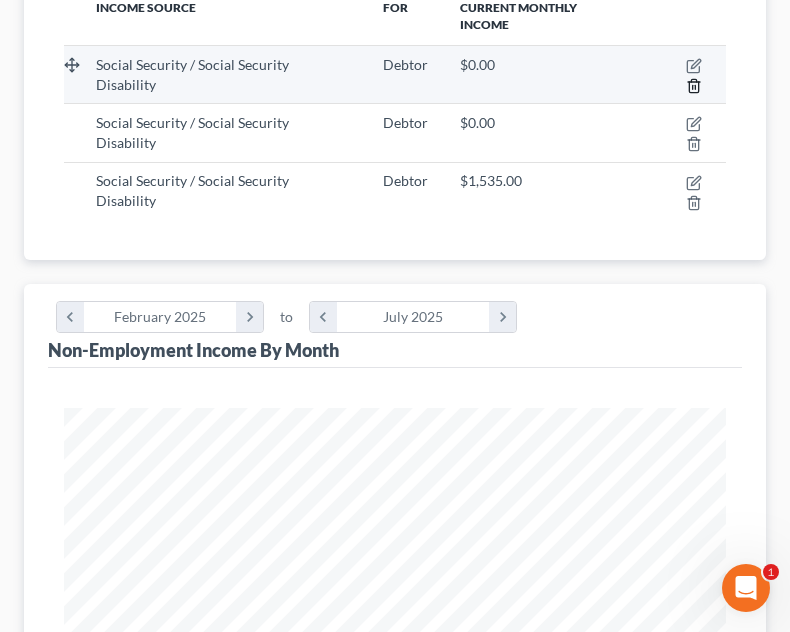 click 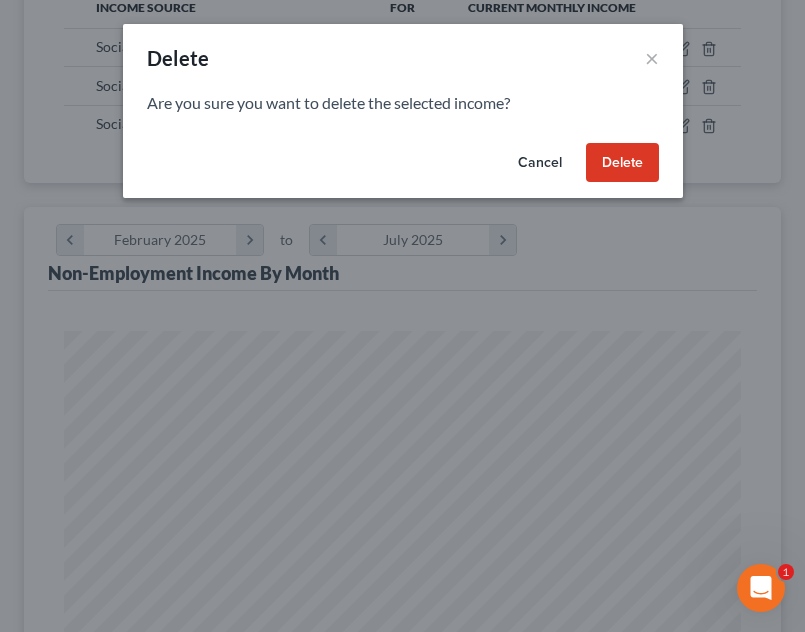 click on "Delete" at bounding box center (622, 163) 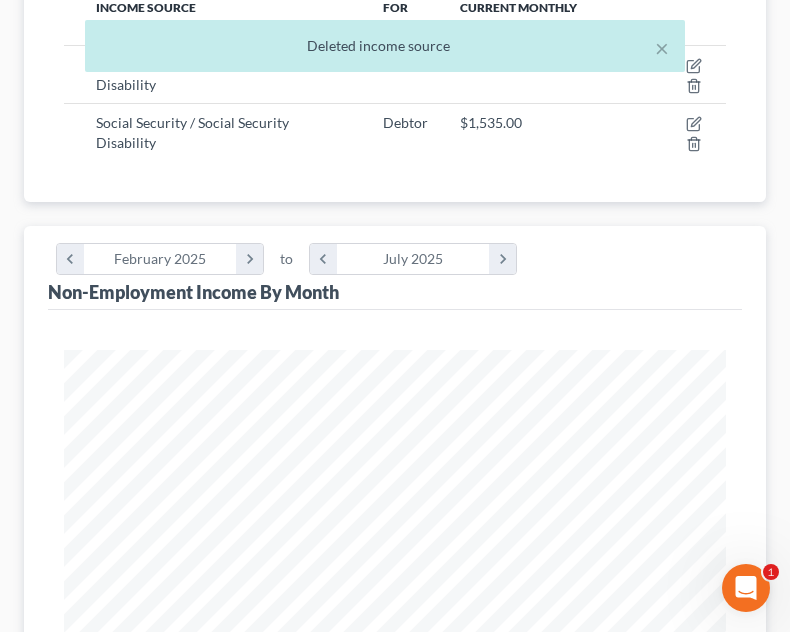 click on "×                     Deleted income source" at bounding box center [385, 51] 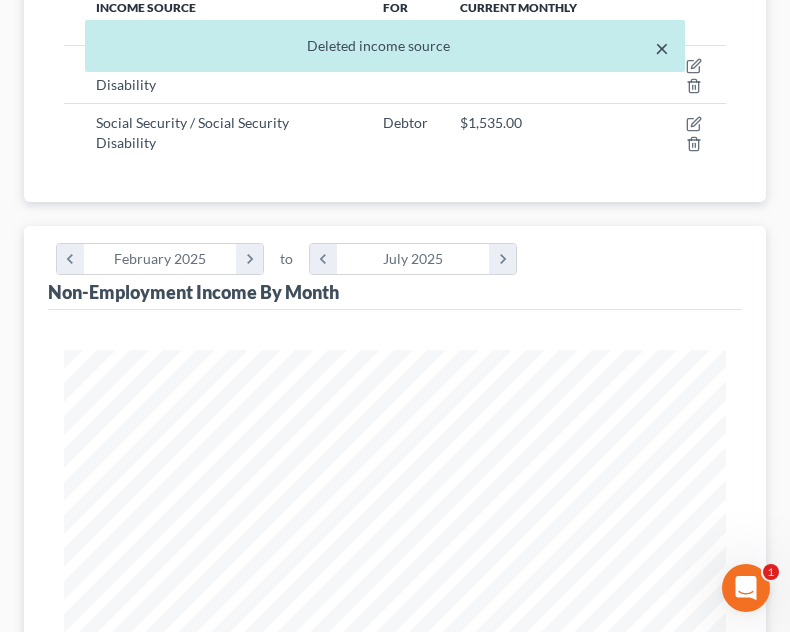 click on "×" at bounding box center [662, 48] 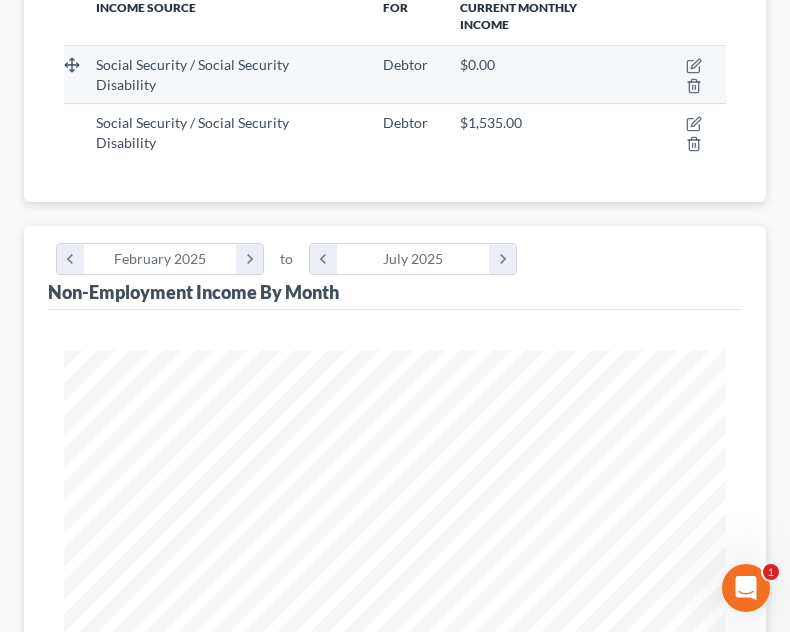 click at bounding box center (684, 74) 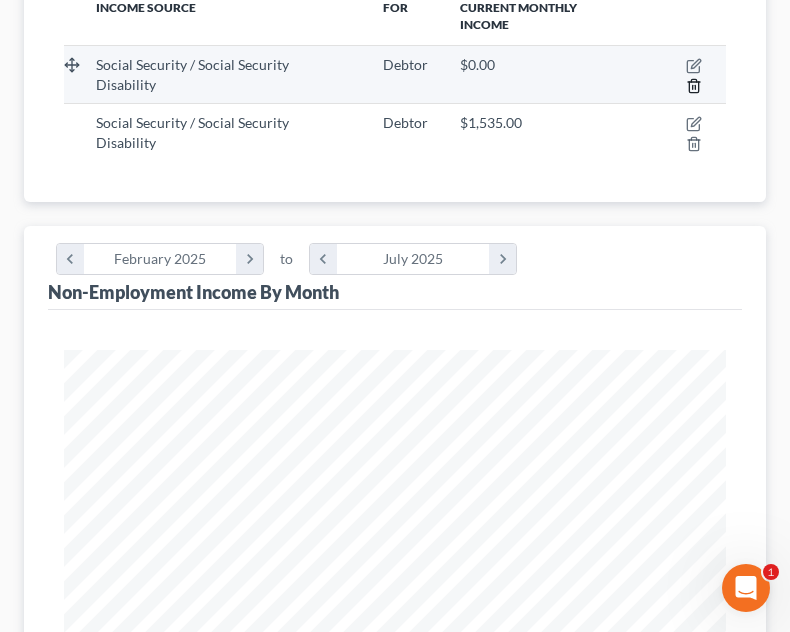 click 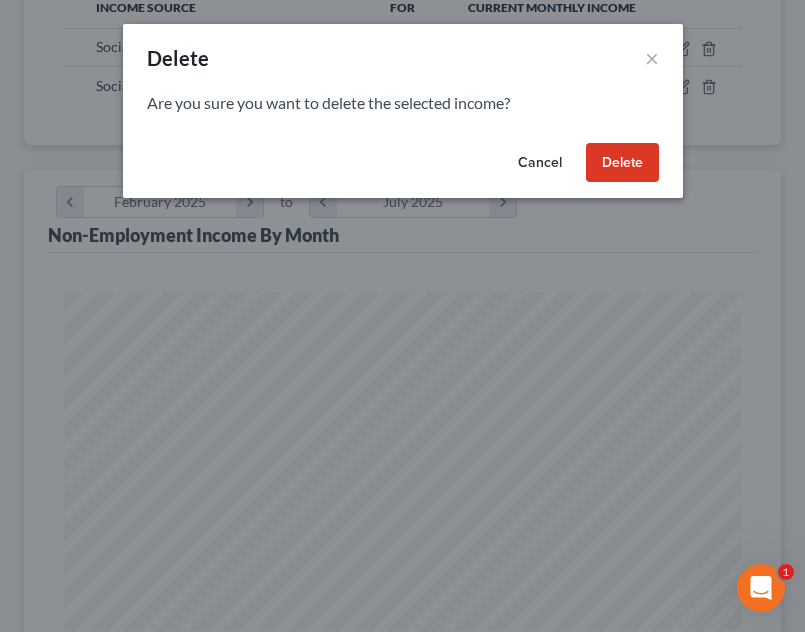 click on "Delete" at bounding box center [622, 163] 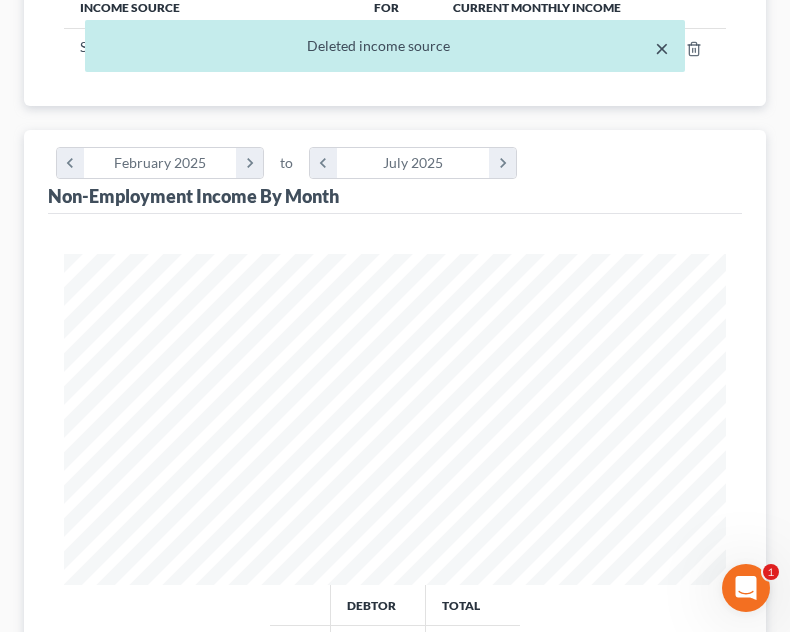 click on "×" at bounding box center [662, 48] 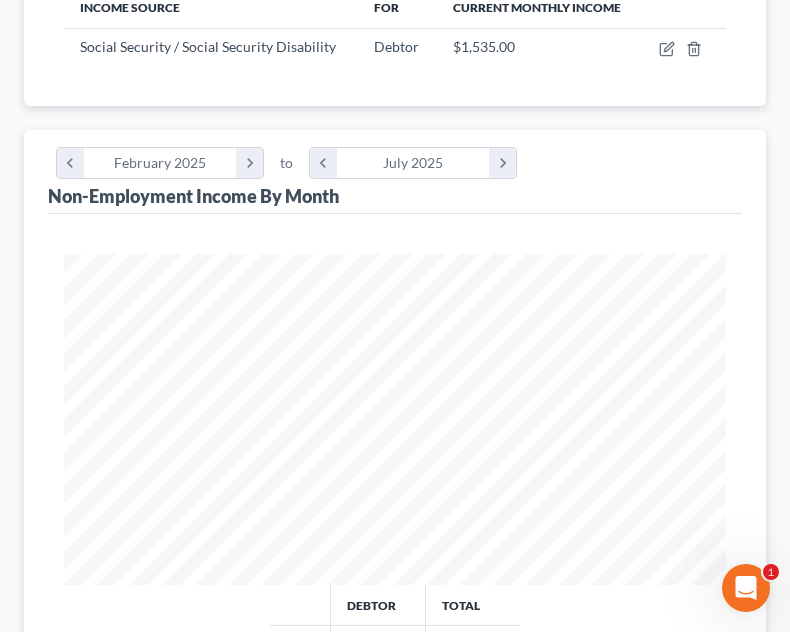 click on "Non-Employment Income By Month
chevron_left
February 2025
chevron_right
to
chevron_left
July 2025
chevron_right" at bounding box center [395, 172] 